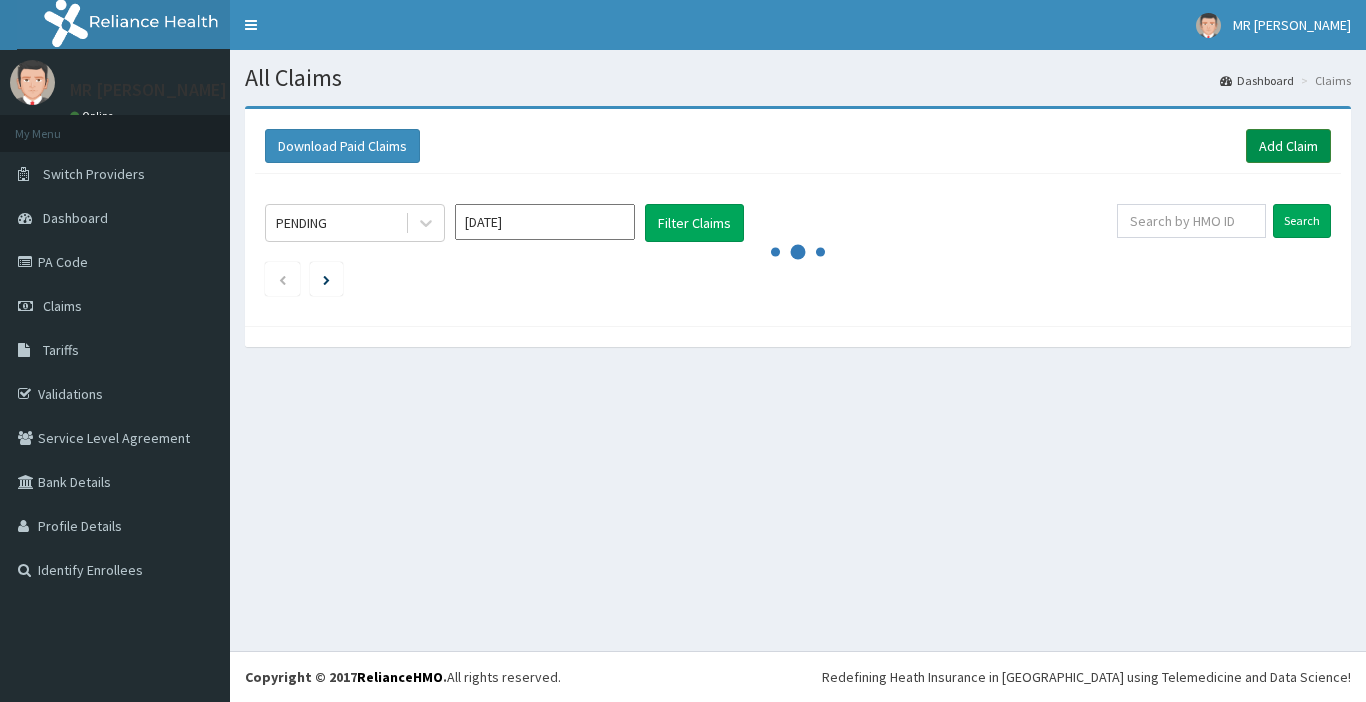 scroll, scrollTop: 0, scrollLeft: 0, axis: both 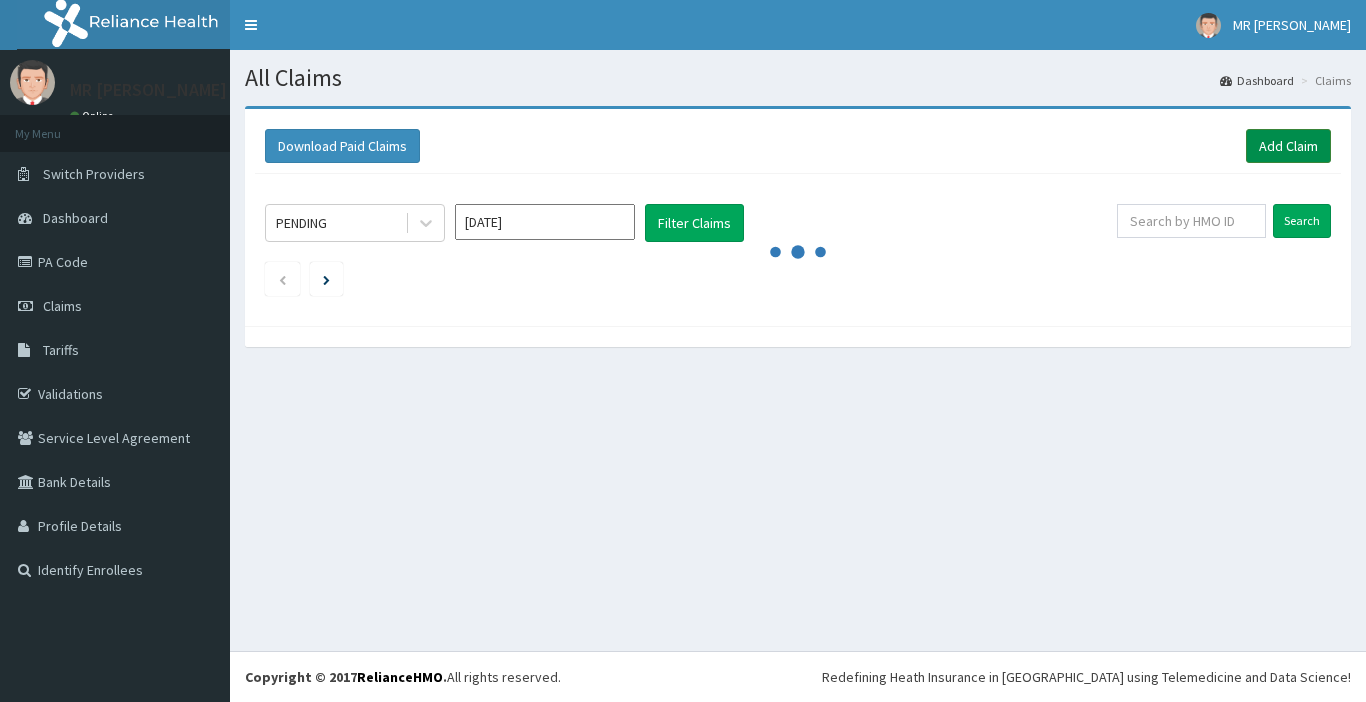 click on "Add Claim" at bounding box center (1288, 146) 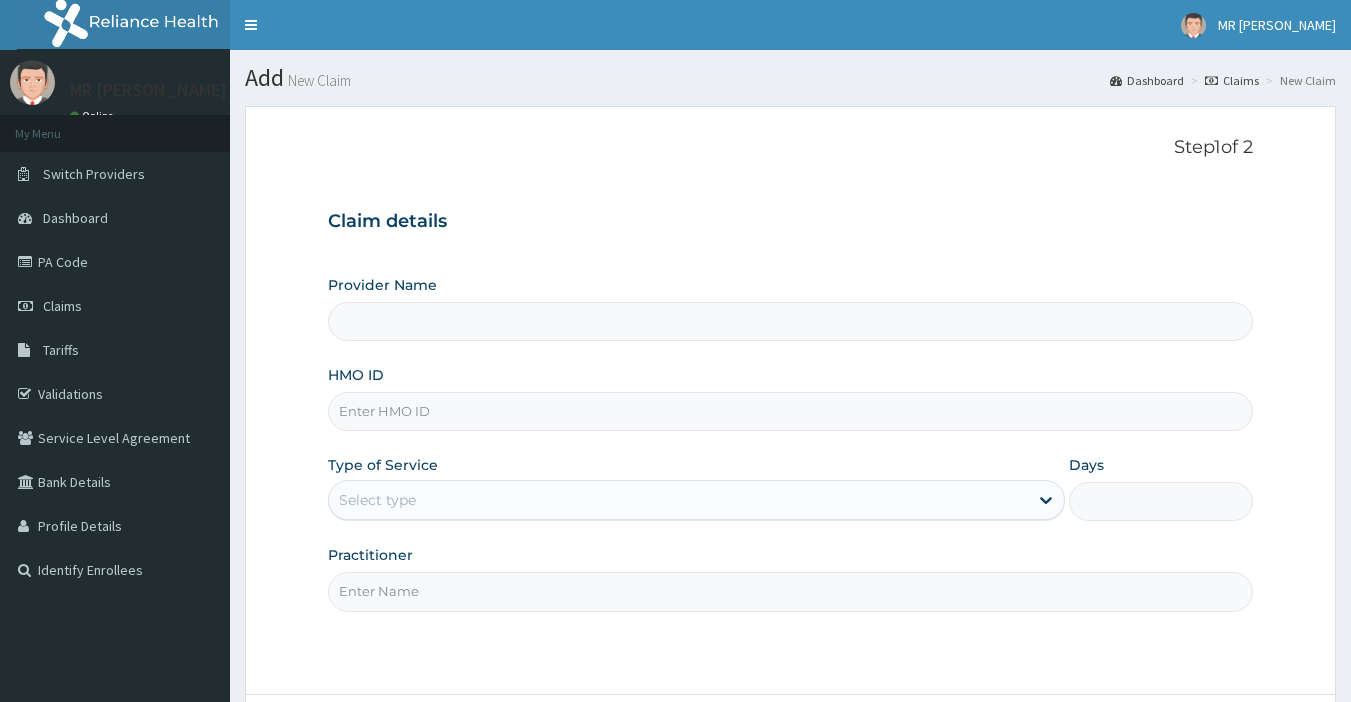 scroll, scrollTop: 0, scrollLeft: 0, axis: both 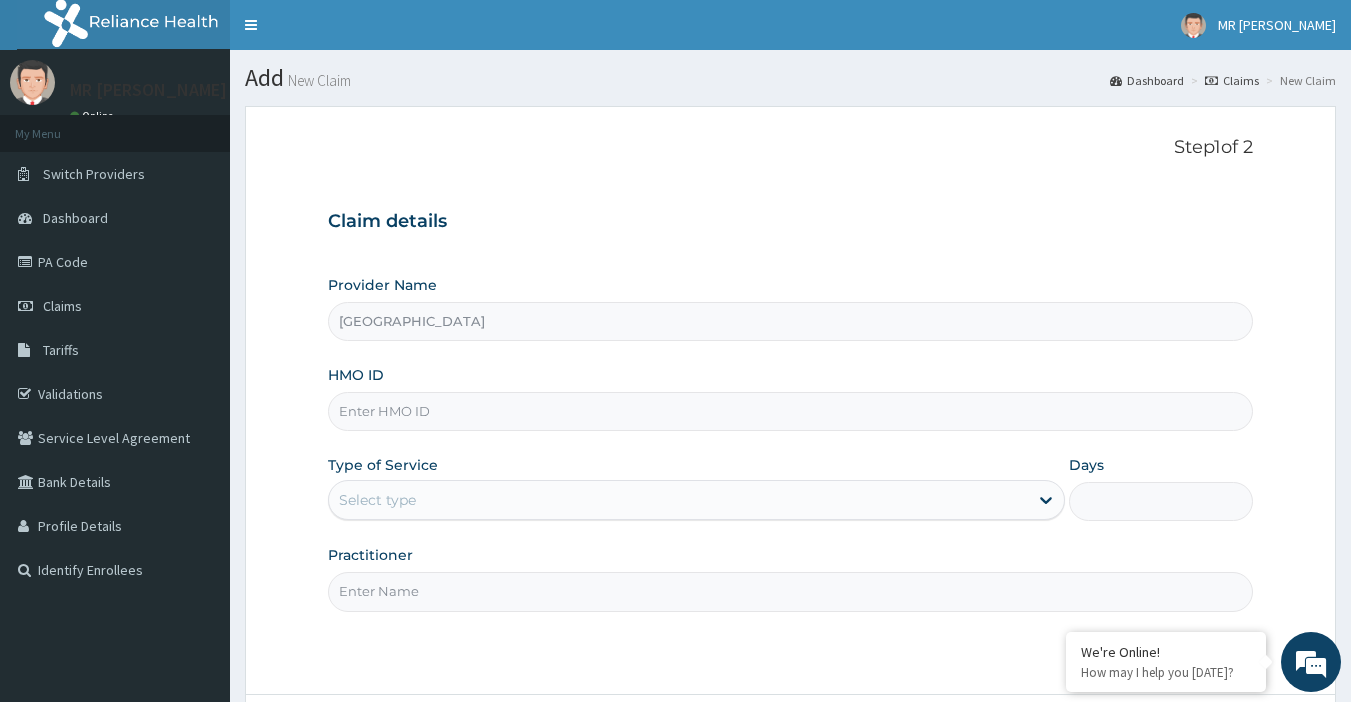 click on "HMO ID" at bounding box center [791, 411] 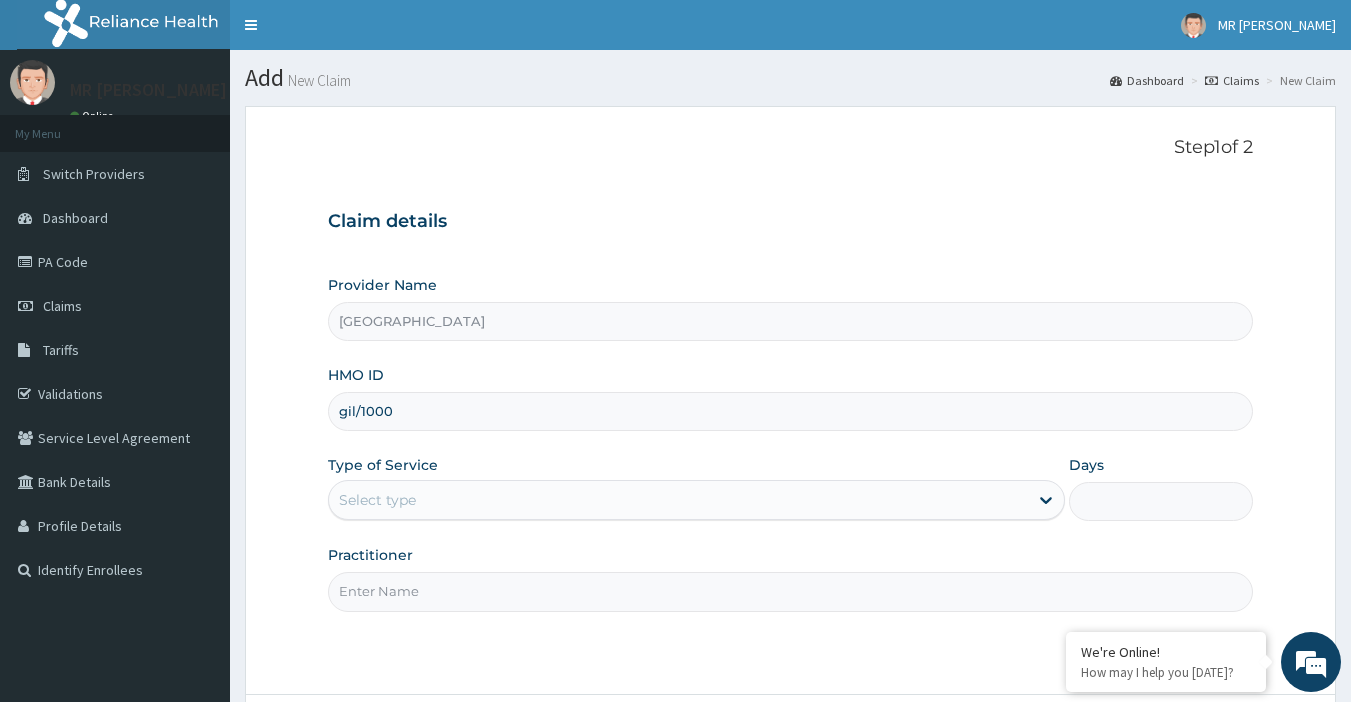 scroll, scrollTop: 0, scrollLeft: 0, axis: both 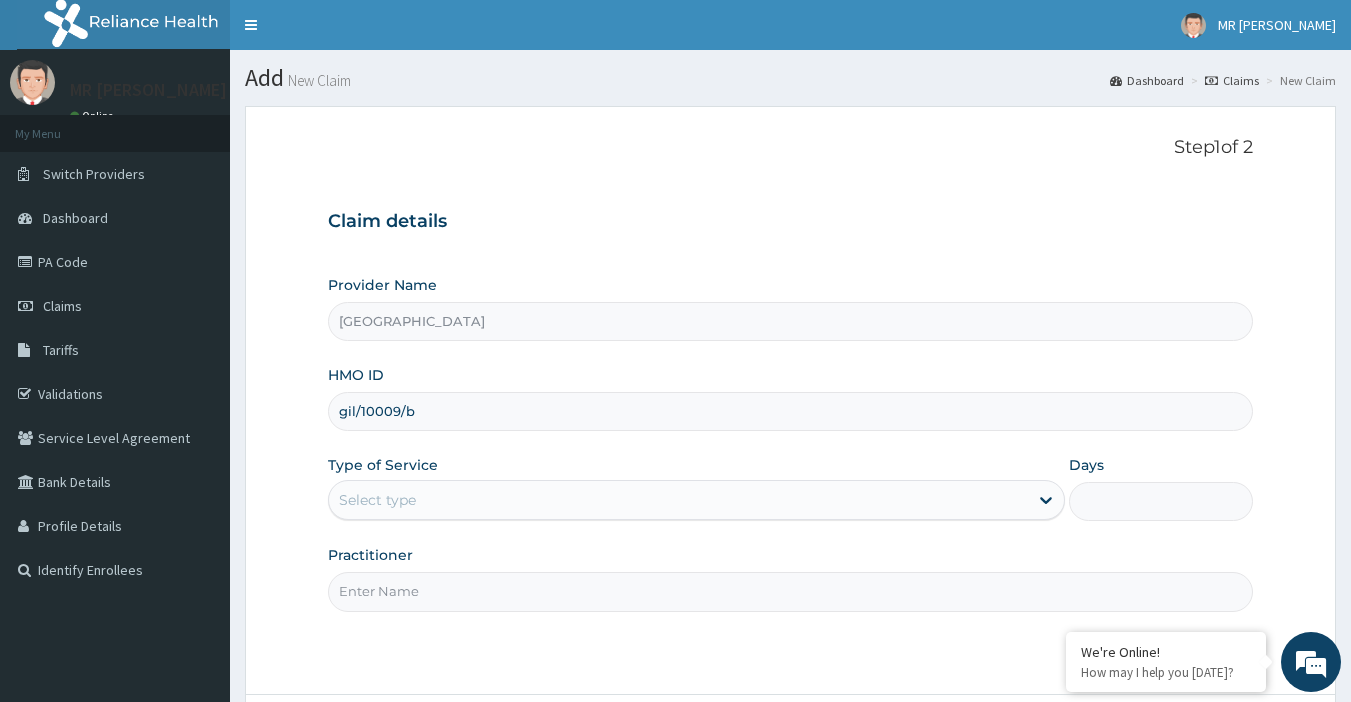 type on "gil/10009/b" 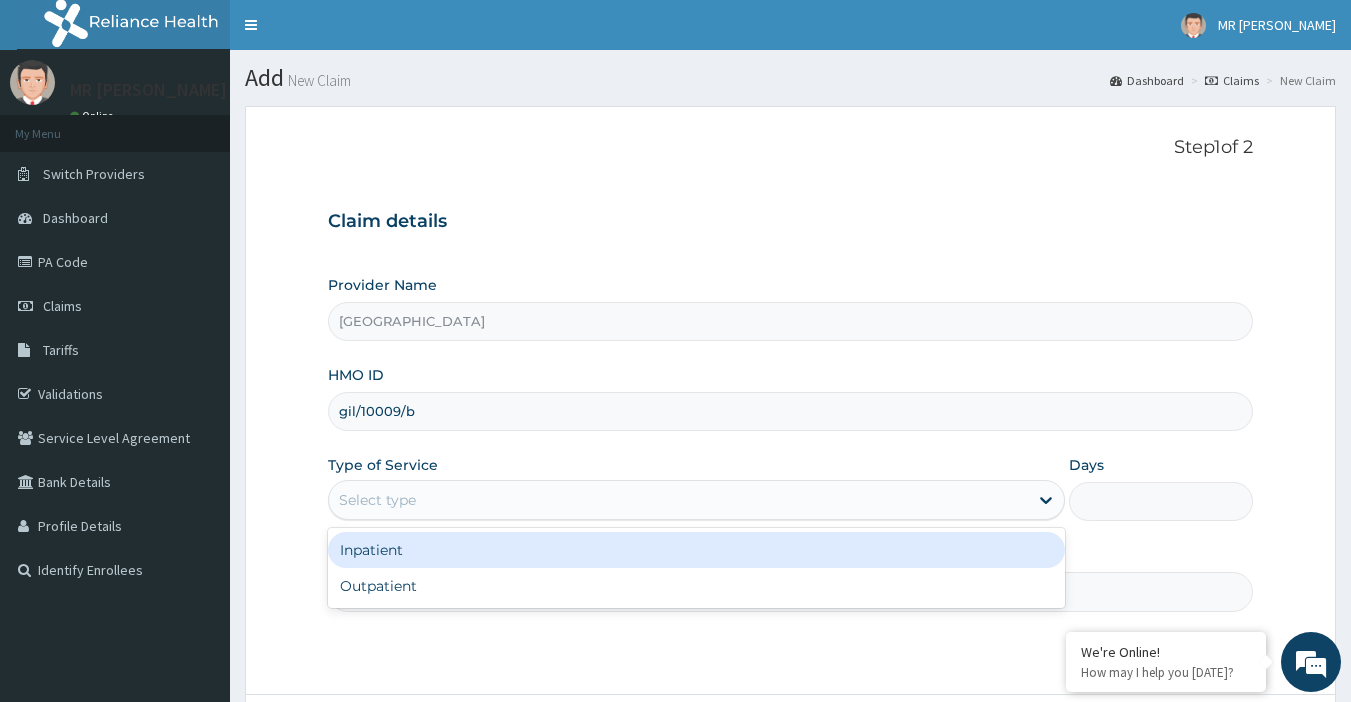 click on "Select type" at bounding box center (678, 500) 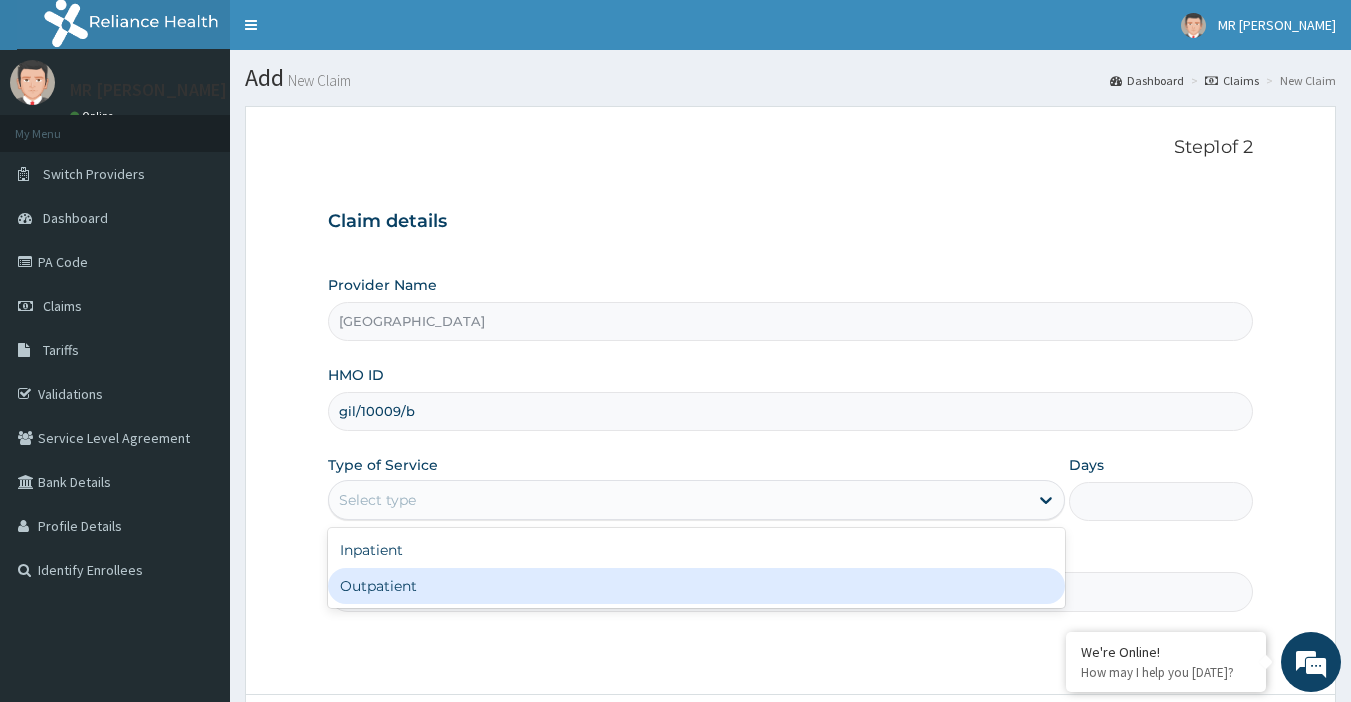 click on "Outpatient" at bounding box center [696, 586] 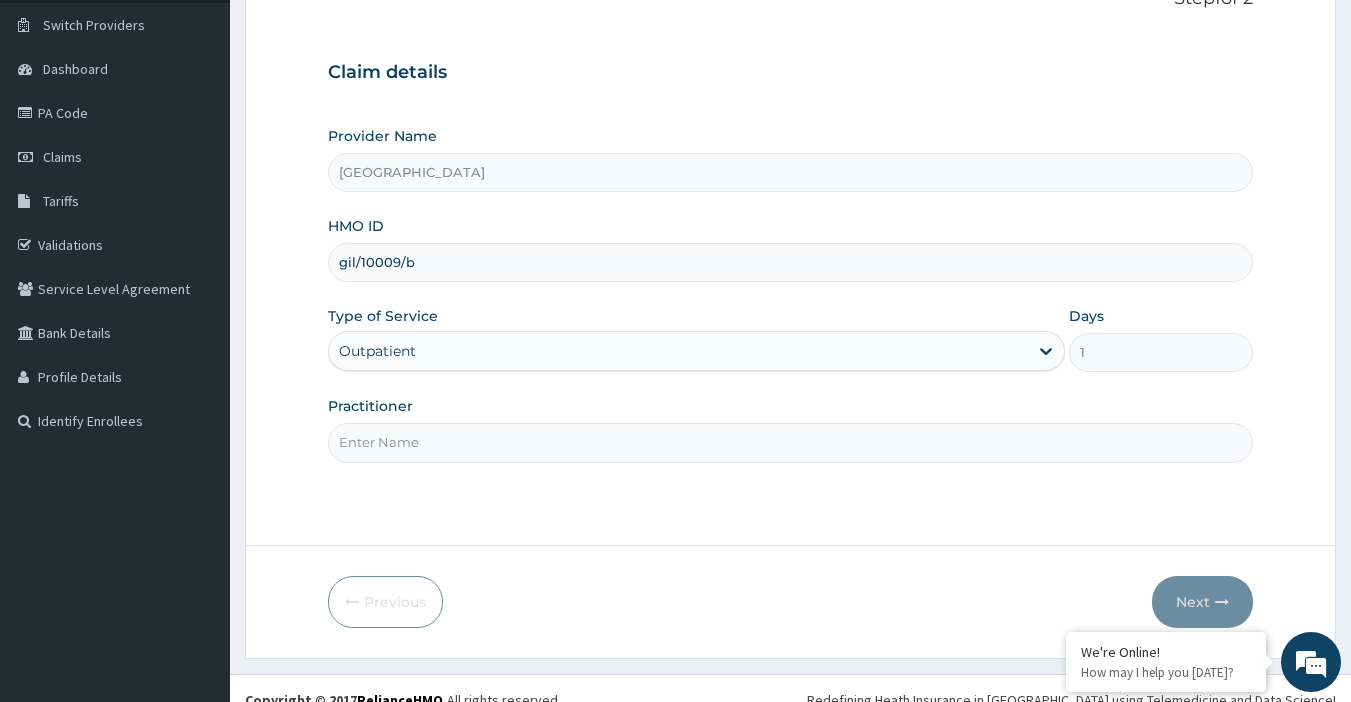 scroll, scrollTop: 172, scrollLeft: 0, axis: vertical 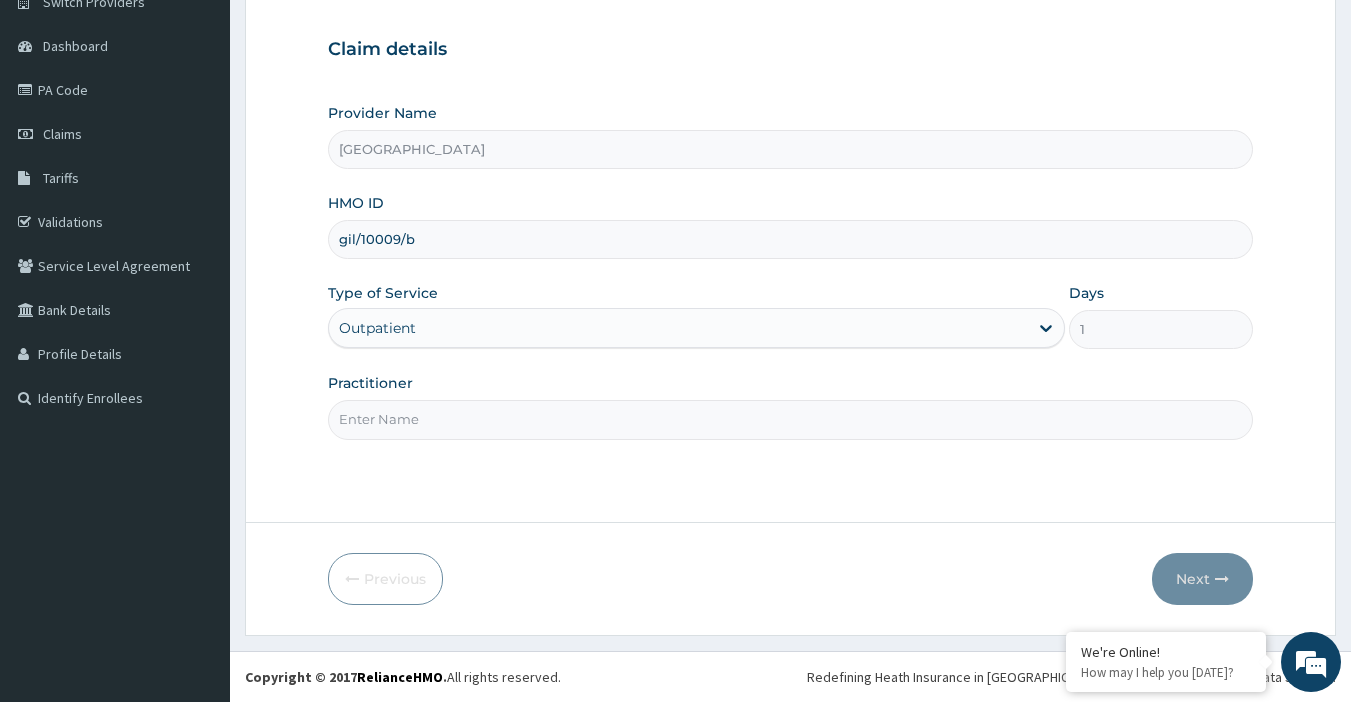 click on "Practitioner" at bounding box center (791, 419) 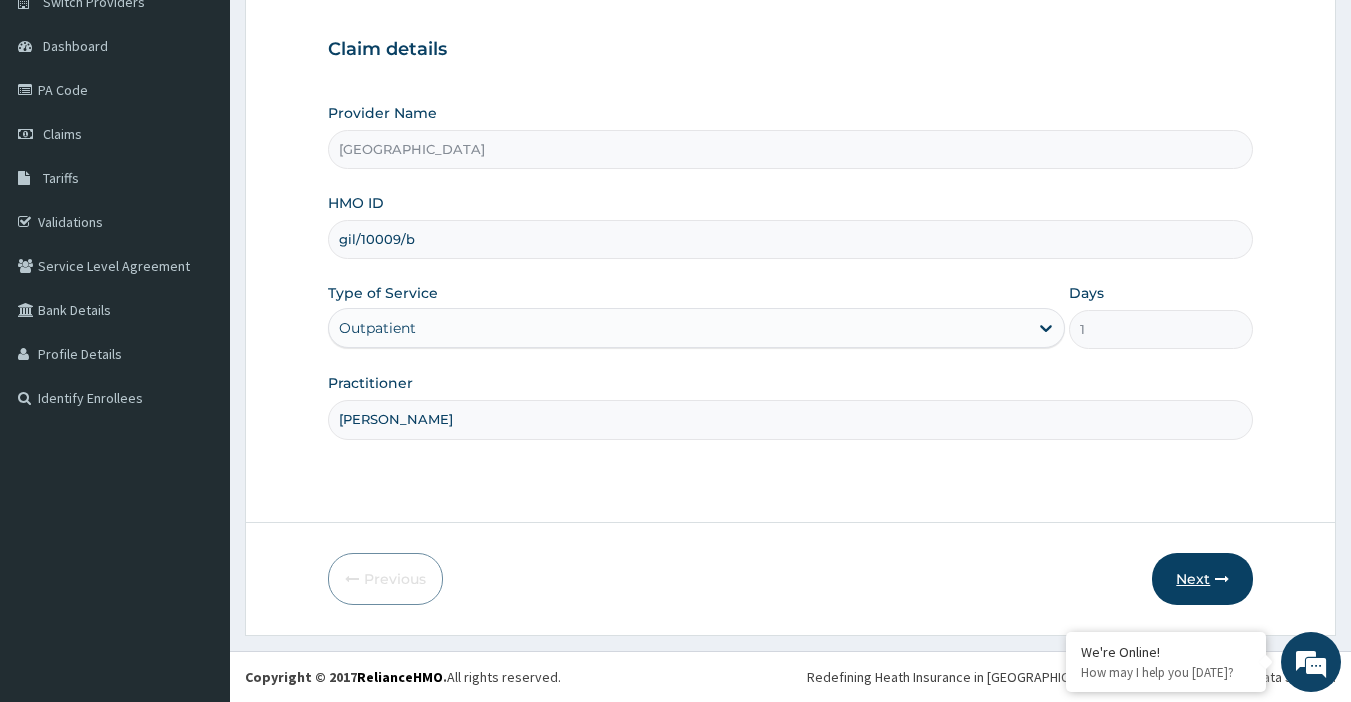 type on "dr james" 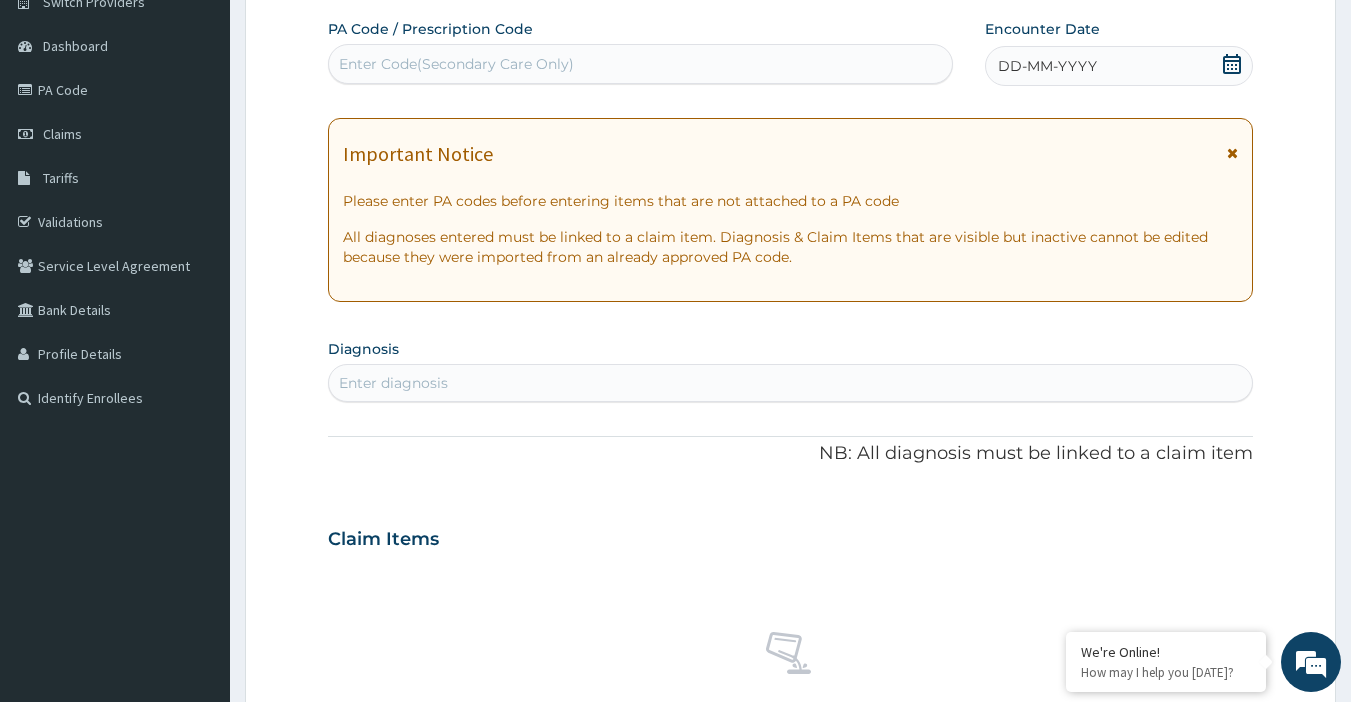click on "DD-MM-YYYY" at bounding box center (1047, 66) 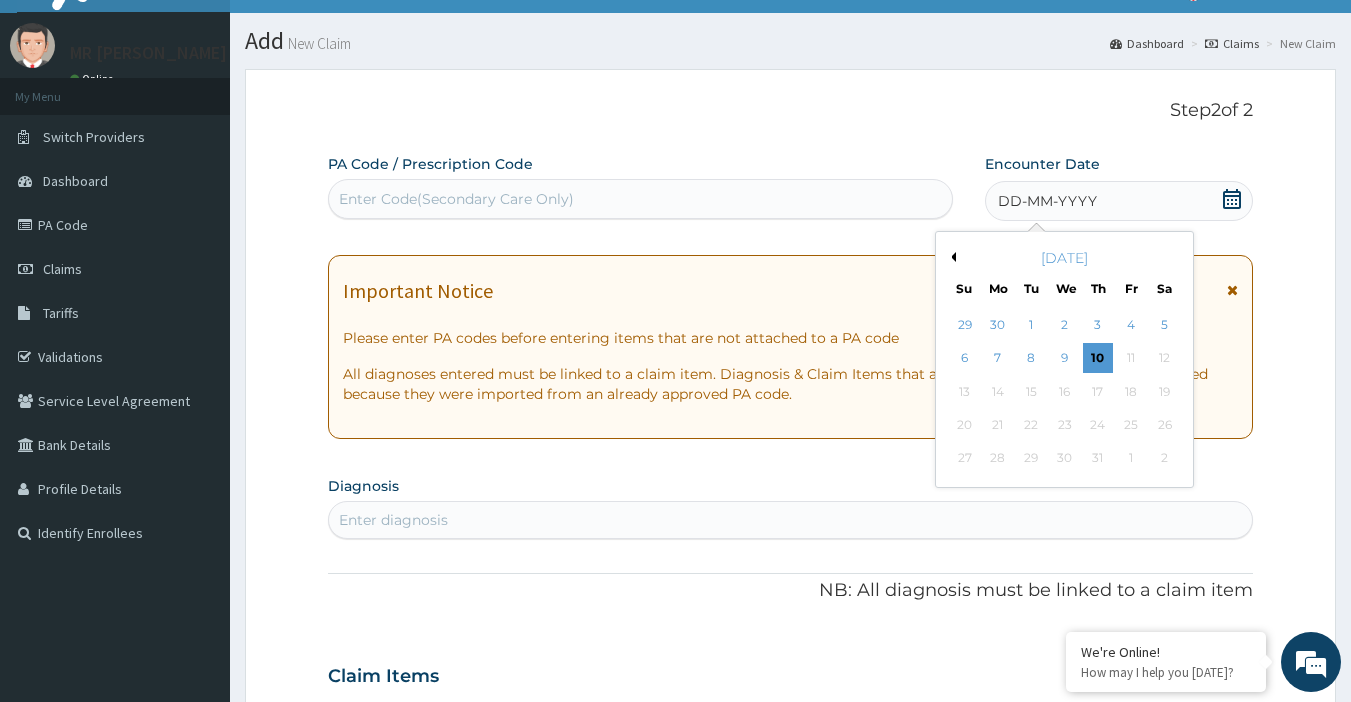 scroll, scrollTop: 200, scrollLeft: 0, axis: vertical 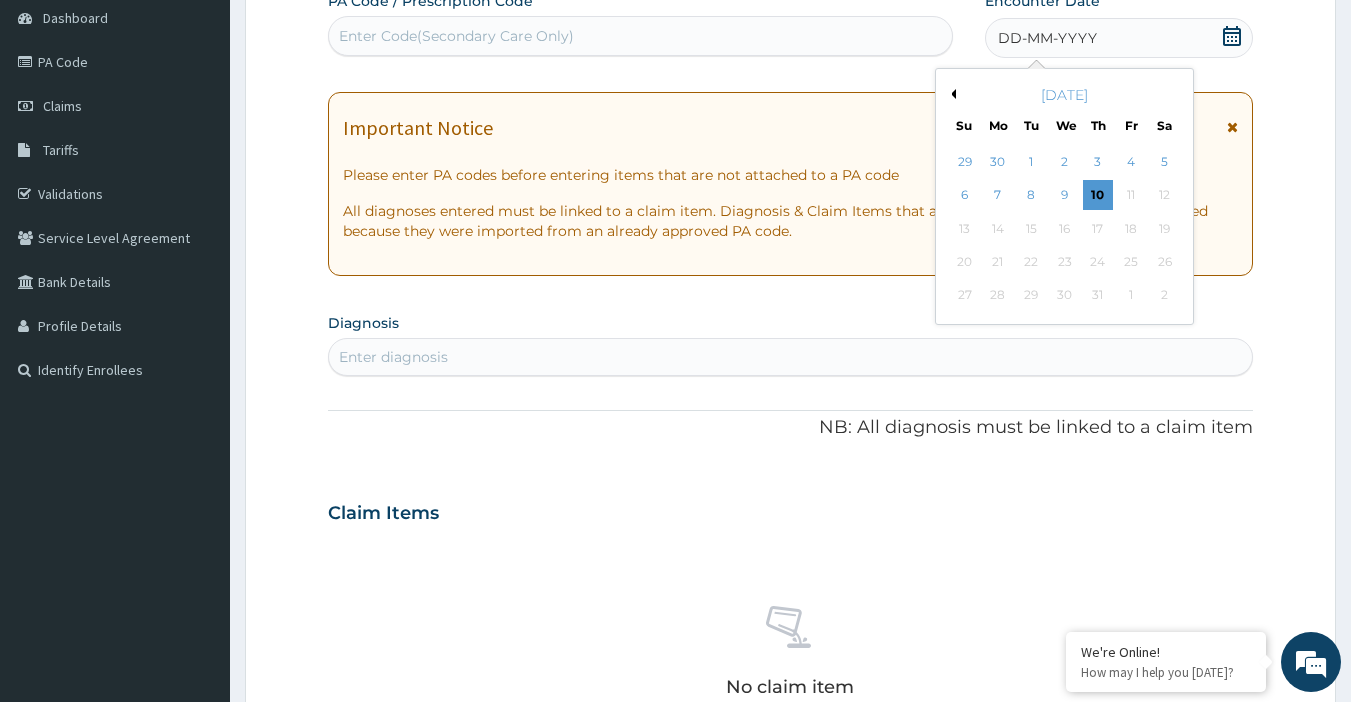 click on "Previous Month" at bounding box center [951, 94] 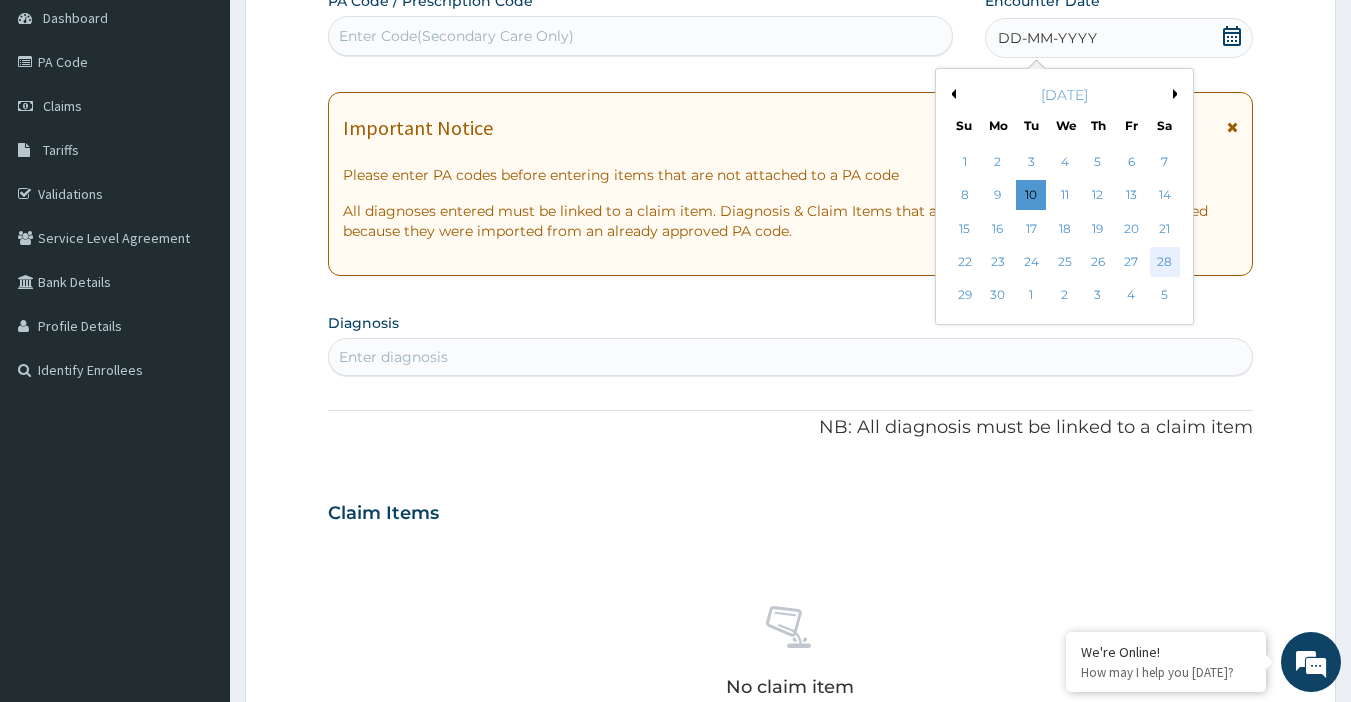 click on "28" at bounding box center (1165, 262) 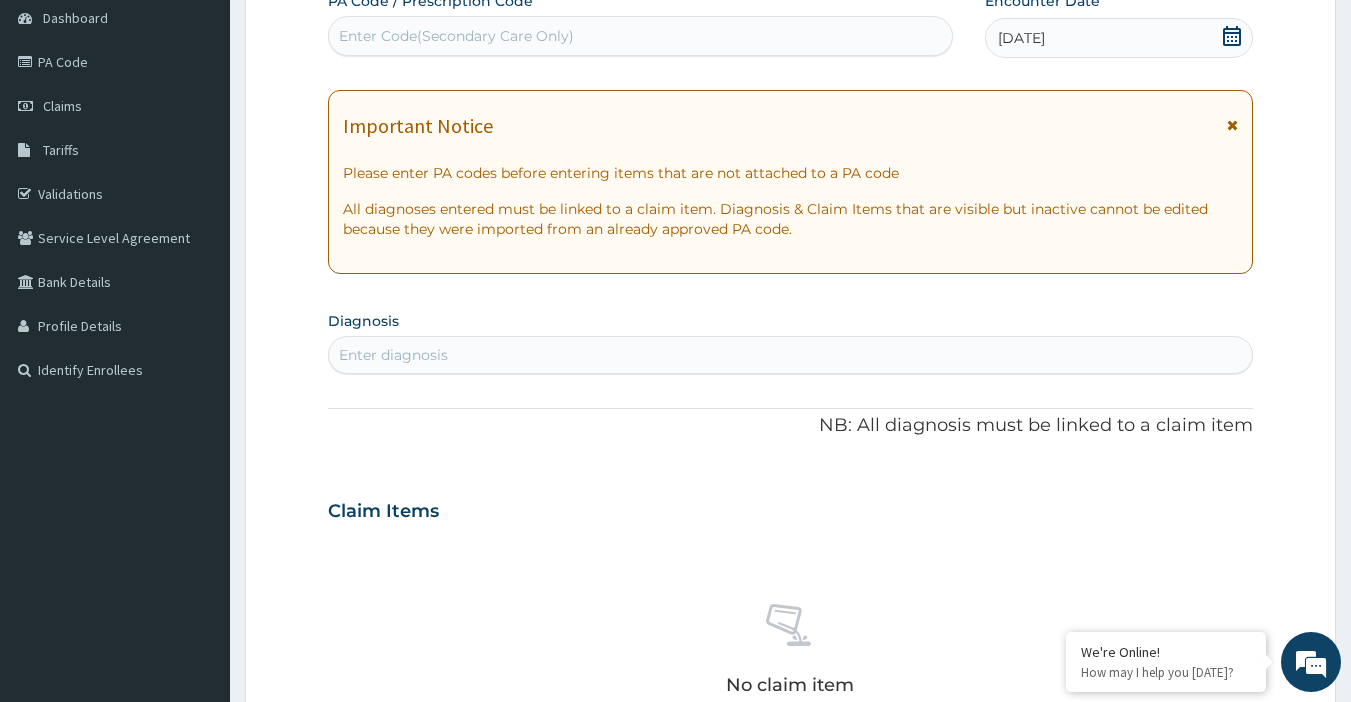 click on "Enter diagnosis" at bounding box center [791, 355] 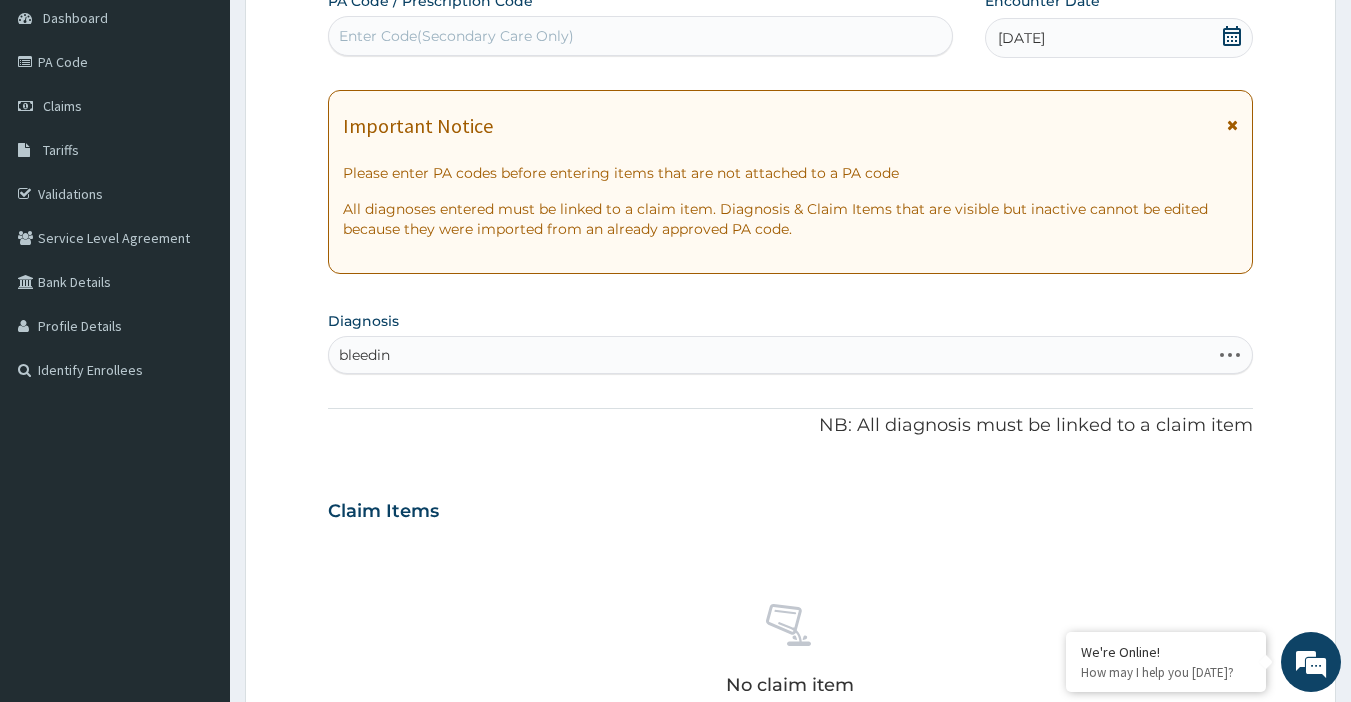 type on "bleeding" 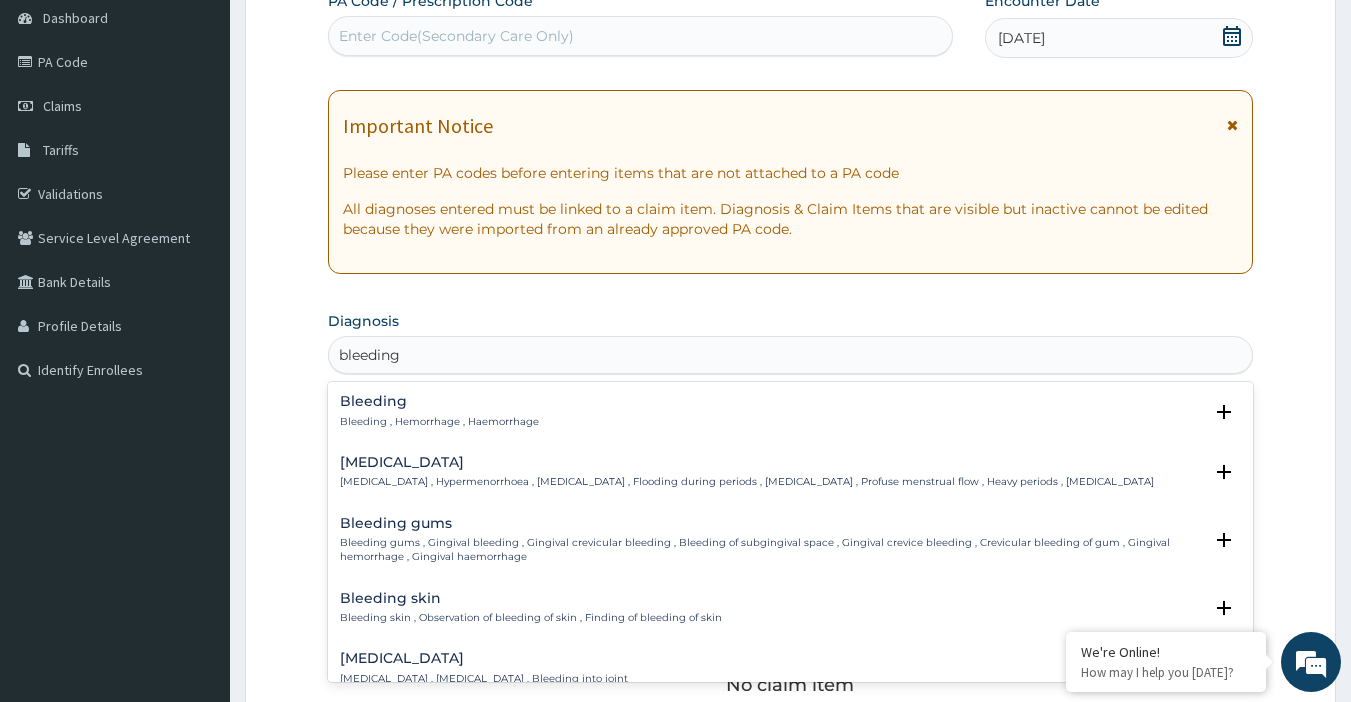 click on "Menorrhagia Menorrhagia , Hypermenorrhoea , Hypermenorrhea , Flooding during periods , Heavy period , Profuse menstrual flow , Heavy periods , Heavy menstrual bleeding Select Status Query Query covers suspected (?), Keep in view (kiv), Ruled out (r/o) Confirmed" at bounding box center [791, 477] 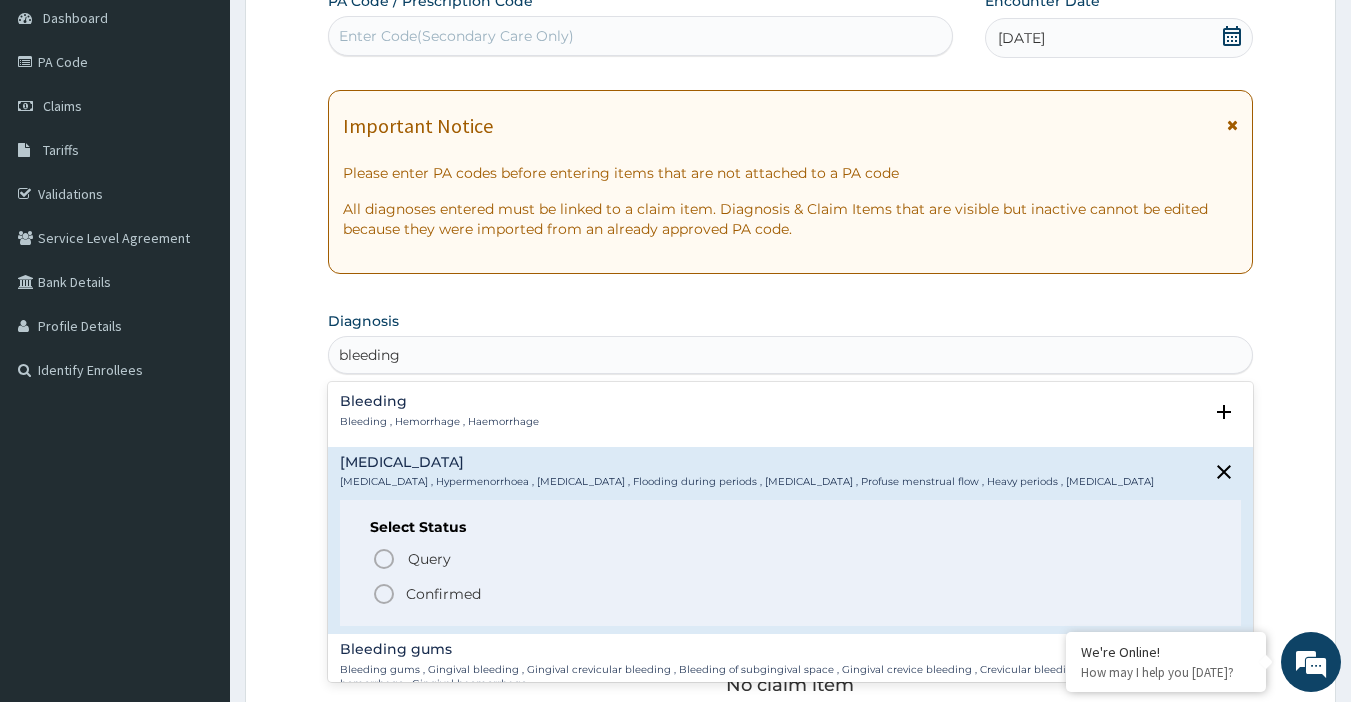 click on "Menorrhagia Menorrhagia , Hypermenorrhoea , Hypermenorrhea , Flooding during periods , Heavy period , Profuse menstrual flow , Heavy periods , Heavy menstrual bleeding" at bounding box center [747, 472] 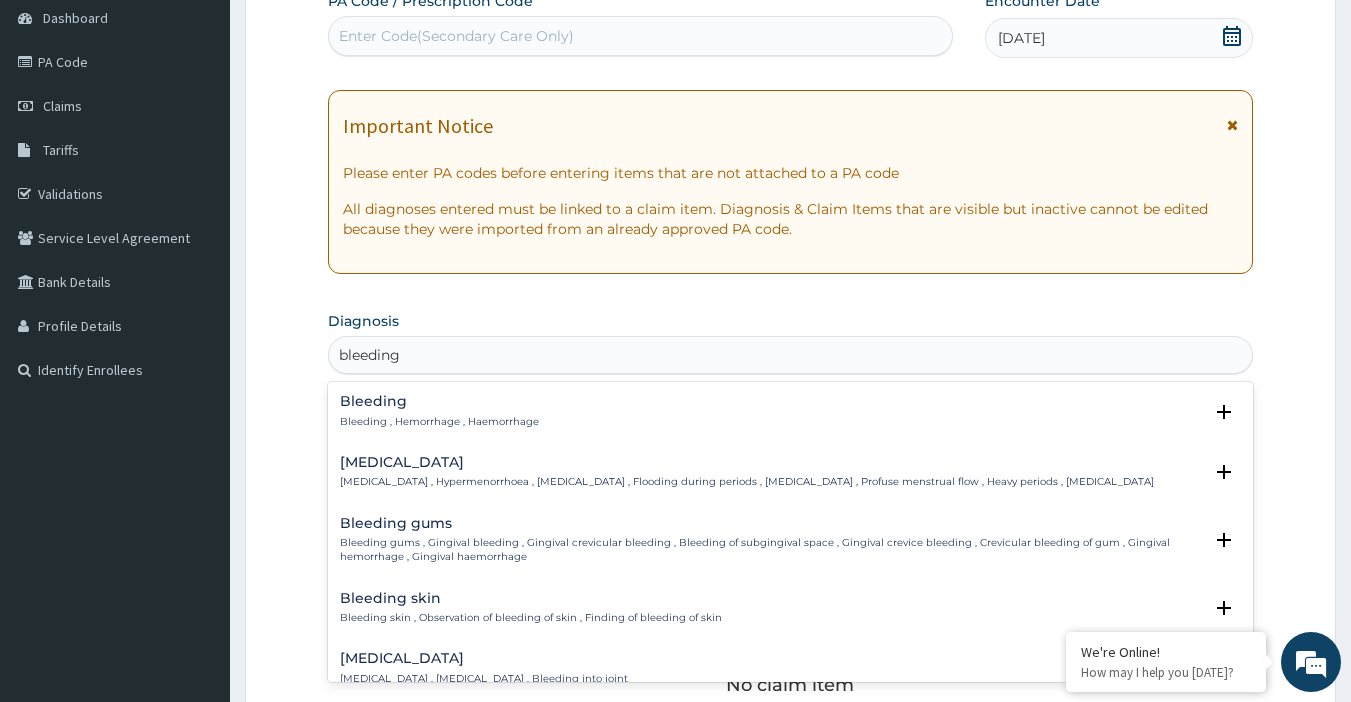 click on "Menorrhagia , Hypermenorrhoea , Hypermenorrhea , Flooding during periods , Heavy period , Profuse menstrual flow , Heavy periods , Heavy menstrual bleeding" at bounding box center [747, 482] 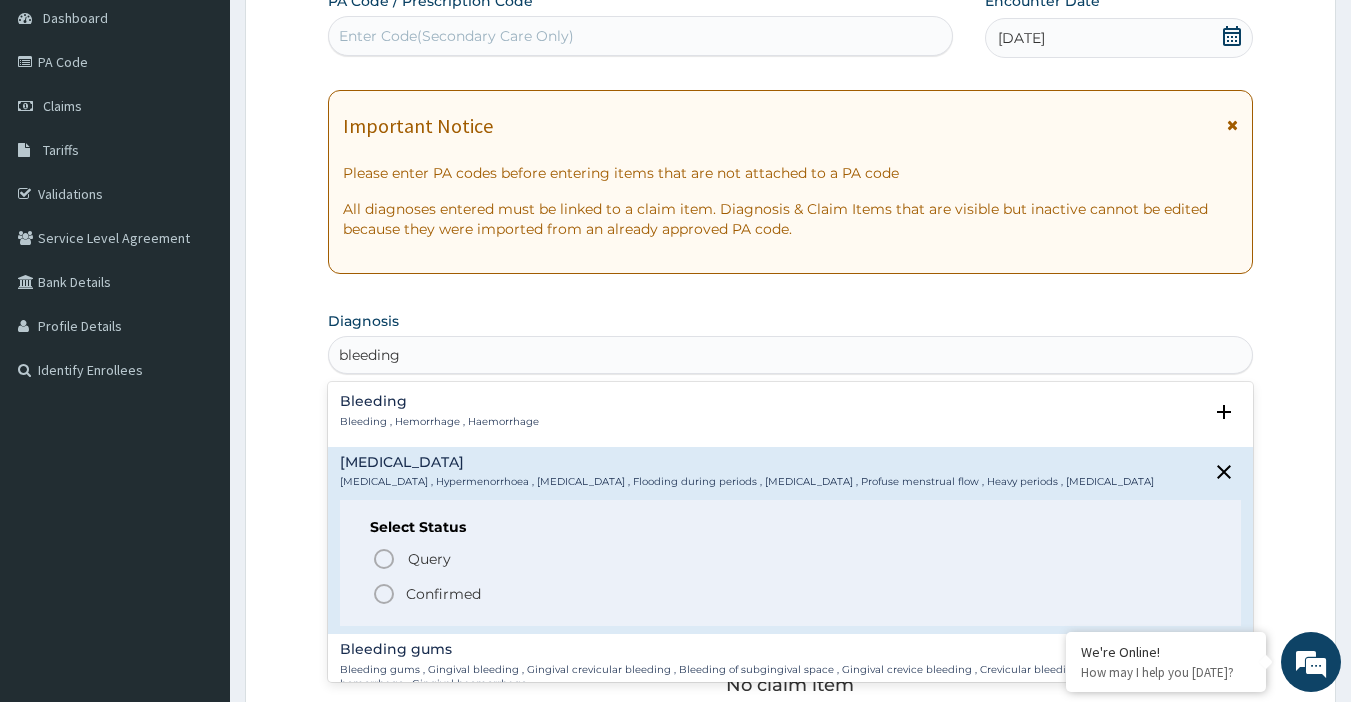 click on "Confirmed" at bounding box center [443, 594] 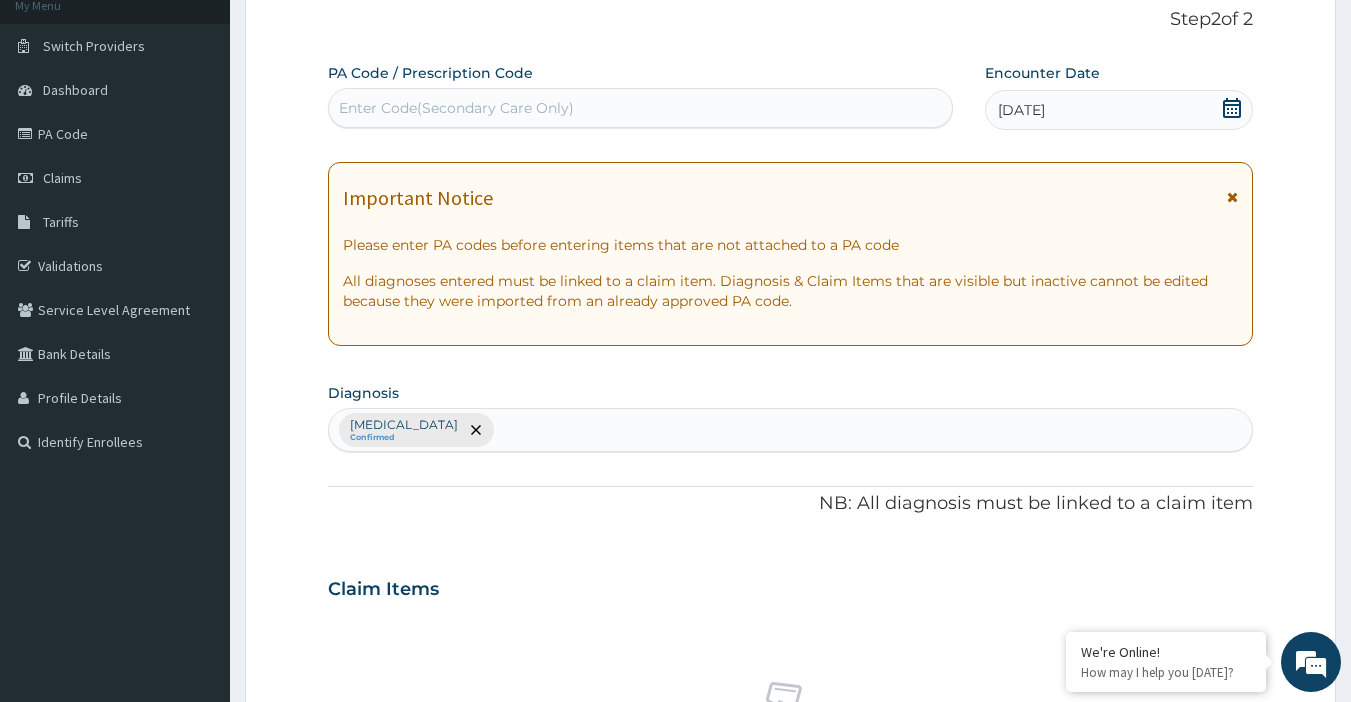 scroll, scrollTop: 100, scrollLeft: 0, axis: vertical 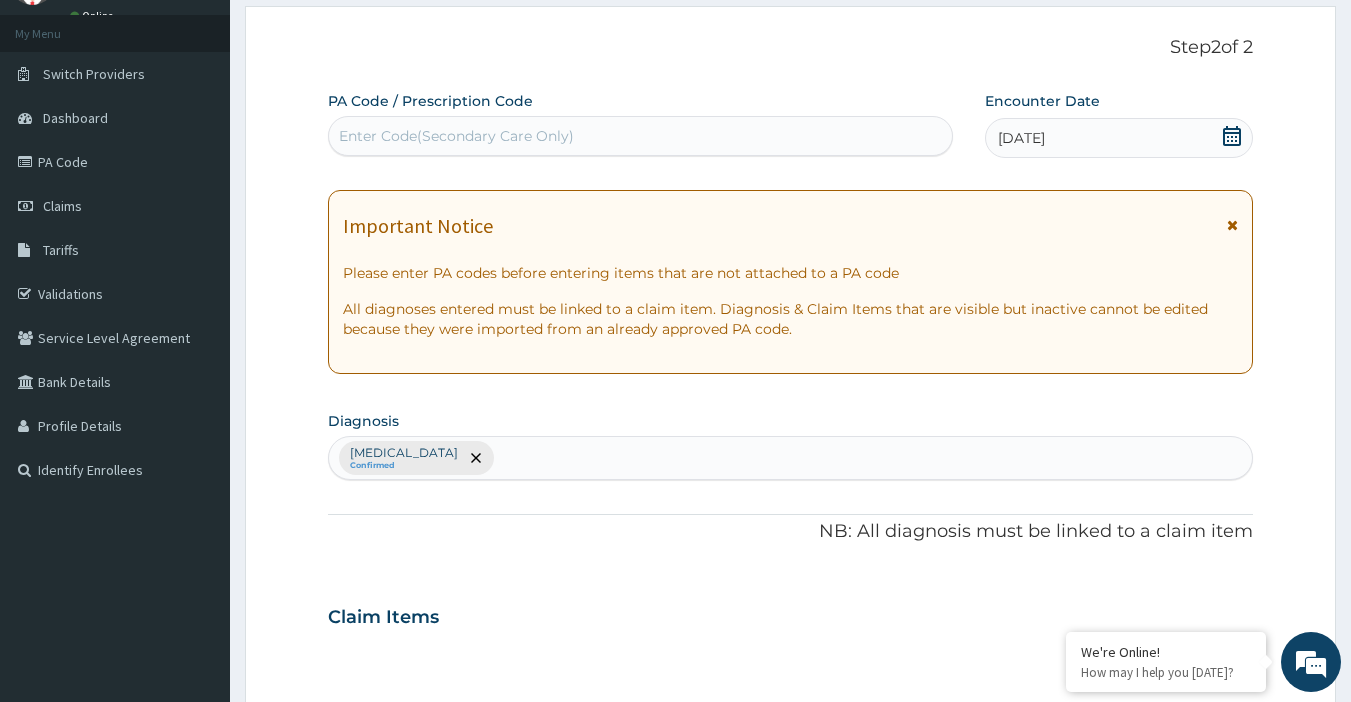 click on "Menorrhagia Confirmed" at bounding box center (791, 458) 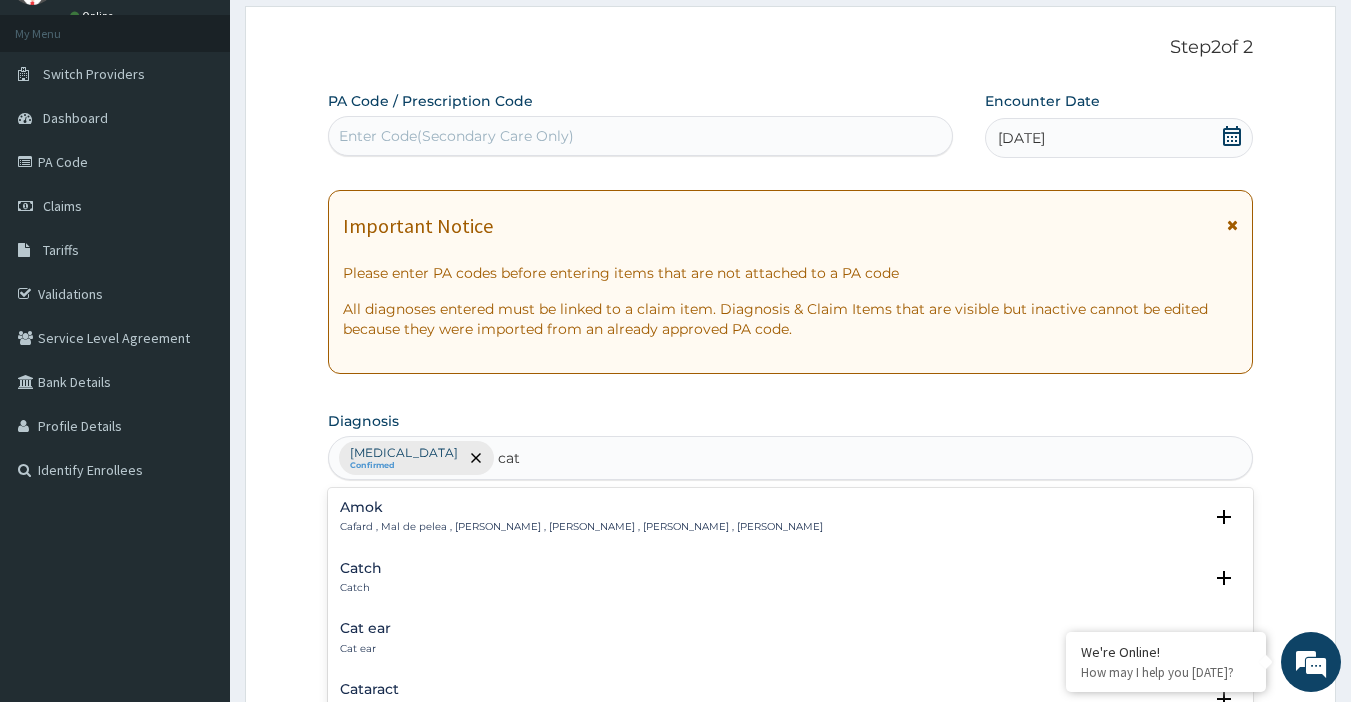 type on "cata" 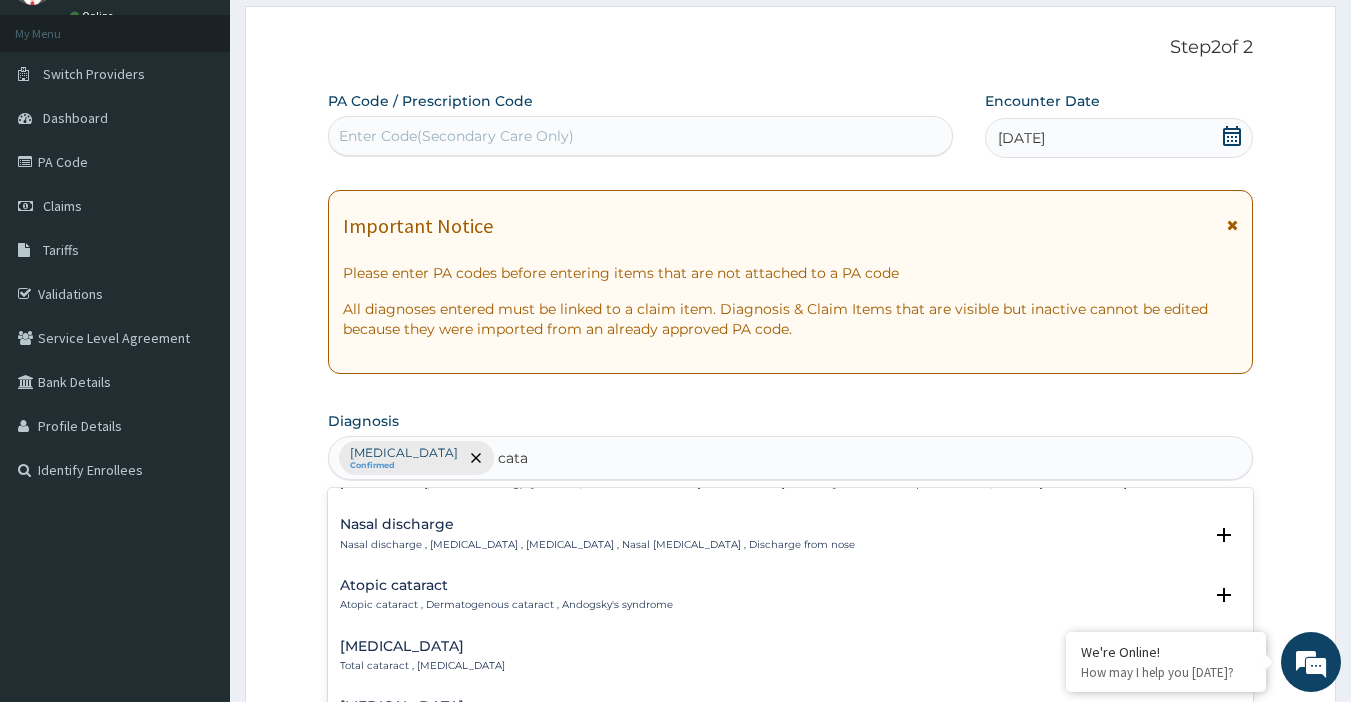 scroll, scrollTop: 700, scrollLeft: 0, axis: vertical 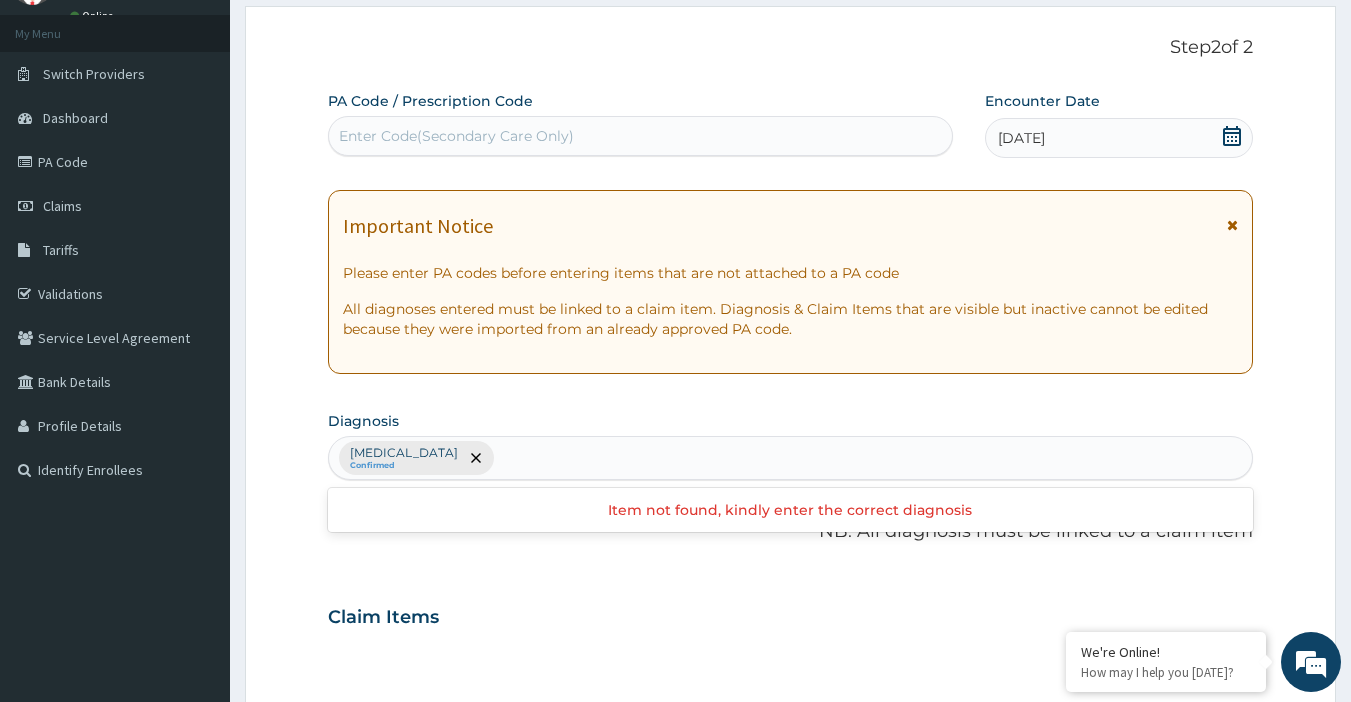 click on "Menorrhagia Confirmed" at bounding box center (791, 458) 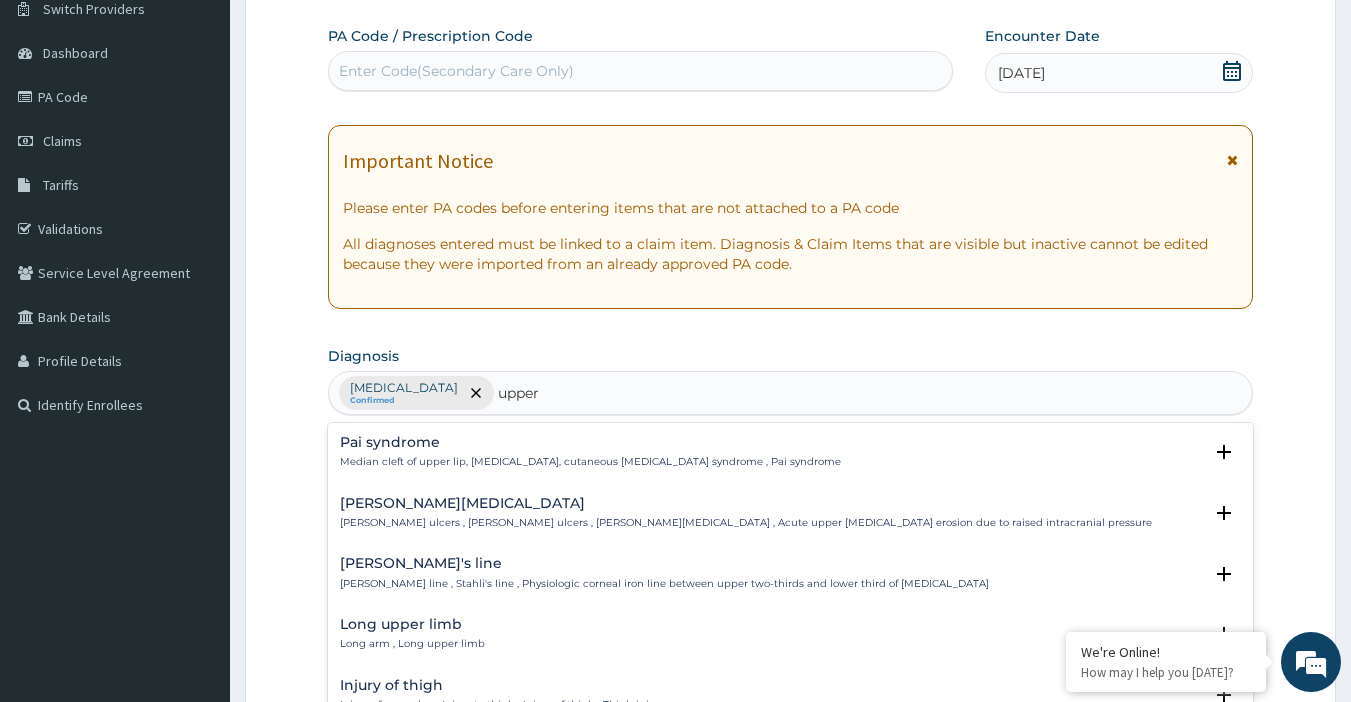 scroll, scrollTop: 200, scrollLeft: 0, axis: vertical 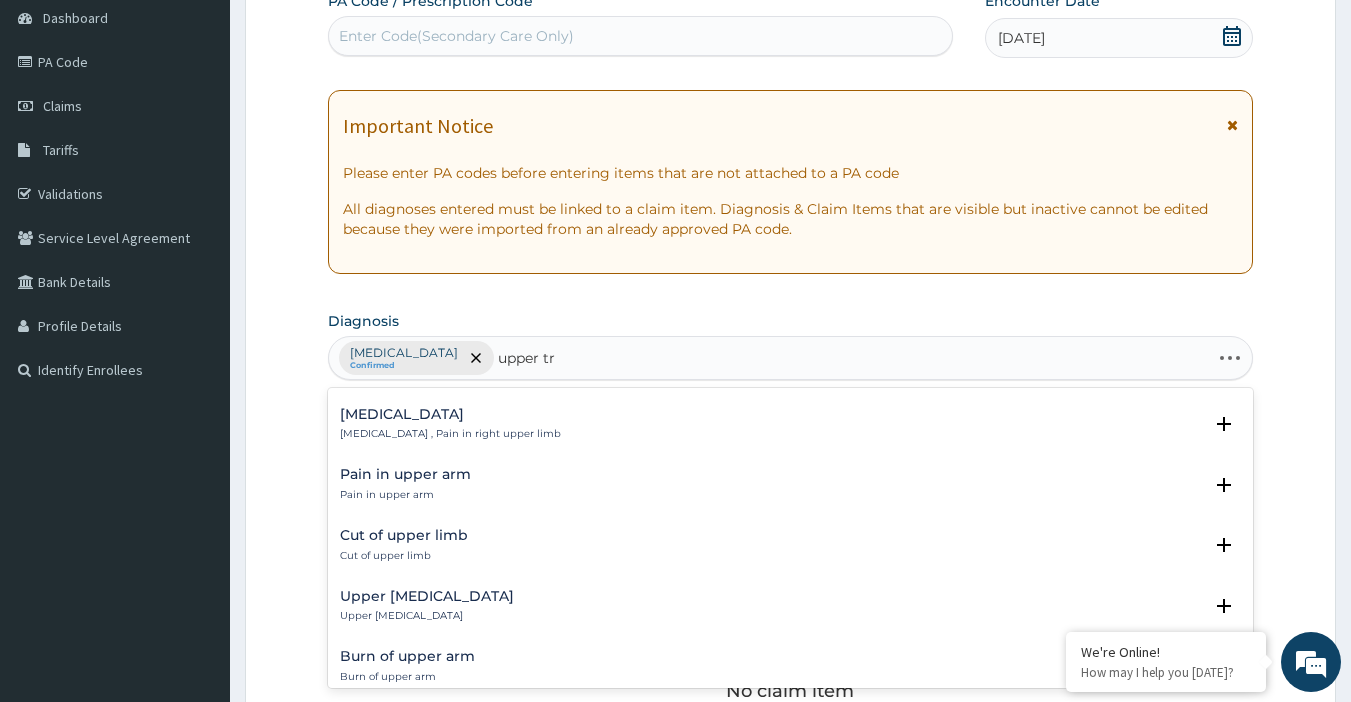type on "upper tra" 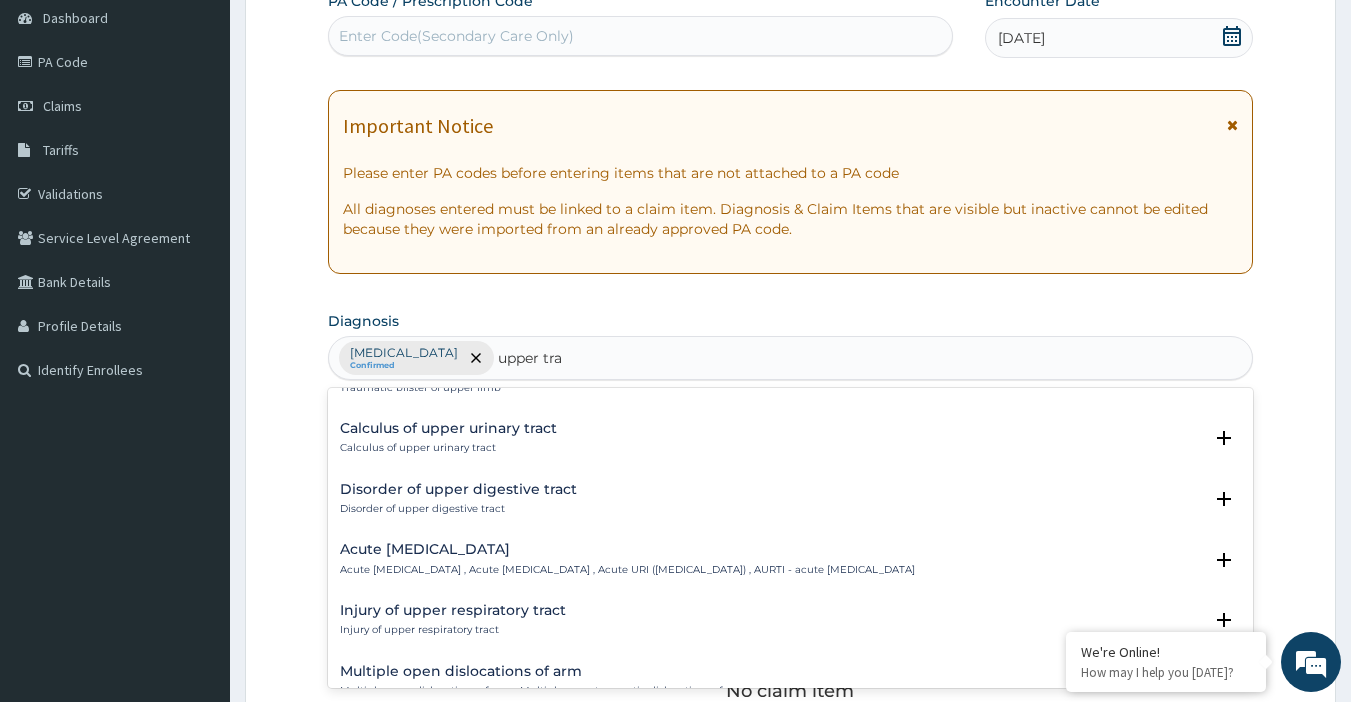 scroll, scrollTop: 614, scrollLeft: 0, axis: vertical 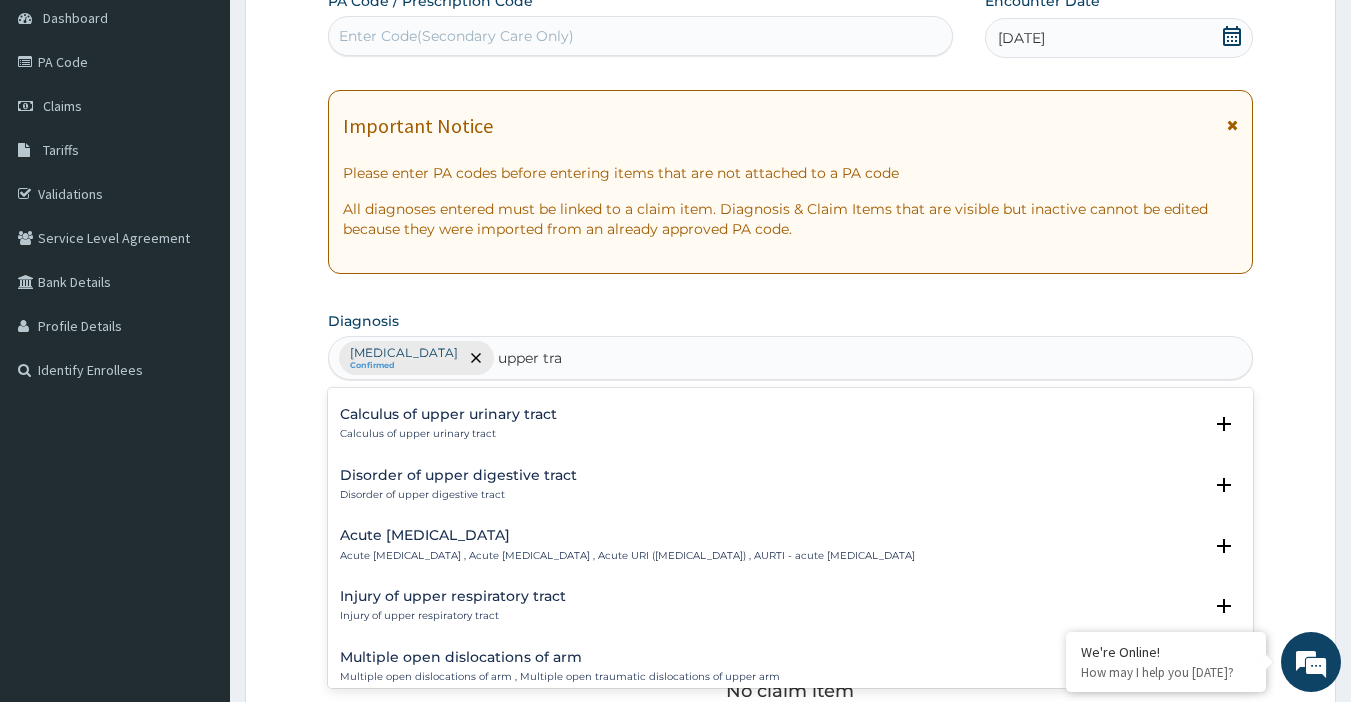 click on "Disorder of upper digestive tract Disorder of upper digestive tract" at bounding box center (791, 485) 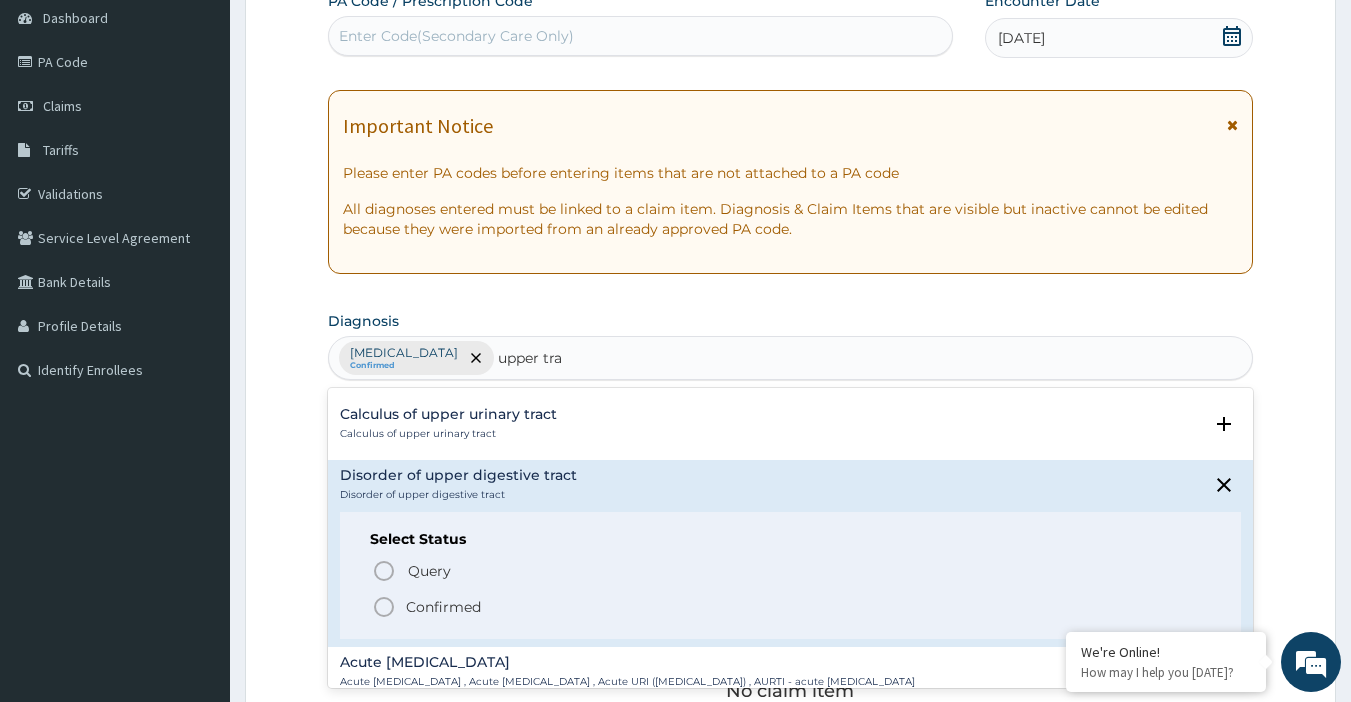 click on "Confirmed" at bounding box center (443, 607) 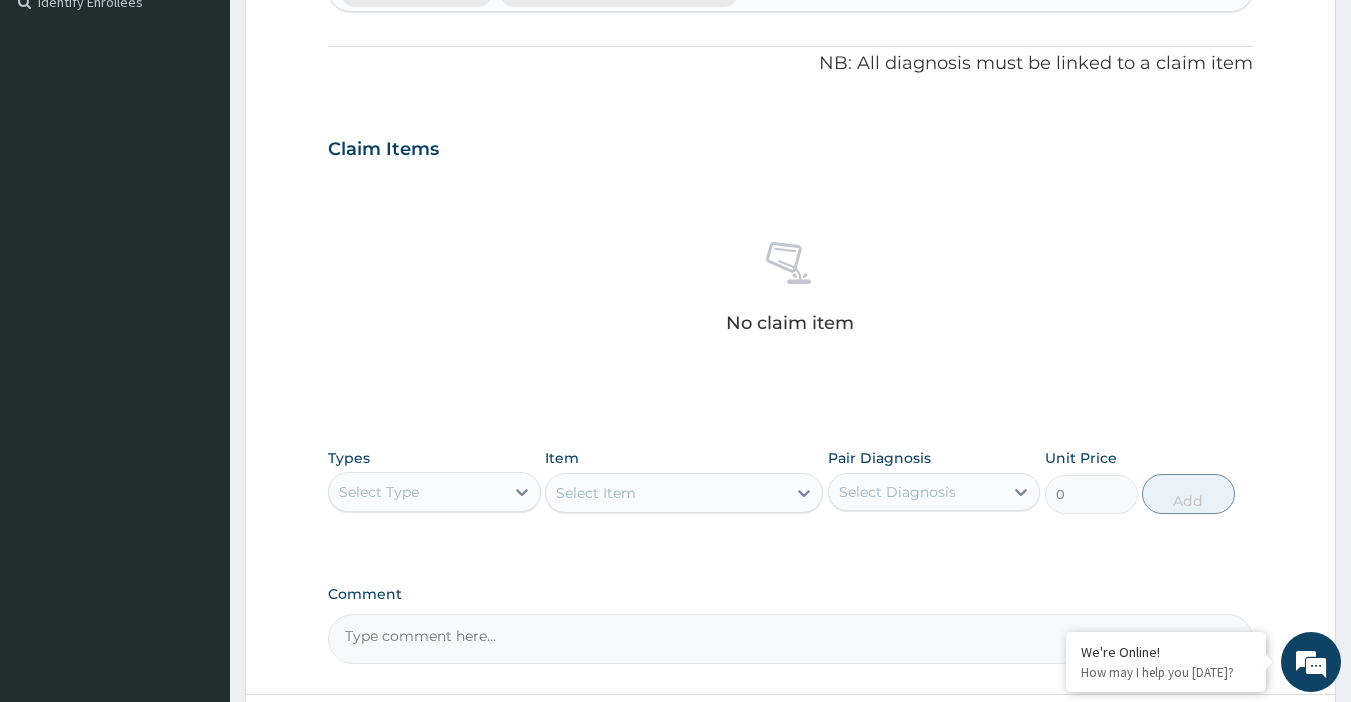 scroll, scrollTop: 600, scrollLeft: 0, axis: vertical 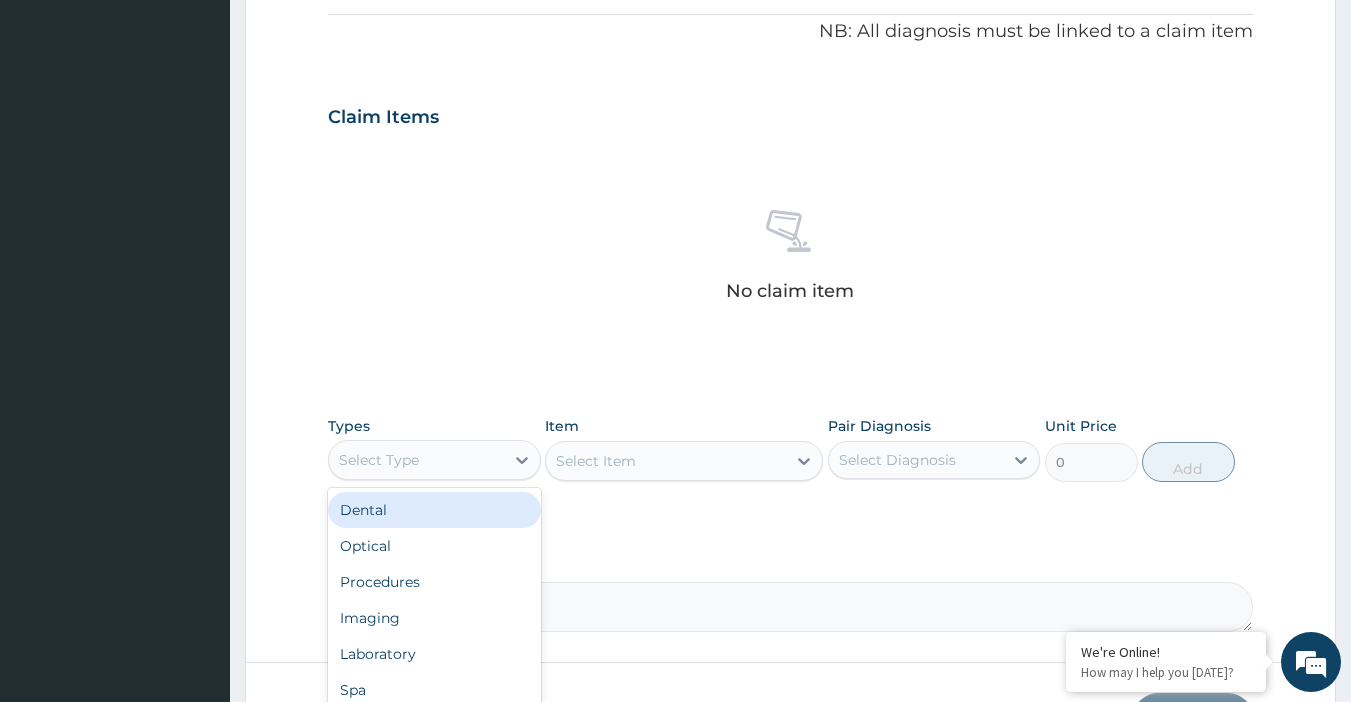 click on "Select Type" at bounding box center [379, 460] 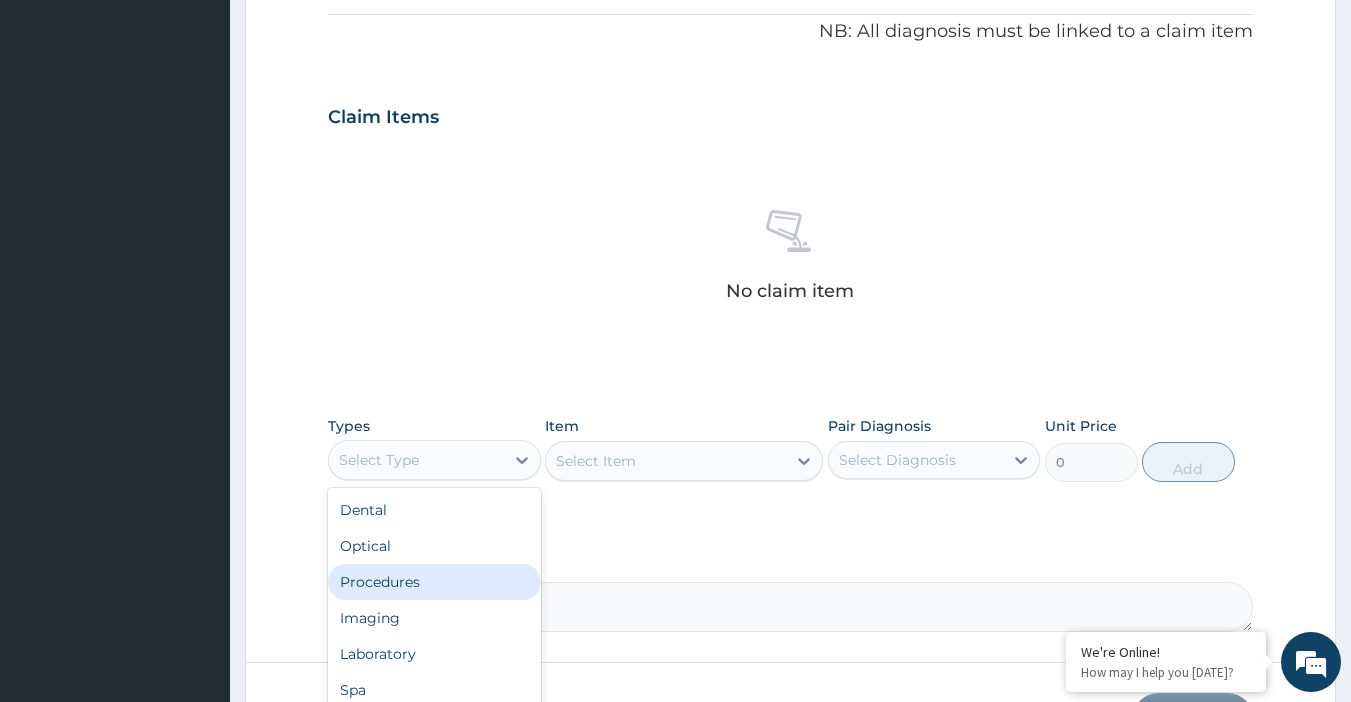 click on "Procedures" at bounding box center [434, 582] 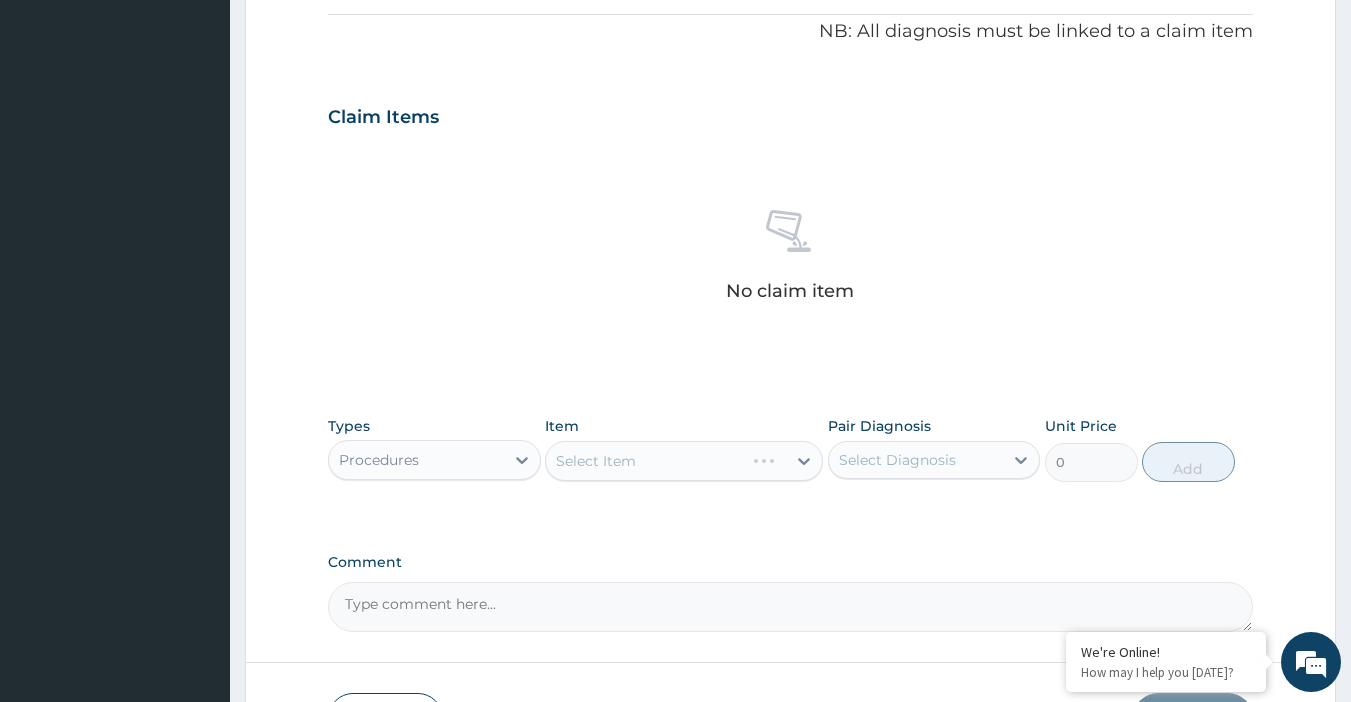 click on "Select Item" at bounding box center [684, 461] 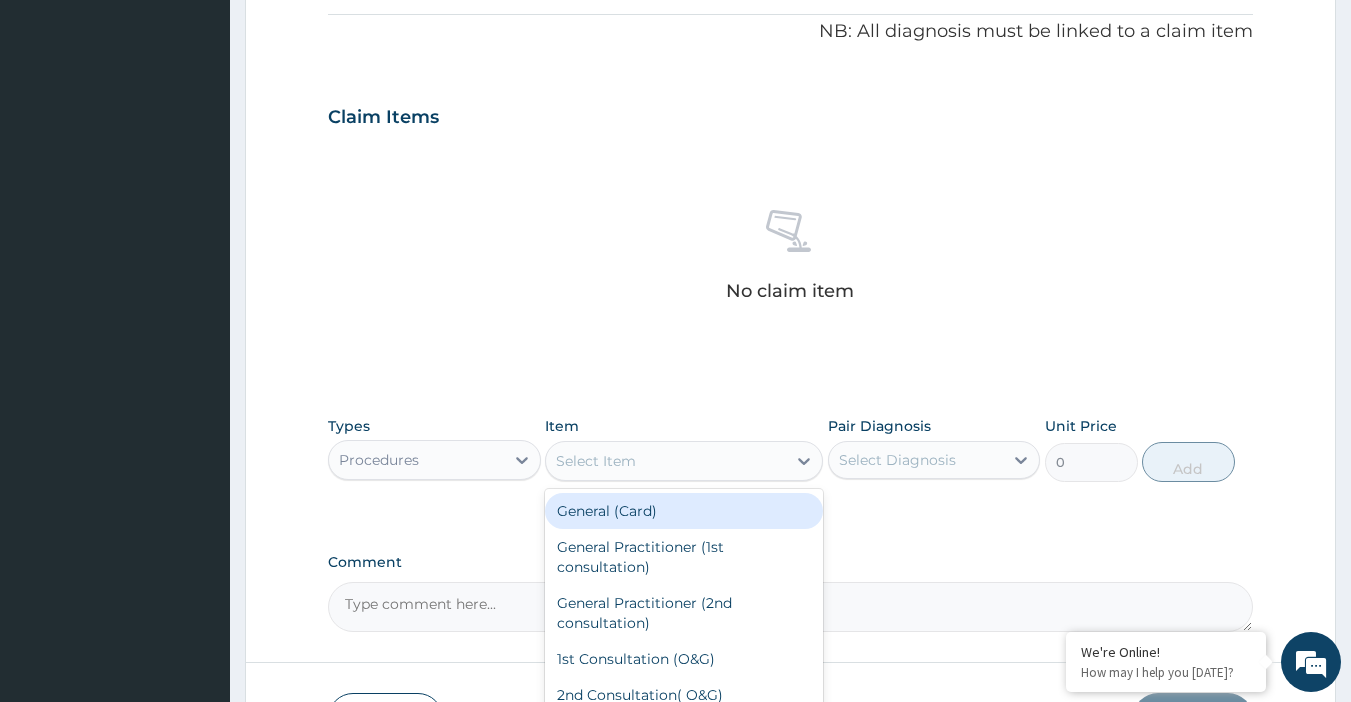 click on "Select Item" at bounding box center [666, 461] 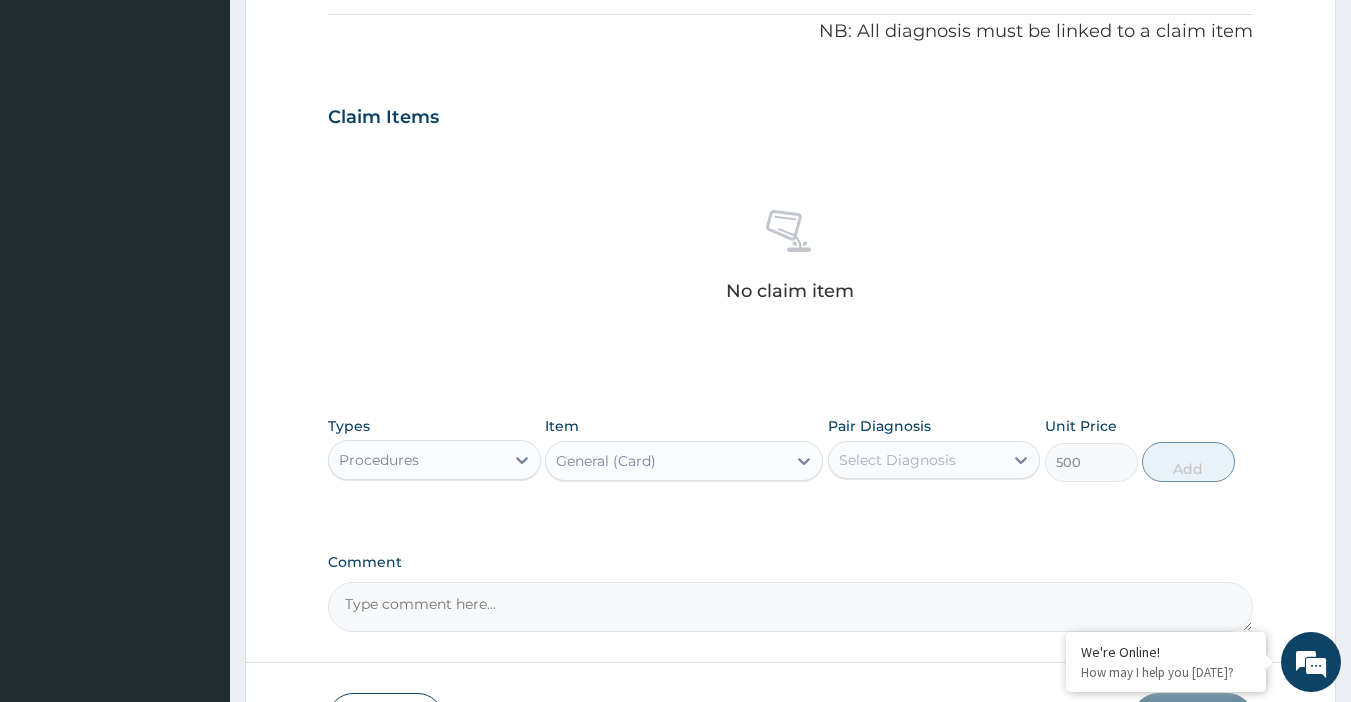 click on "Select Diagnosis" at bounding box center [916, 460] 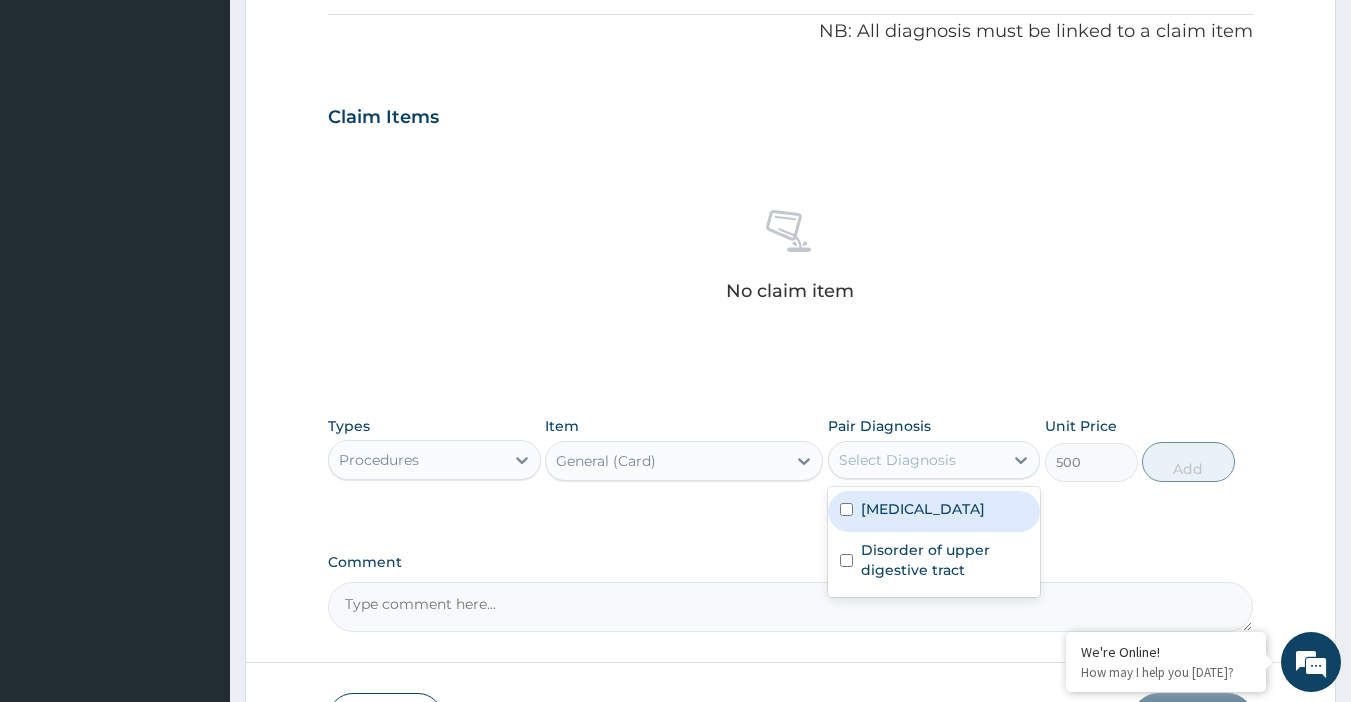 drag, startPoint x: 972, startPoint y: 498, endPoint x: 977, endPoint y: 545, distance: 47.26521 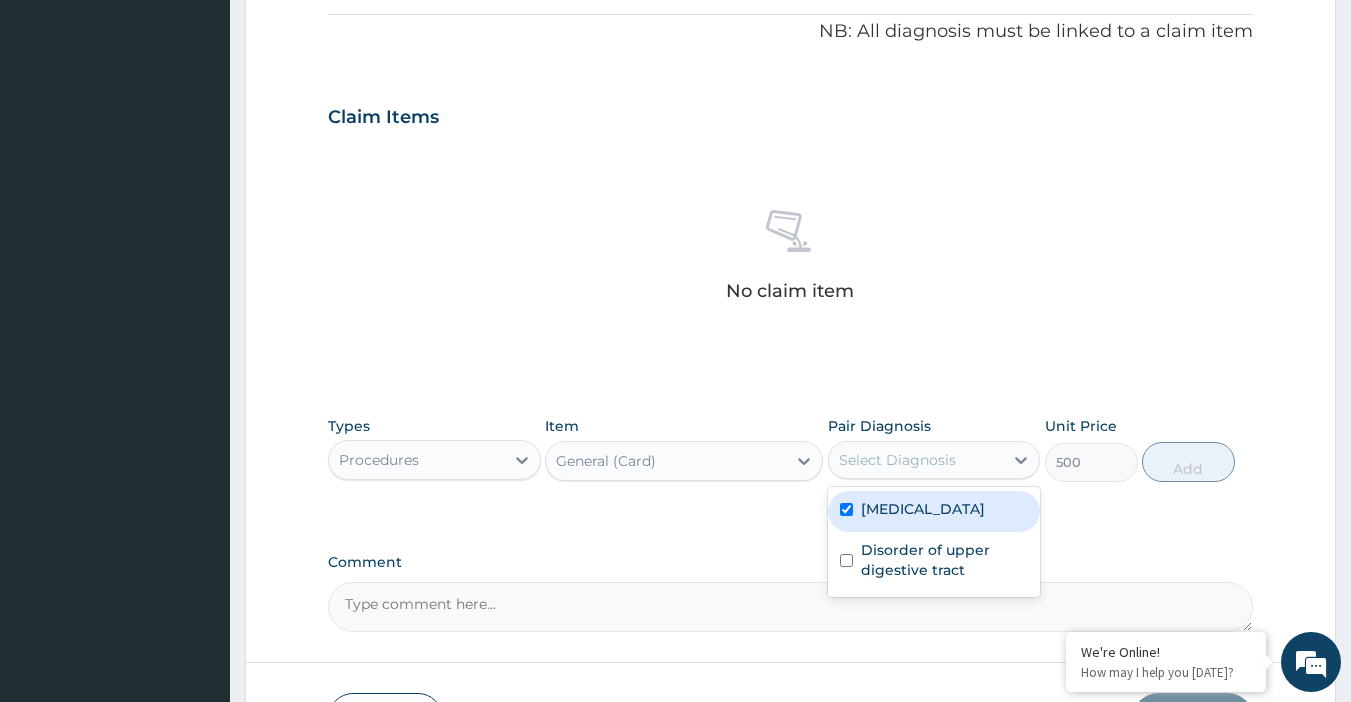 checkbox on "true" 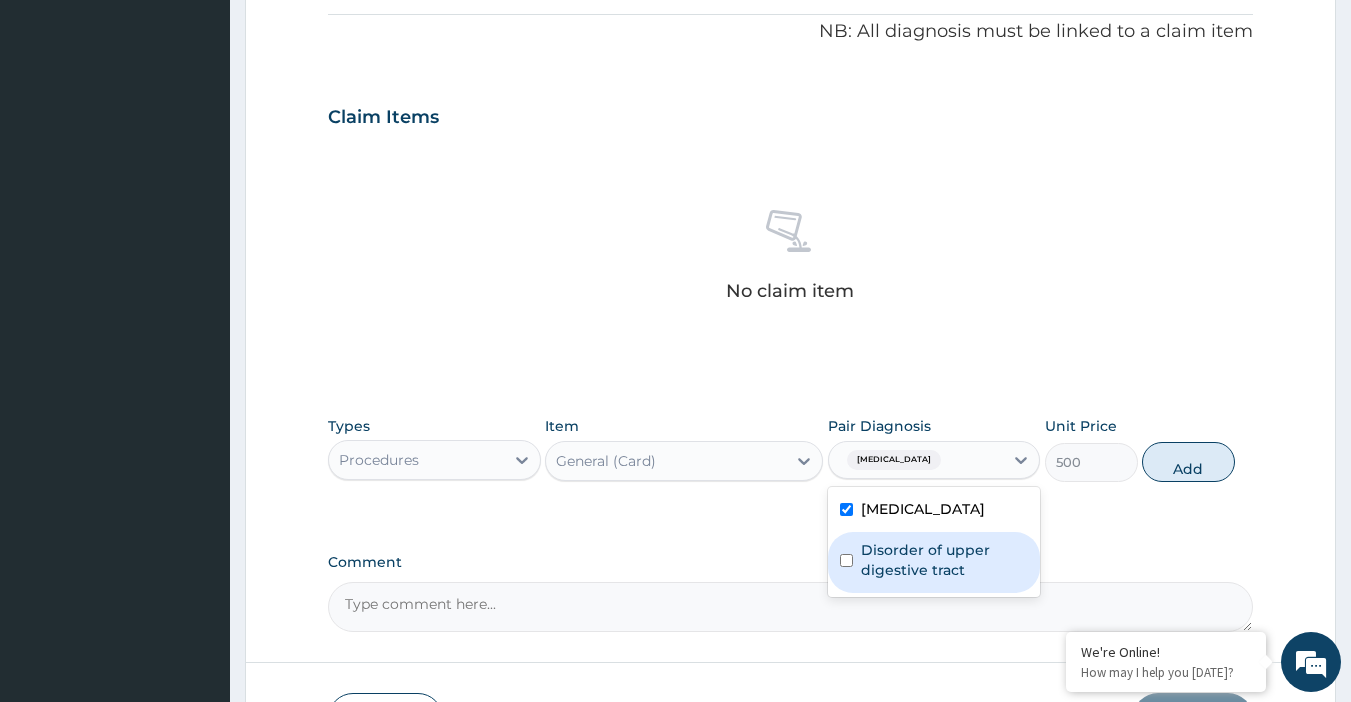 click on "Disorder of upper digestive tract" at bounding box center [945, 560] 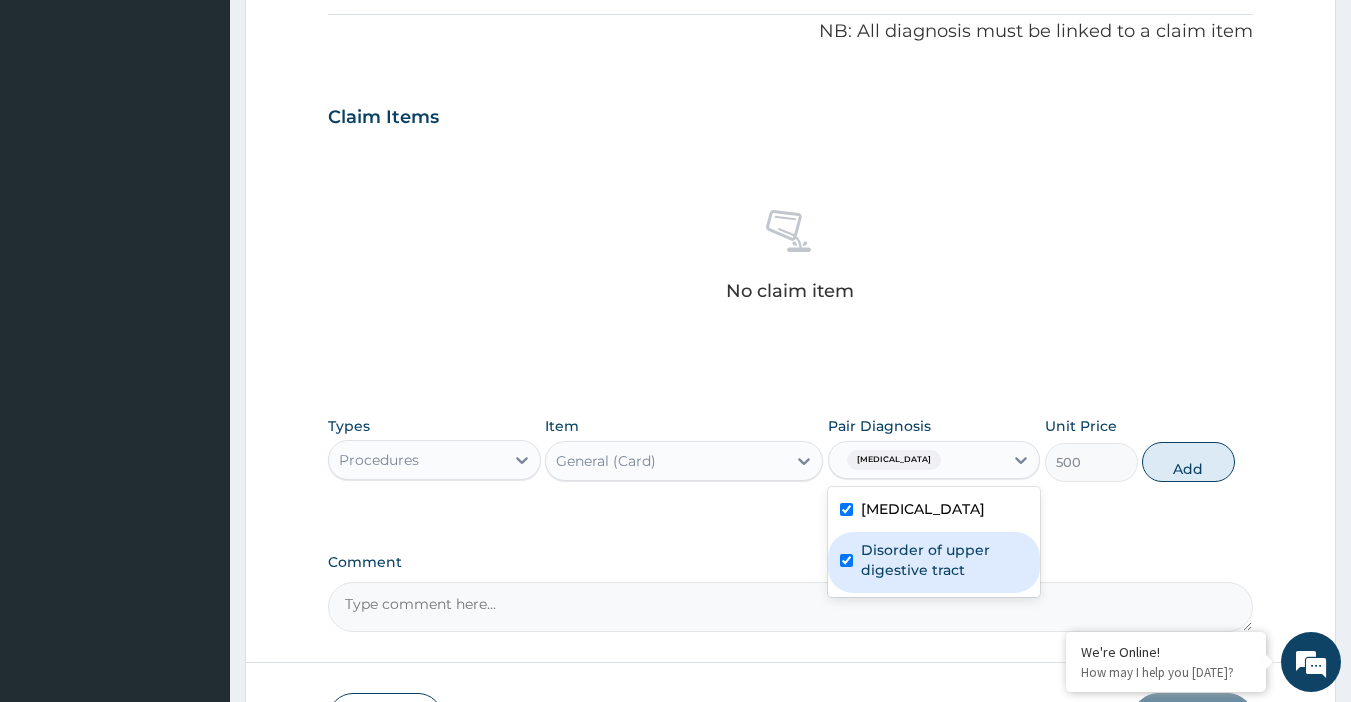 checkbox on "true" 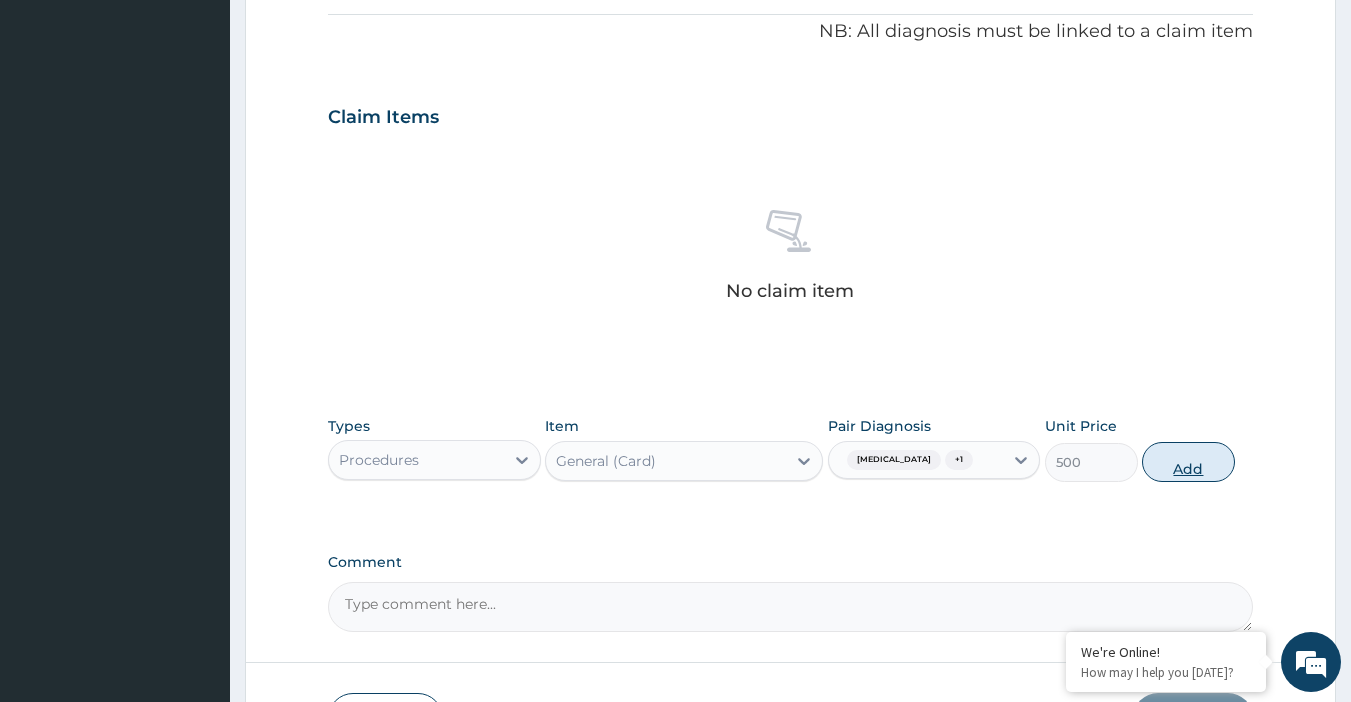 click on "Add" at bounding box center [1188, 462] 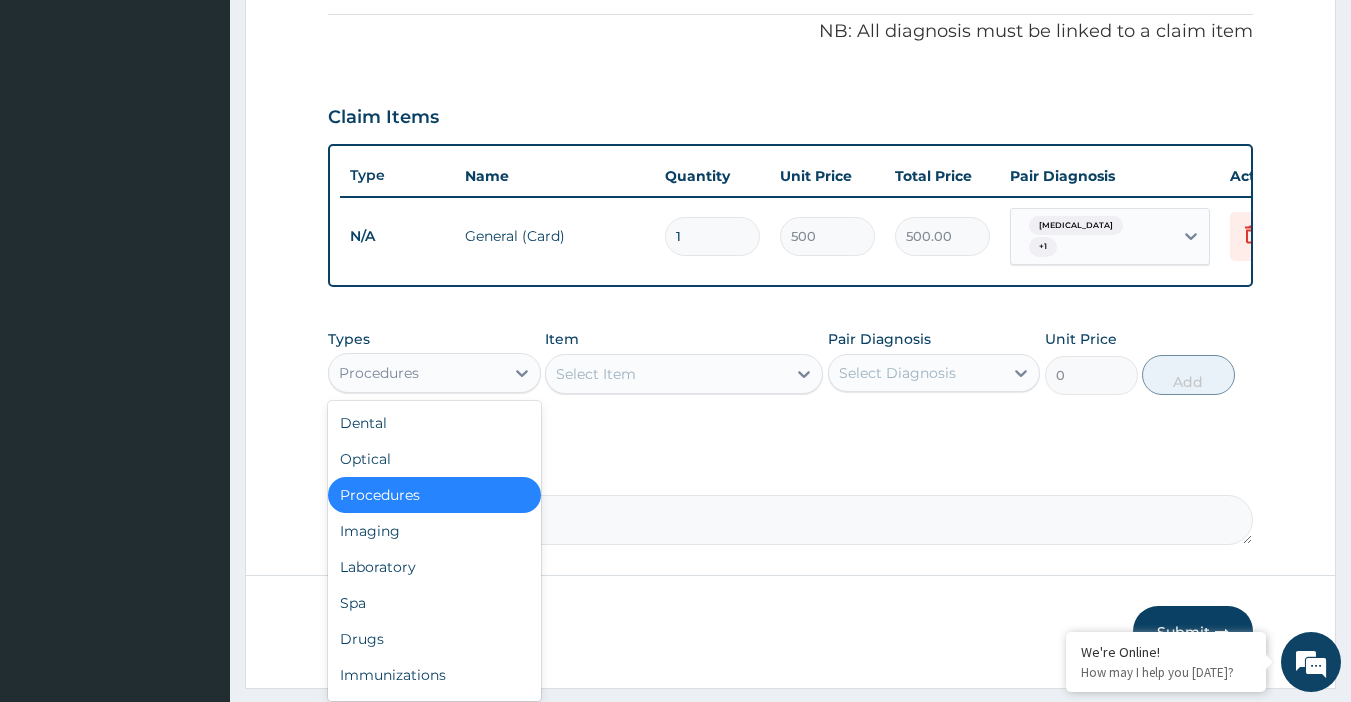 click on "Procedures" at bounding box center (416, 373) 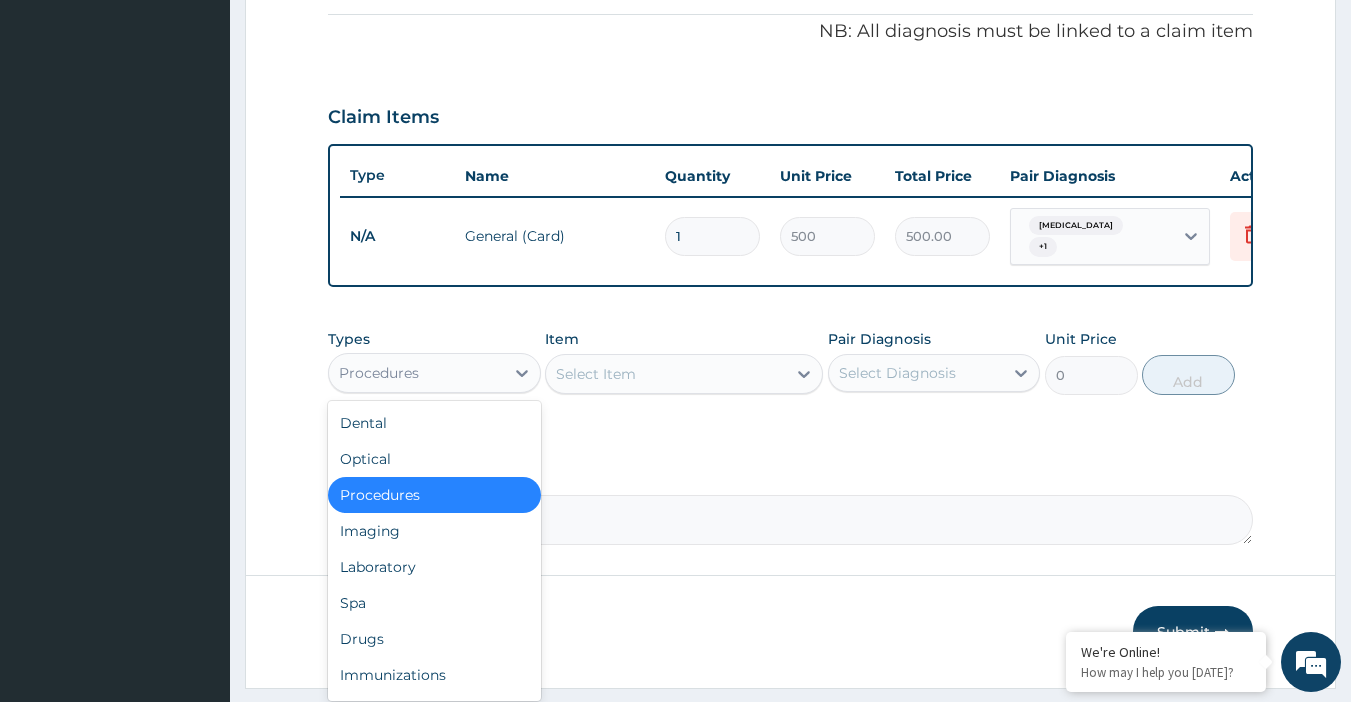 click on "Procedures" at bounding box center [434, 495] 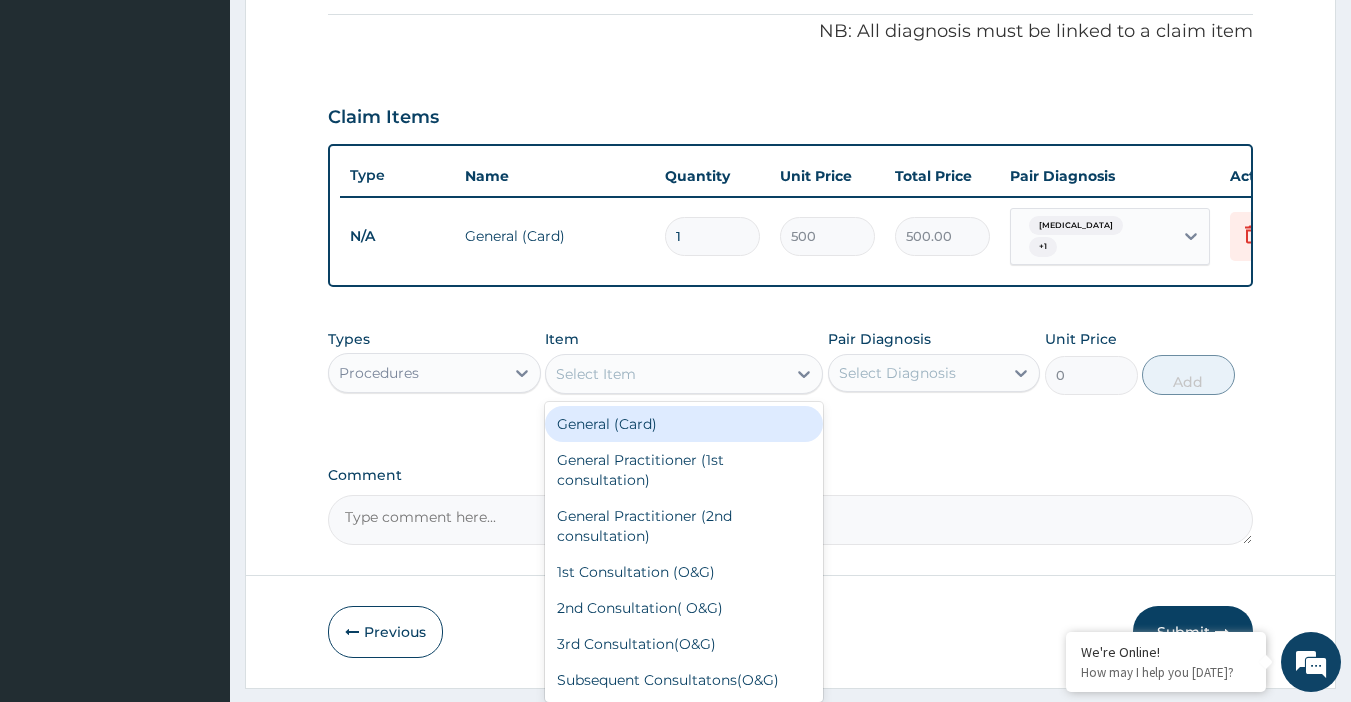 click on "Select Item" at bounding box center [596, 374] 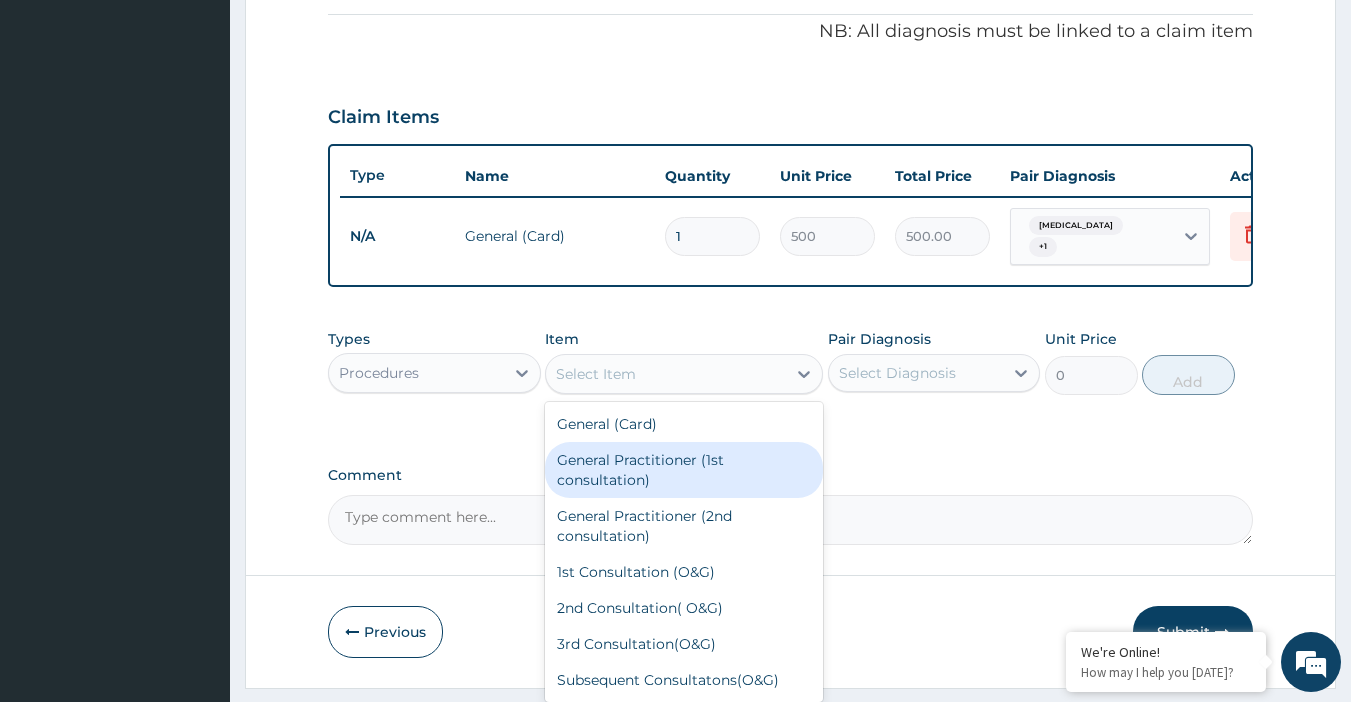 click on "General Practitioner (1st consultation)" at bounding box center (684, 470) 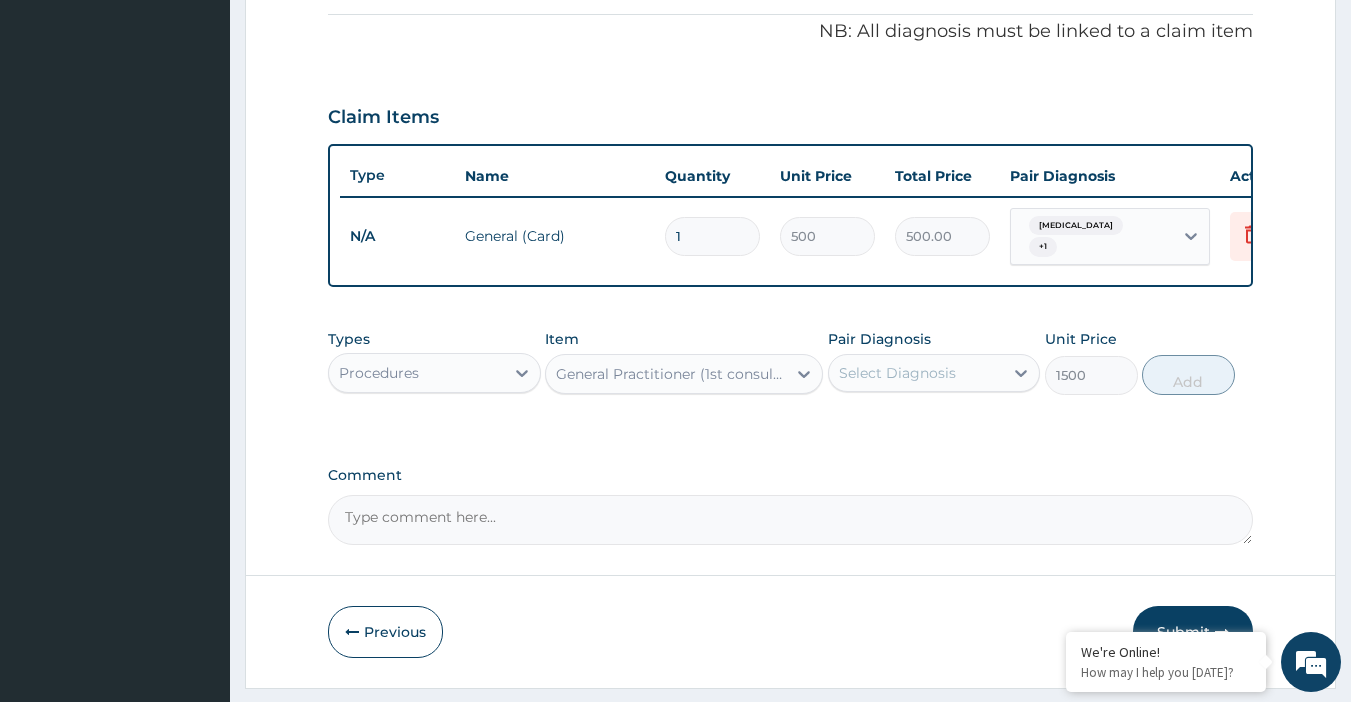 click on "Select Diagnosis" at bounding box center [897, 373] 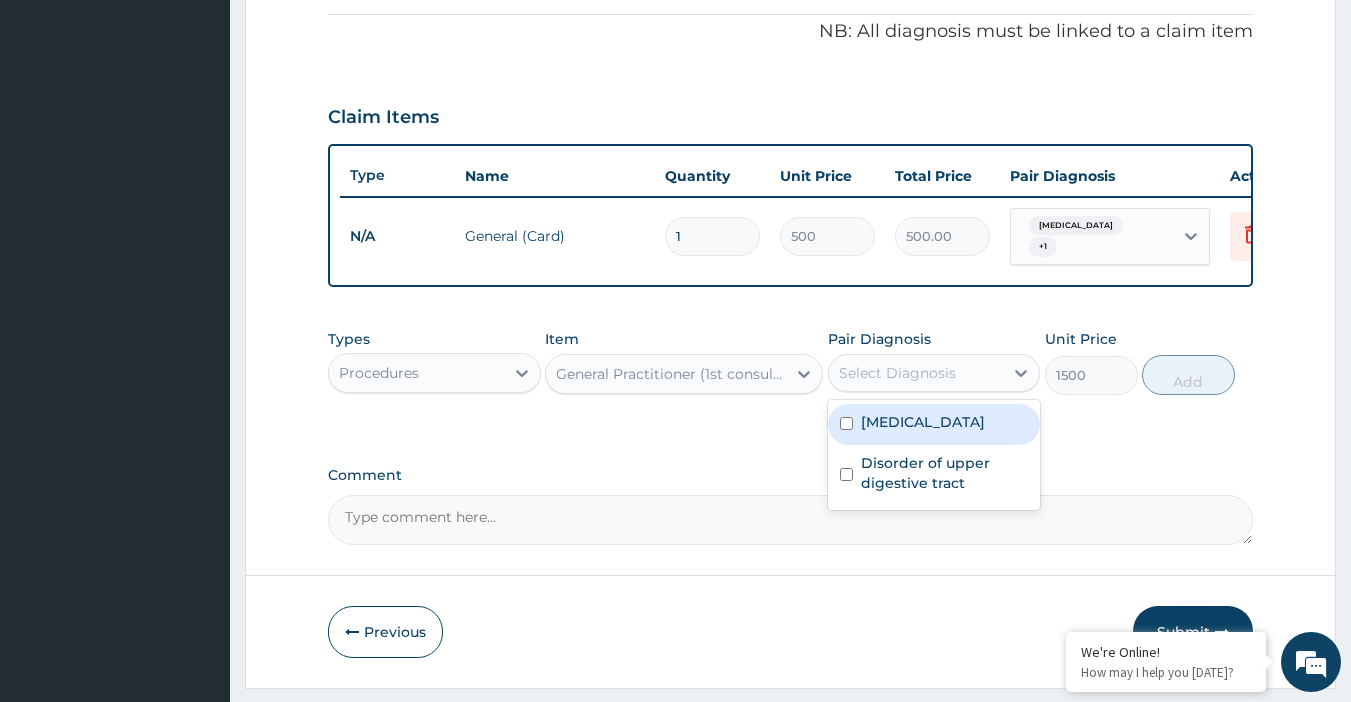 click on "Menorrhagia Disorder of upper digestive tract" at bounding box center [934, 455] 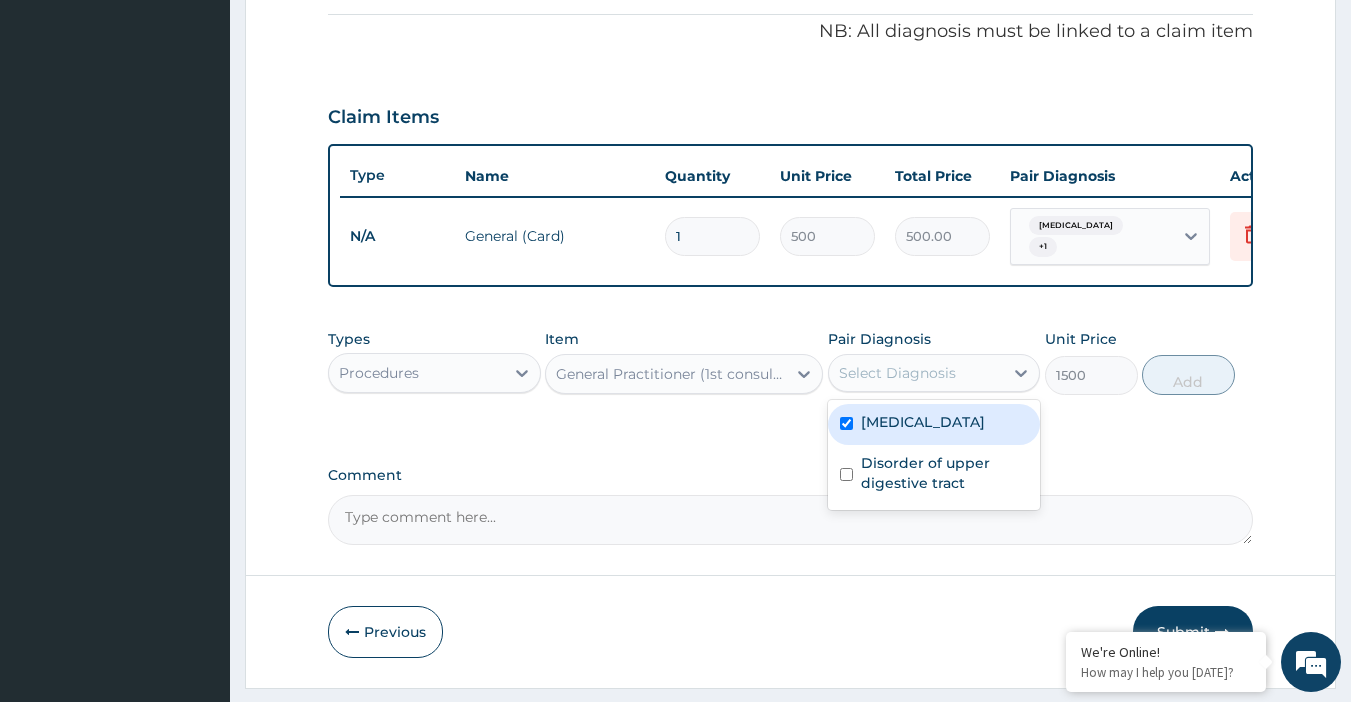 checkbox on "true" 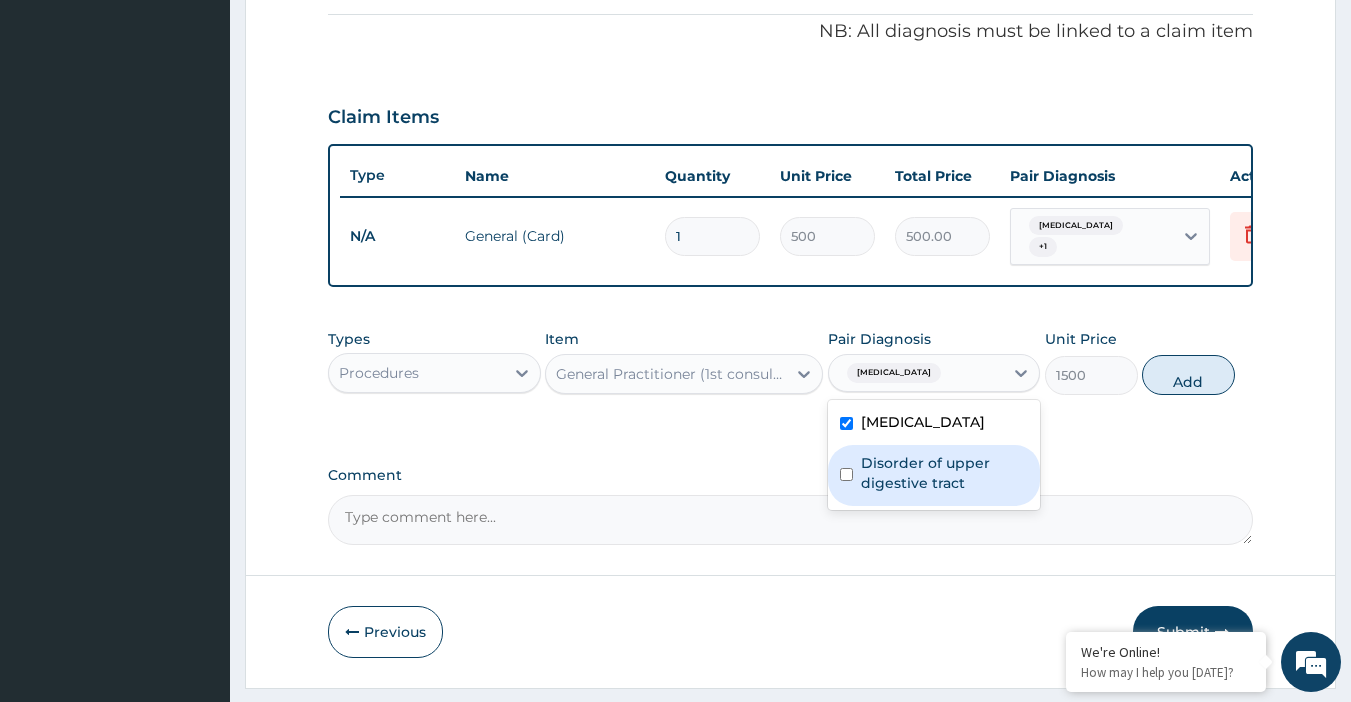 click on "Disorder of upper digestive tract" at bounding box center [945, 473] 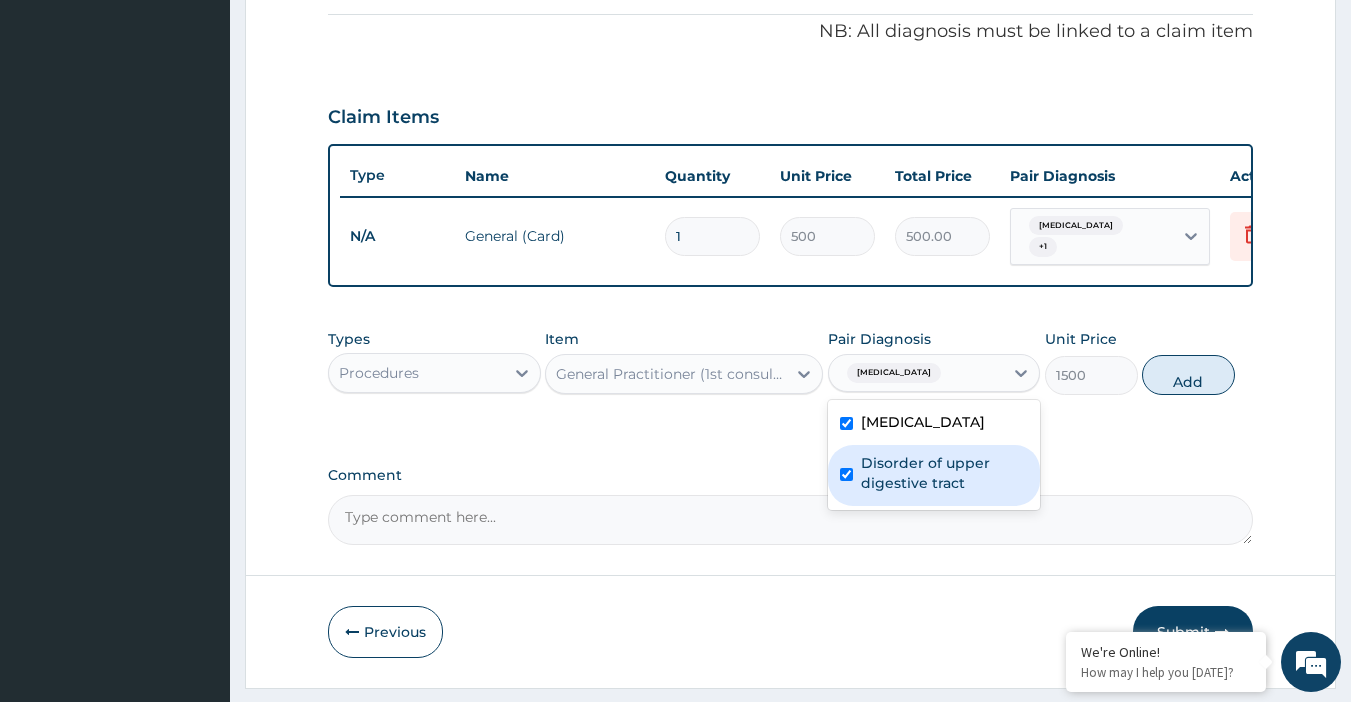 checkbox on "true" 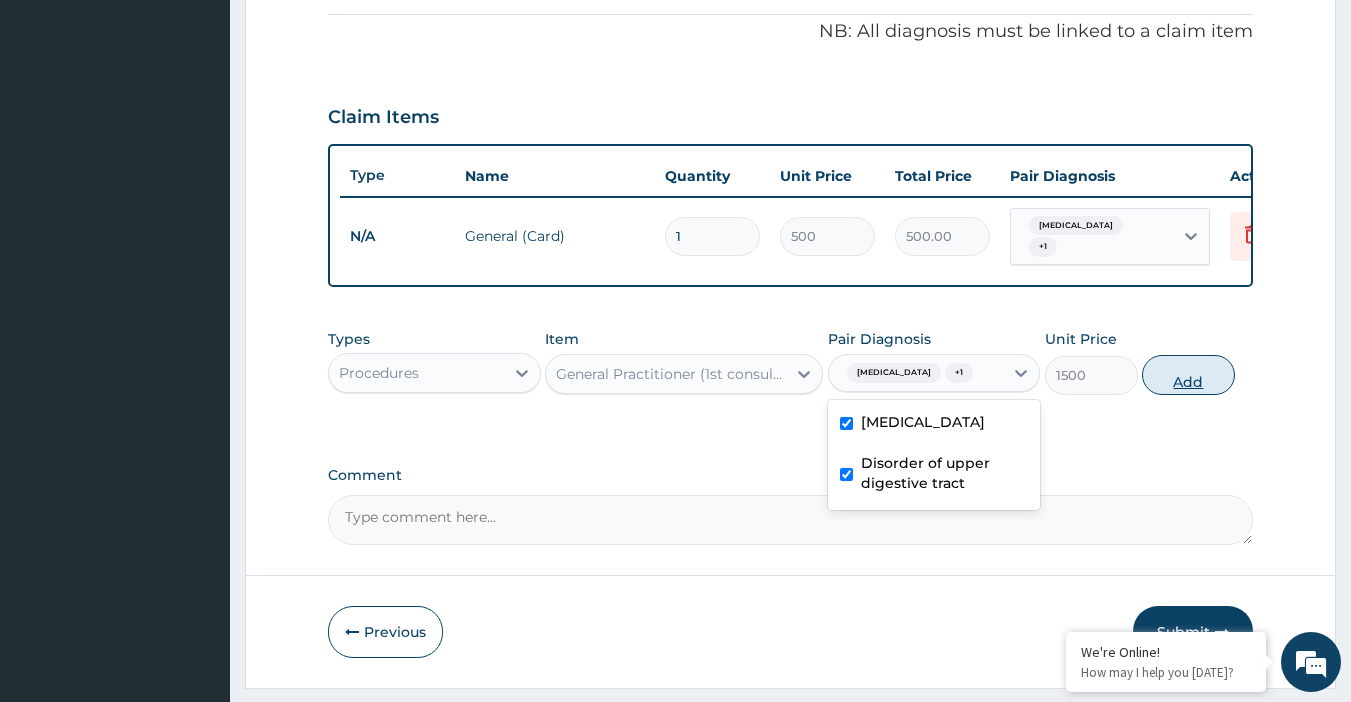 click on "Add" at bounding box center (1188, 375) 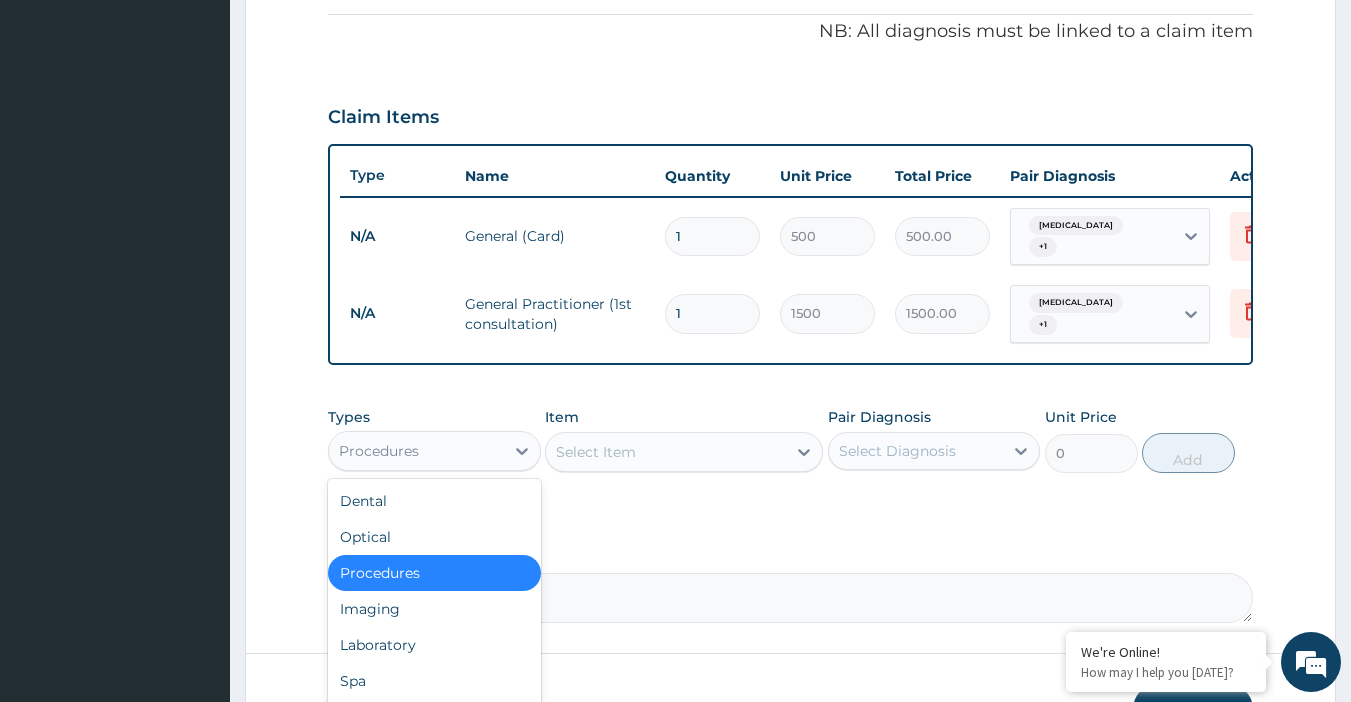 click on "Procedures" at bounding box center (416, 451) 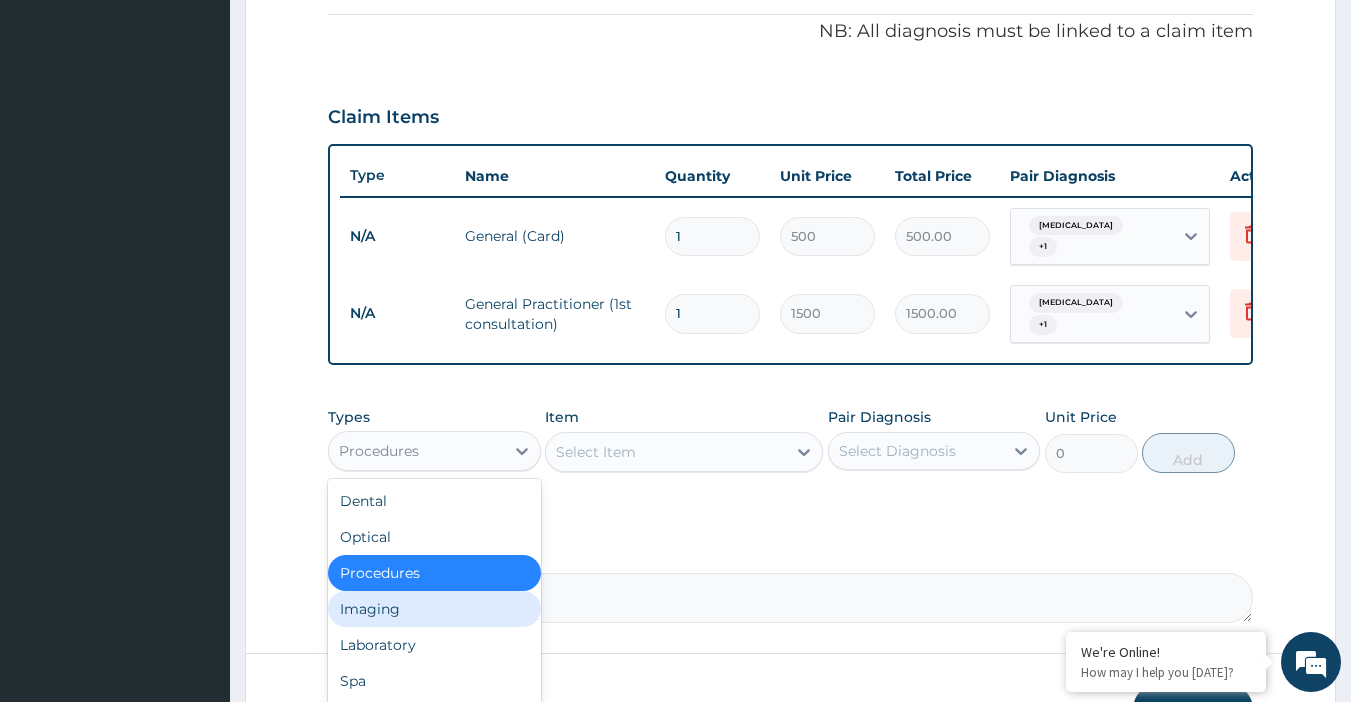click on "Imaging" at bounding box center (434, 609) 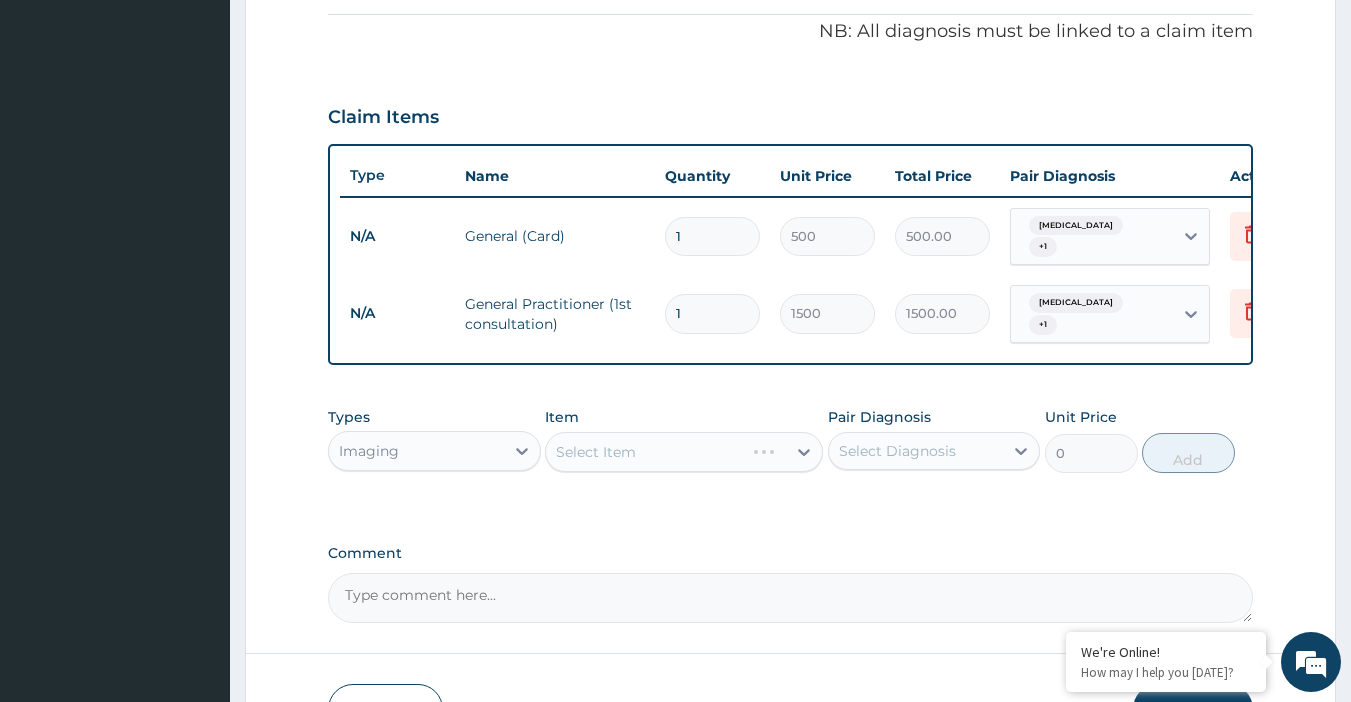 click on "Select Item" at bounding box center [684, 452] 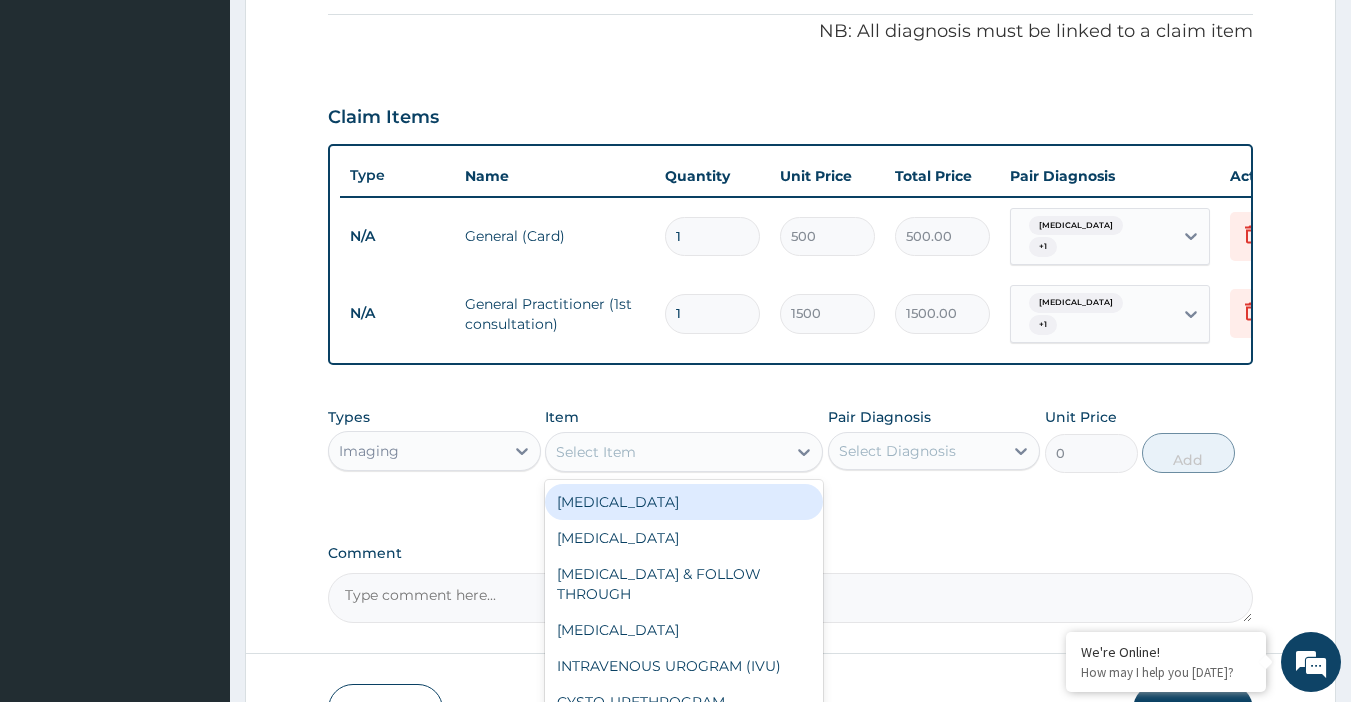 click on "Select Item" at bounding box center (666, 452) 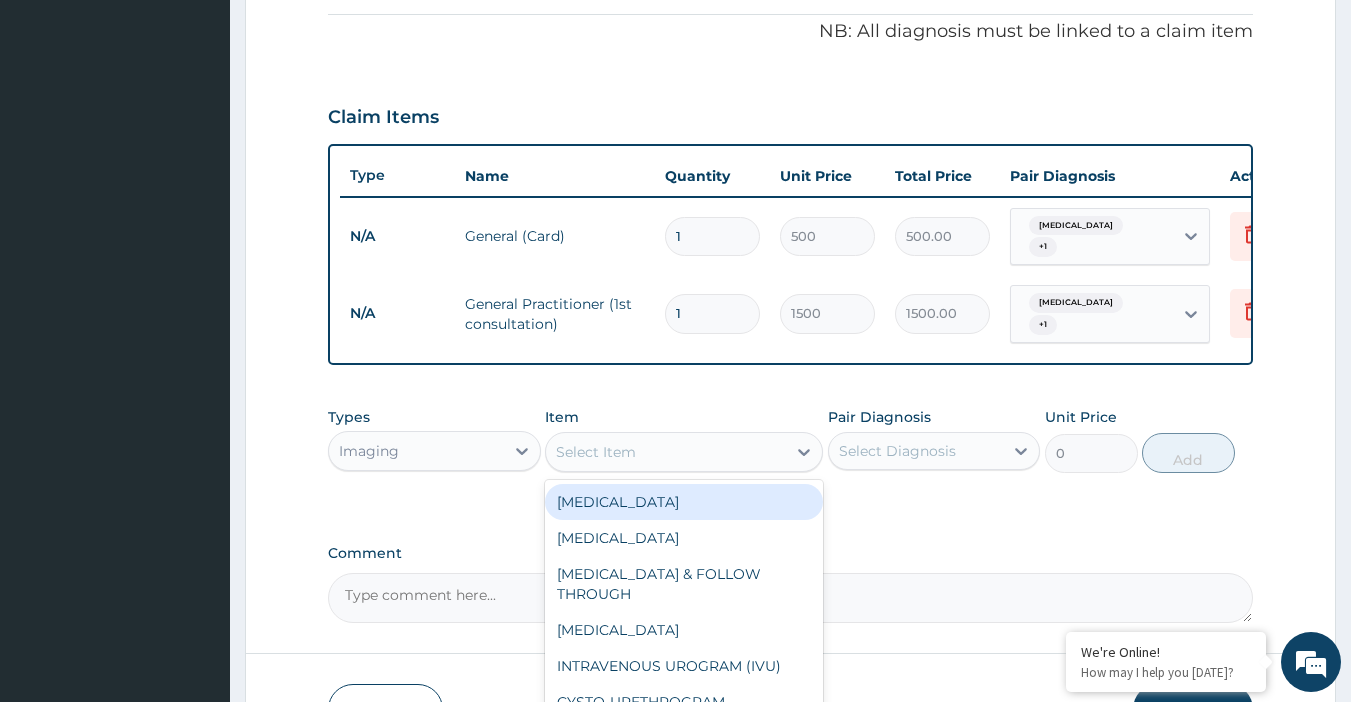 scroll, scrollTop: 700, scrollLeft: 0, axis: vertical 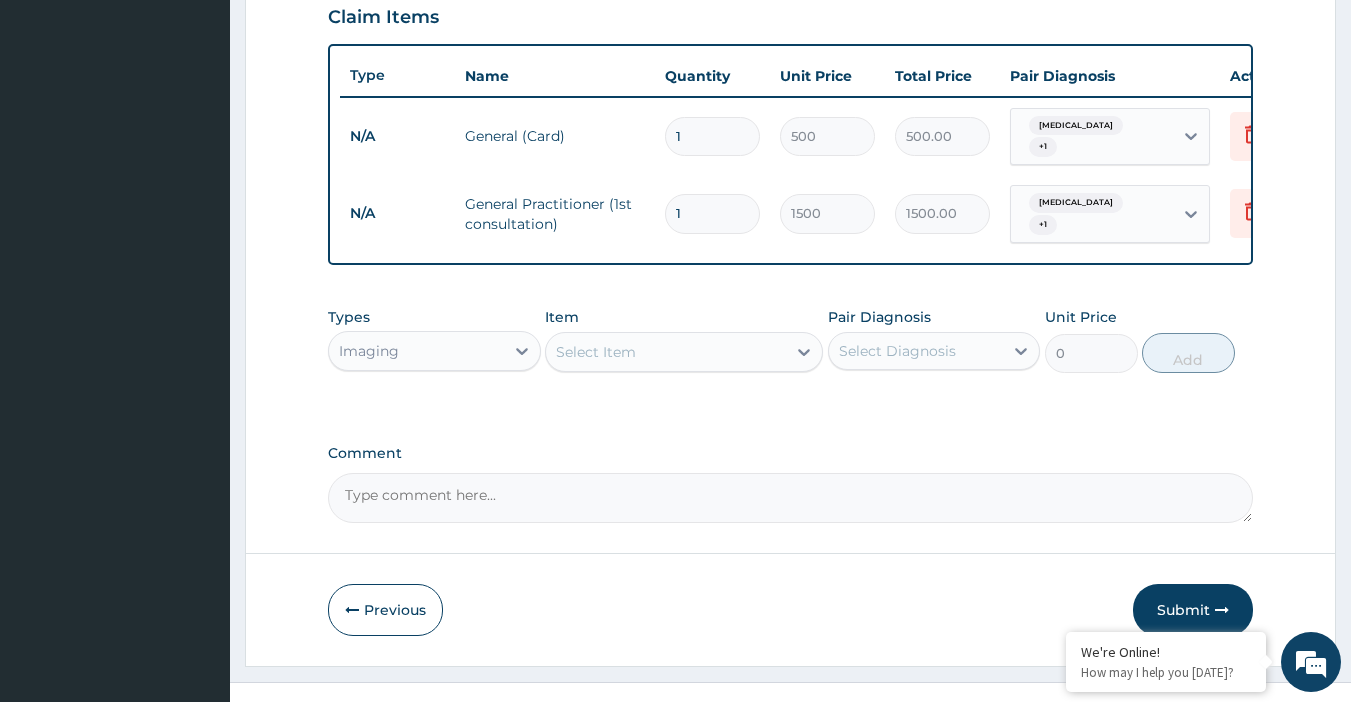 click on "Select Item" at bounding box center [666, 352] 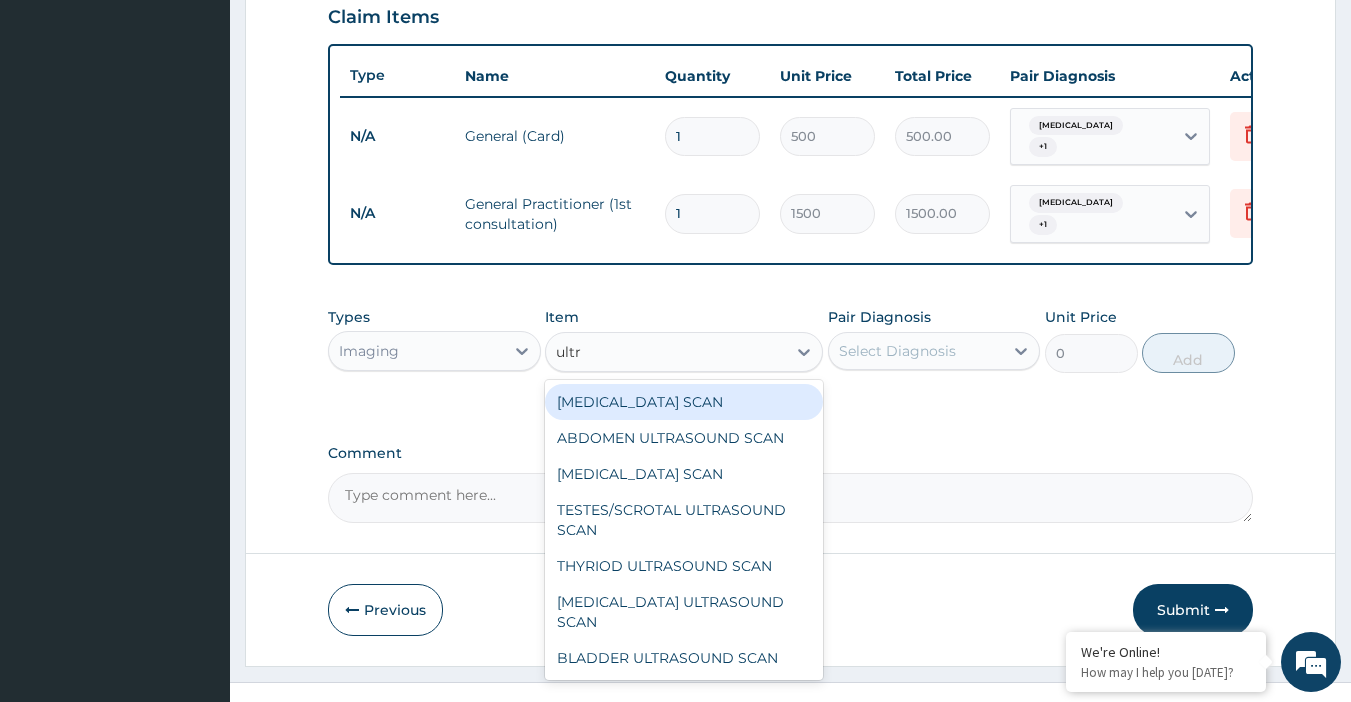 type on "ultra" 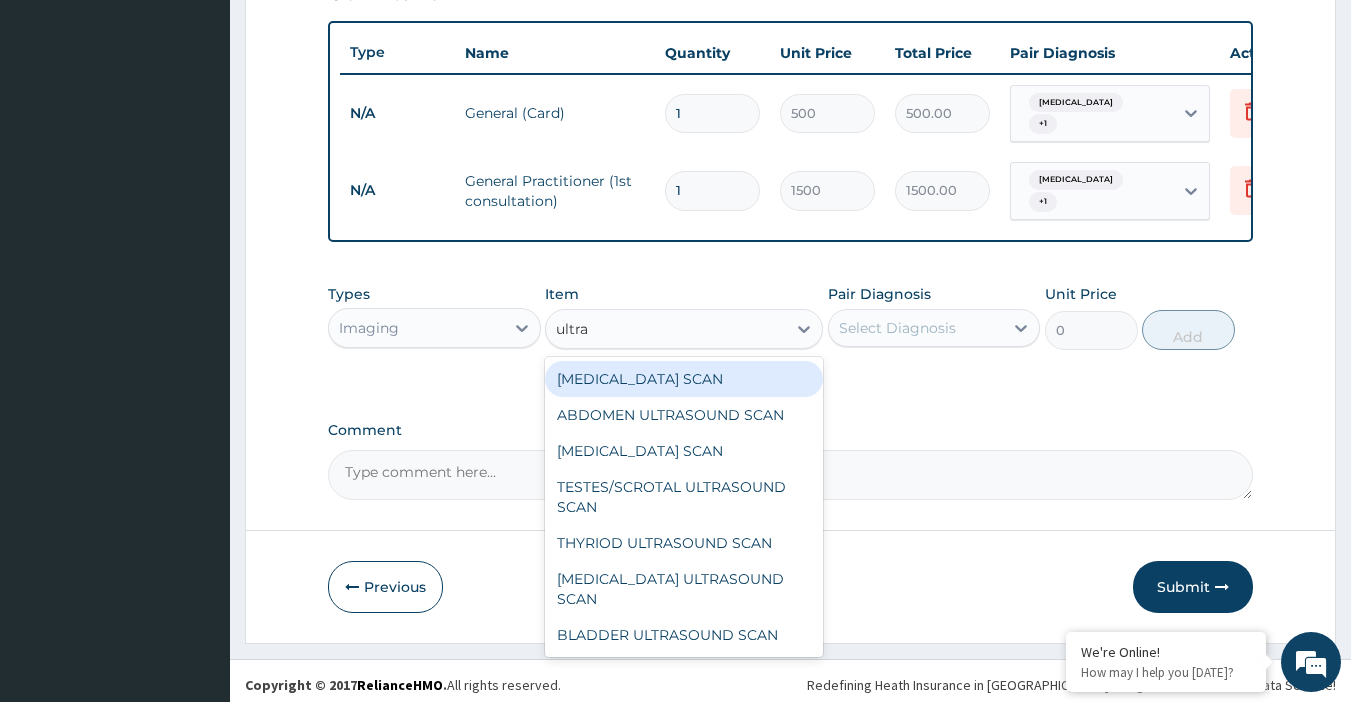 scroll, scrollTop: 729, scrollLeft: 0, axis: vertical 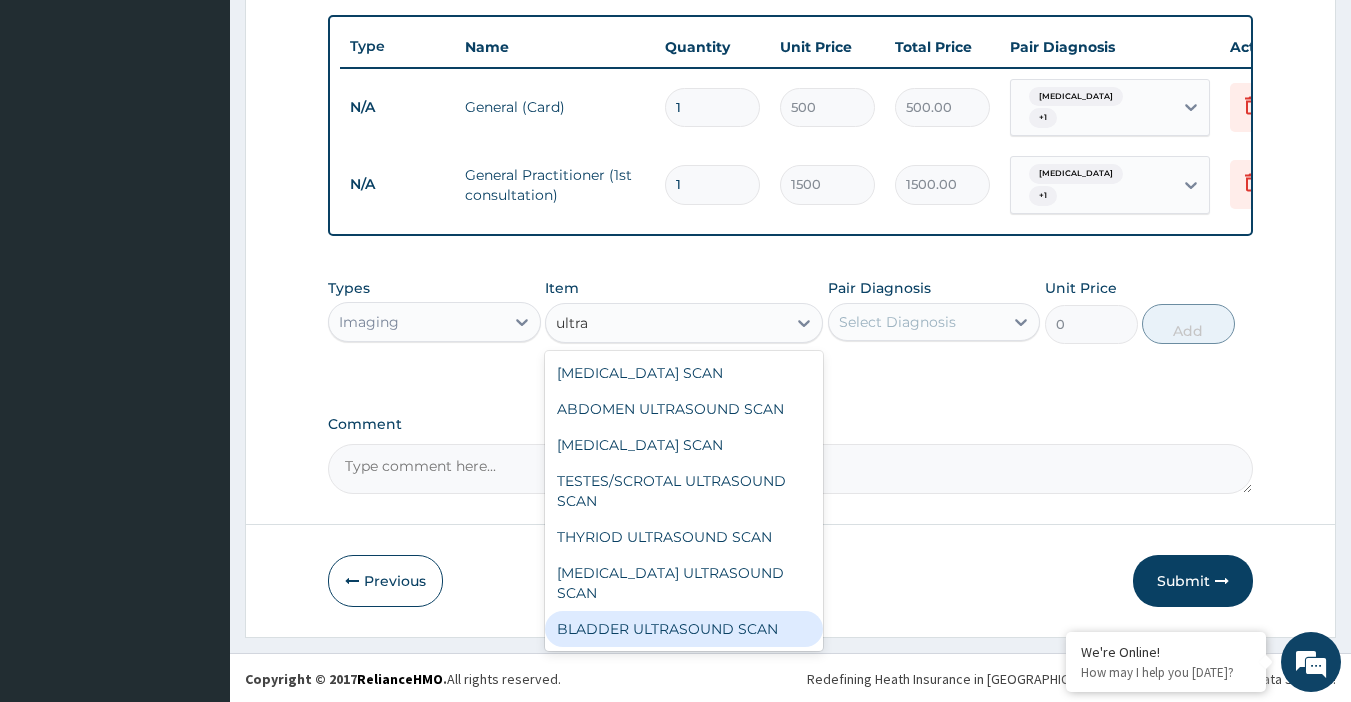 click on "BLADDER ULTRASOUND SCAN" at bounding box center (684, 629) 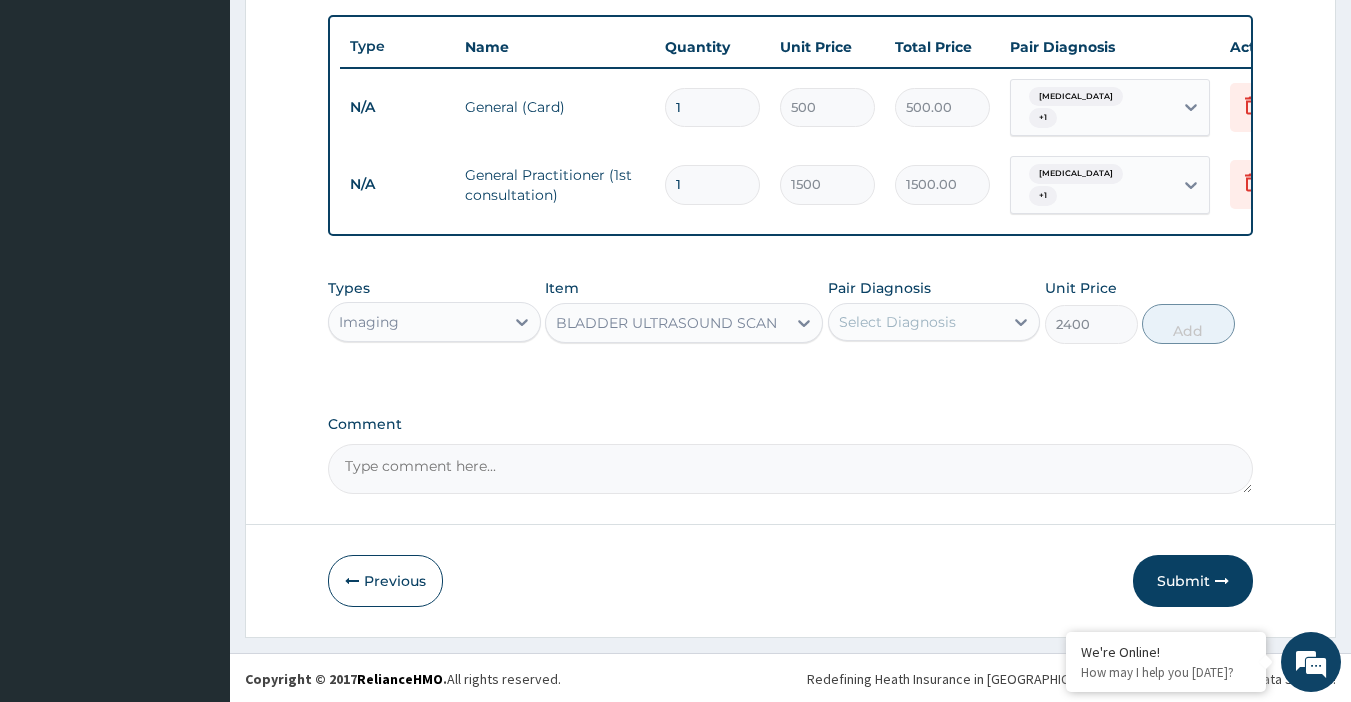 click on "Pair Diagnosis Select Diagnosis" at bounding box center (934, 311) 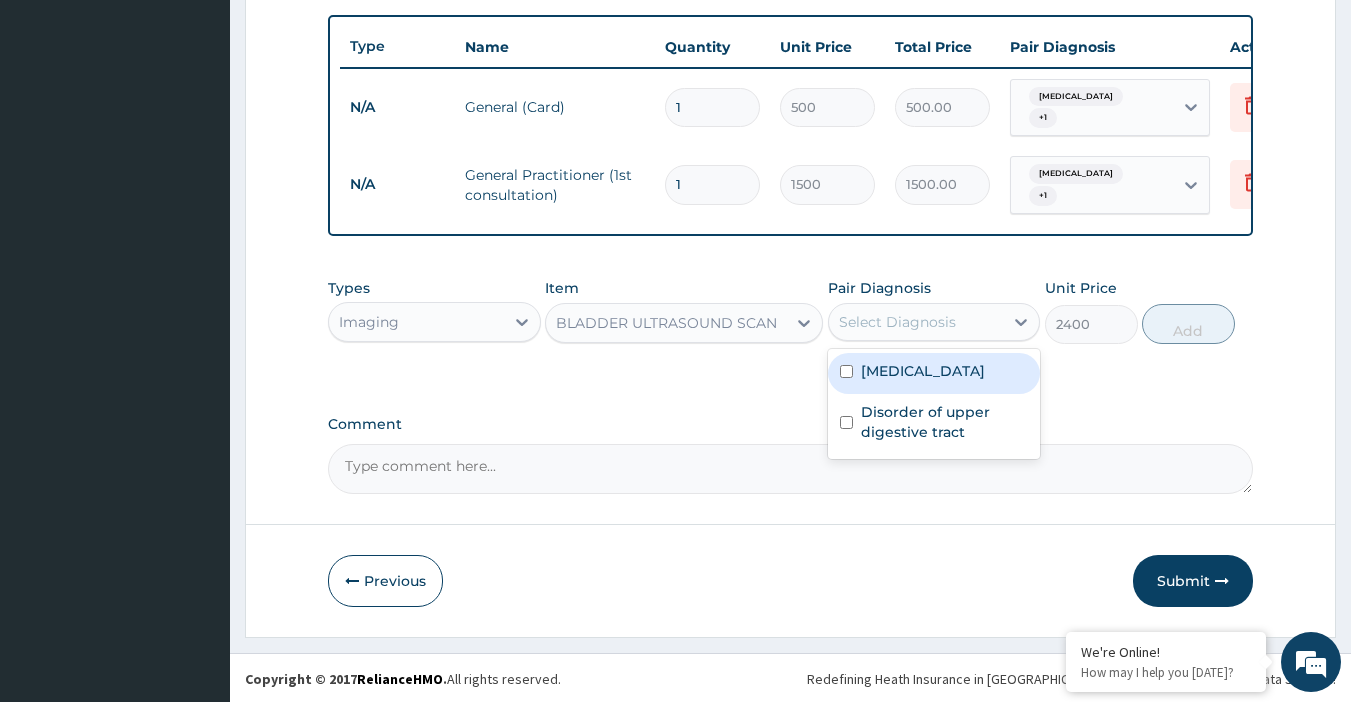 click on "Menorrhagia" at bounding box center [934, 373] 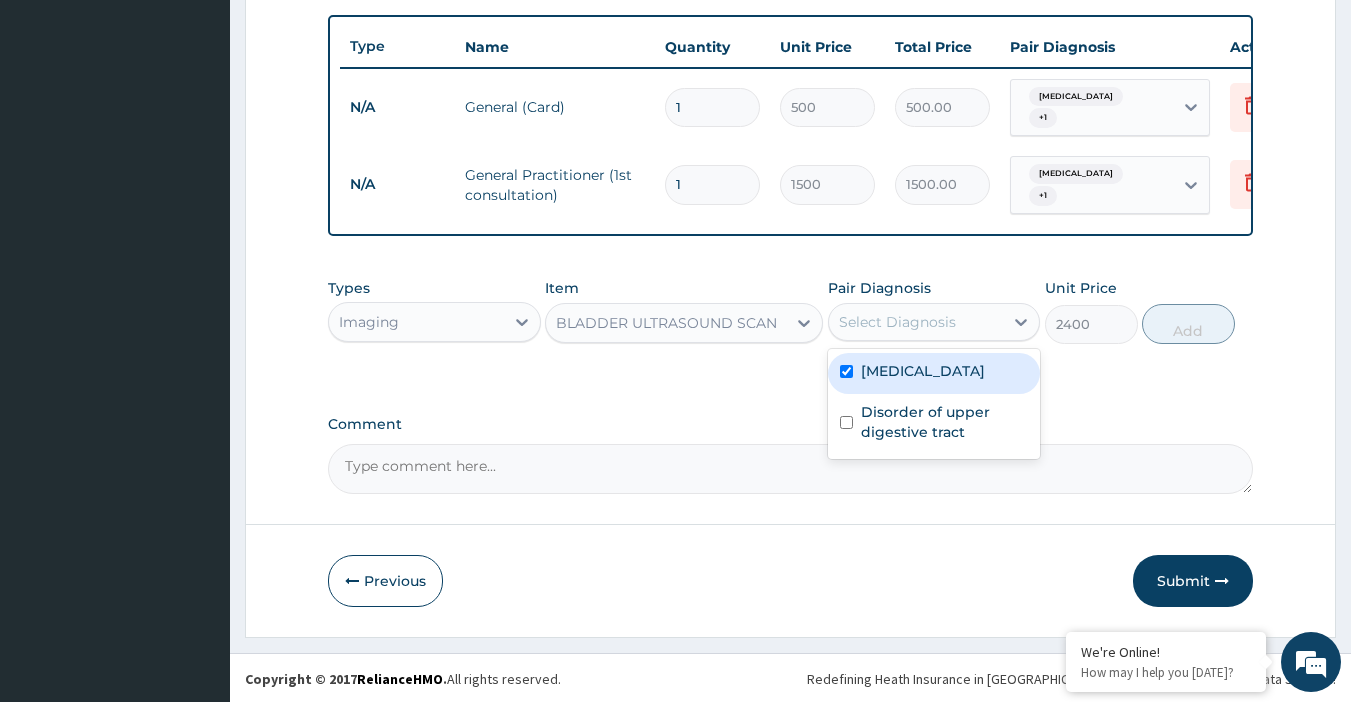 checkbox on "true" 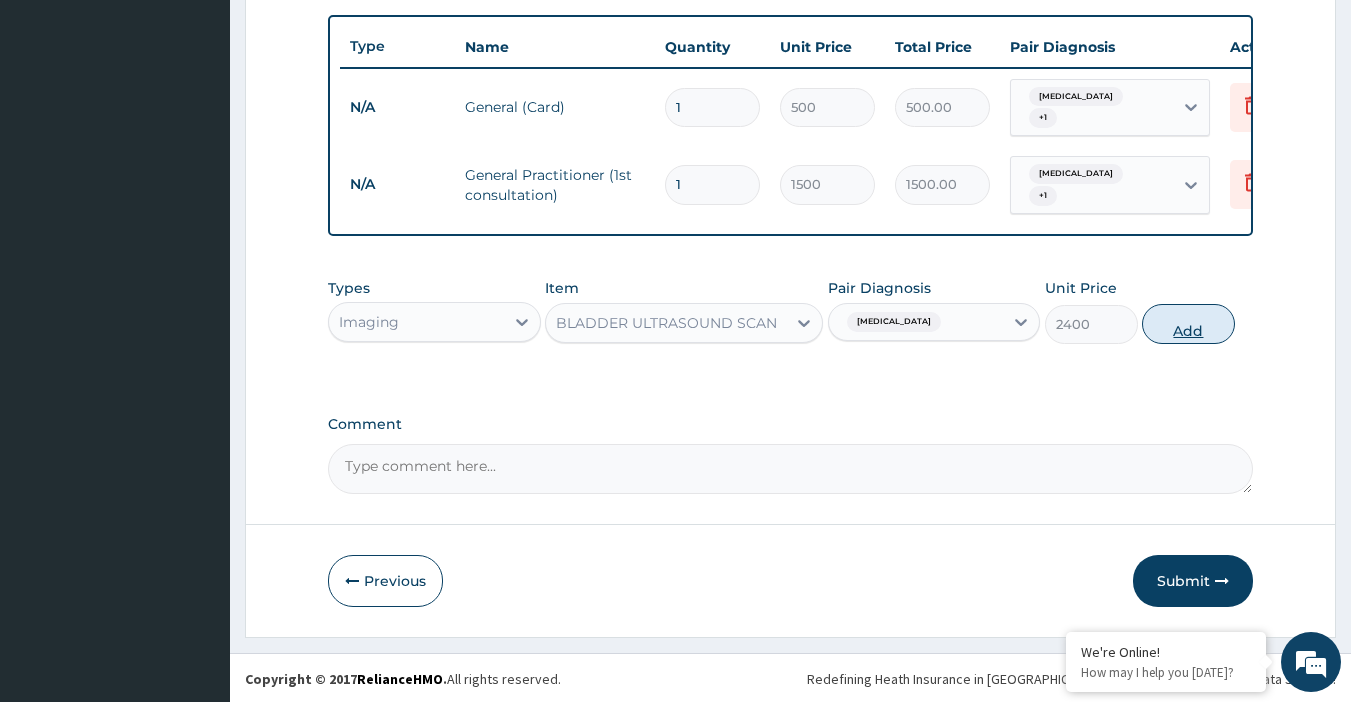 click on "Add" at bounding box center [1188, 324] 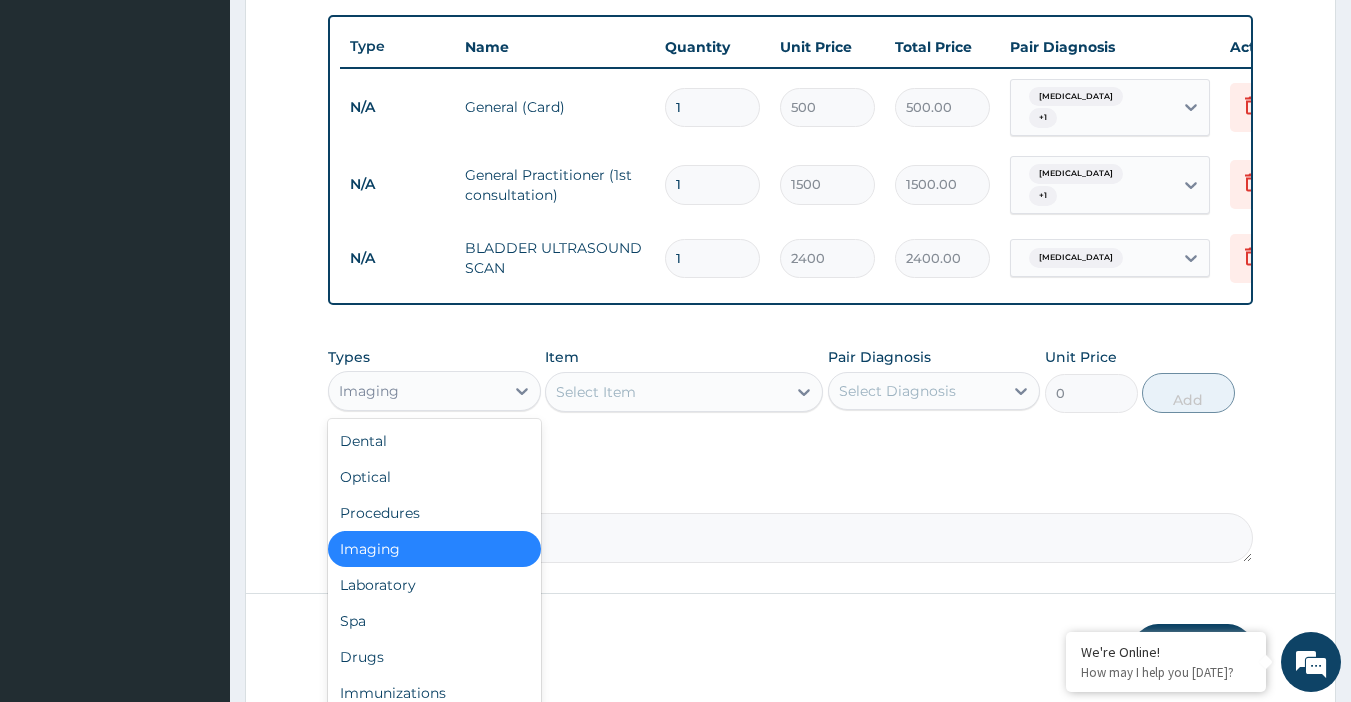 click on "Imaging" at bounding box center (416, 391) 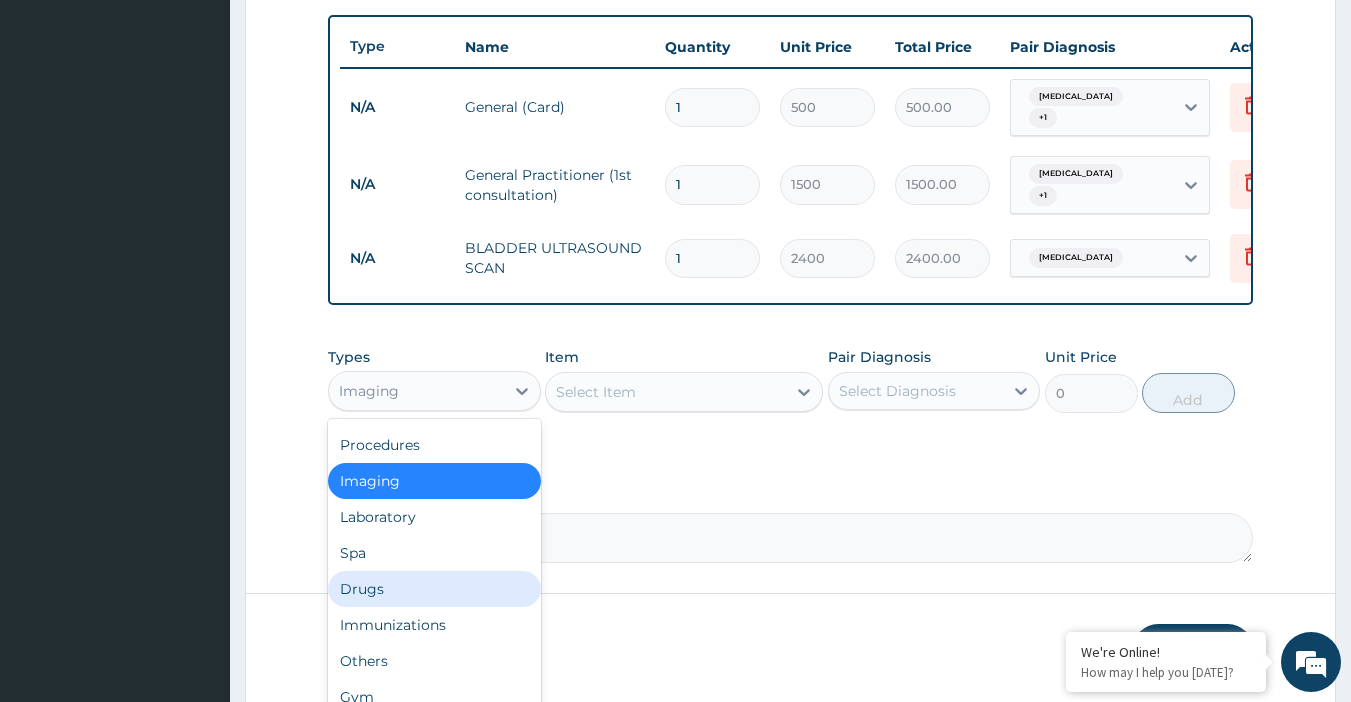 click on "Drugs" at bounding box center (434, 589) 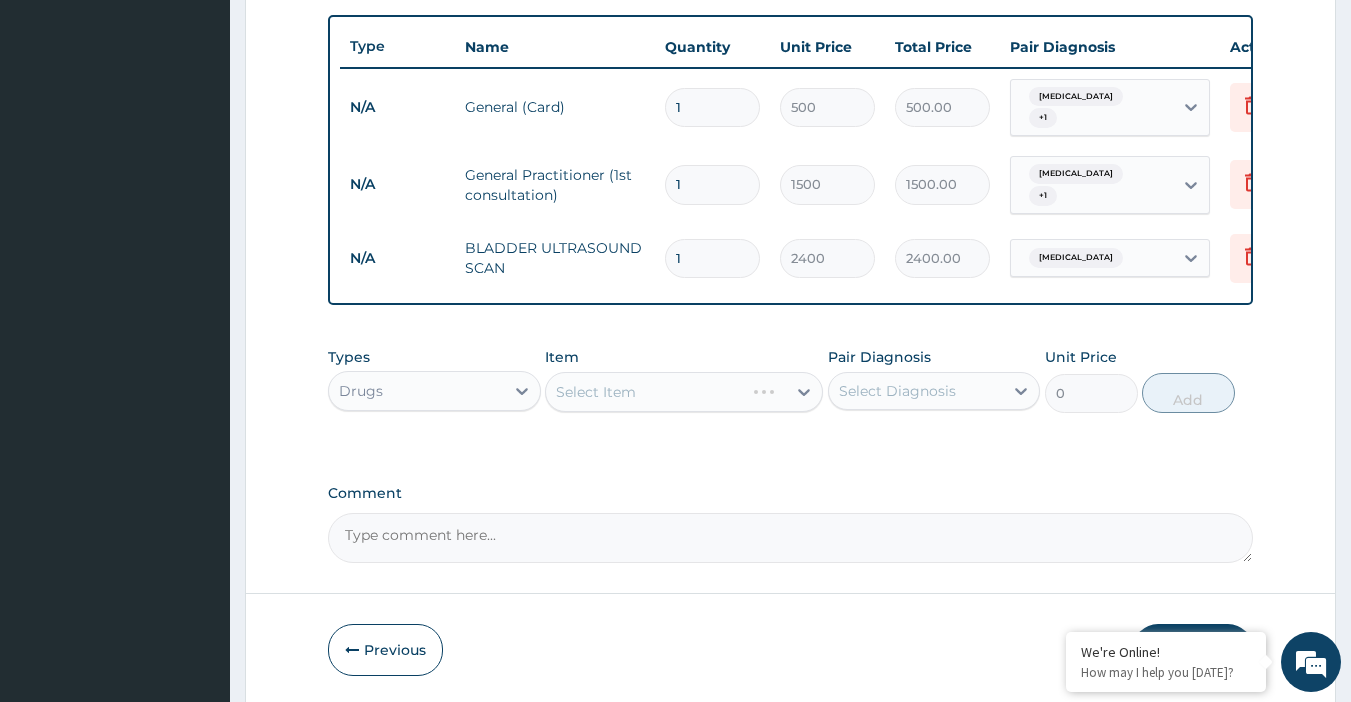 click on "Select Item" at bounding box center (684, 392) 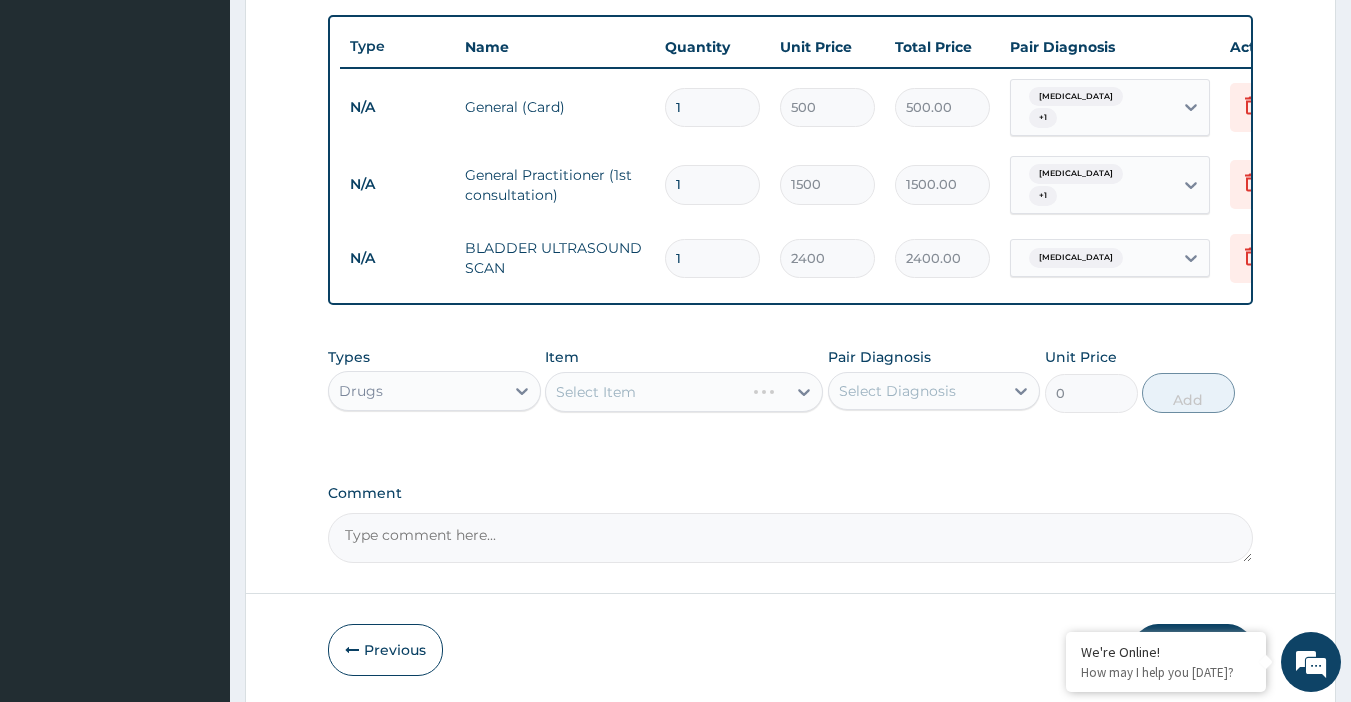 click on "Select Item" at bounding box center (684, 392) 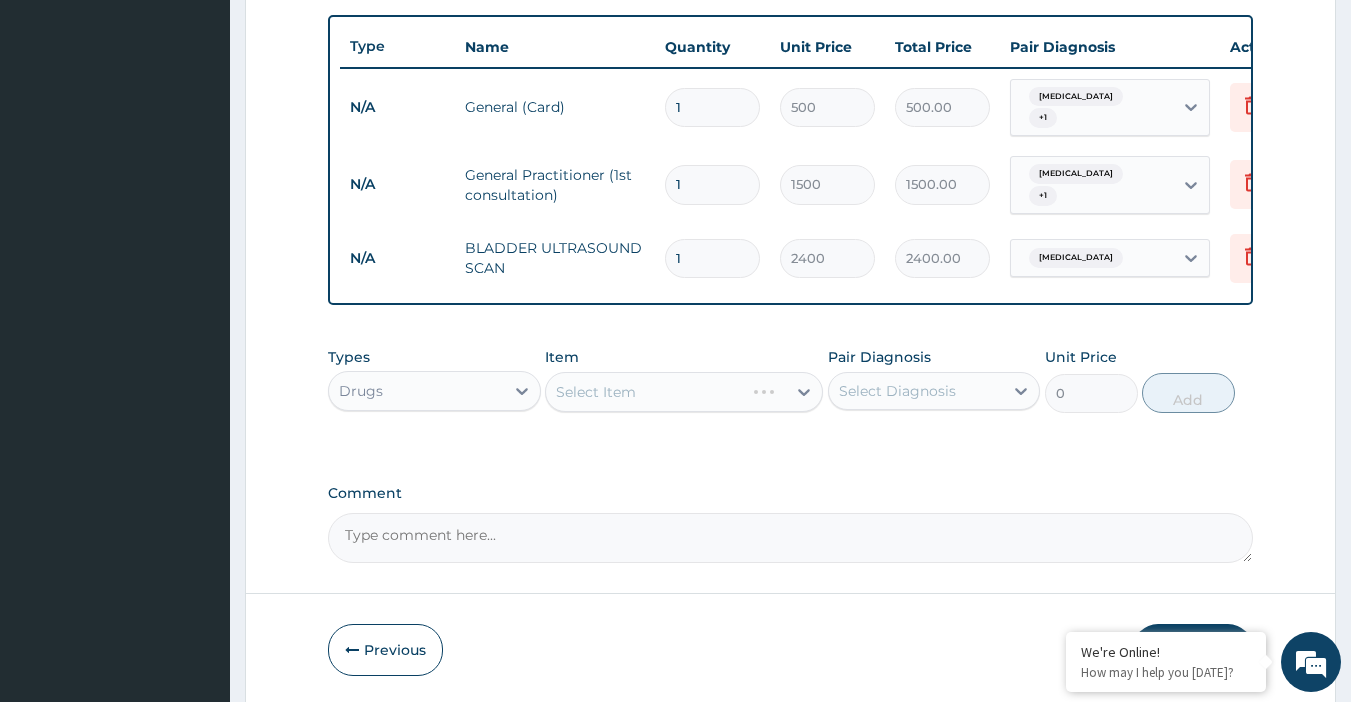 click on "Select Item" at bounding box center [684, 392] 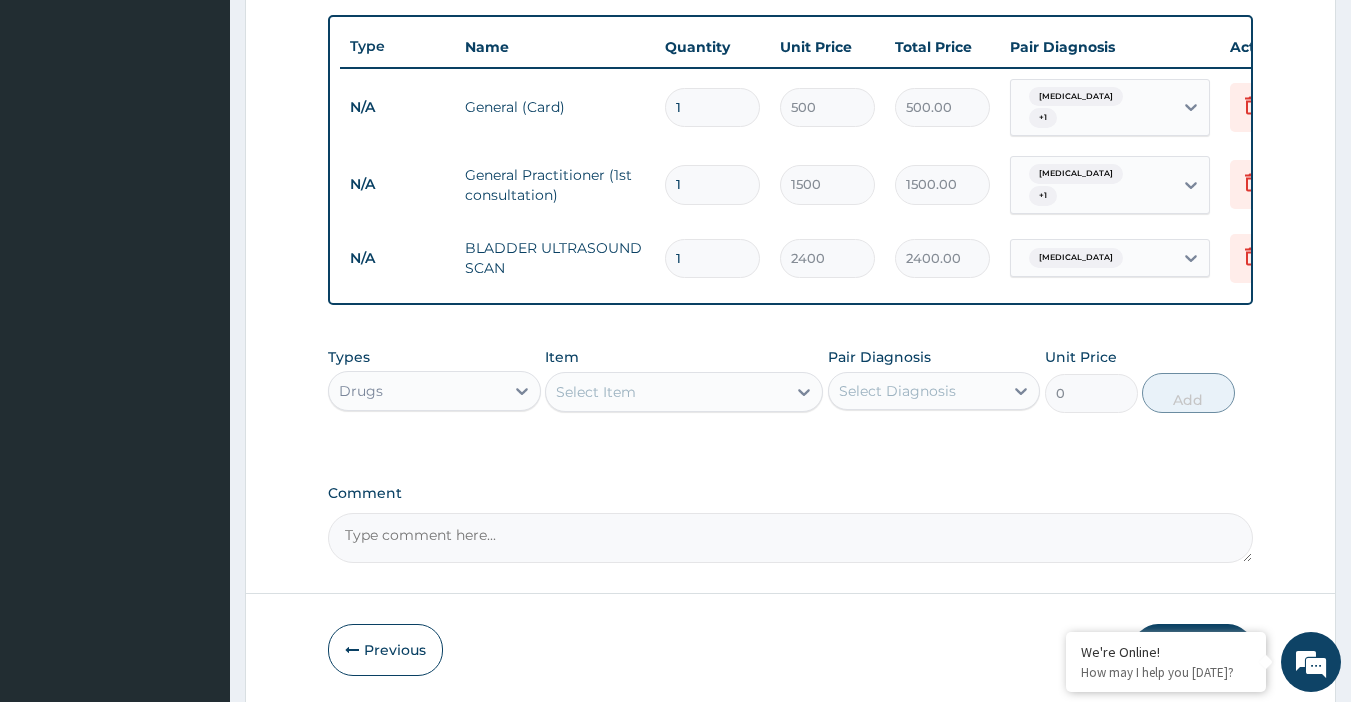 click on "Select Item" at bounding box center [666, 392] 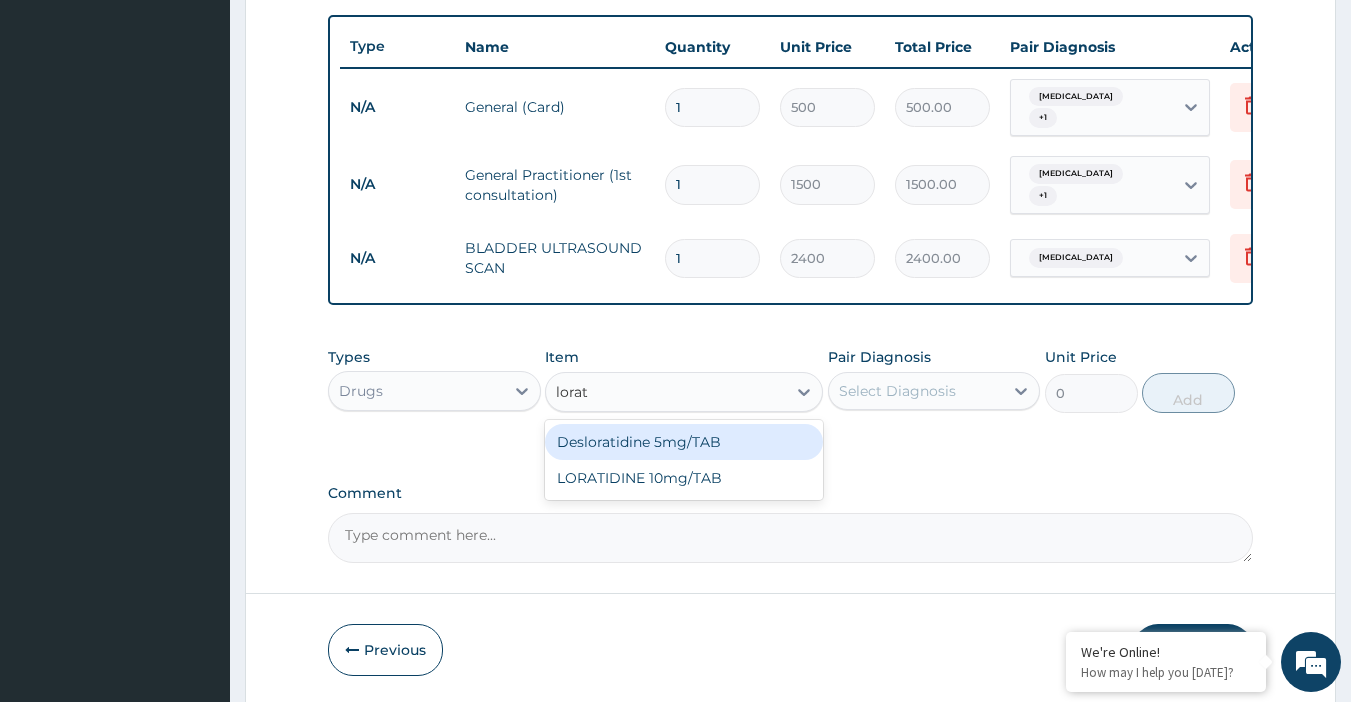 type on "lorati" 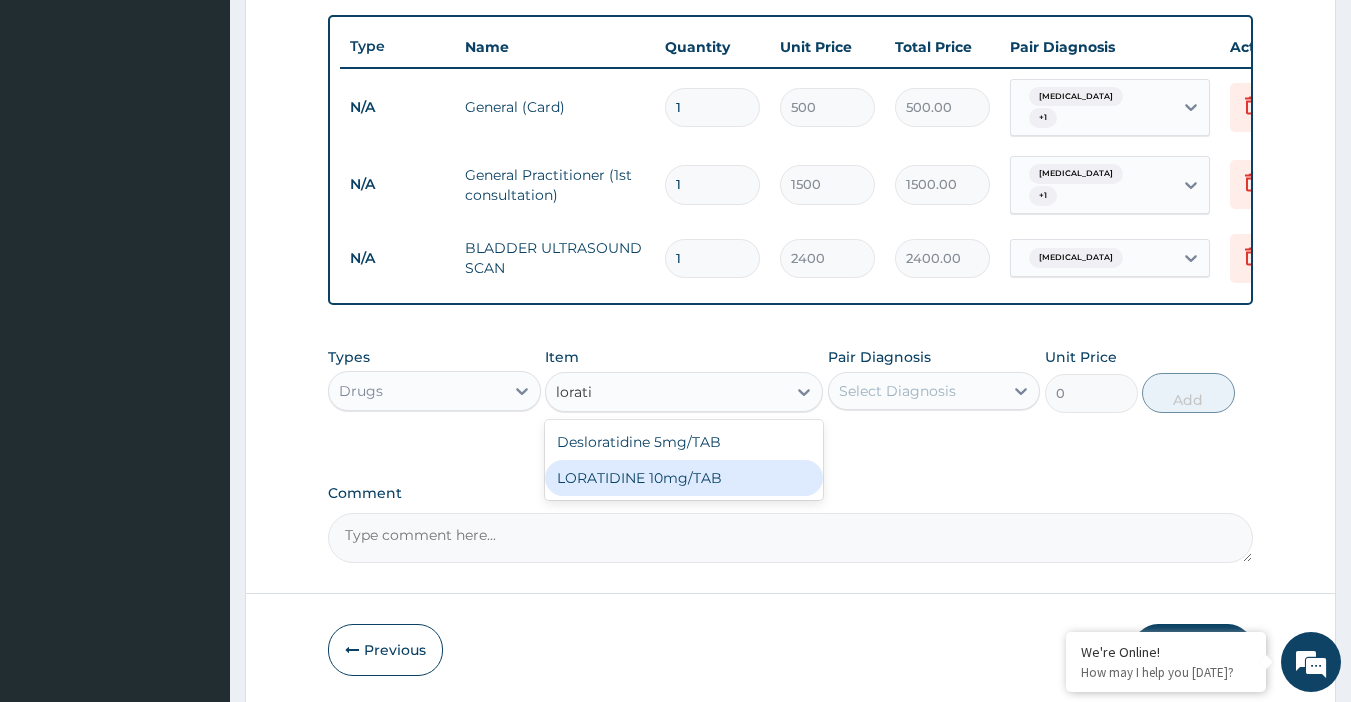 click on "LORATIDINE 10mg/TAB" at bounding box center (684, 478) 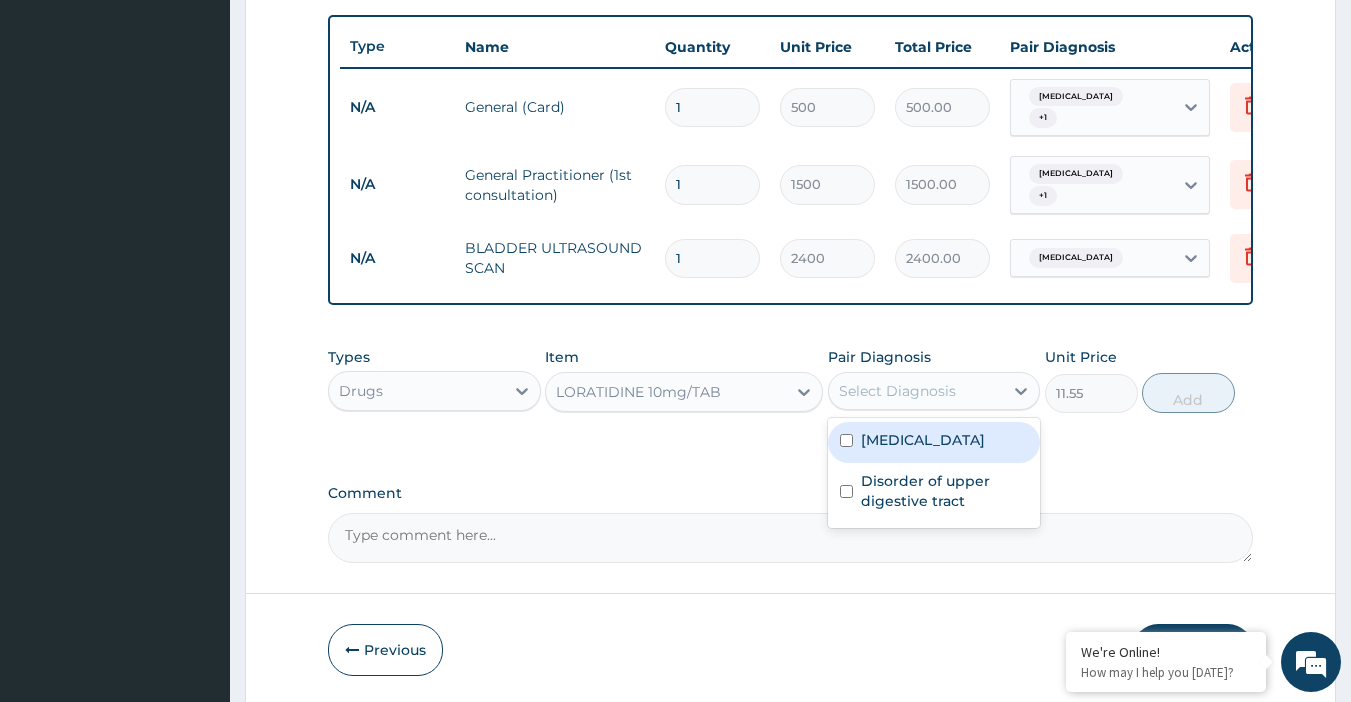 click on "Select Diagnosis" at bounding box center [916, 391] 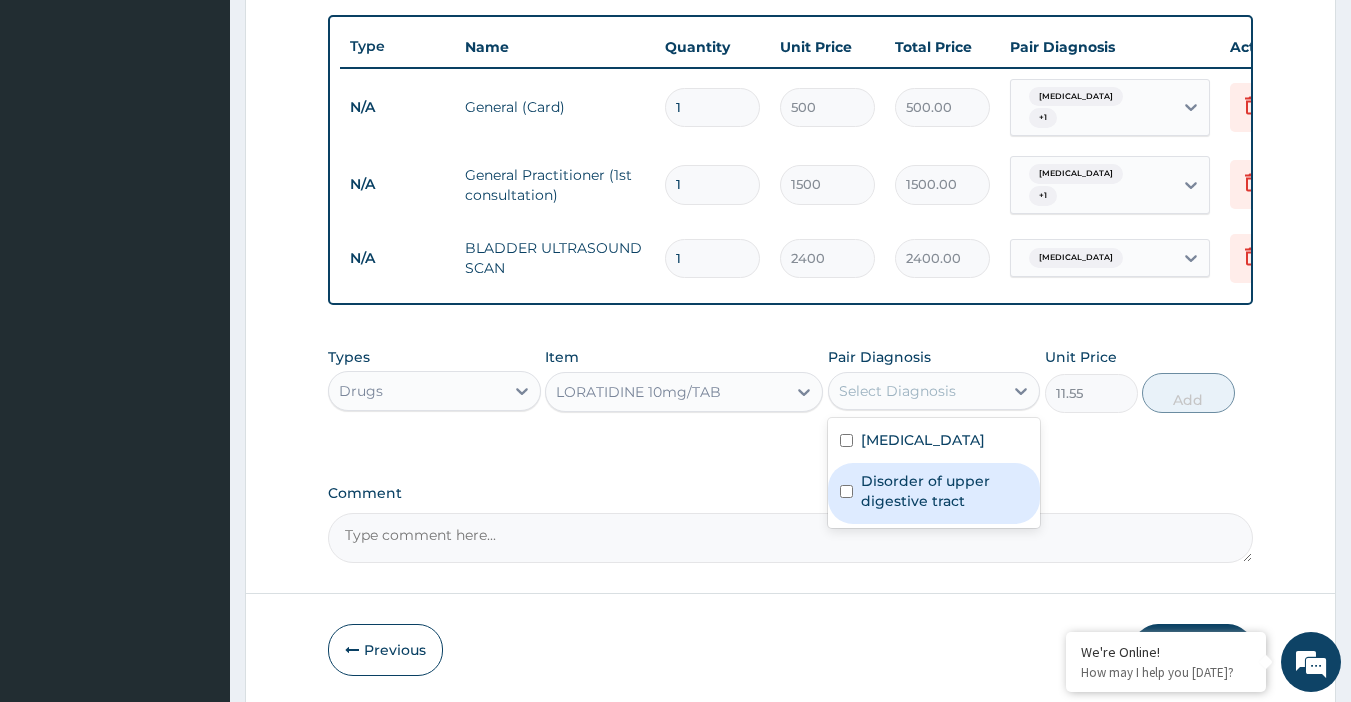 click on "Disorder of upper digestive tract" at bounding box center [945, 491] 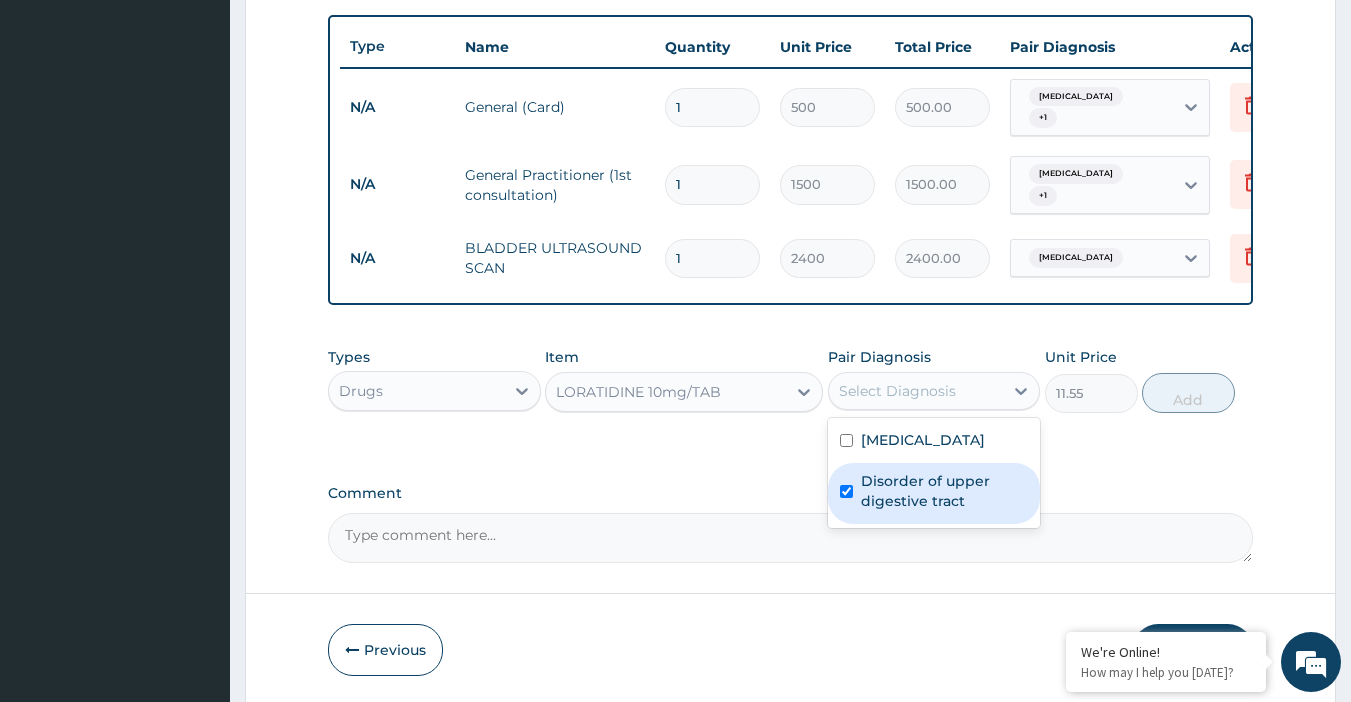 checkbox on "true" 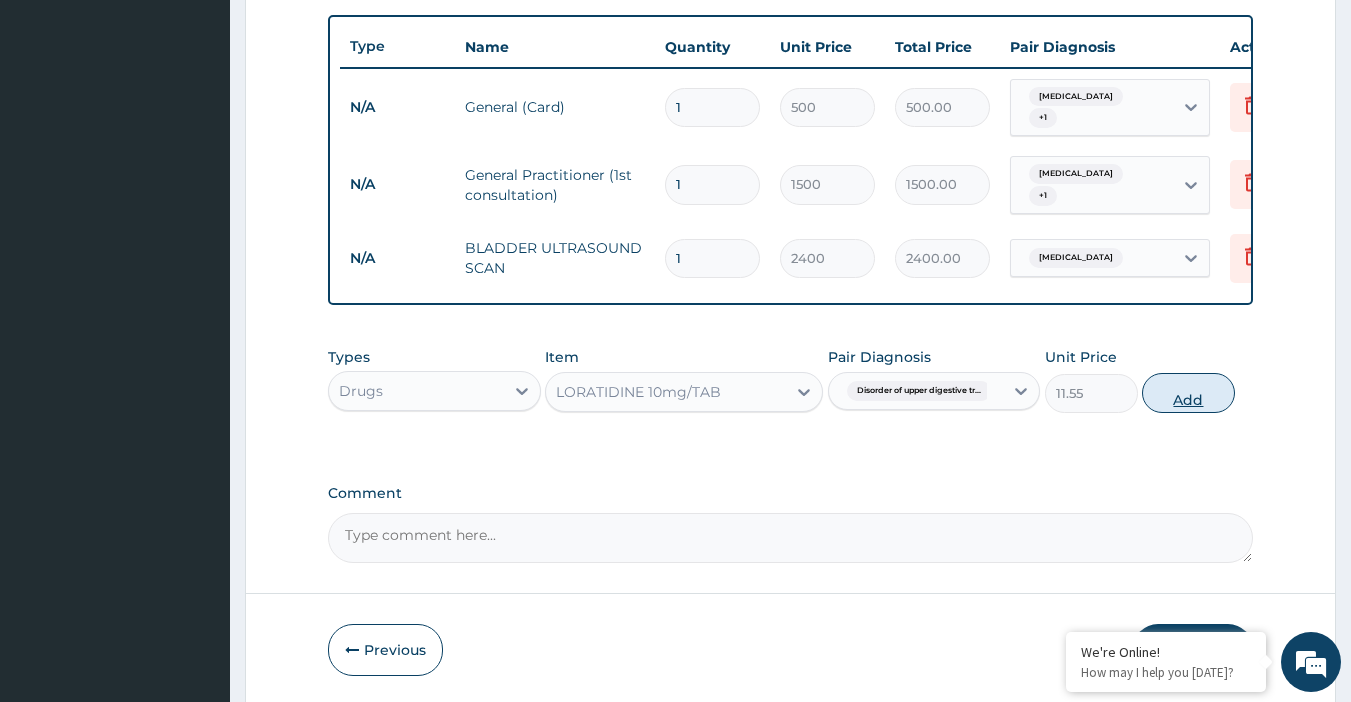 click on "Add" at bounding box center [1188, 393] 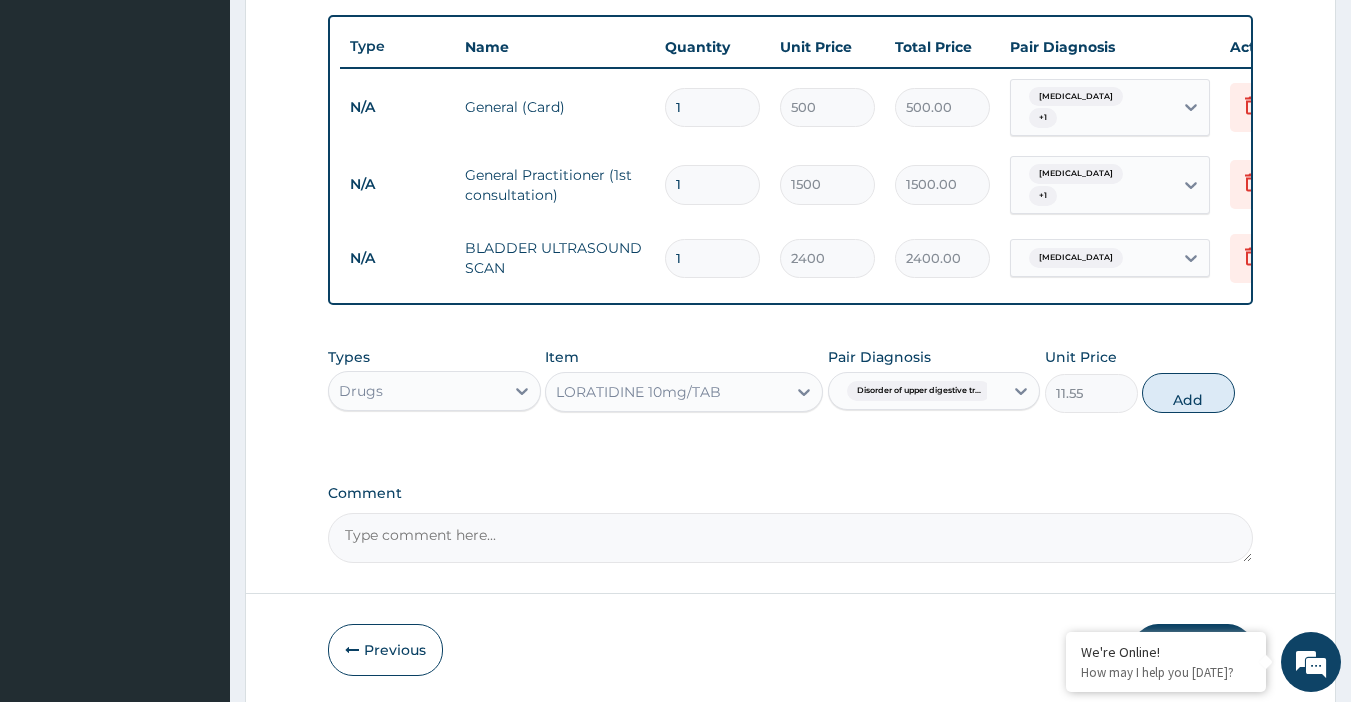 type on "0" 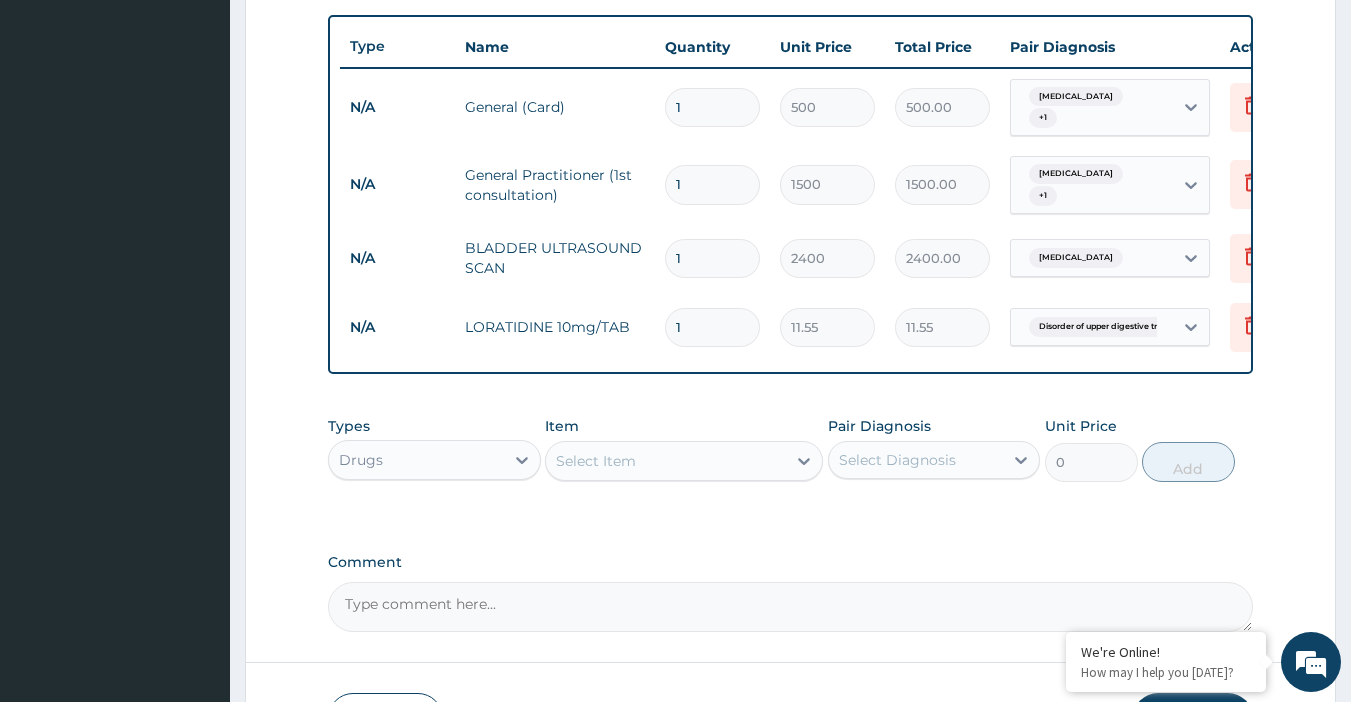 click on "1" at bounding box center (712, 327) 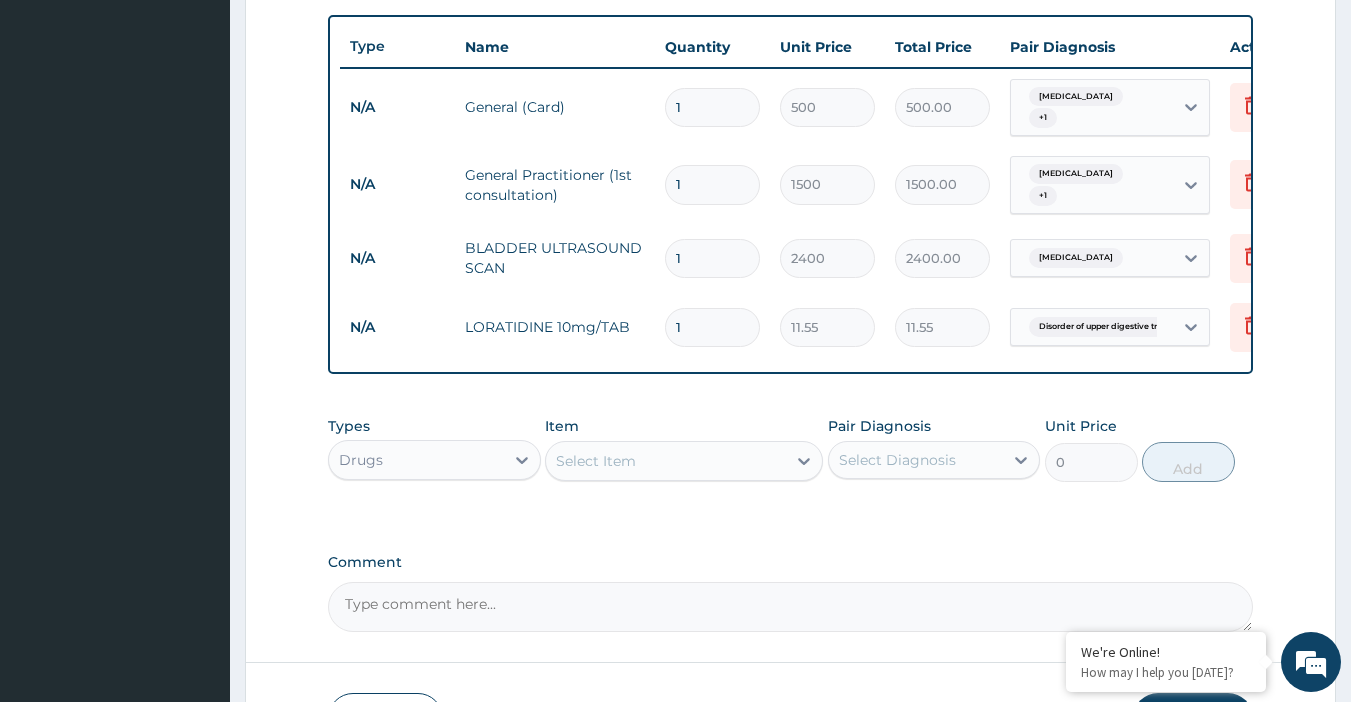 type 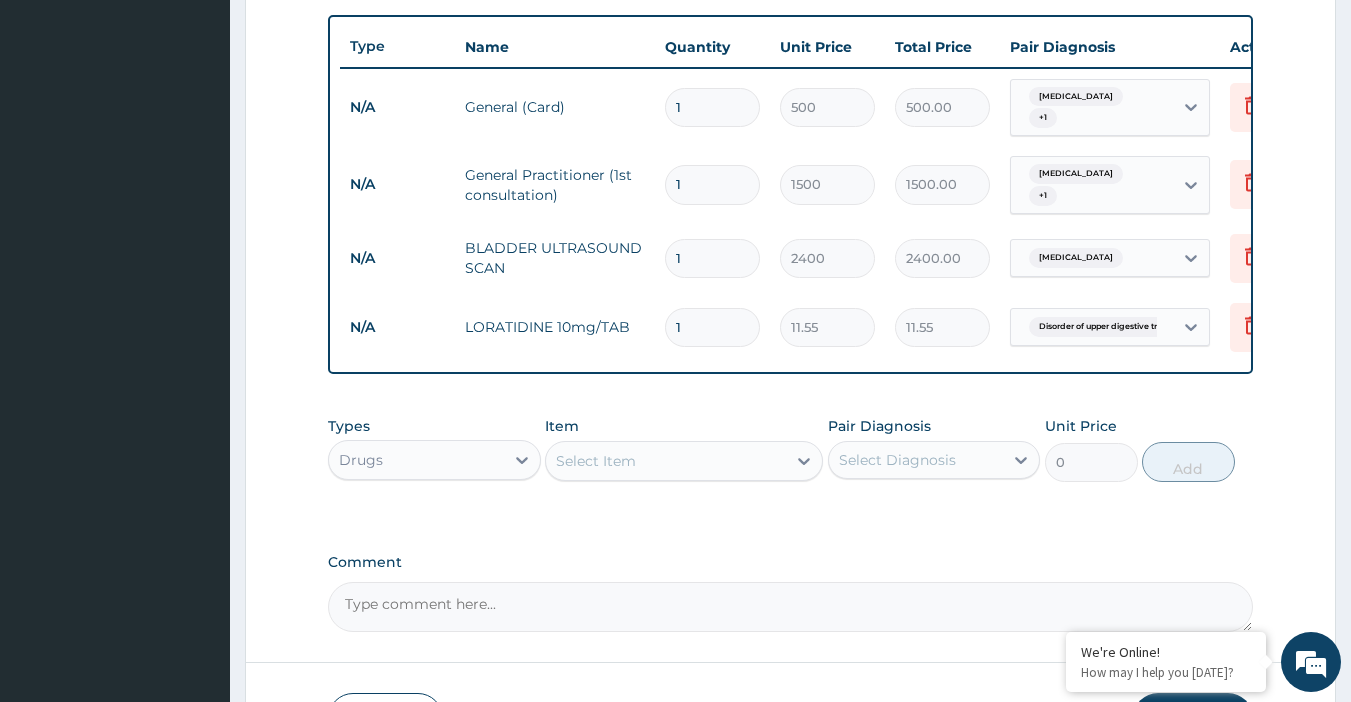type on "0.00" 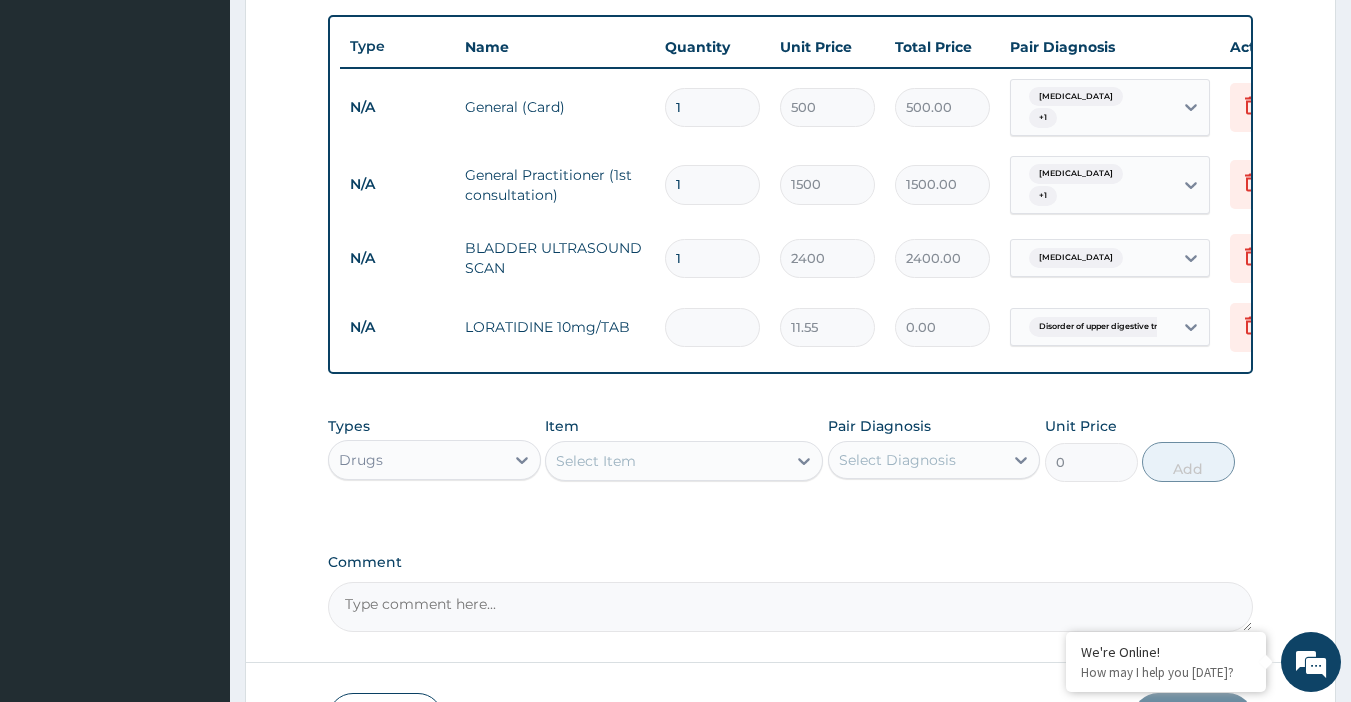 type on "2" 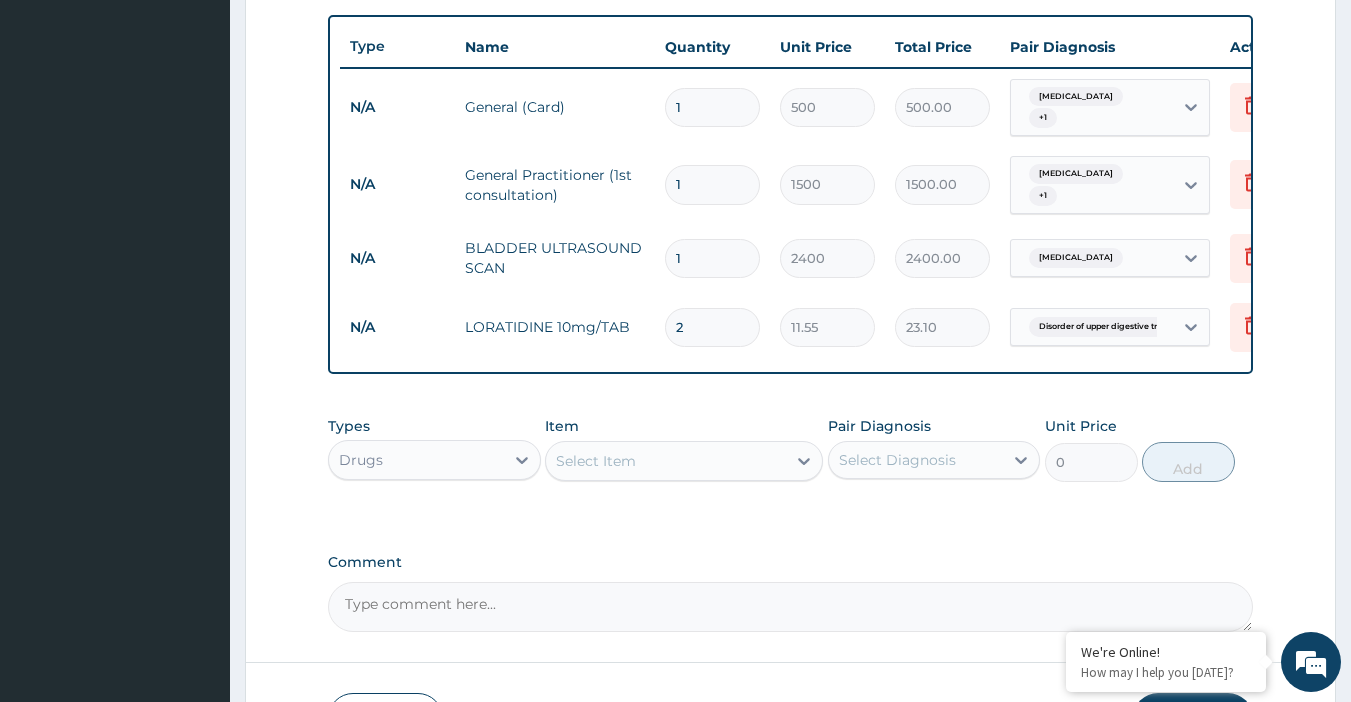 type on "20" 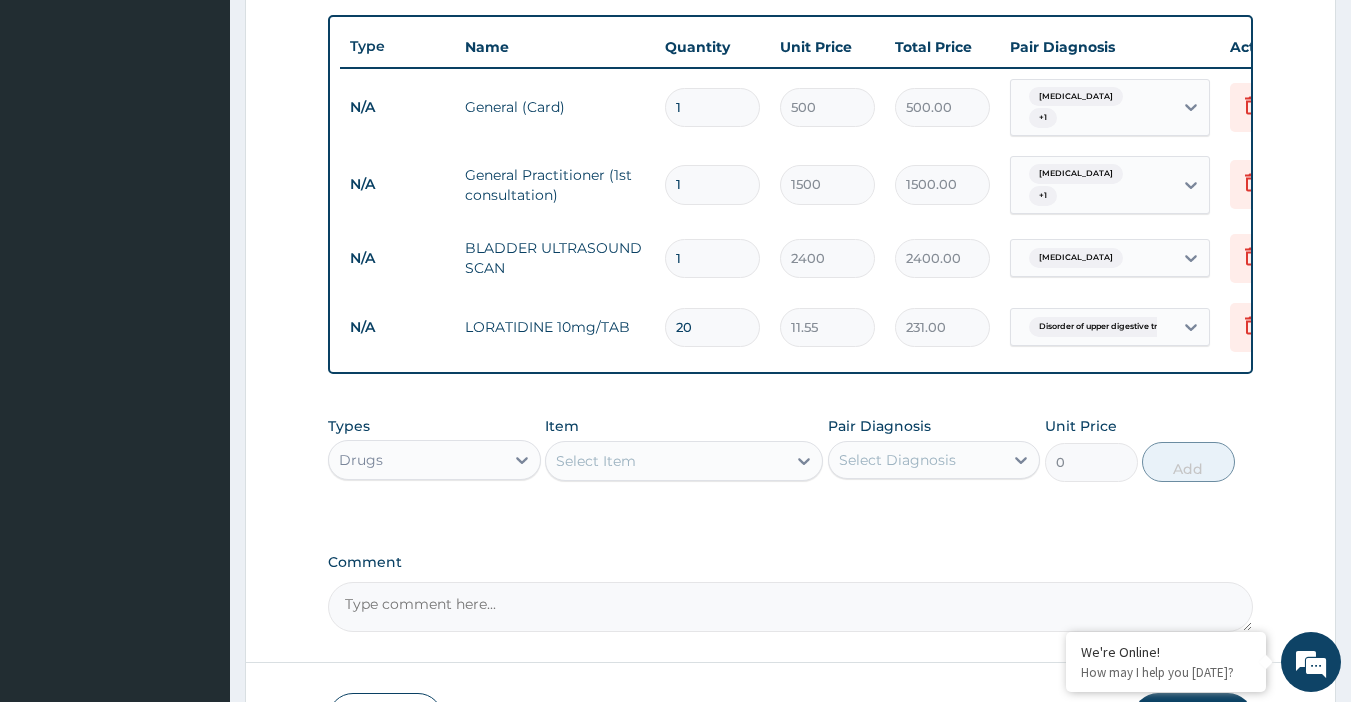 type on "20" 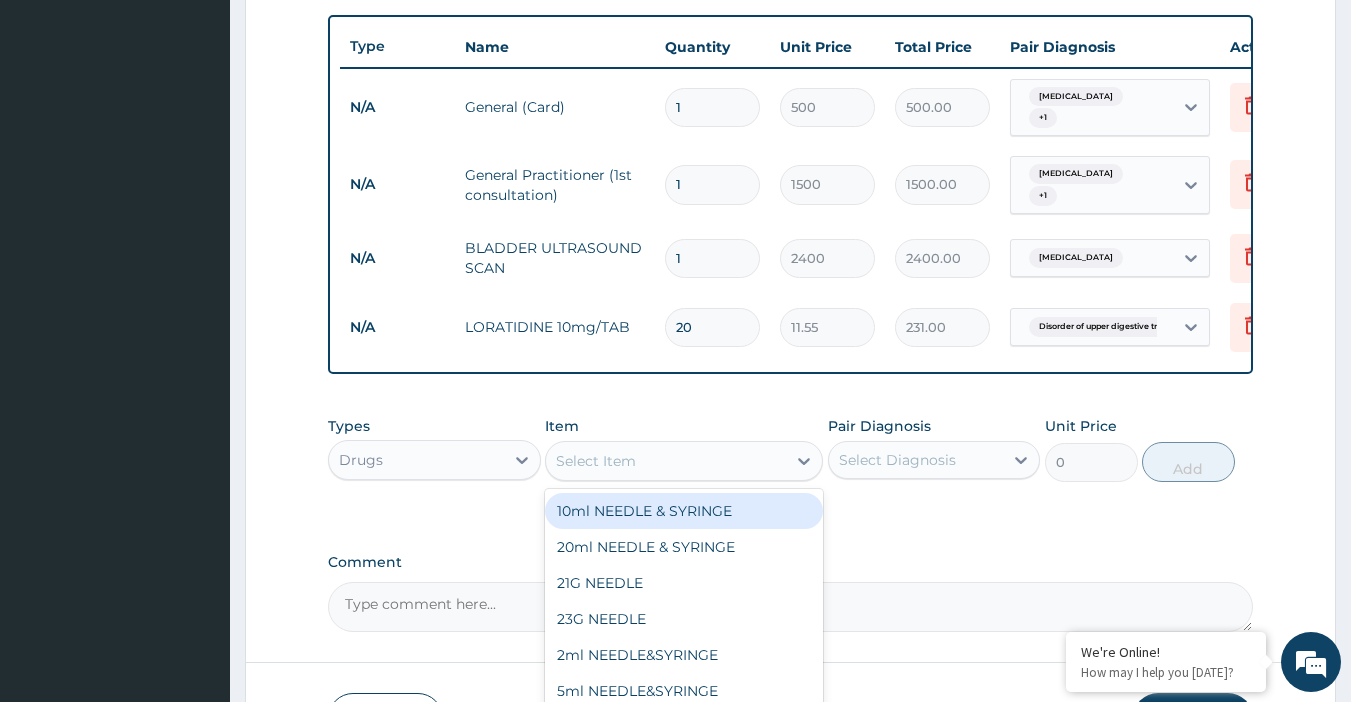 click on "option LORATIDINE 10mg/TAB, selected. option 10ml NEEDLE & SYRINGE focused, 1 of 1053. 1053 results available. Use Up and Down to choose options, press Enter to select the currently focused option, press Escape to exit the menu, press Tab to select the option and exit the menu. Select Item 10ml NEEDLE & SYRINGE 20ml NEEDLE & SYRINGE 21G NEEDLE 23G NEEDLE 2ml NEEDLE&SYRINGE 5ml NEEDLE&SYRINGE ABF CREAM ABITREN TABLET Aceclofenae 200mg SR/TAB Acelofenae+pem/TAB ACEM 500MG ACEPOL 60ML SUSP Acetazolamide 250mg/TAB ACETAZOLAMIDE 500MG TAB Acetylsalicylic acid/TAB ACICLOVIR 200MG TABLETS ACICLOVIR 400MG TABLETS ACICLOVIR 800MG TAB ACICLOVIR CREAM ACNEAWAY CREAM 20G ACTIFED SYRUP ACTIFED TAB ACTIVATED CHARCOAL POWDER ADRENALINE INJ ALBENDAZOLE (ZENTEL) SYRUP ALBENDAZOLE (ZENTEL) TABLET ALBENDAZOLE (ZOLAT) SYRUP ALBENDAZOLE (ZOLAT) TABLET Albendazole 200mg/TAB Albendazole 400mg/TAB ALDACTONE TABLET ALDOMET TABLET ALLEREX EYE DROP ALLERGIN 60ML ALLOPURINOL 100MG ALLOPURINOL TABS 300MG ALOMIDE EYE DROP ALPHA D TAB NG 8" at bounding box center [684, 461] 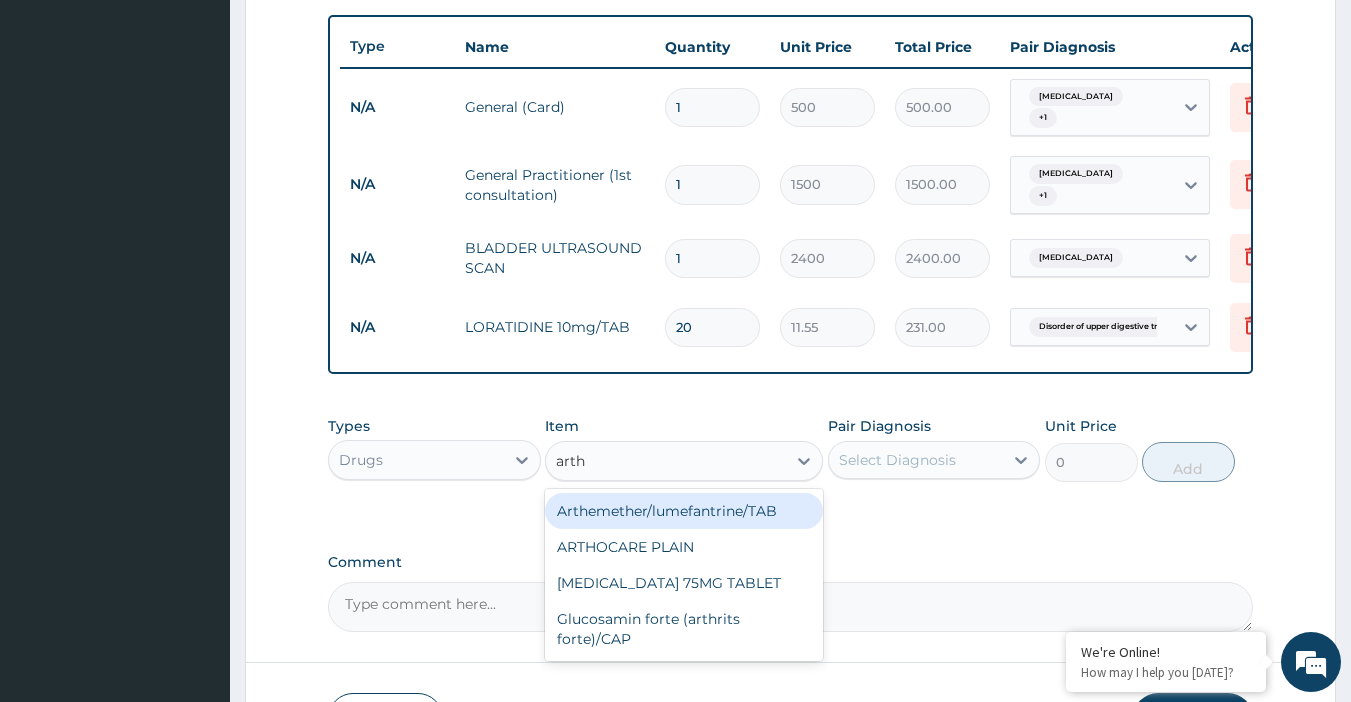 type on "arthe" 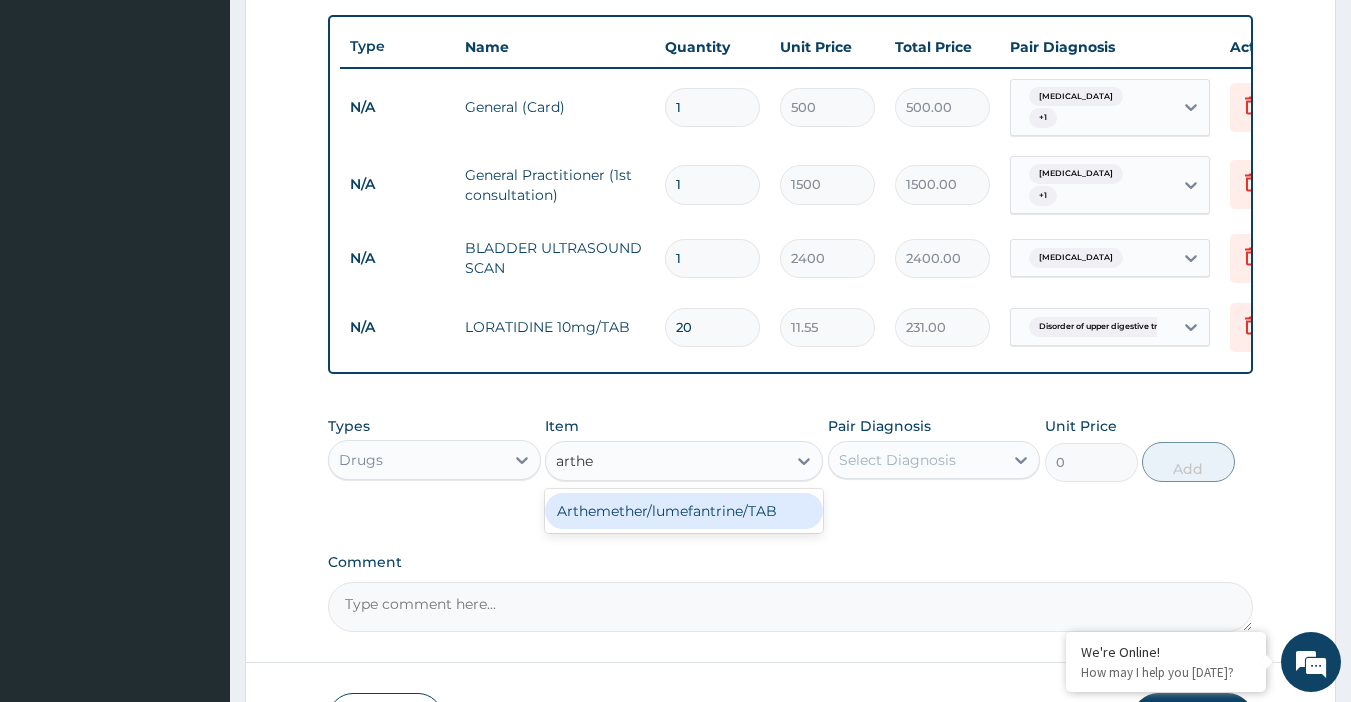 click on "Arthemether/lumefantrine/TAB" at bounding box center (684, 511) 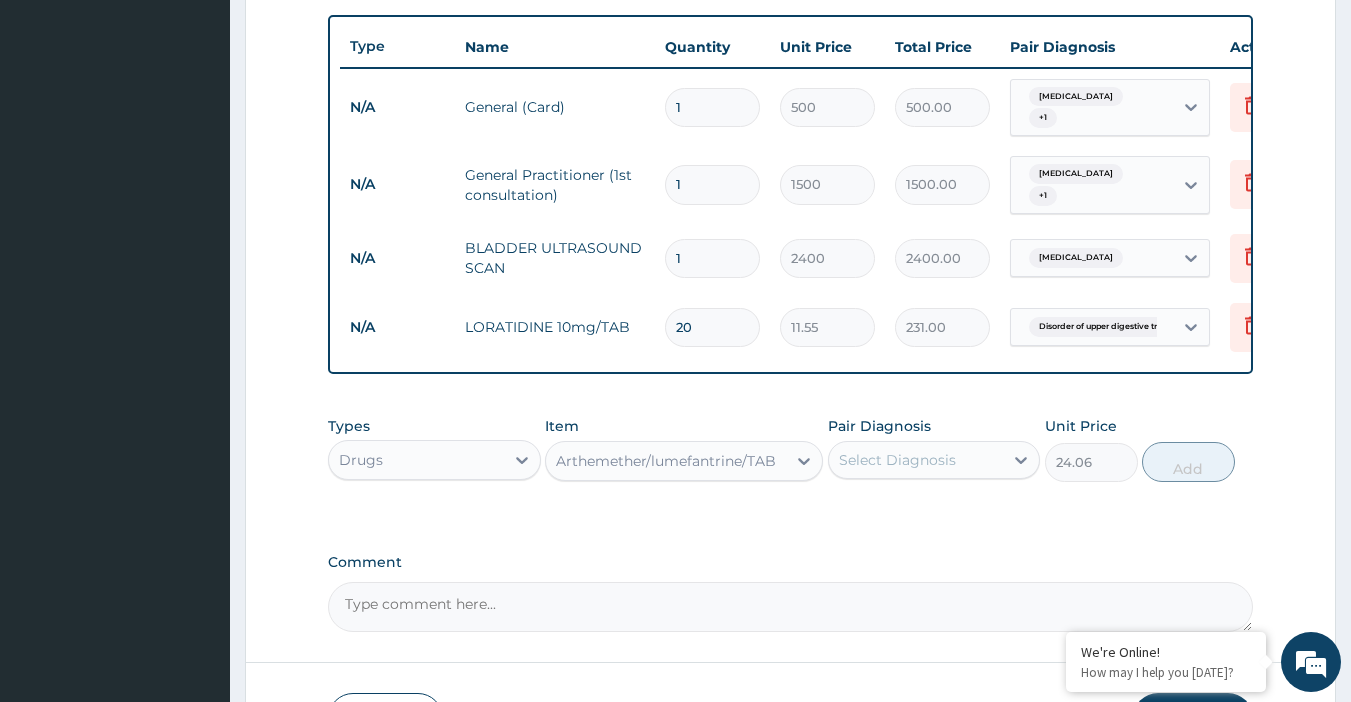 click on "Select Diagnosis" at bounding box center [897, 460] 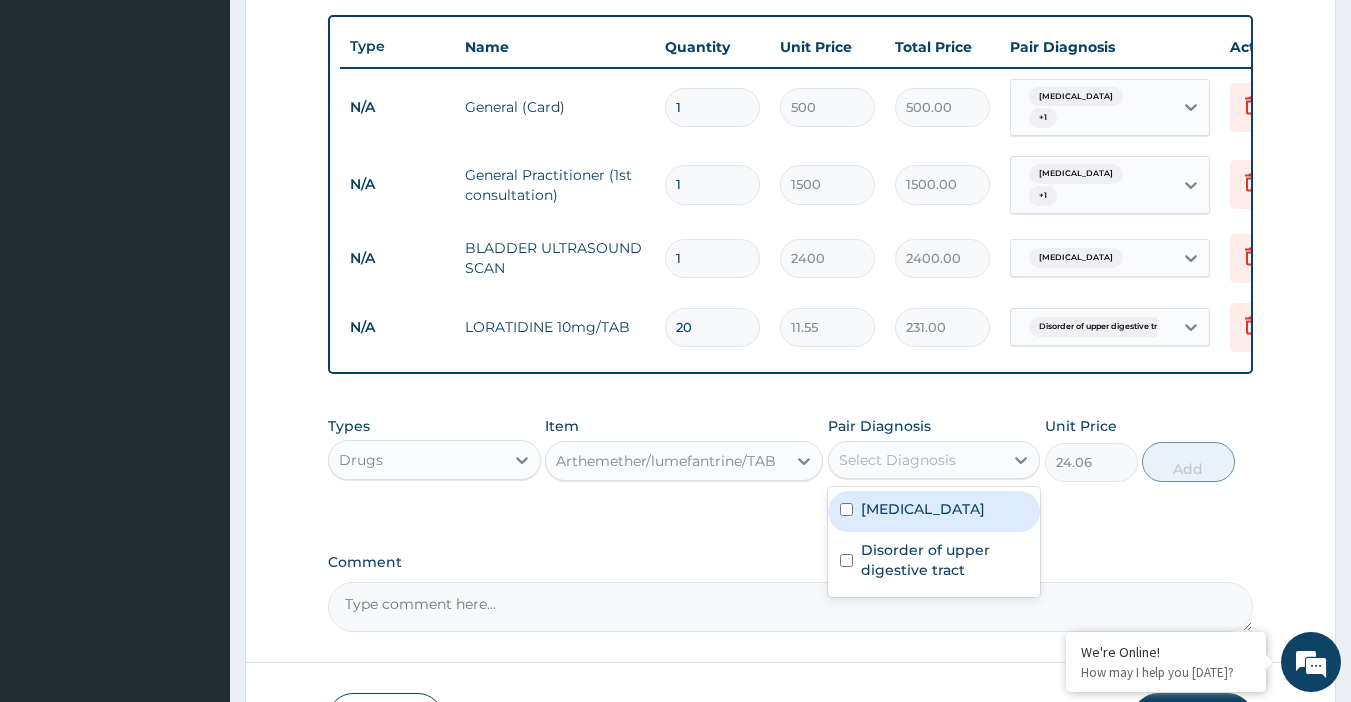 click on "Menorrhagia" at bounding box center (923, 509) 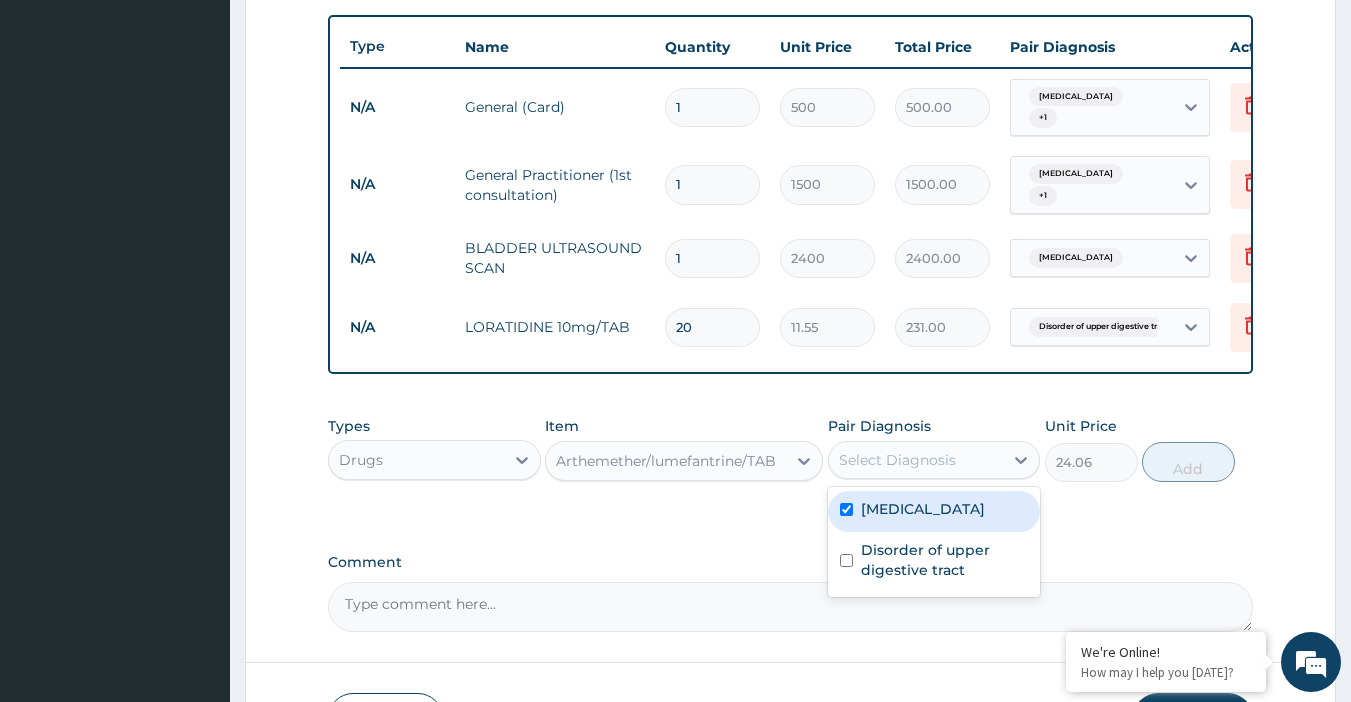 checkbox on "true" 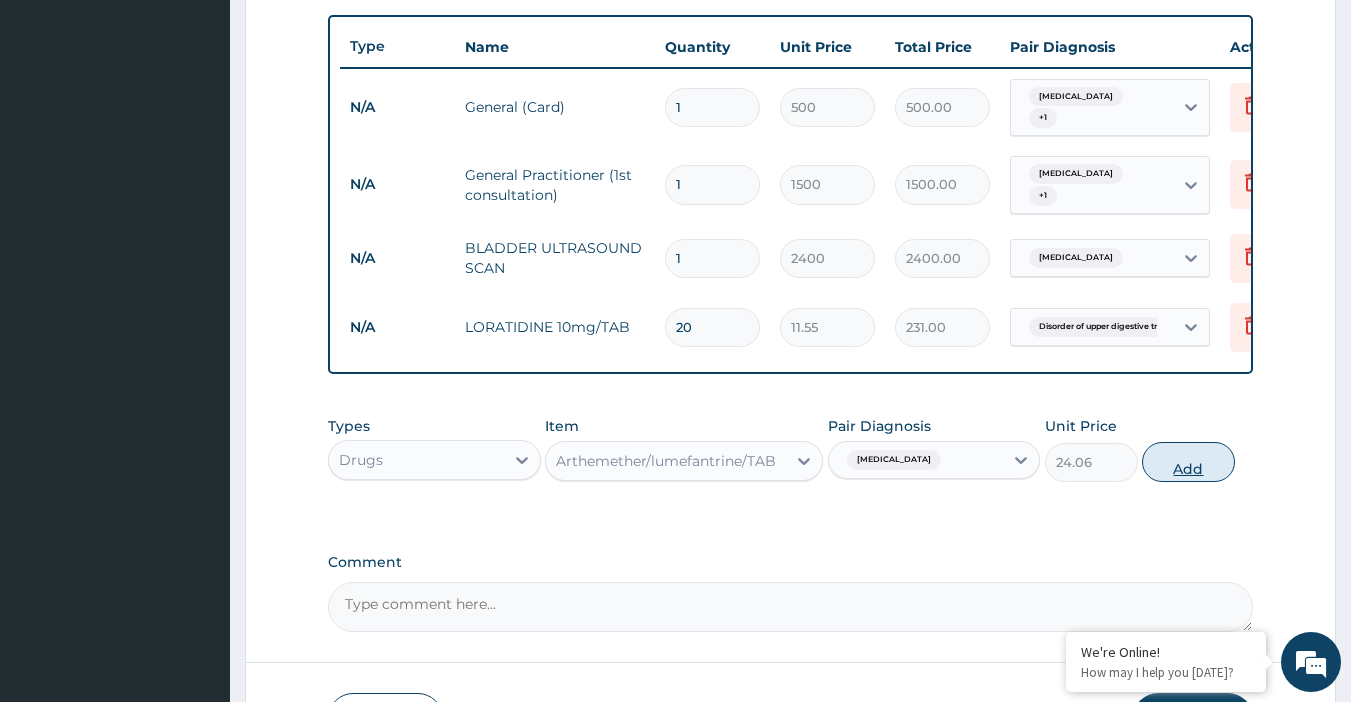 click on "Add" at bounding box center [1188, 462] 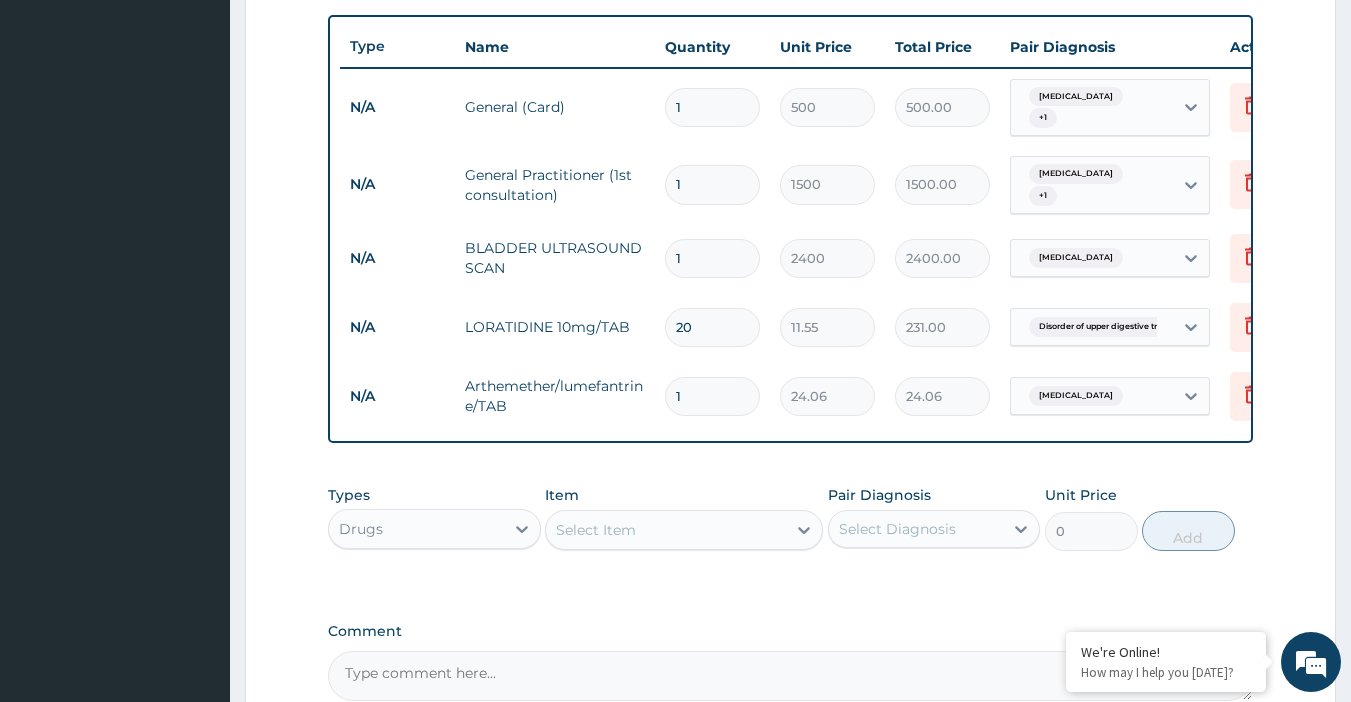 click on "1" at bounding box center [712, 396] 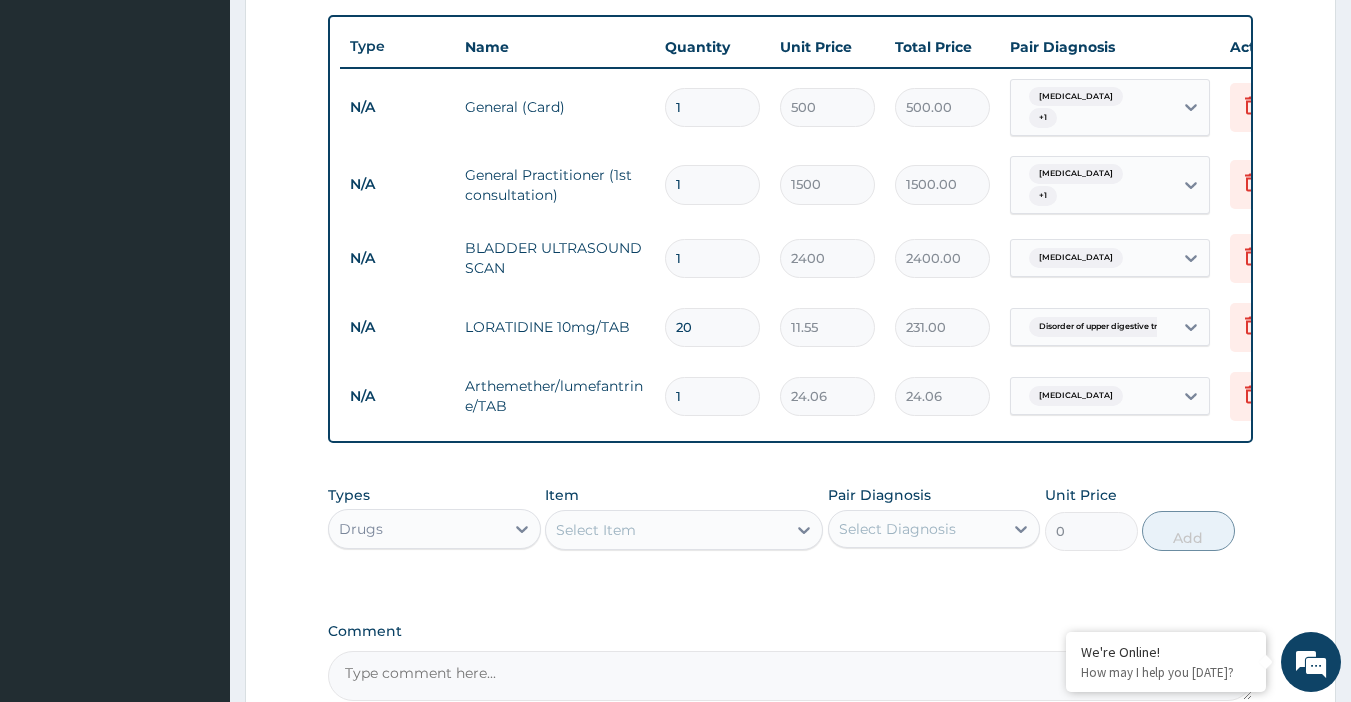 type on "18" 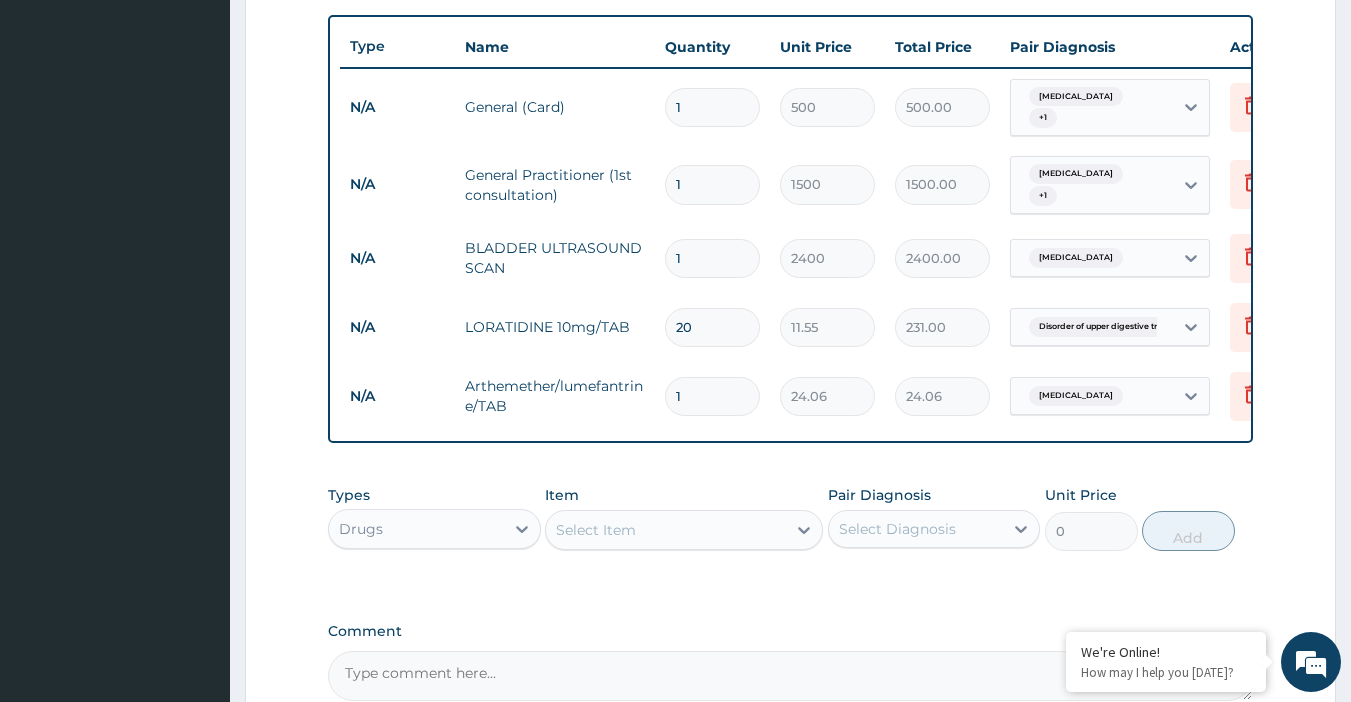 type on "433.08" 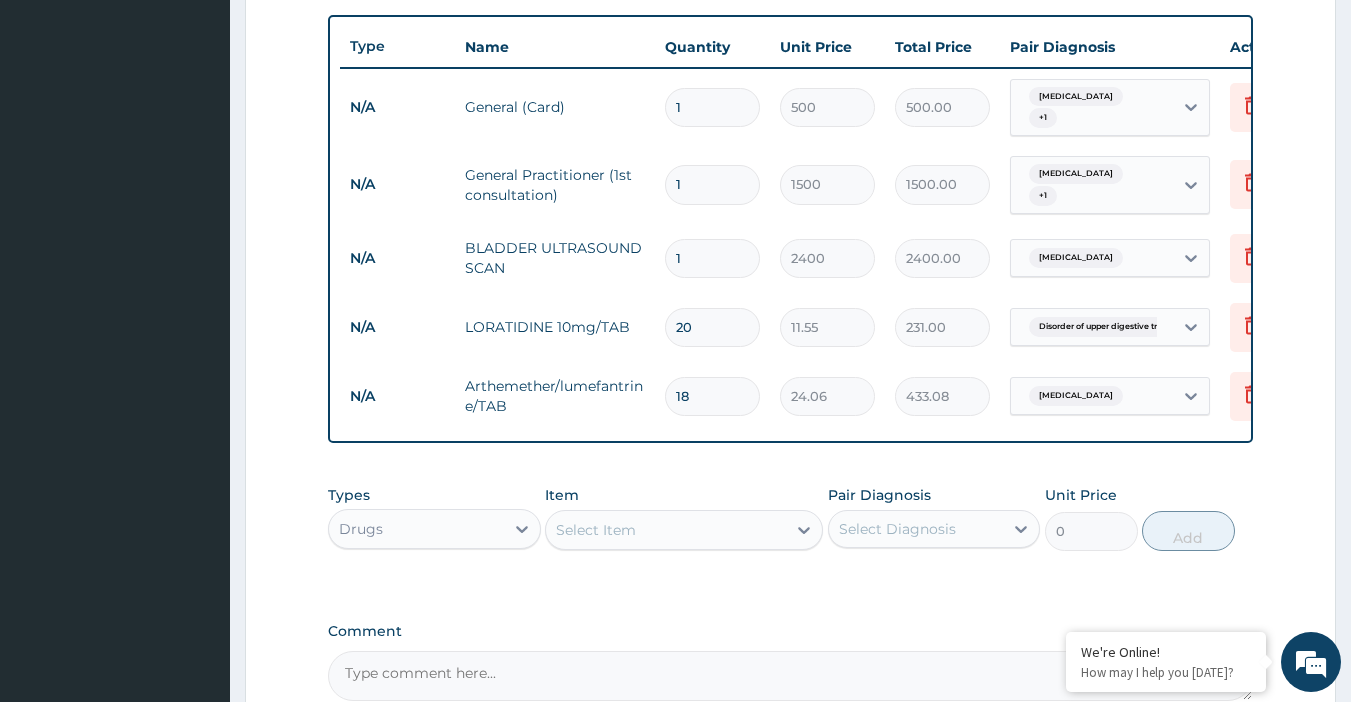 type on "18" 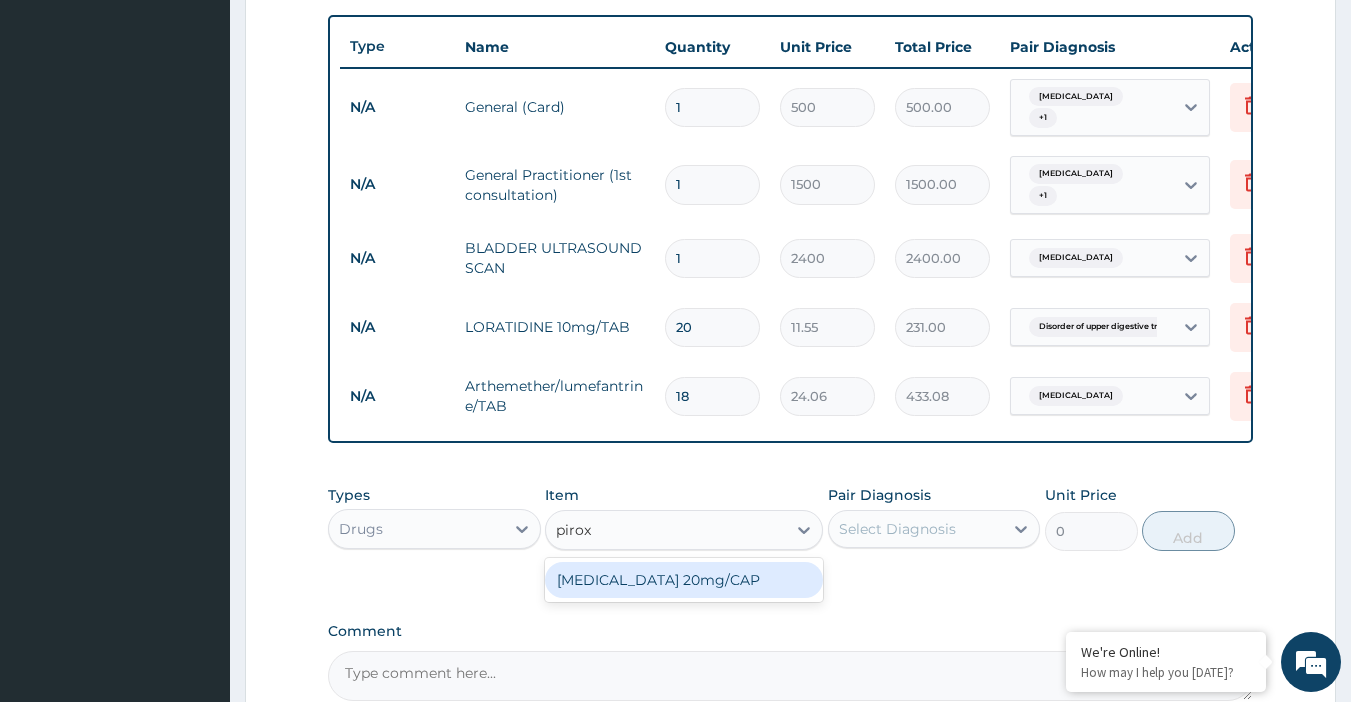 type on "piroxi" 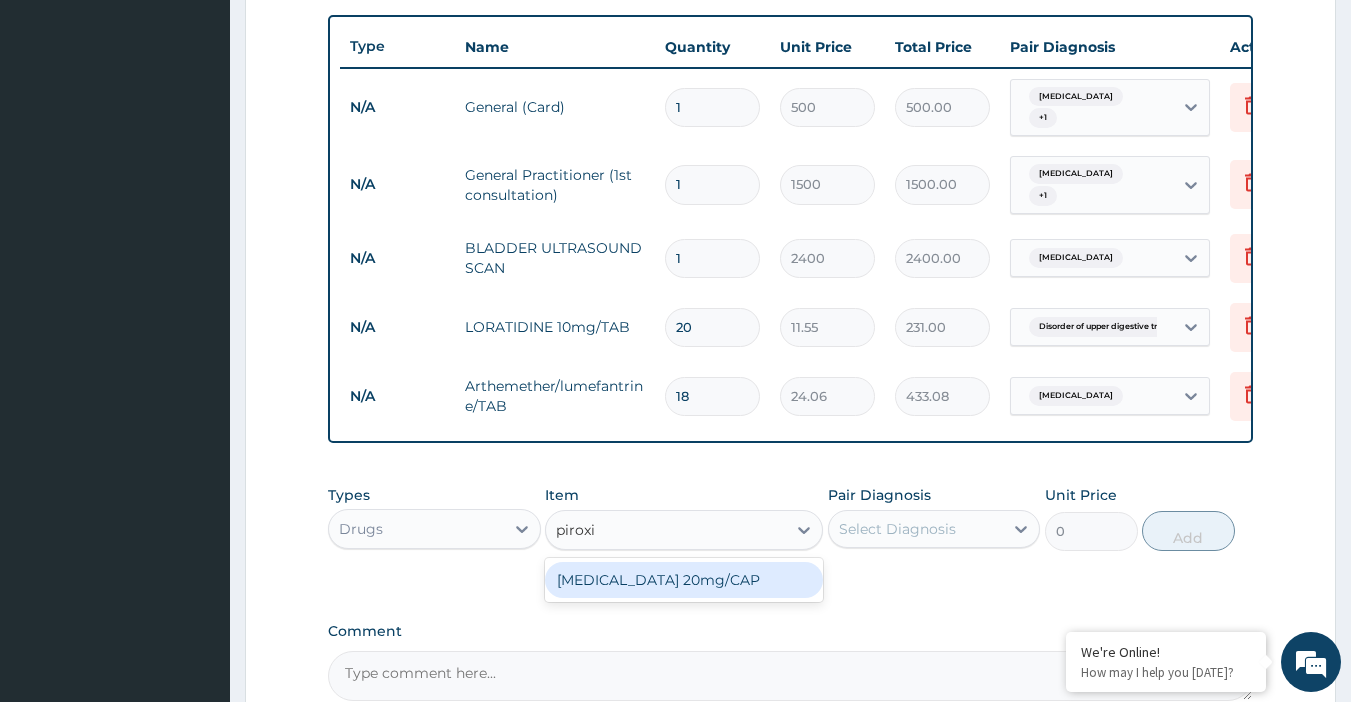 click on "[MEDICAL_DATA] 20mg/CAP" at bounding box center (684, 580) 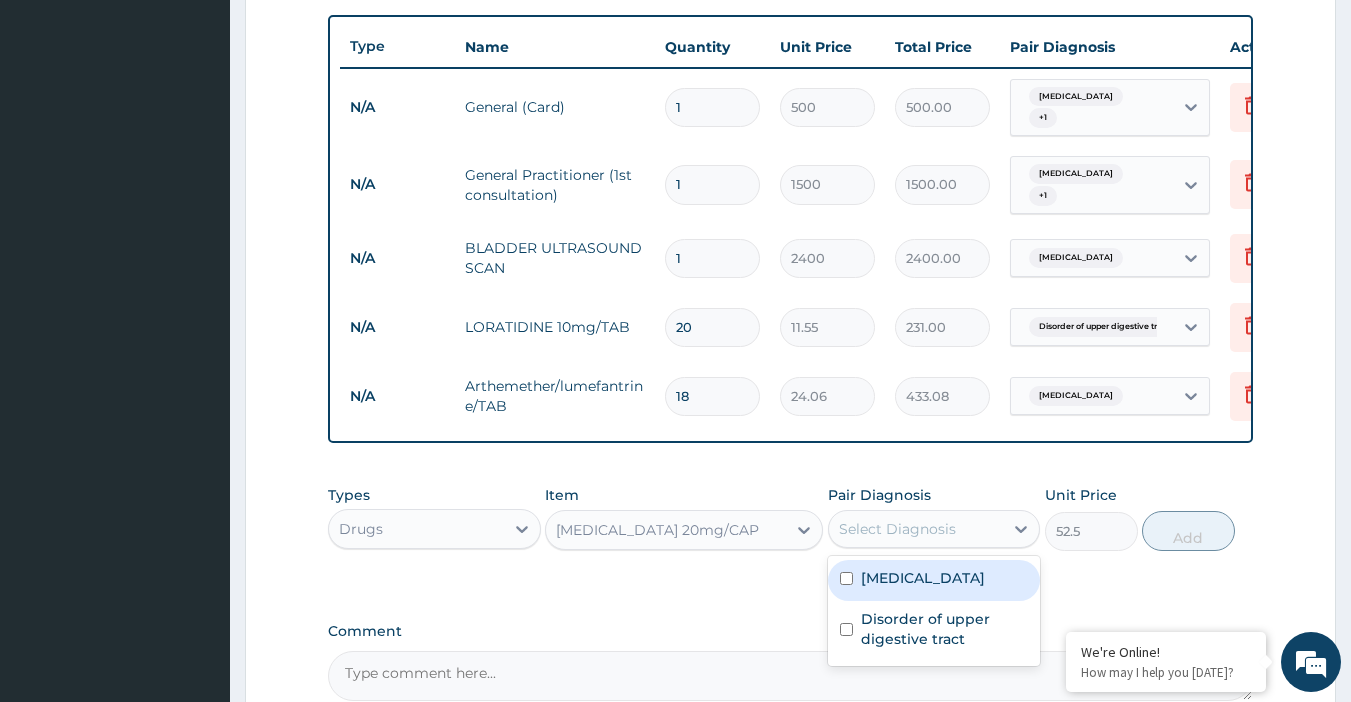 click on "Select Diagnosis" at bounding box center (916, 529) 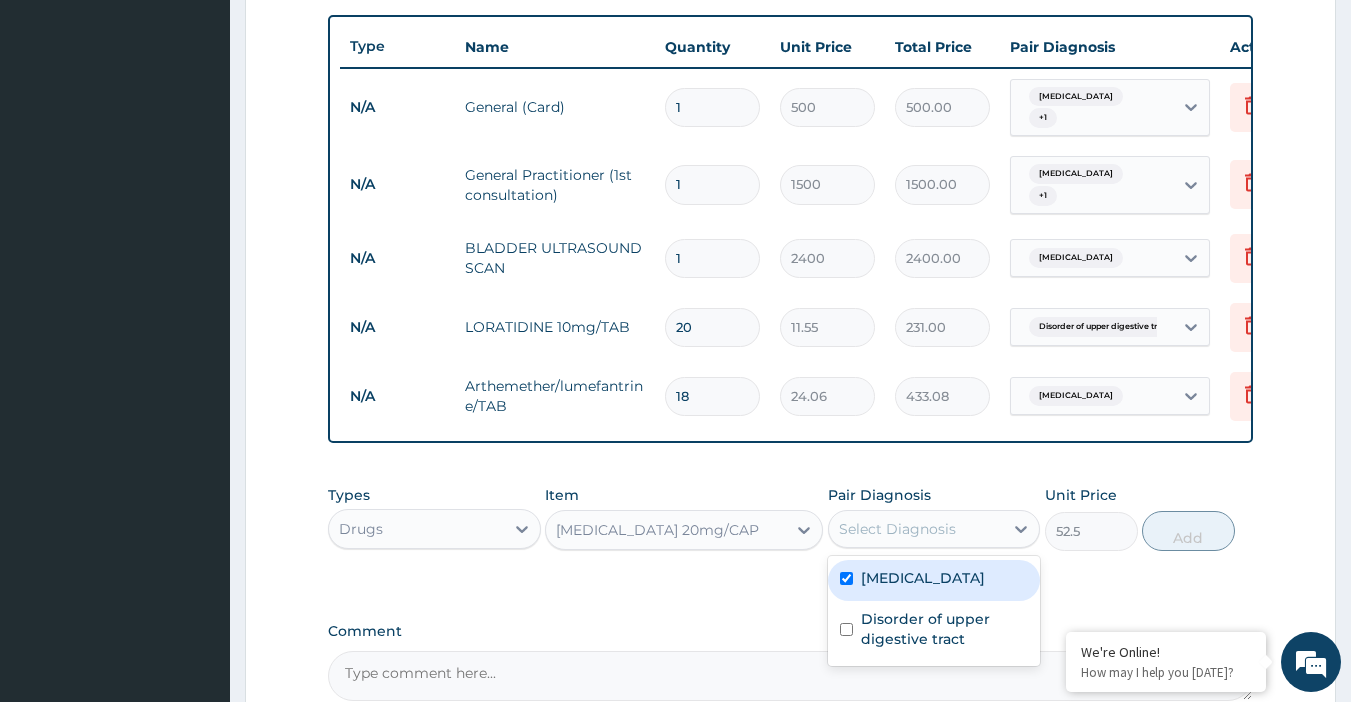 checkbox on "true" 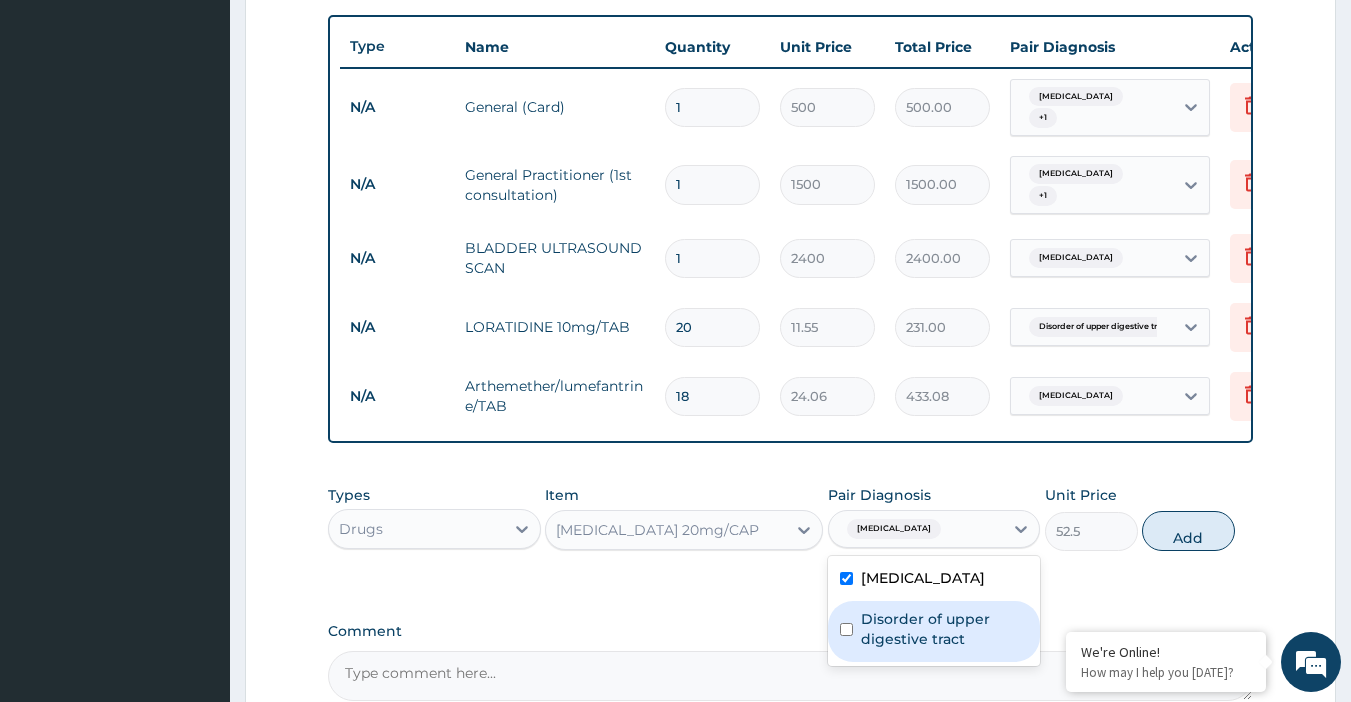 click on "Disorder of upper digestive tract" at bounding box center (945, 629) 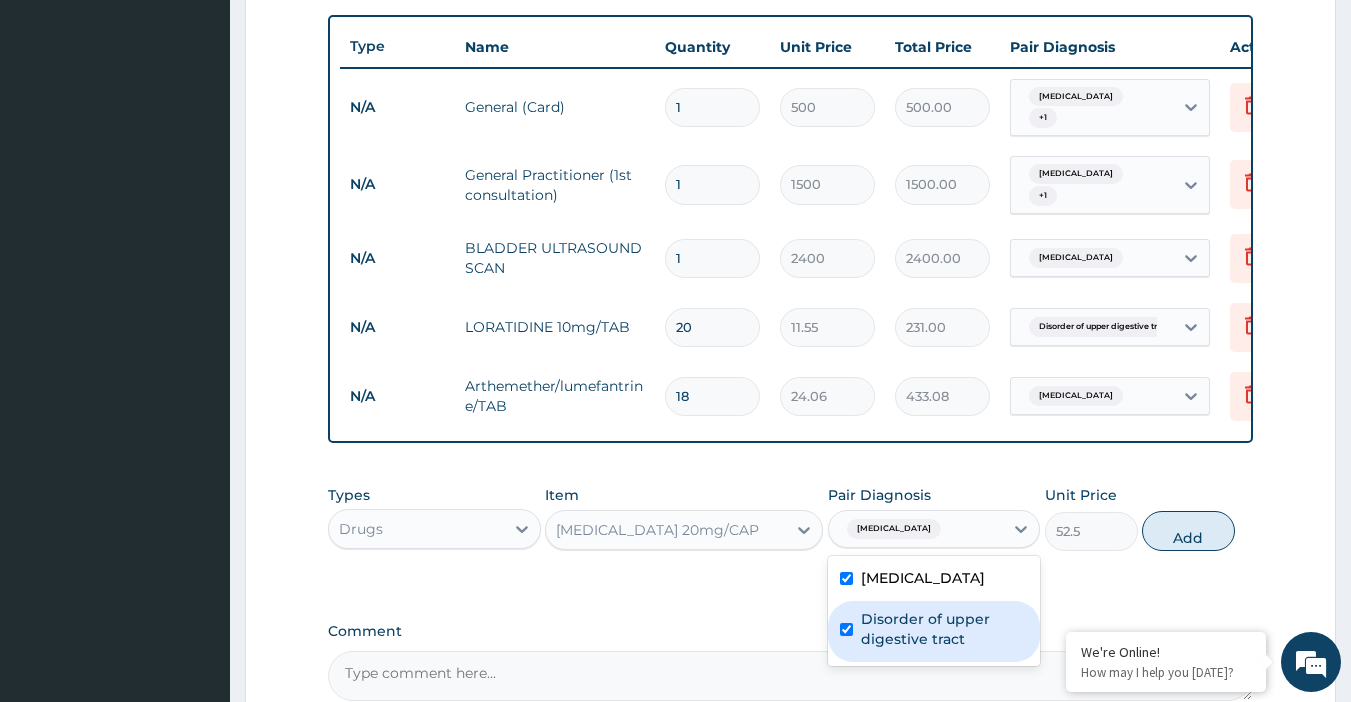 checkbox on "true" 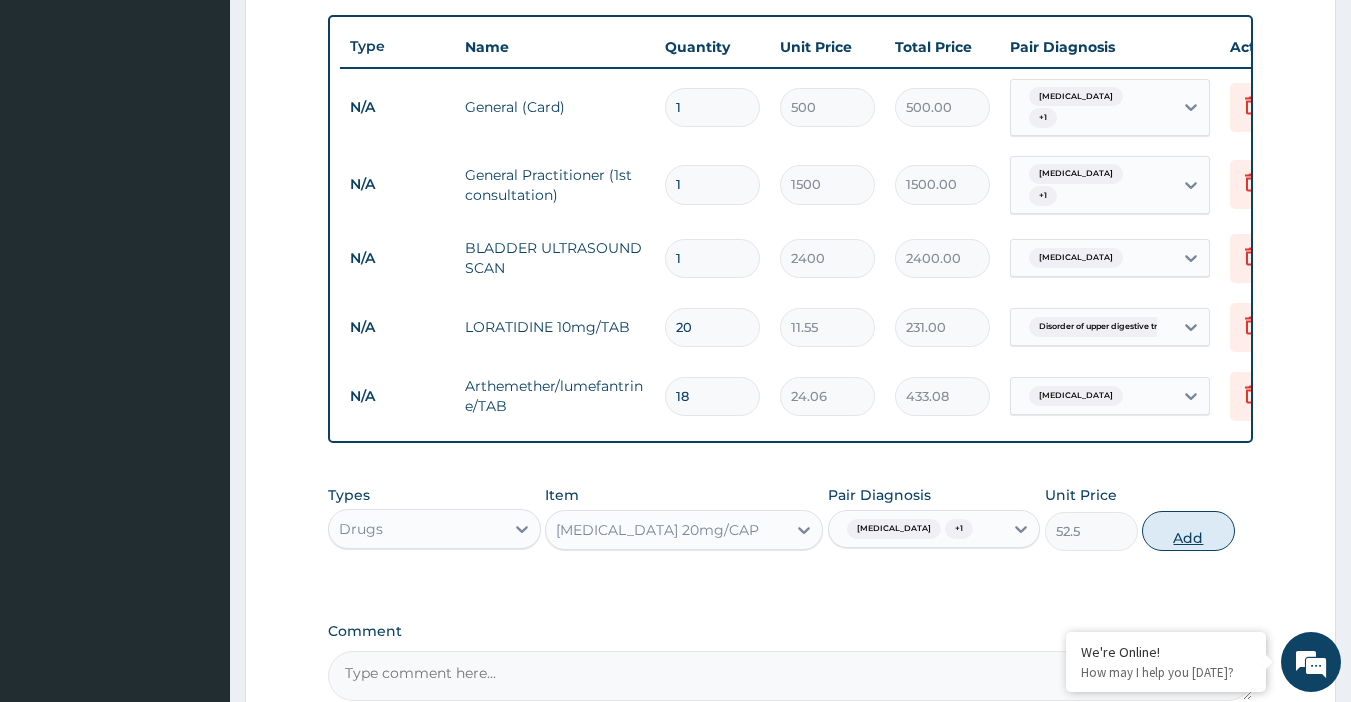 click on "Add" at bounding box center [1188, 531] 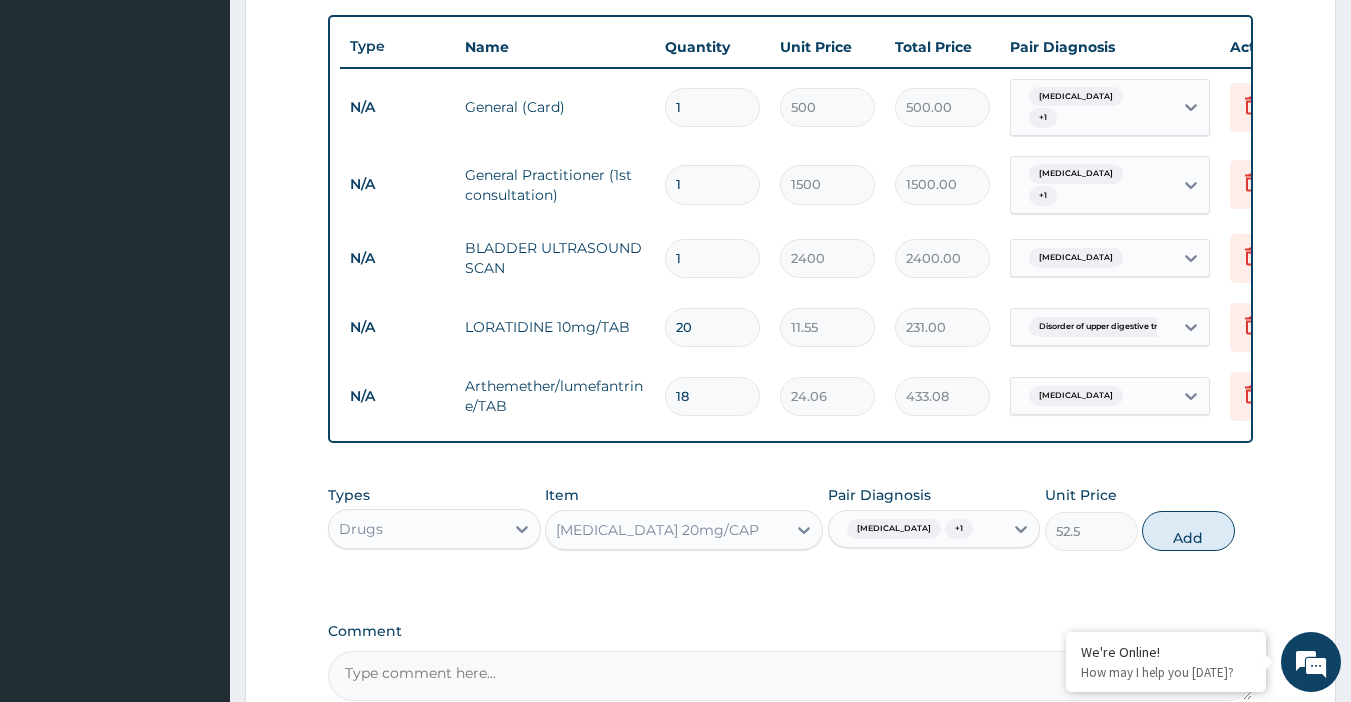 type on "0" 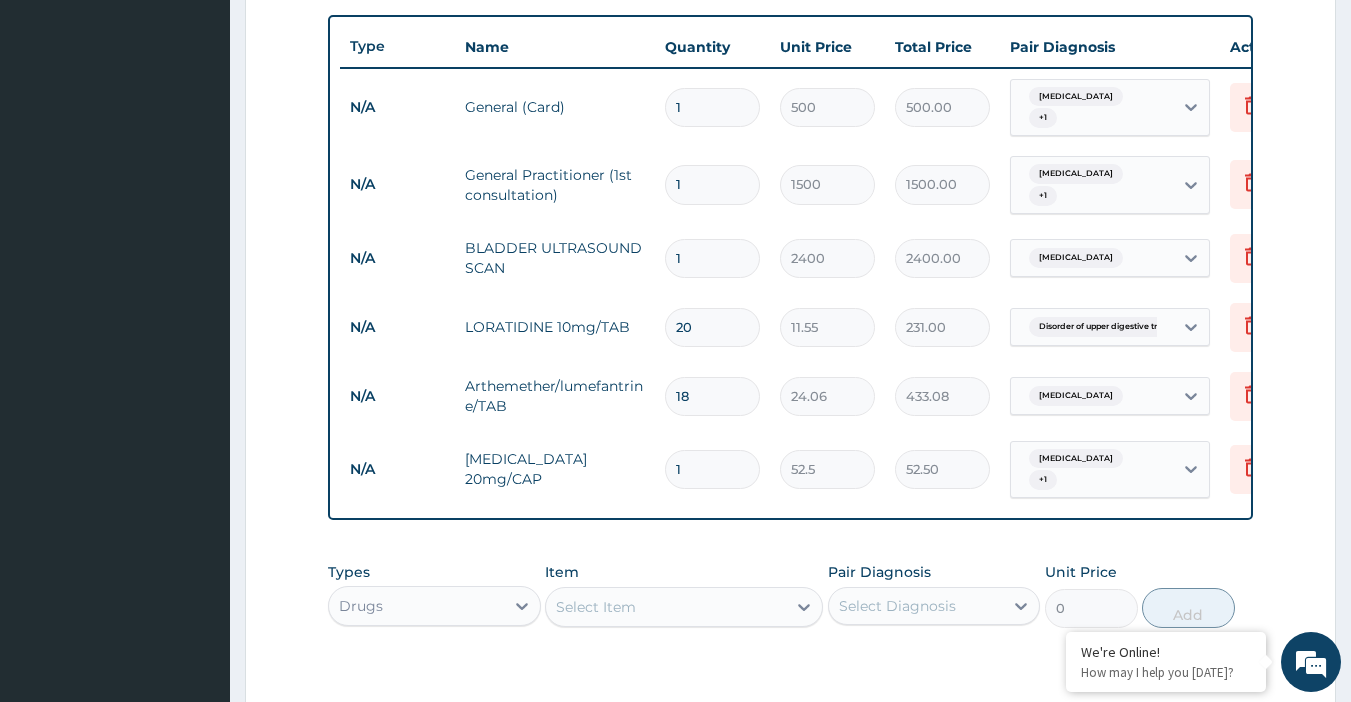 click on "1" at bounding box center [712, 469] 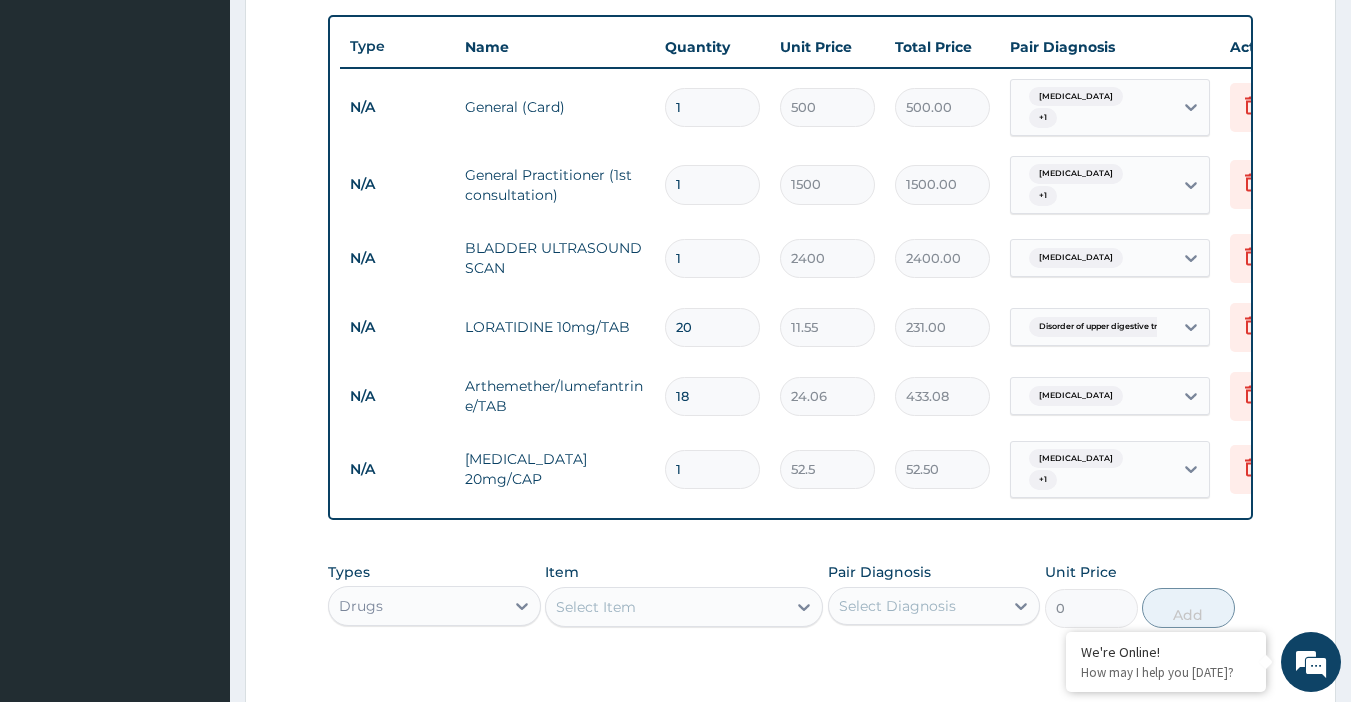 type 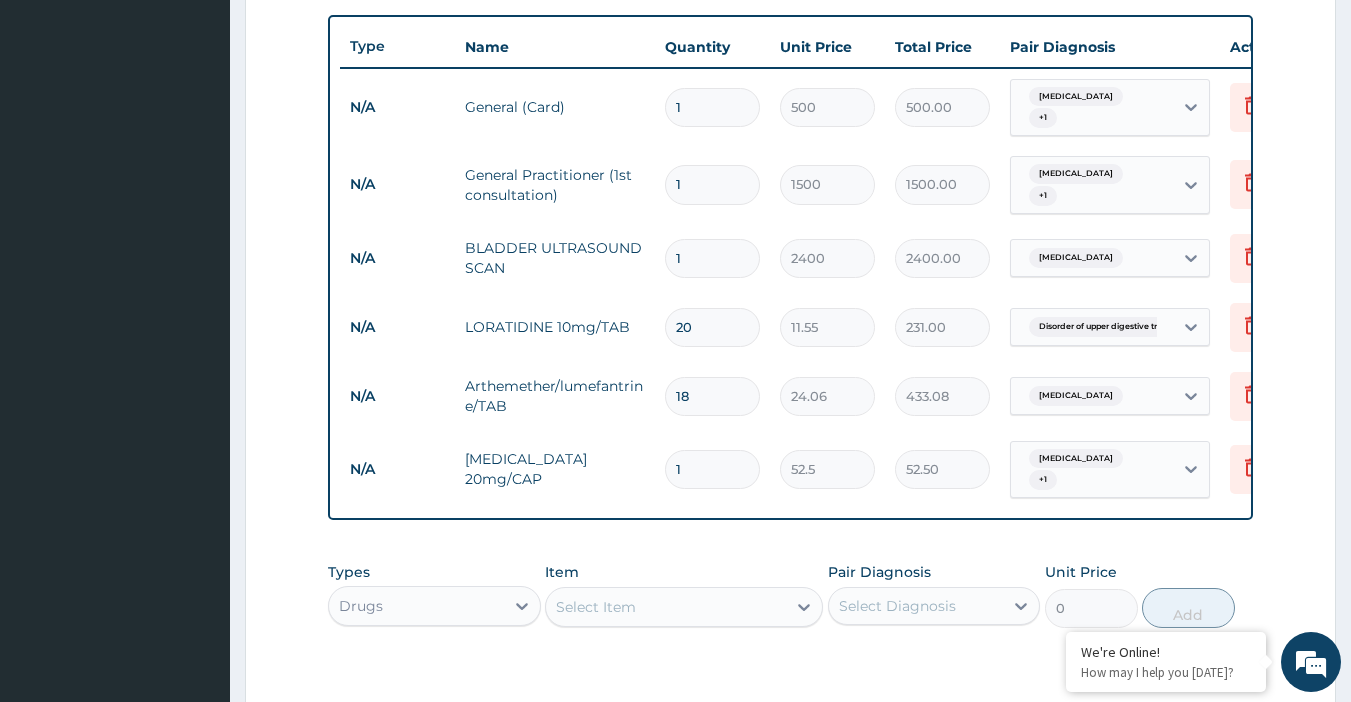type on "0.00" 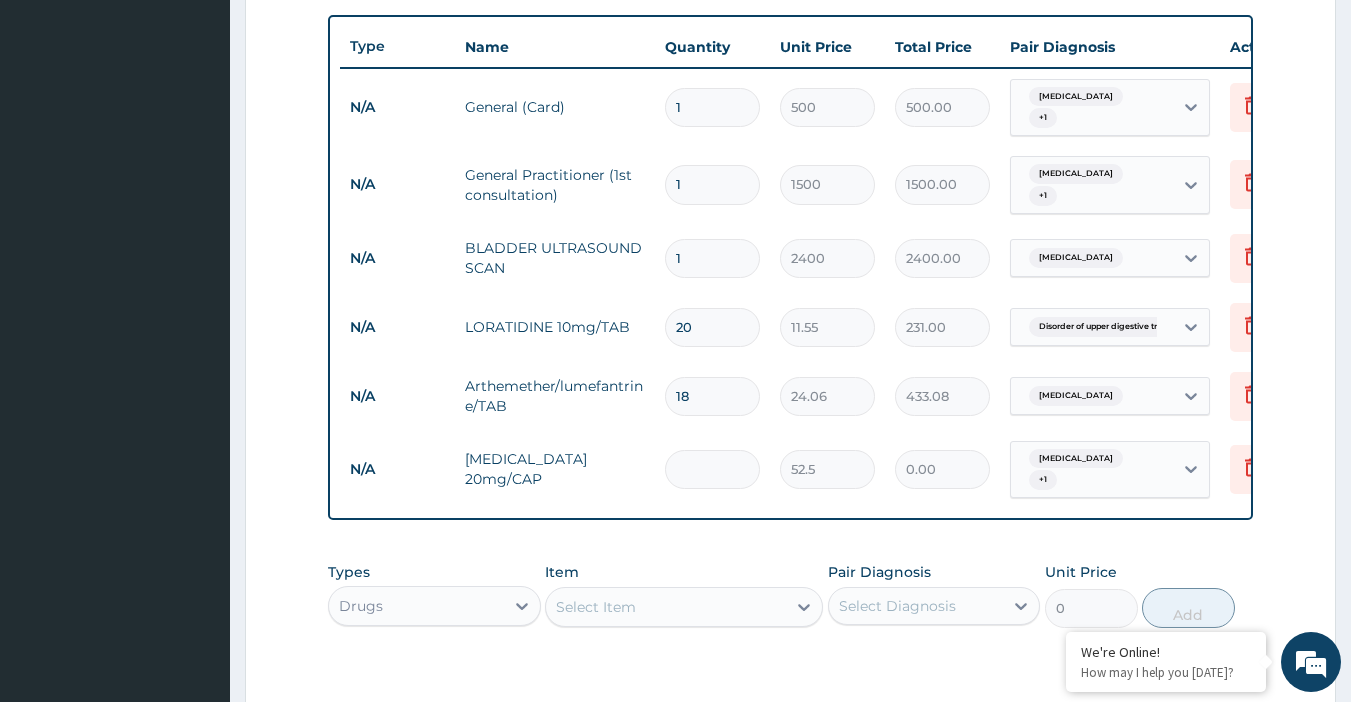 type on "1" 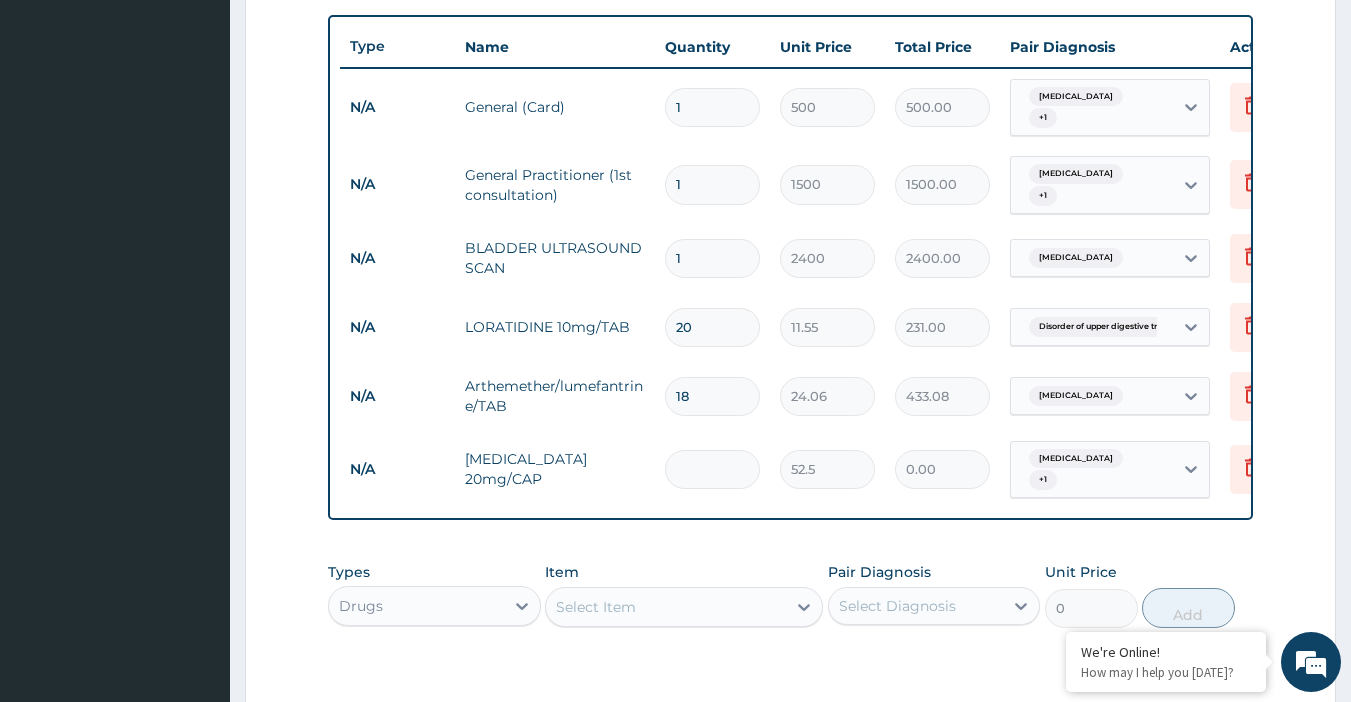 type on "52.50" 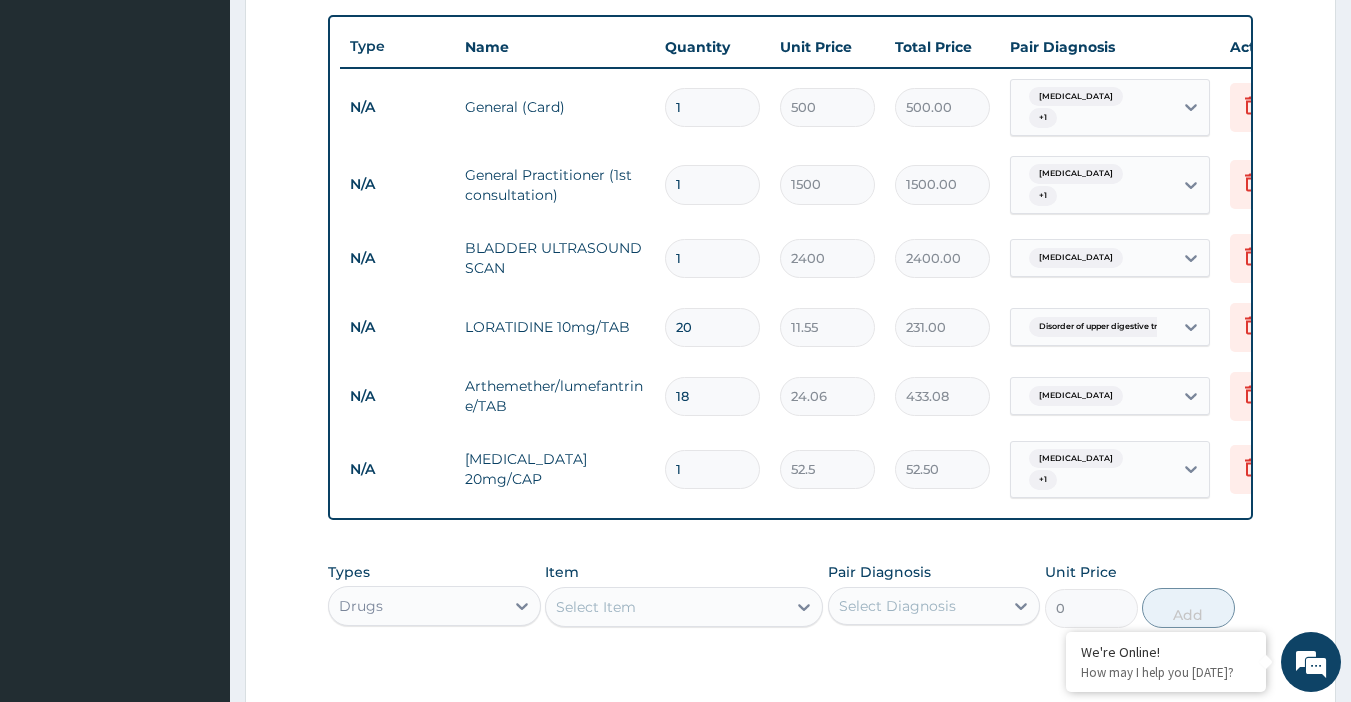 type on "10" 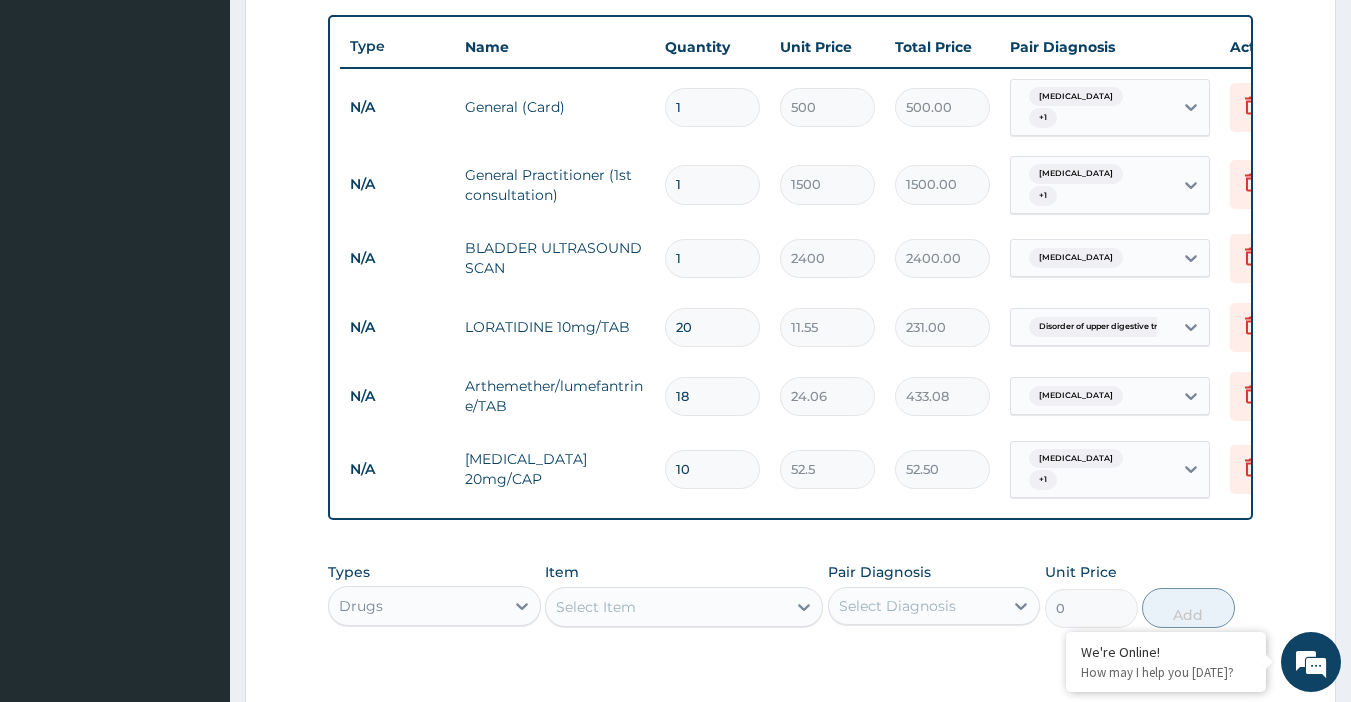 type on "525.00" 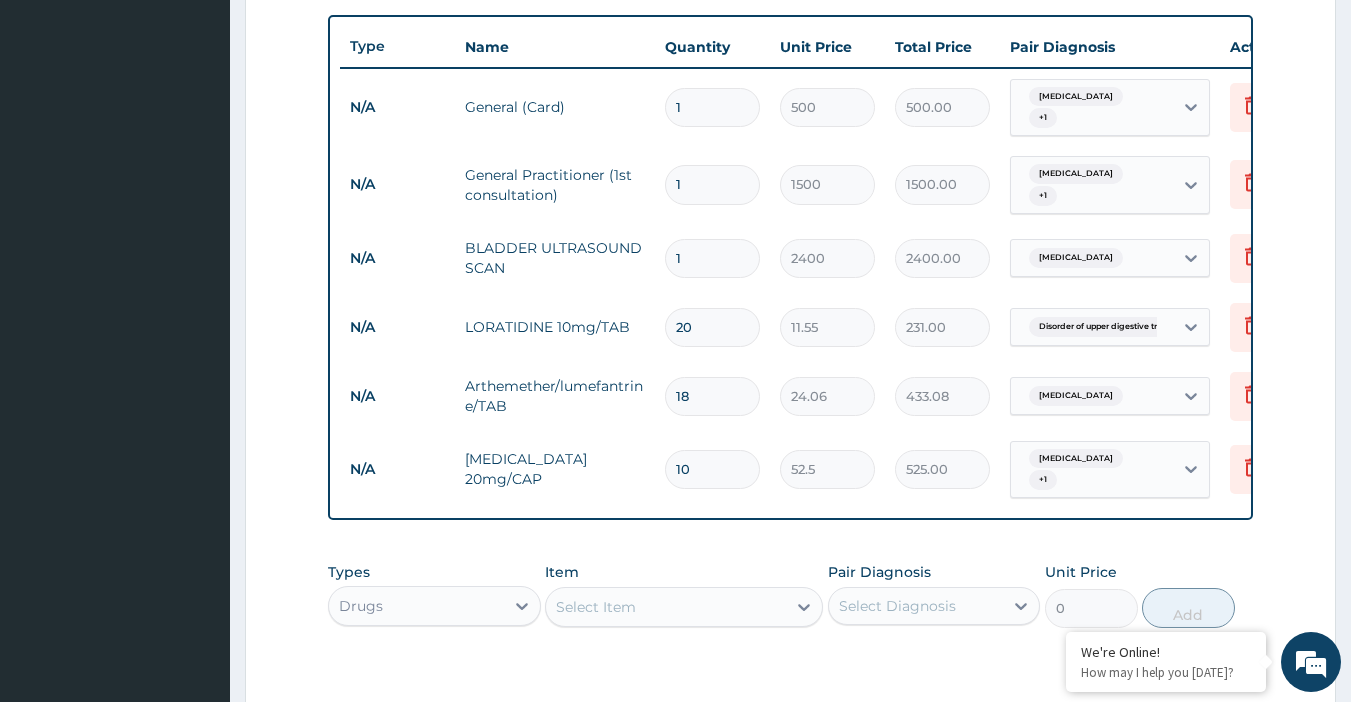 type on "10" 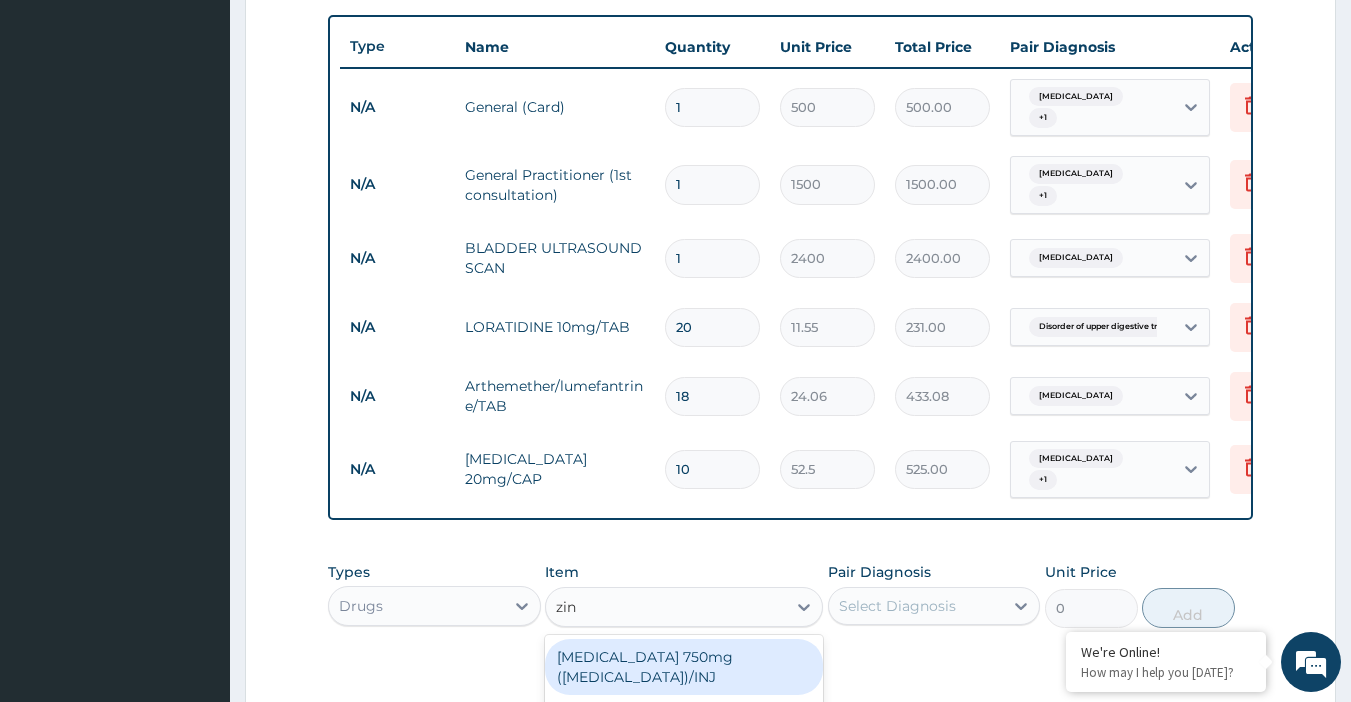 type on "zinc" 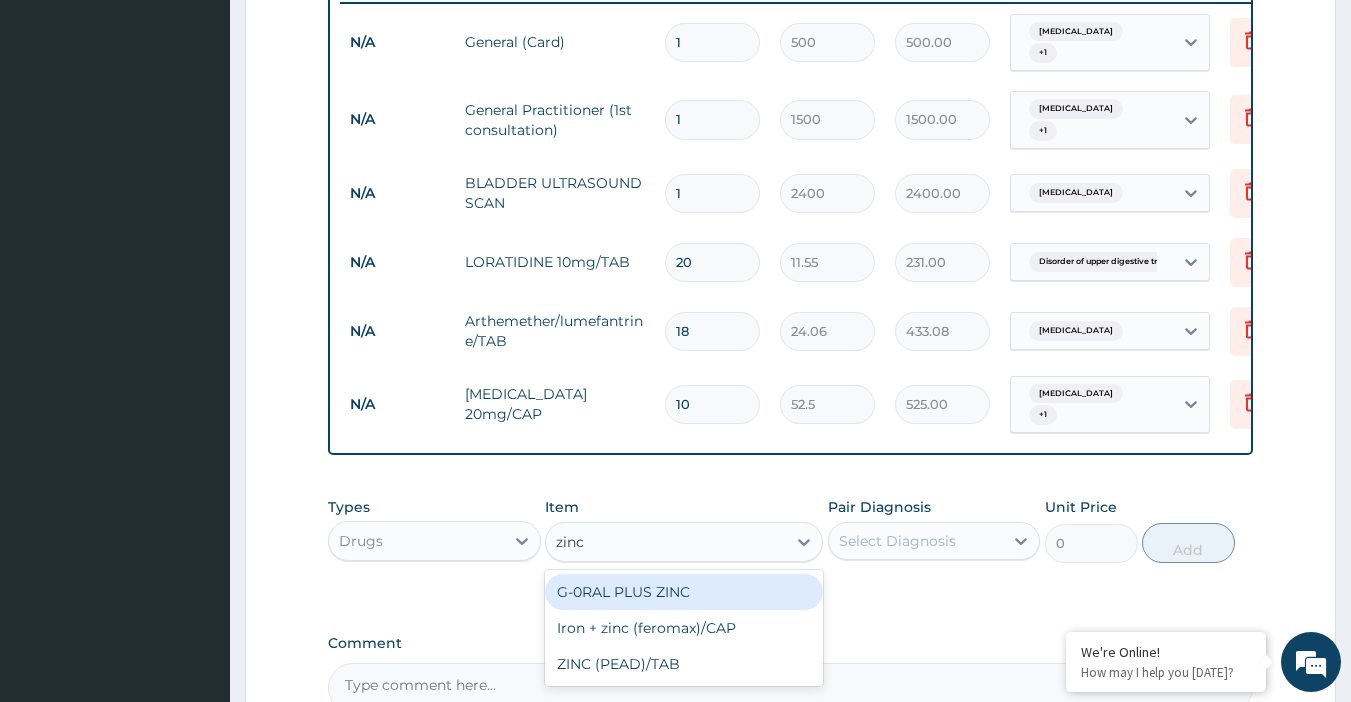 scroll, scrollTop: 829, scrollLeft: 0, axis: vertical 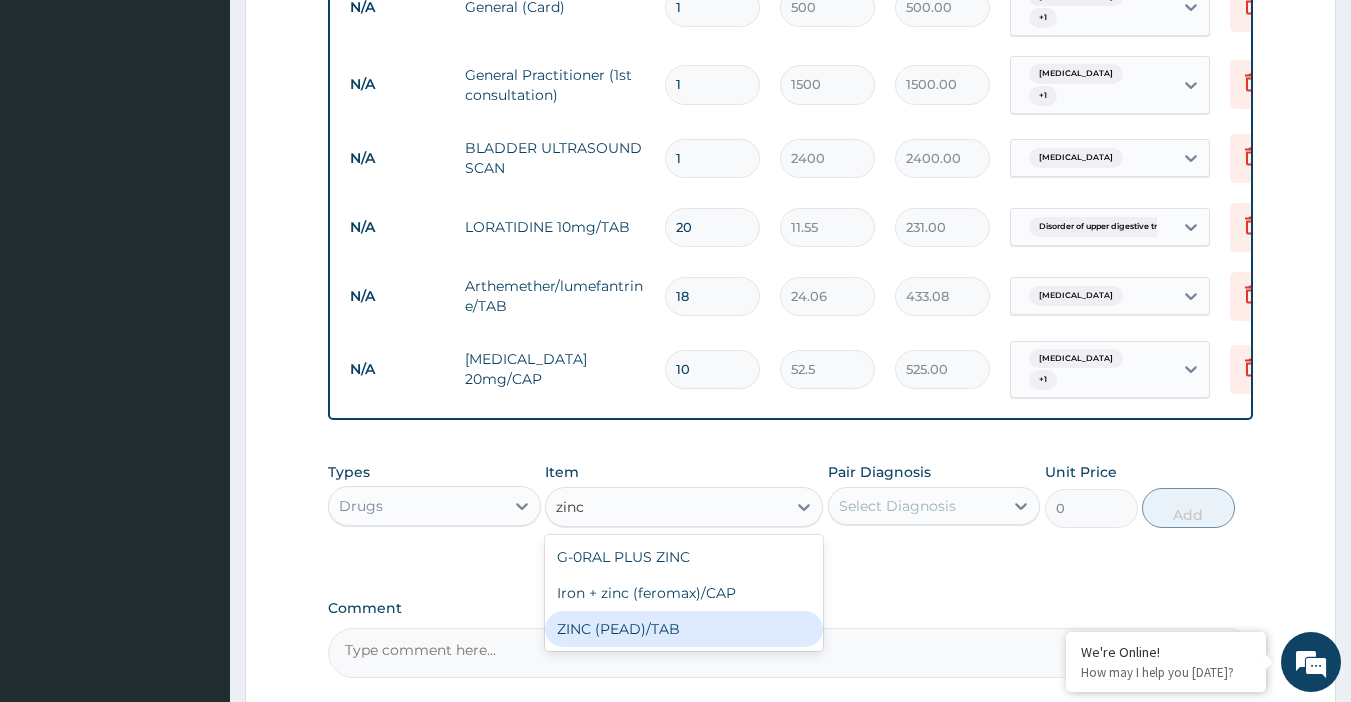 click on "ZINC (PEAD)/TAB" at bounding box center [684, 629] 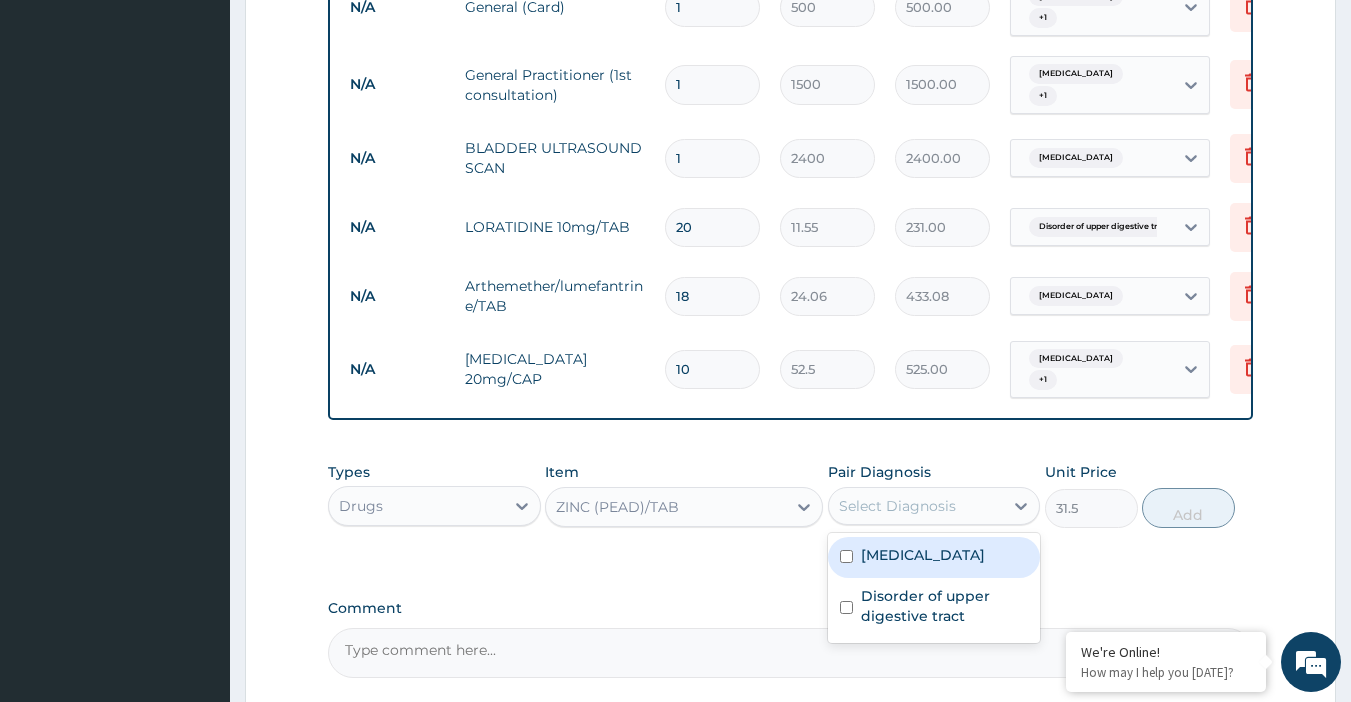 click on "Select Diagnosis" at bounding box center [916, 506] 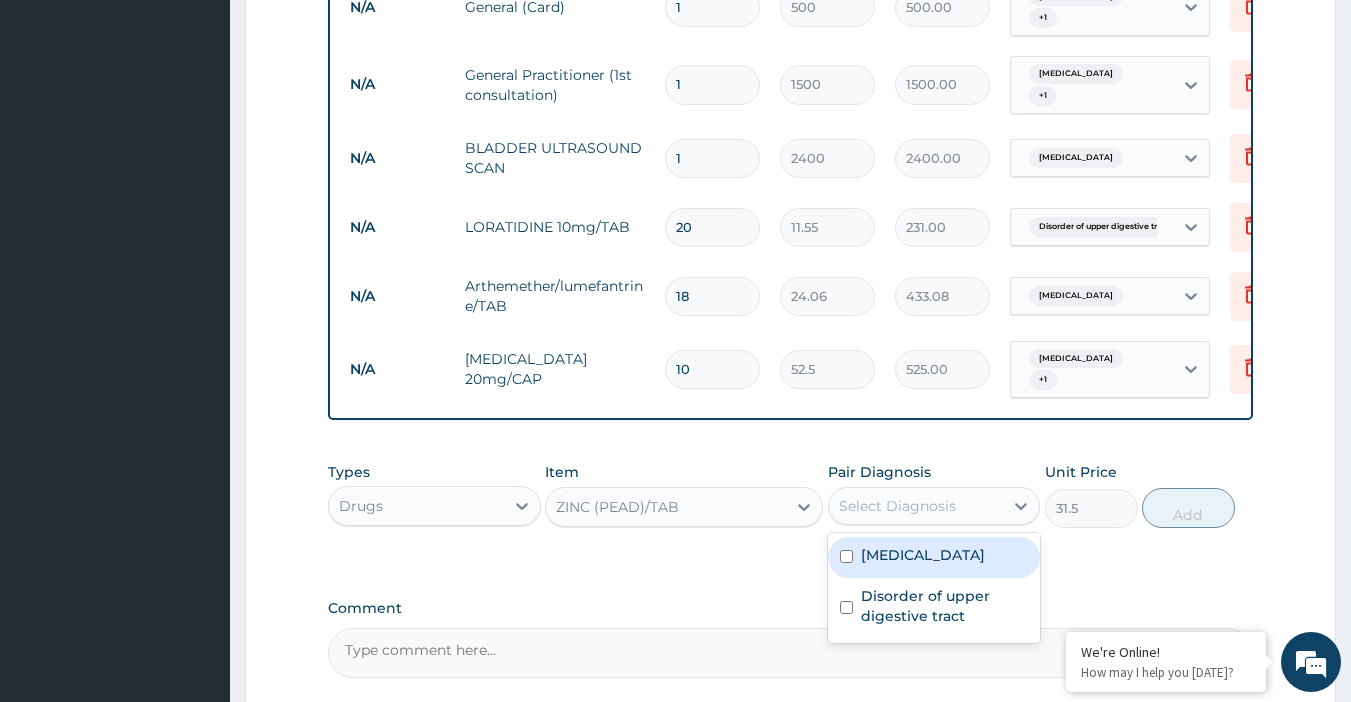 click on "Menorrhagia" at bounding box center (934, 557) 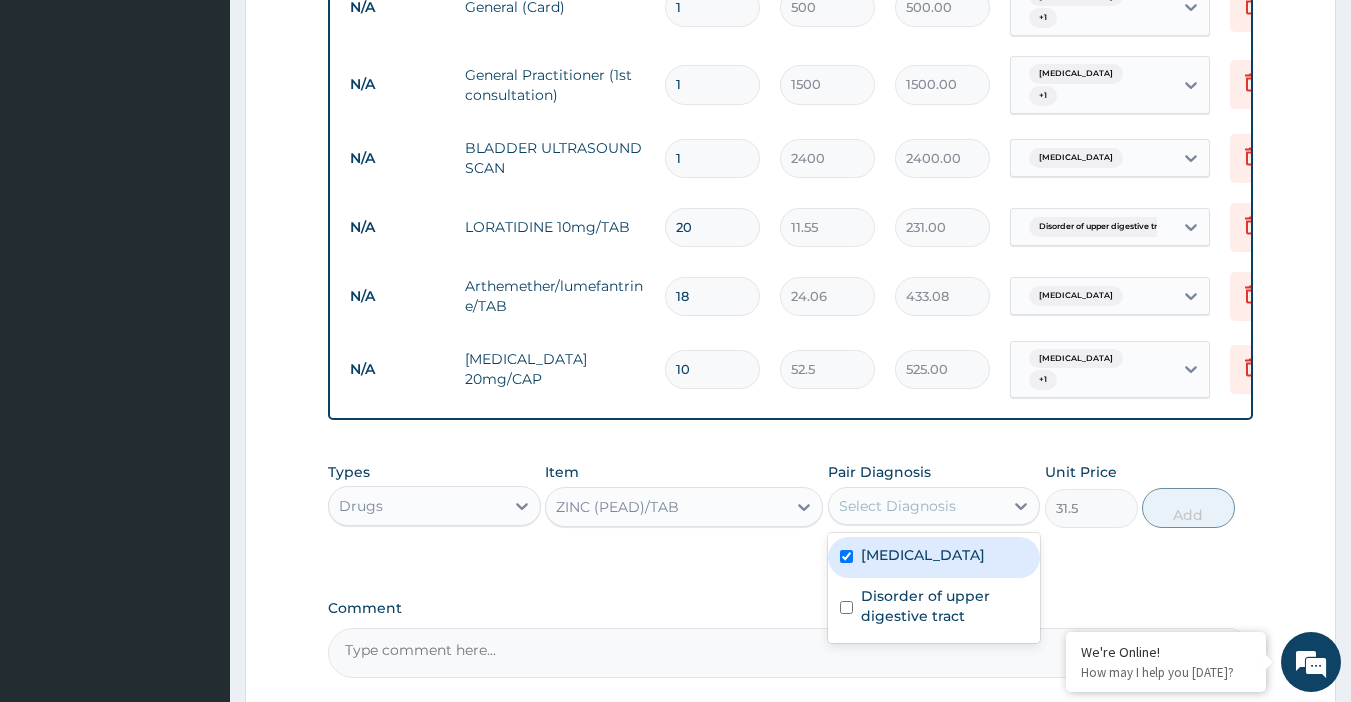 checkbox on "true" 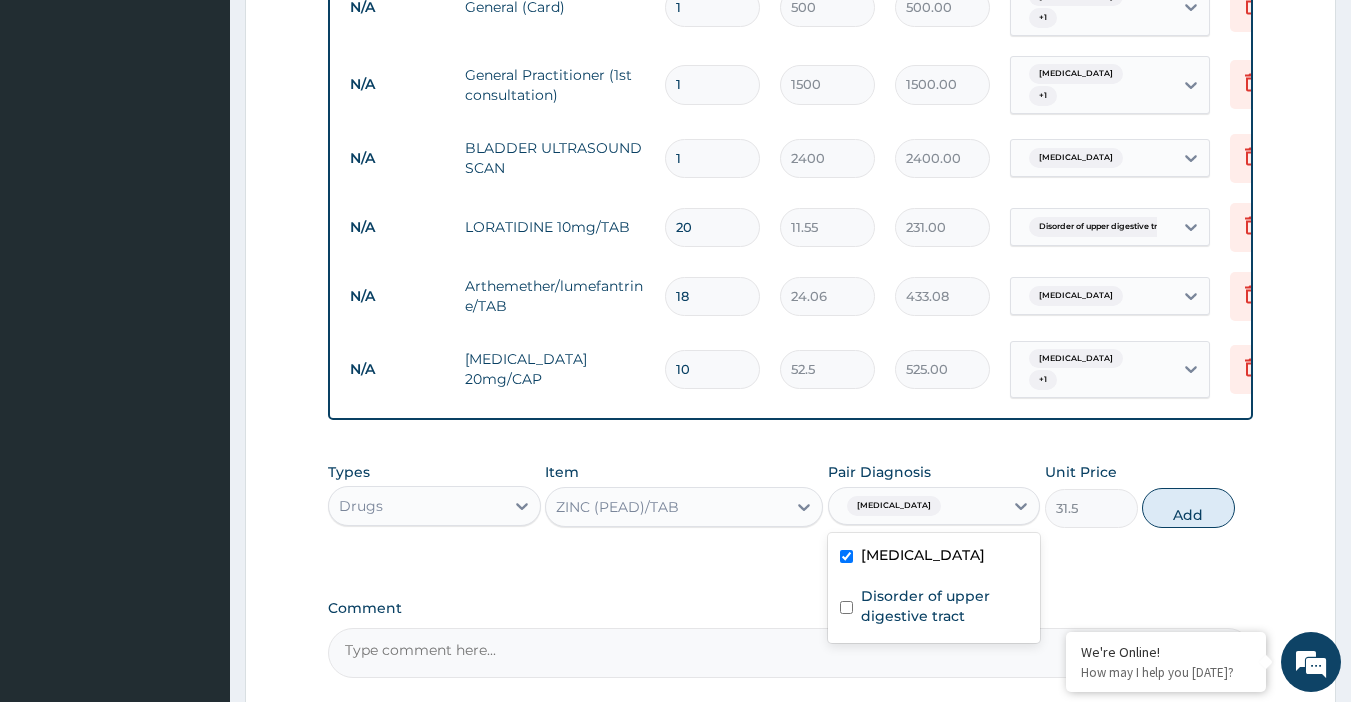 drag, startPoint x: 1163, startPoint y: 502, endPoint x: 1014, endPoint y: 467, distance: 153.05554 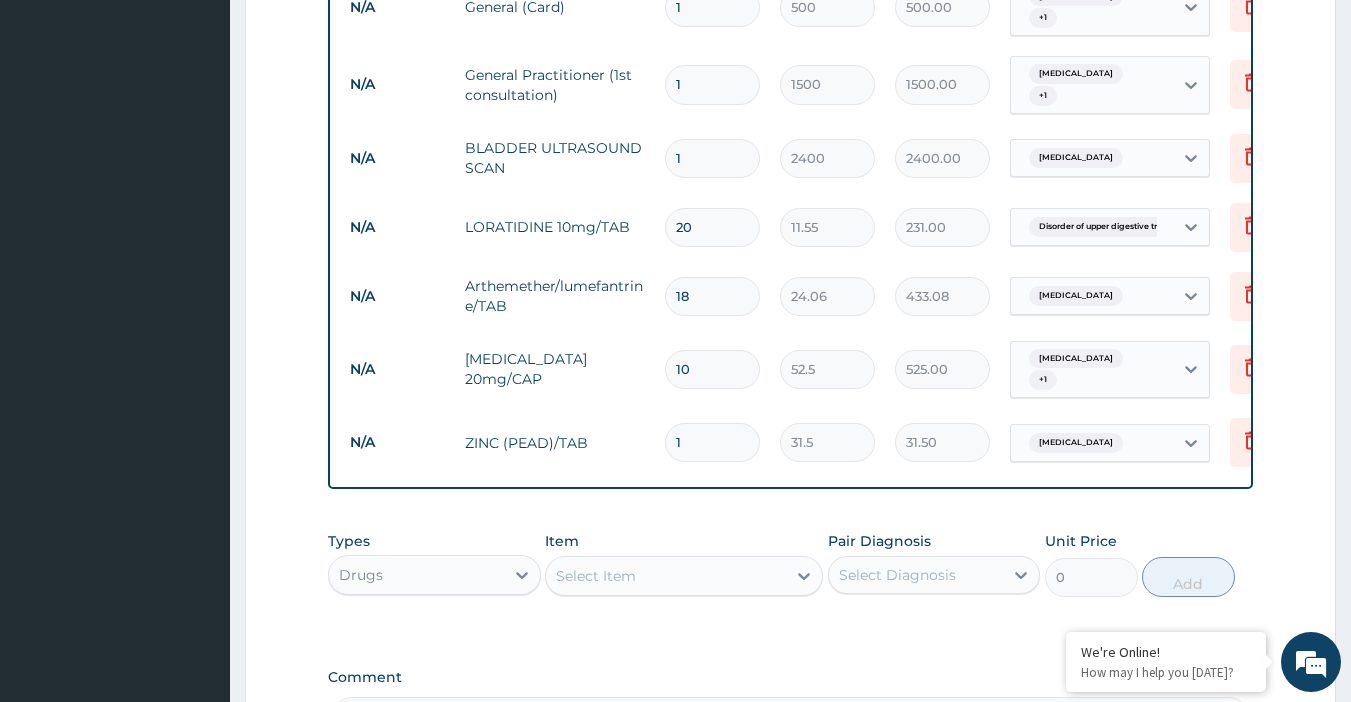 type 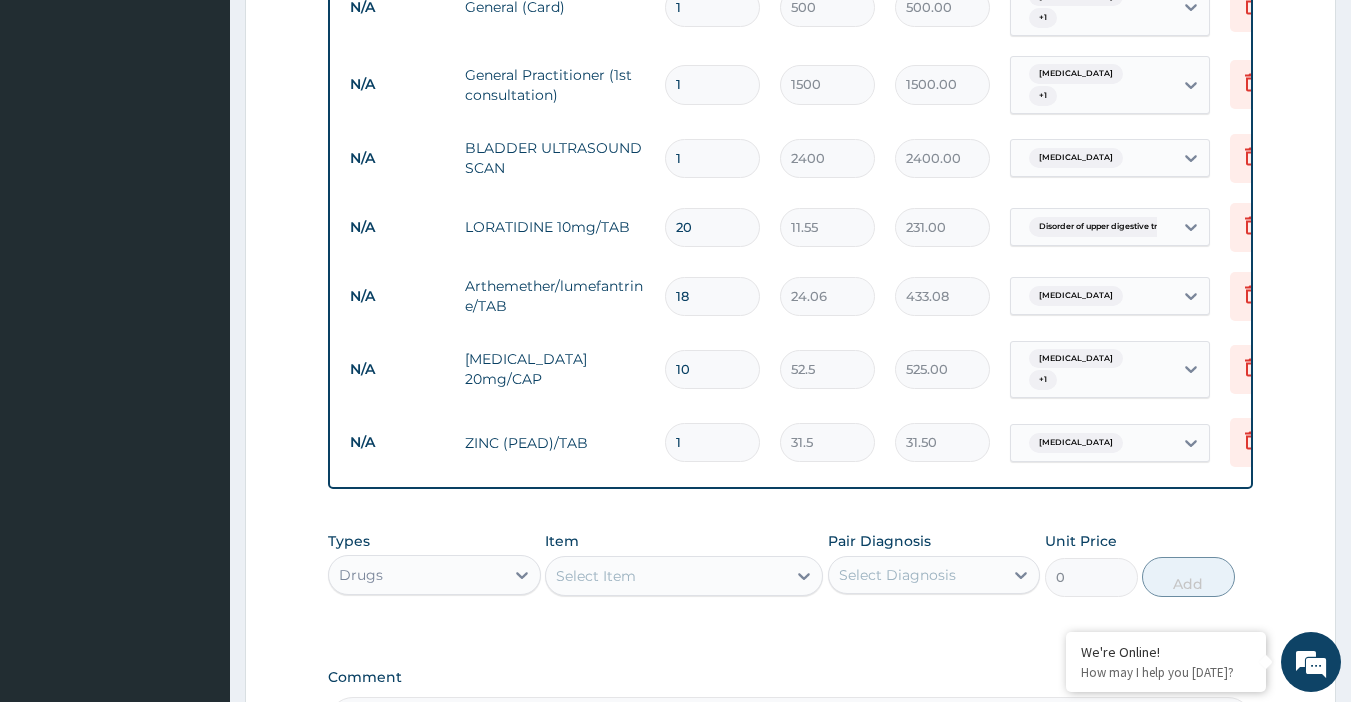 type on "0.00" 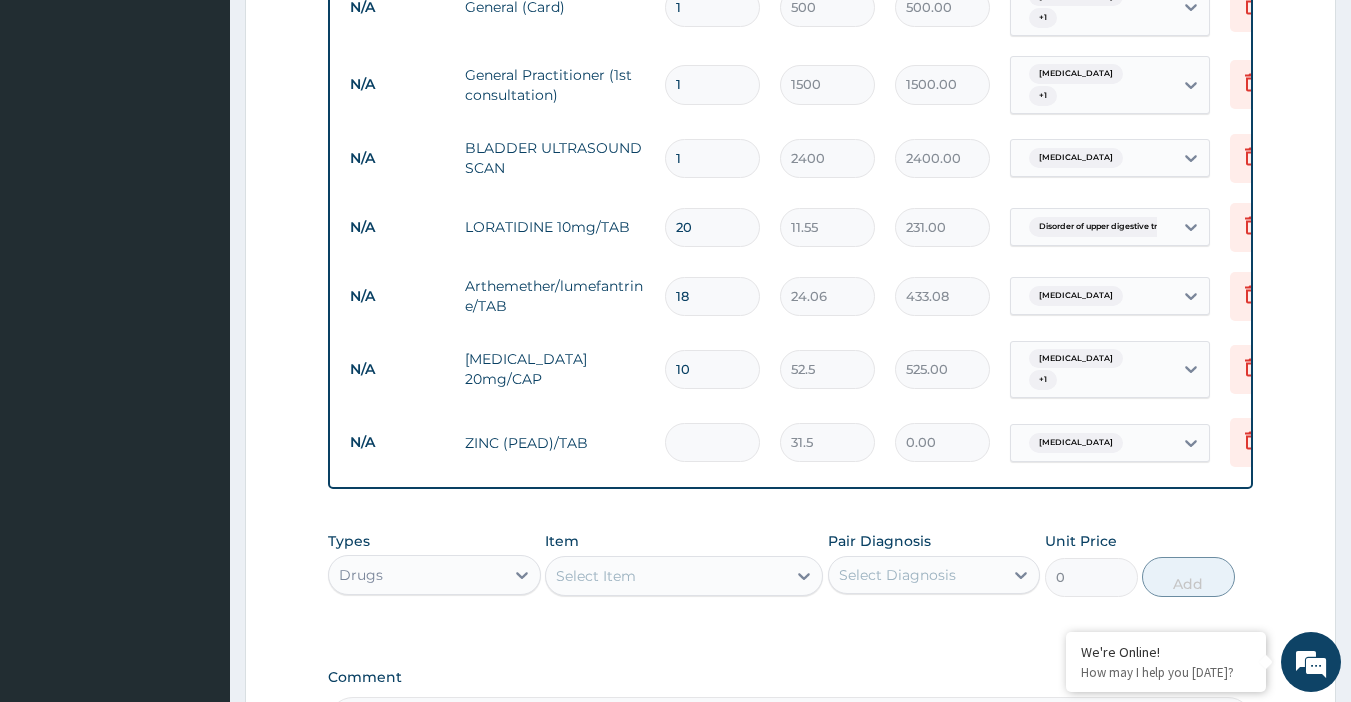 type on "2" 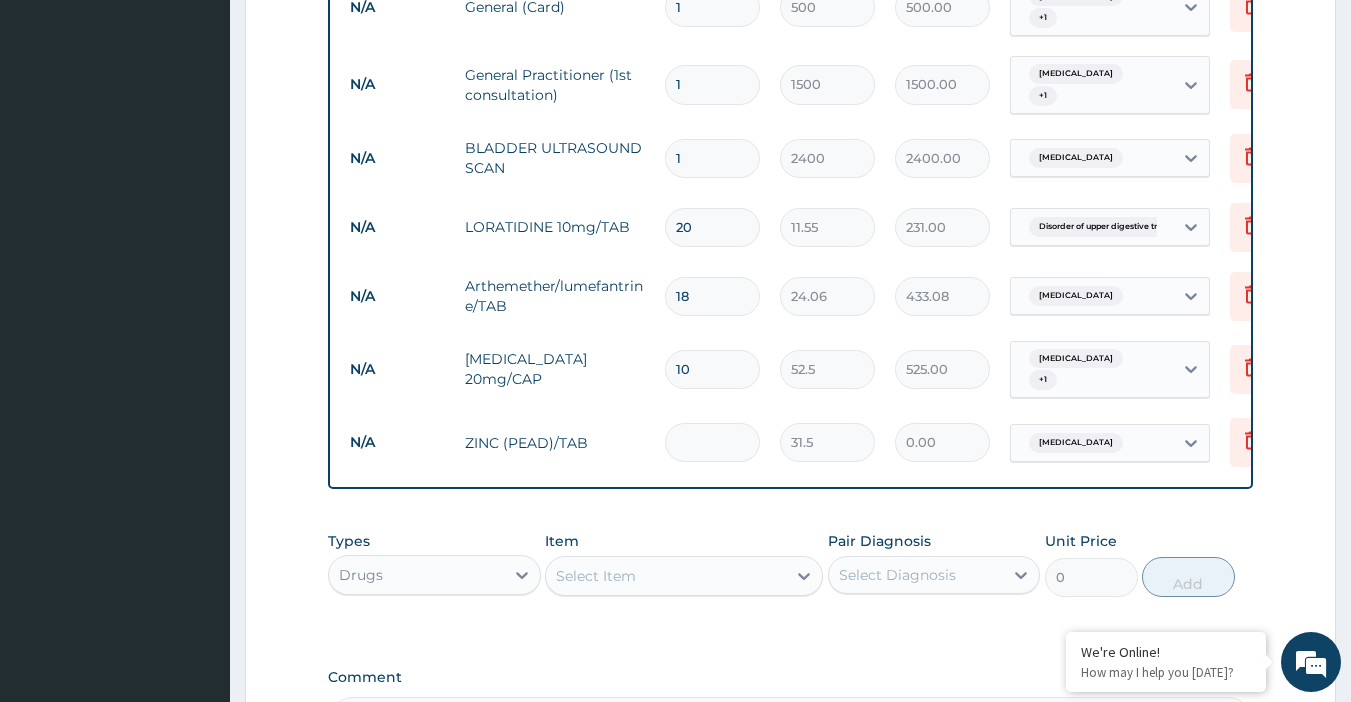 type on "63.00" 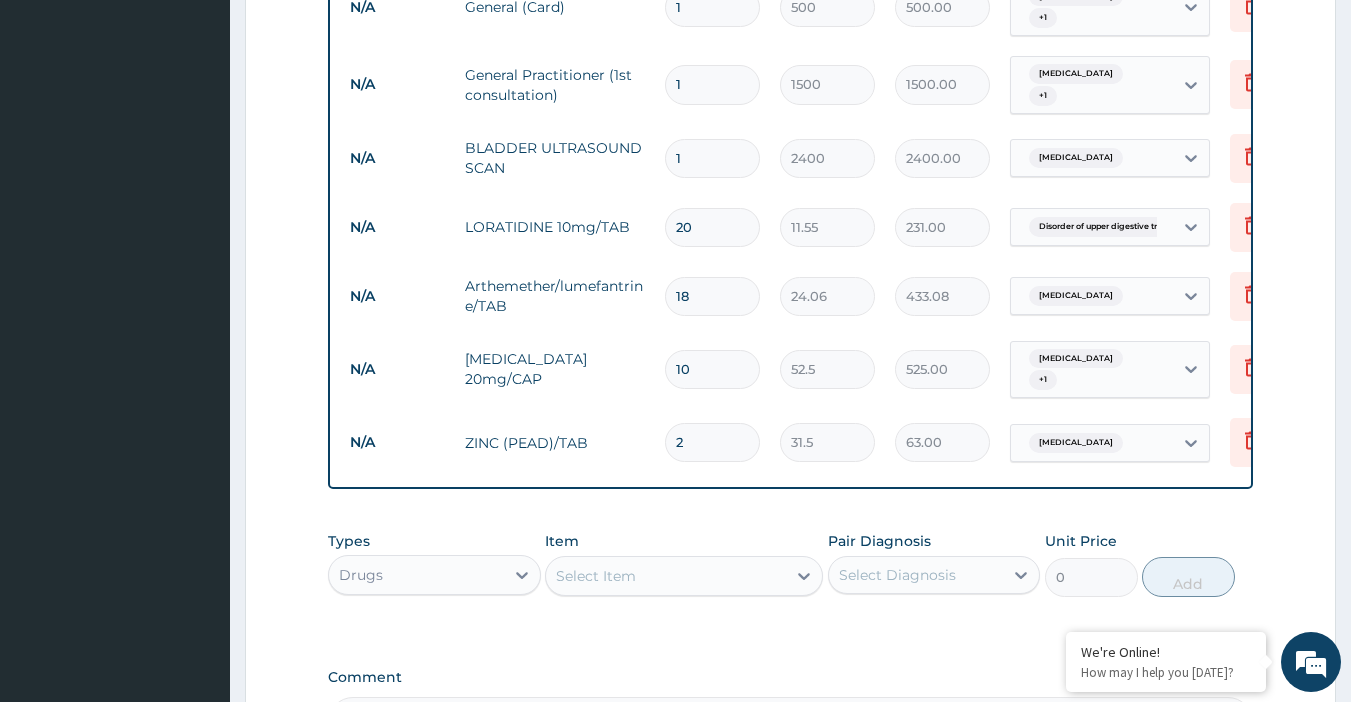 type on "20" 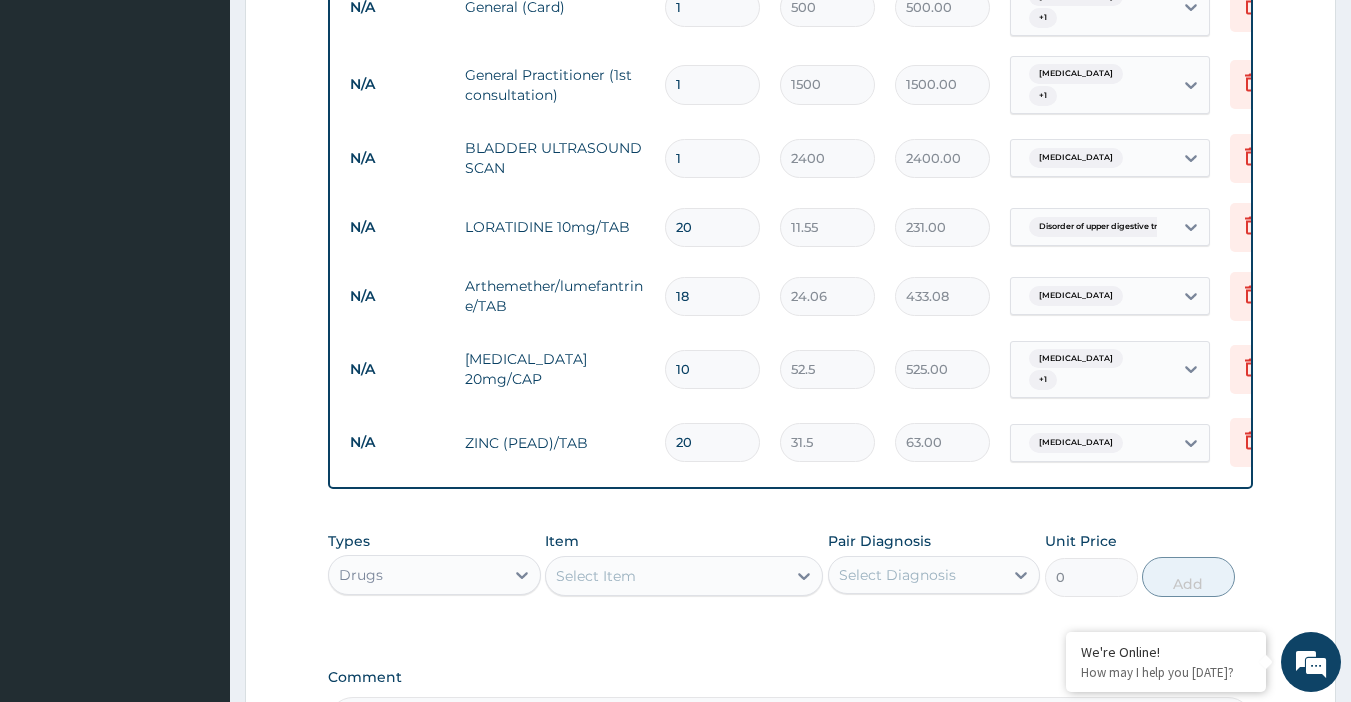 type on "630.00" 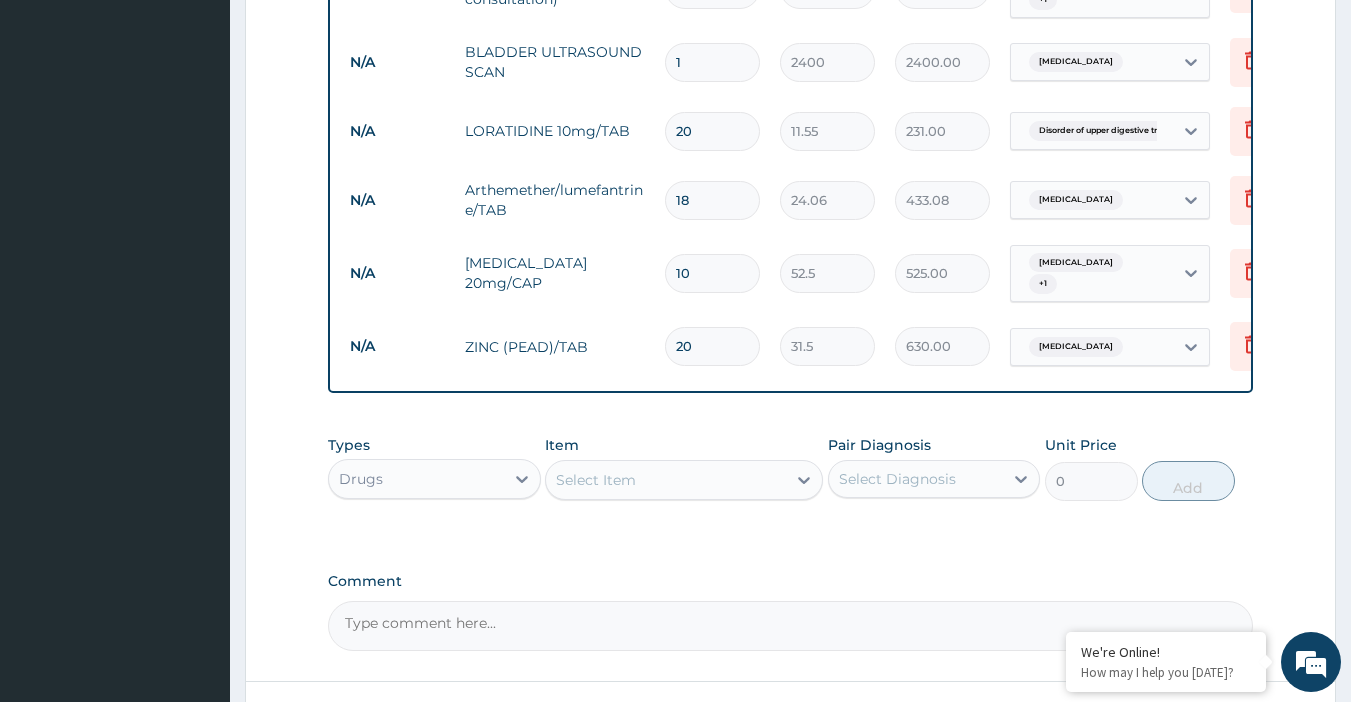 scroll, scrollTop: 929, scrollLeft: 0, axis: vertical 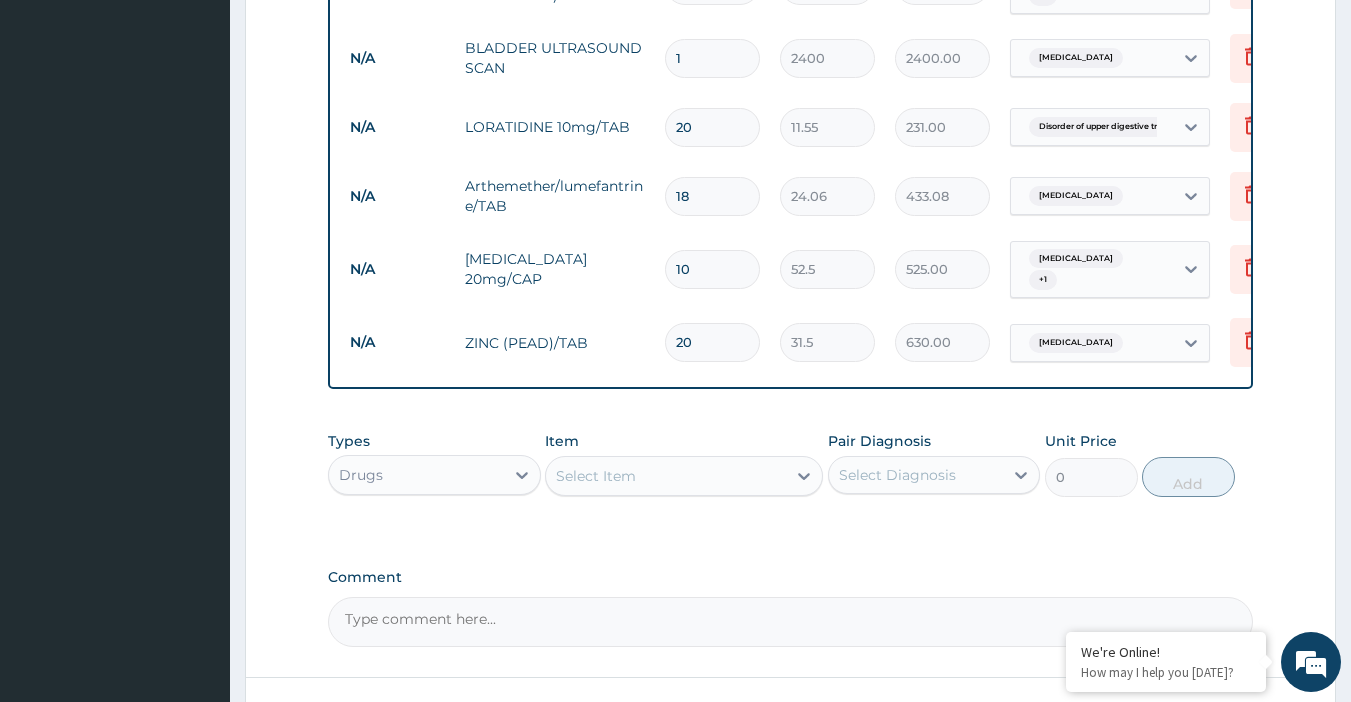 type on "20" 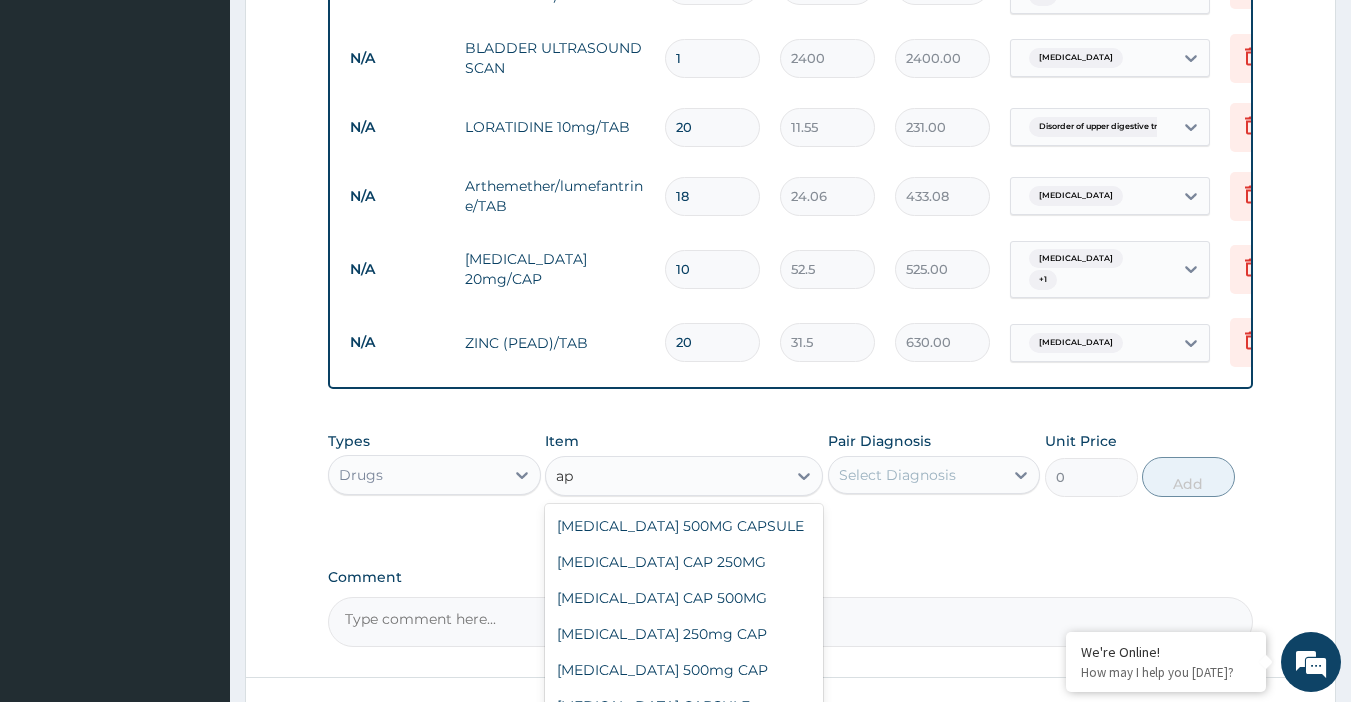 type on "a" 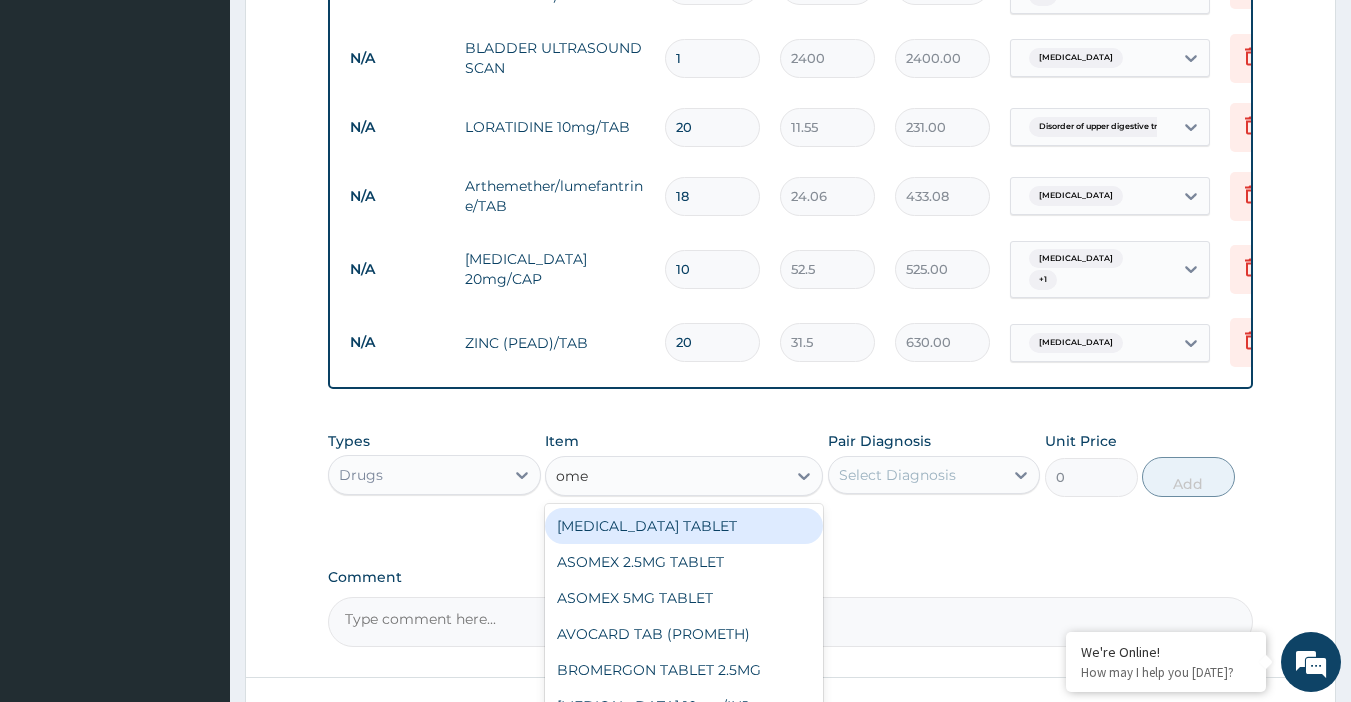 type on "omep" 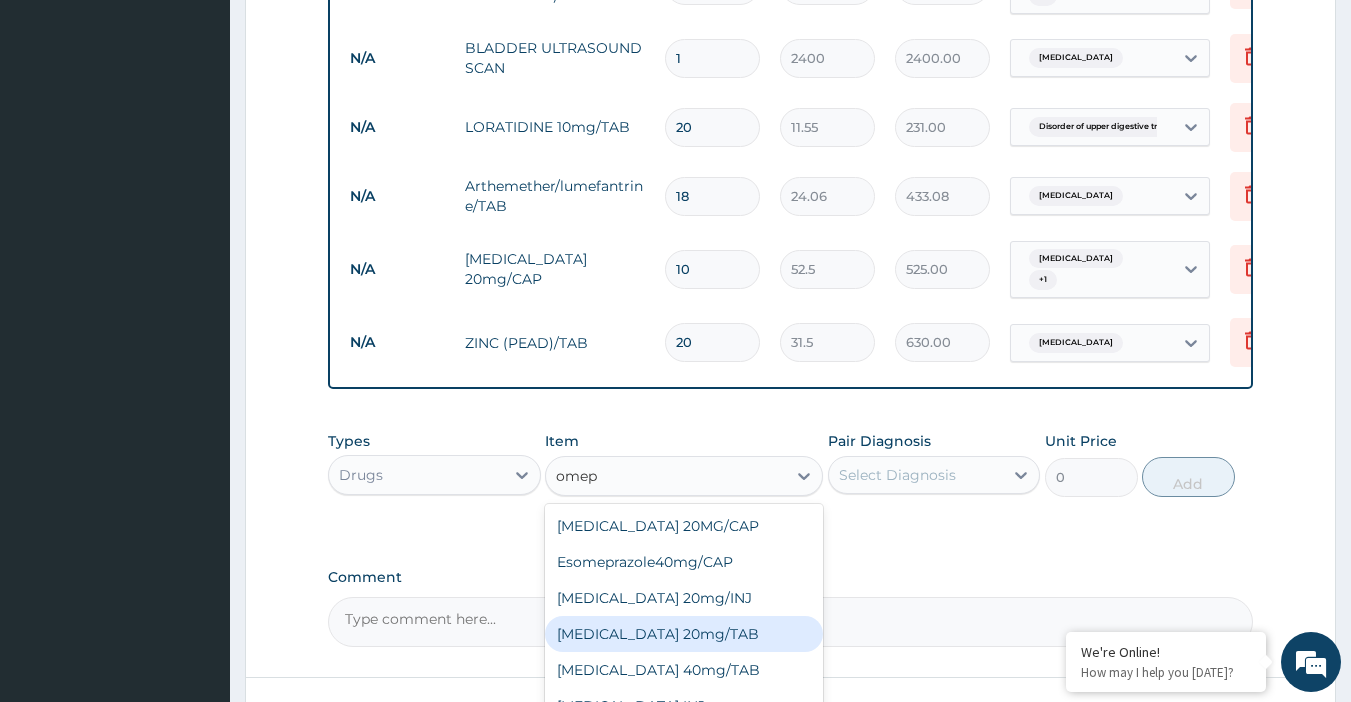 click on "OMEPRAZOLE 20mg/TAB" at bounding box center [684, 634] 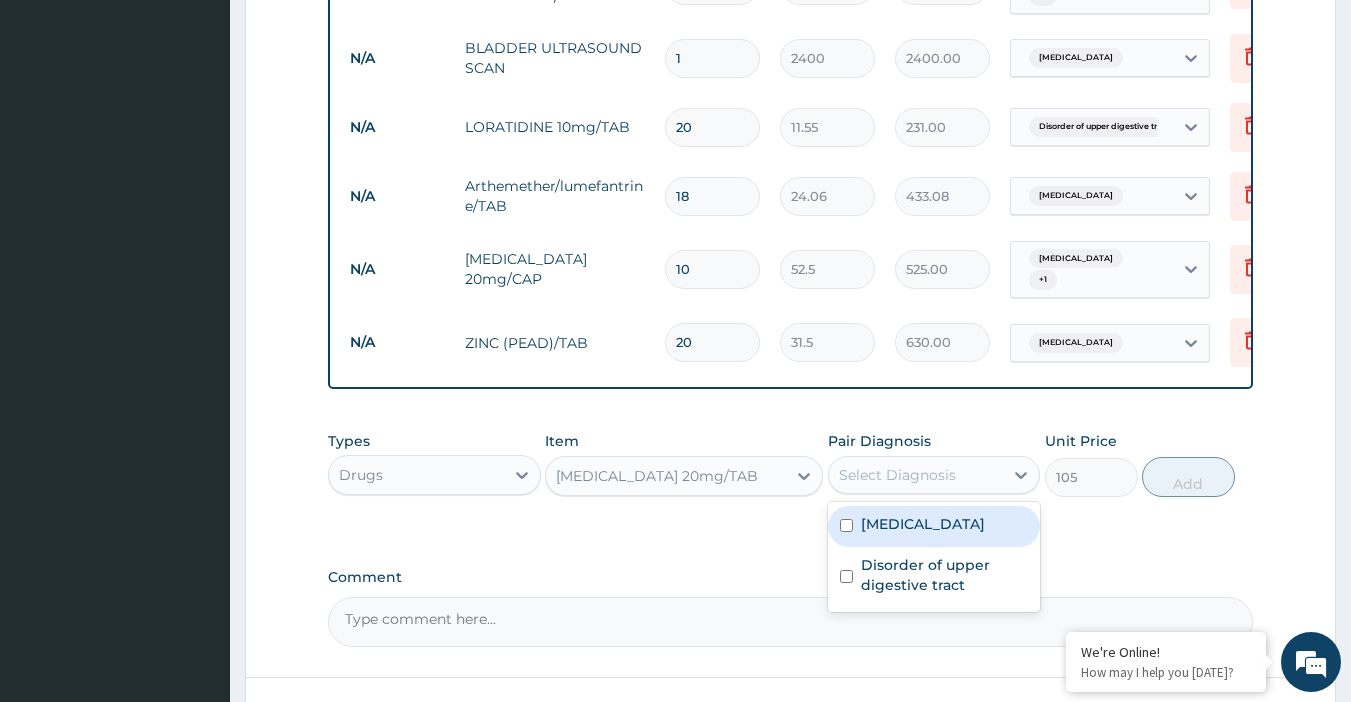click on "Select Diagnosis" at bounding box center [897, 475] 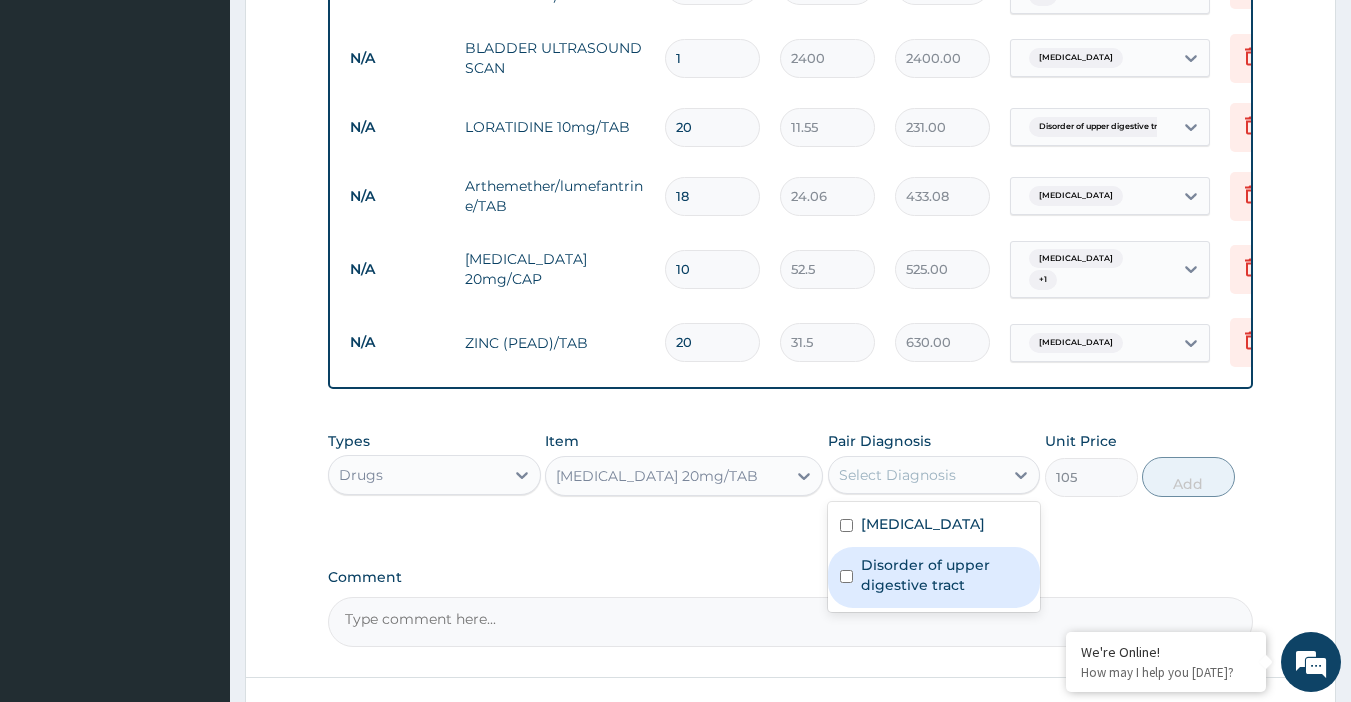 drag, startPoint x: 953, startPoint y: 554, endPoint x: 990, endPoint y: 545, distance: 38.078865 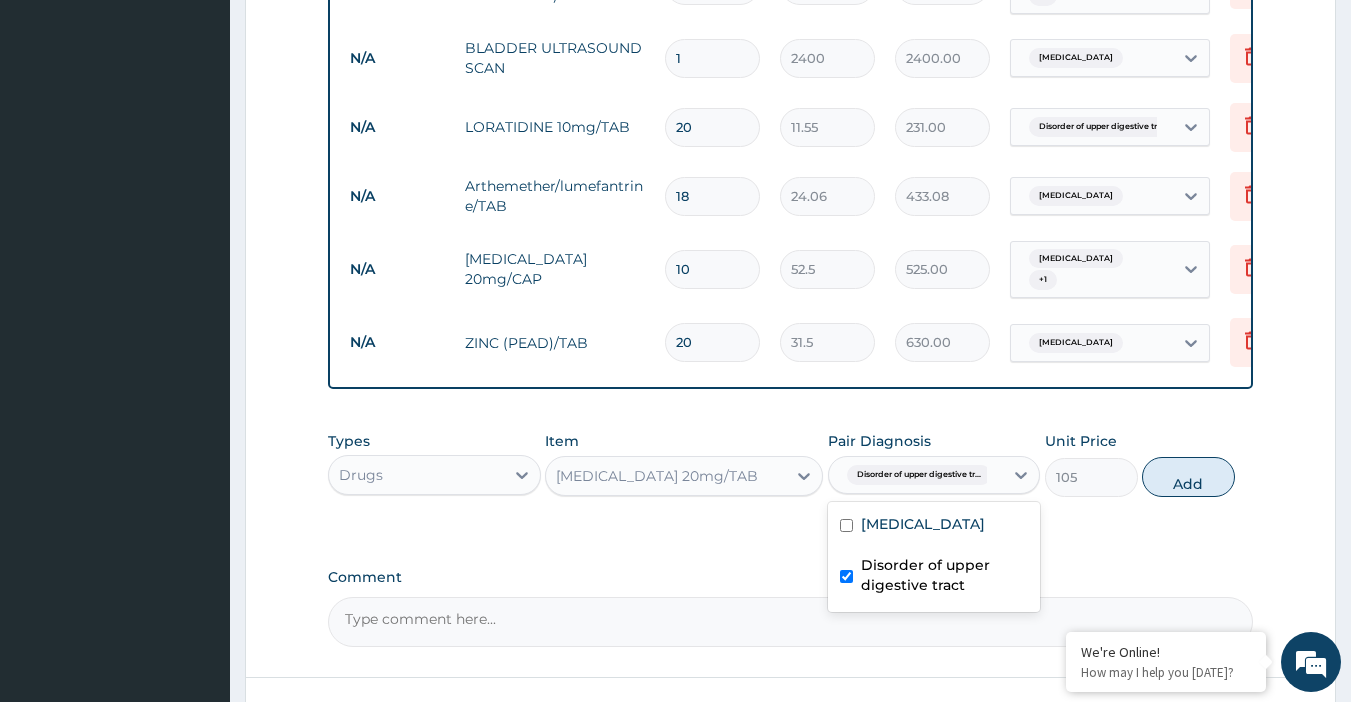 checkbox on "true" 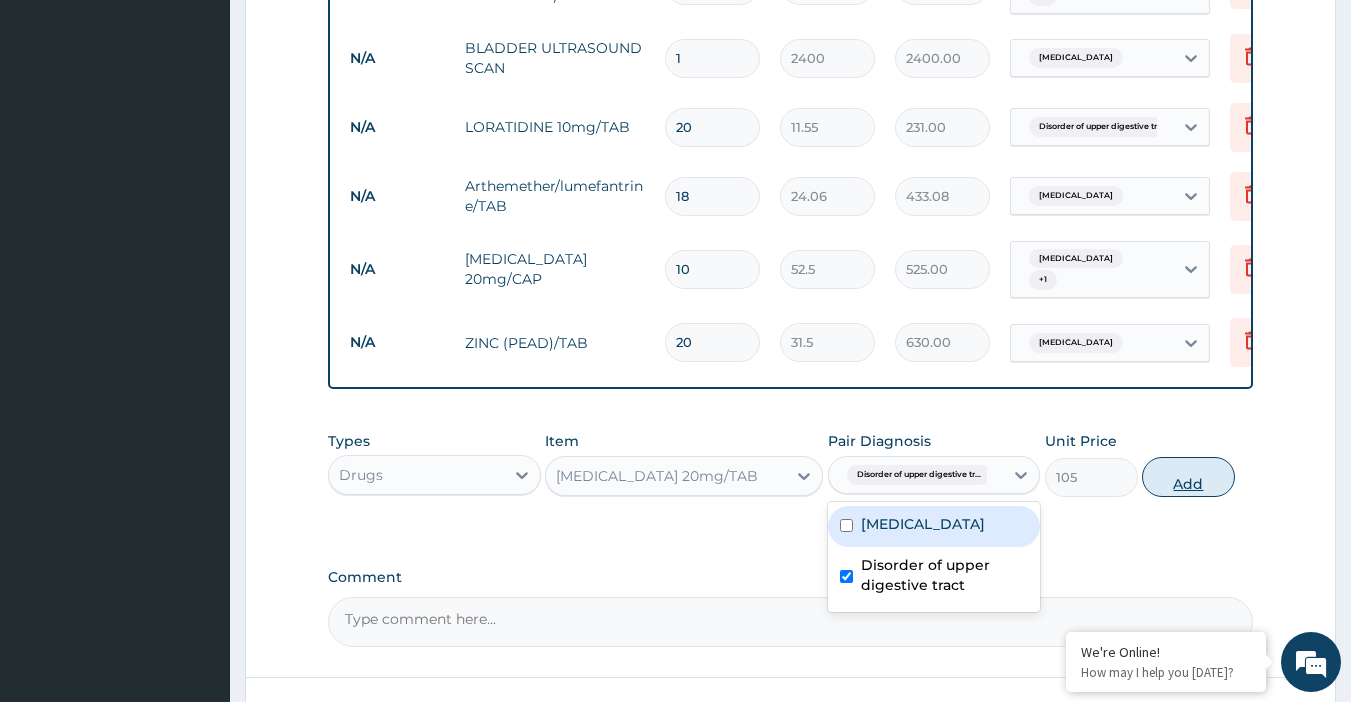 click on "Add" at bounding box center (1188, 477) 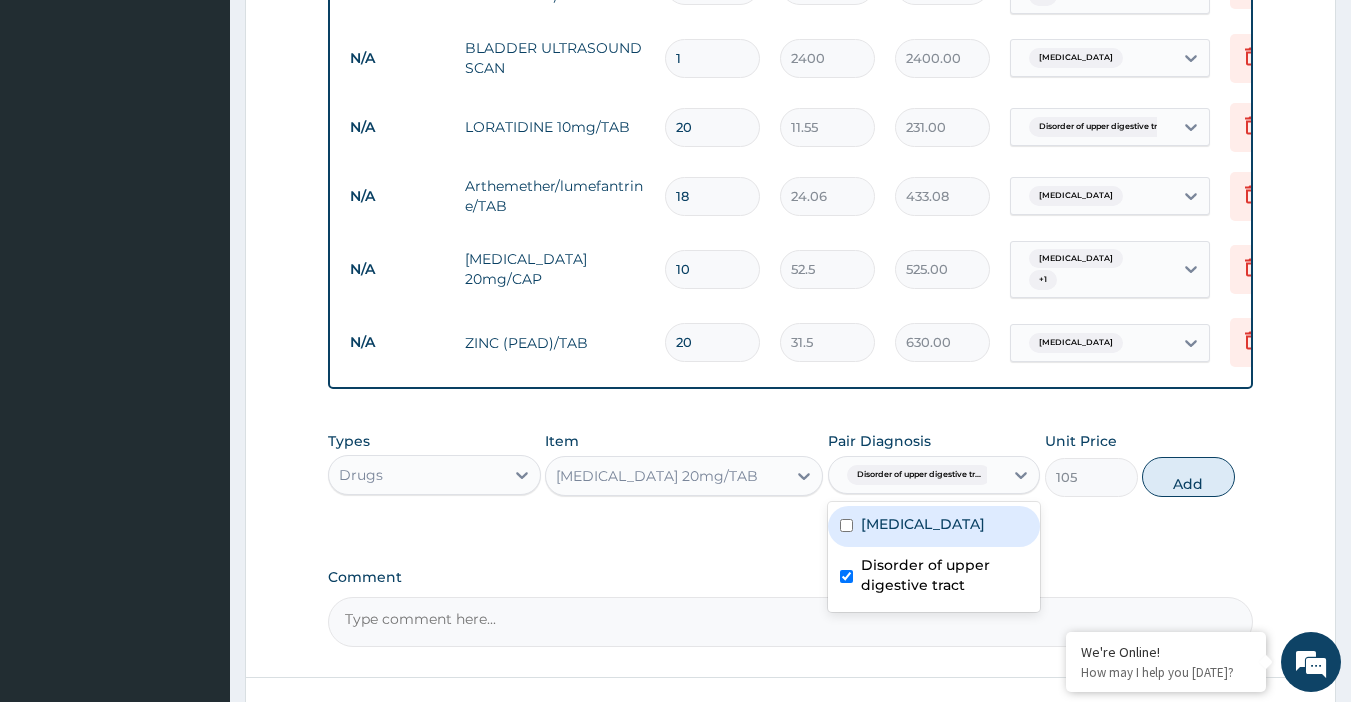 type on "0" 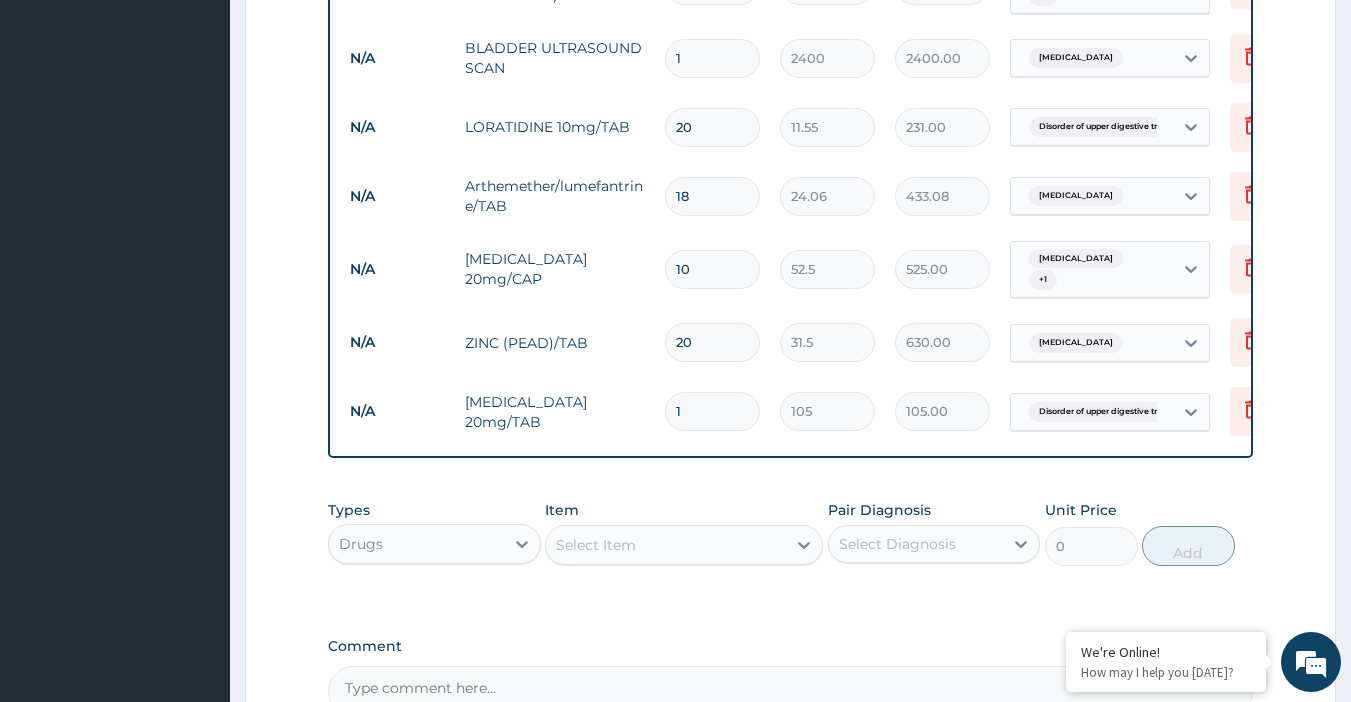 click on "1" at bounding box center [712, 411] 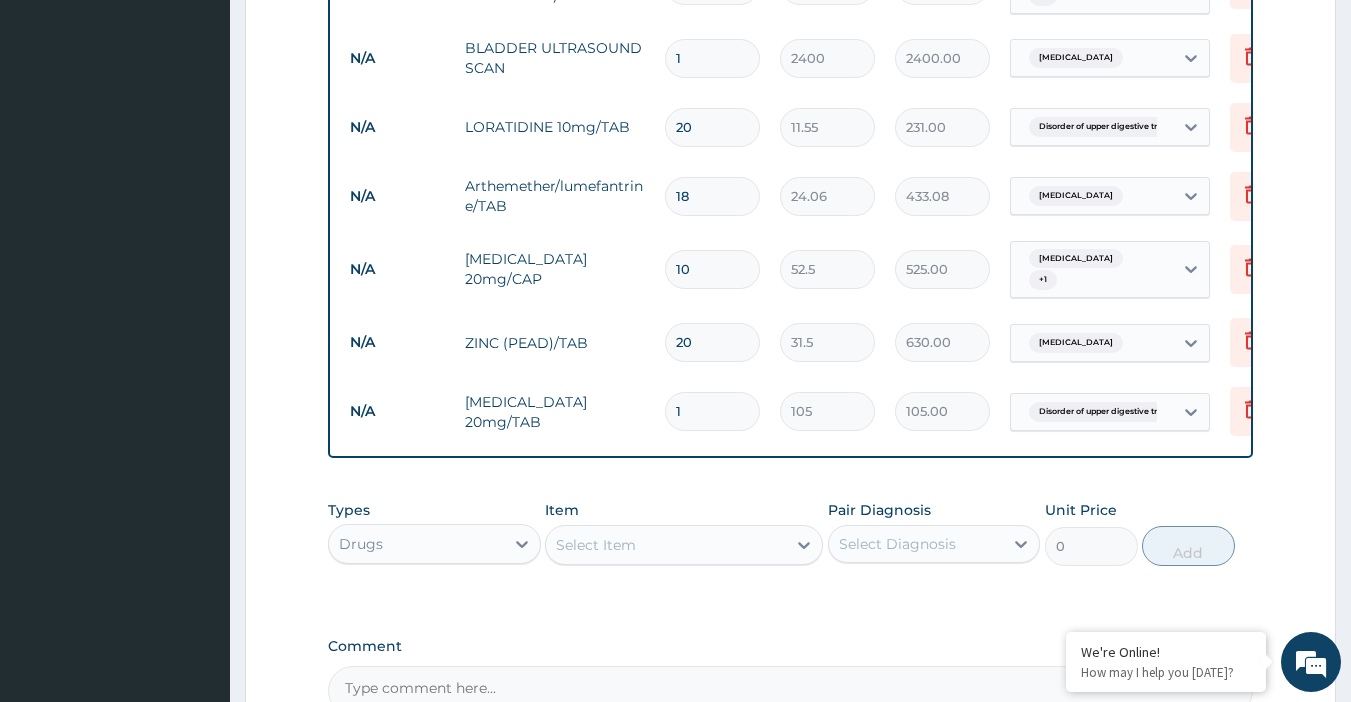 type 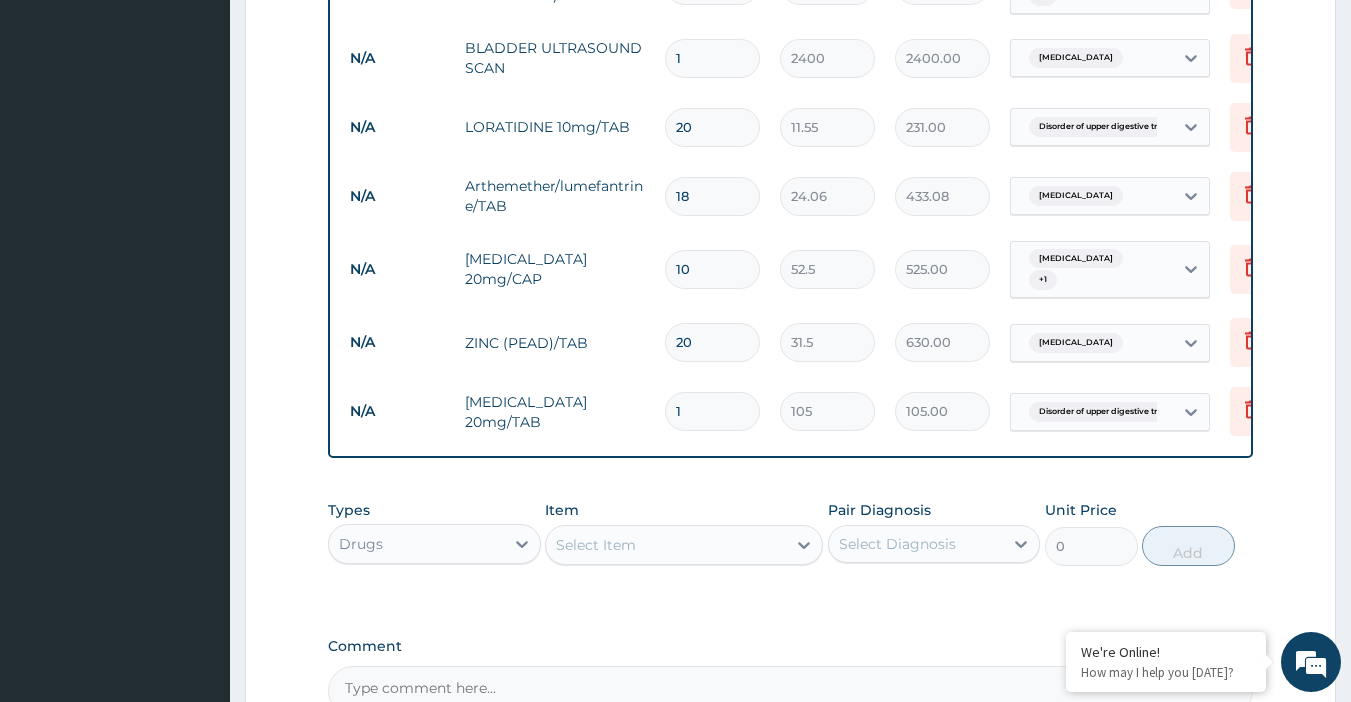type on "0.00" 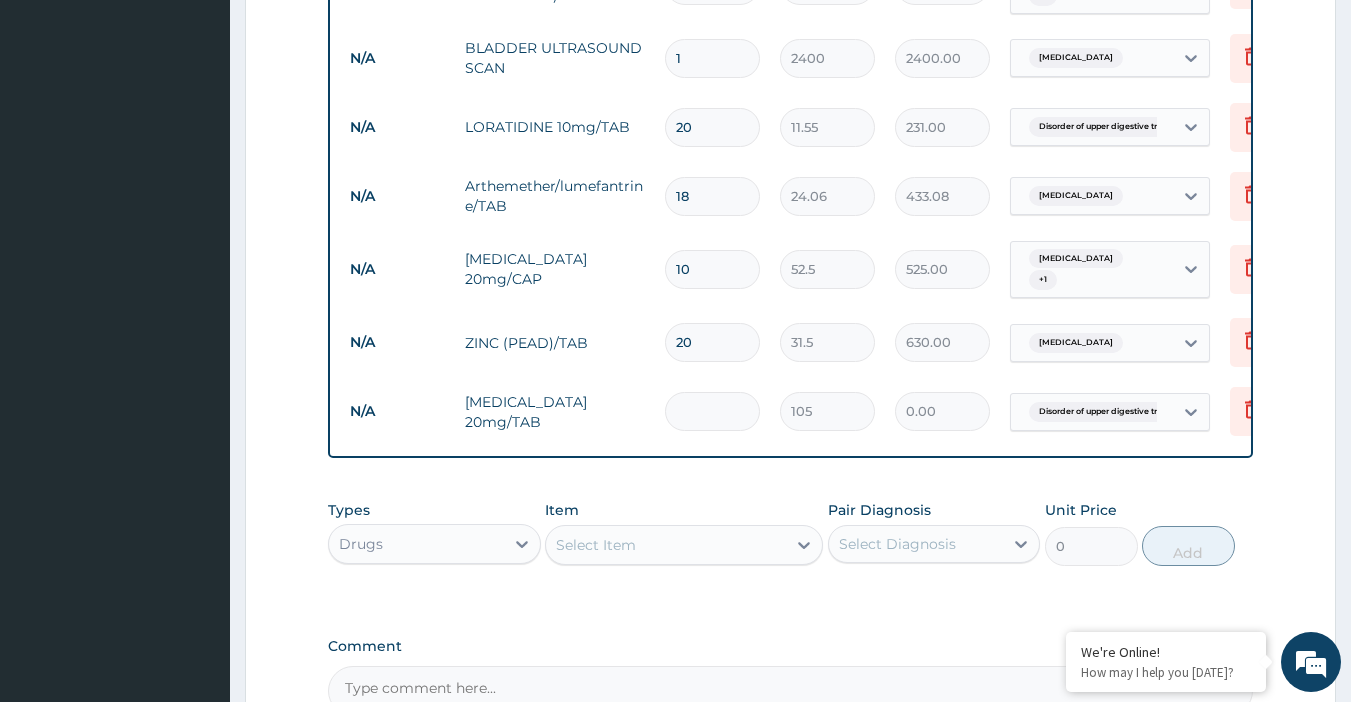 type on "1" 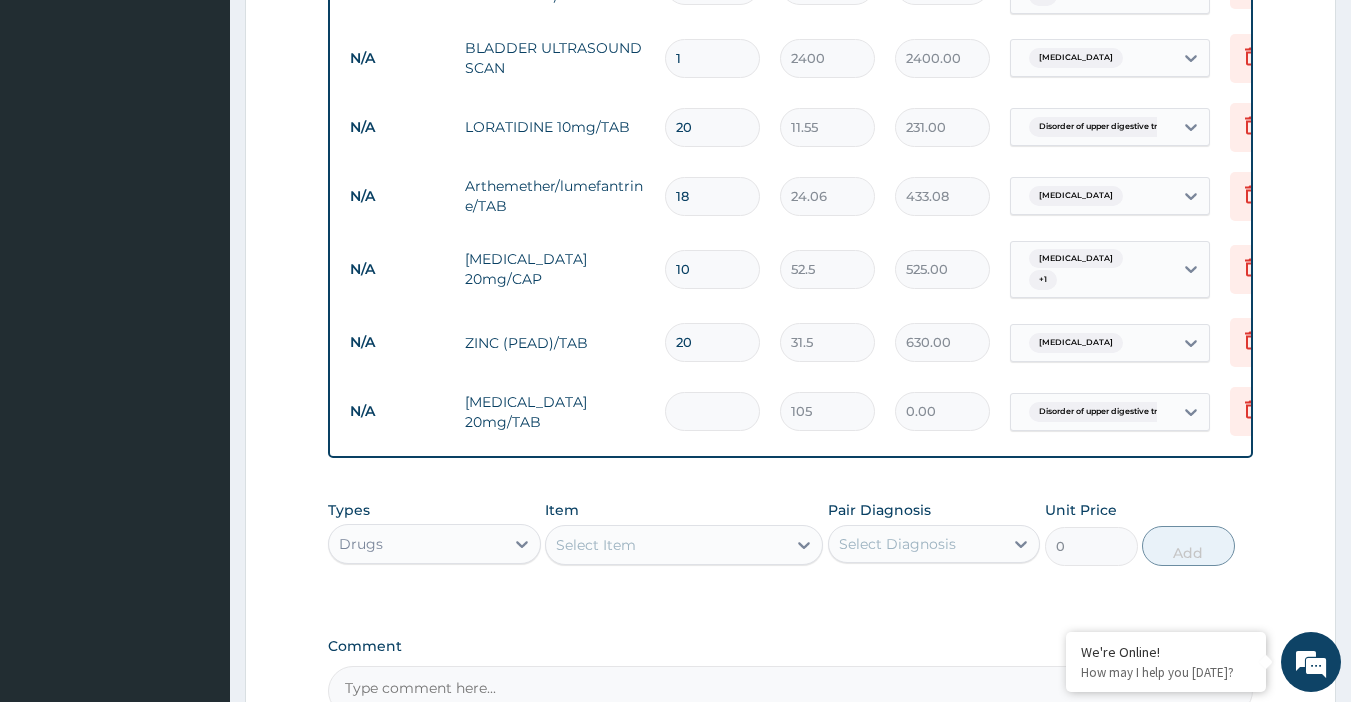 type on "105.00" 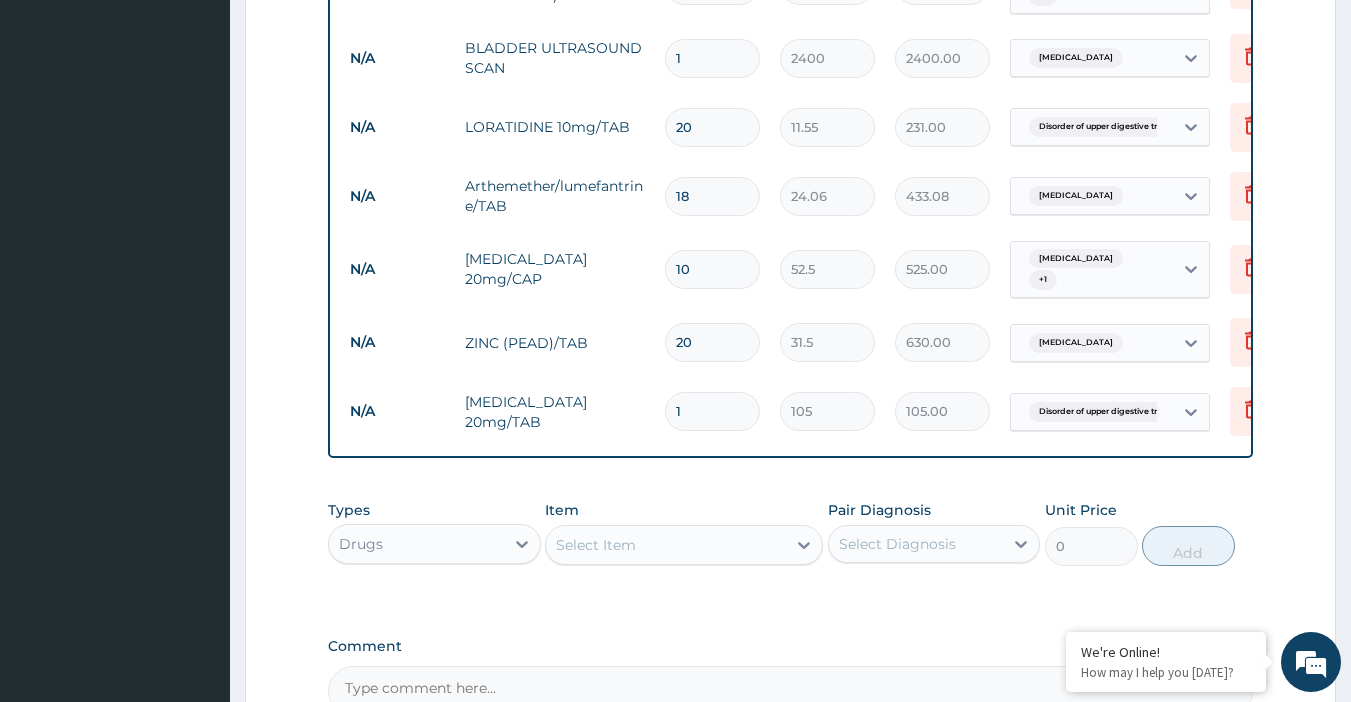 type on "10" 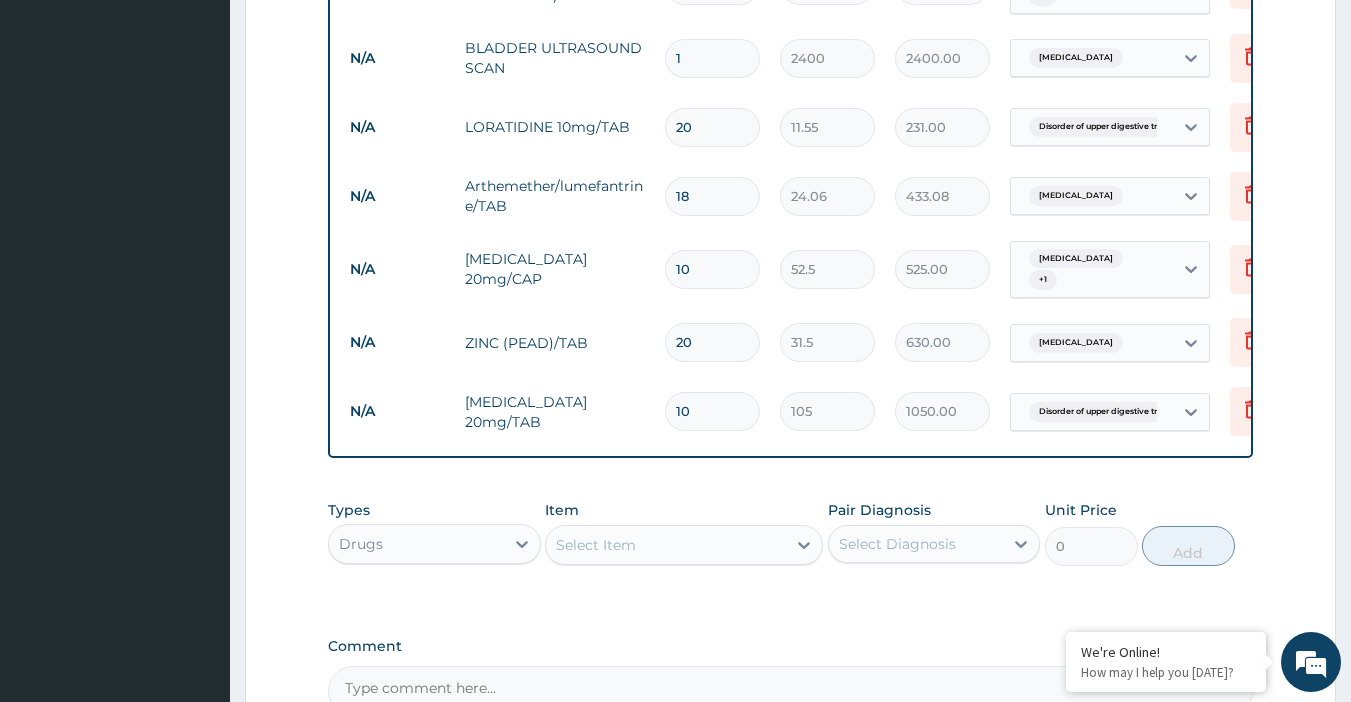 type on "10" 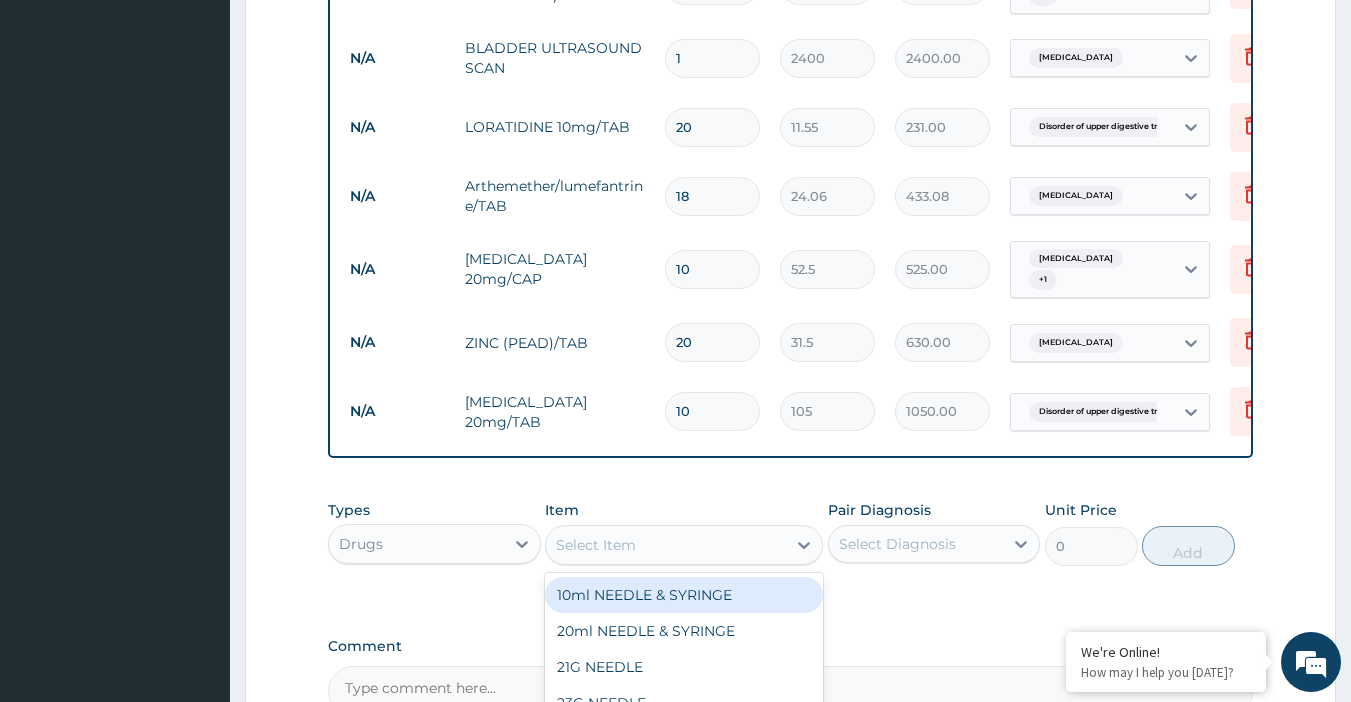 click on "Select Item" at bounding box center (666, 545) 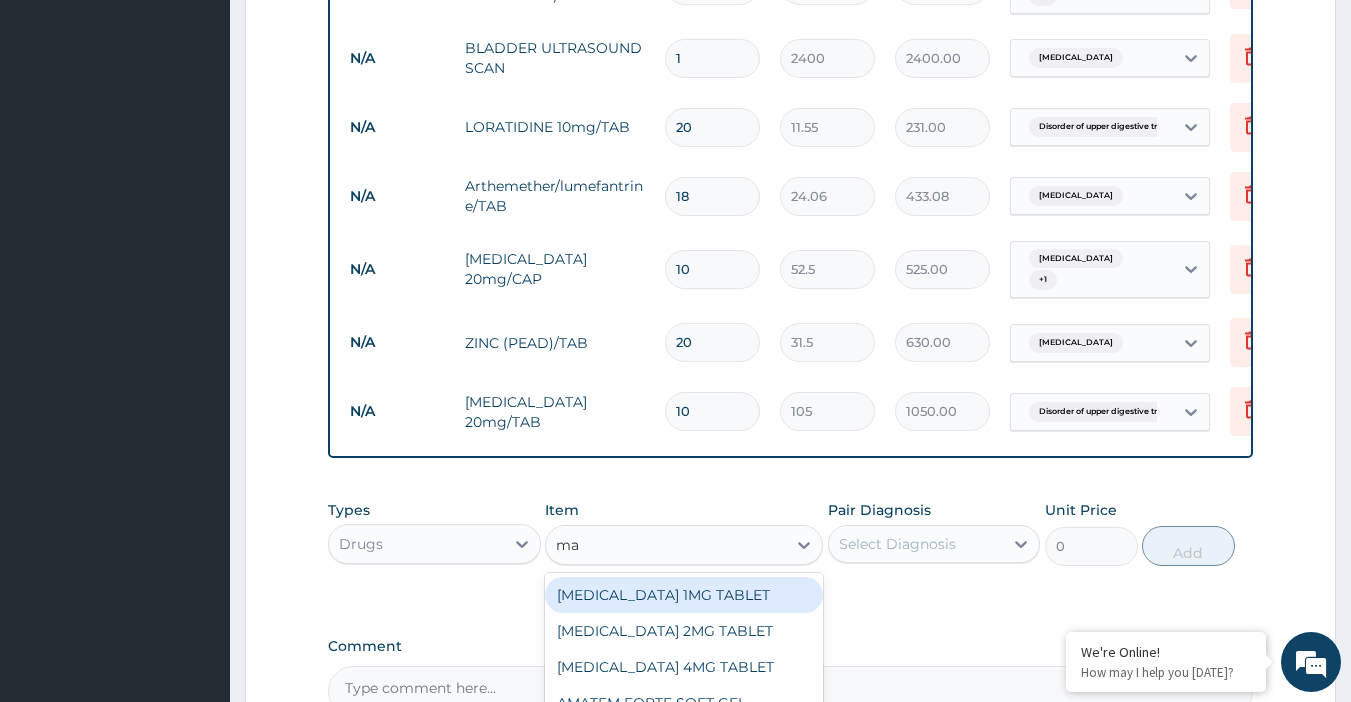 type on "mag" 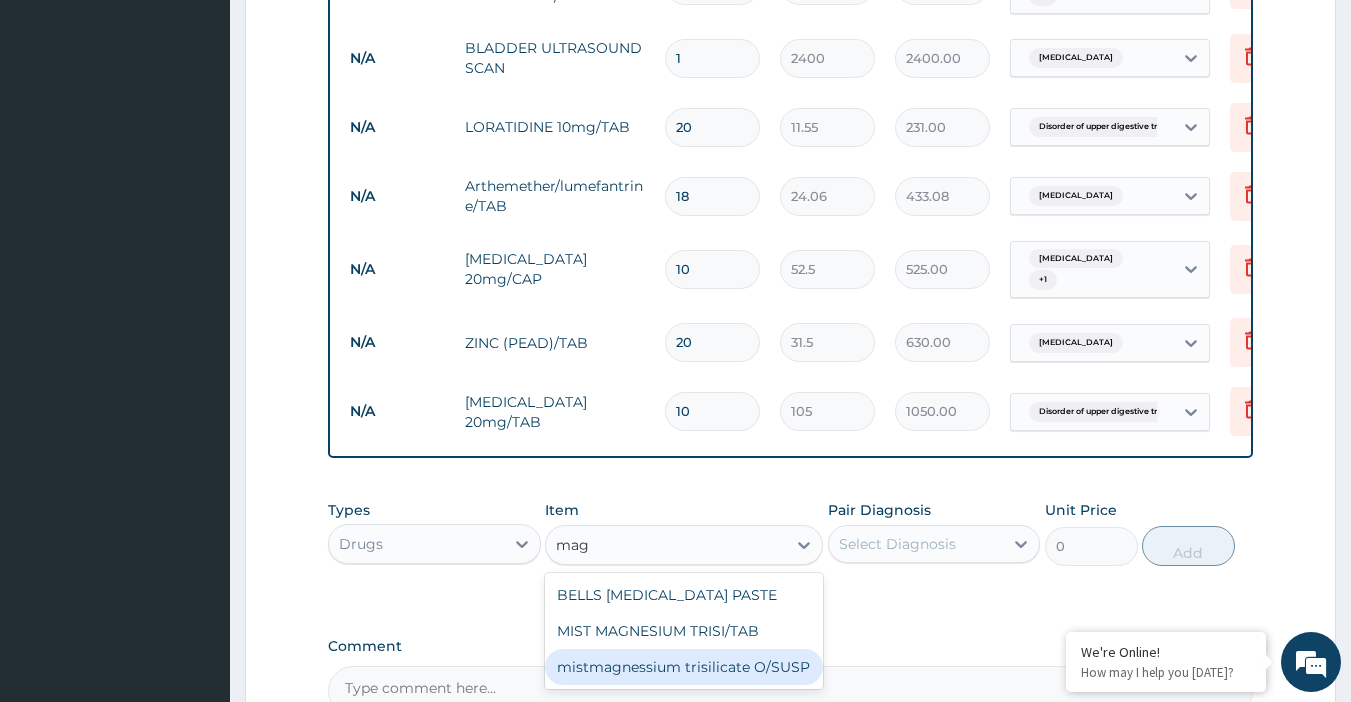 click on "mistmagnessium trisilicate O/SUSP" at bounding box center [684, 667] 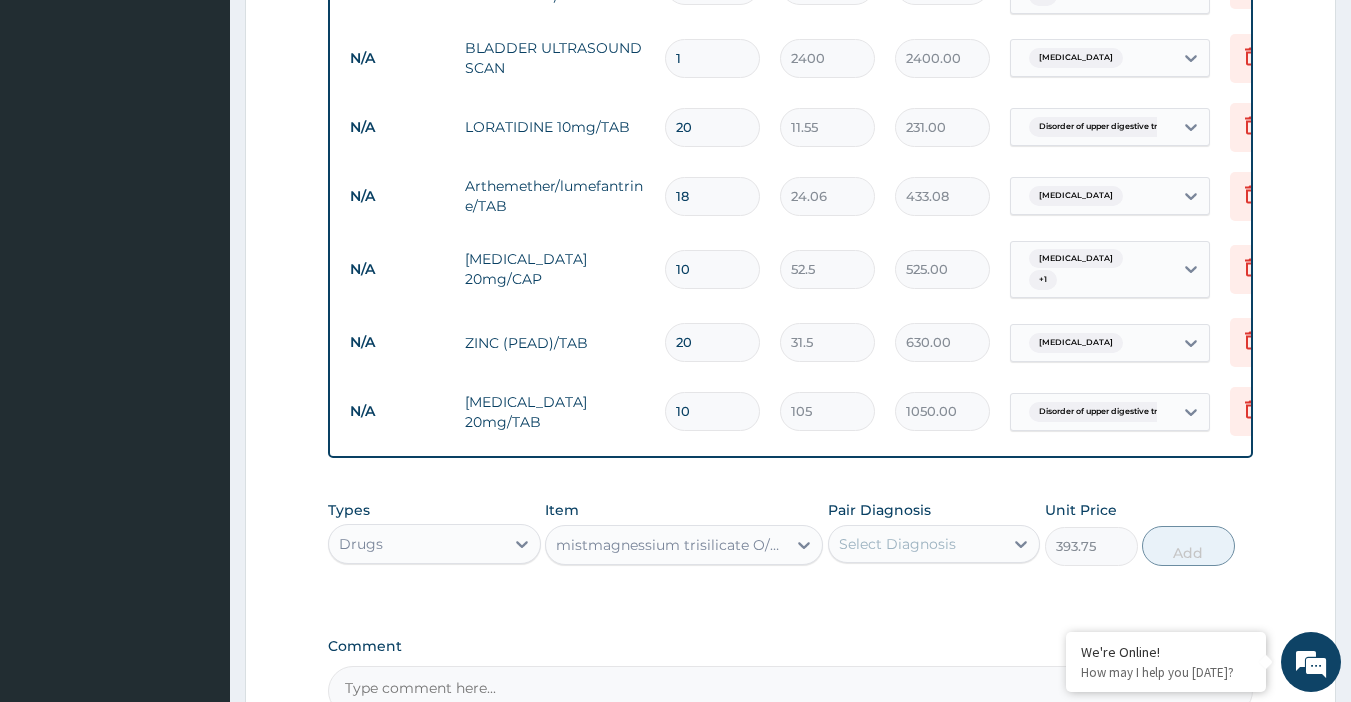 click on "Select Diagnosis" at bounding box center [916, 544] 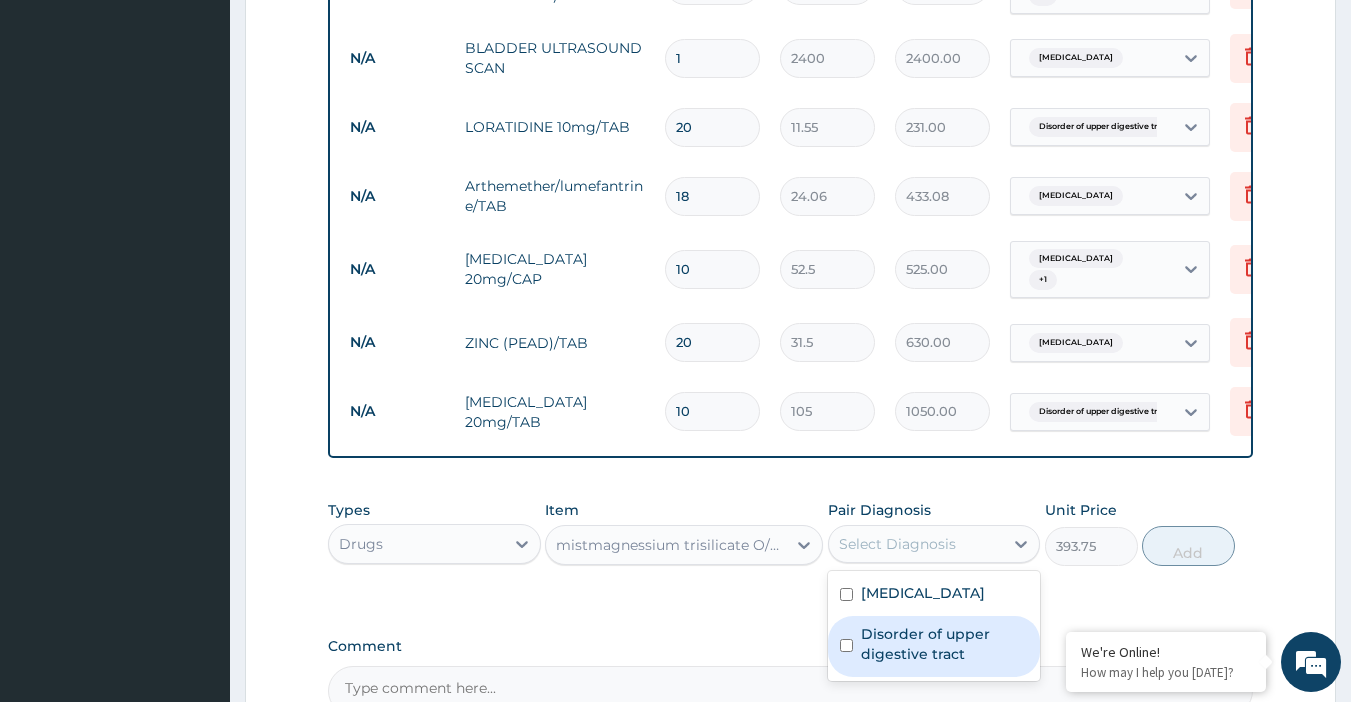 click on "Disorder of upper digestive tract" at bounding box center (945, 644) 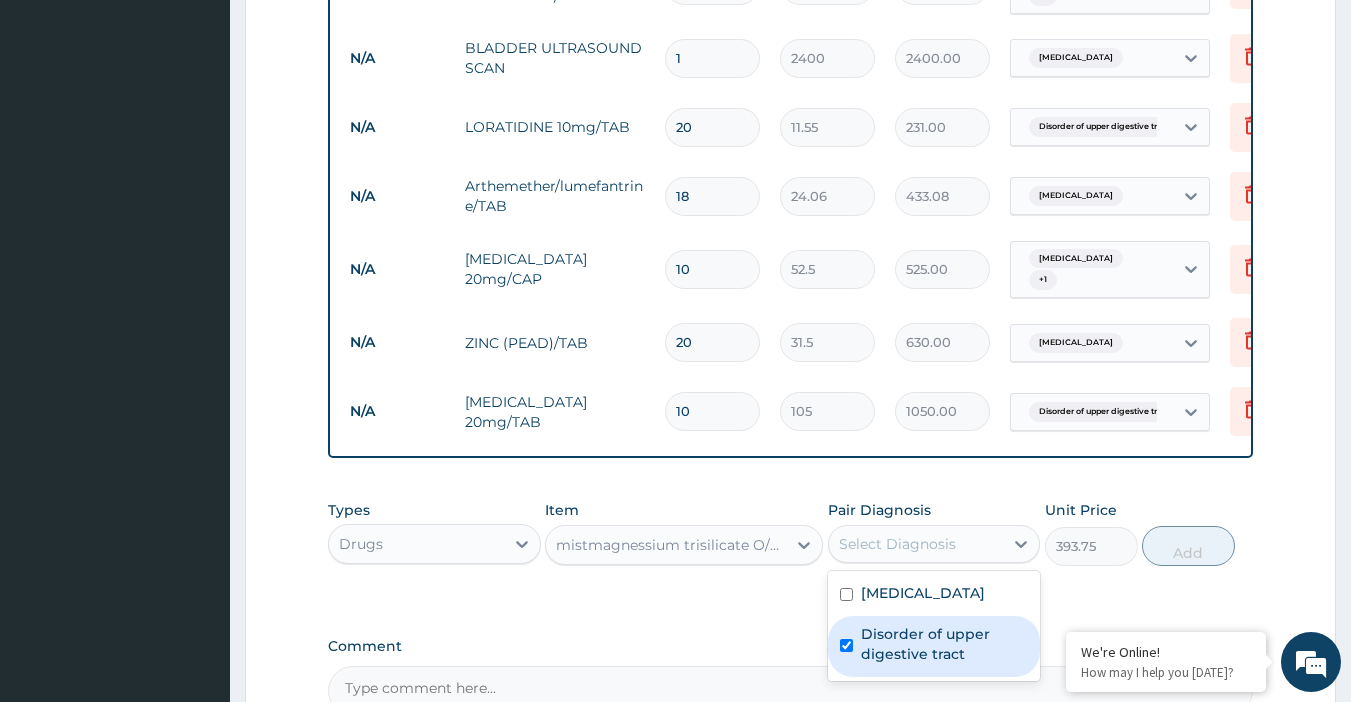 checkbox on "true" 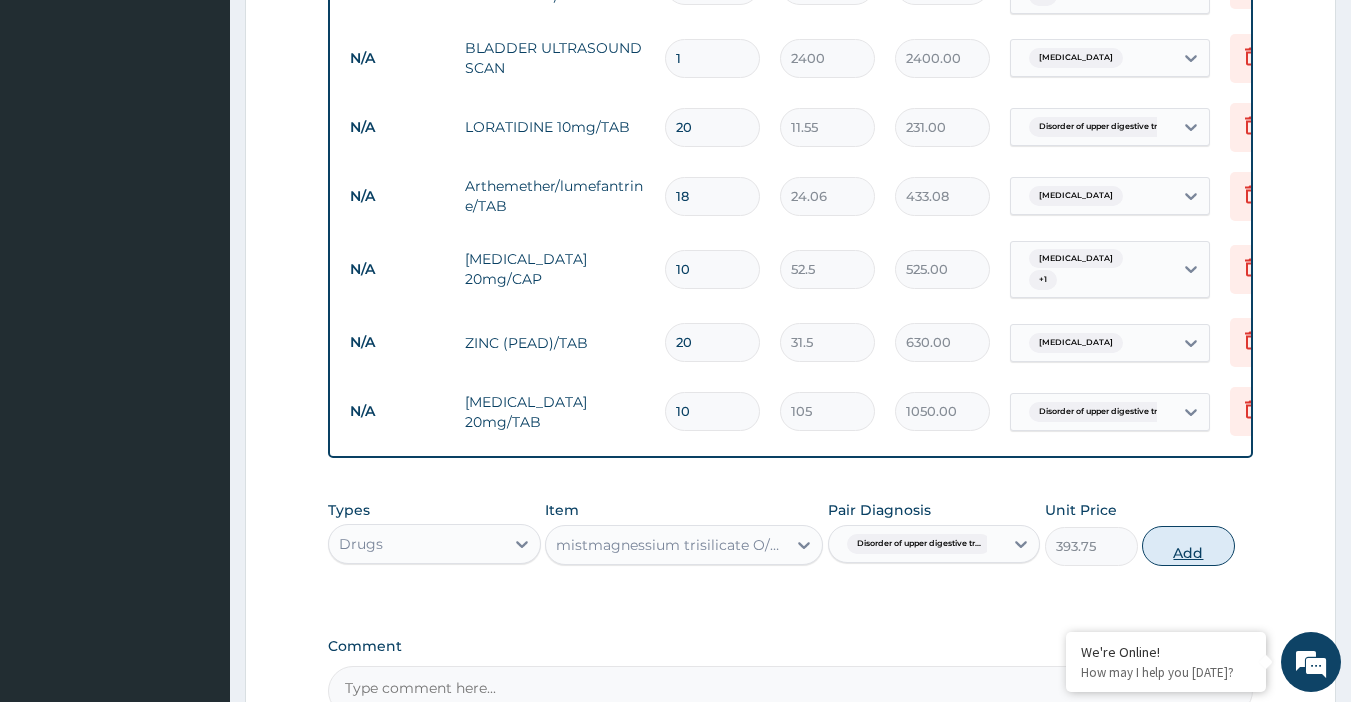 click on "Add" at bounding box center [1188, 546] 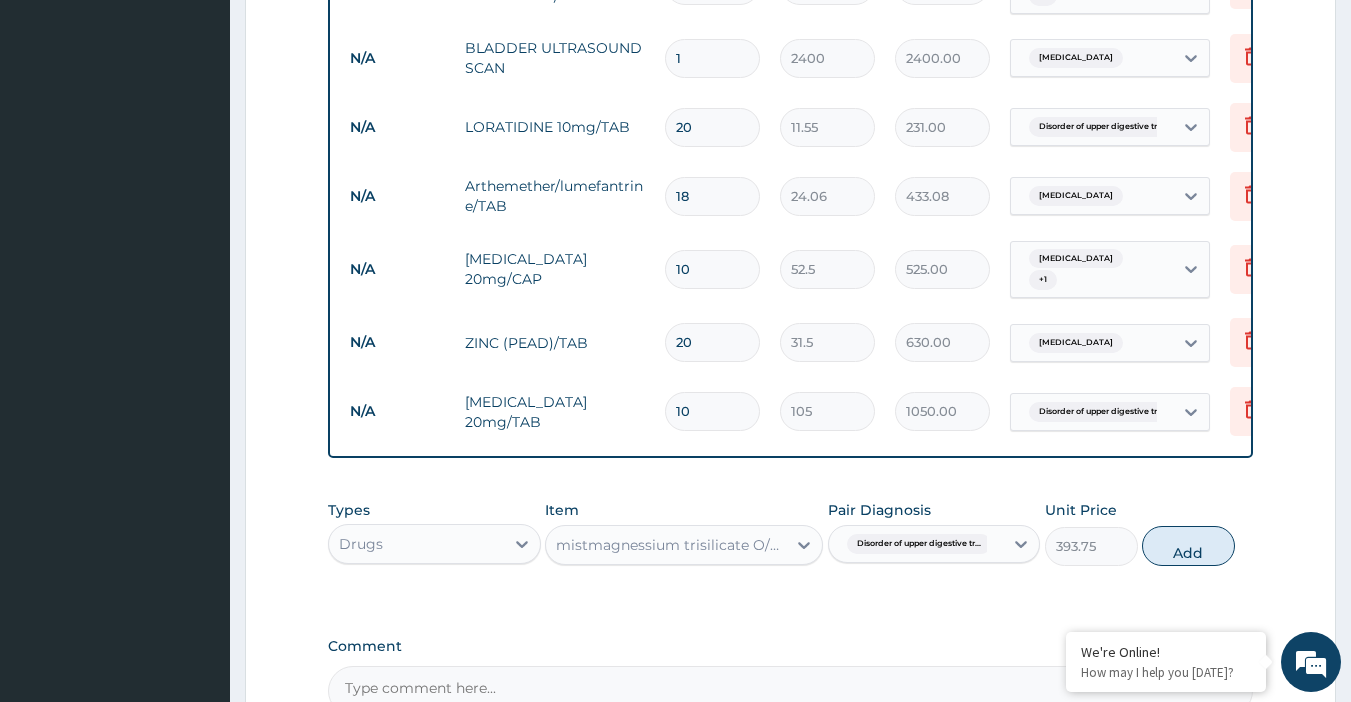 type on "0" 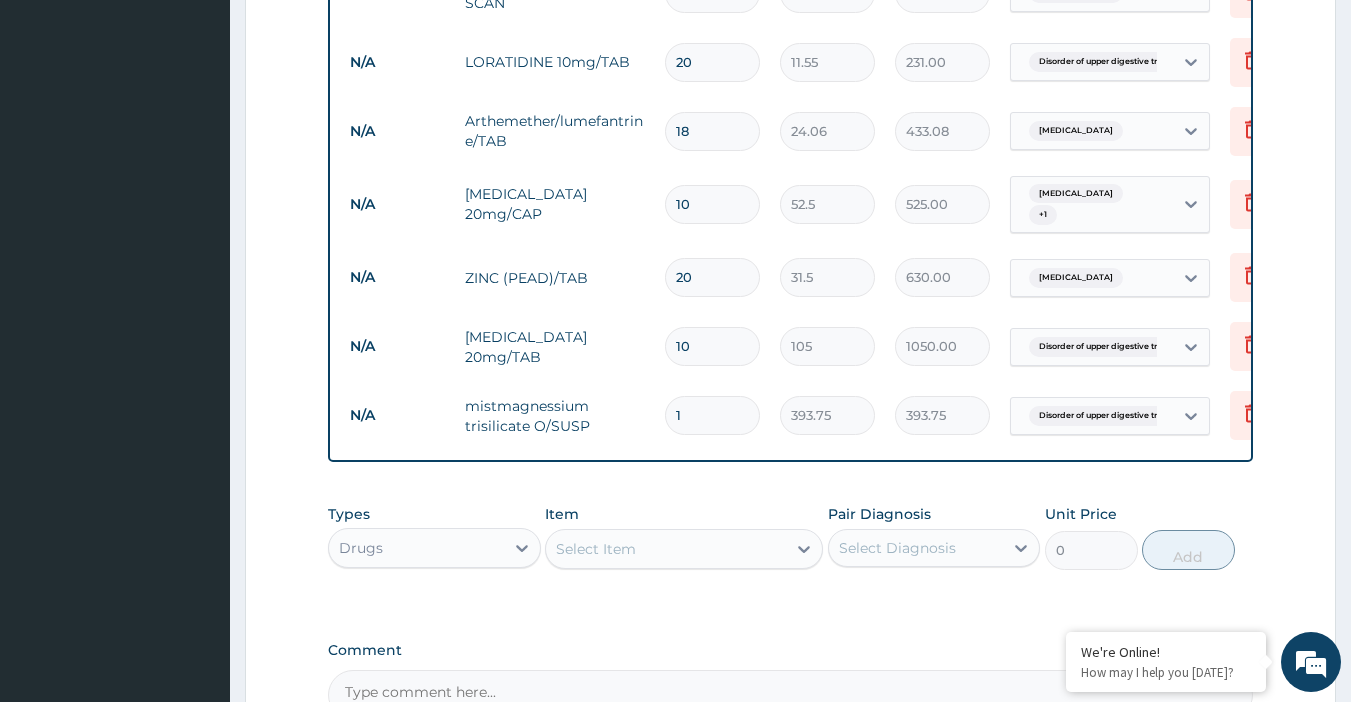 scroll, scrollTop: 1029, scrollLeft: 0, axis: vertical 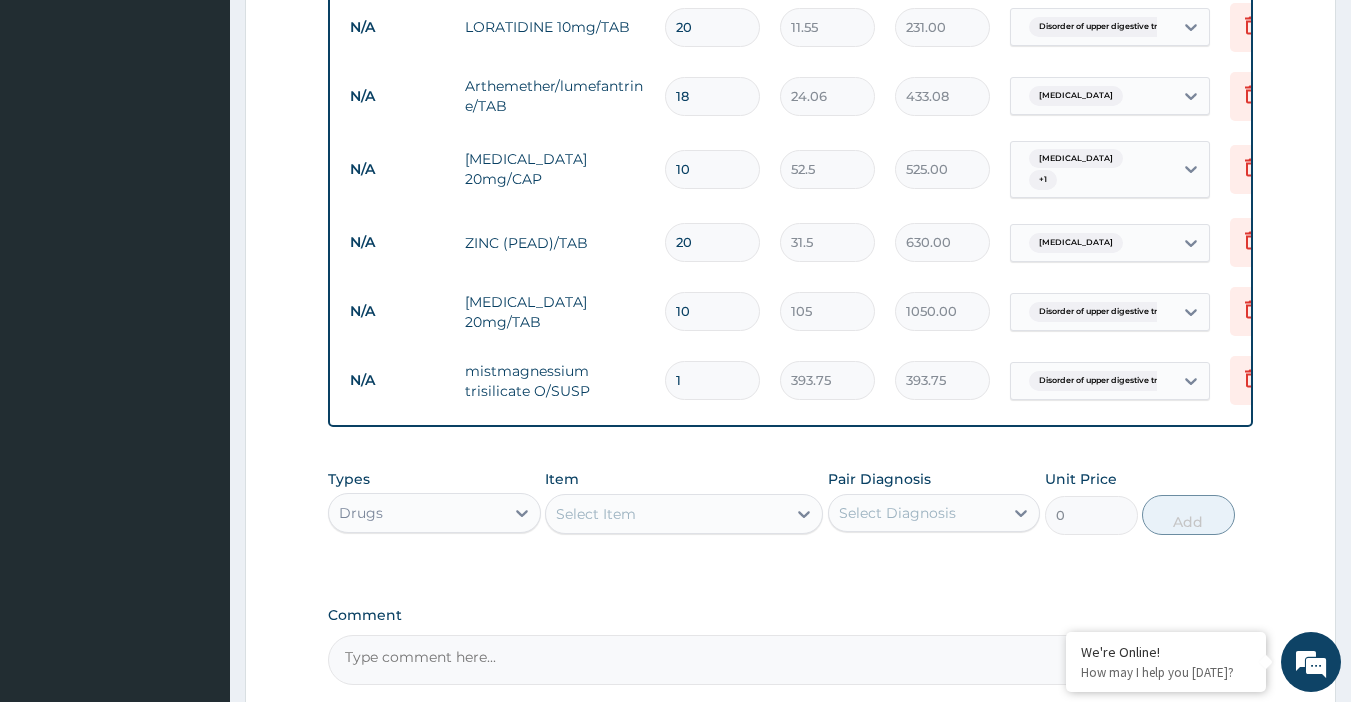 click on "Select Item" at bounding box center [666, 514] 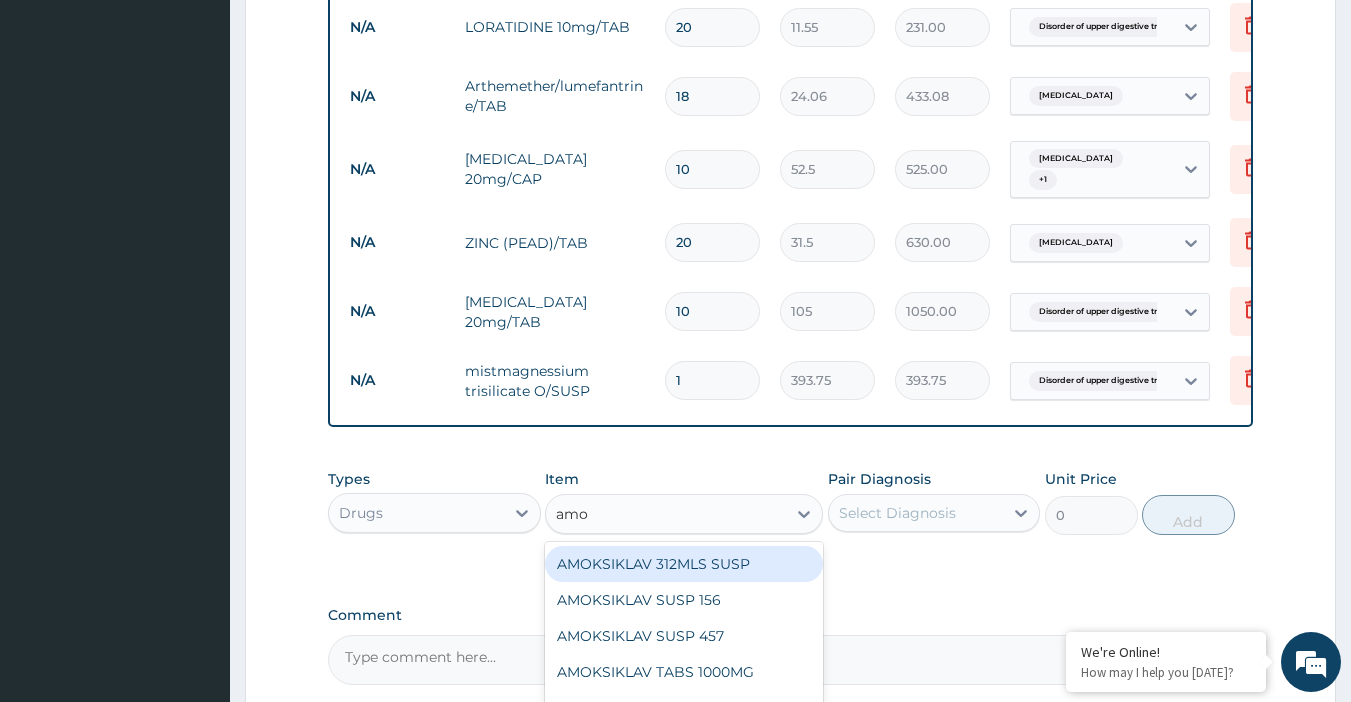 type on "amox" 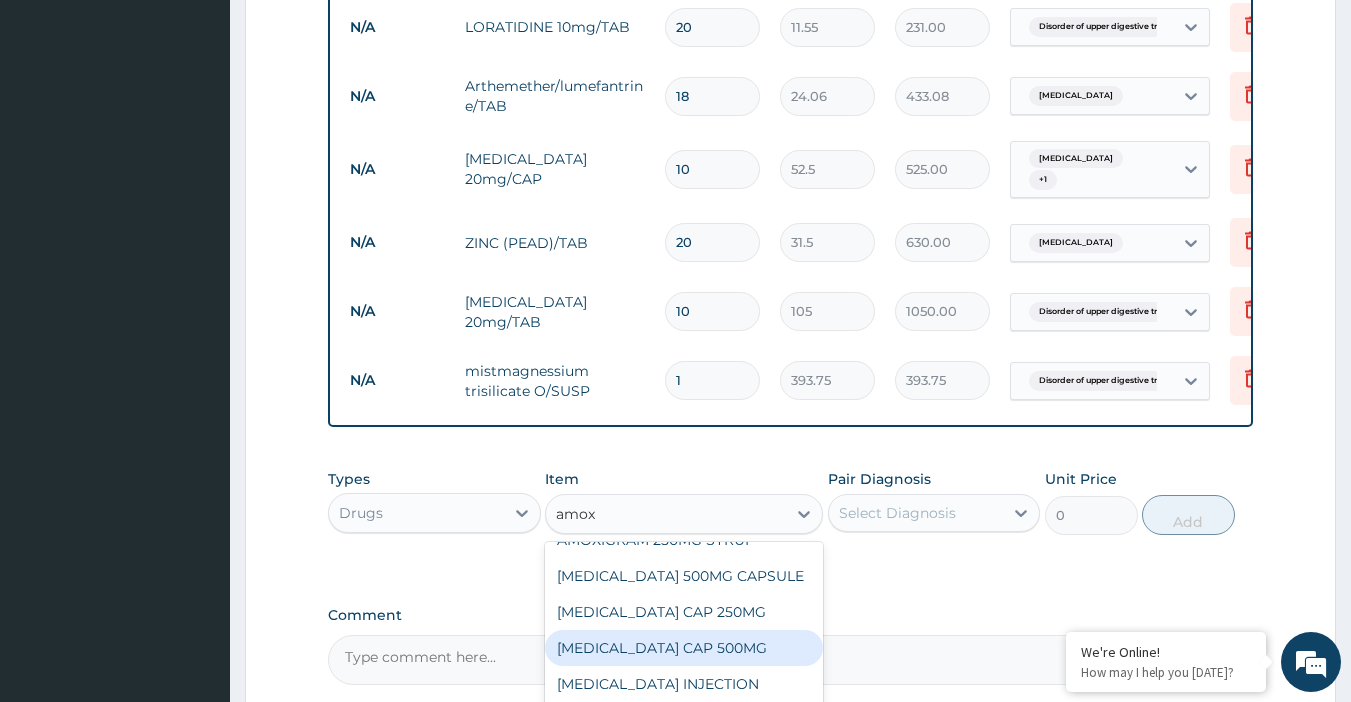 scroll, scrollTop: 200, scrollLeft: 0, axis: vertical 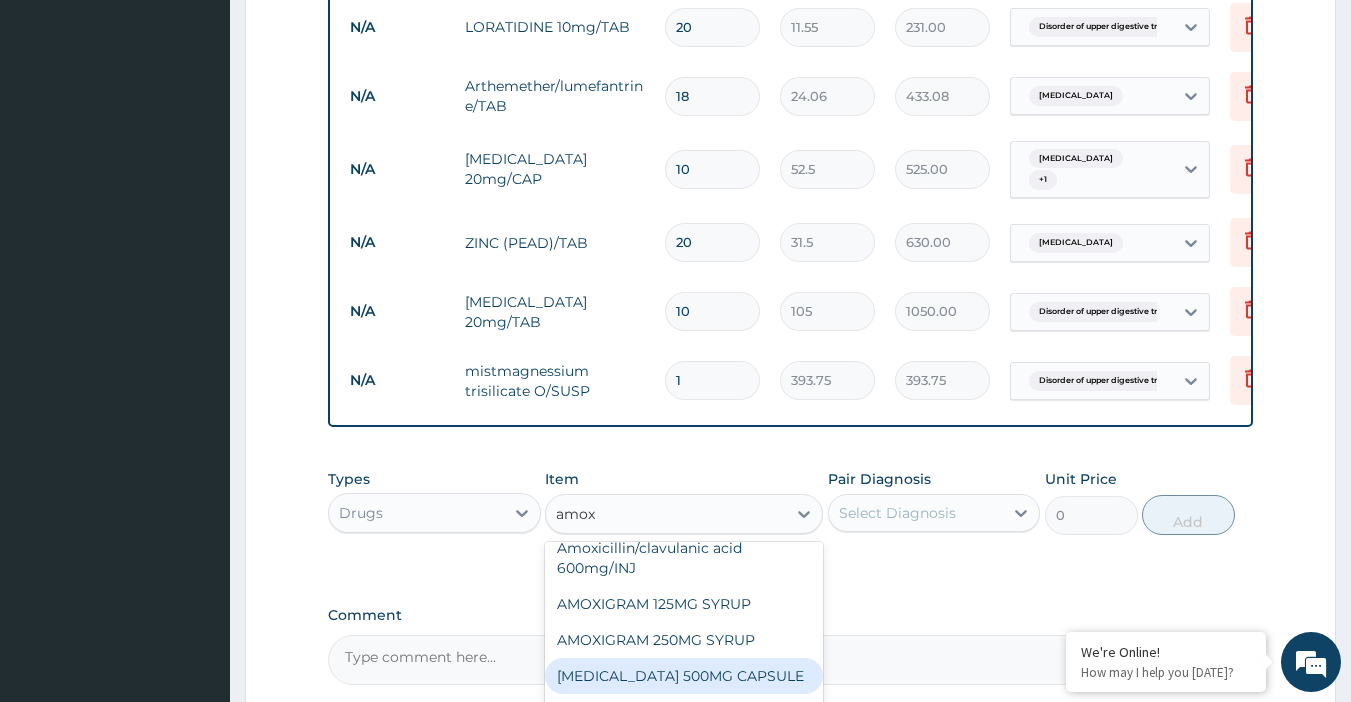 click on "[MEDICAL_DATA] 500MG CAPSULE" at bounding box center (684, 676) 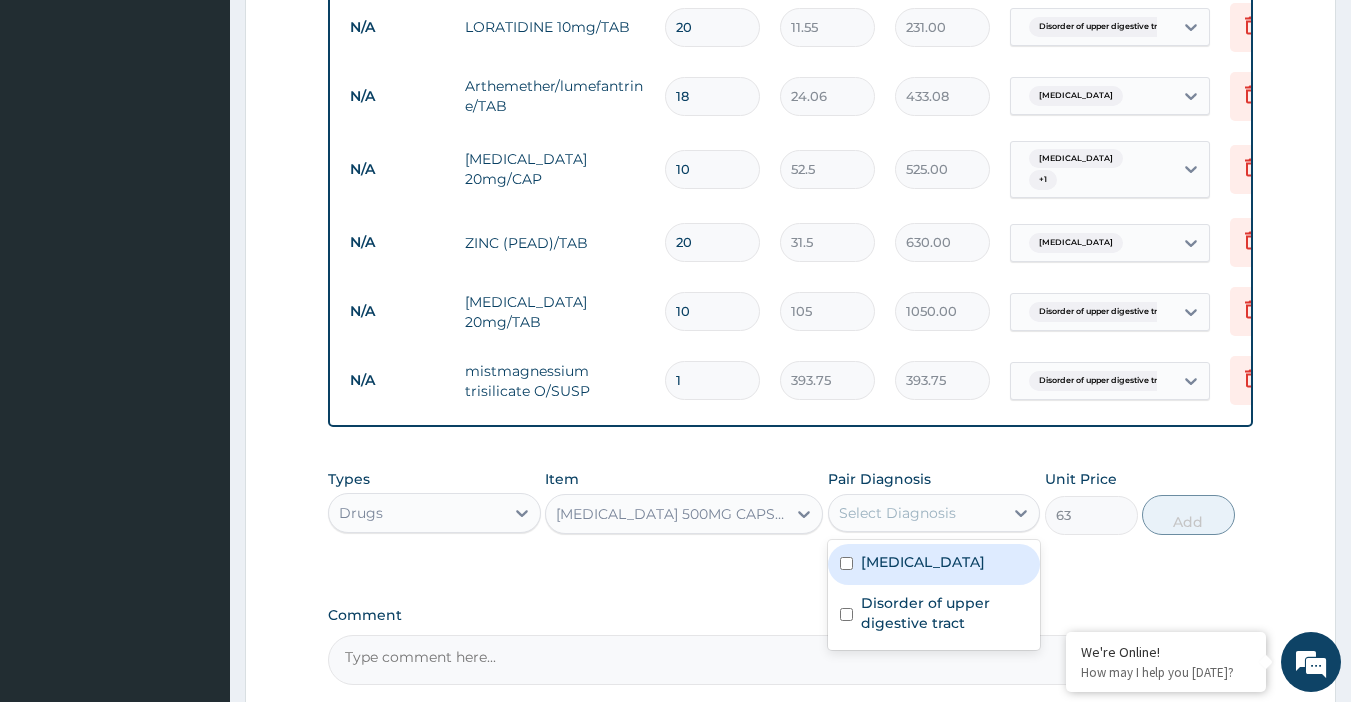 click on "Select Diagnosis" at bounding box center [916, 513] 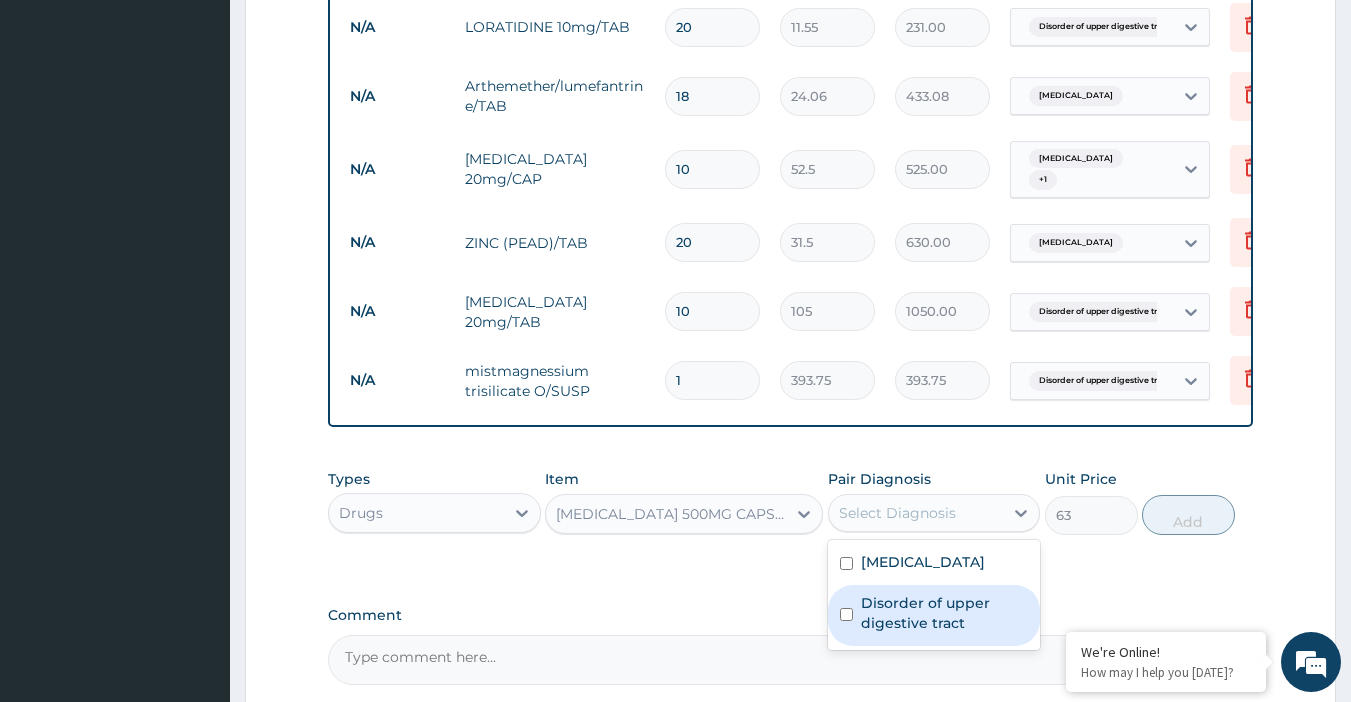click on "Disorder of upper digestive tract" at bounding box center (945, 613) 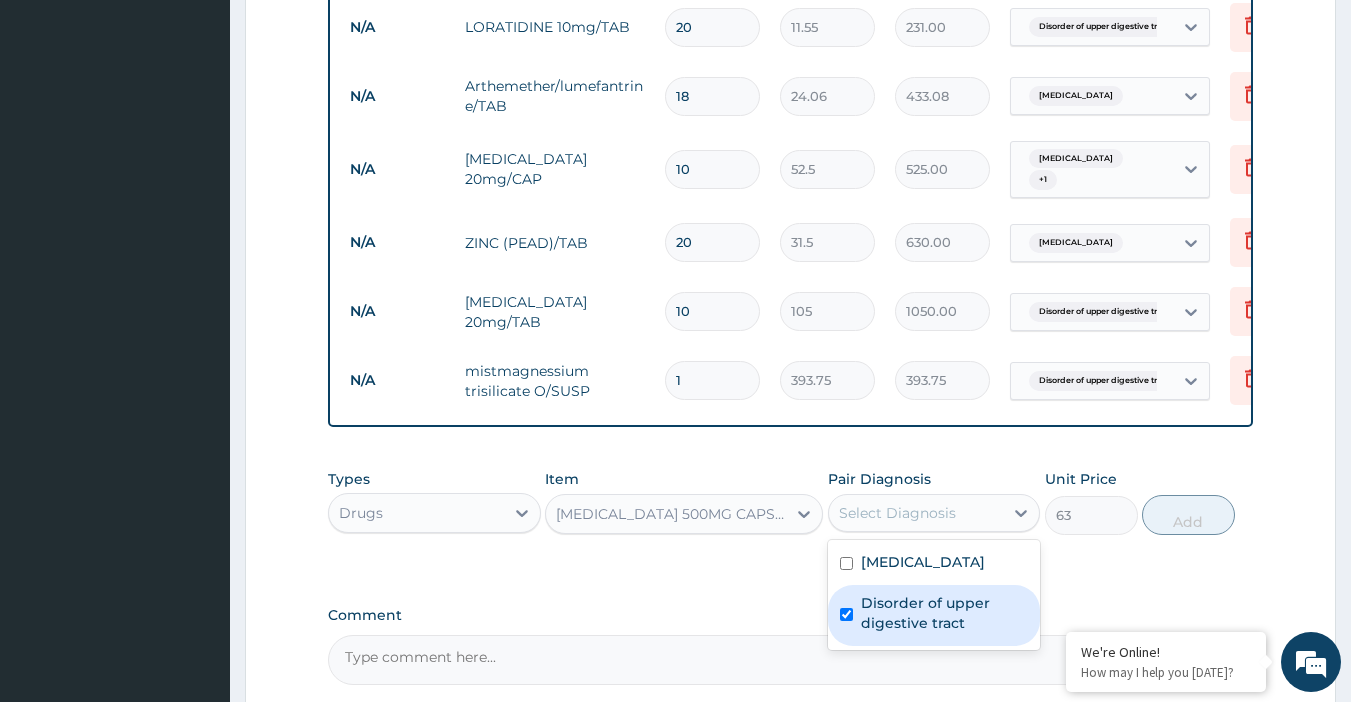 checkbox on "true" 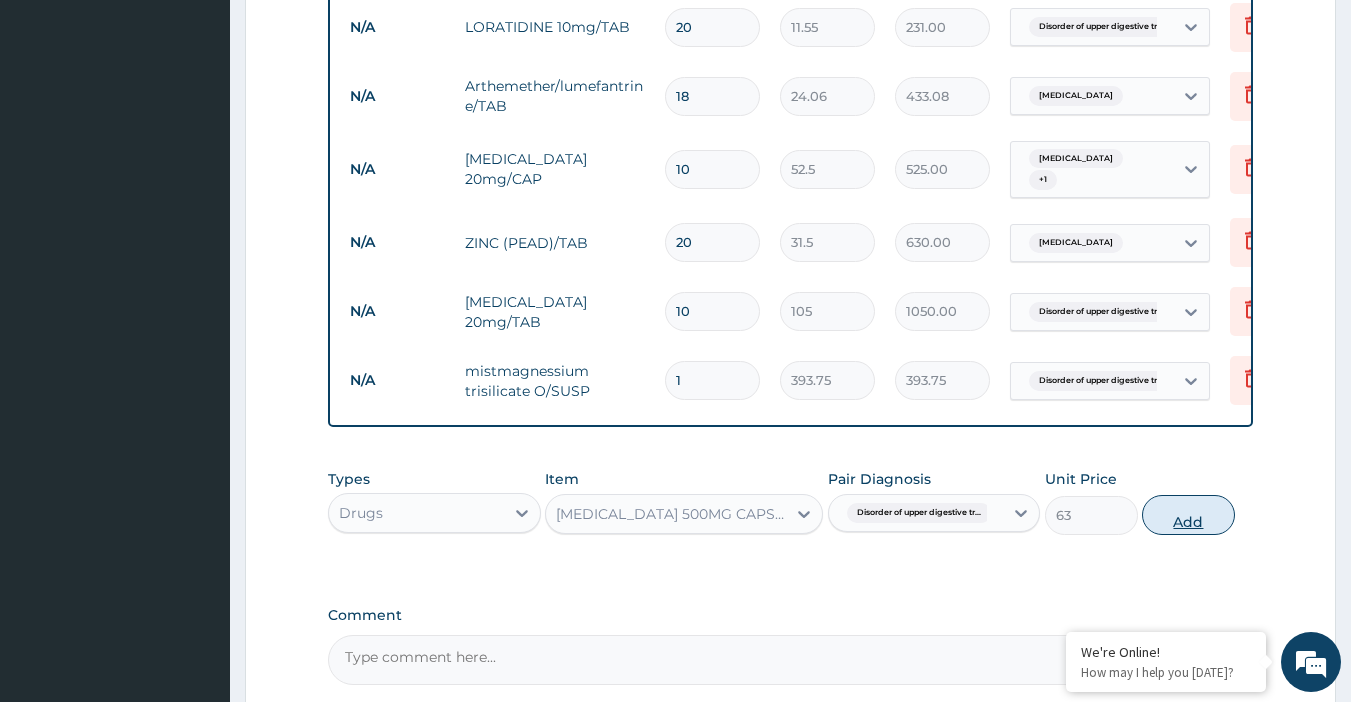 click on "Add" at bounding box center (1188, 515) 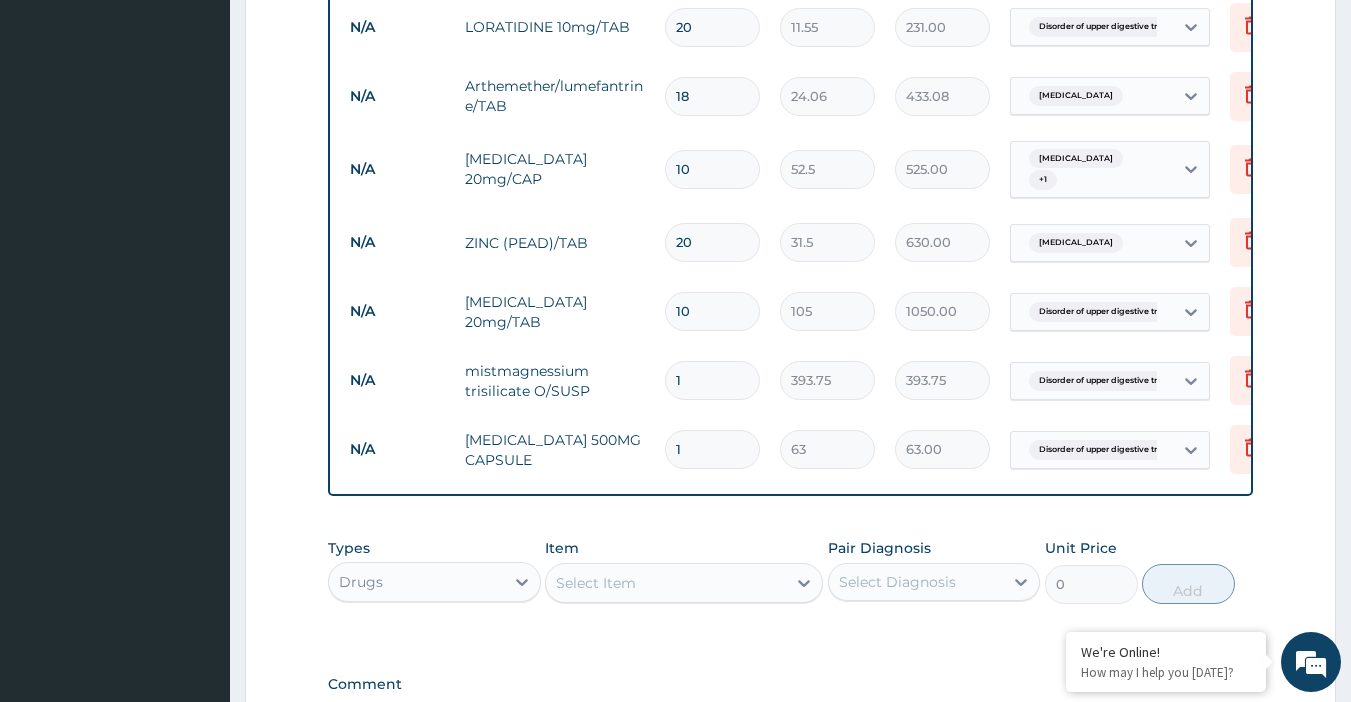 click on "1" at bounding box center [712, 449] 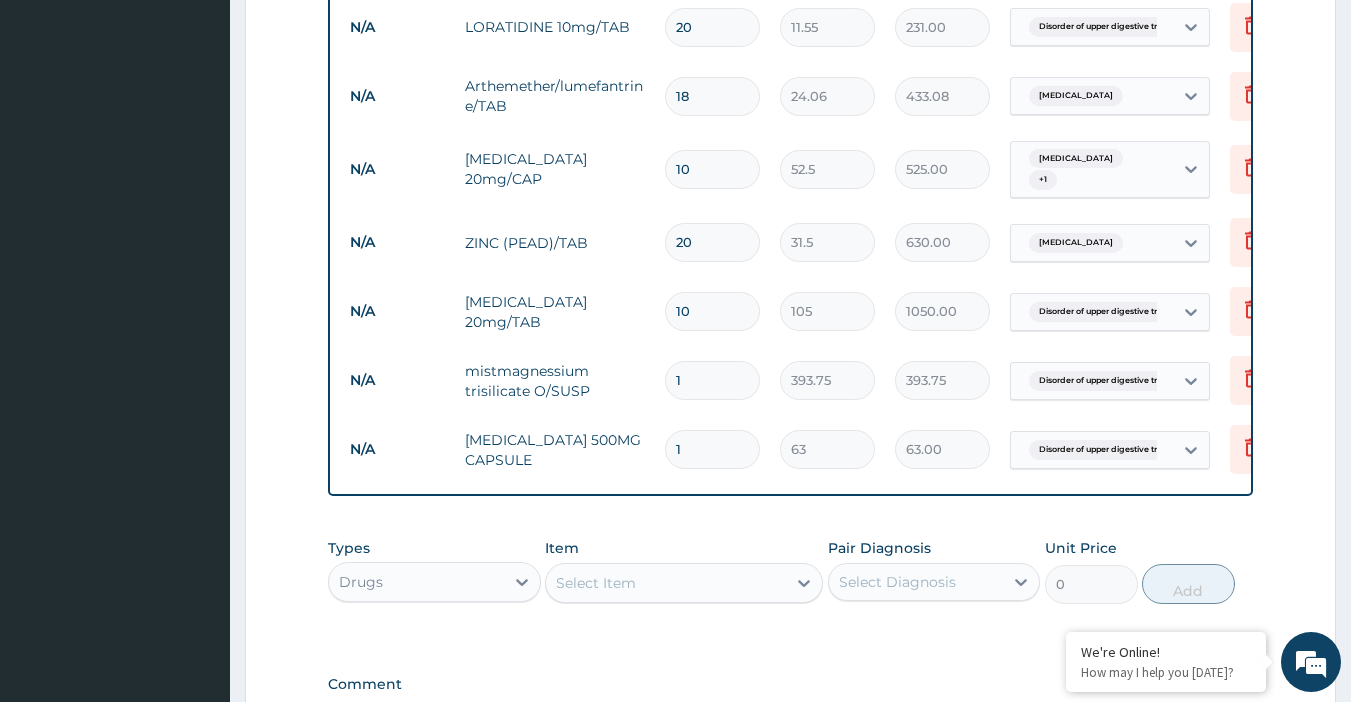 type on "10" 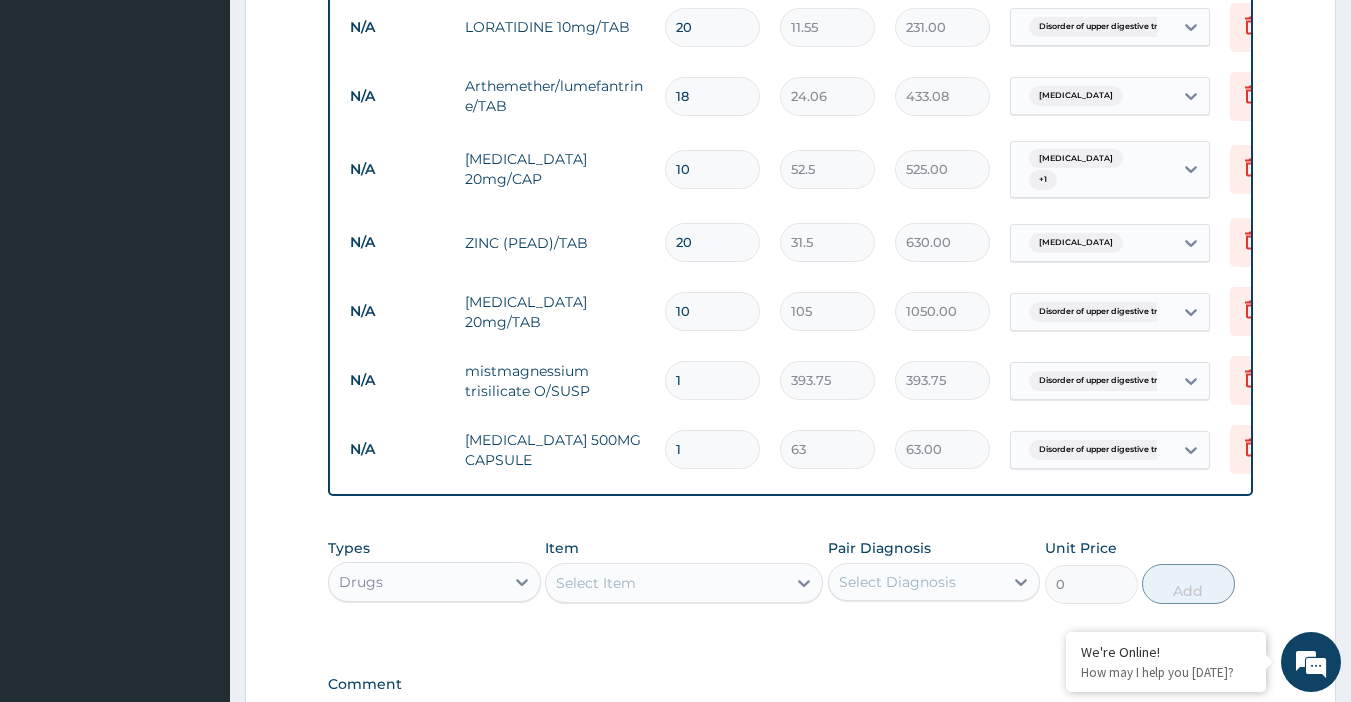 type on "630.00" 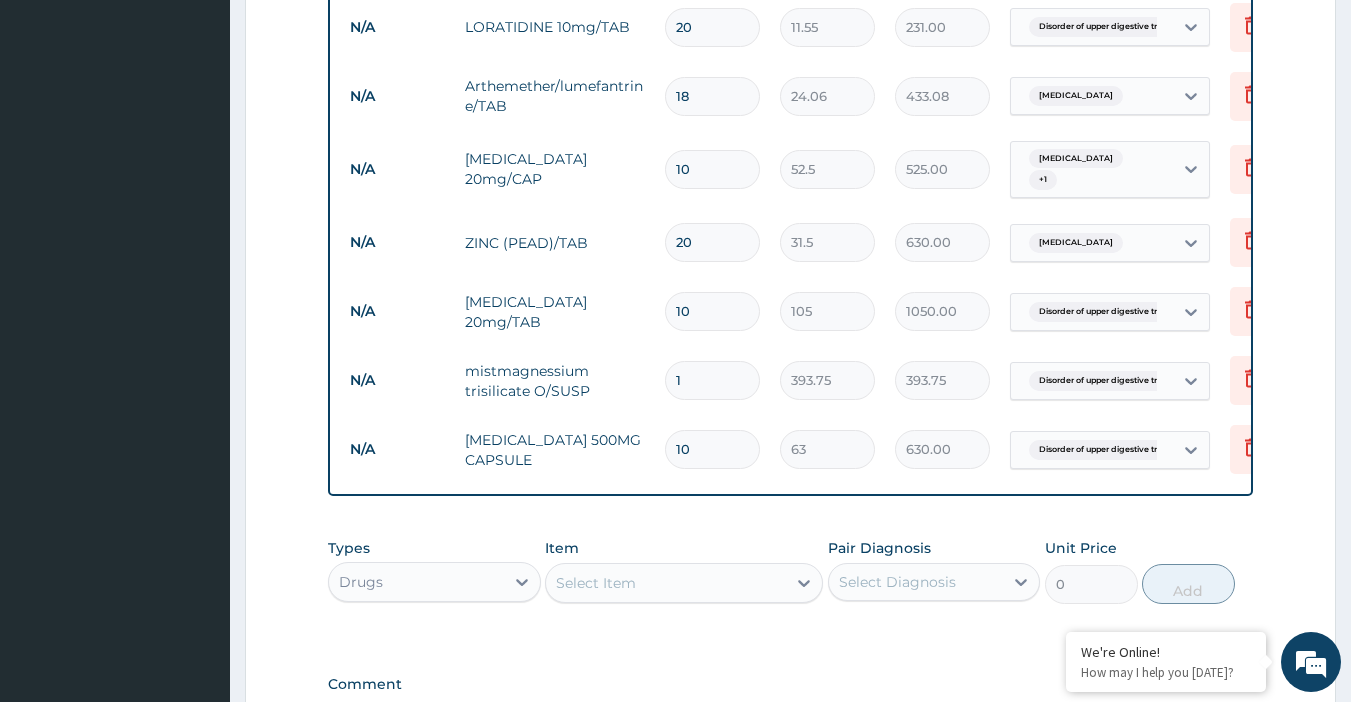 type on "10" 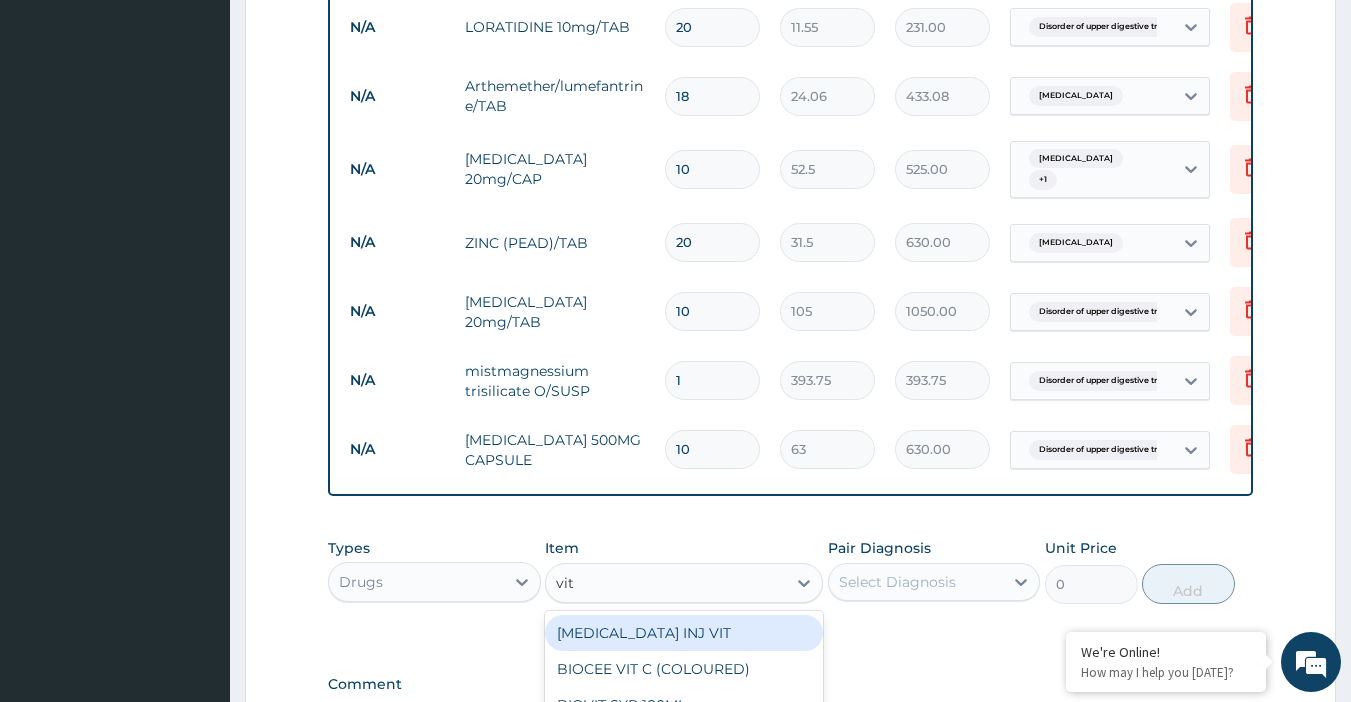 type on "vit c" 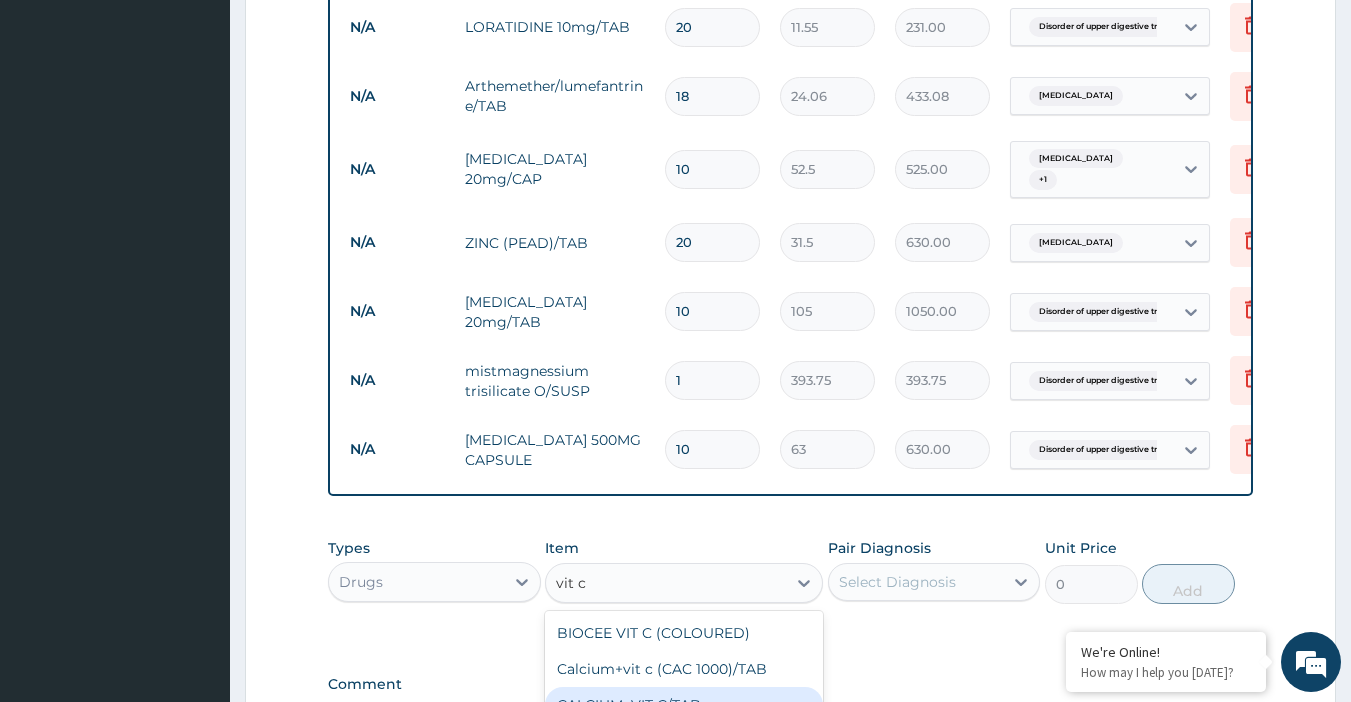 click on "CALCIUM+VIT C/TAB" at bounding box center [684, 705] 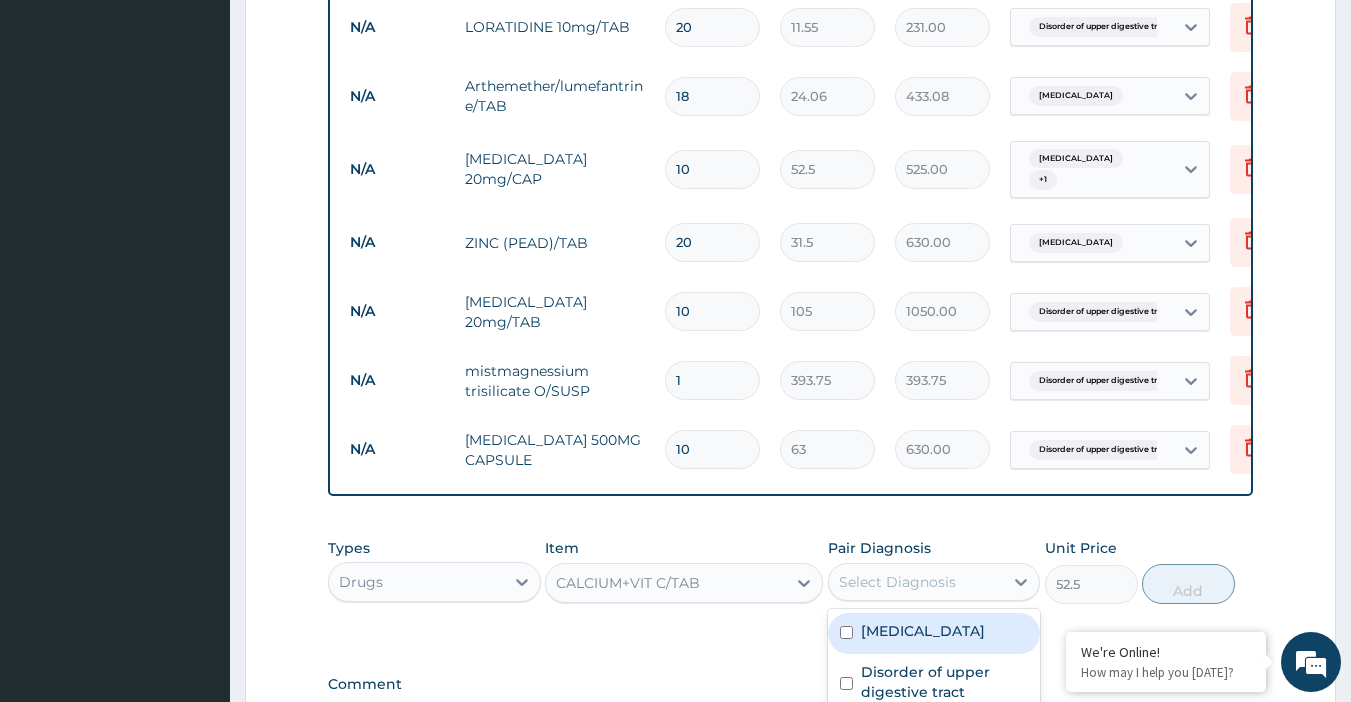 click on "Select Diagnosis" at bounding box center [897, 582] 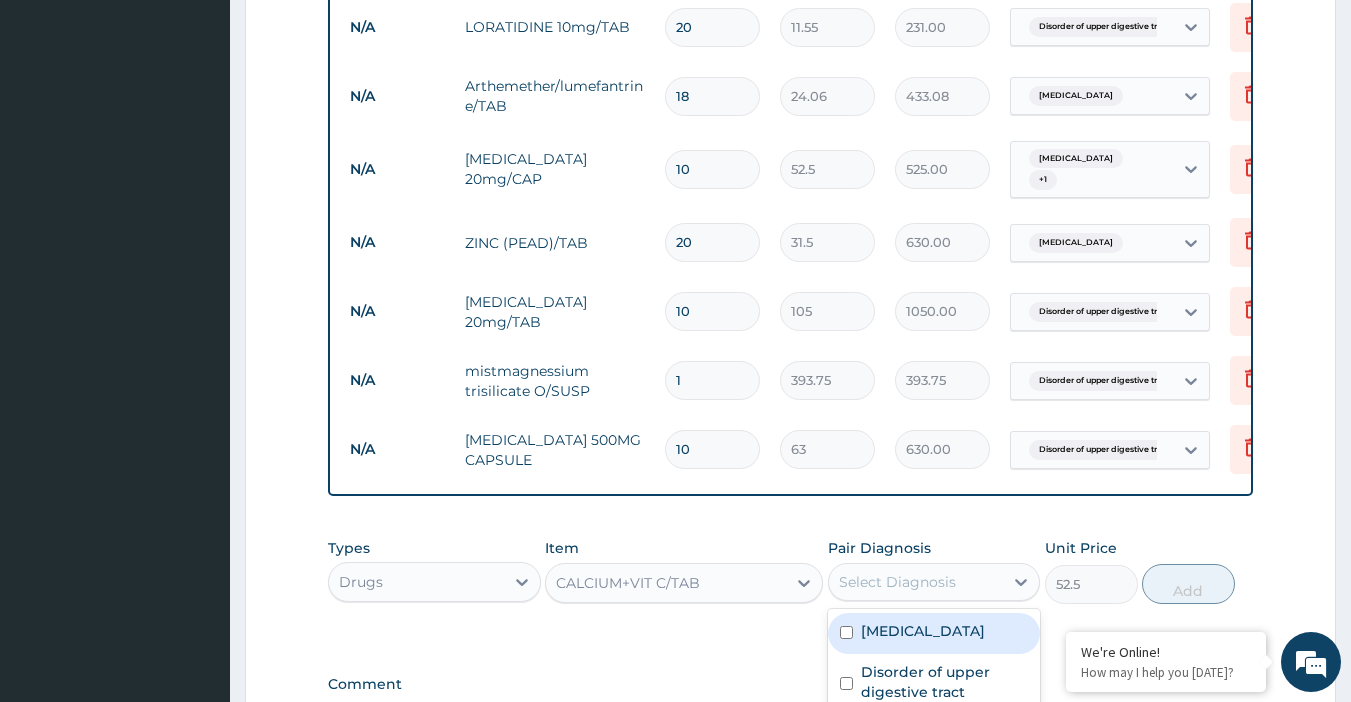 drag, startPoint x: 883, startPoint y: 600, endPoint x: 898, endPoint y: 647, distance: 49.335587 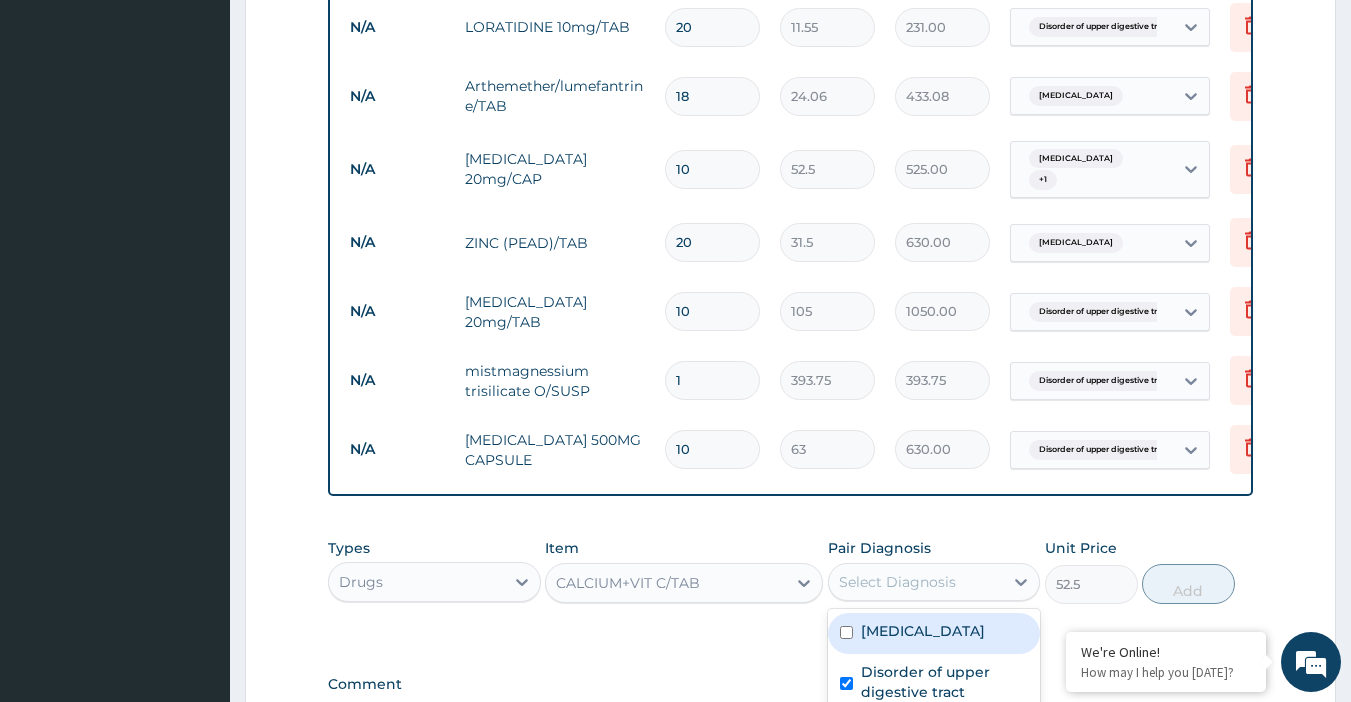checkbox on "true" 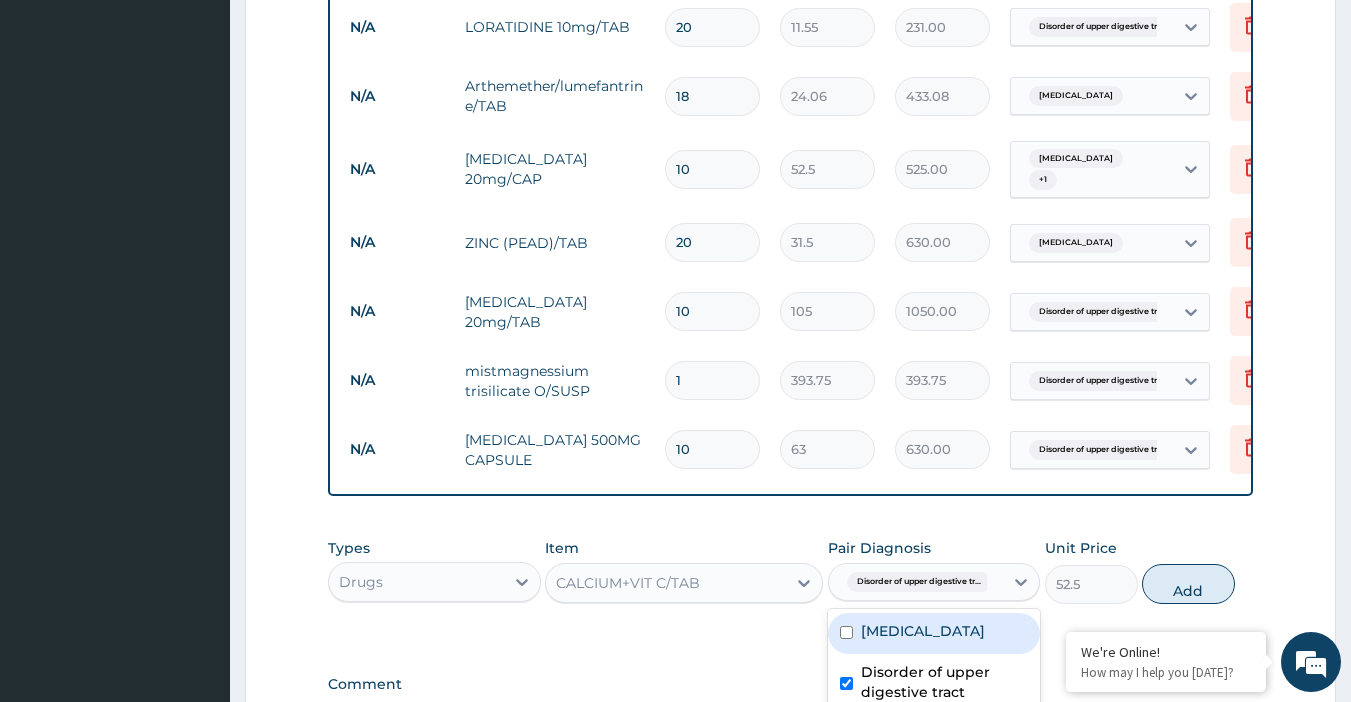 click on "Menorrhagia" at bounding box center (923, 631) 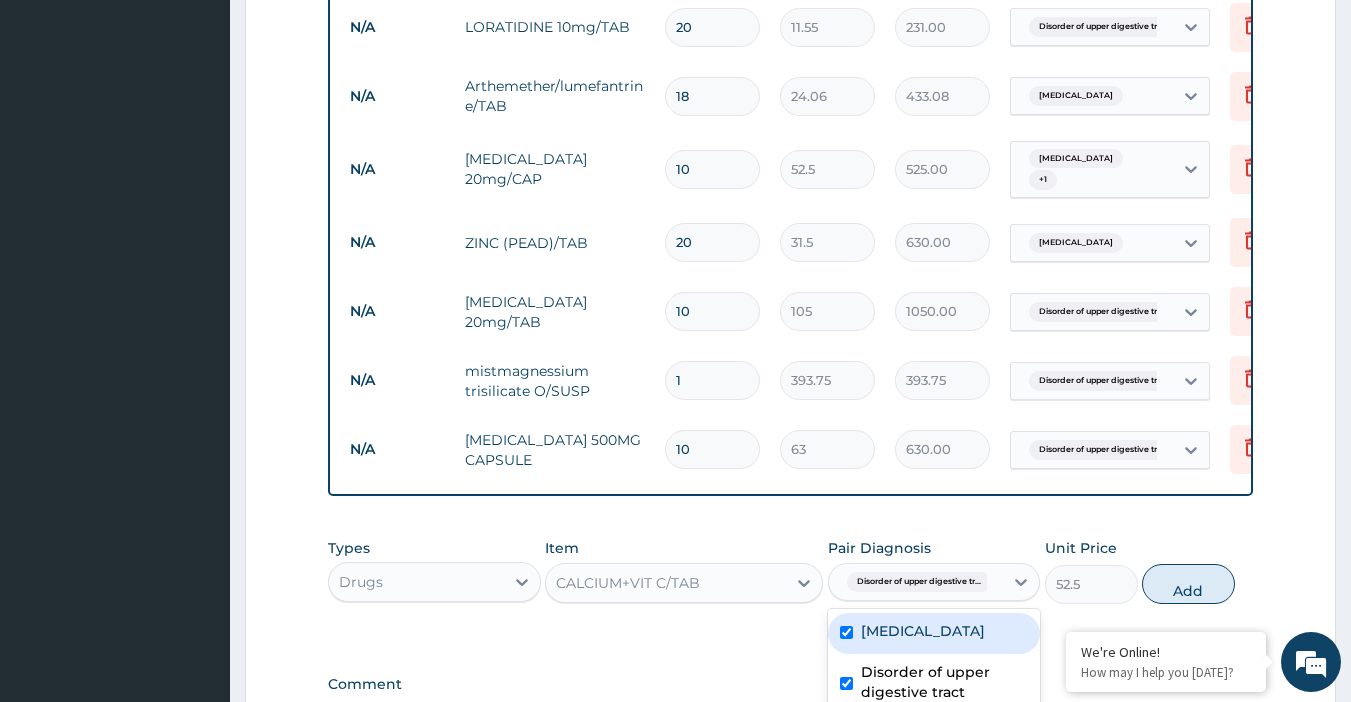 checkbox on "true" 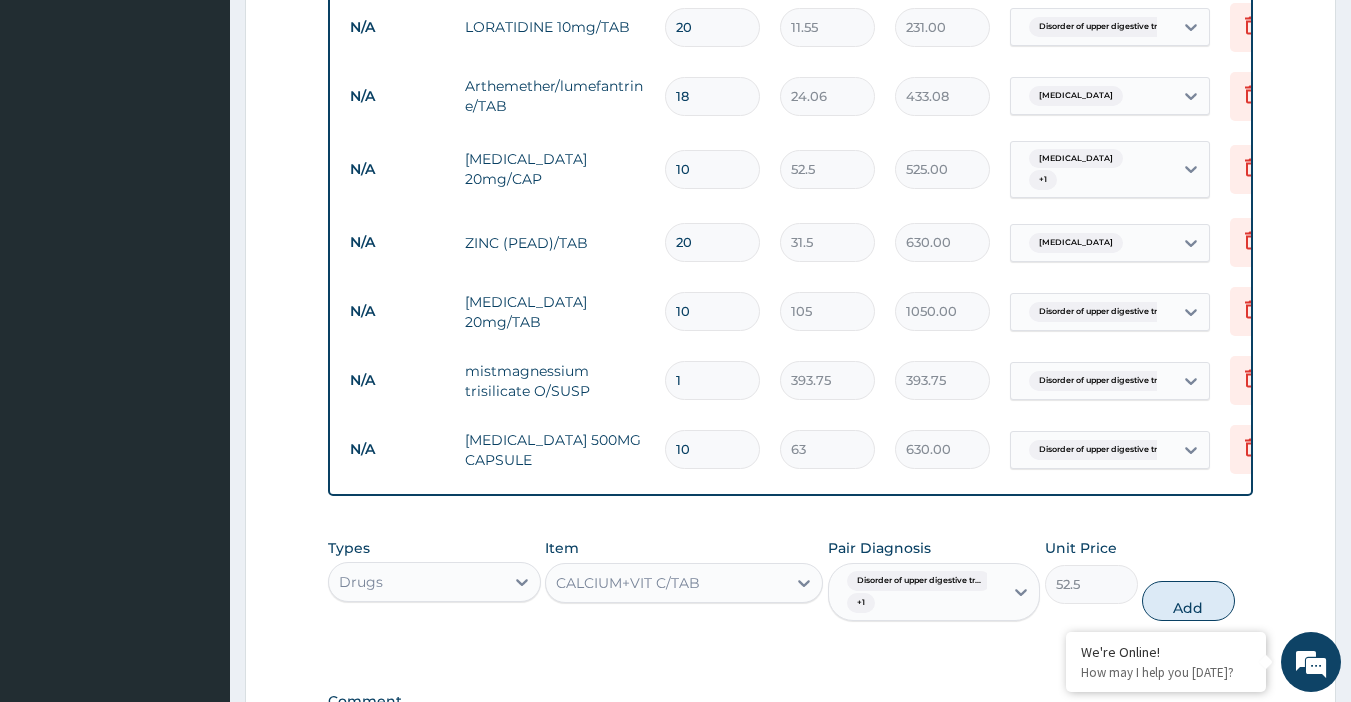 click on "Add" at bounding box center (1188, 601) 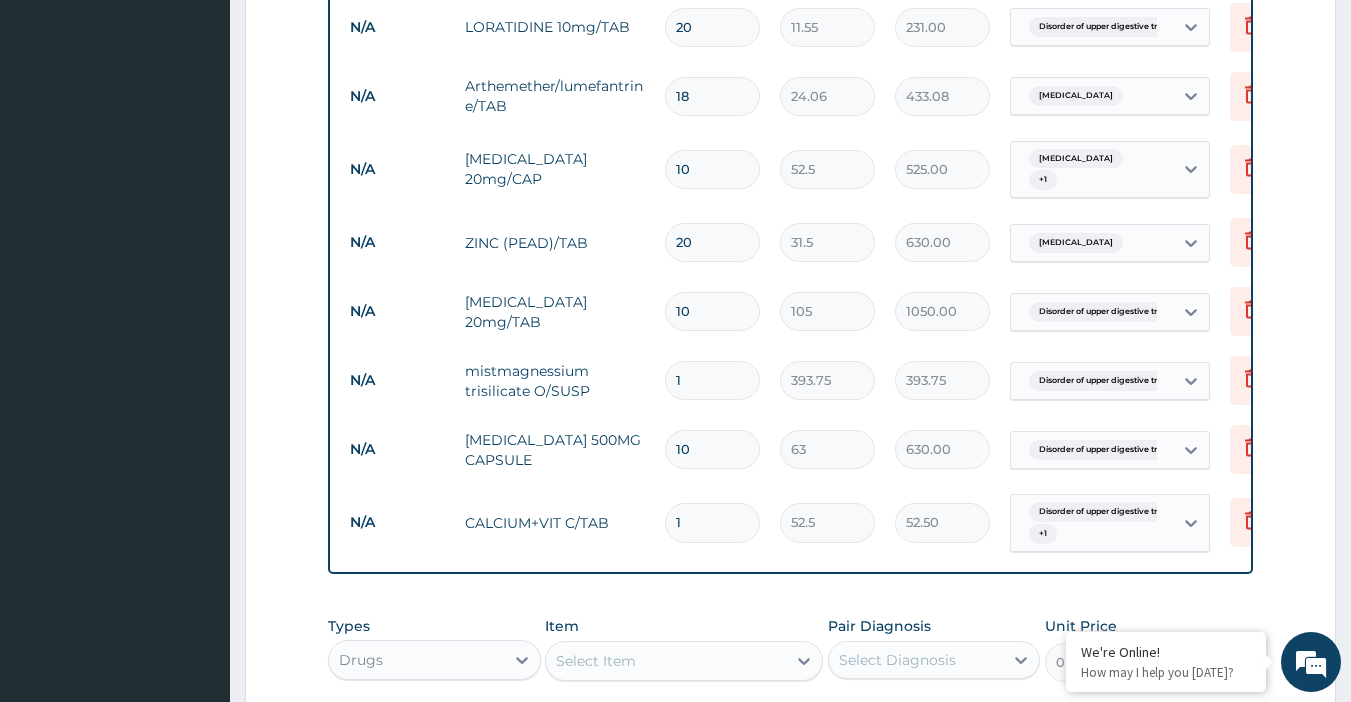 click on "1" at bounding box center [712, 522] 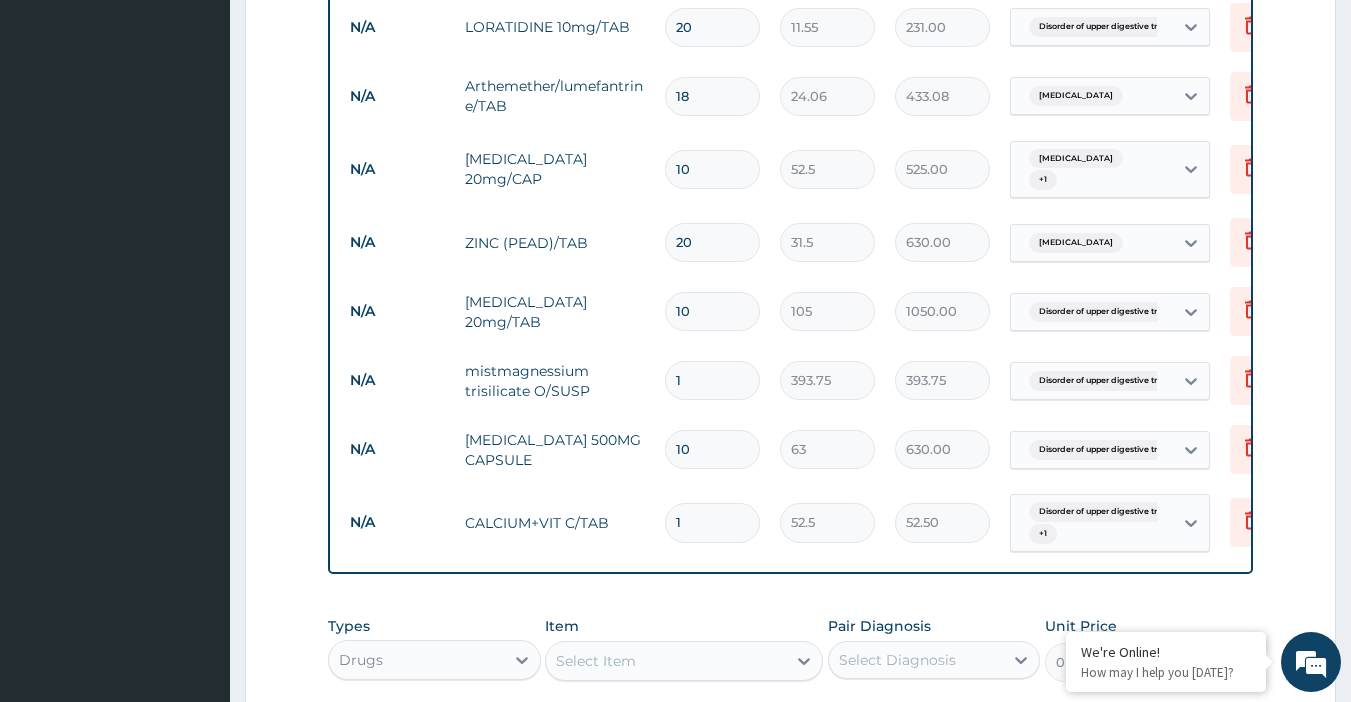 type 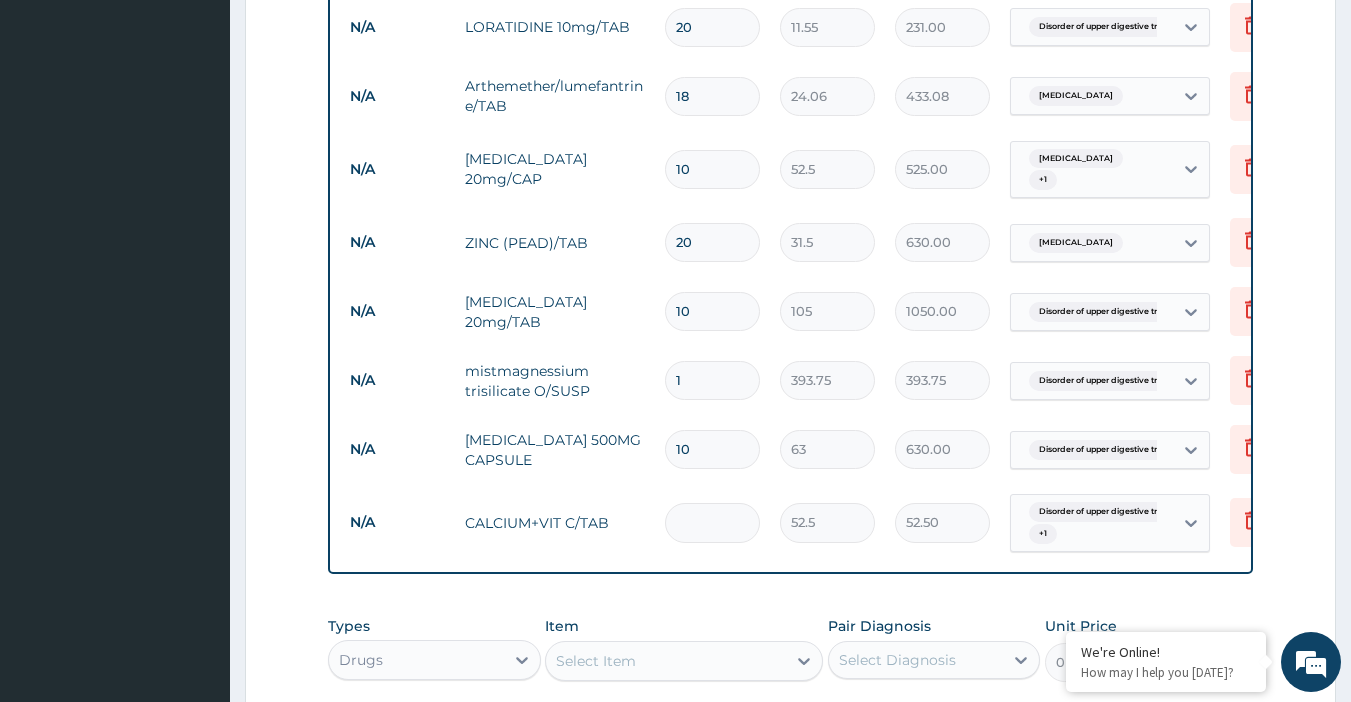 type on "0.00" 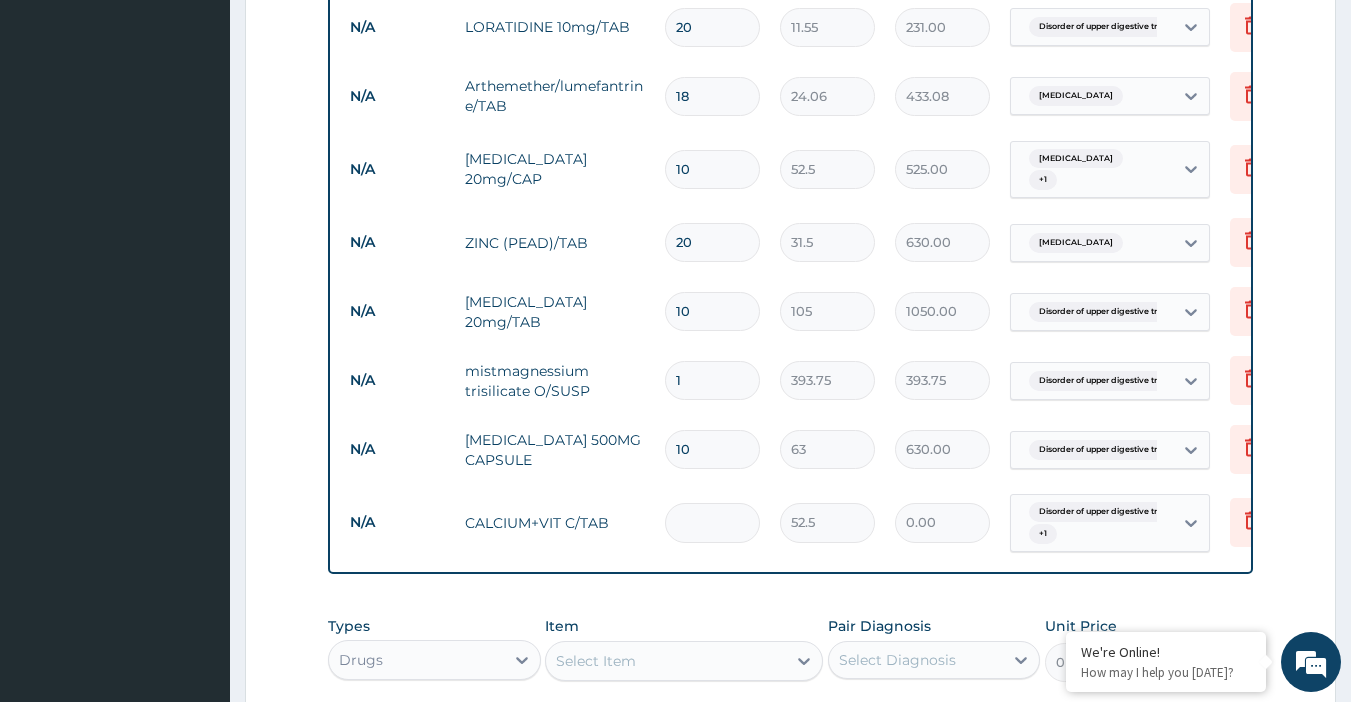 type on "3" 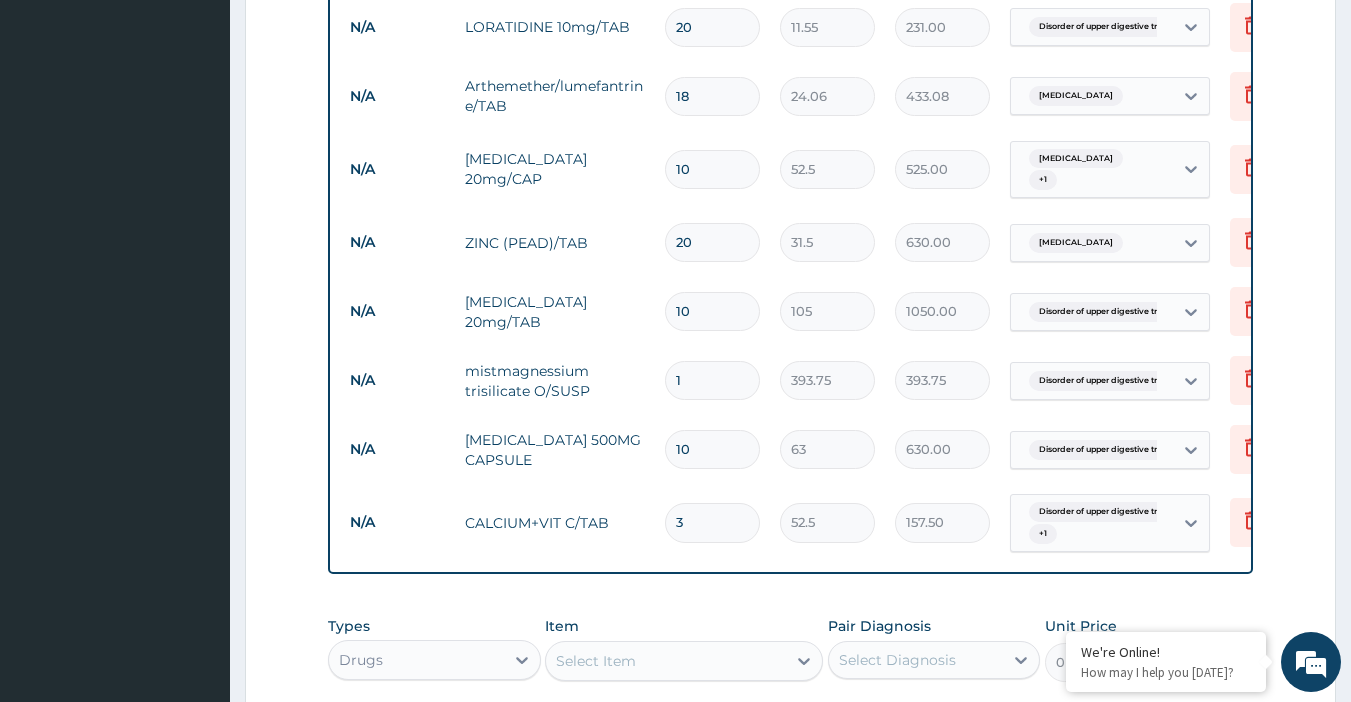 type on "30" 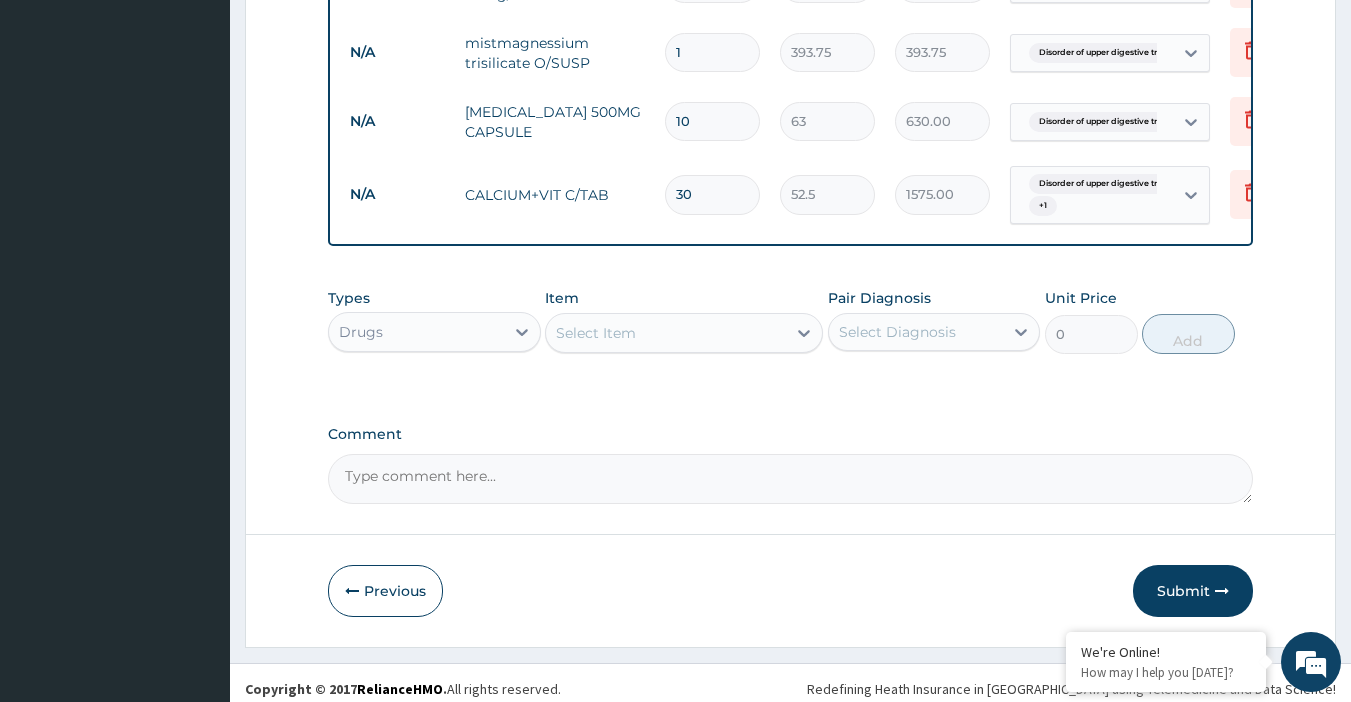 scroll, scrollTop: 1358, scrollLeft: 0, axis: vertical 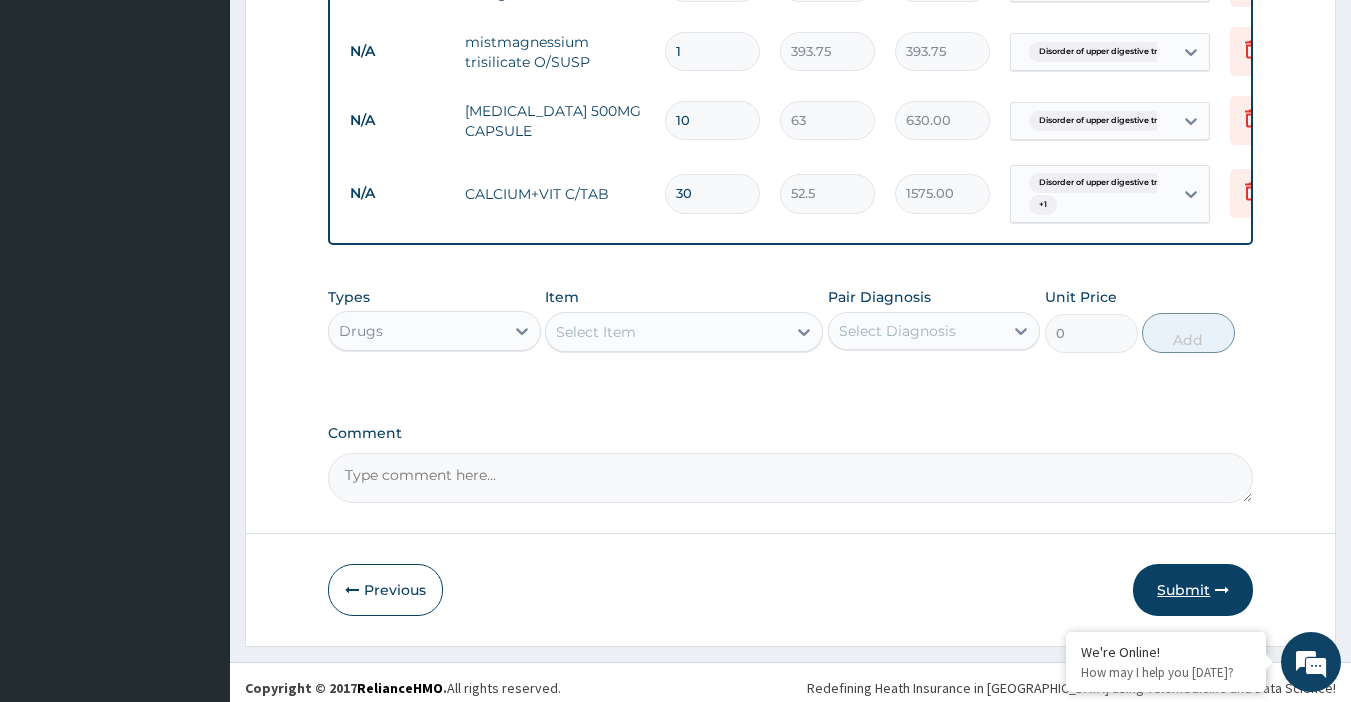 type on "30" 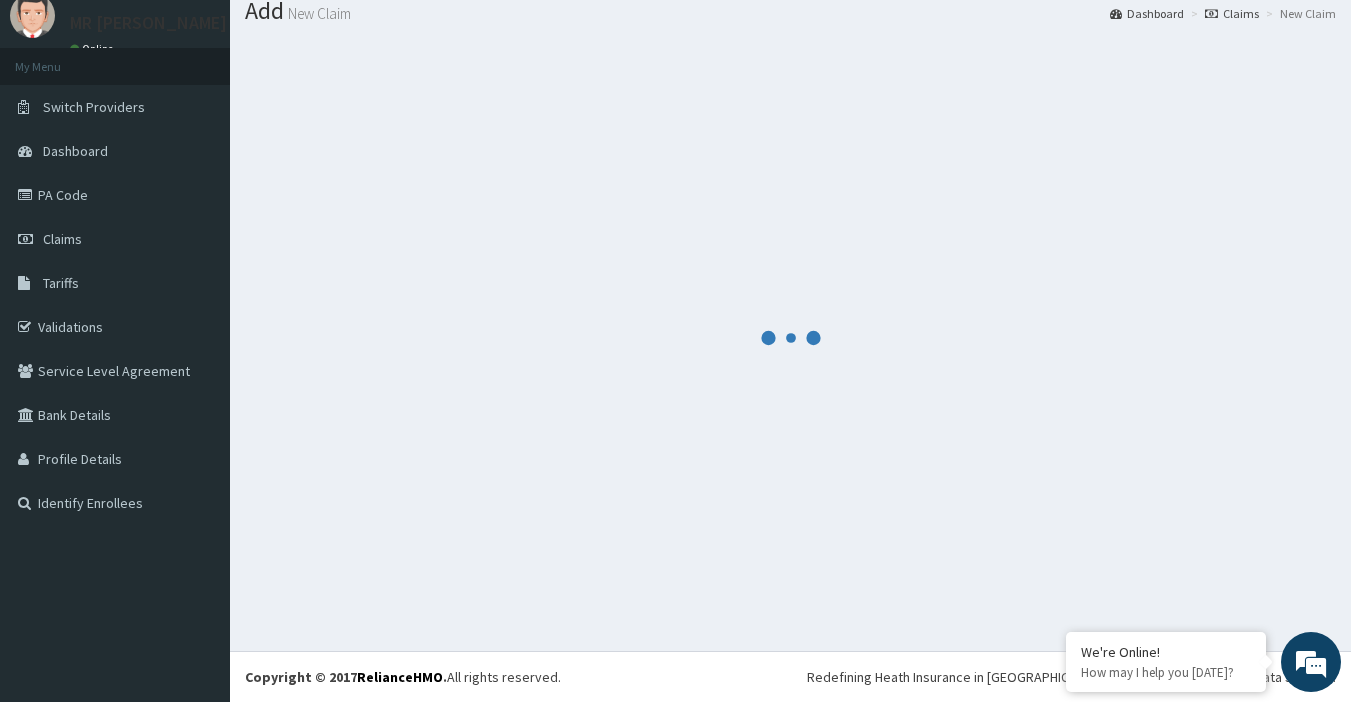 scroll, scrollTop: 67, scrollLeft: 0, axis: vertical 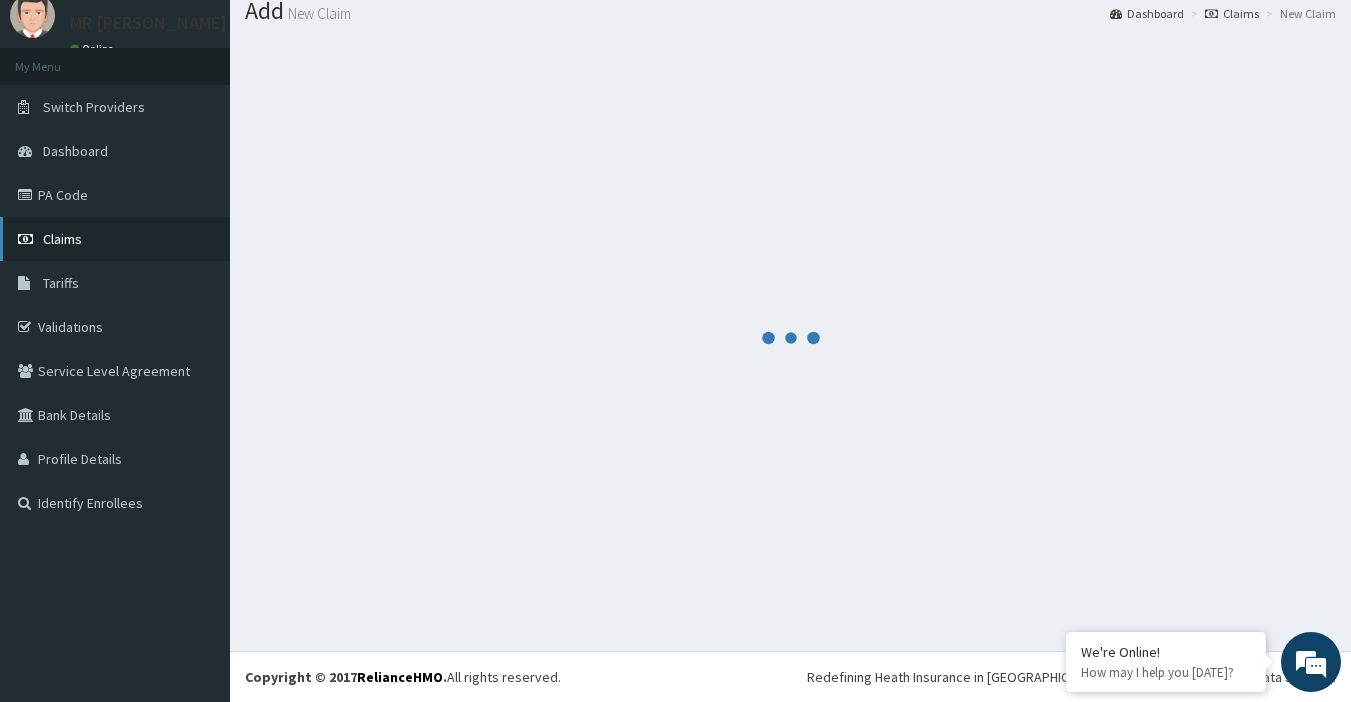 click on "Claims" at bounding box center (115, 239) 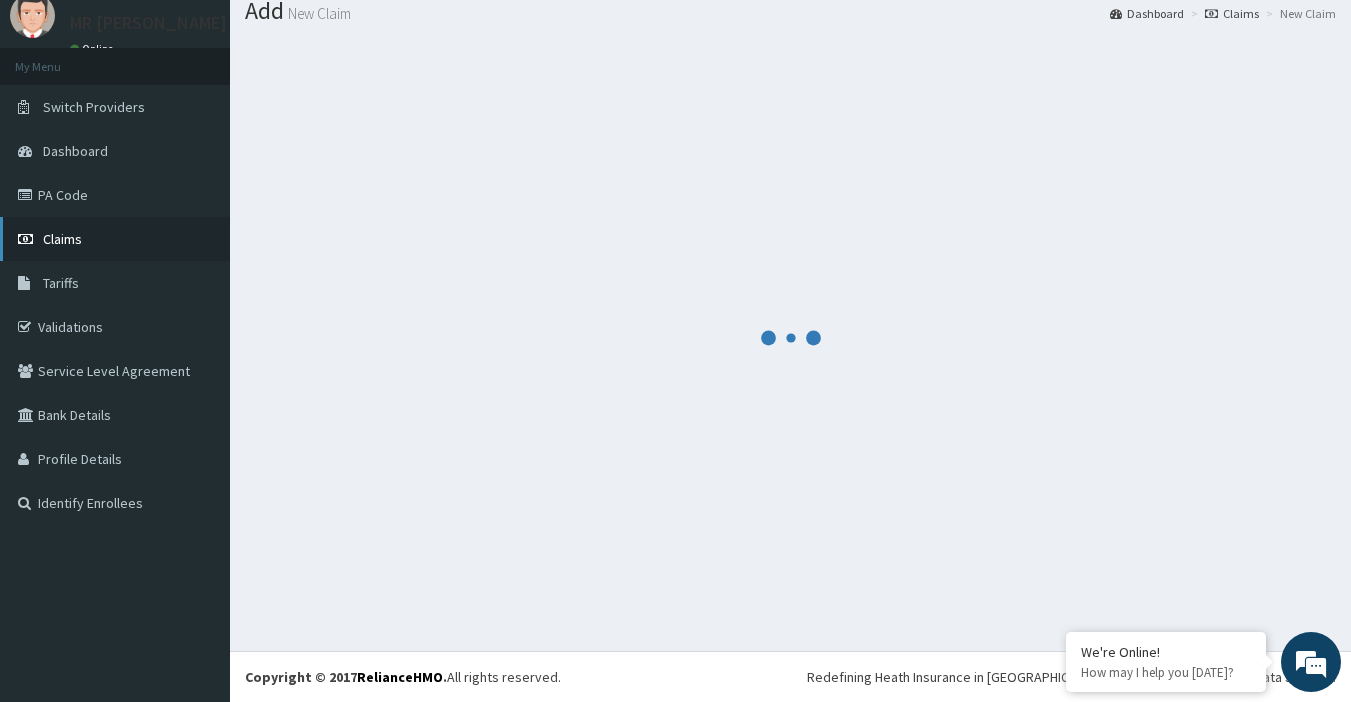 click on "Claims" at bounding box center [115, 239] 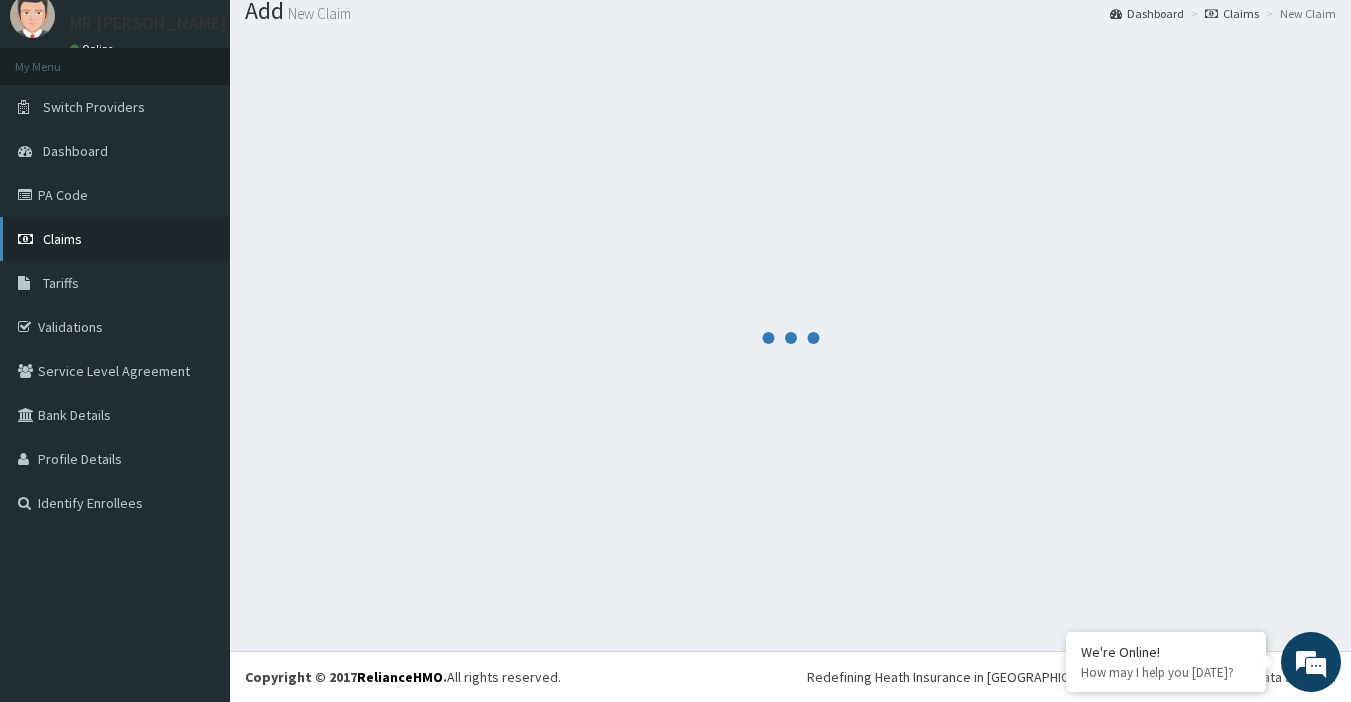 click on "Claims" at bounding box center [115, 239] 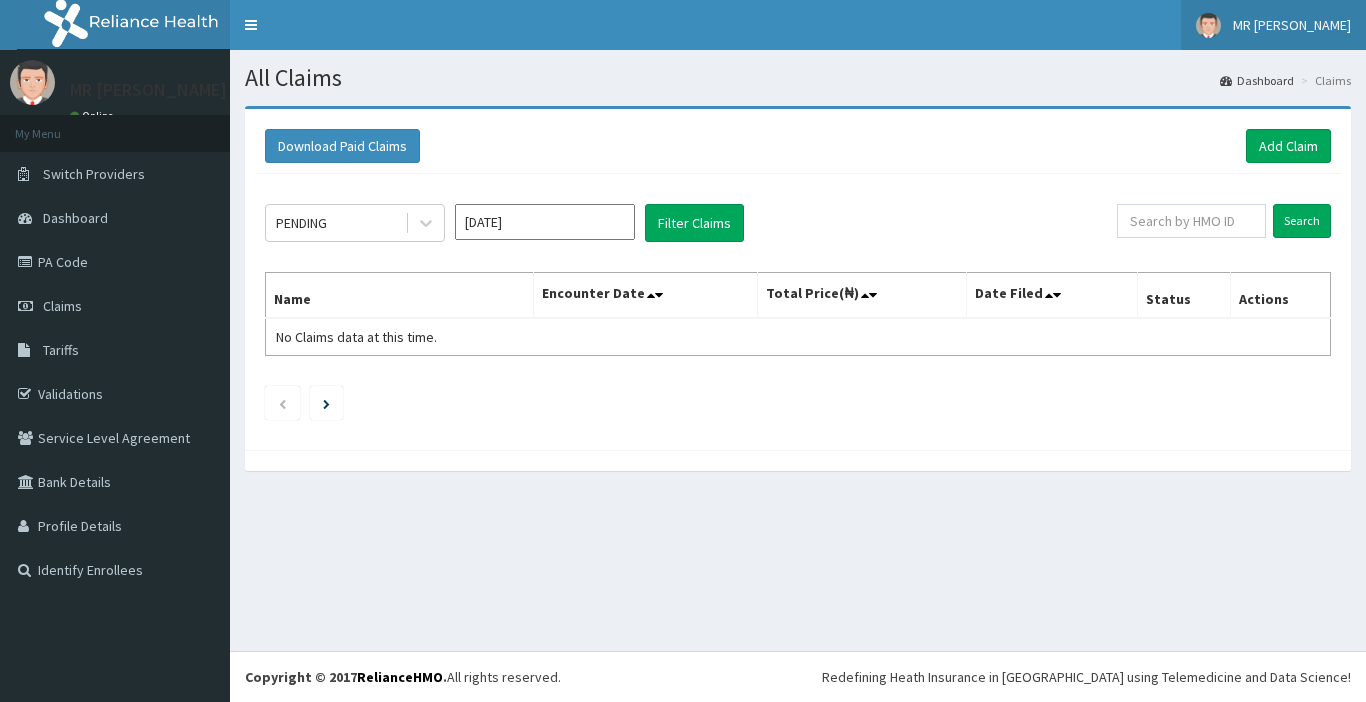 scroll, scrollTop: 0, scrollLeft: 0, axis: both 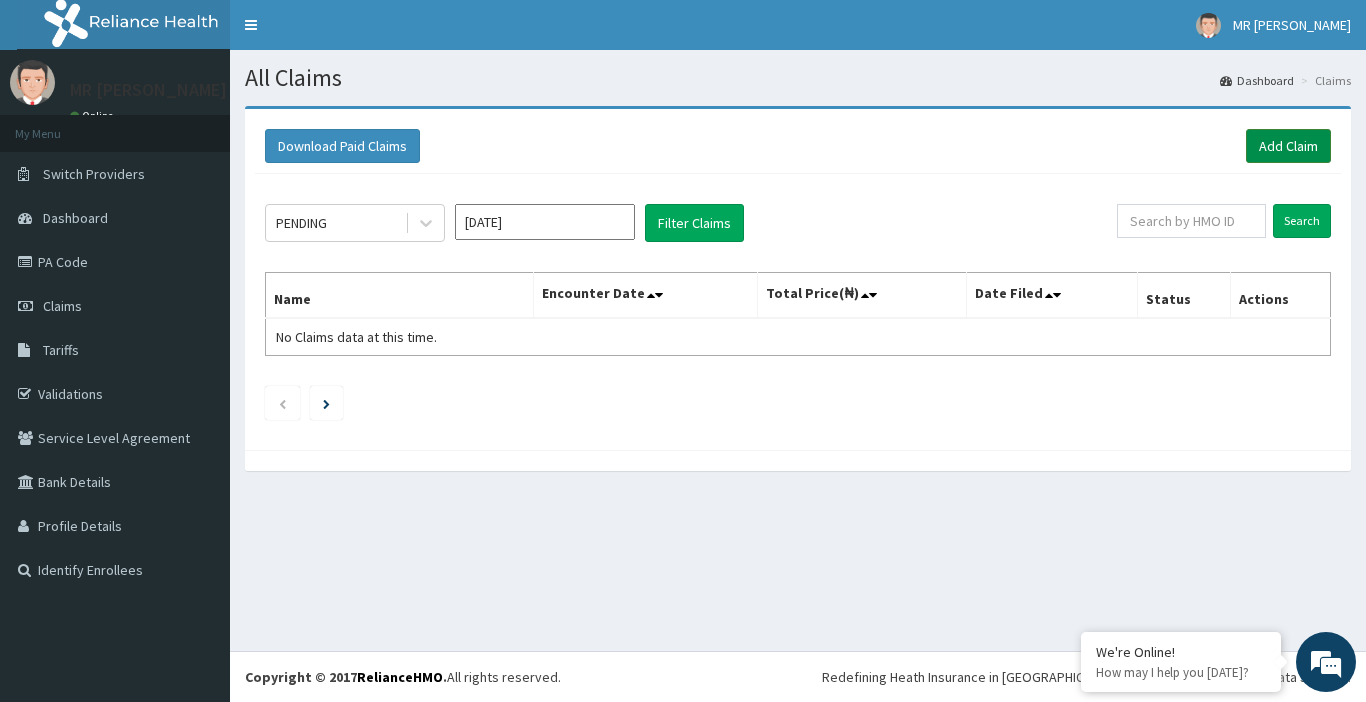 click on "Add Claim" at bounding box center [1288, 146] 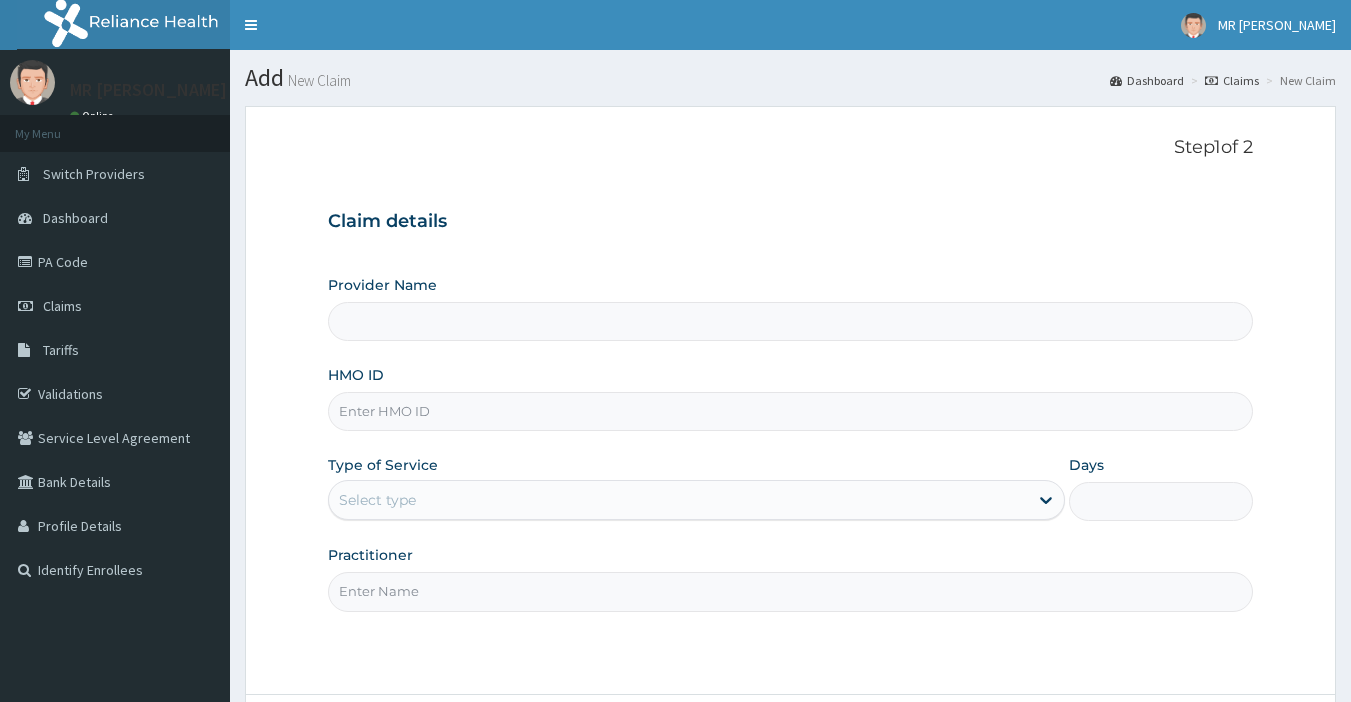 scroll, scrollTop: 0, scrollLeft: 0, axis: both 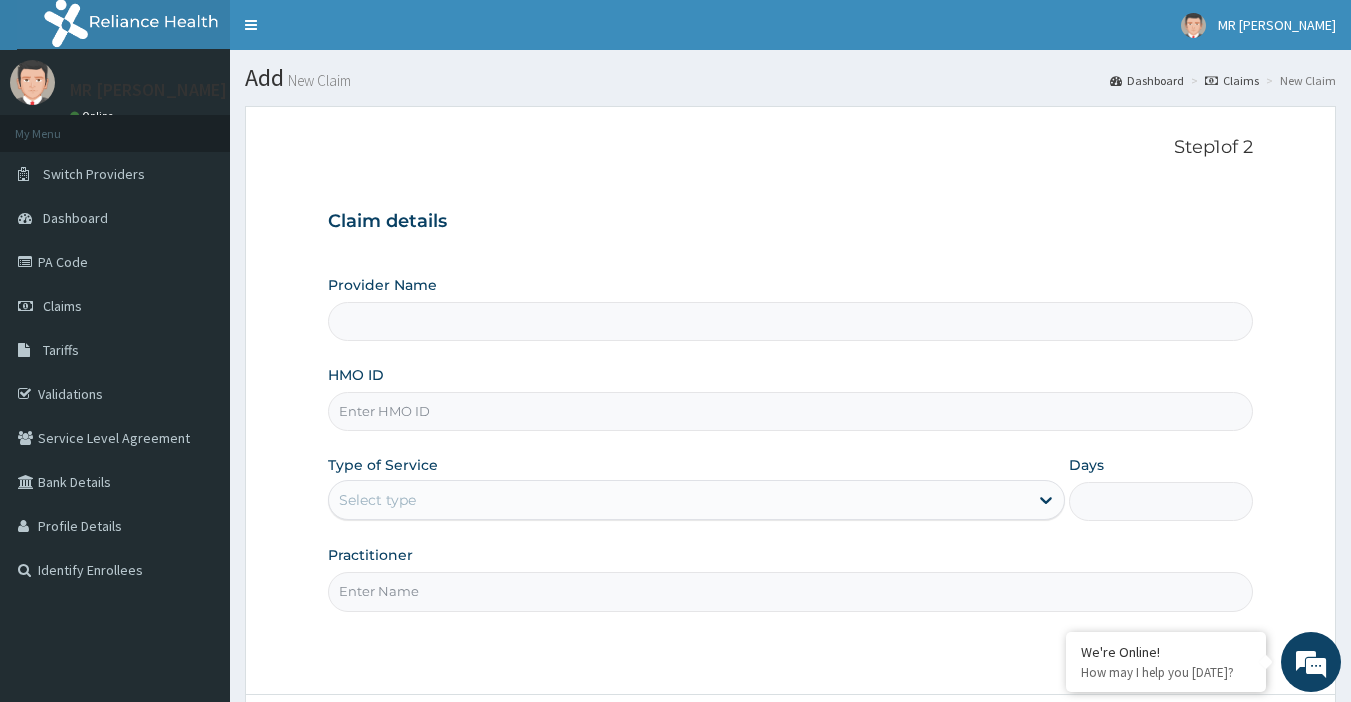 type on "[GEOGRAPHIC_DATA]" 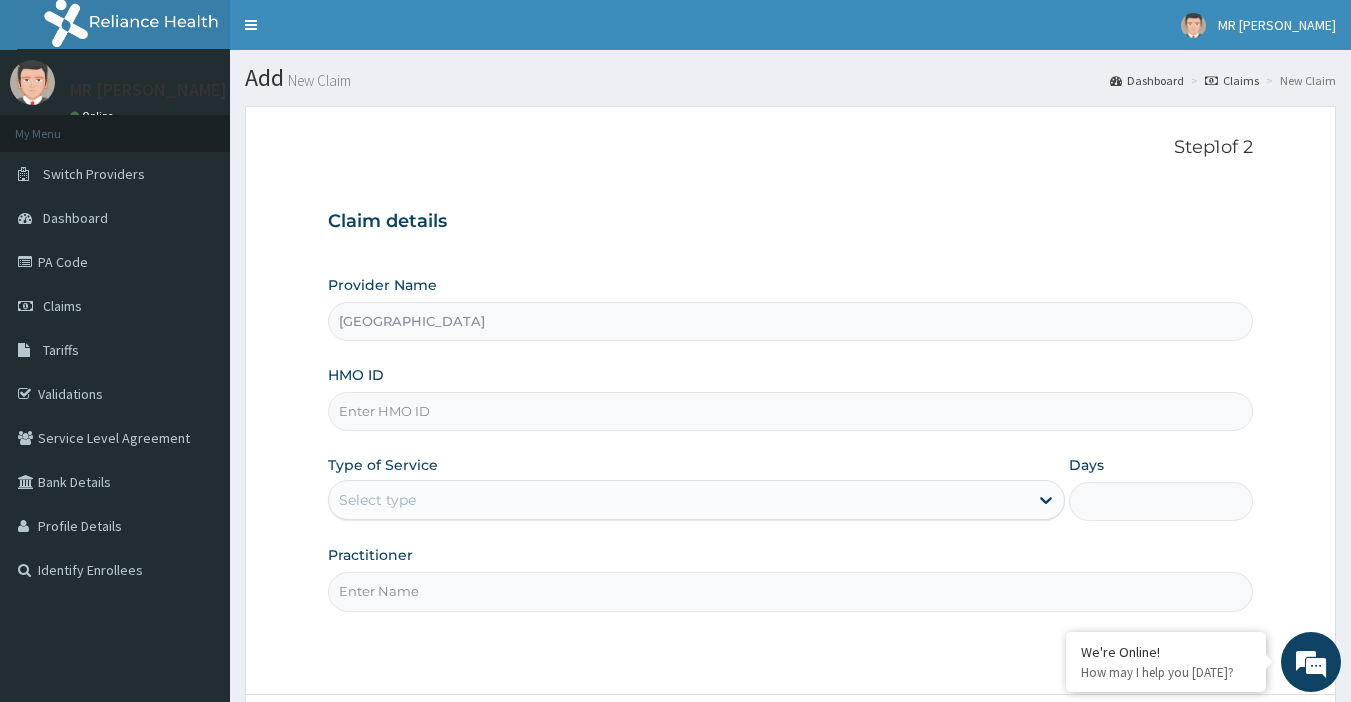 scroll, scrollTop: 0, scrollLeft: 0, axis: both 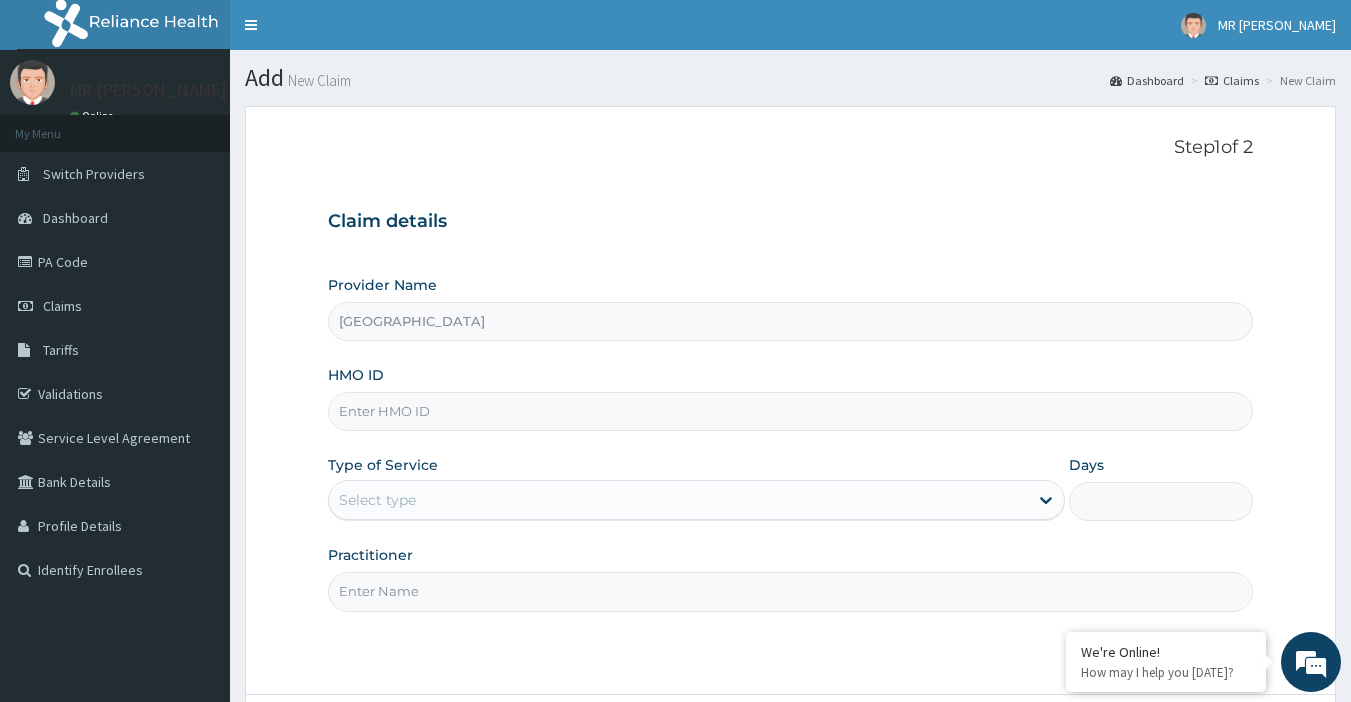 click on "HMO ID" at bounding box center [791, 411] 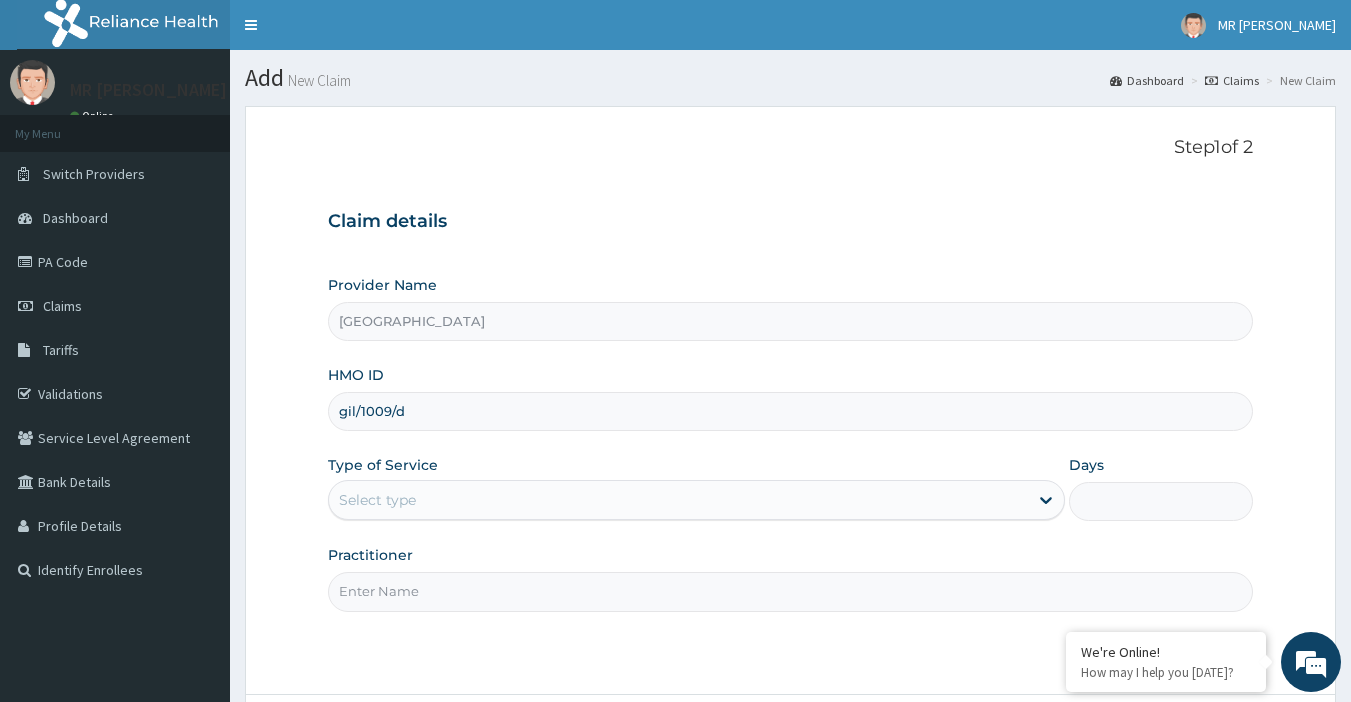 click on "gil/1009/d" at bounding box center [791, 411] 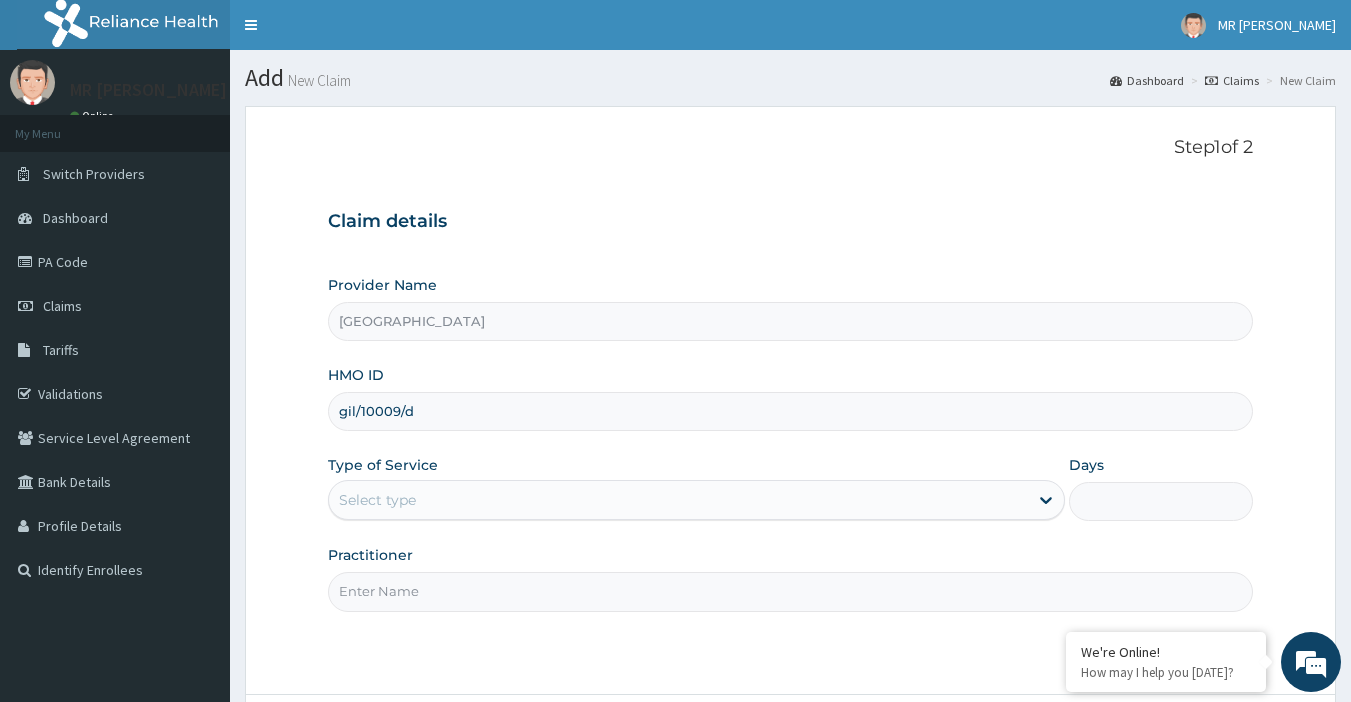 click on "gil/10009/d" at bounding box center [791, 411] 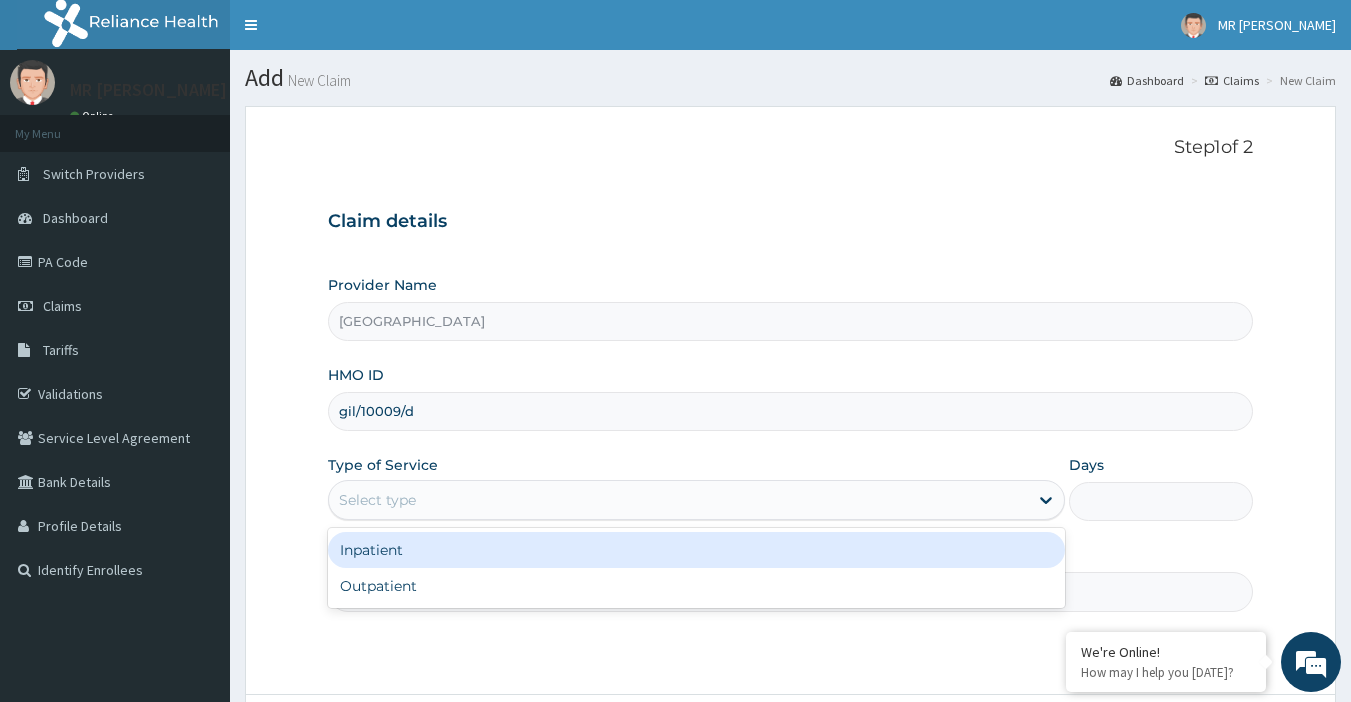 click on "Select type" at bounding box center (678, 500) 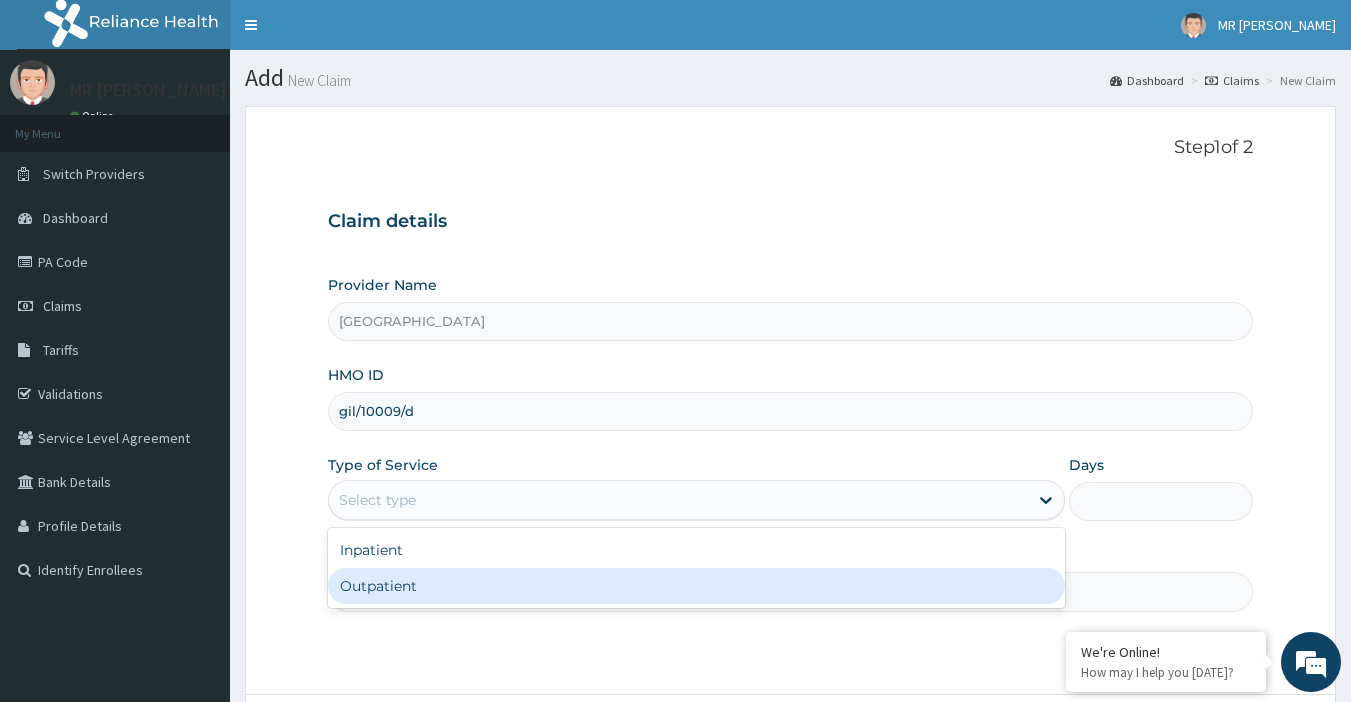 click on "Outpatient" at bounding box center [696, 586] 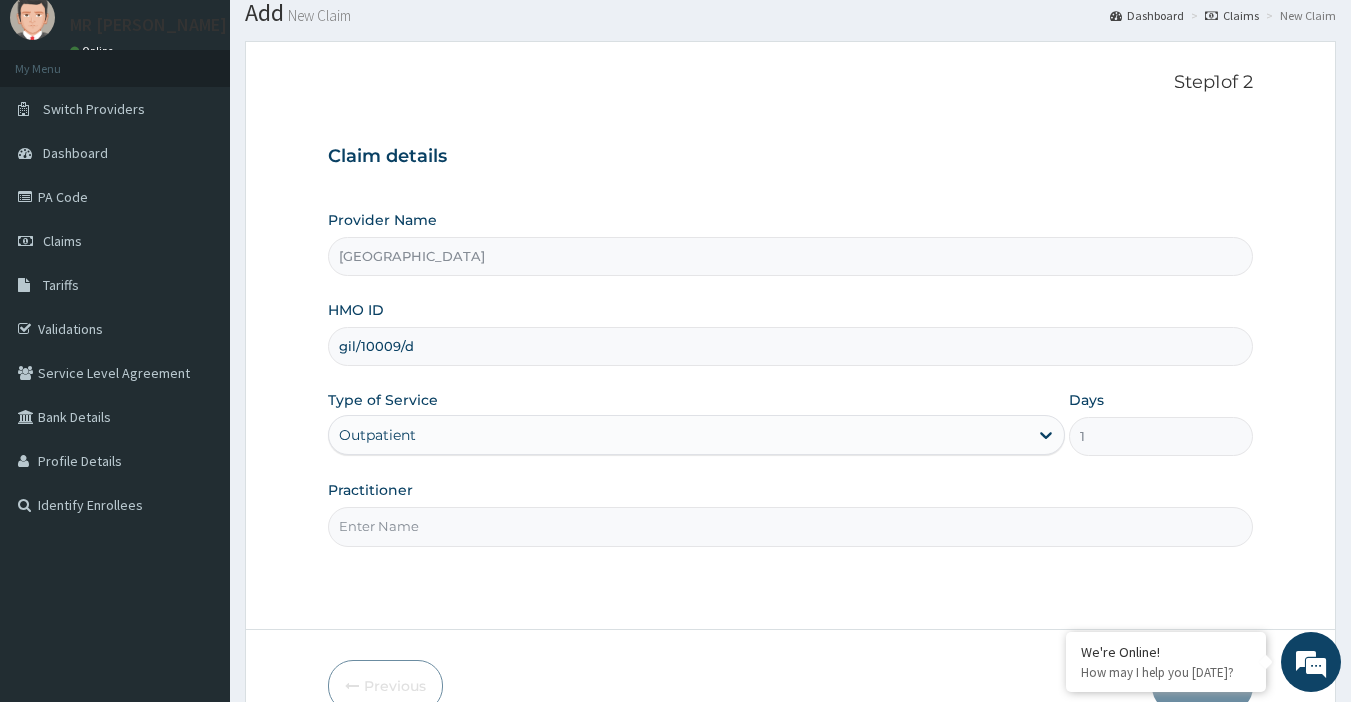 scroll, scrollTop: 100, scrollLeft: 0, axis: vertical 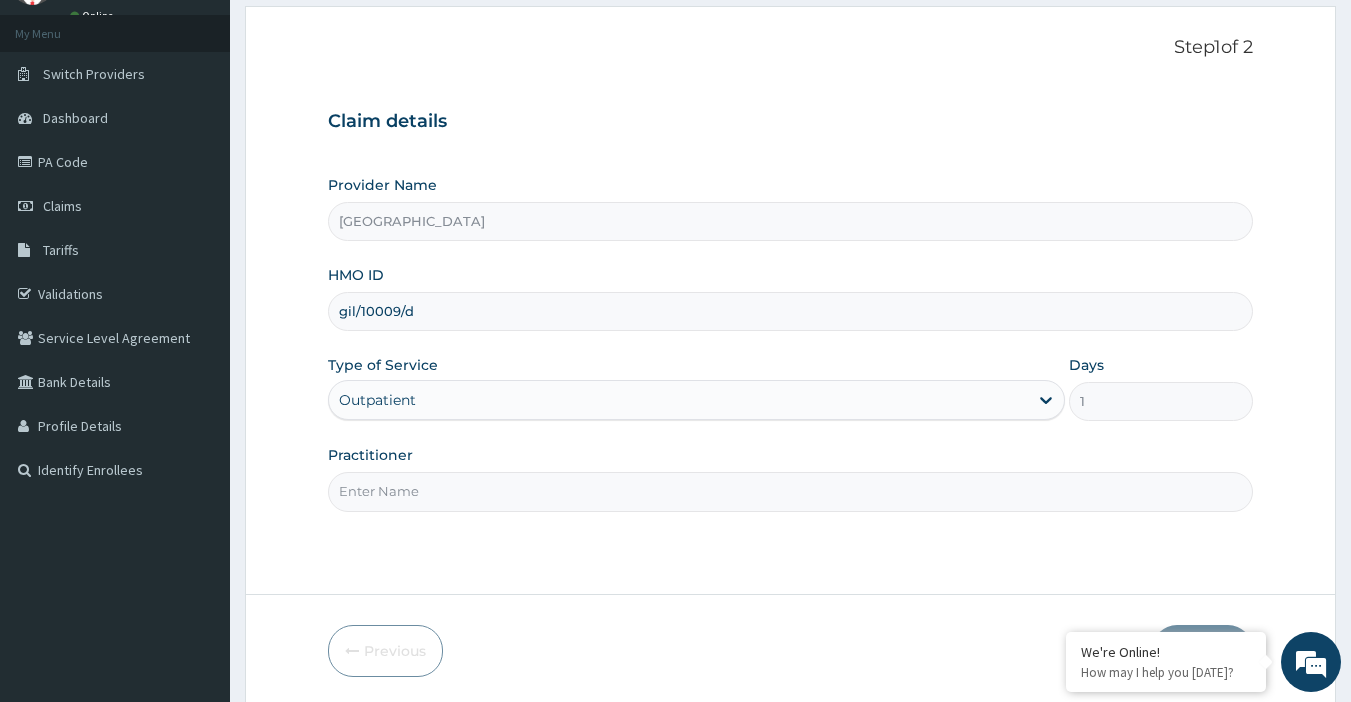 click on "Practitioner" at bounding box center [791, 491] 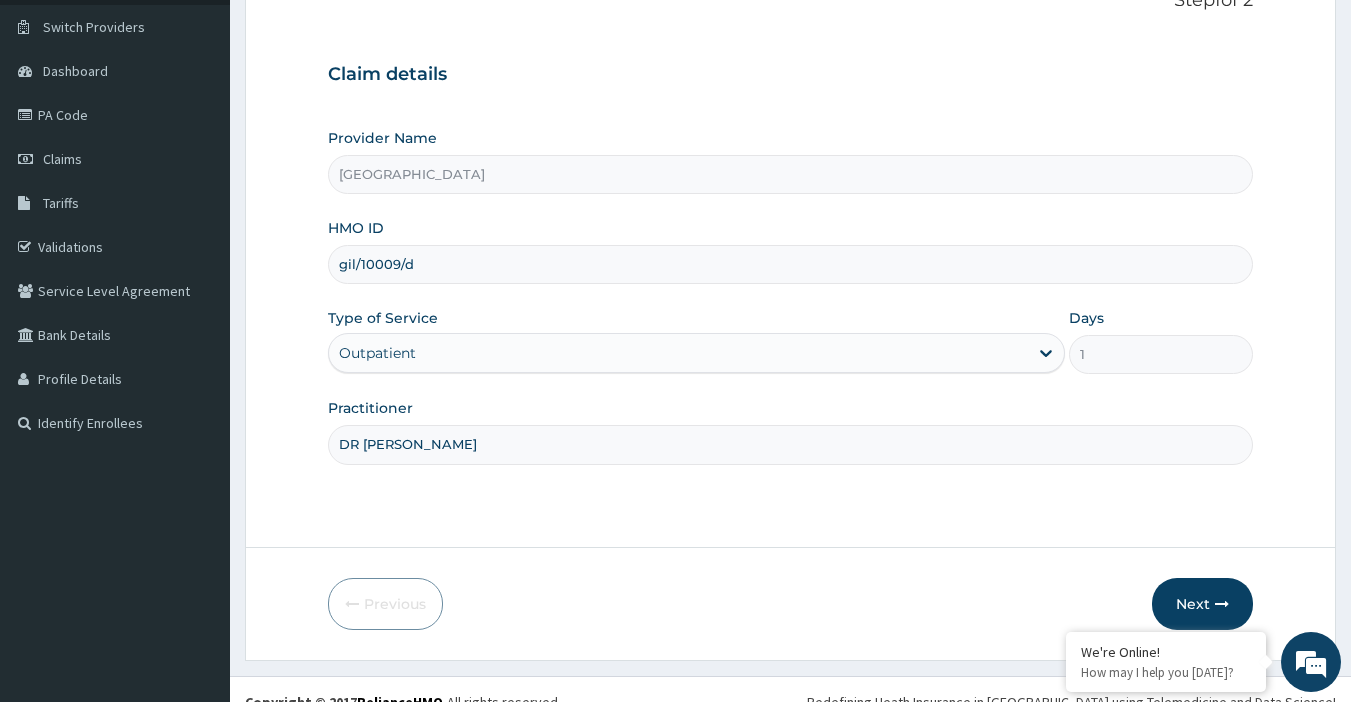 scroll, scrollTop: 172, scrollLeft: 0, axis: vertical 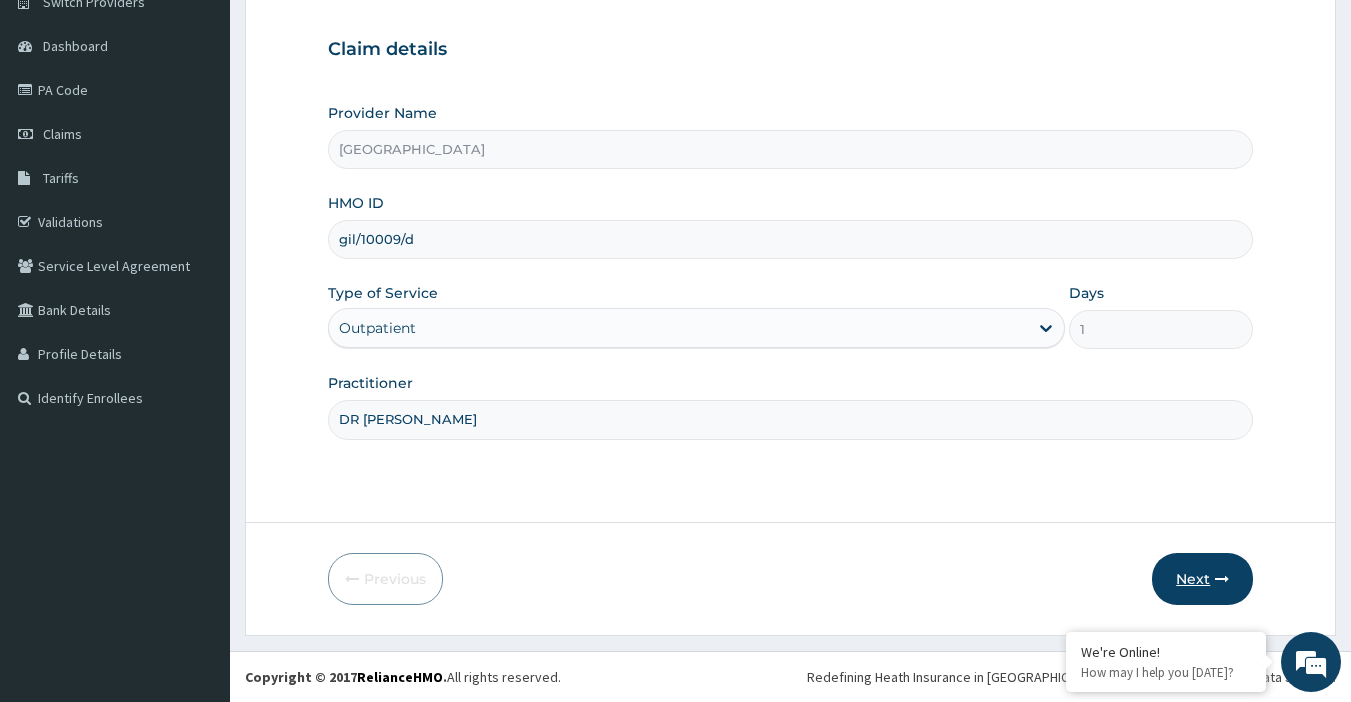 type on "DR SAMANJA" 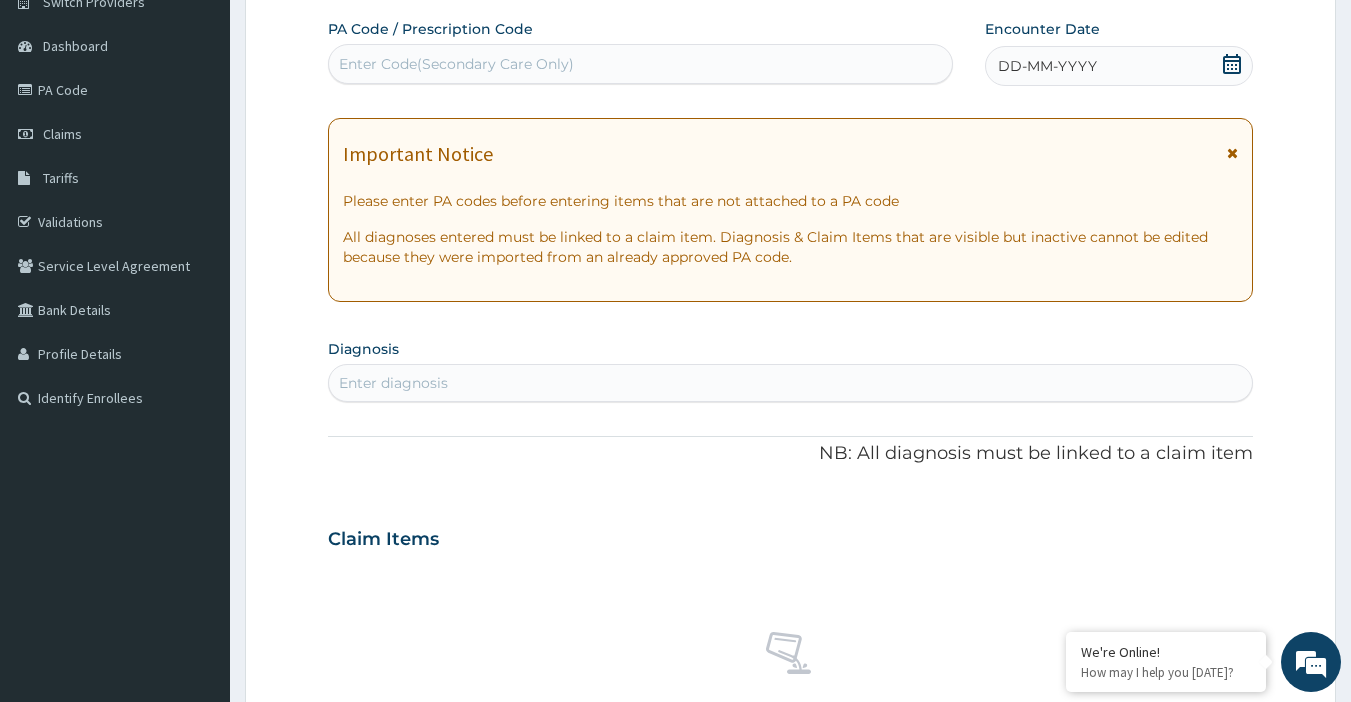 click on "DD-MM-YYYY" at bounding box center (1119, 66) 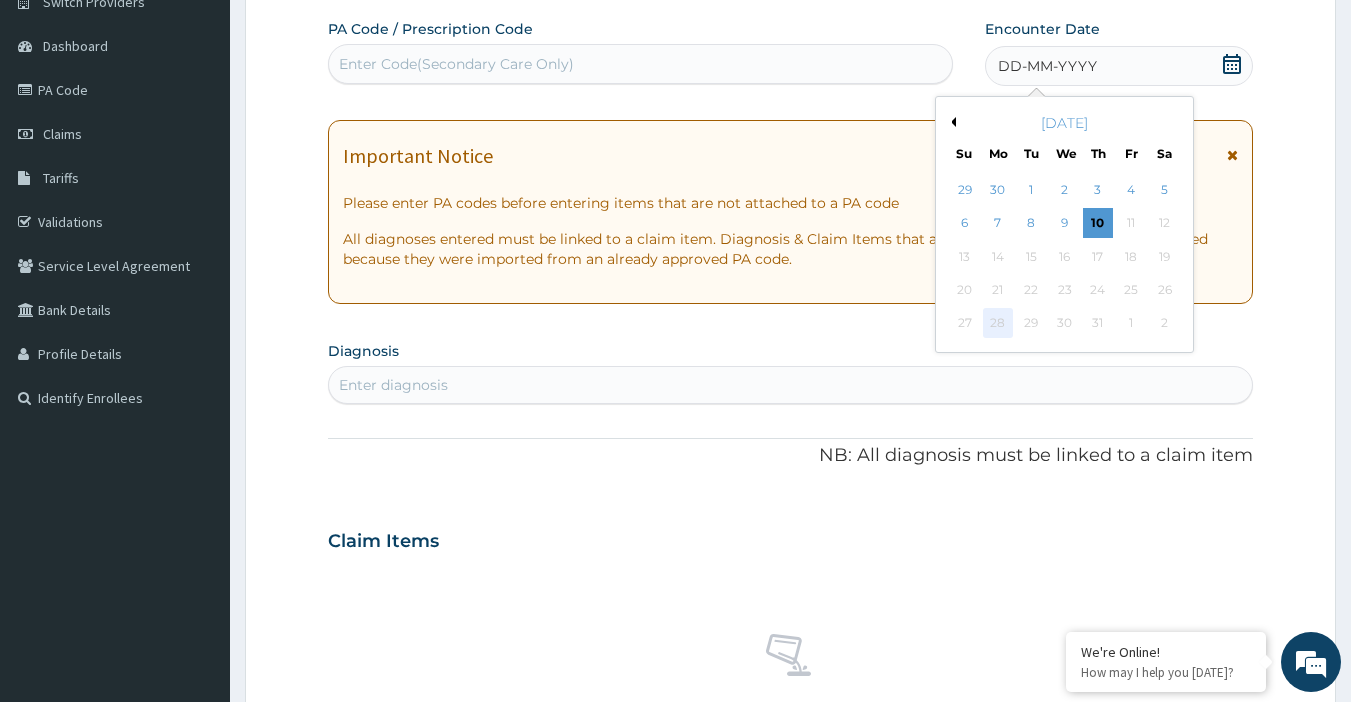 click on "28" at bounding box center [998, 324] 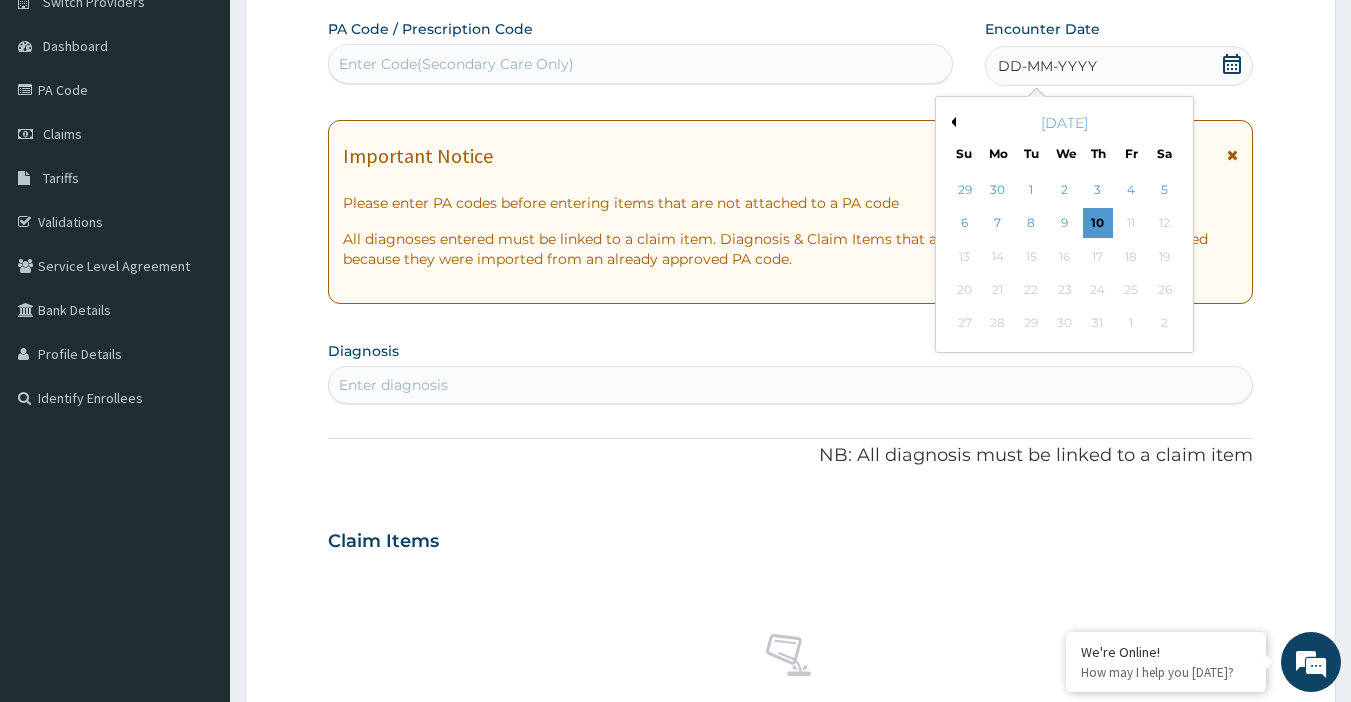 click on "Previous Month" at bounding box center [951, 122] 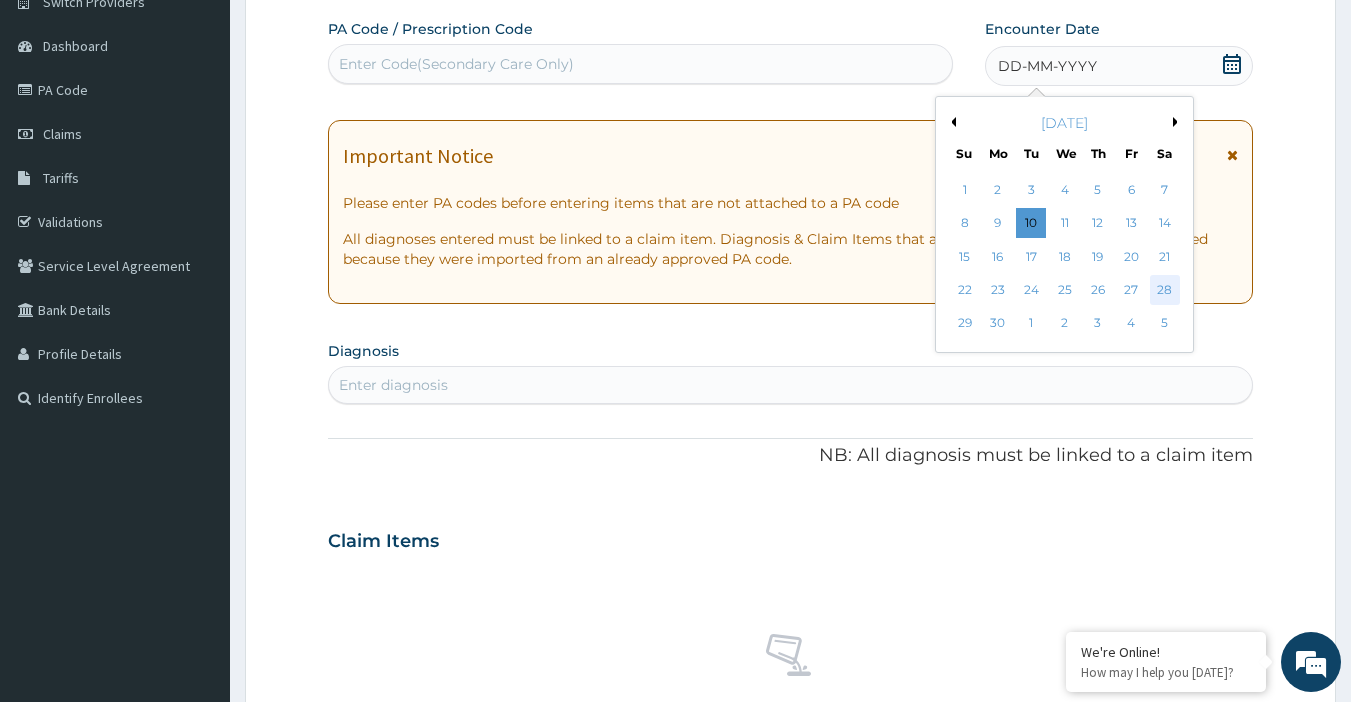 click on "28" at bounding box center (1165, 290) 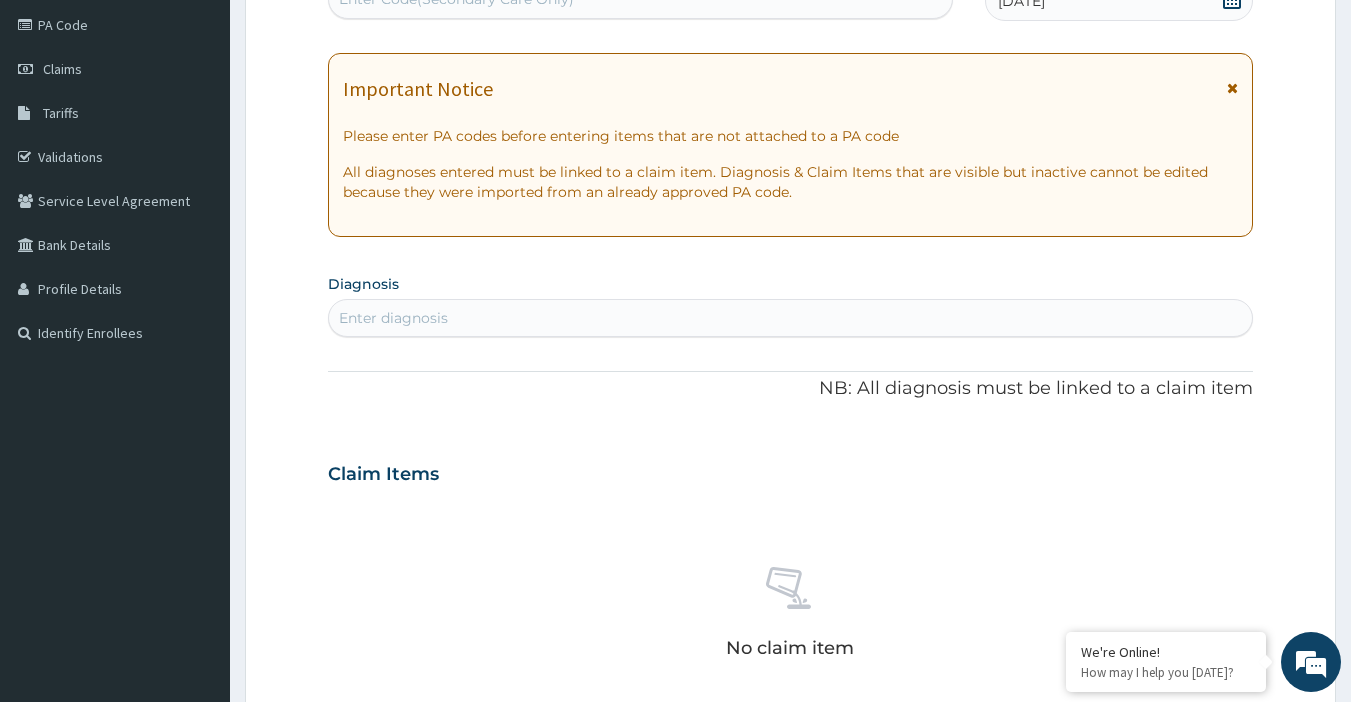 scroll, scrollTop: 272, scrollLeft: 0, axis: vertical 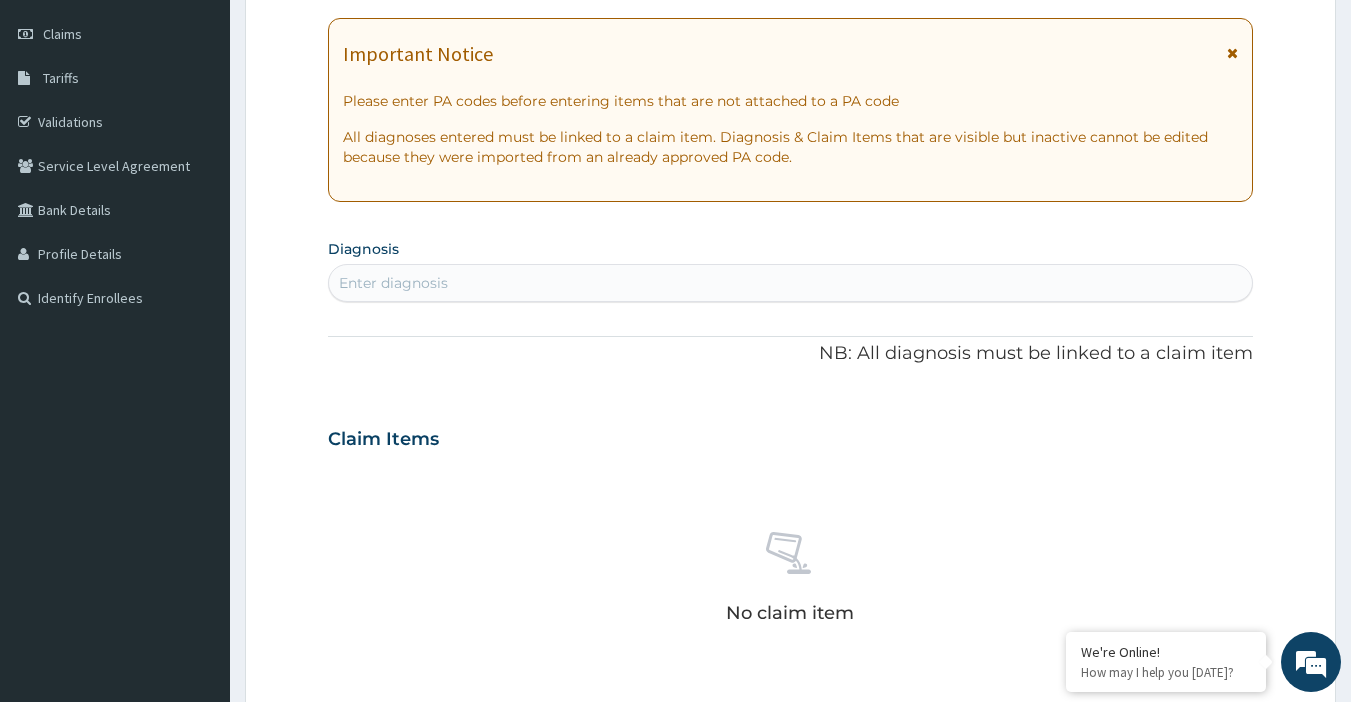 click on "Enter diagnosis" at bounding box center (791, 283) 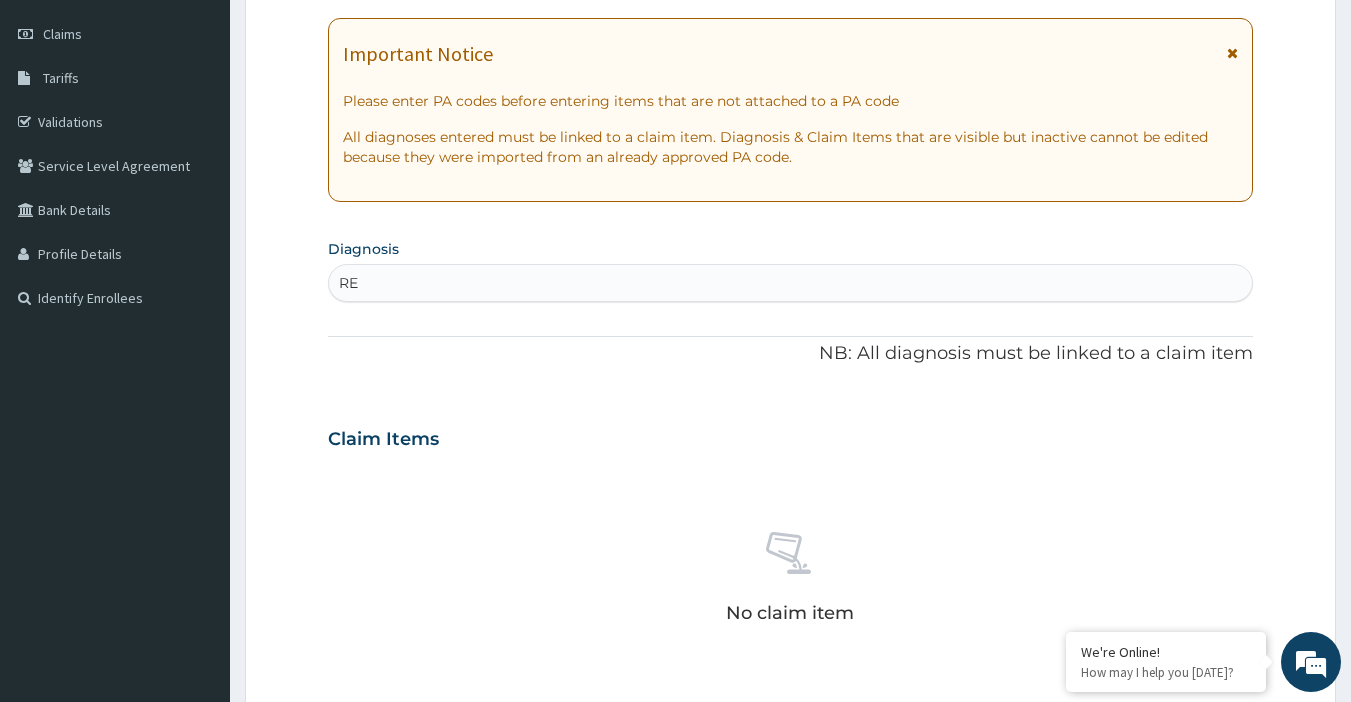 type on "R" 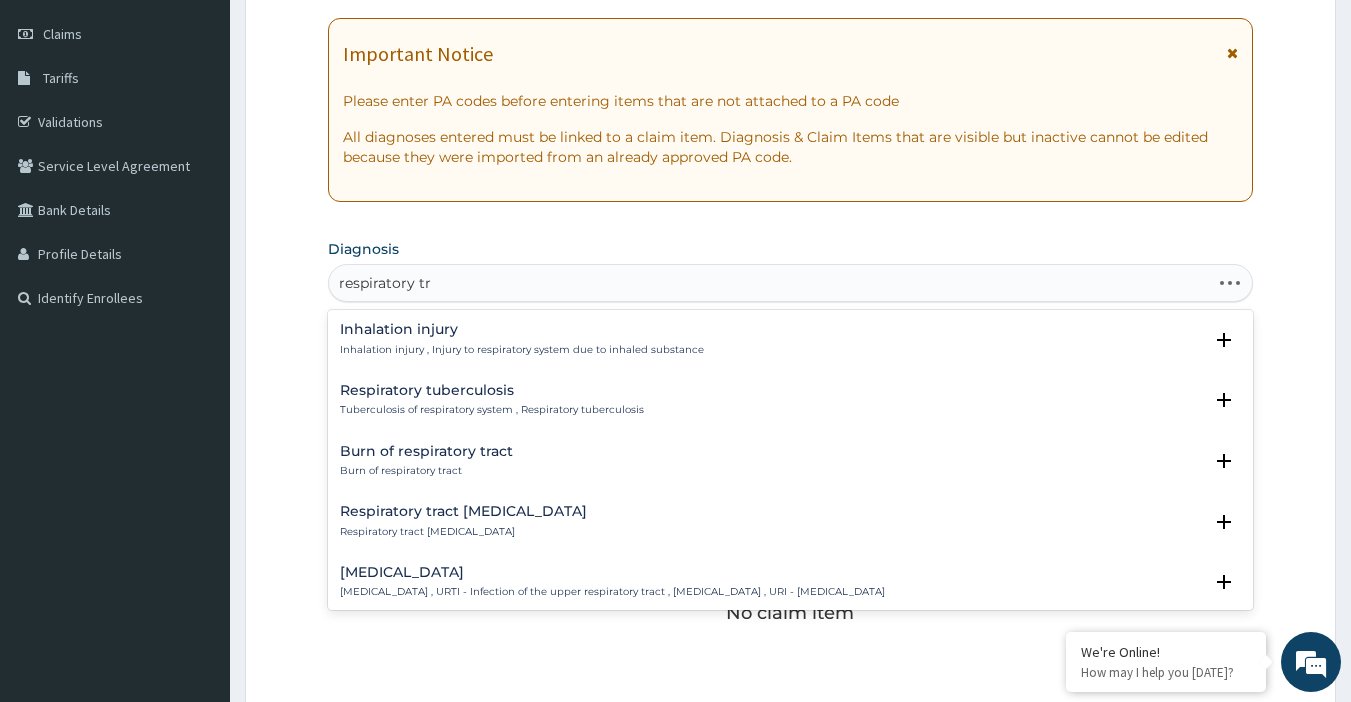type on "respiratory tra" 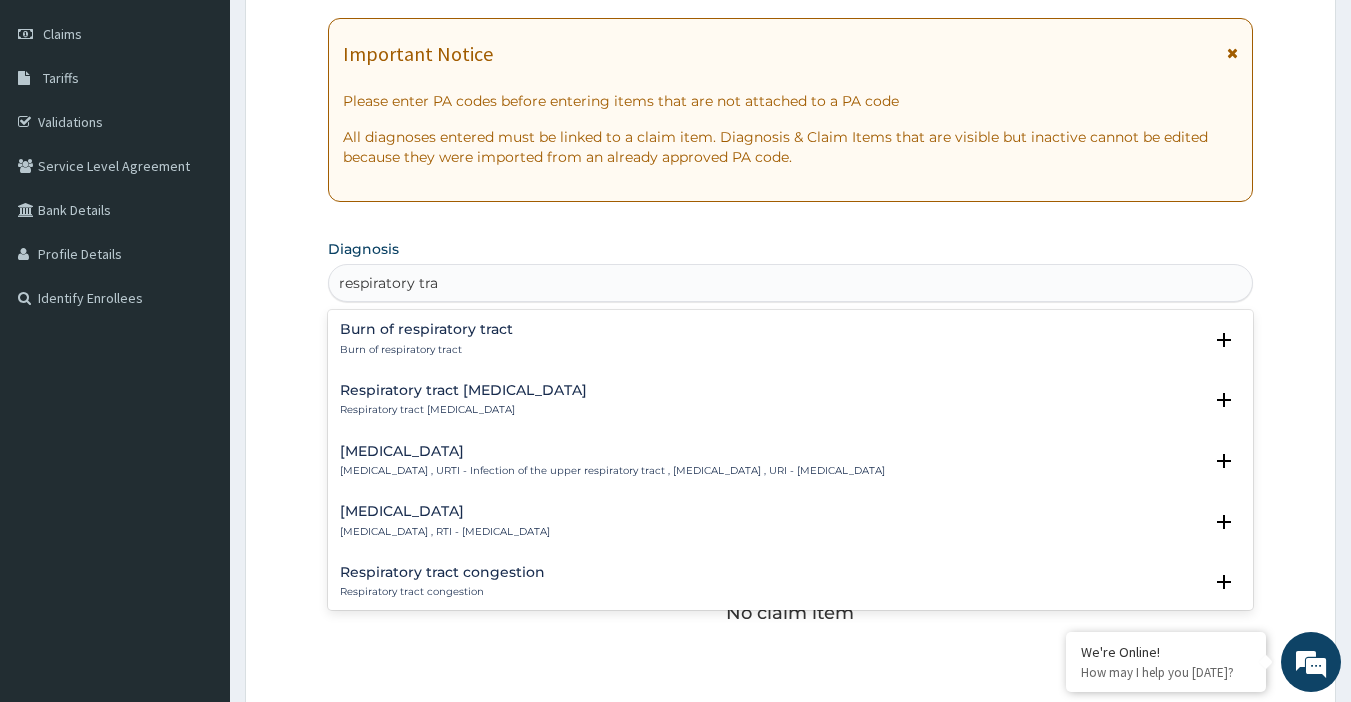 click on "Upper respiratory infection" at bounding box center [612, 451] 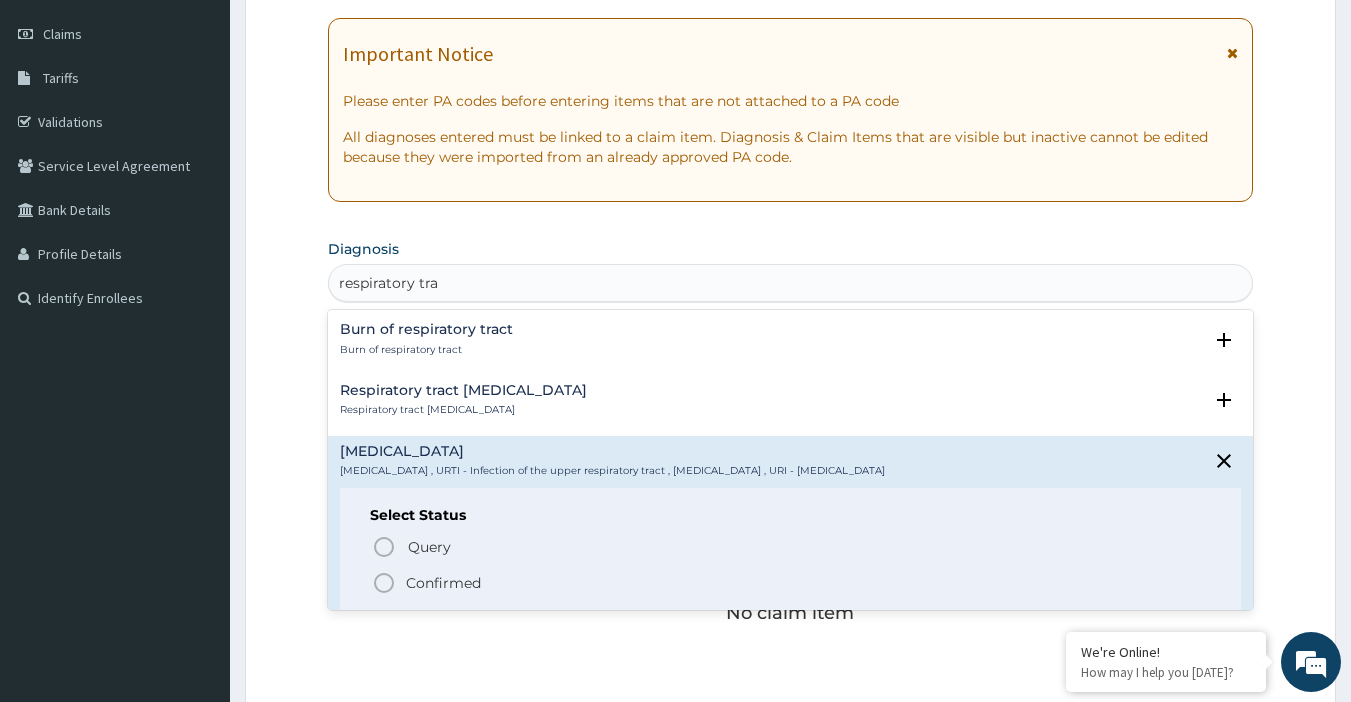 click on "Confirmed" at bounding box center (792, 583) 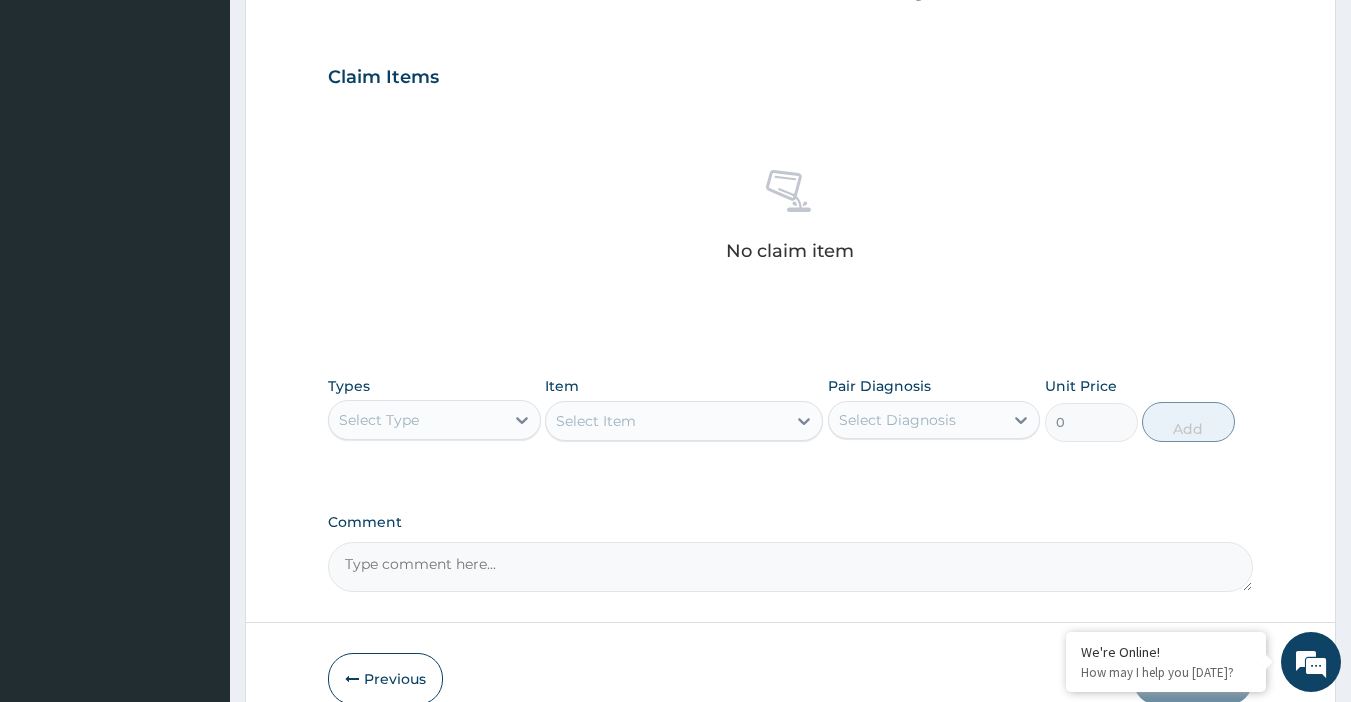 scroll, scrollTop: 672, scrollLeft: 0, axis: vertical 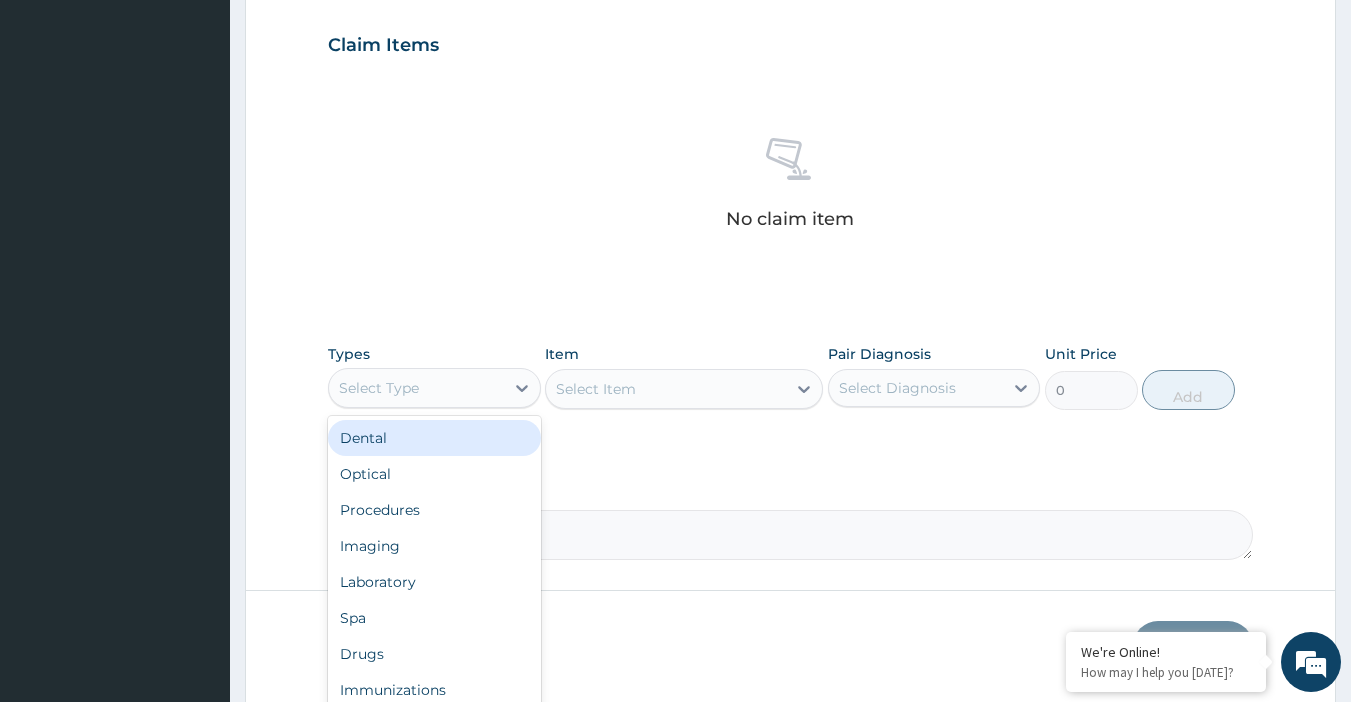 click on "Select Type" at bounding box center [379, 388] 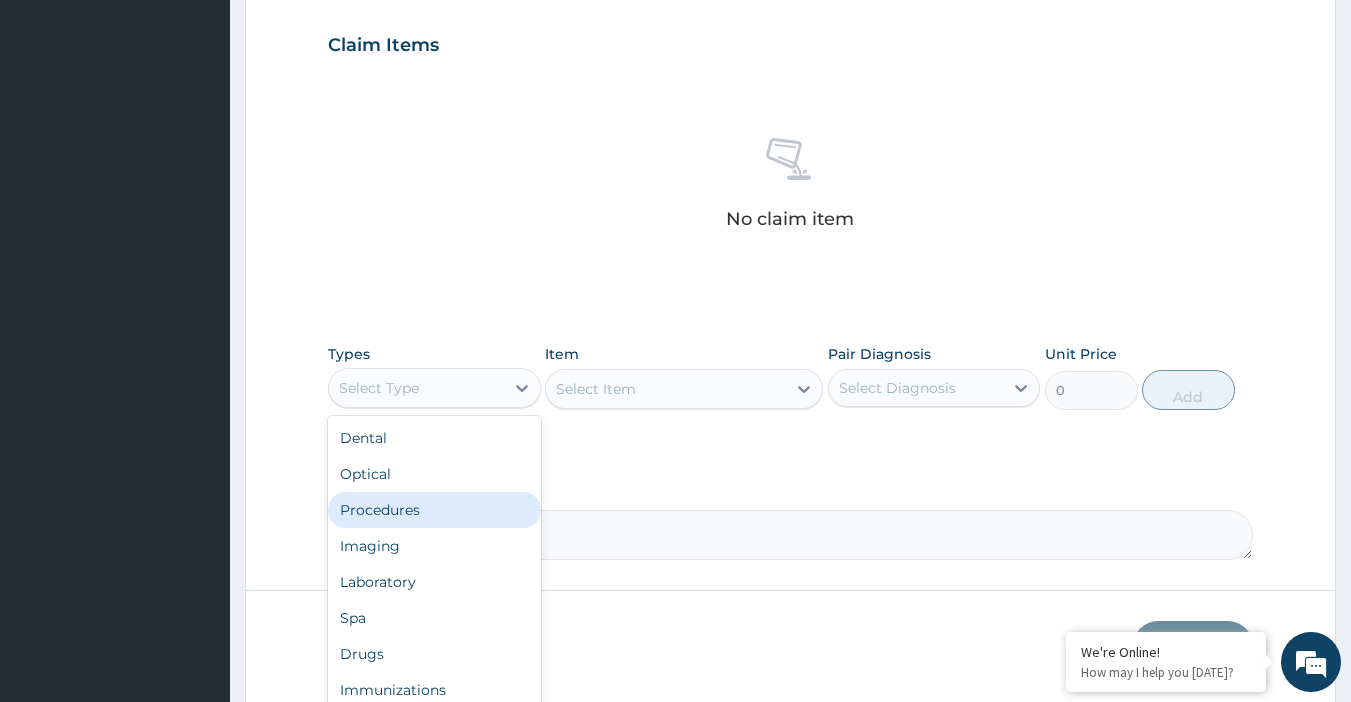 click on "Procedures" at bounding box center [434, 510] 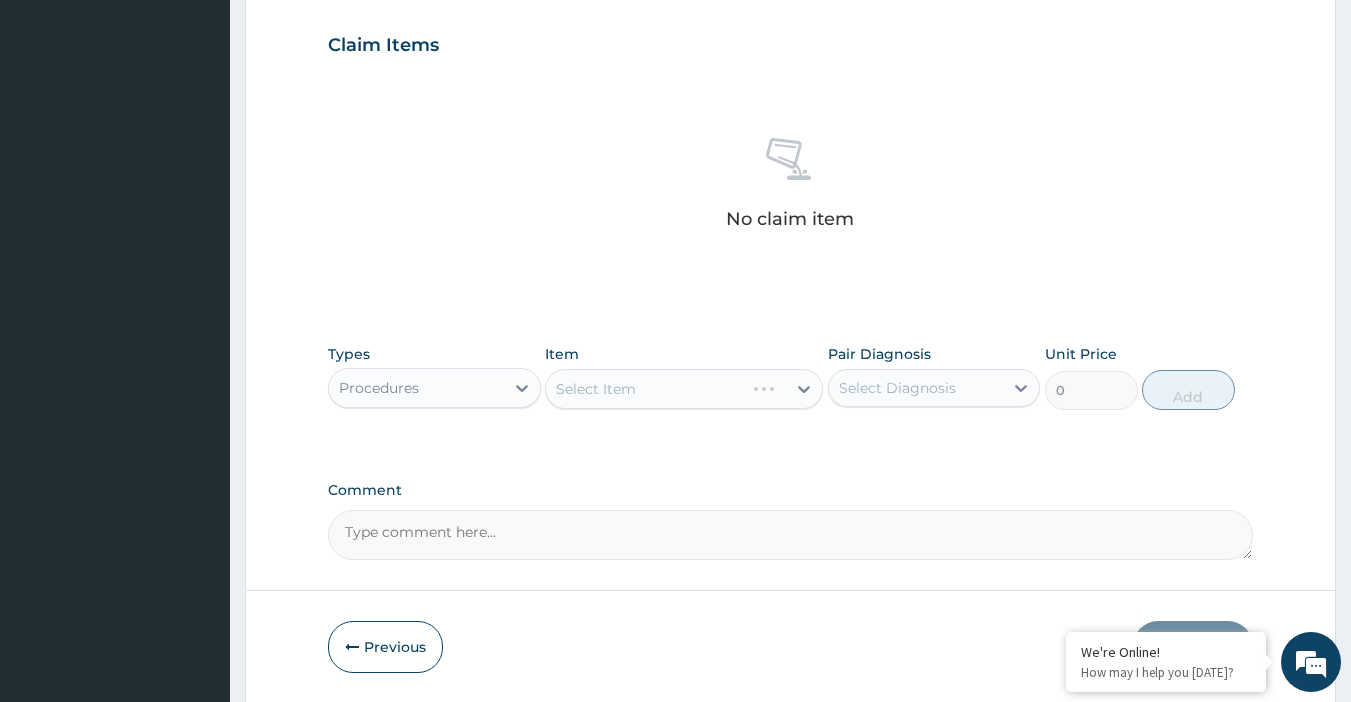 click on "Select Item" at bounding box center (684, 389) 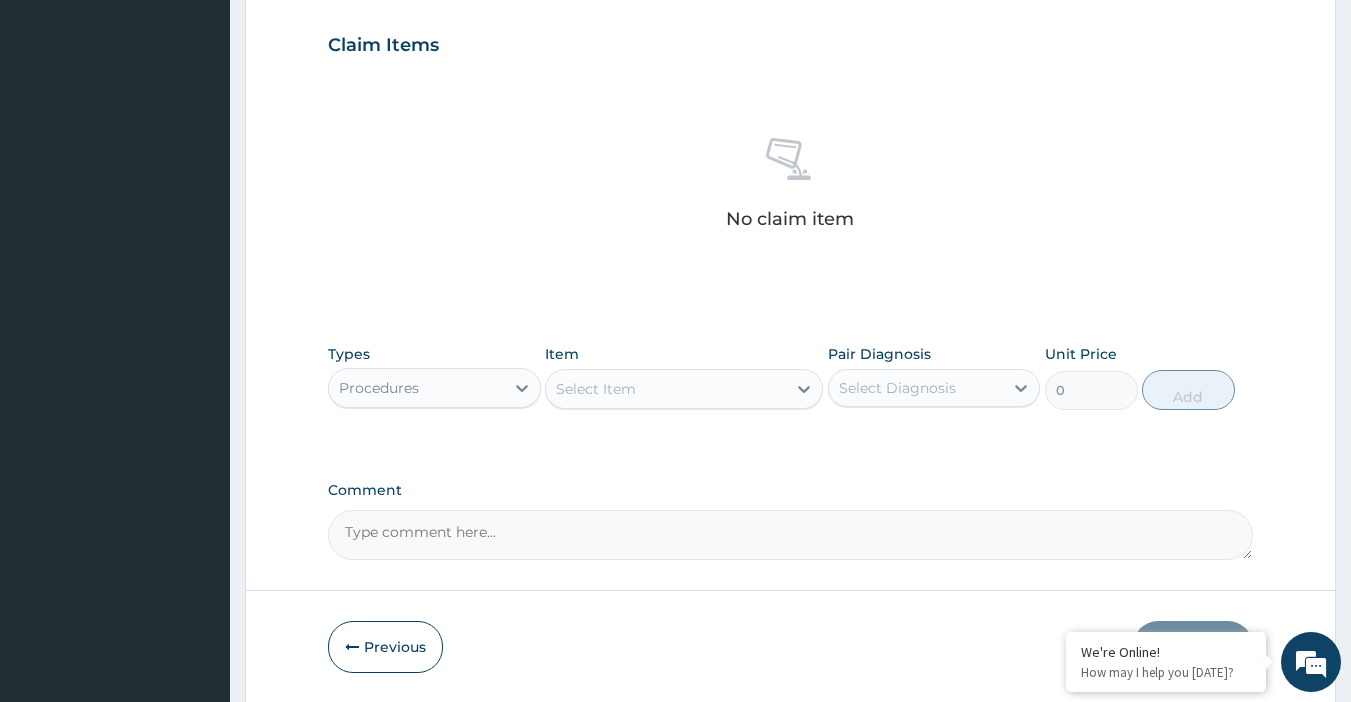 click on "Select Item" at bounding box center (684, 389) 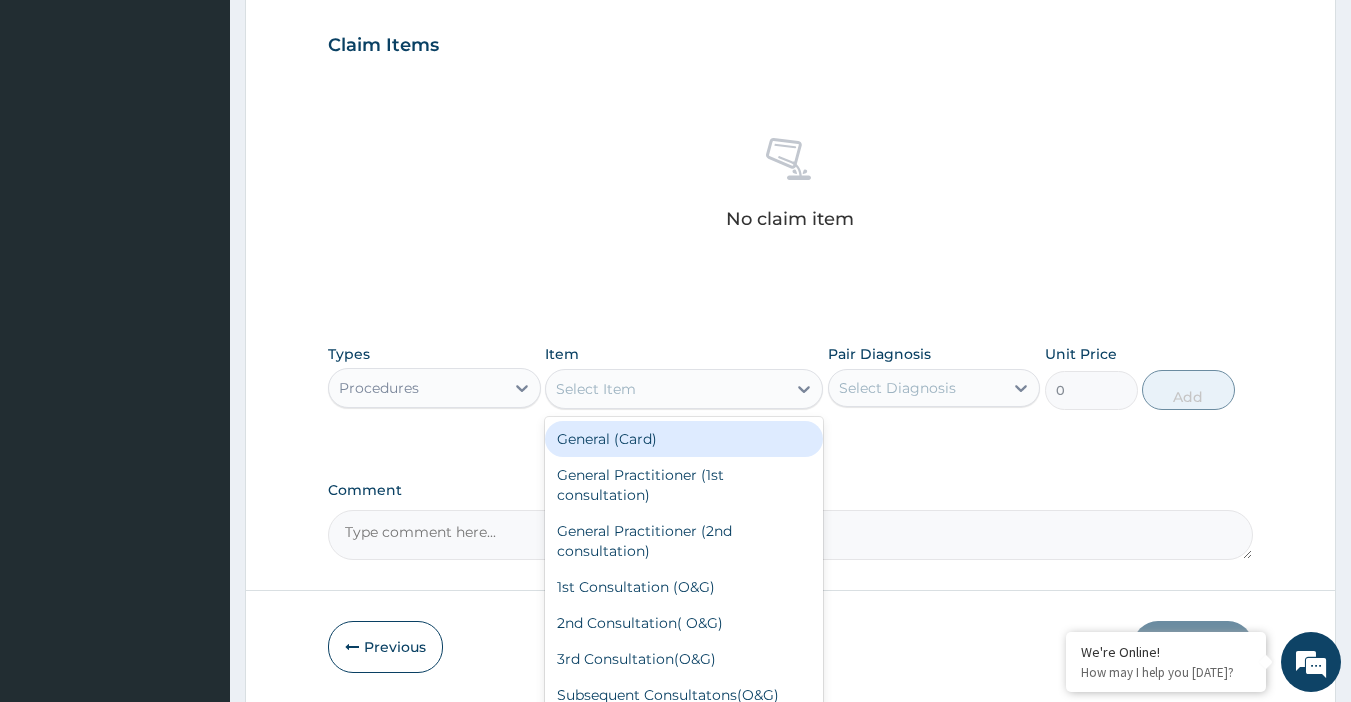 click on "General (Card)" at bounding box center (684, 439) 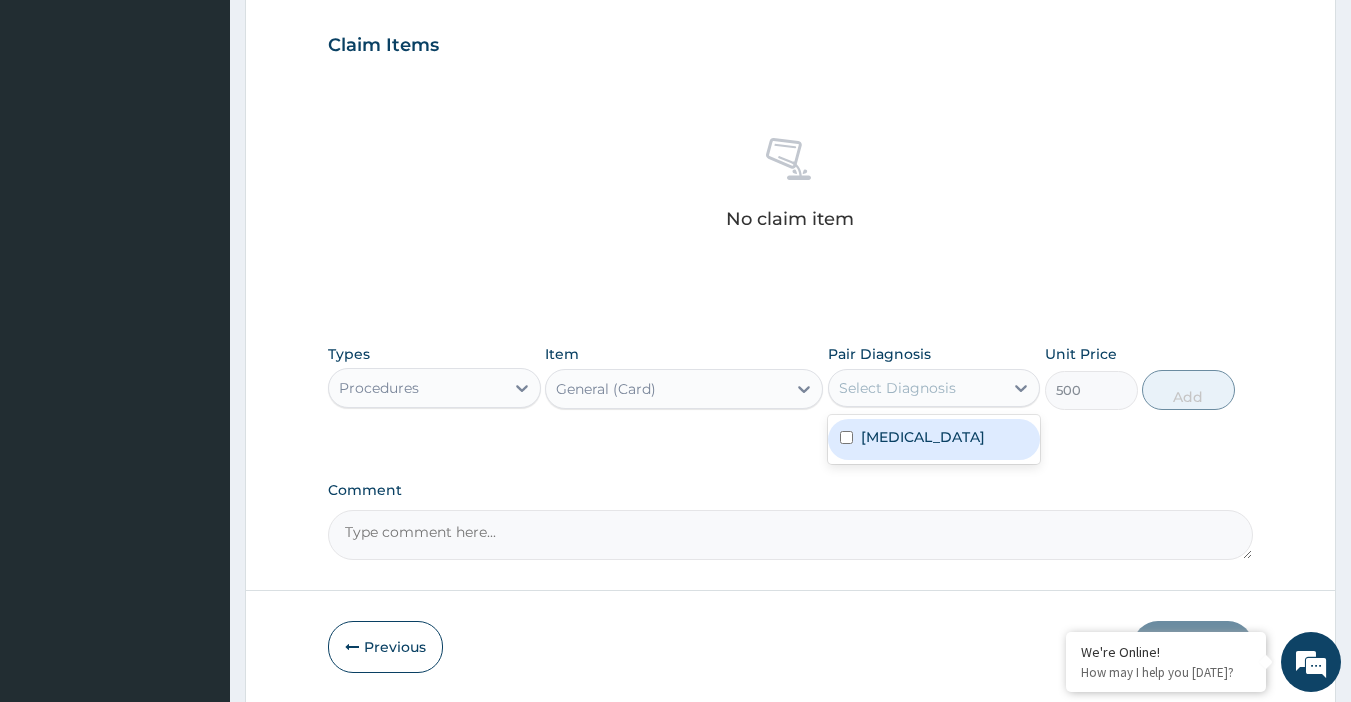 click on "Select Diagnosis" at bounding box center (897, 388) 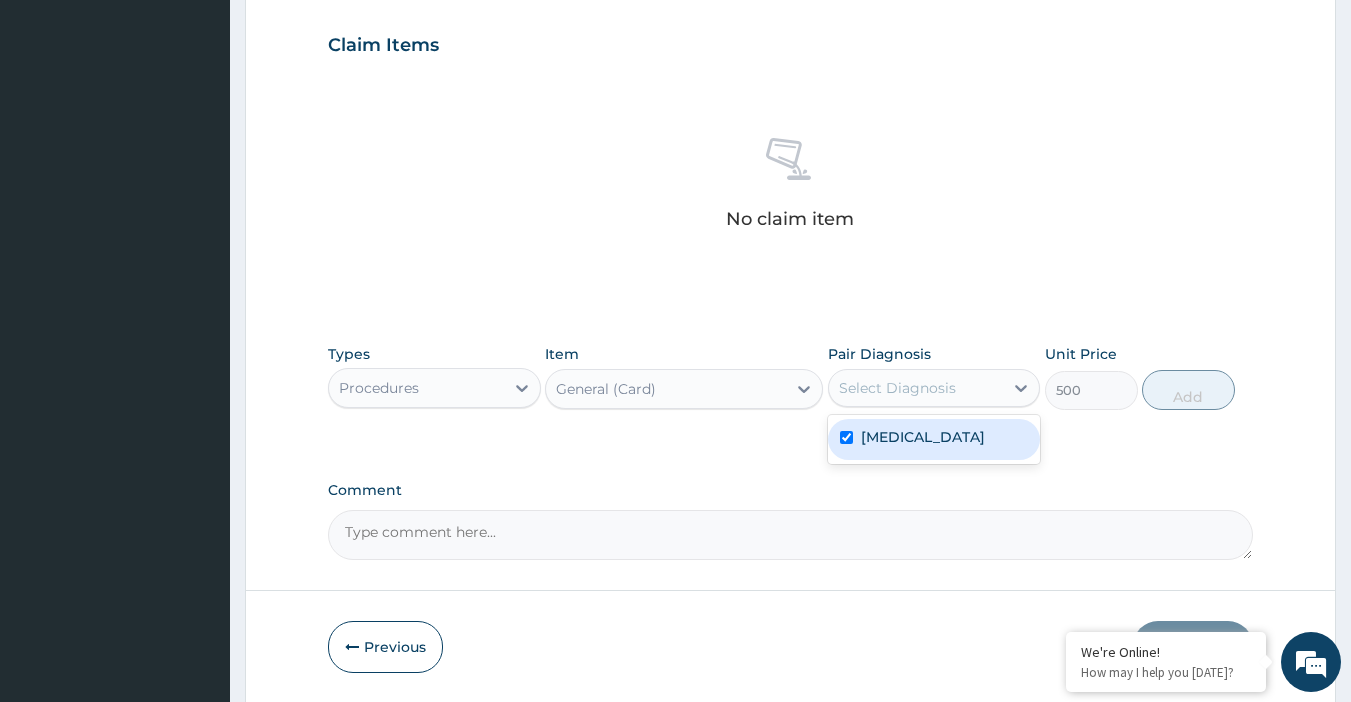 checkbox on "true" 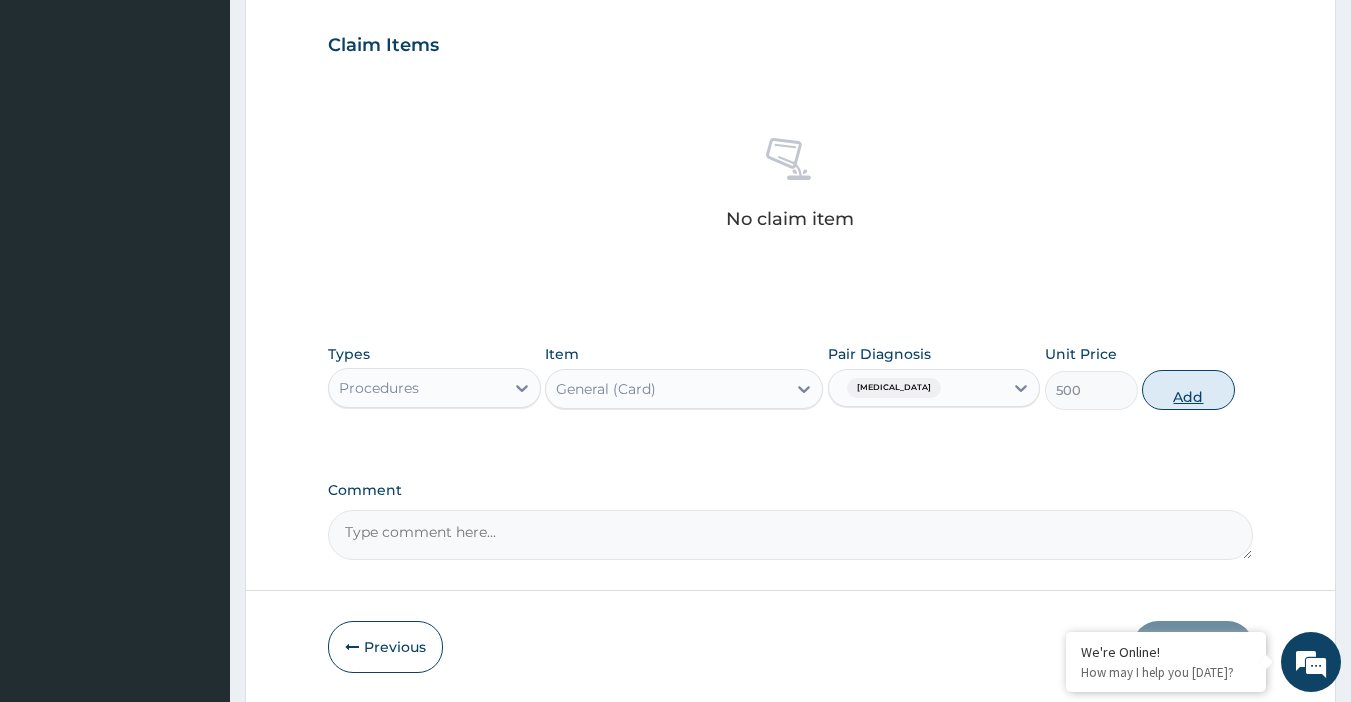 click on "Add" at bounding box center [1188, 390] 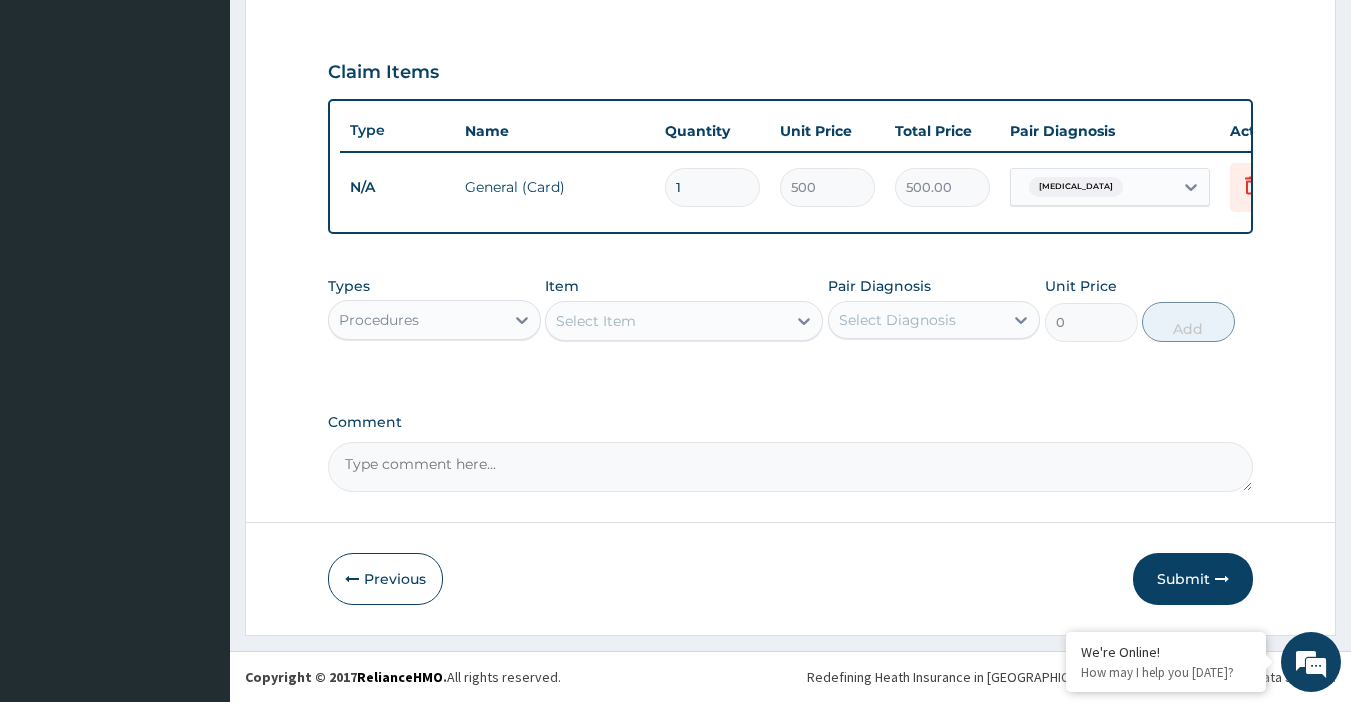 scroll, scrollTop: 660, scrollLeft: 0, axis: vertical 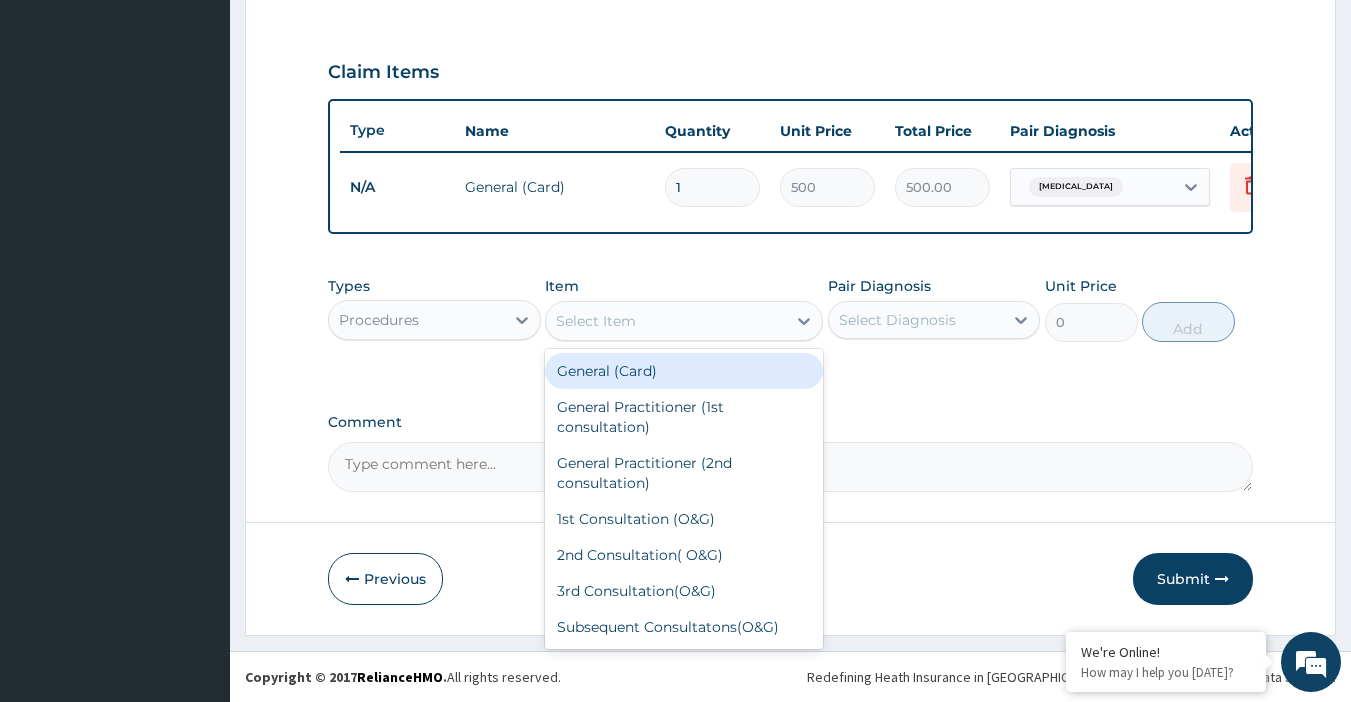 click on "Select Item" at bounding box center [666, 321] 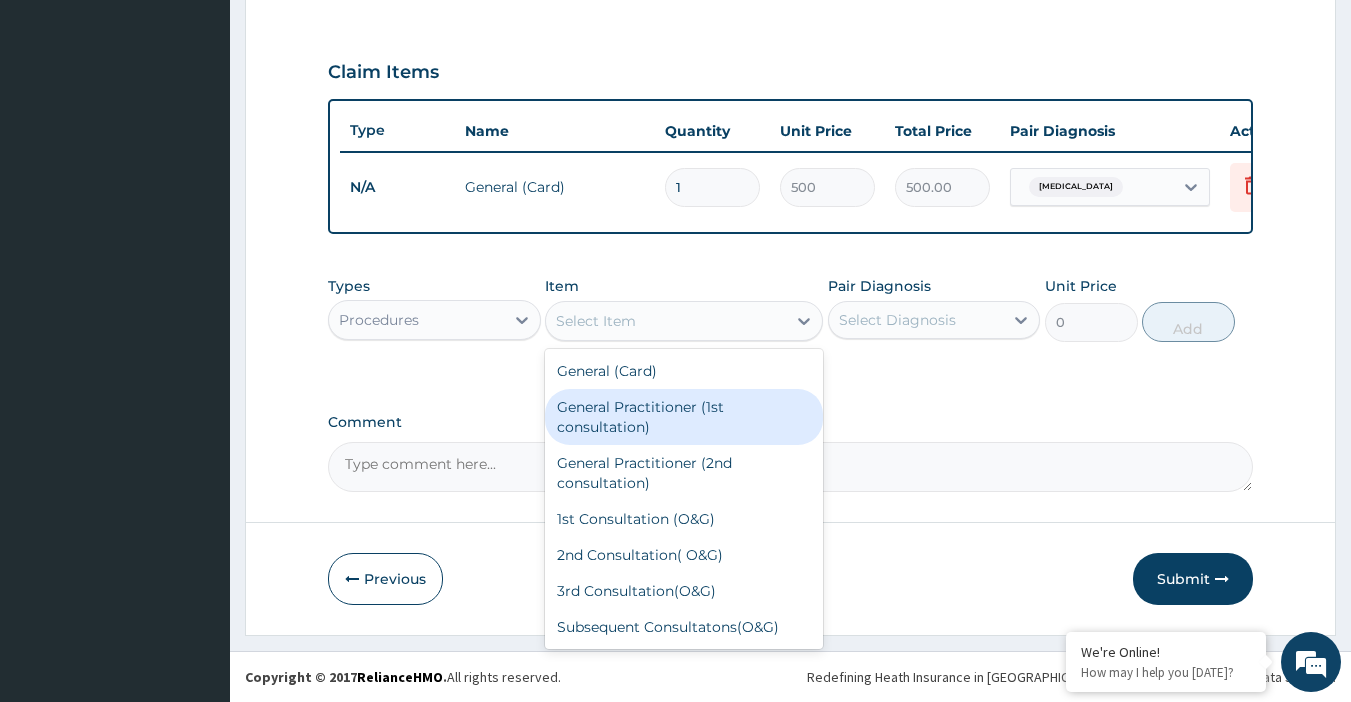 click on "General Practitioner (1st consultation)" at bounding box center [684, 417] 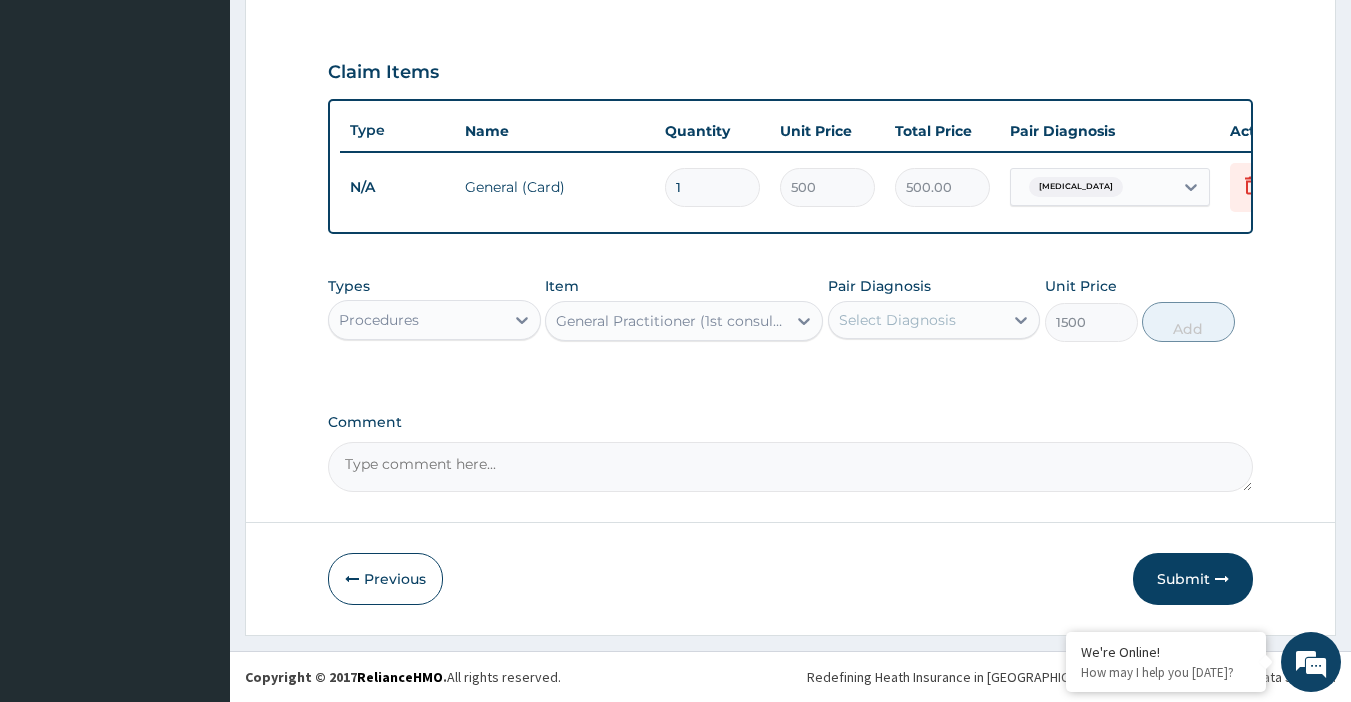 click on "Select Diagnosis" at bounding box center [897, 320] 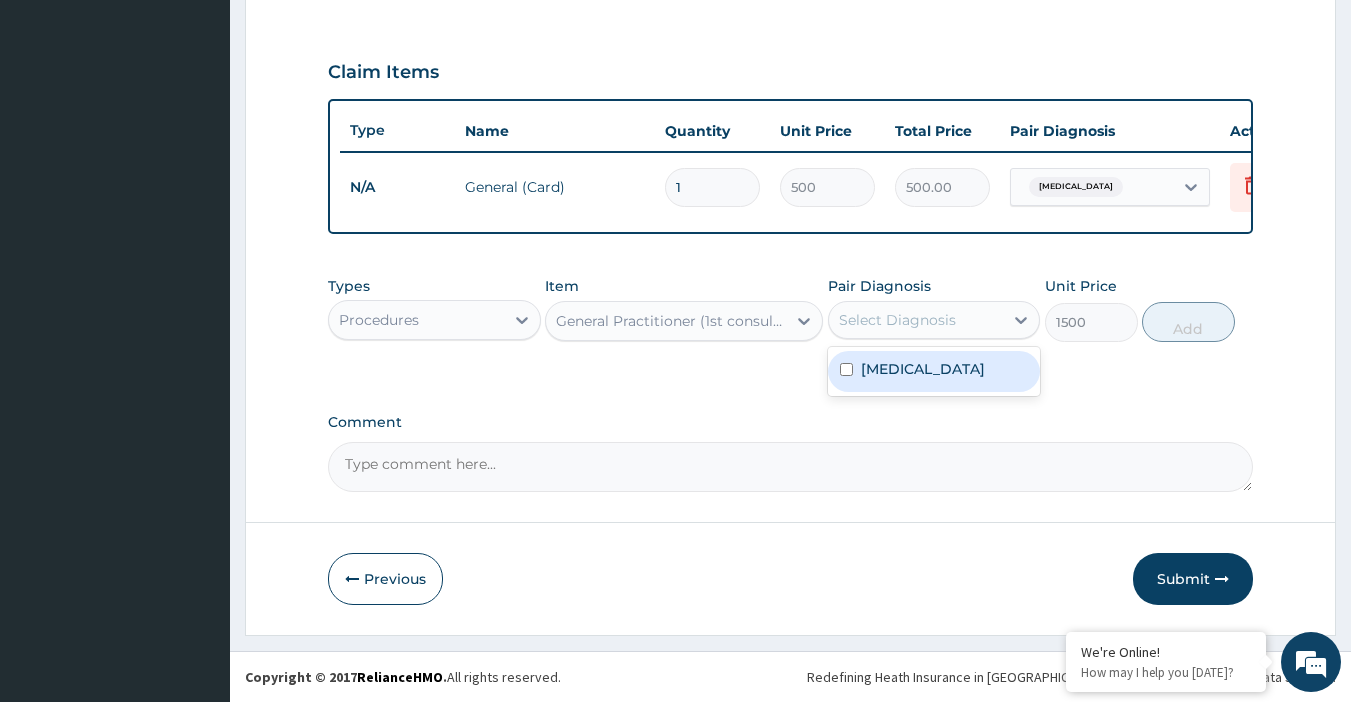 click on "Upper respiratory infection" at bounding box center [923, 369] 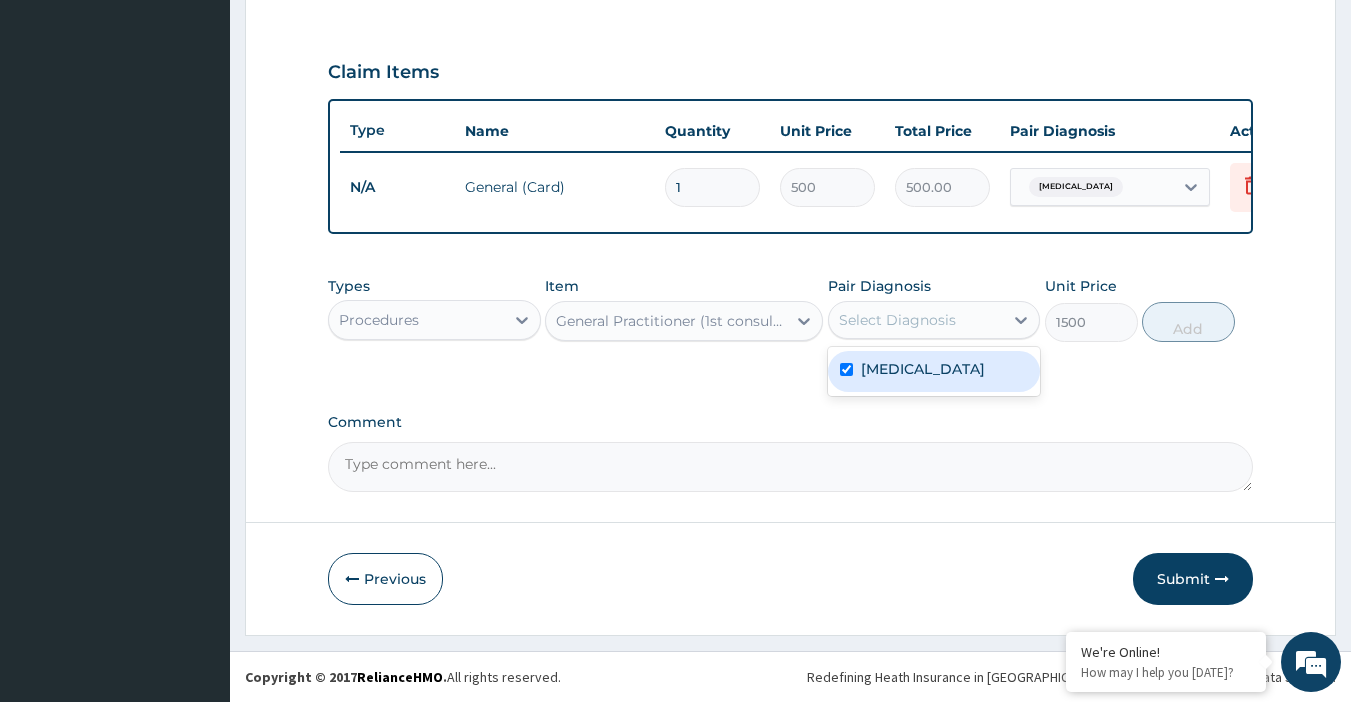 checkbox on "true" 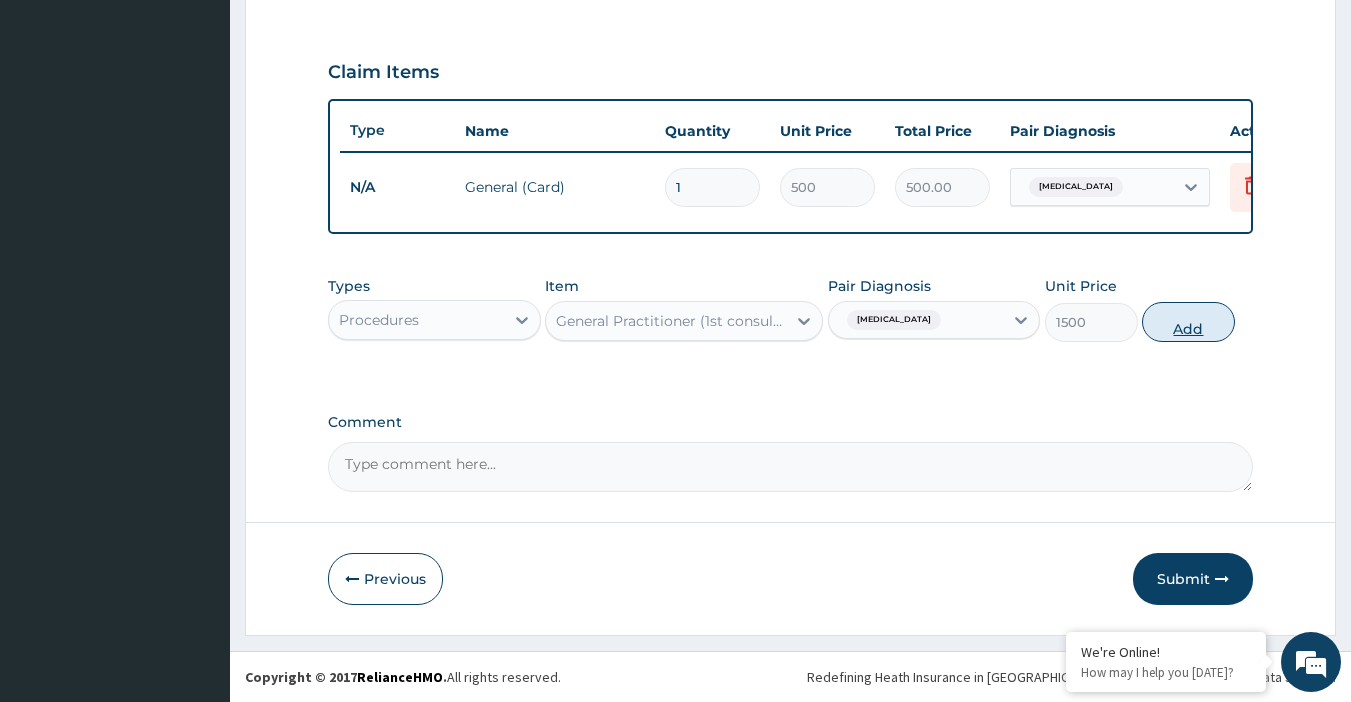 click on "Add" at bounding box center [1188, 322] 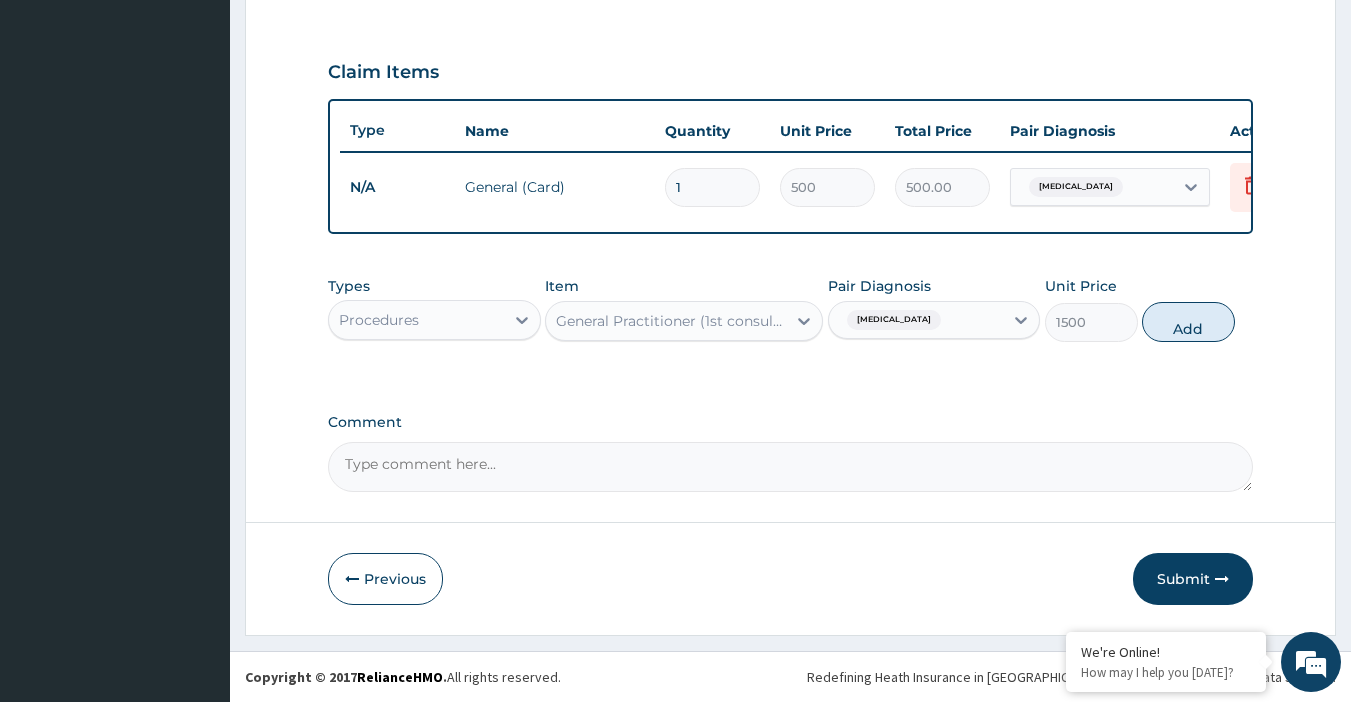 type on "0" 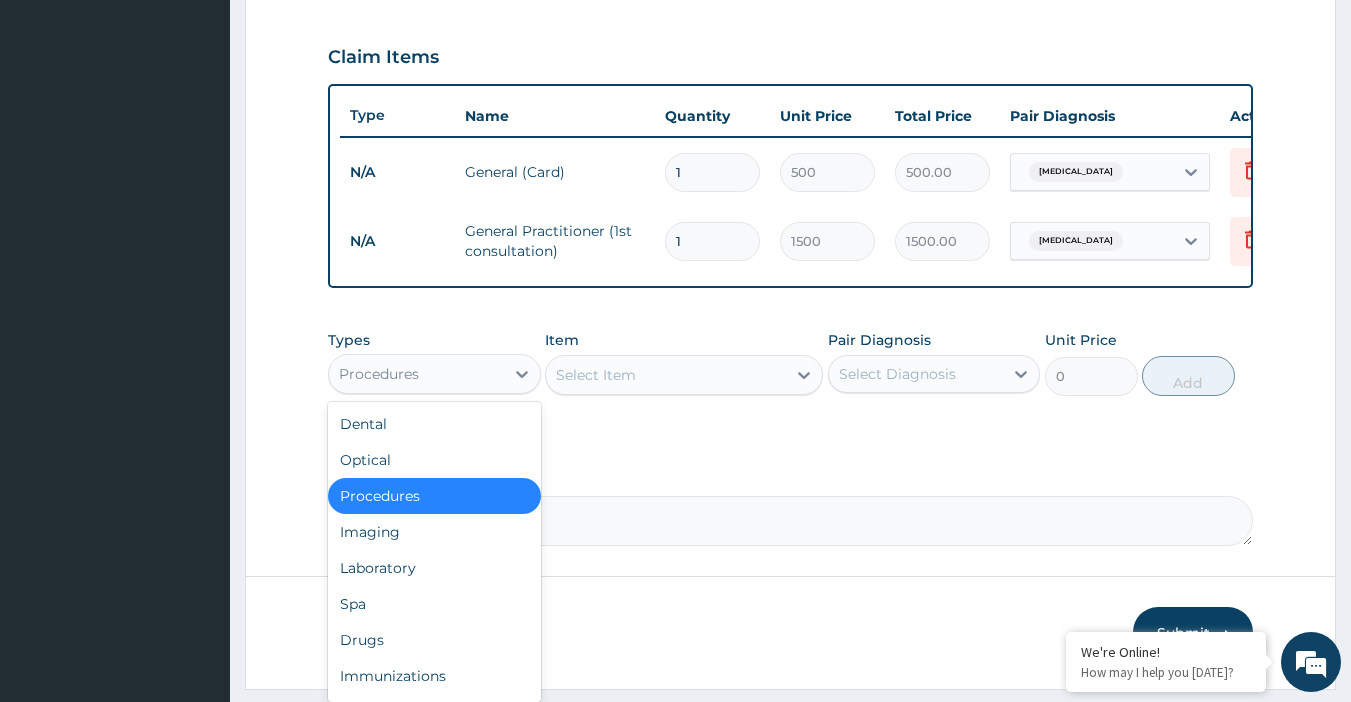 click on "Procedures" at bounding box center (416, 374) 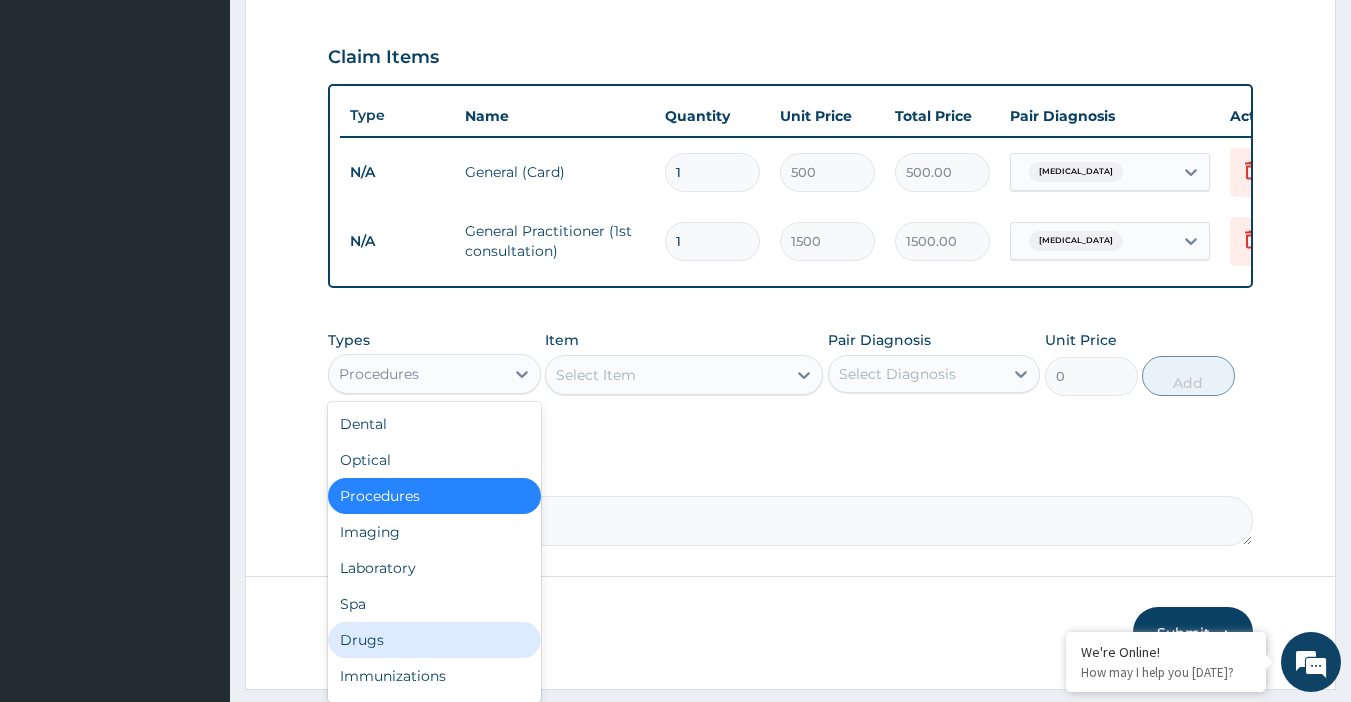 click on "Drugs" at bounding box center [434, 640] 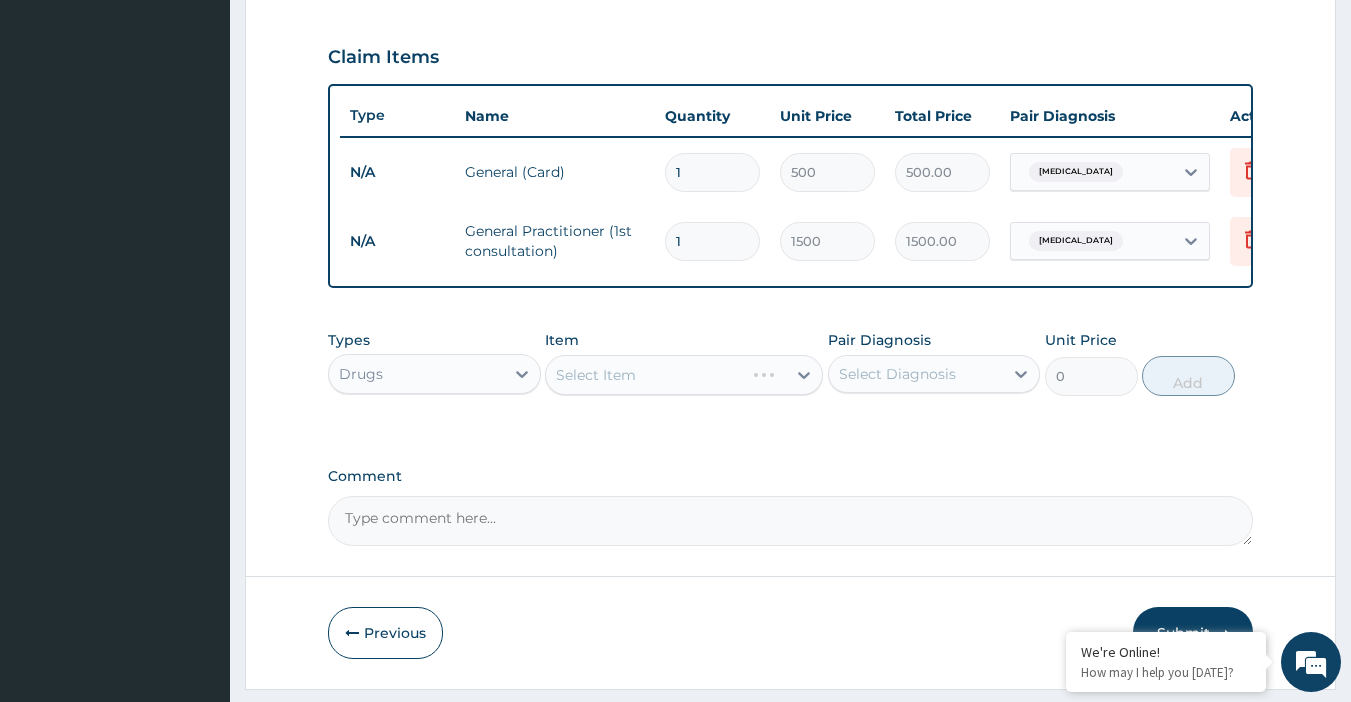 click on "Types Drugs Item Select Item Pair Diagnosis Select Diagnosis Unit Price 0 Add" at bounding box center [791, 363] 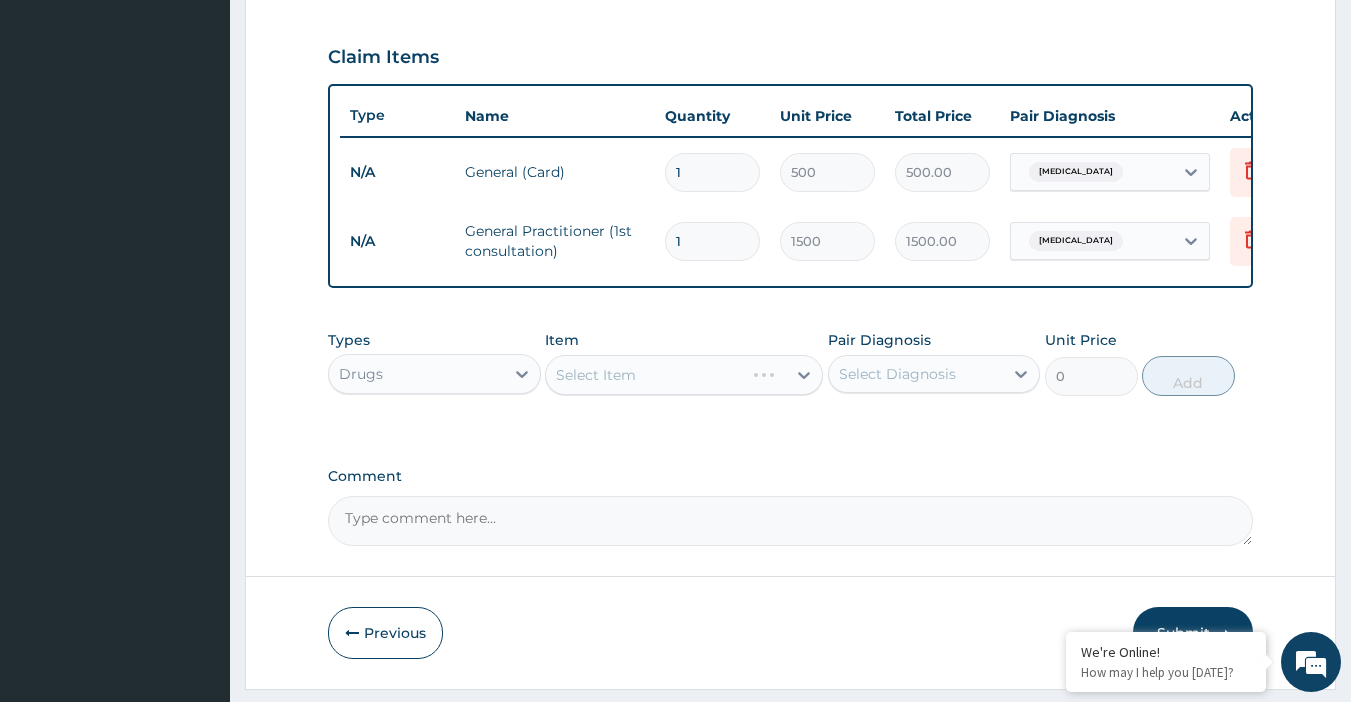click on "Select Item" at bounding box center (684, 375) 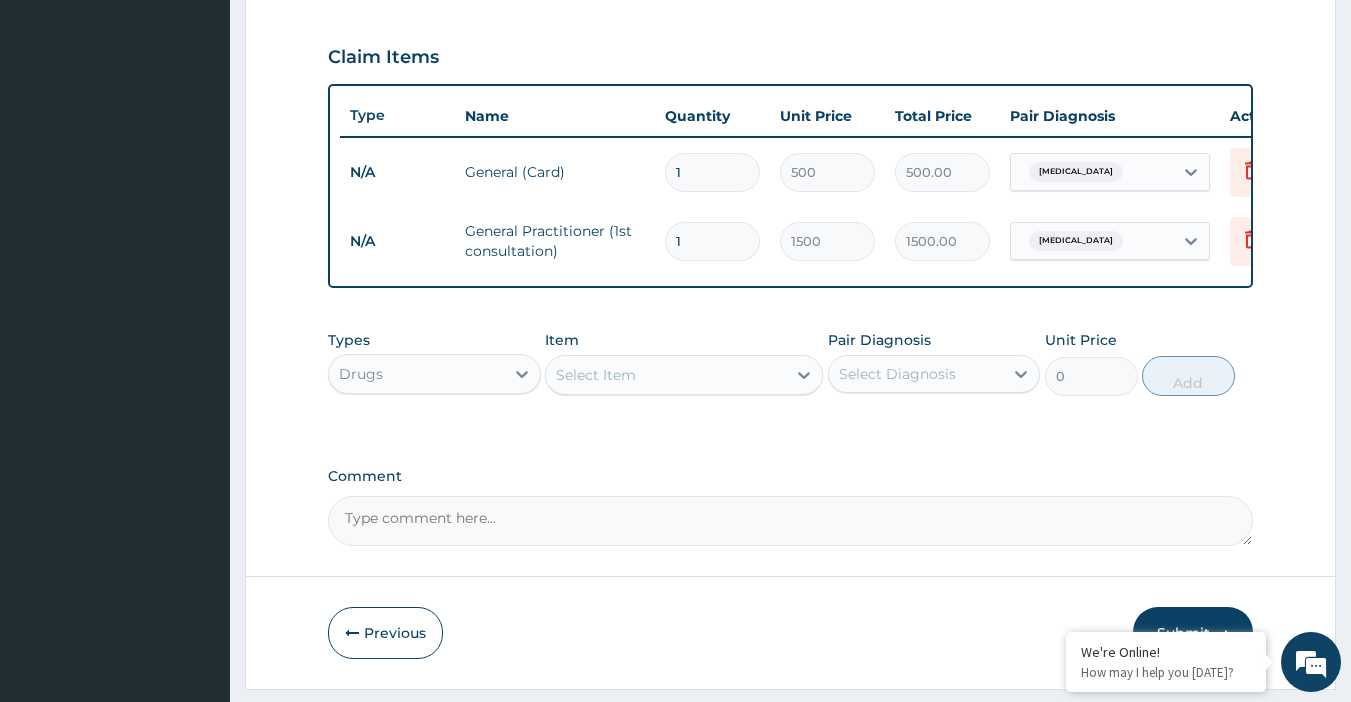 click on "Select Item" at bounding box center [666, 375] 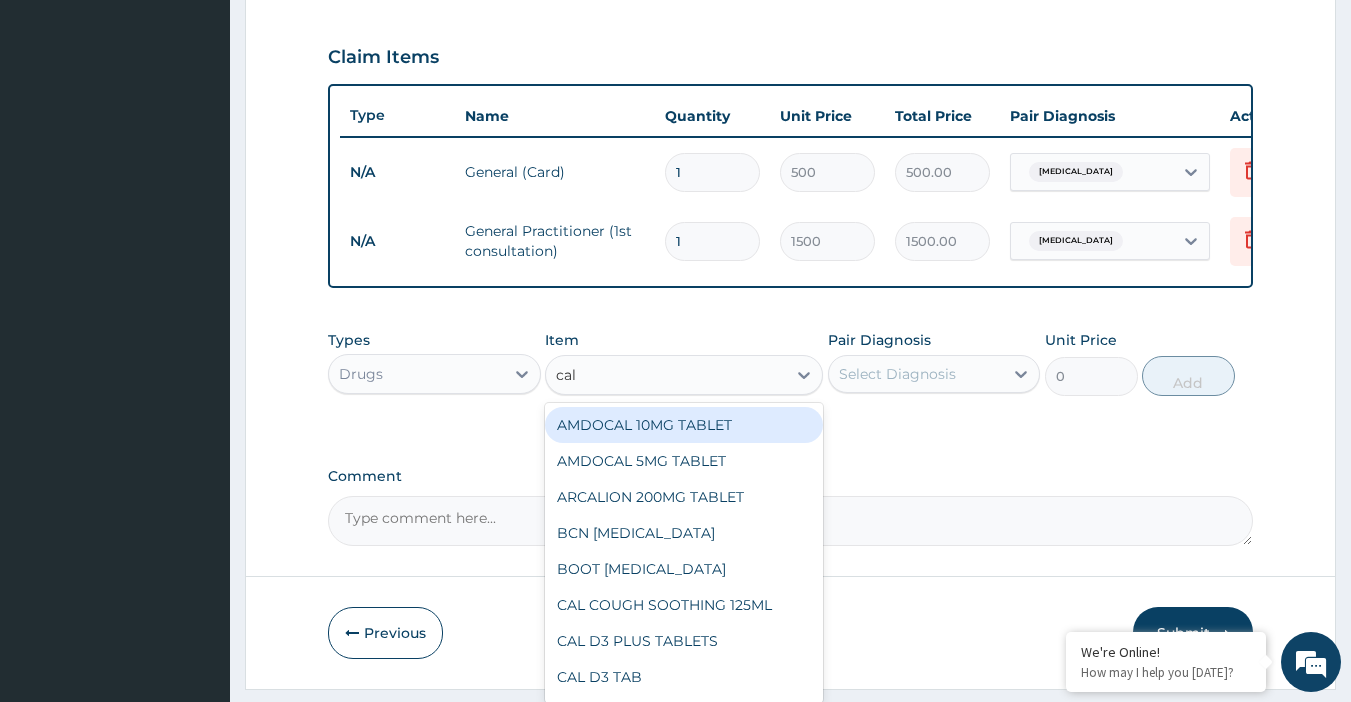 type on "cala" 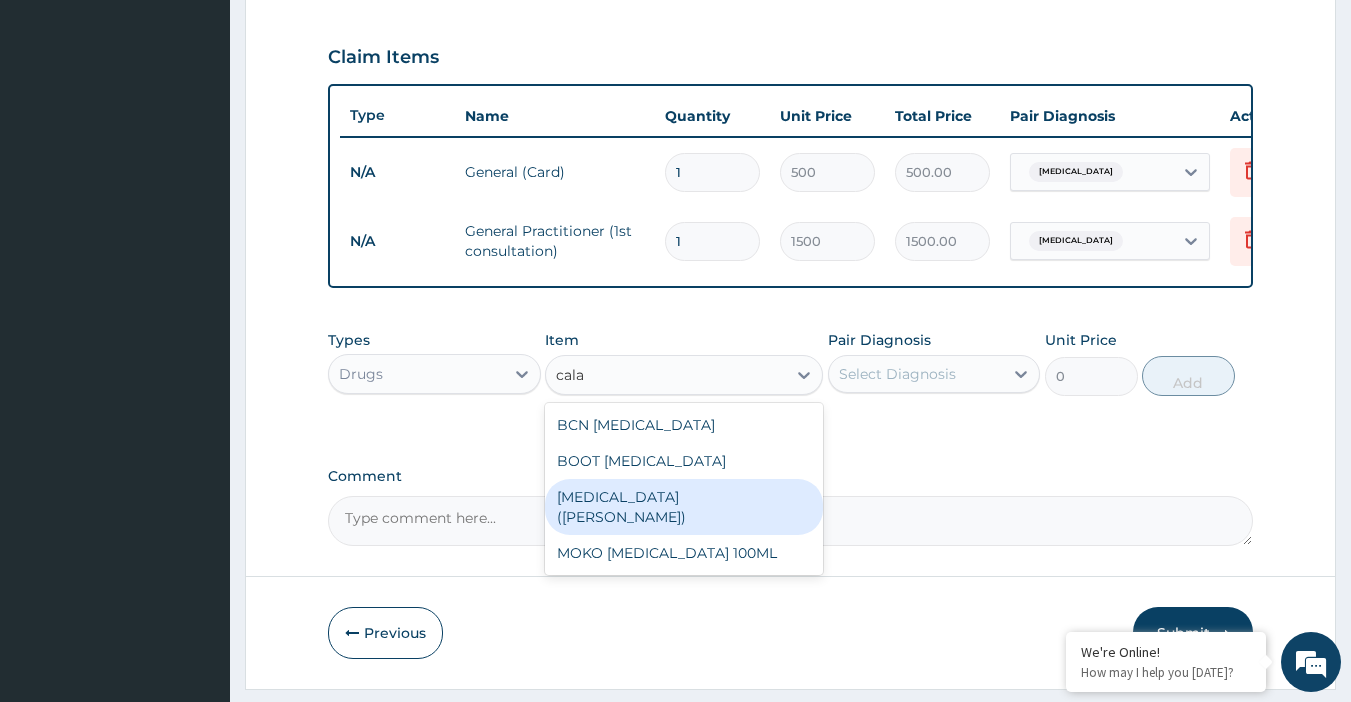 click on "CALAMINE LOTION (EVANS)" at bounding box center (684, 507) 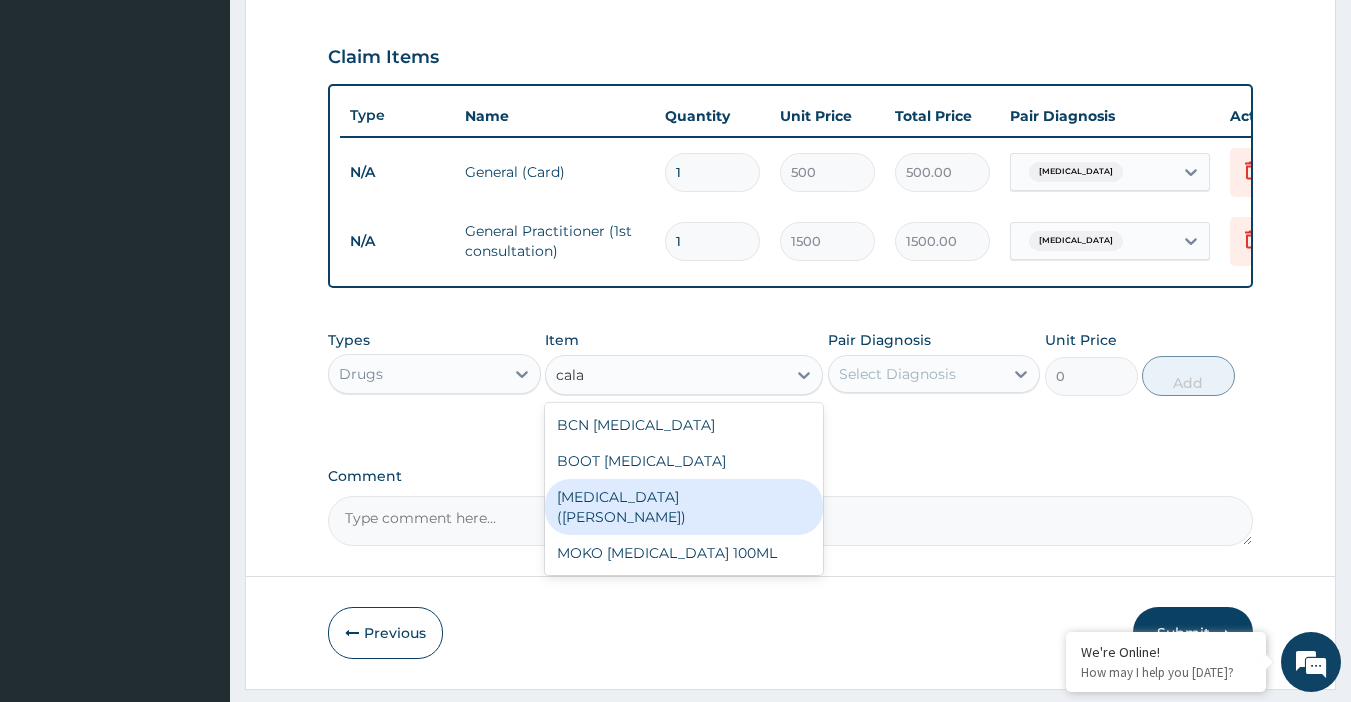 type 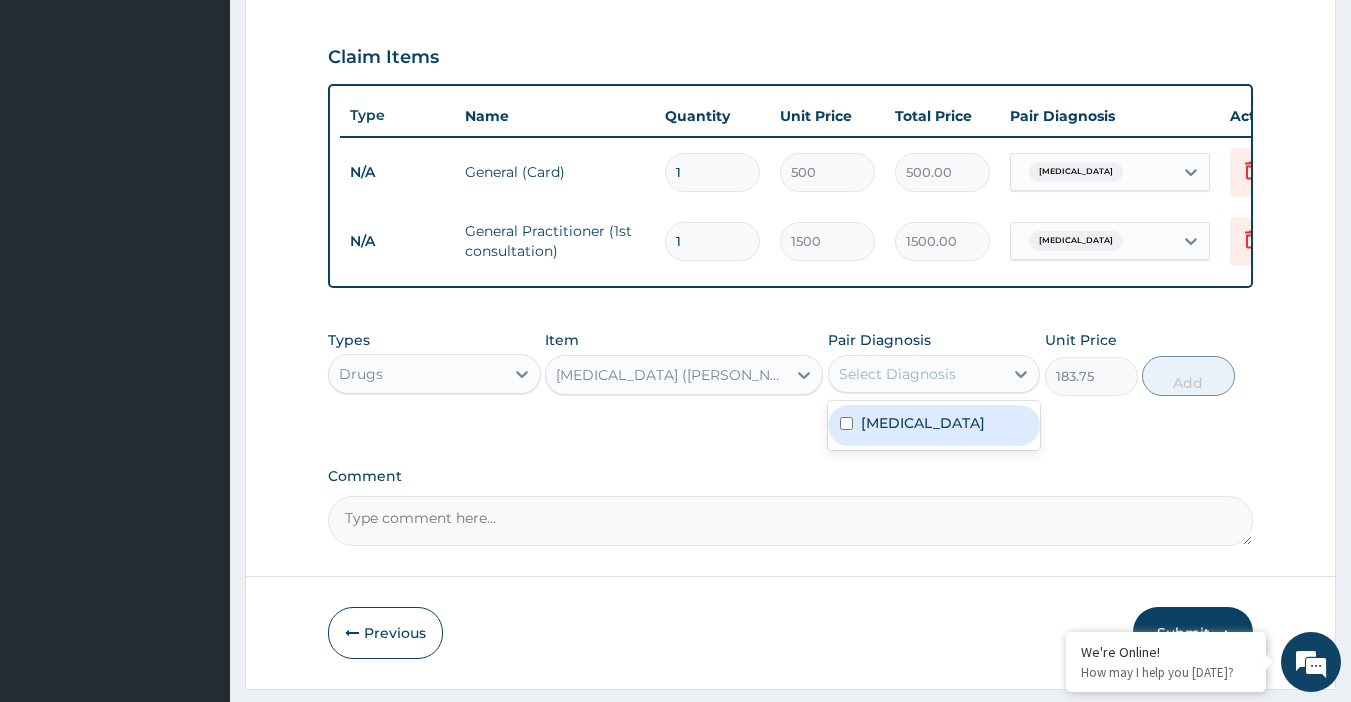 click on "Select Diagnosis" at bounding box center (916, 374) 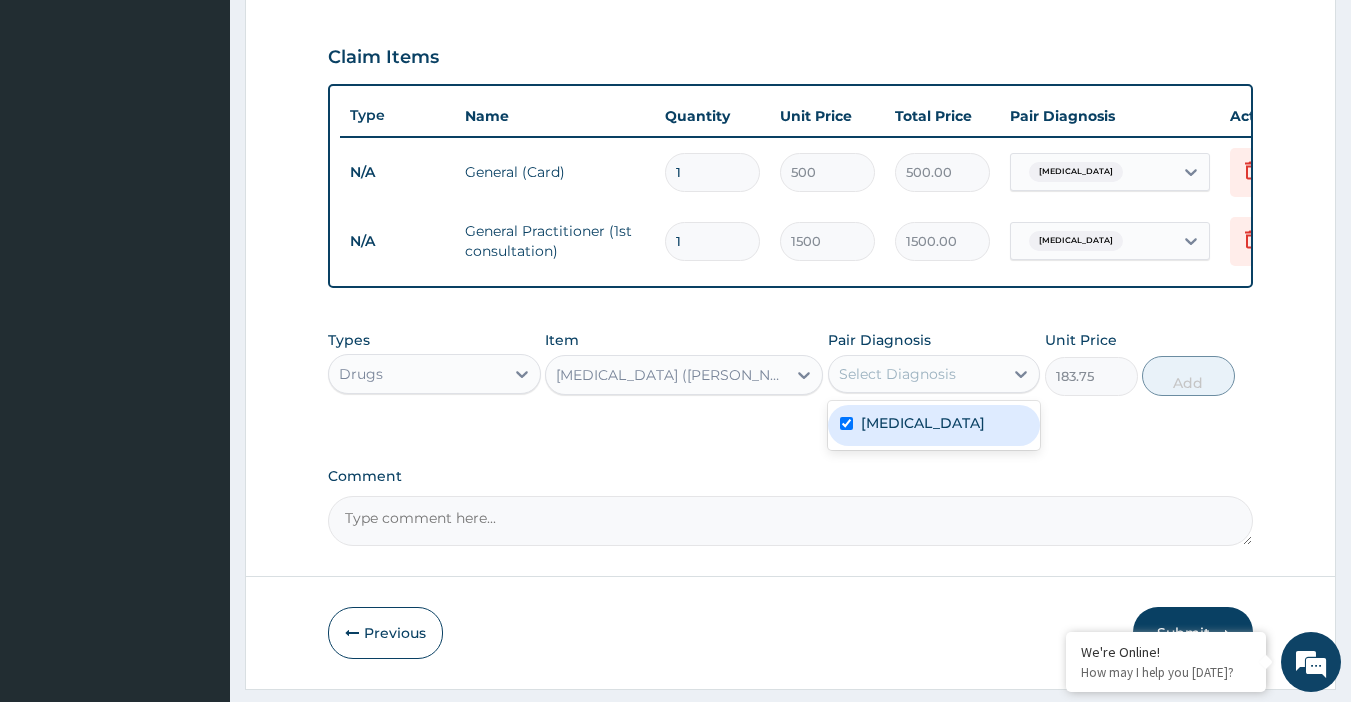 checkbox on "true" 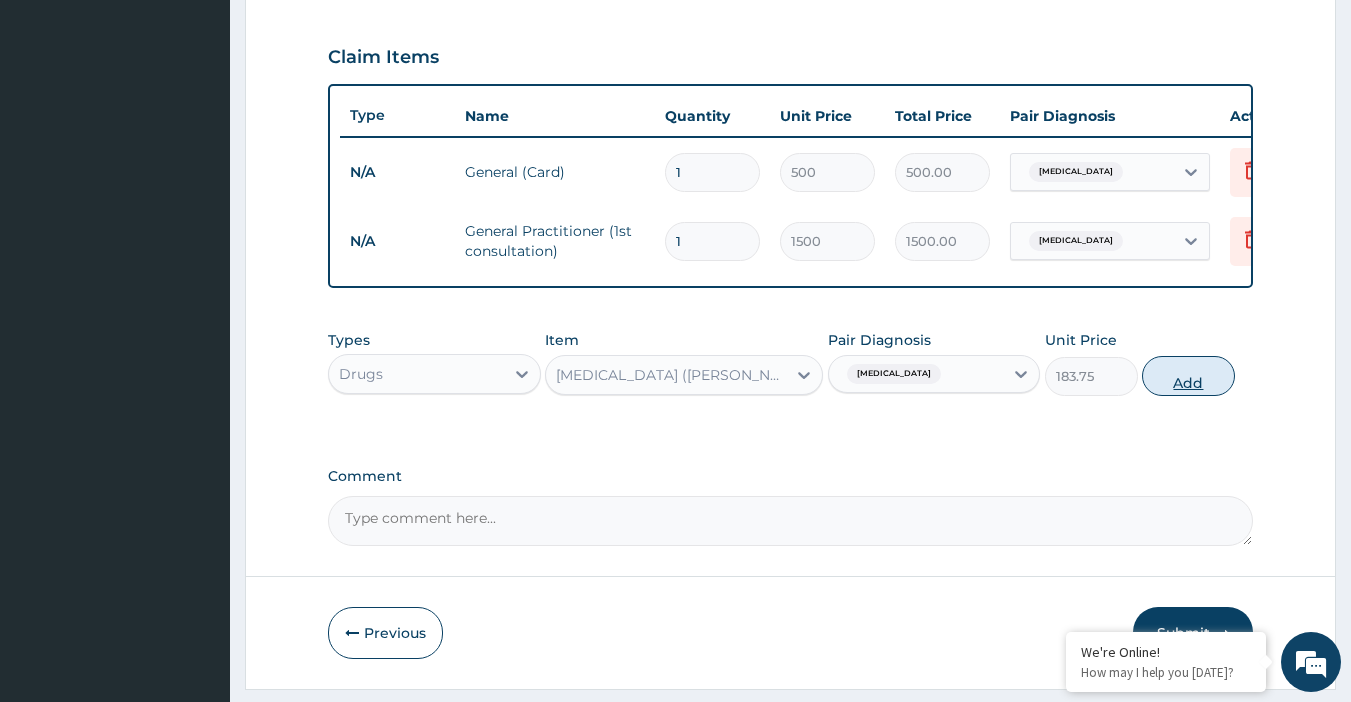 click on "Add" at bounding box center (1188, 376) 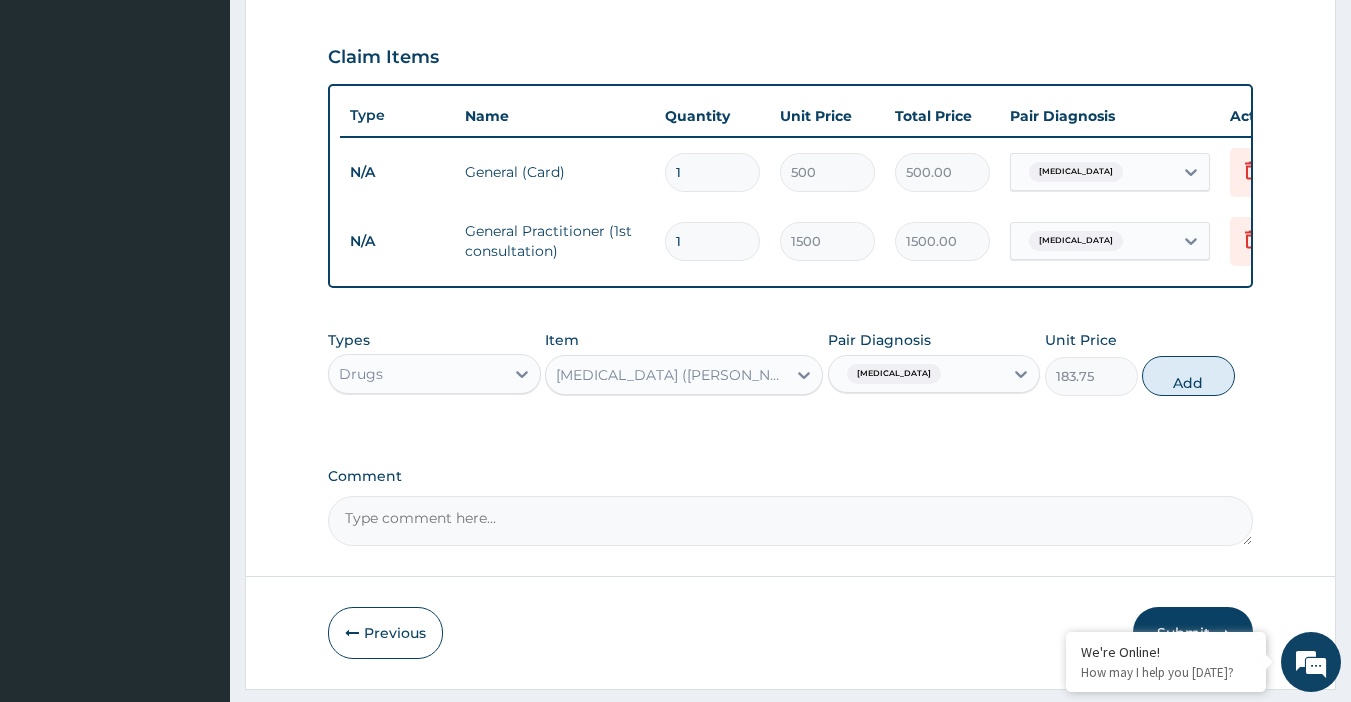 type on "0" 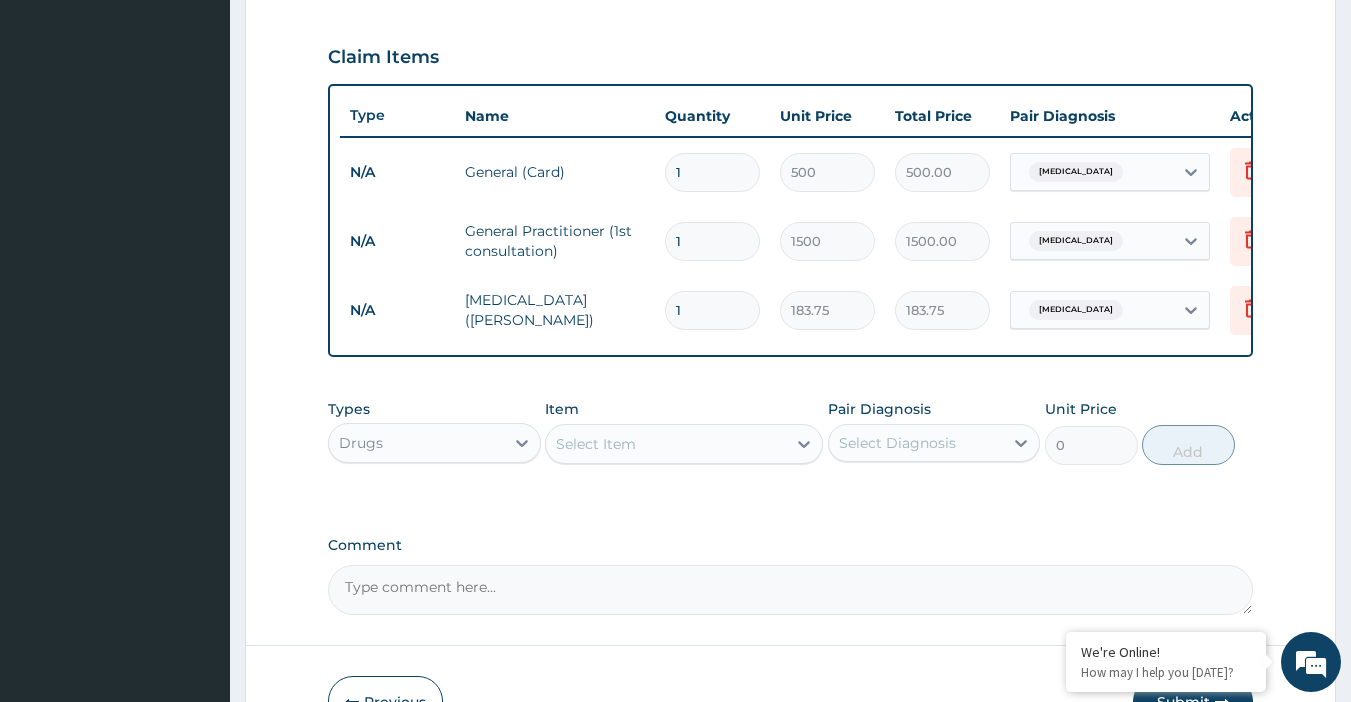 click on "Select Item" at bounding box center (666, 444) 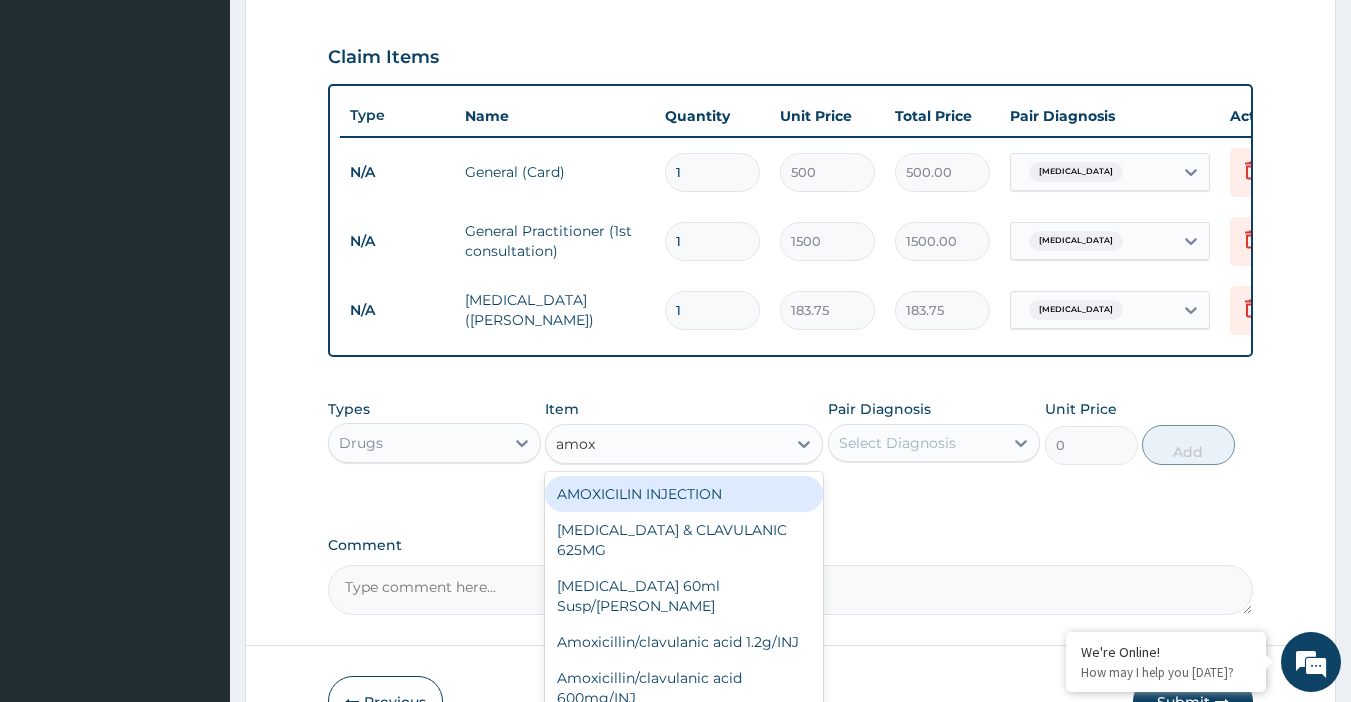 type on "amoxi" 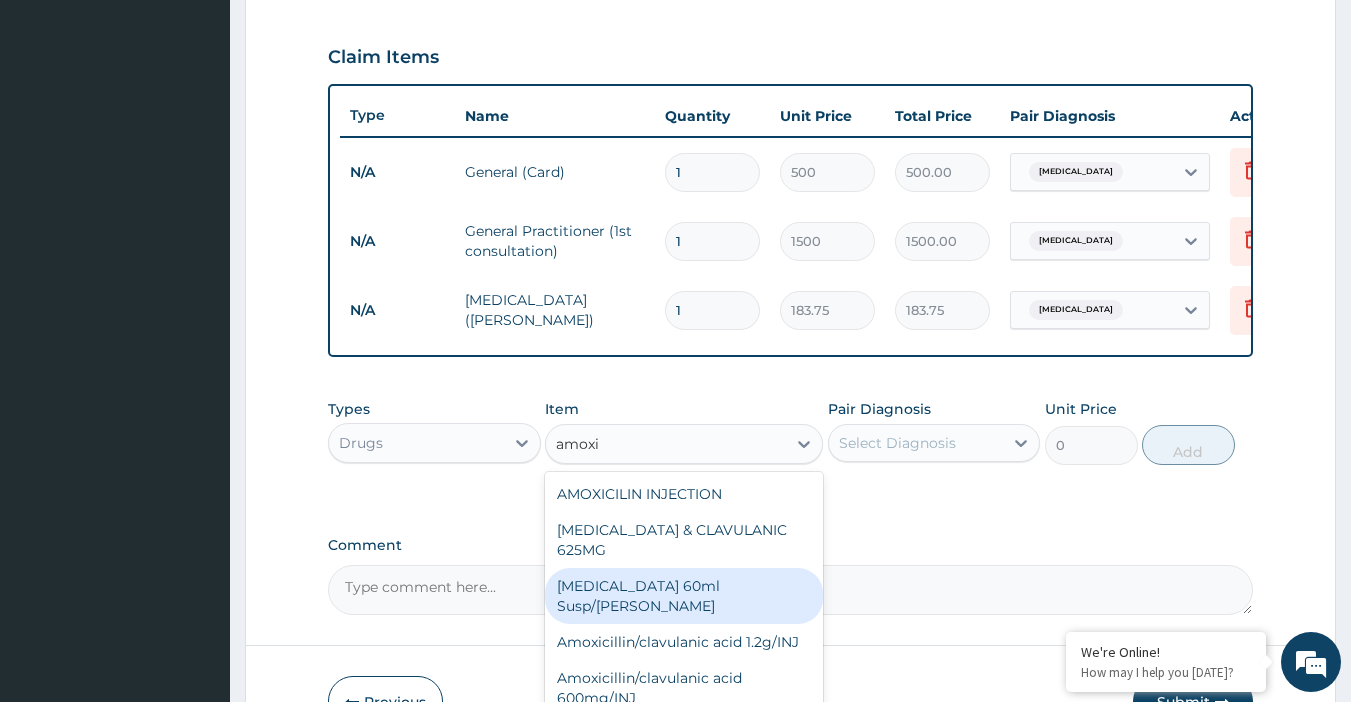 click on "Amoxicillin 60ml Susp/bott" at bounding box center (684, 596) 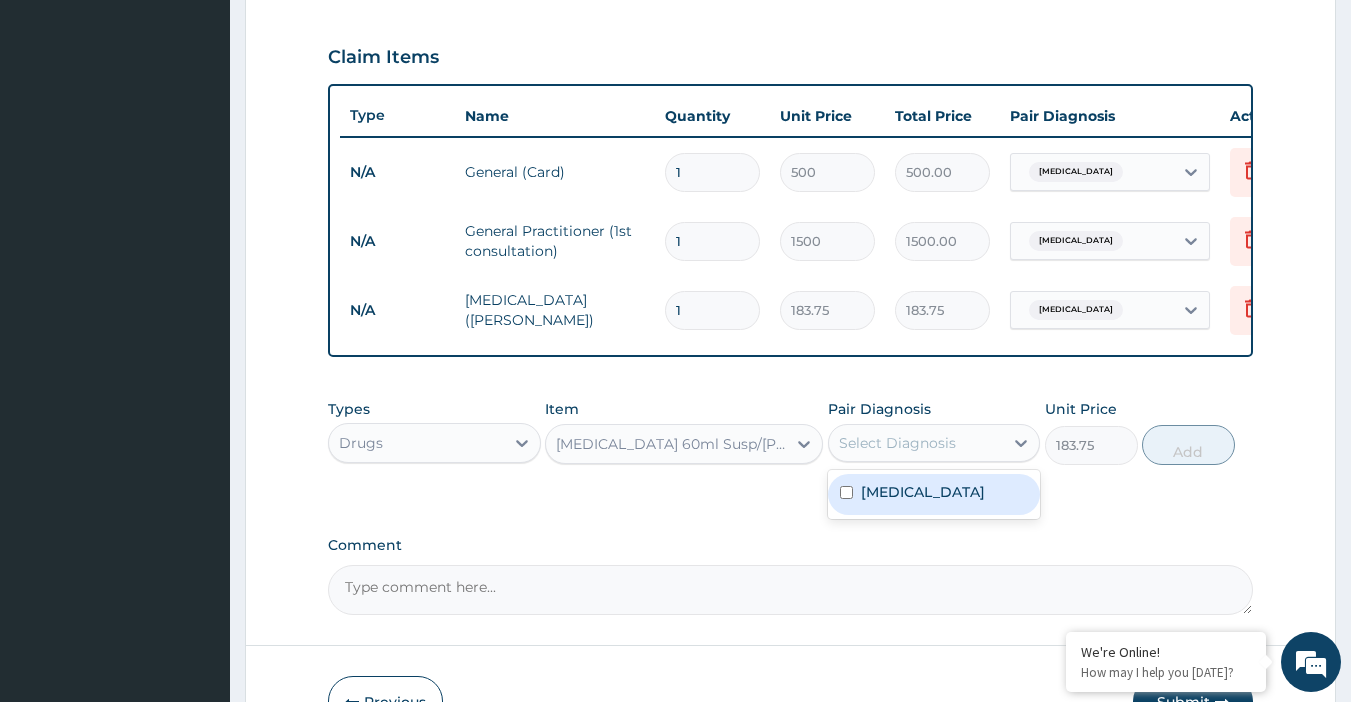 click on "Select Diagnosis" at bounding box center [916, 443] 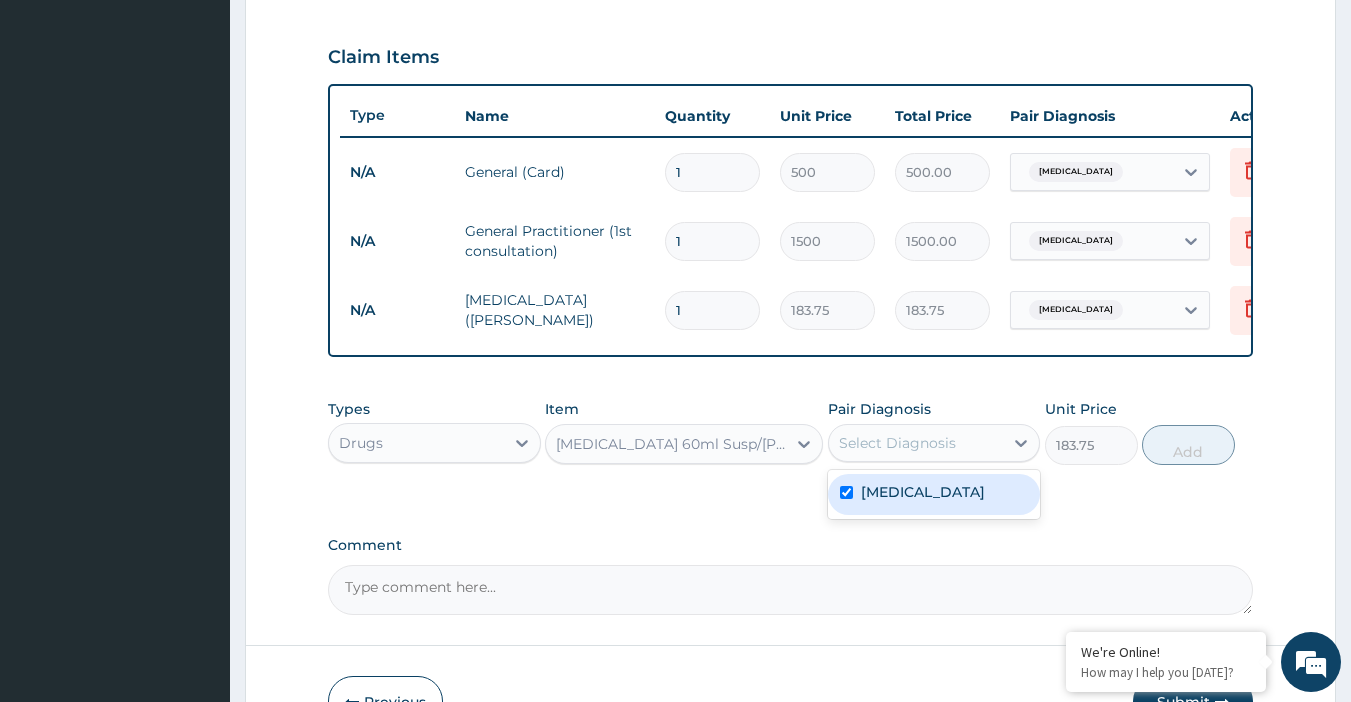 checkbox on "true" 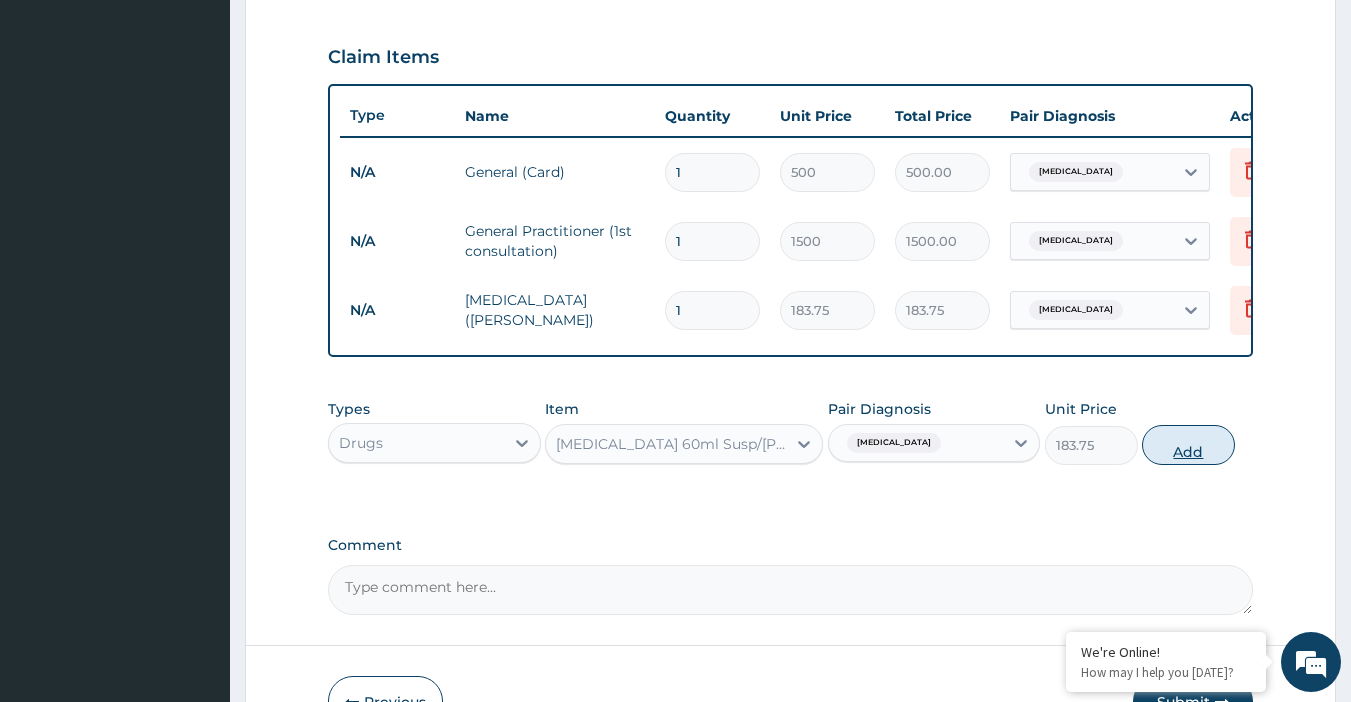 click on "Add" at bounding box center (1188, 445) 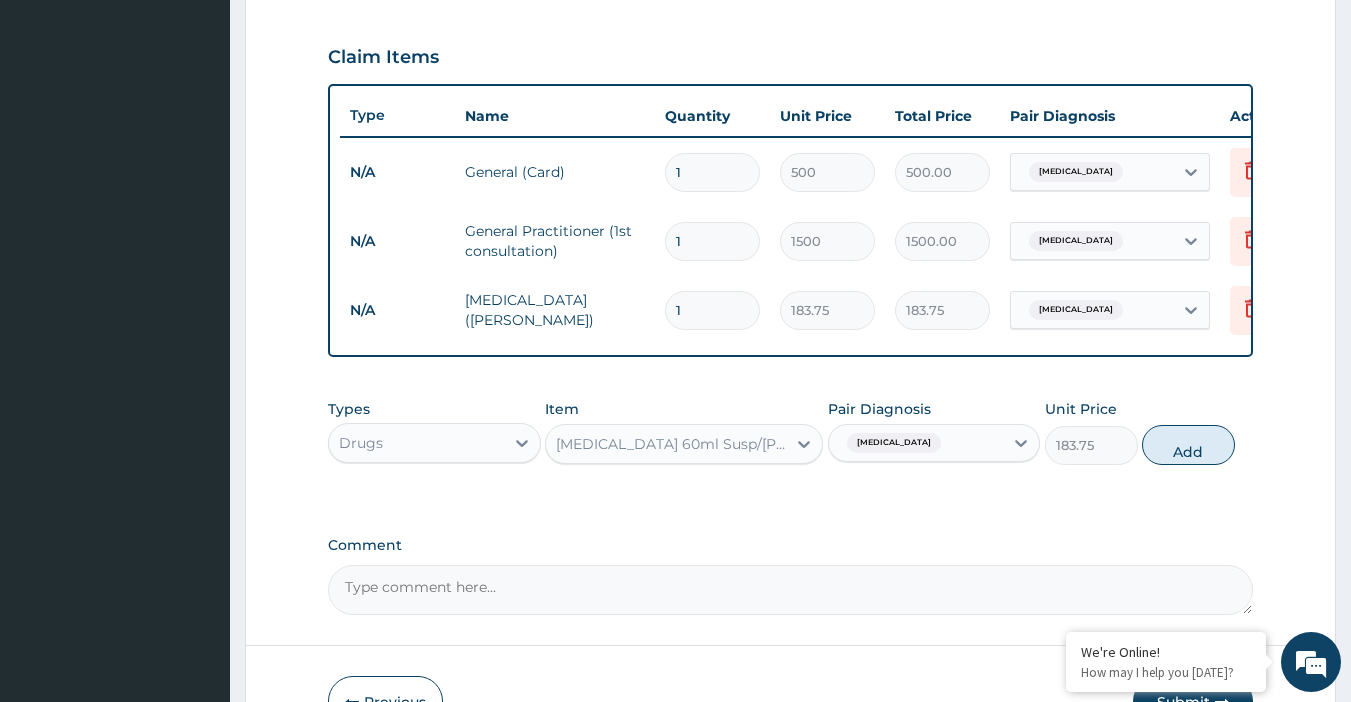 type on "0" 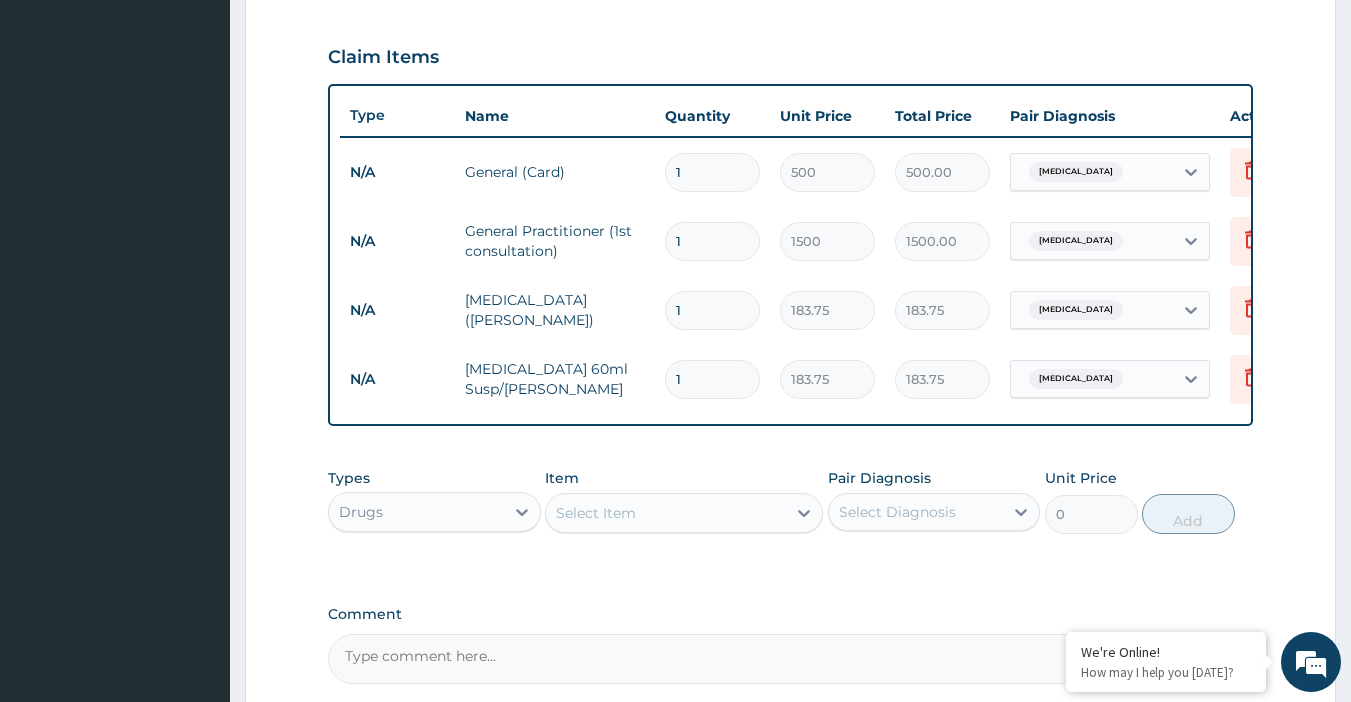 click on "Select Item" at bounding box center [666, 513] 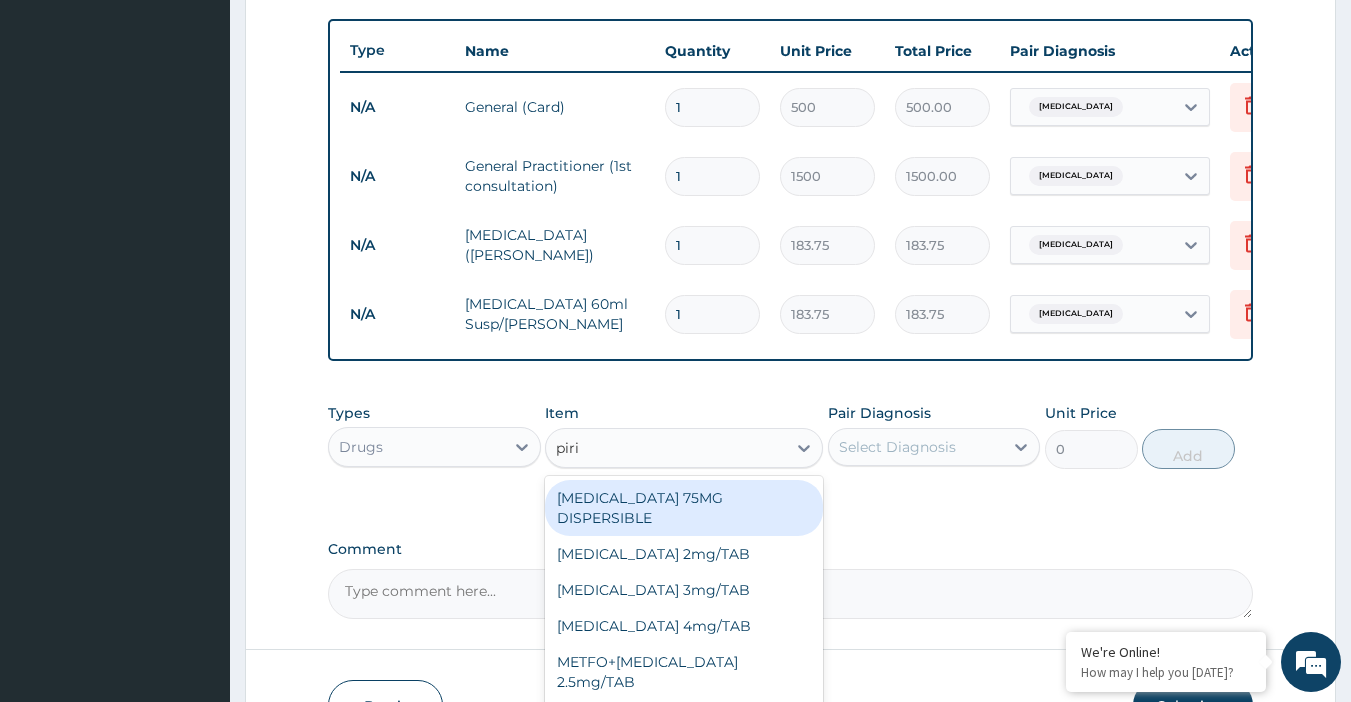 scroll, scrollTop: 760, scrollLeft: 0, axis: vertical 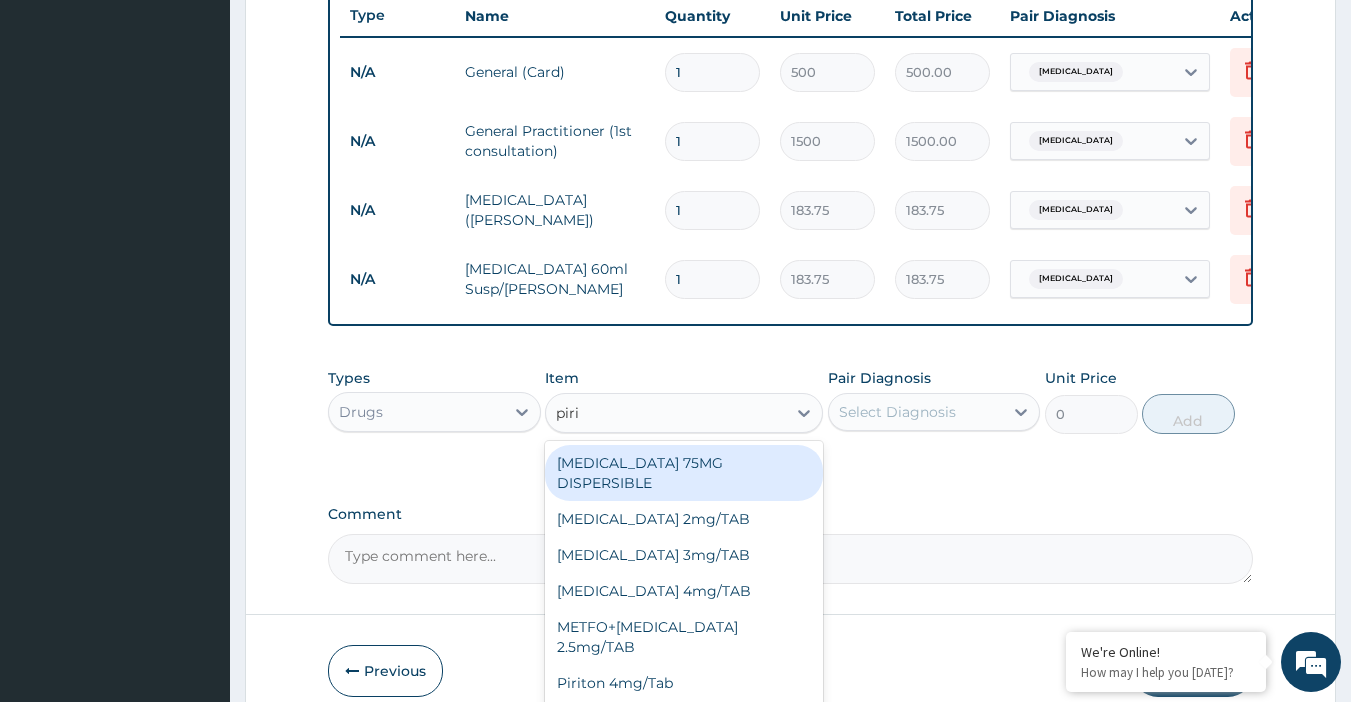 type on "piri" 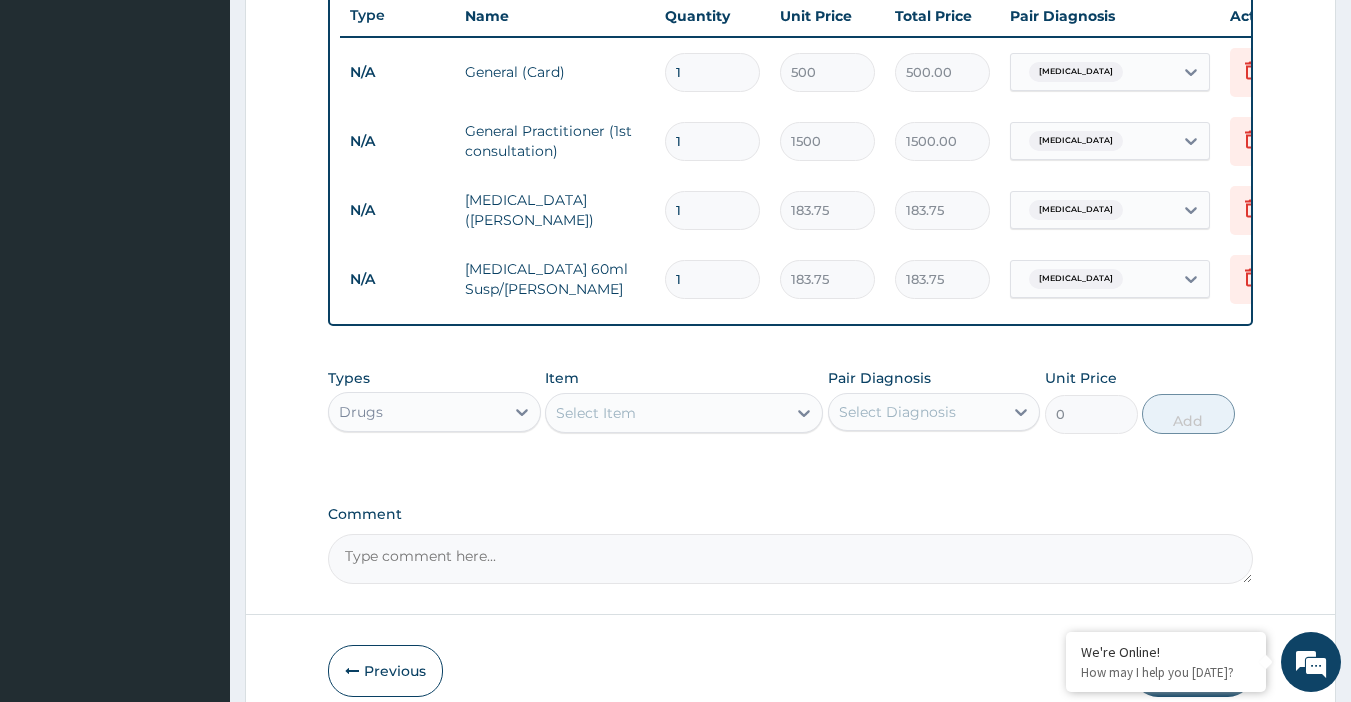 click on "Types Drugs Item Select Item Pair Diagnosis Select Diagnosis Unit Price 0 Add" at bounding box center (791, 401) 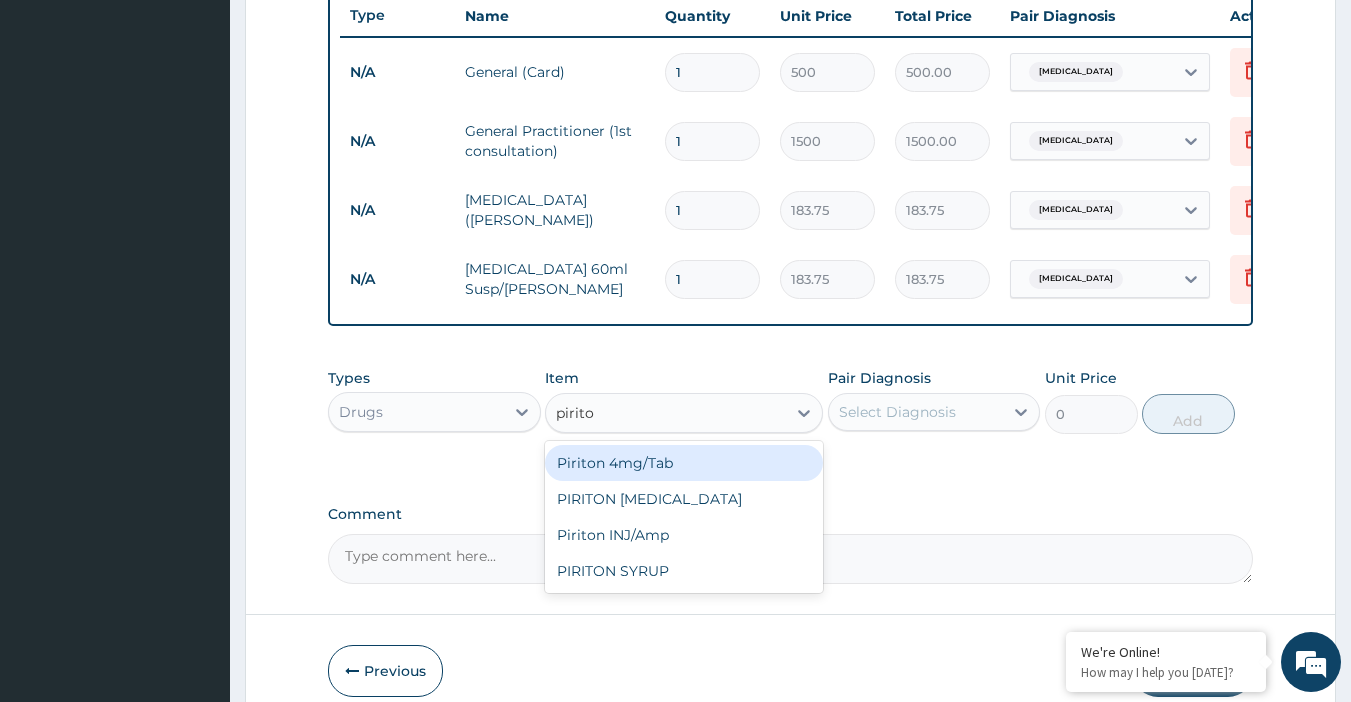 type on "piriton" 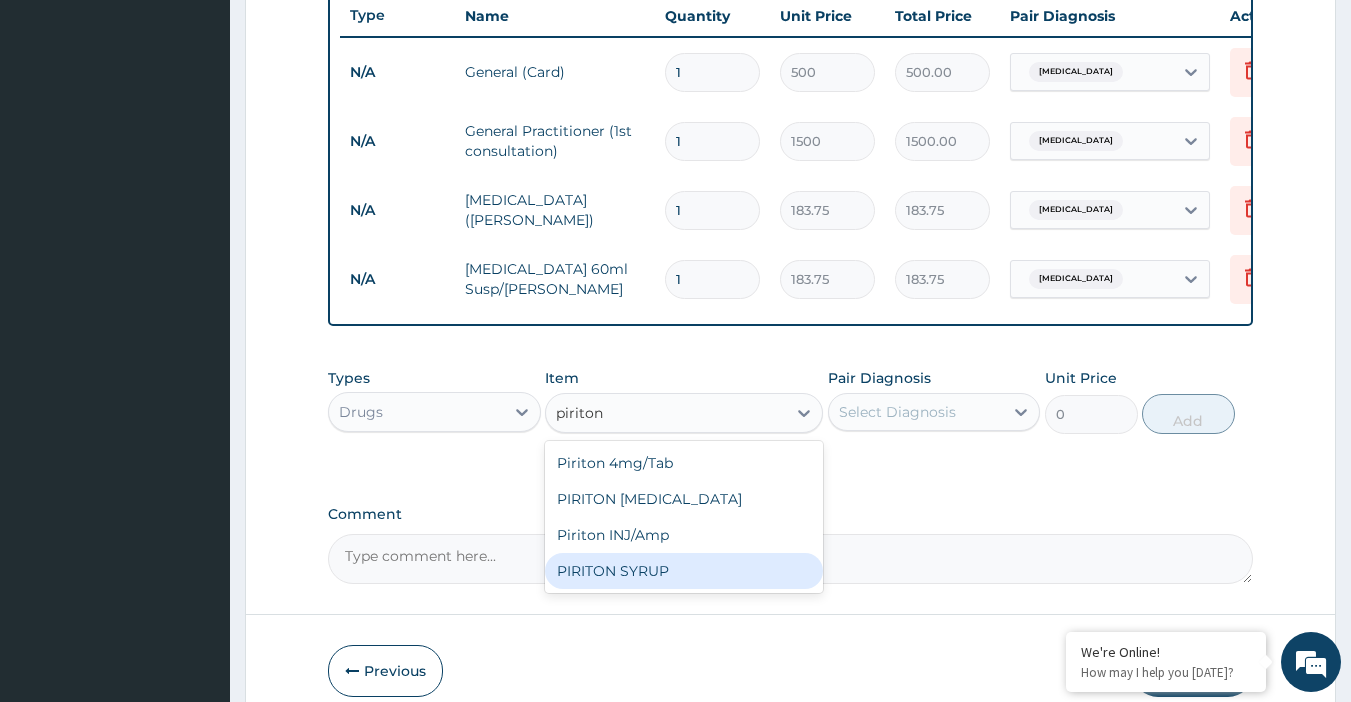 click on "PIRITON SYRUP" at bounding box center [684, 571] 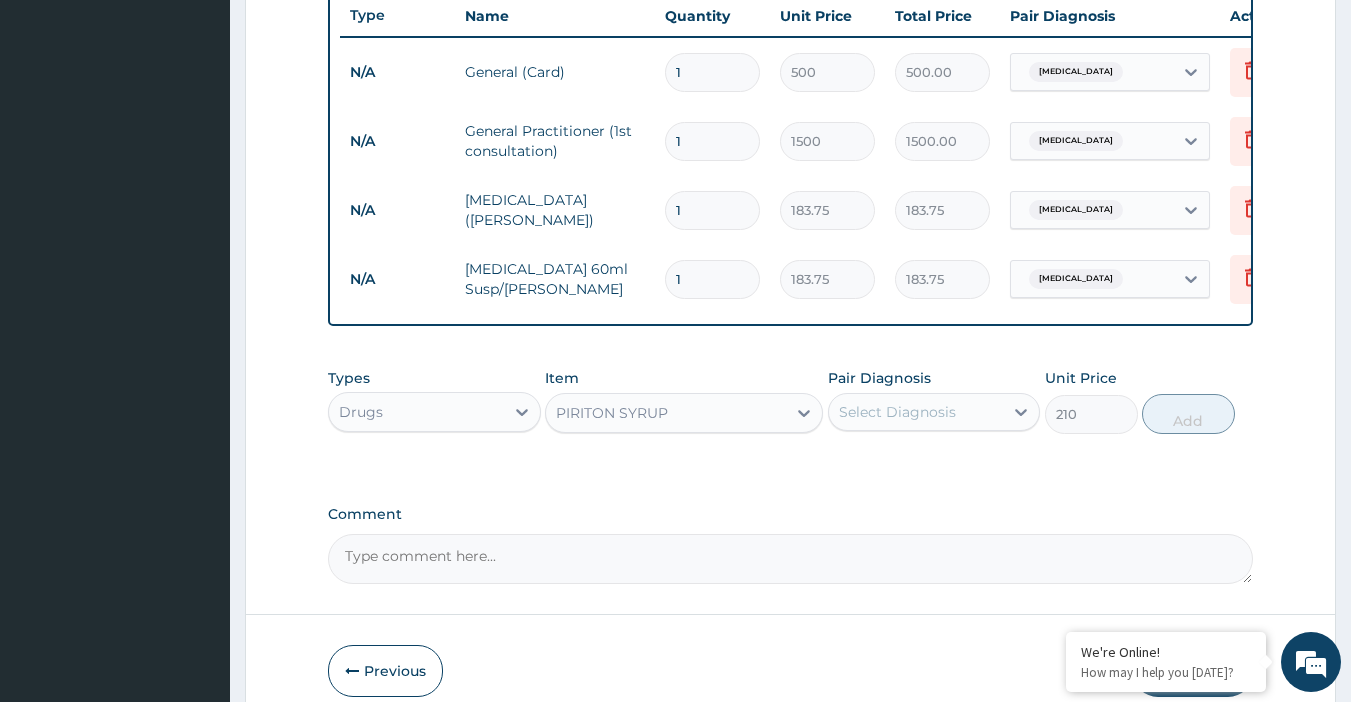 click on "Select Diagnosis" at bounding box center [916, 412] 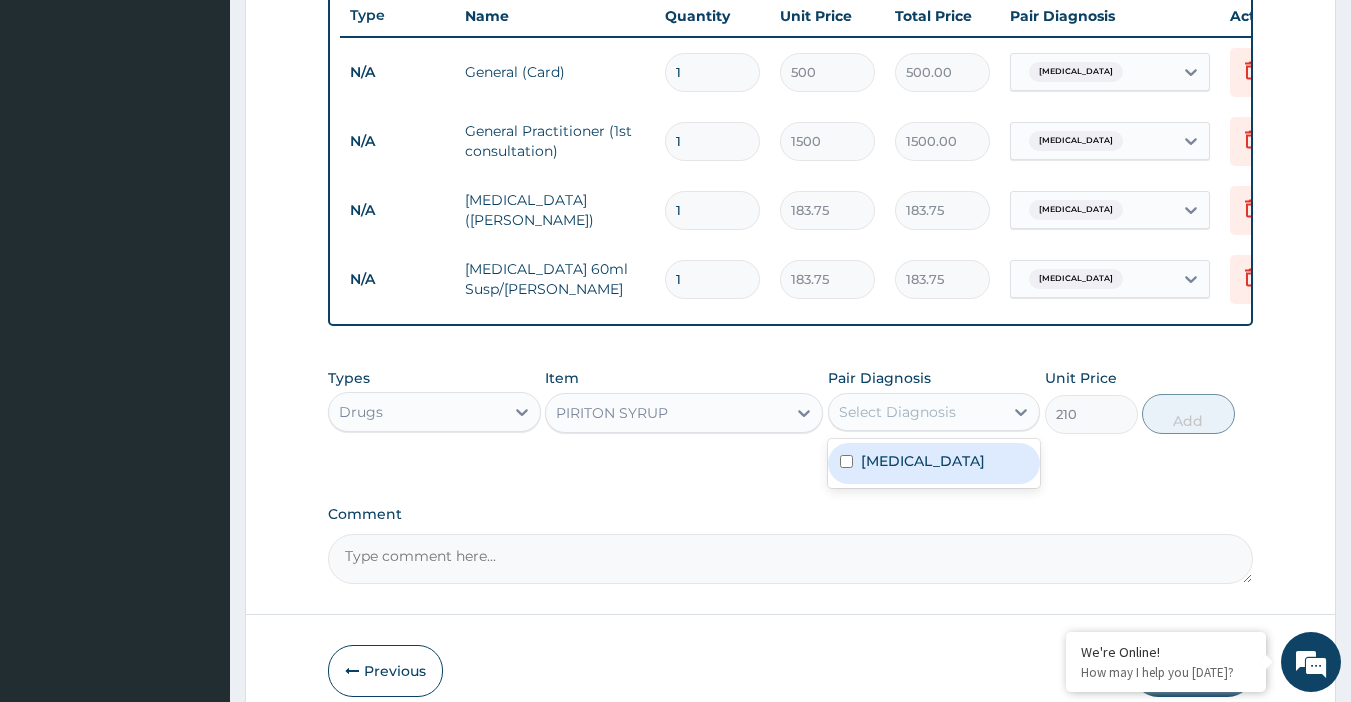 click on "Upper respiratory infection" at bounding box center (923, 461) 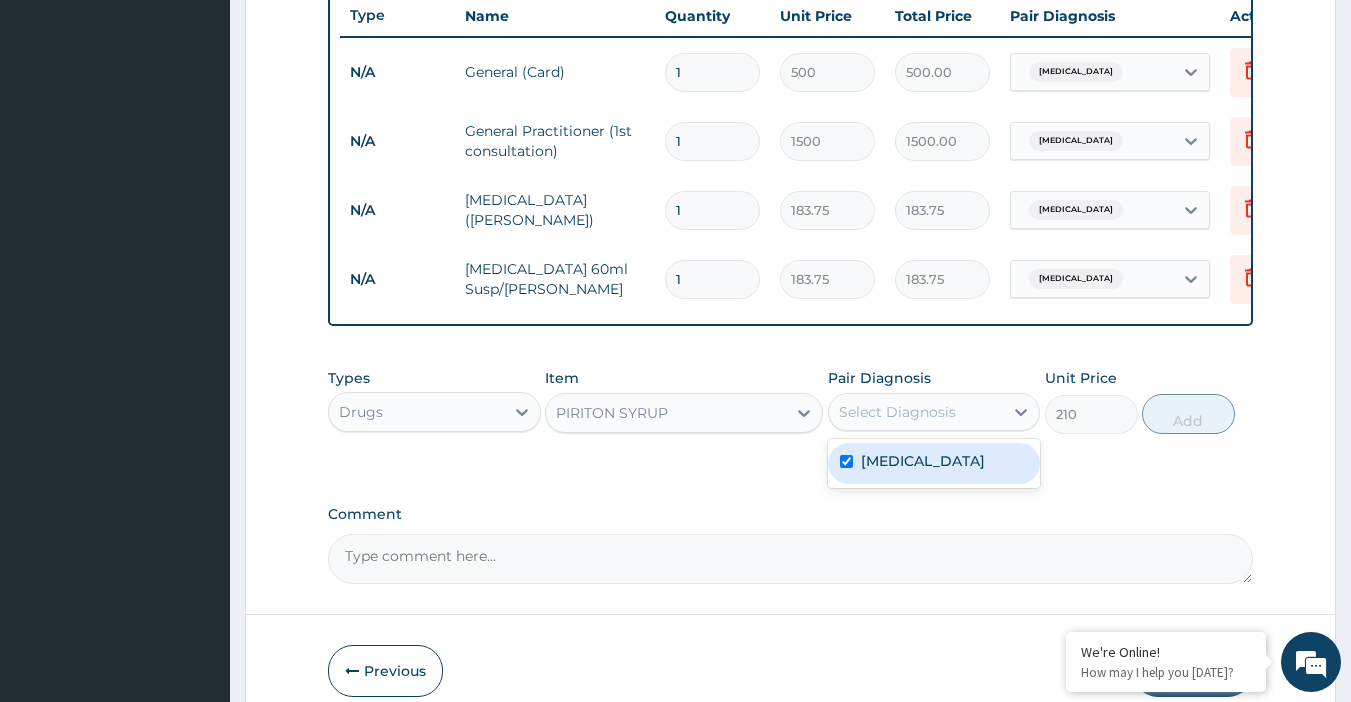 checkbox on "true" 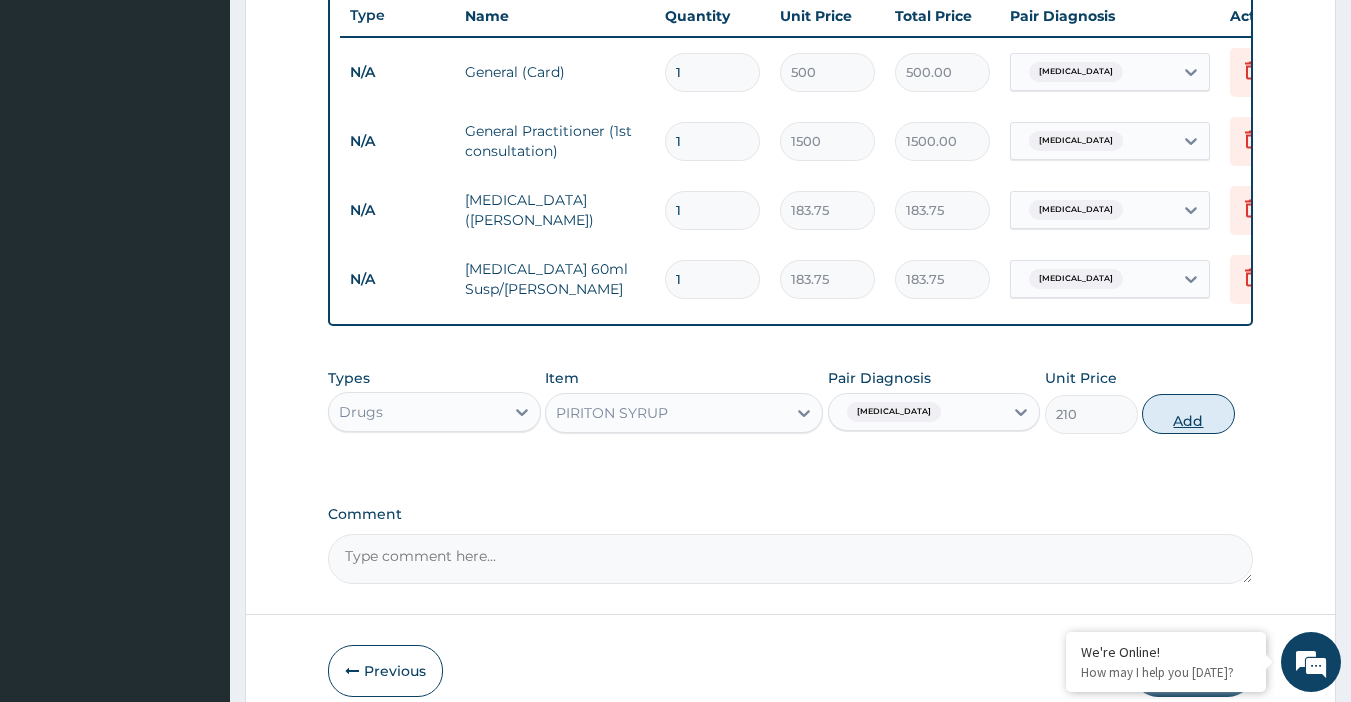 click on "Add" at bounding box center [1188, 414] 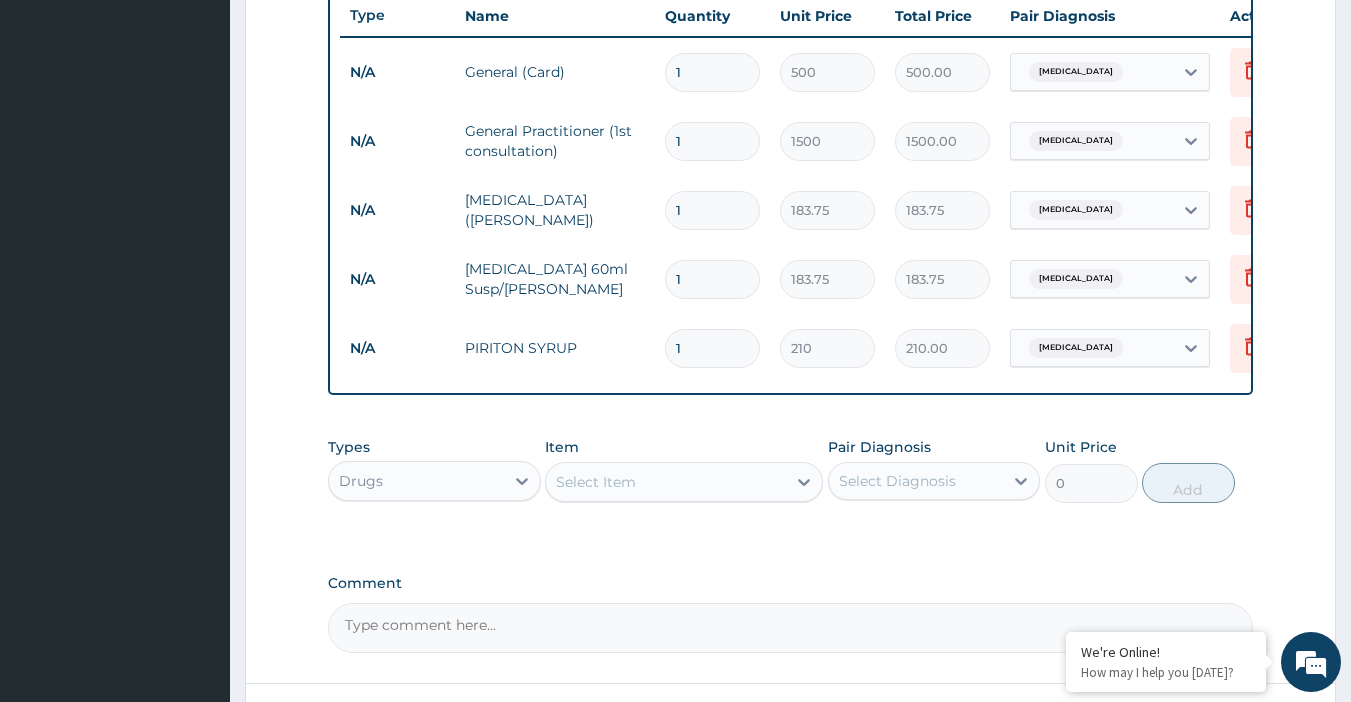 click on "Select Item" at bounding box center [666, 482] 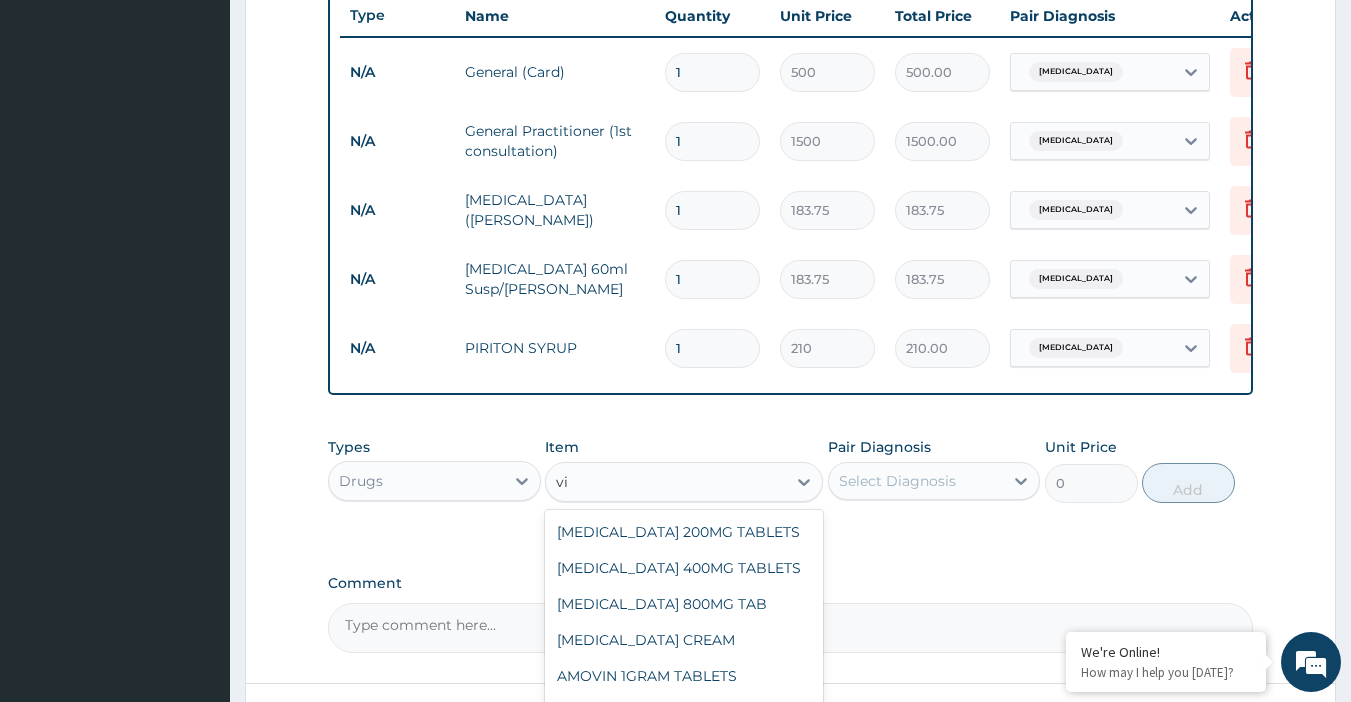 type on "v" 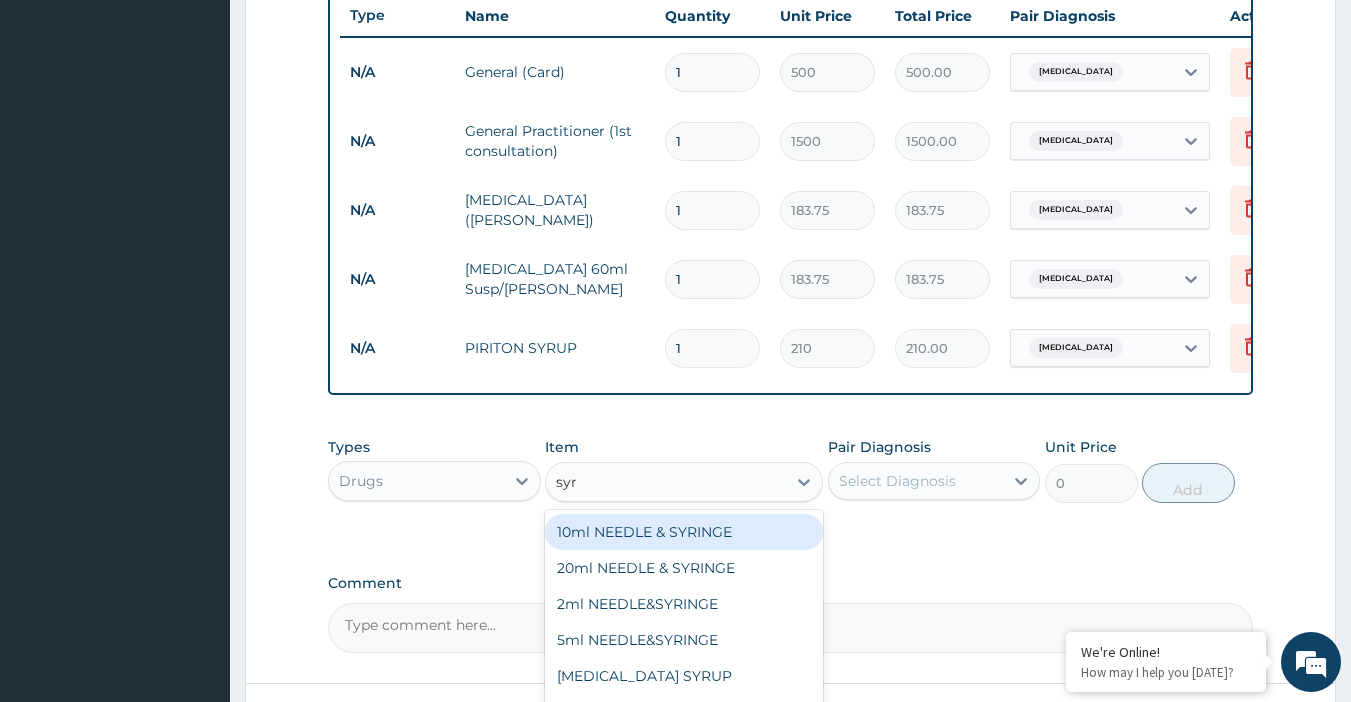 type on "syru" 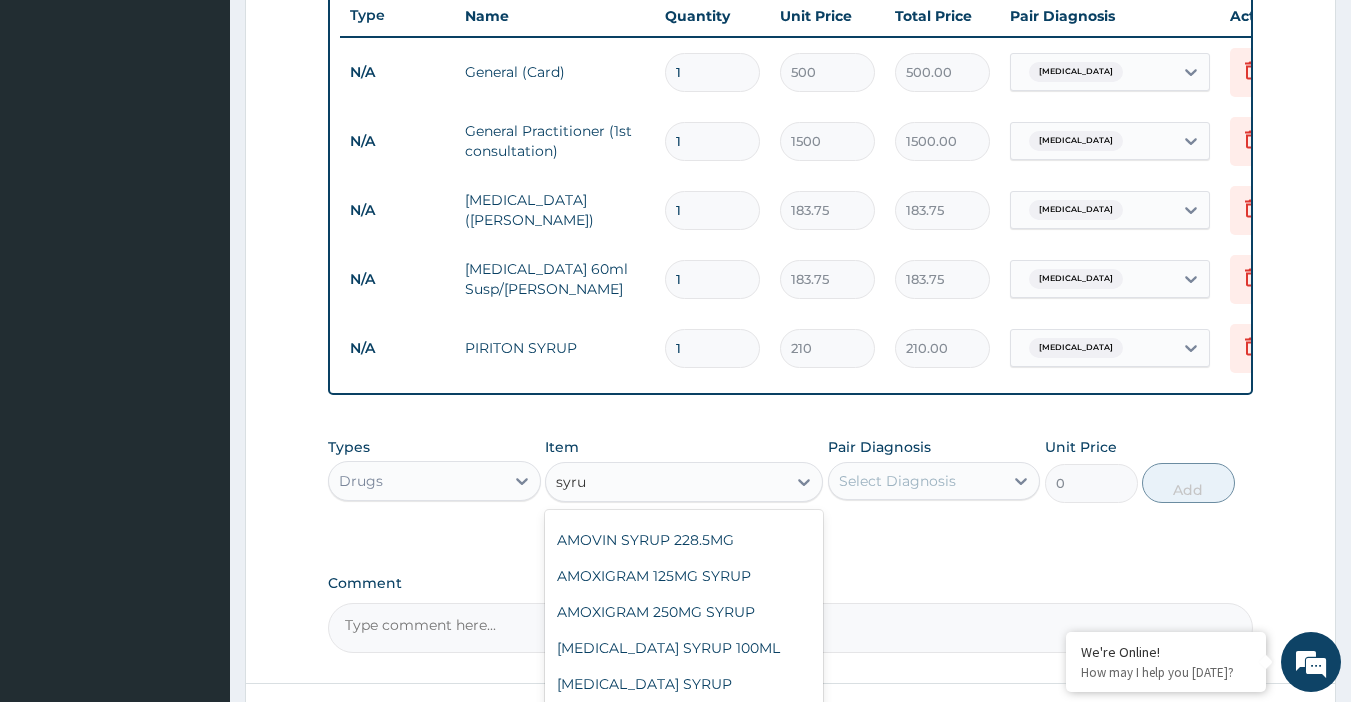 scroll, scrollTop: 0, scrollLeft: 0, axis: both 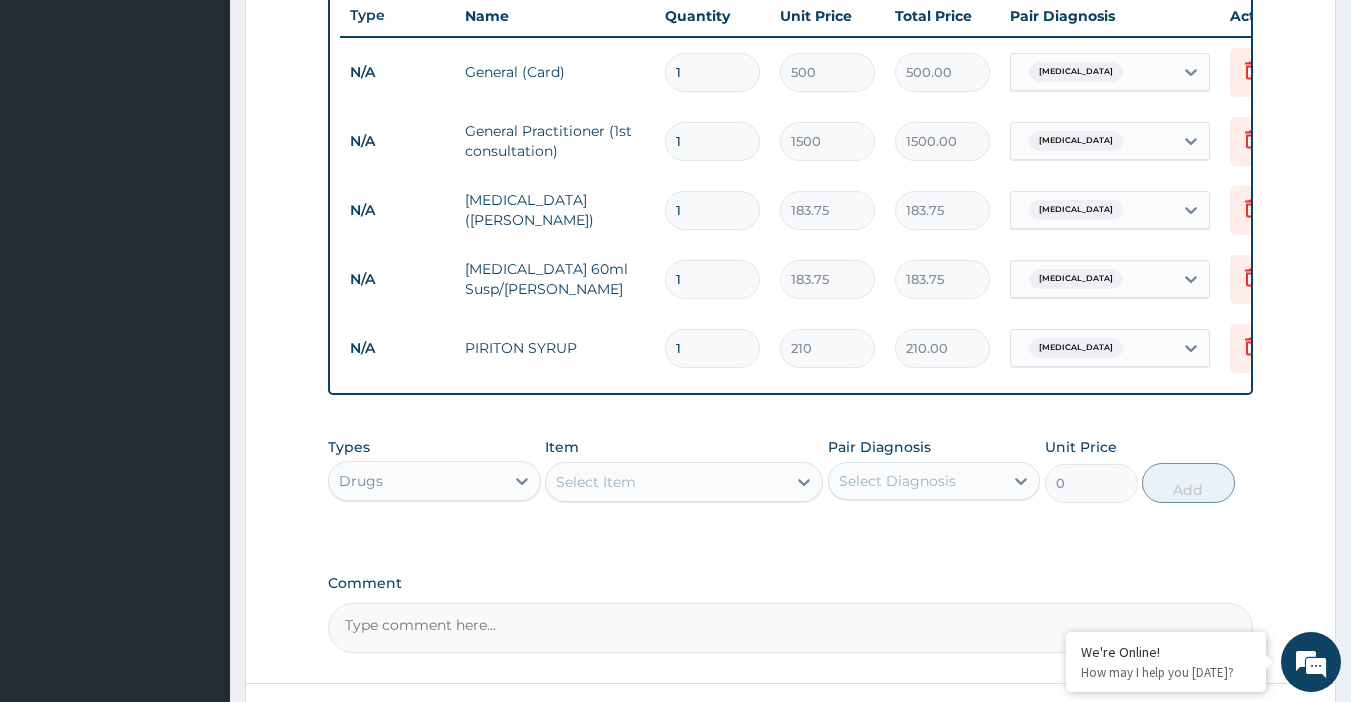 click on "Select Item" at bounding box center [684, 482] 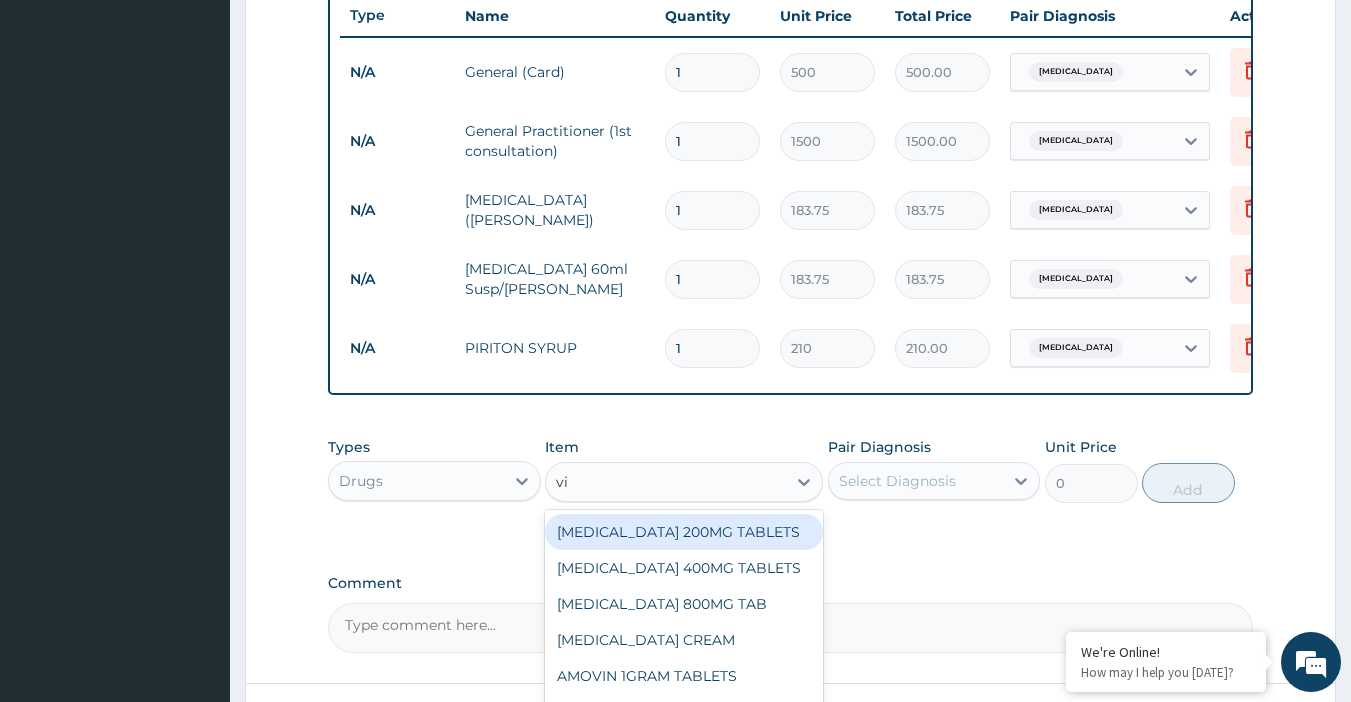 type on "vit" 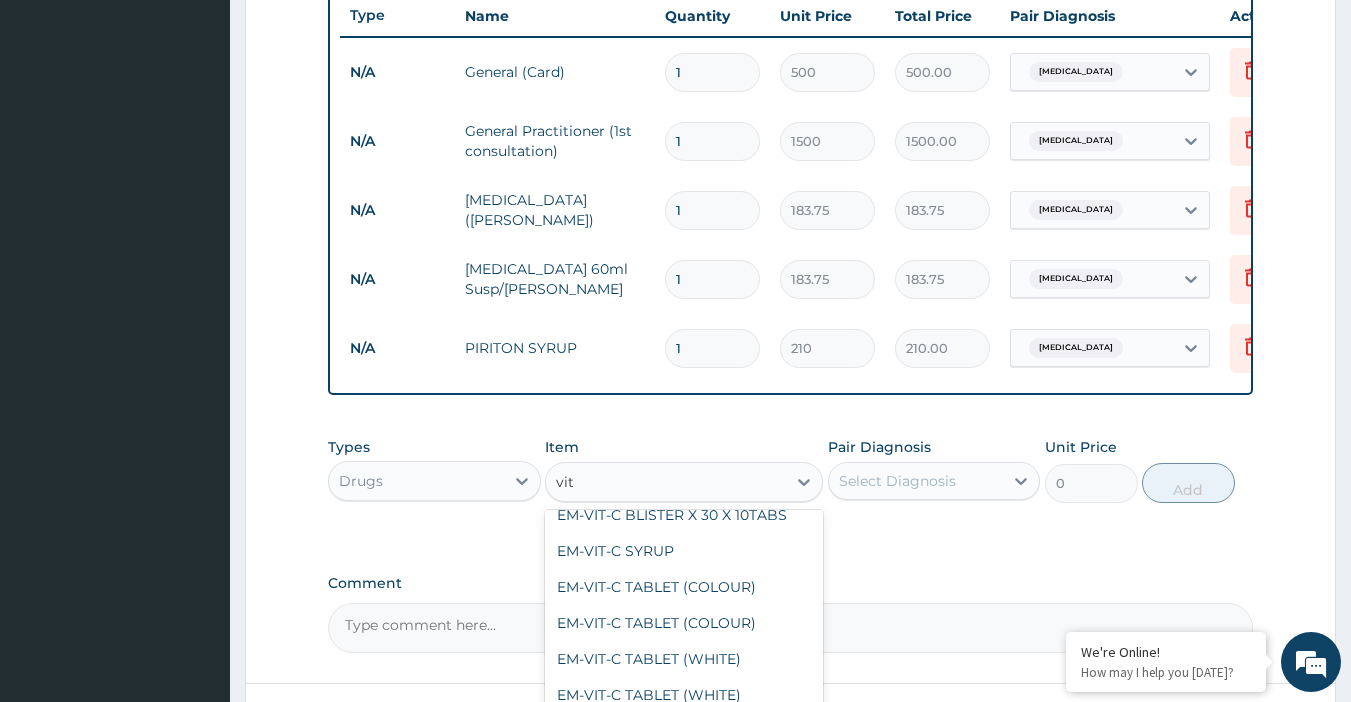 scroll, scrollTop: 400, scrollLeft: 0, axis: vertical 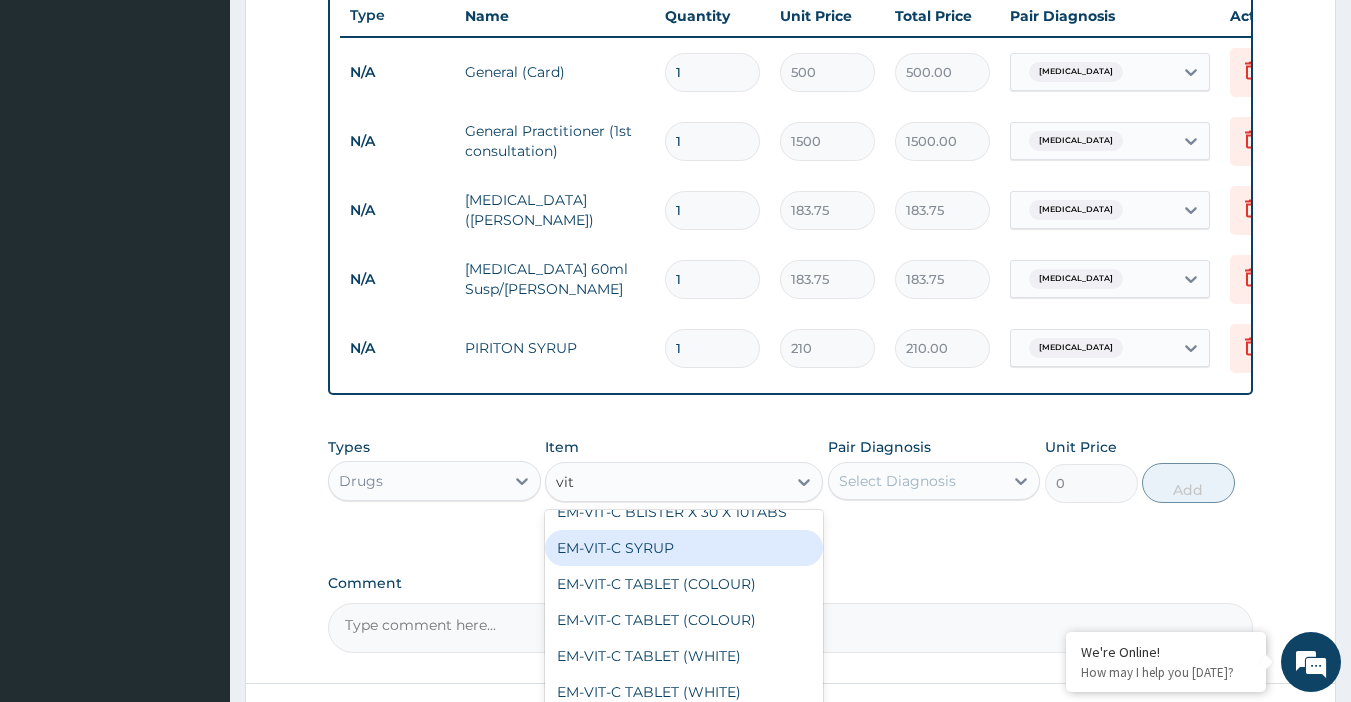 click on "EM-VIT-C SYRUP" at bounding box center (684, 548) 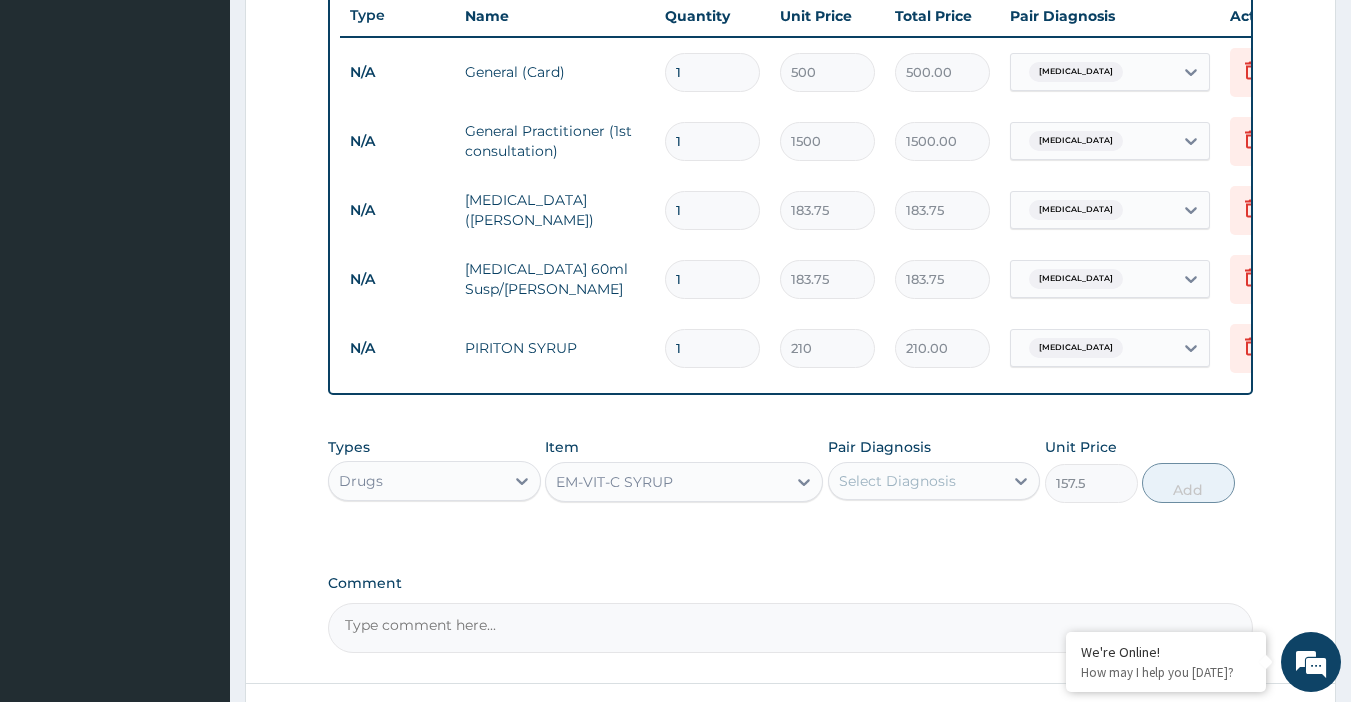 click on "Pair Diagnosis" at bounding box center [879, 447] 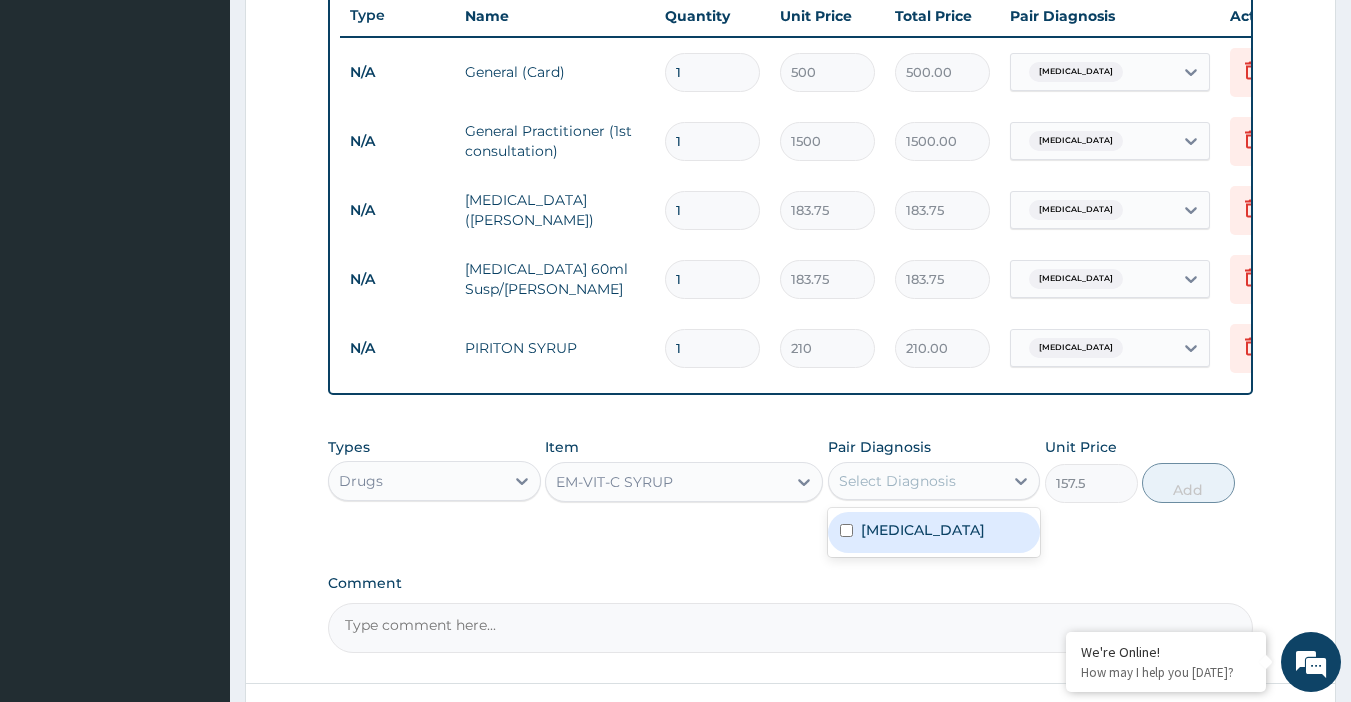 click on "Select Diagnosis" at bounding box center (897, 481) 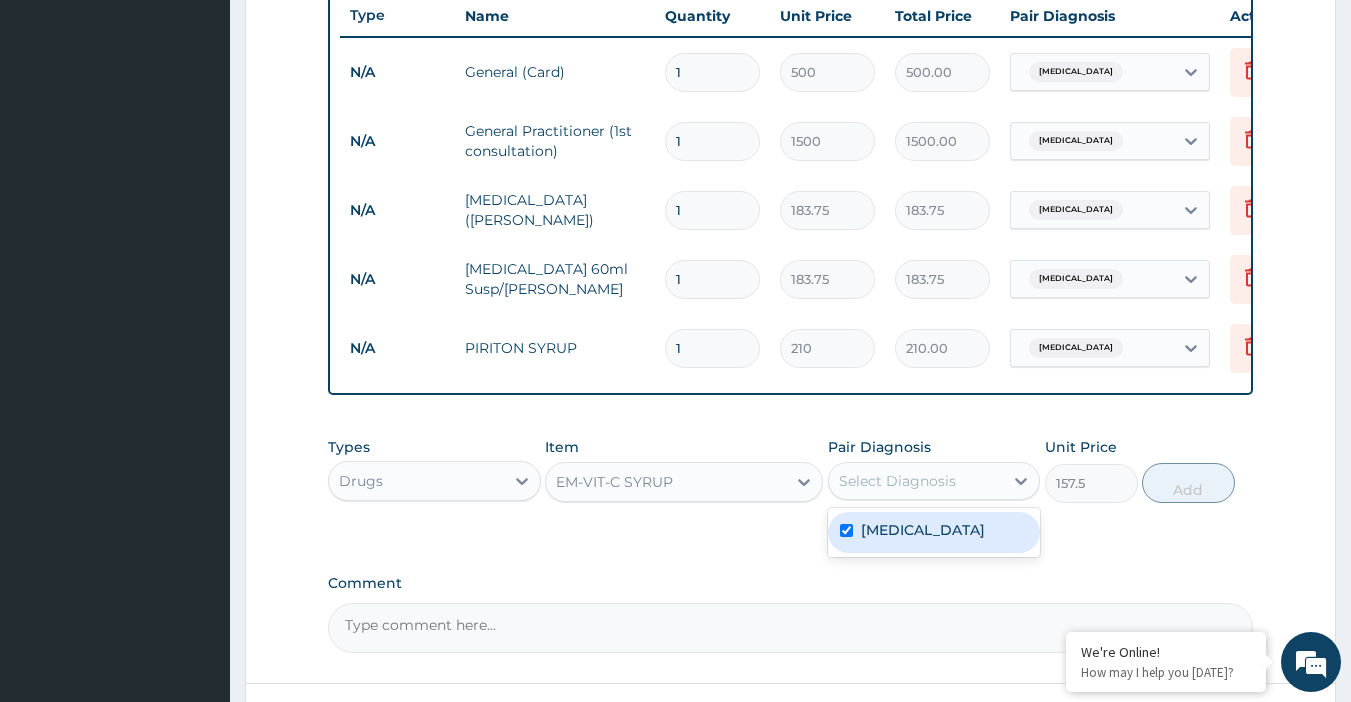 checkbox on "true" 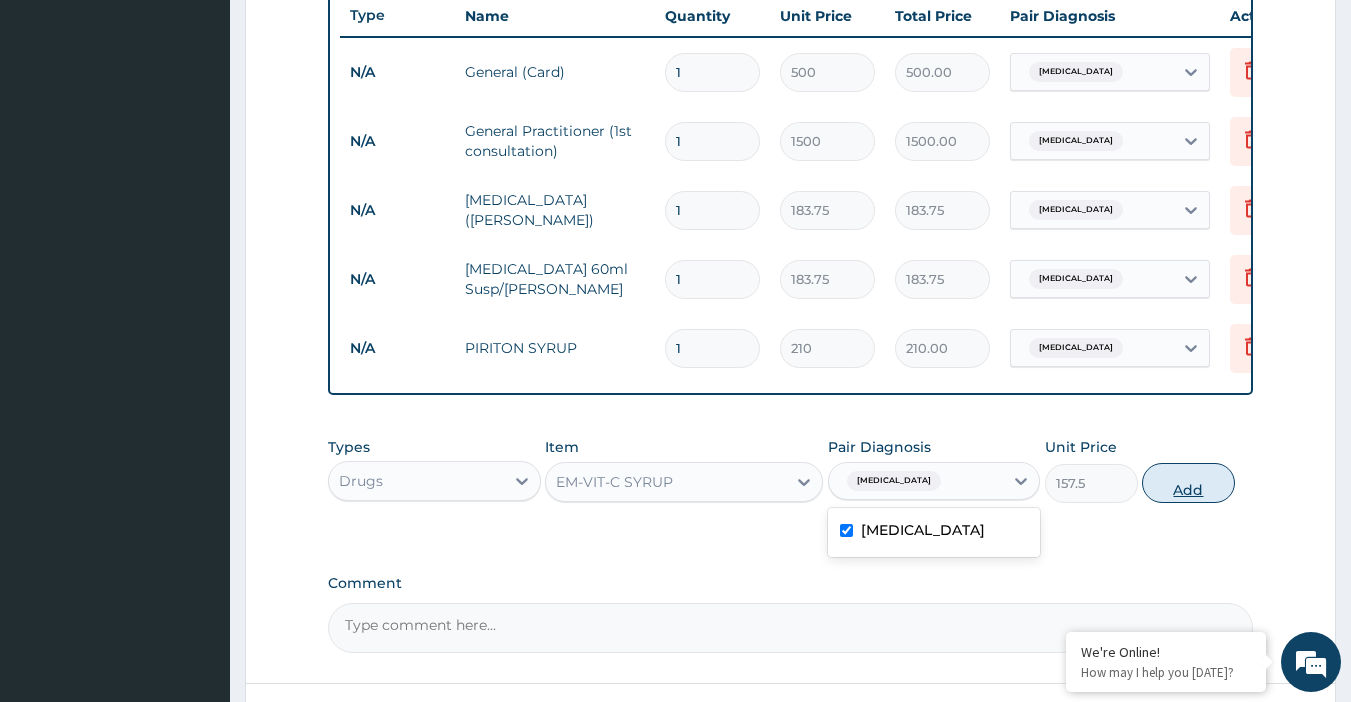 click on "Add" at bounding box center (1188, 483) 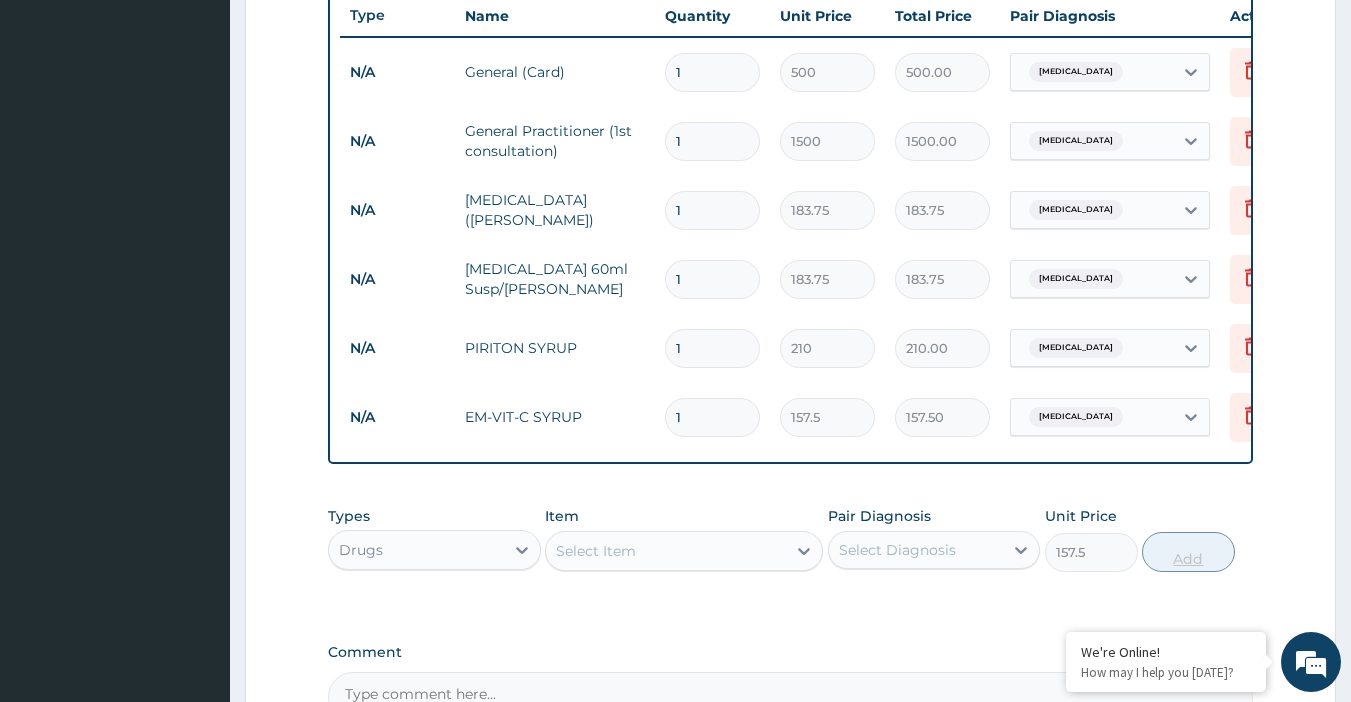 type on "0" 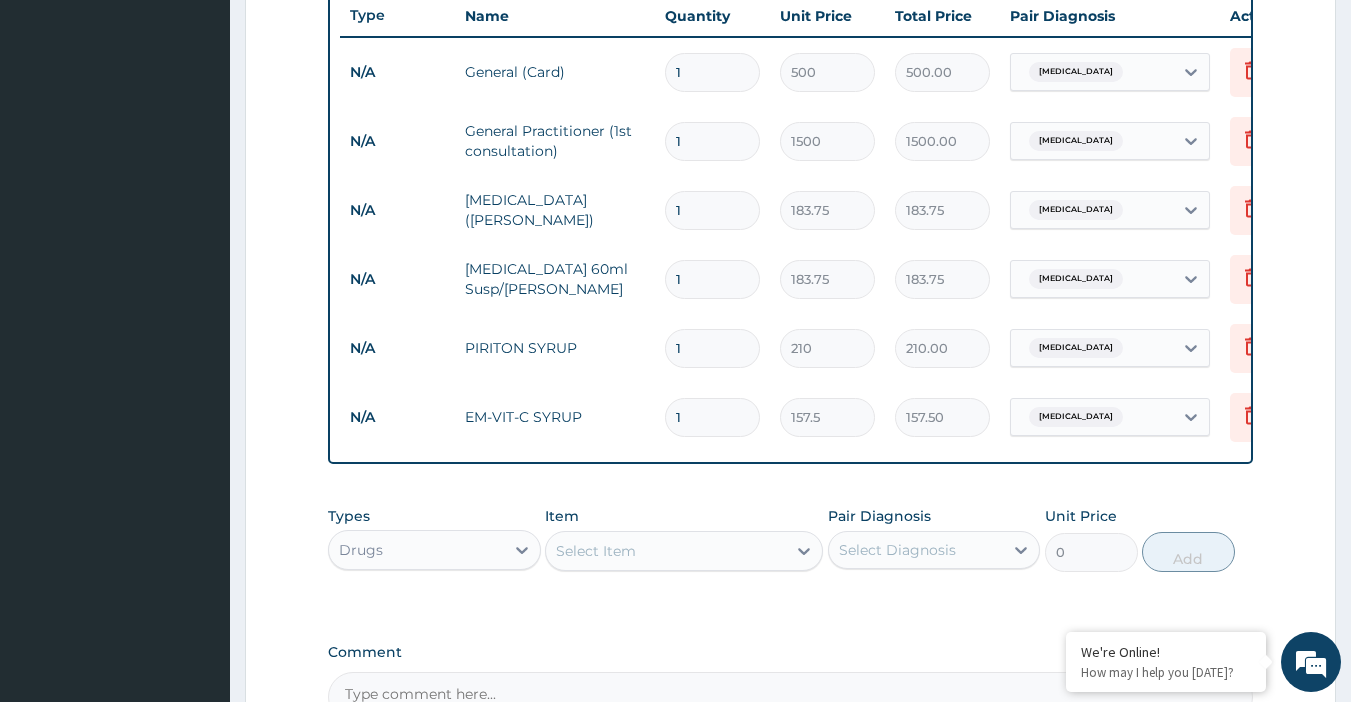 click on "Select Item" at bounding box center [666, 551] 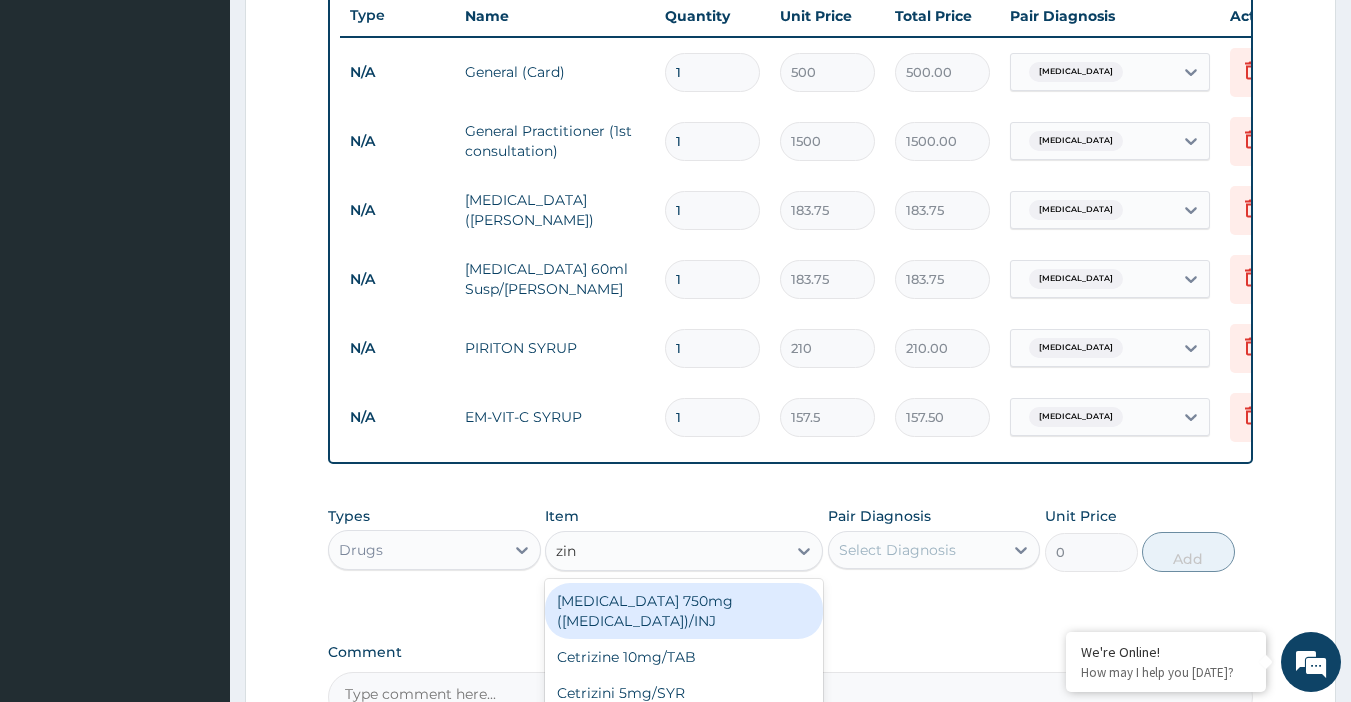 type on "zinc" 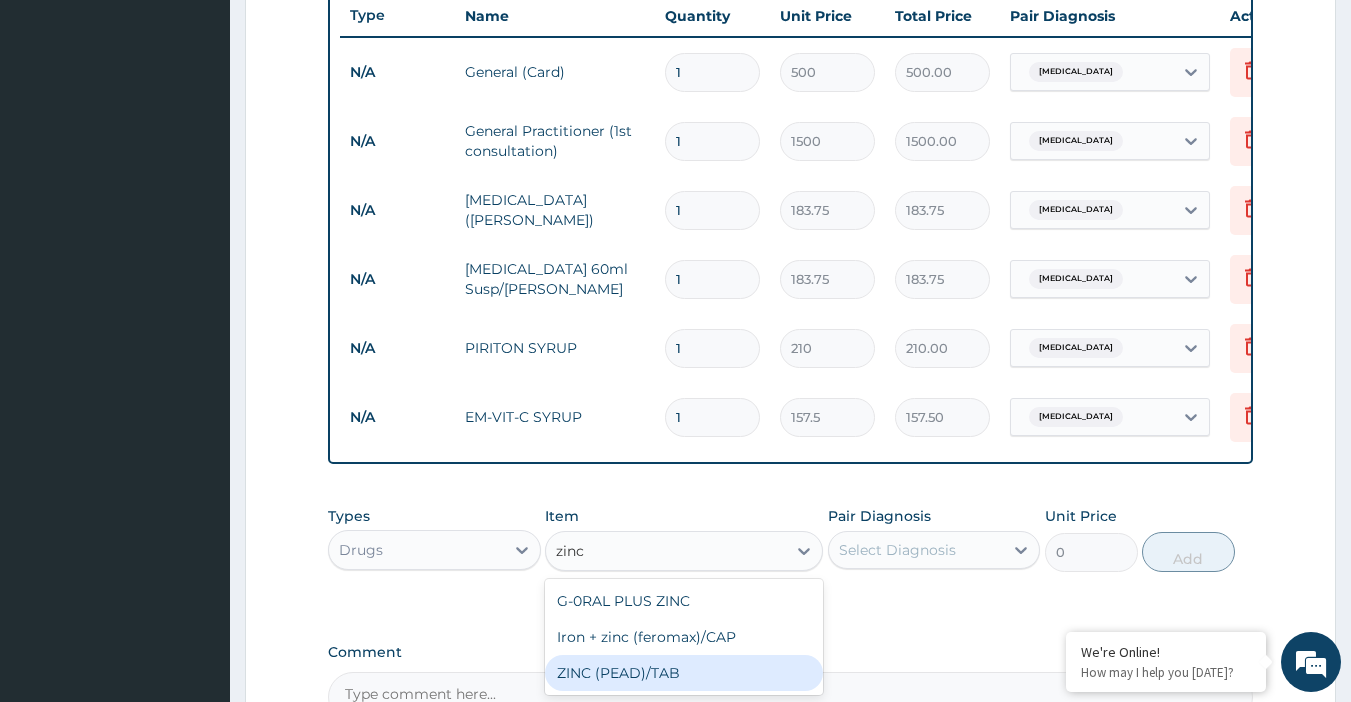 click on "ZINC (PEAD)/TAB" at bounding box center (684, 673) 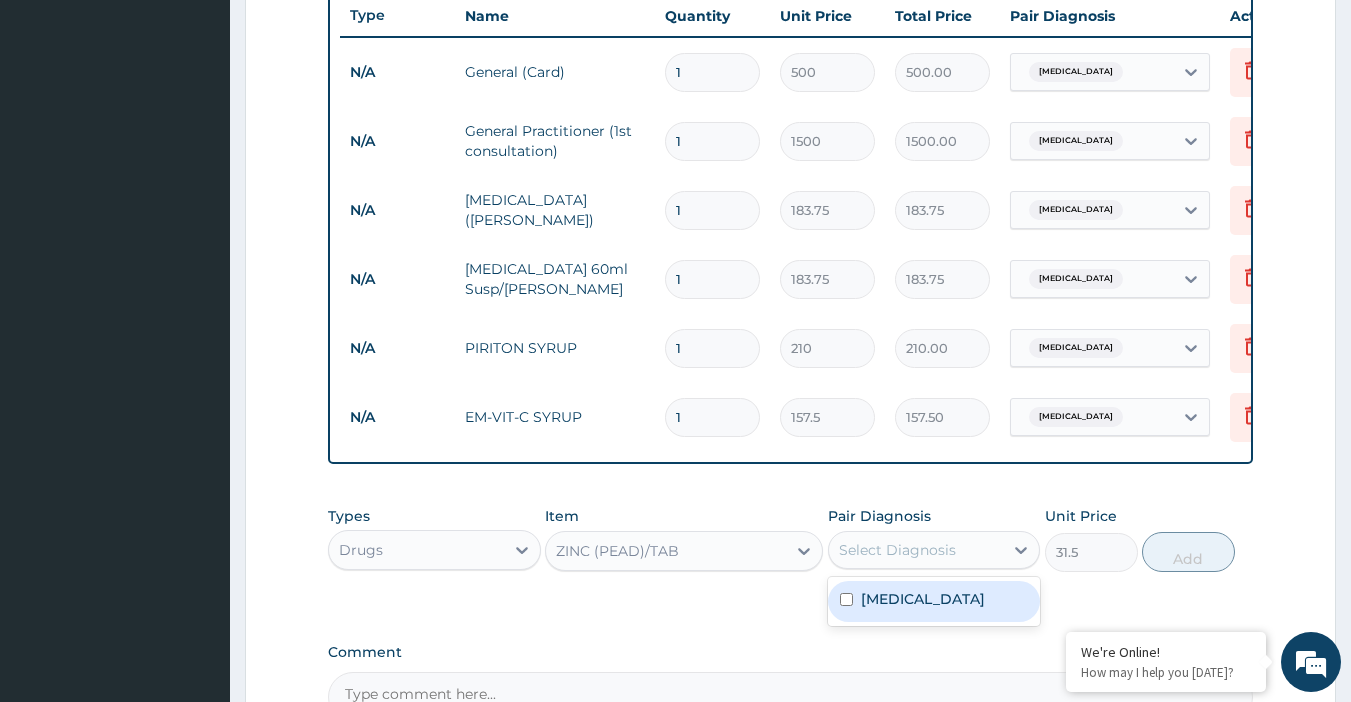 click on "Select Diagnosis" at bounding box center [897, 550] 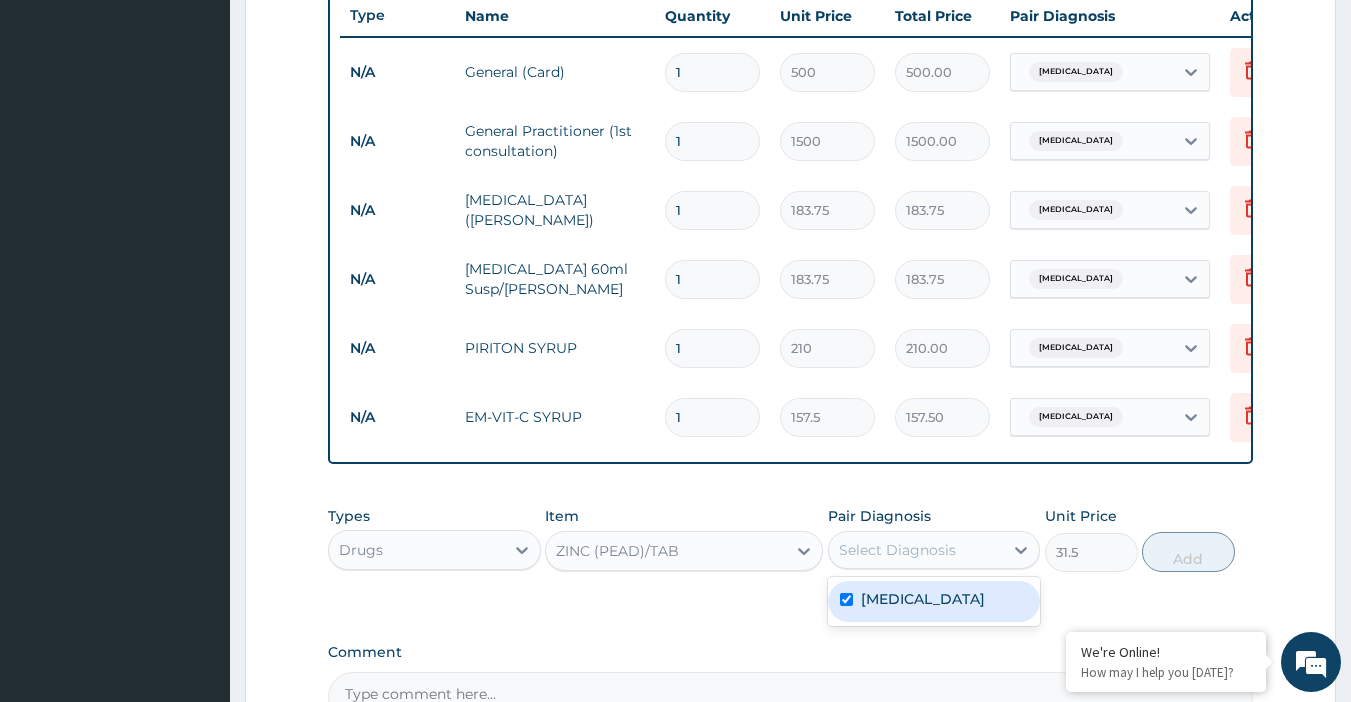 checkbox on "true" 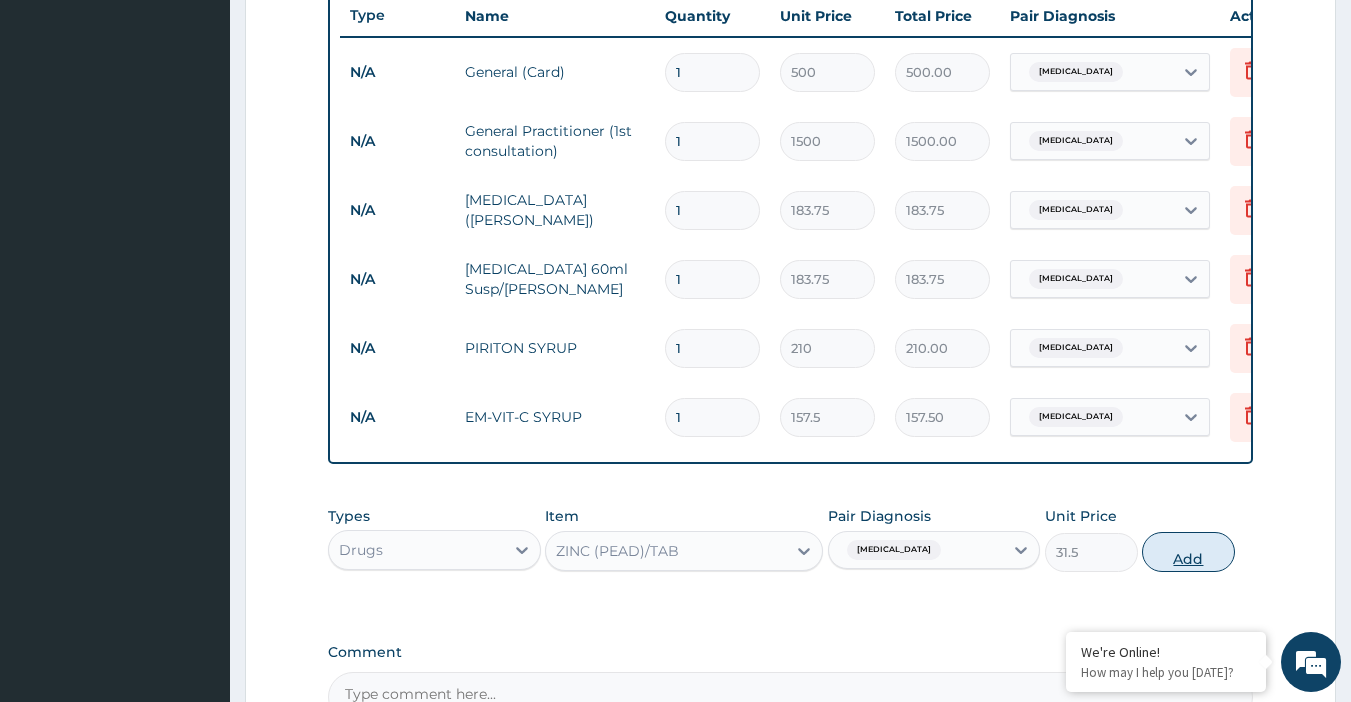 click on "Add" at bounding box center (1188, 552) 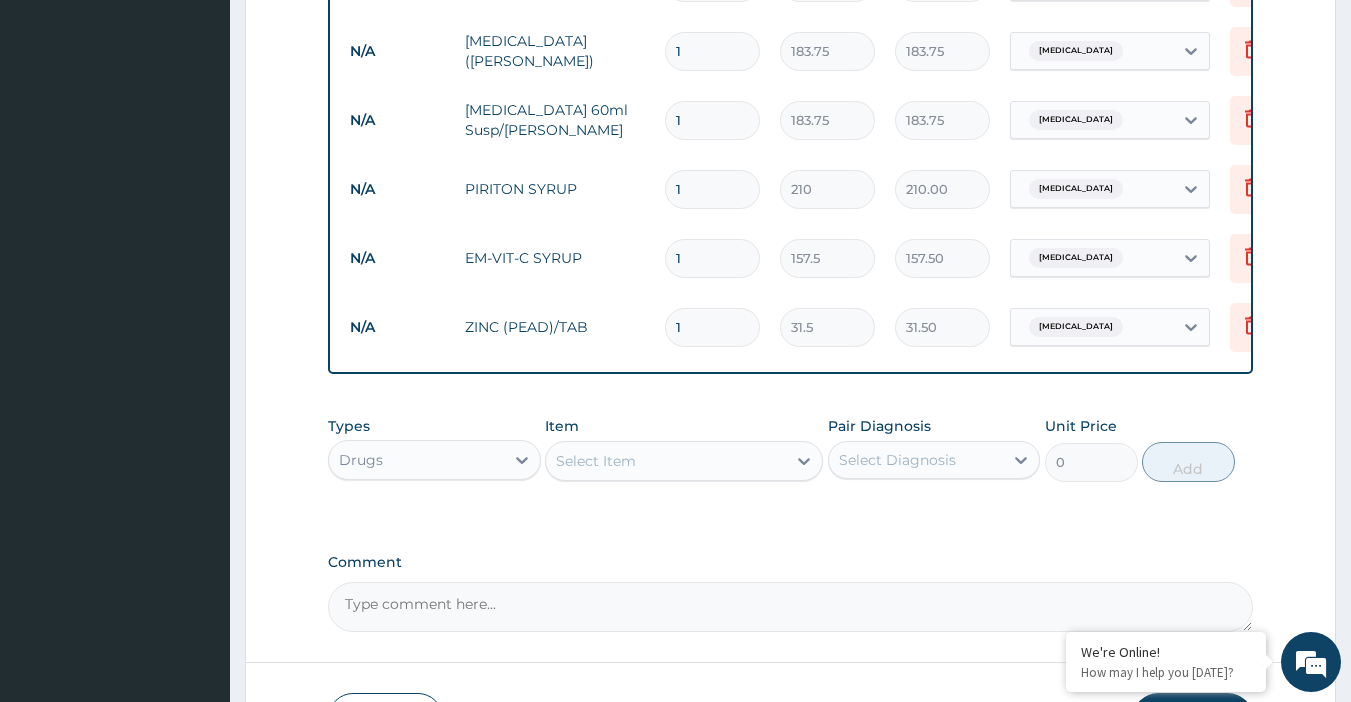 scroll, scrollTop: 960, scrollLeft: 0, axis: vertical 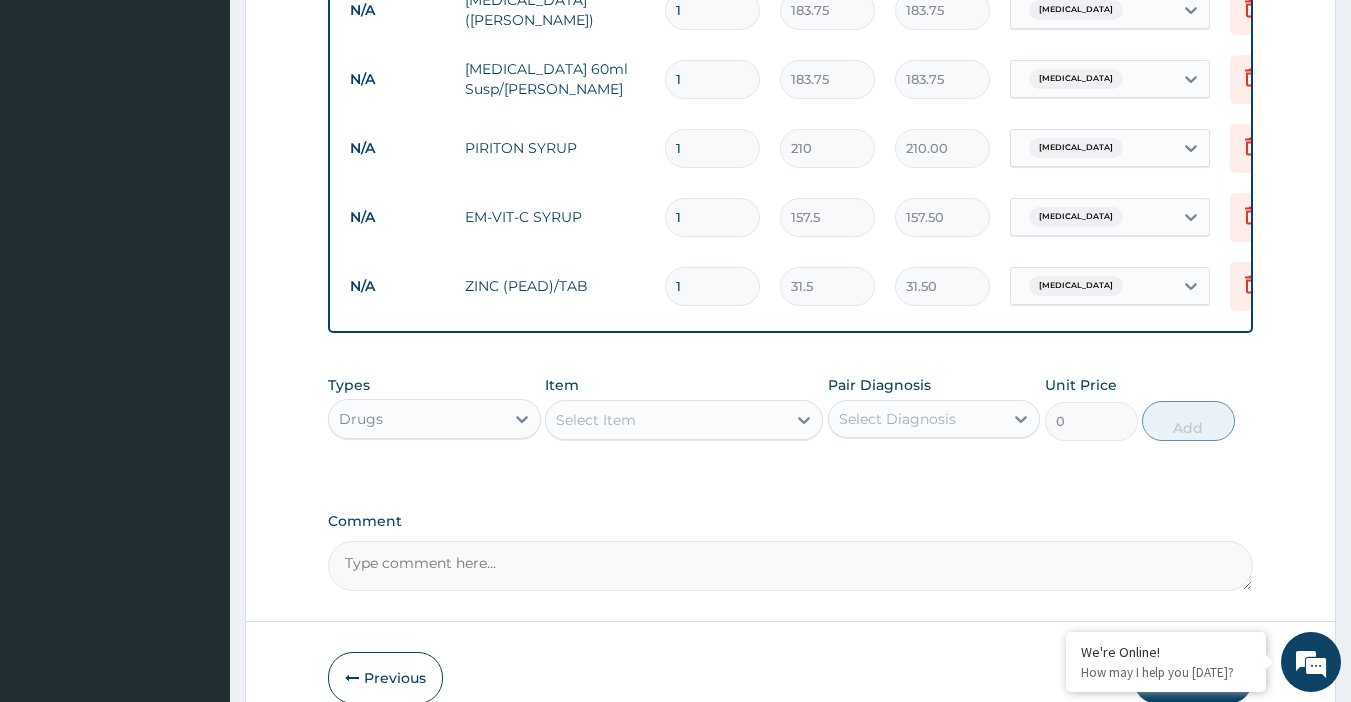 click on "Select Item" at bounding box center (596, 420) 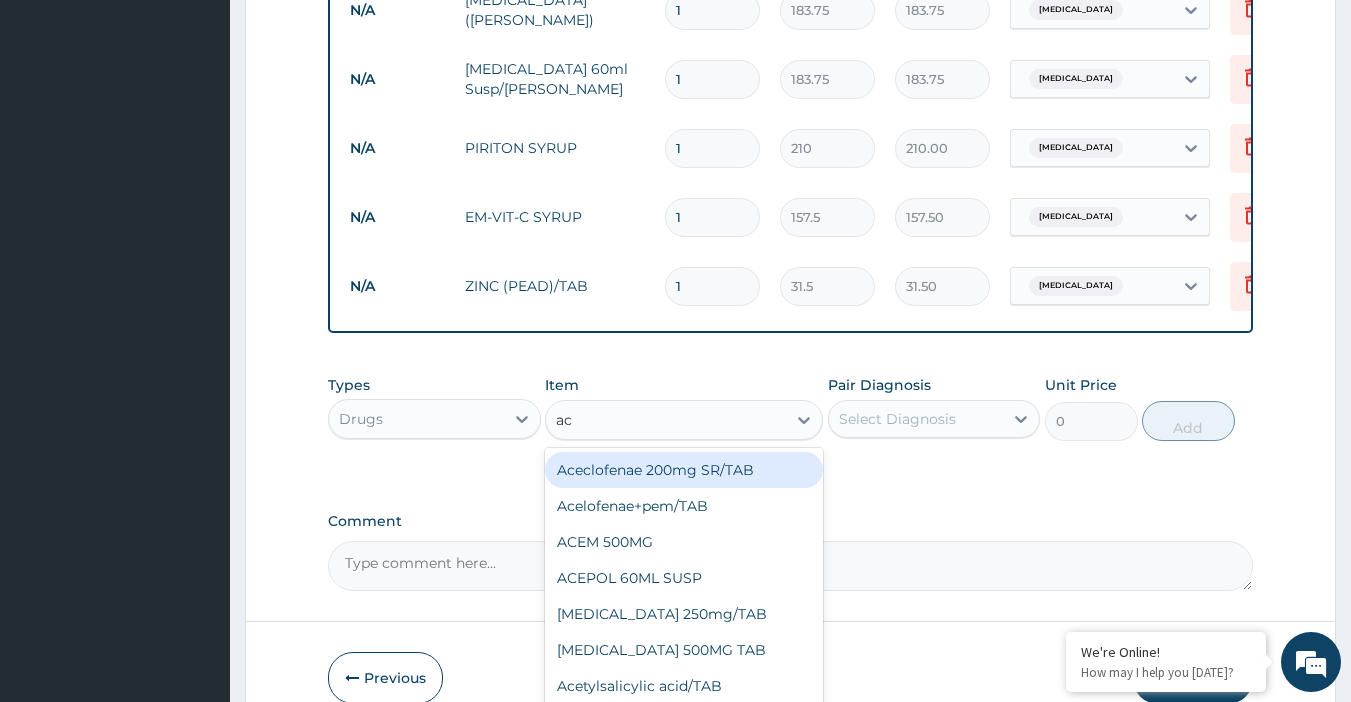 type on "act" 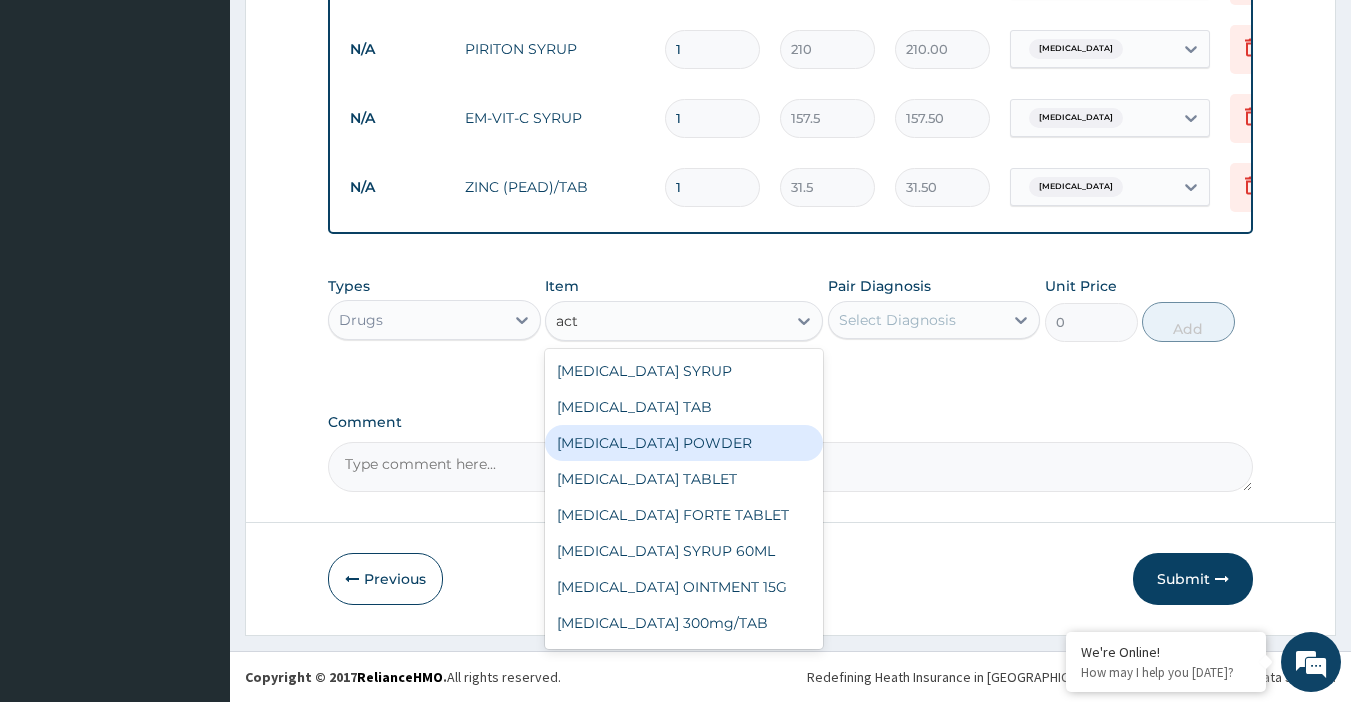 scroll, scrollTop: 1074, scrollLeft: 0, axis: vertical 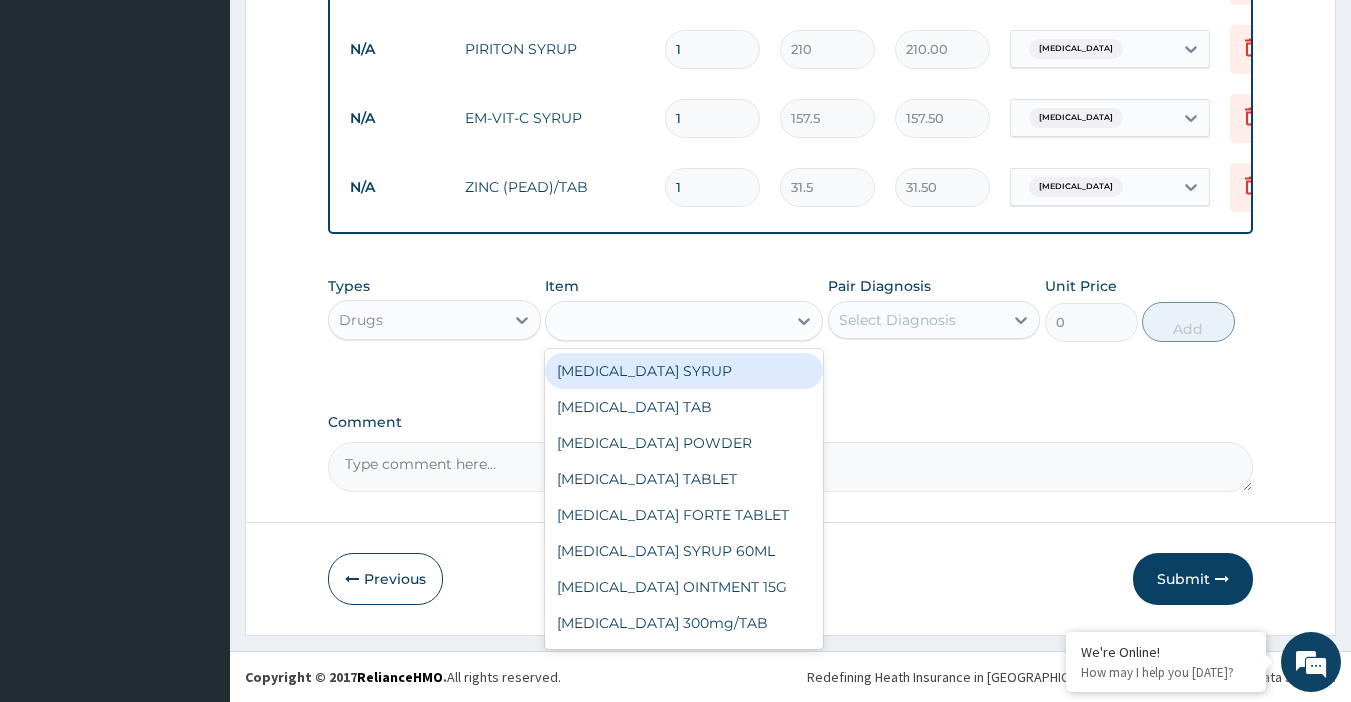 click on "act" at bounding box center (666, 321) 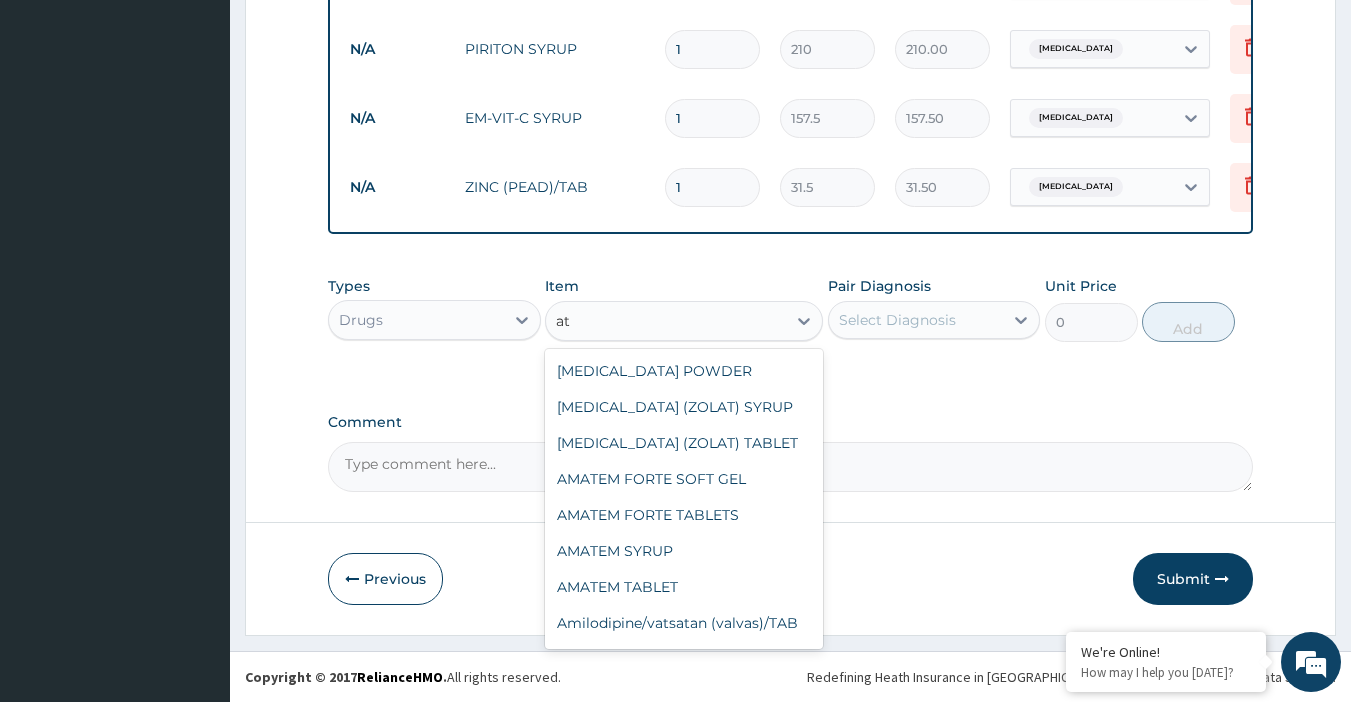 type on "a" 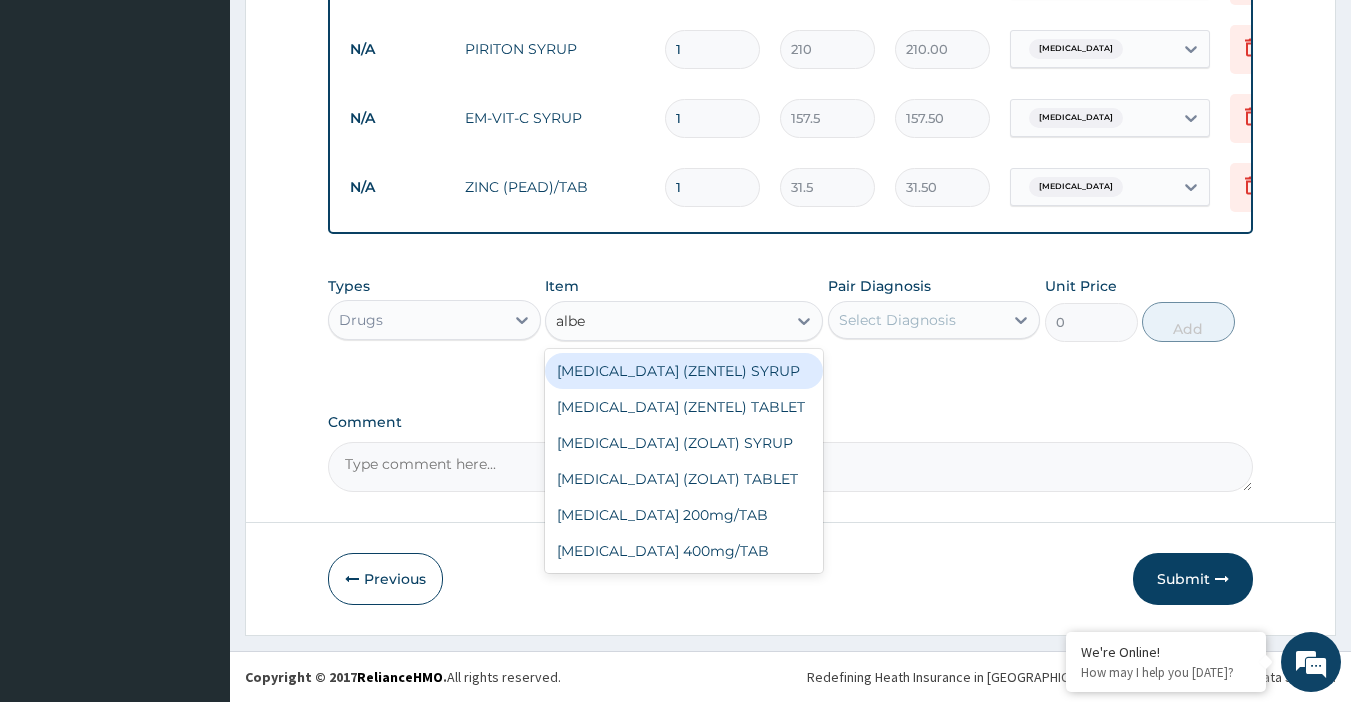 type on "alben" 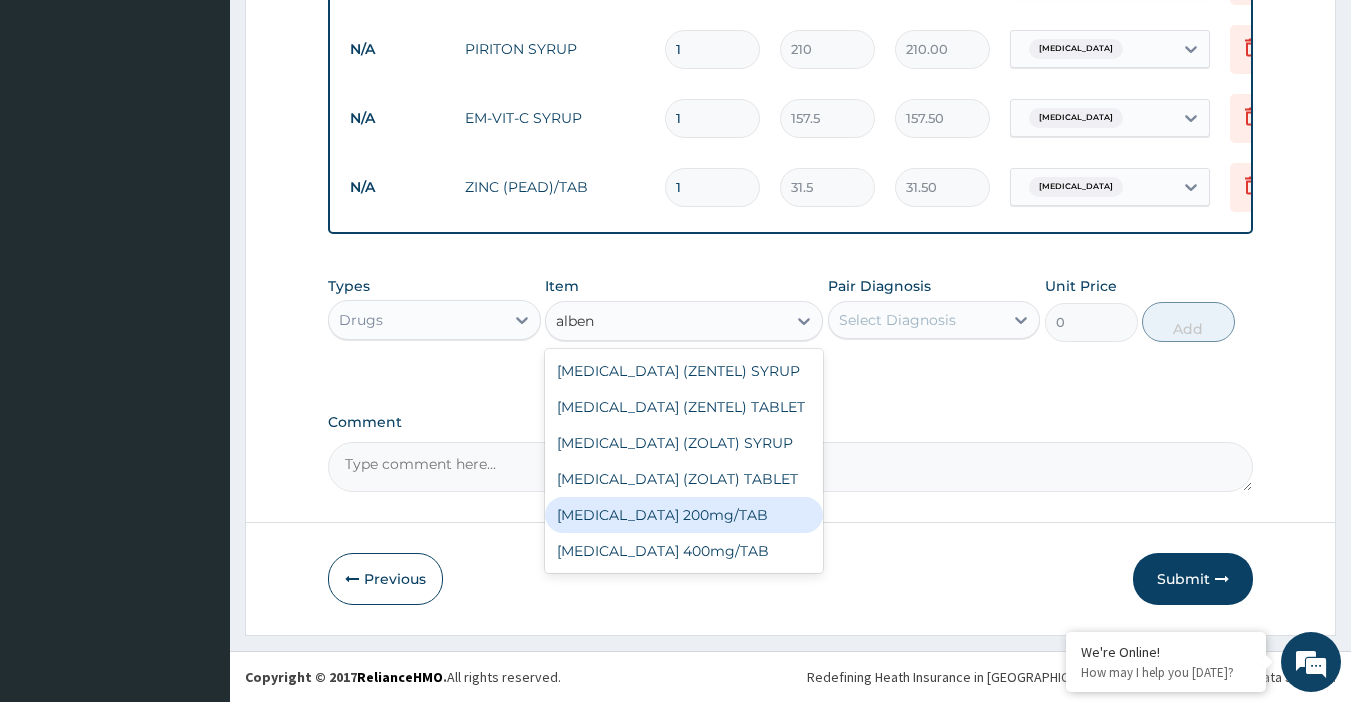 click on "[MEDICAL_DATA] 200mg/TAB" at bounding box center [684, 515] 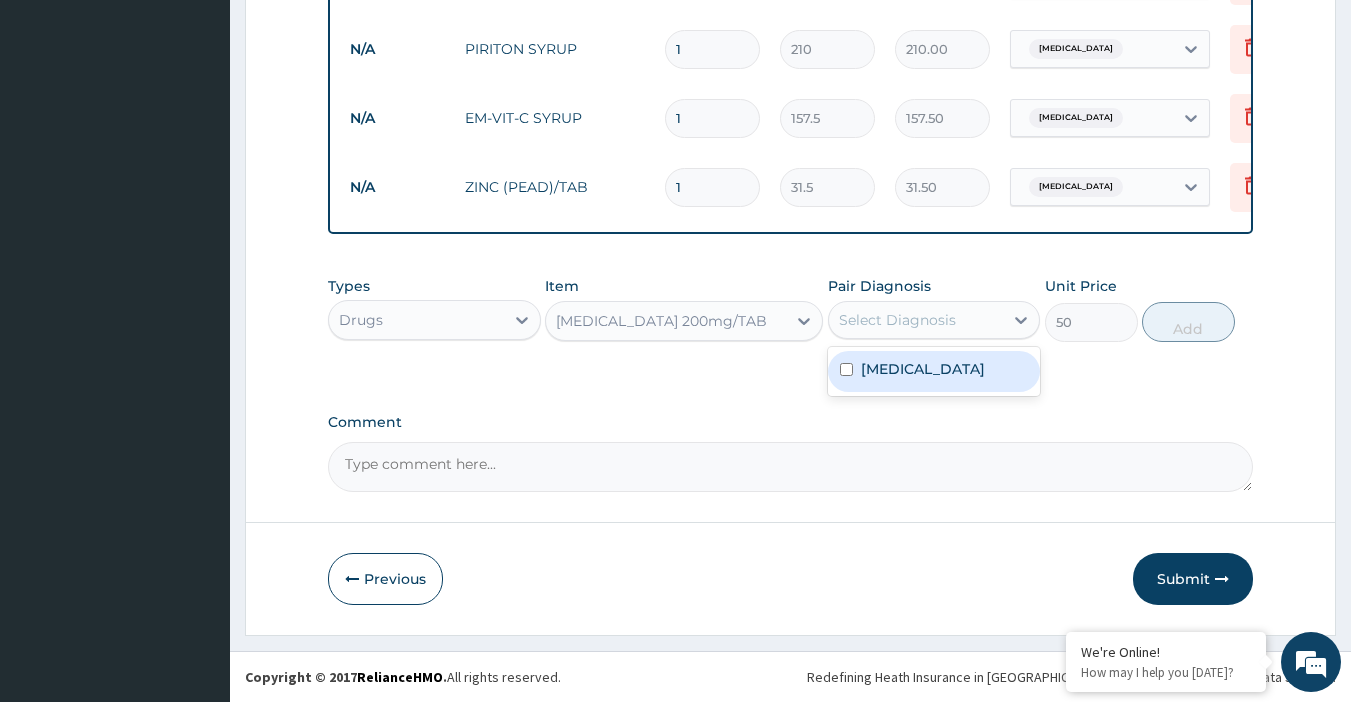 click on "Select Diagnosis" at bounding box center [916, 320] 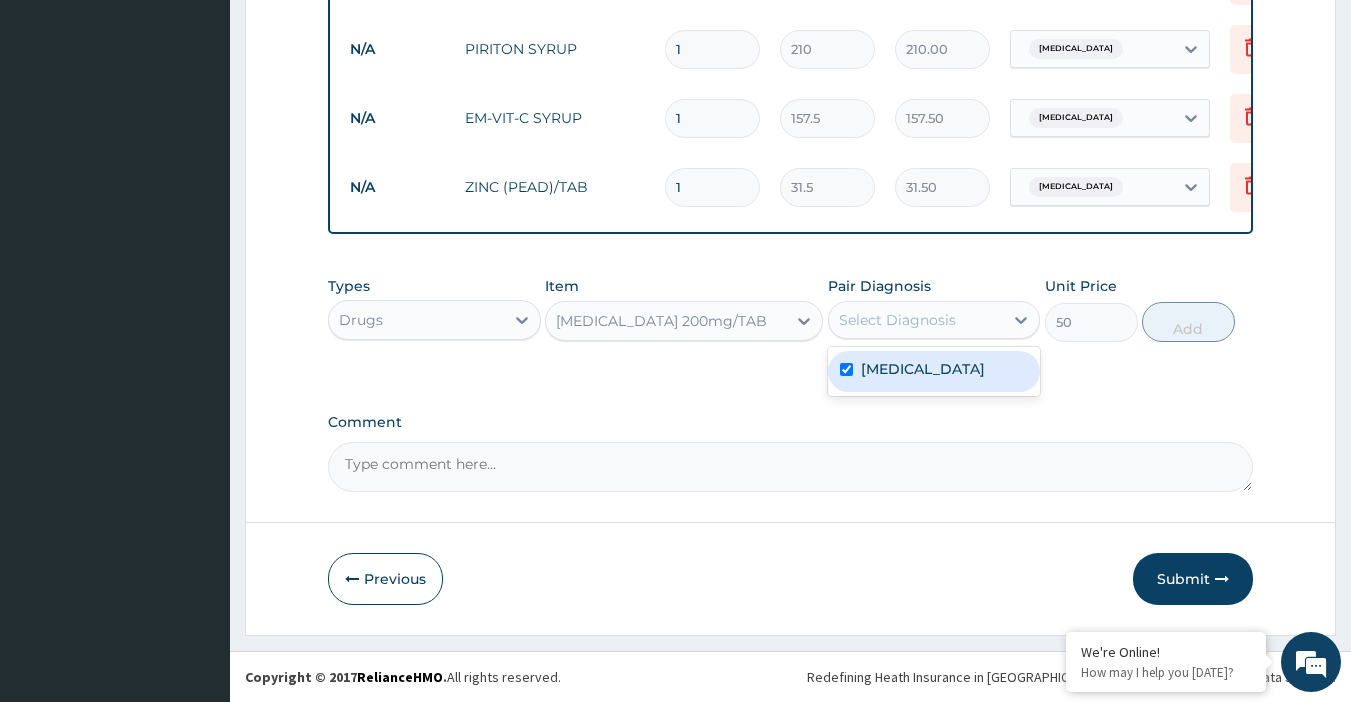 checkbox on "true" 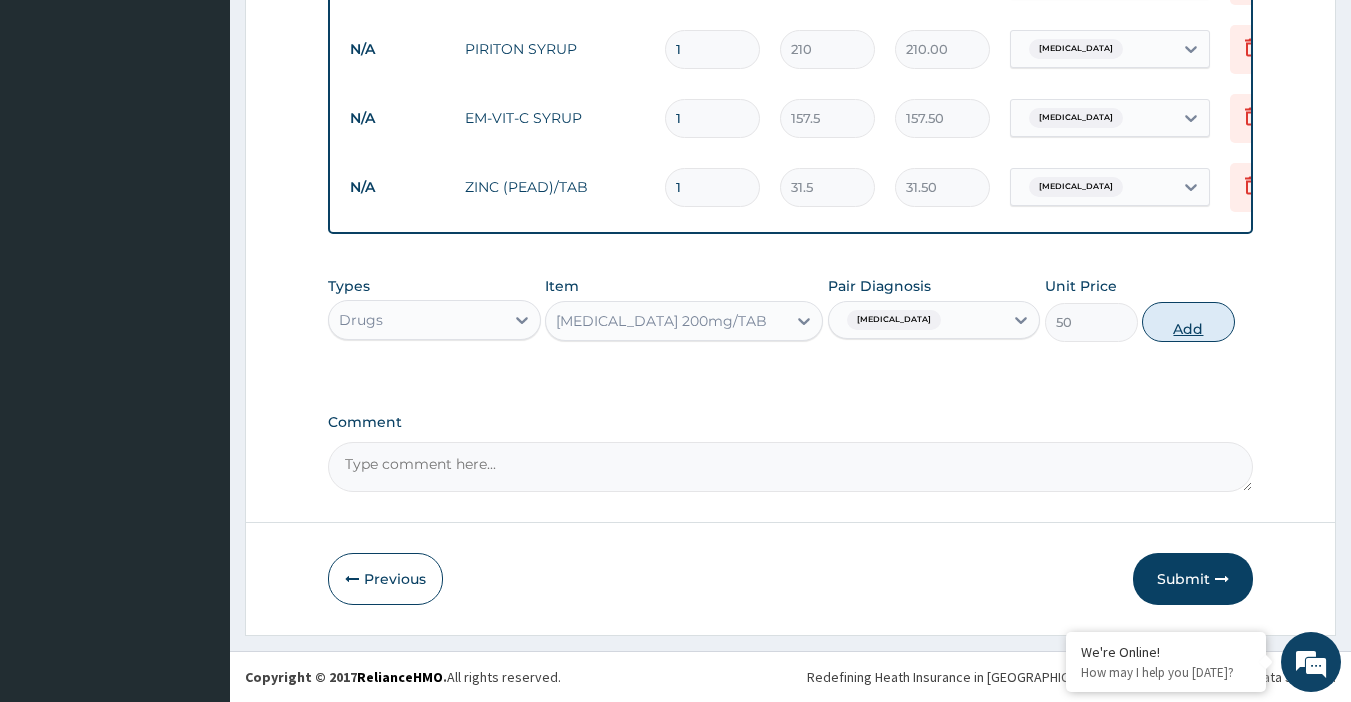 click on "Add" at bounding box center (1188, 322) 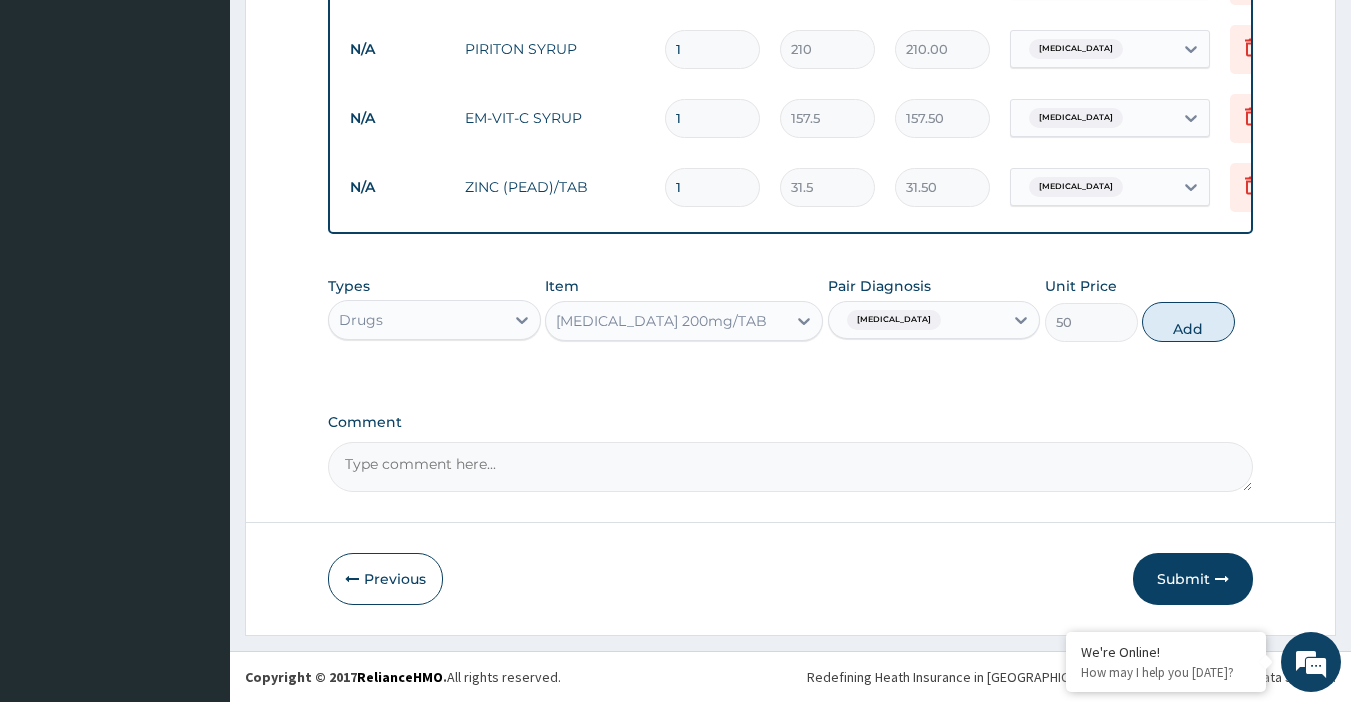 type on "0" 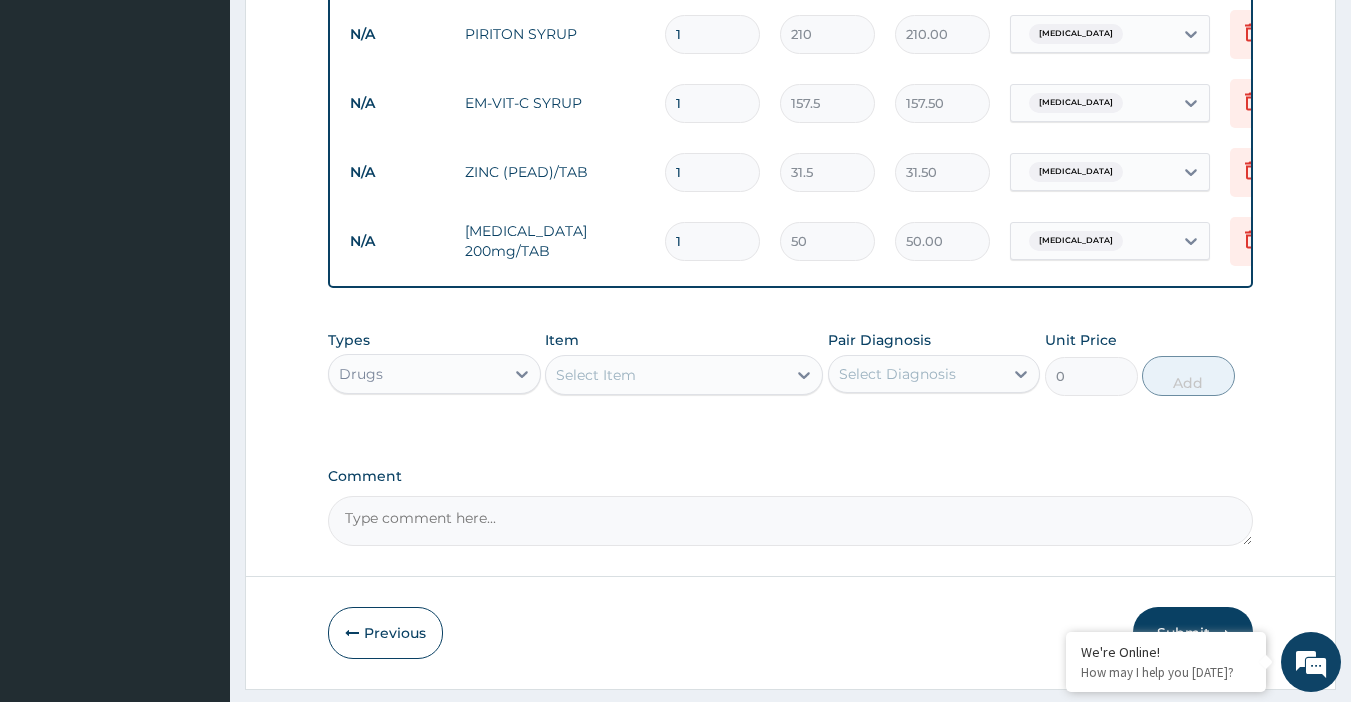 type 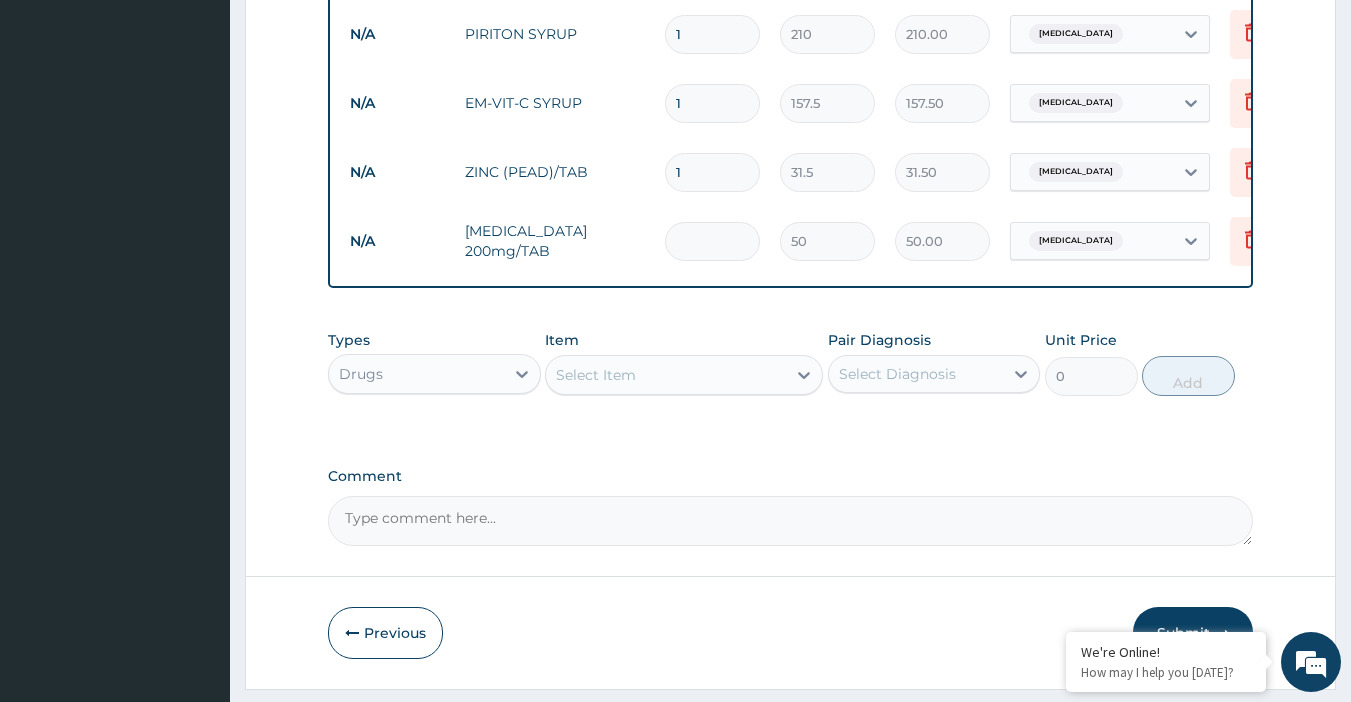 type on "0.00" 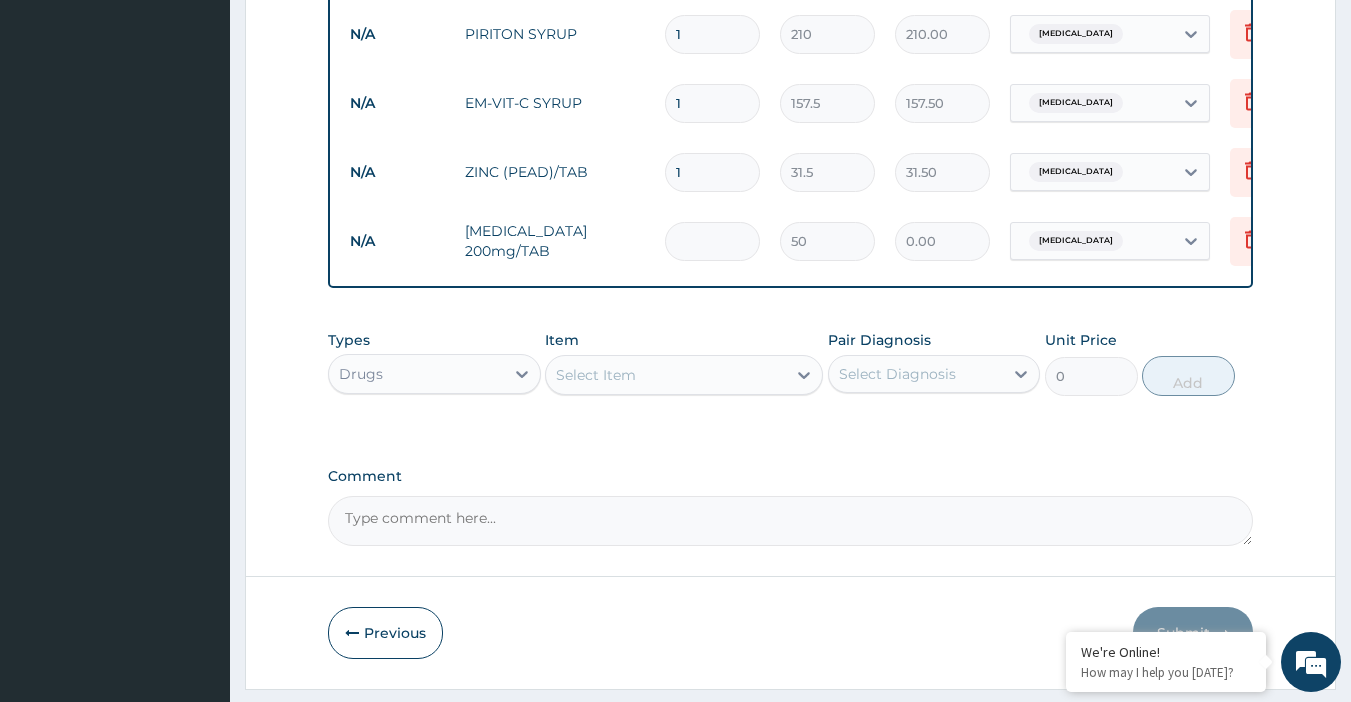 type on "5" 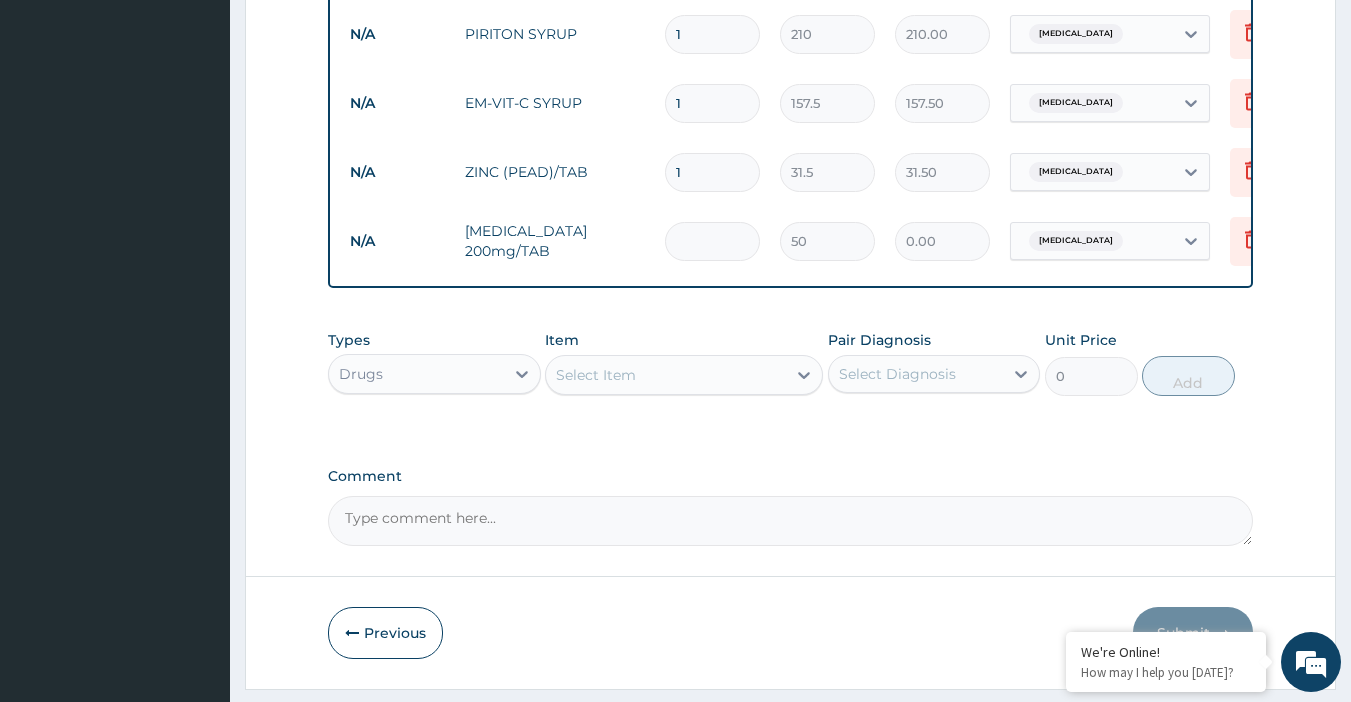 type on "250.00" 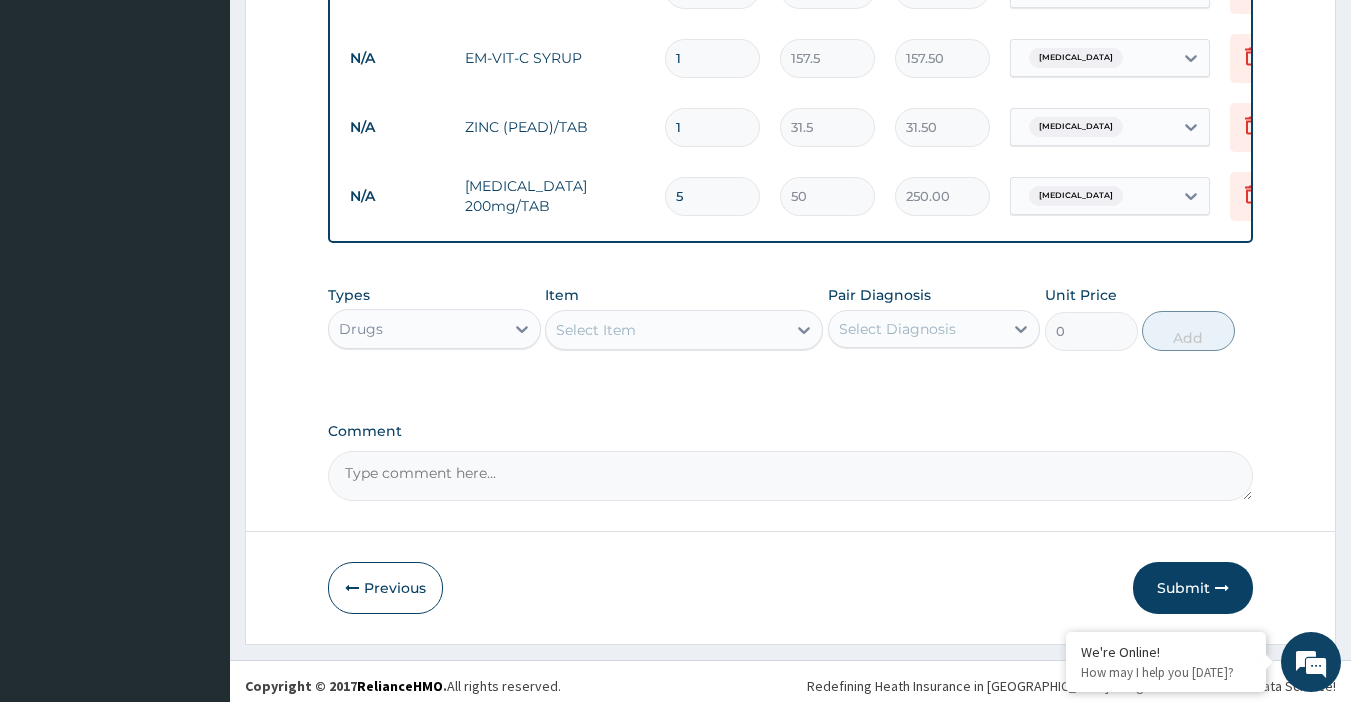 scroll, scrollTop: 1143, scrollLeft: 0, axis: vertical 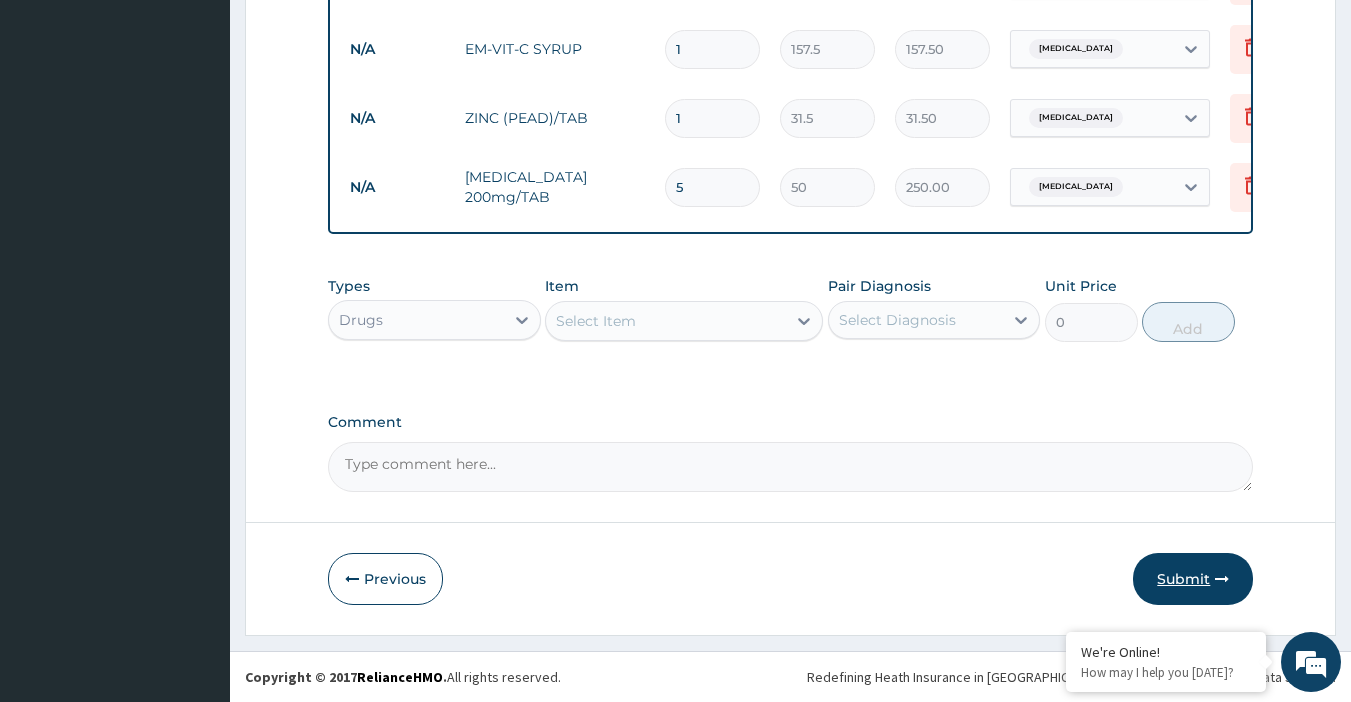 type on "5" 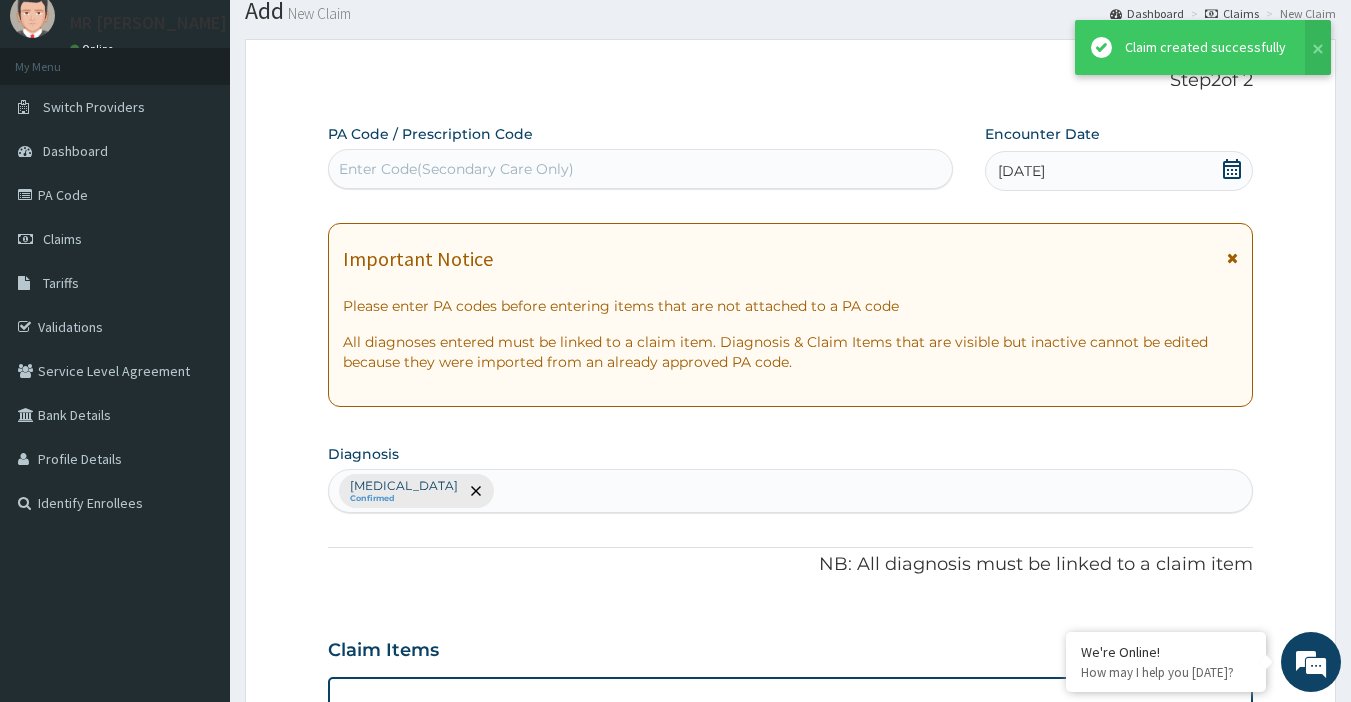 scroll, scrollTop: 1143, scrollLeft: 0, axis: vertical 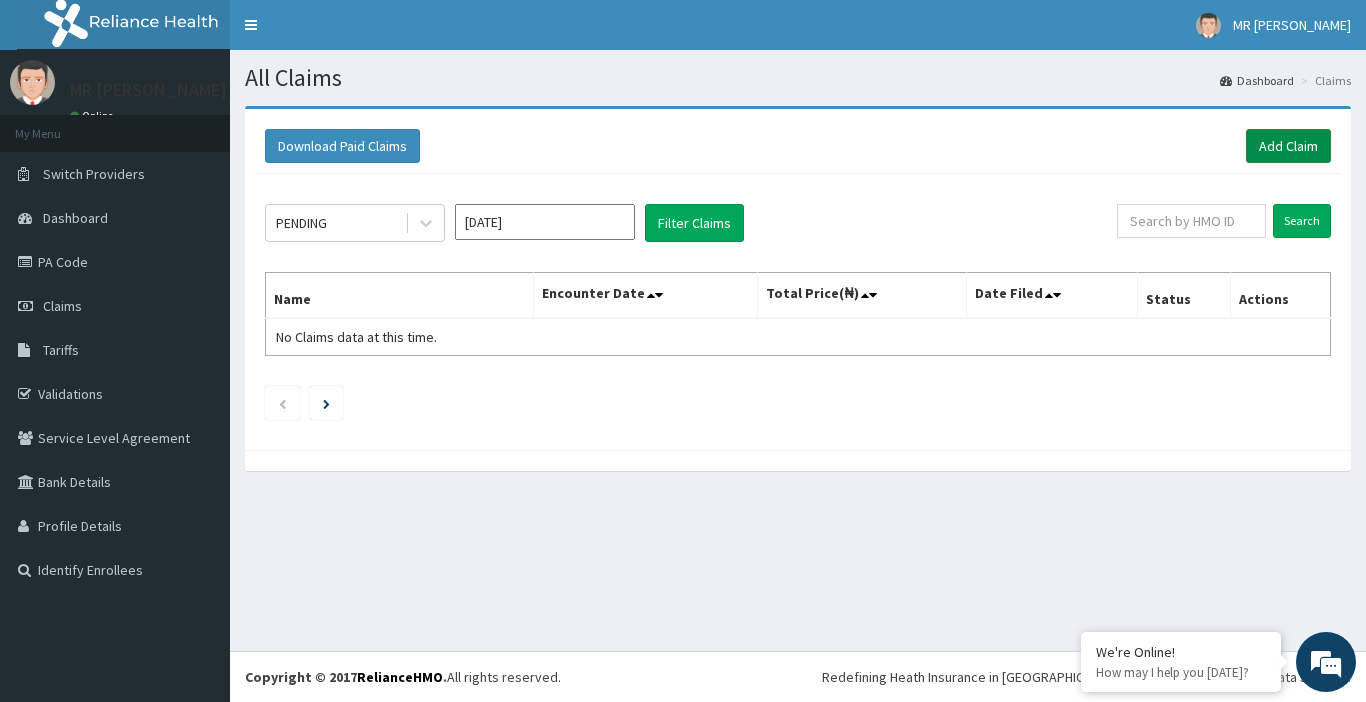 click on "Add Claim" at bounding box center [1288, 146] 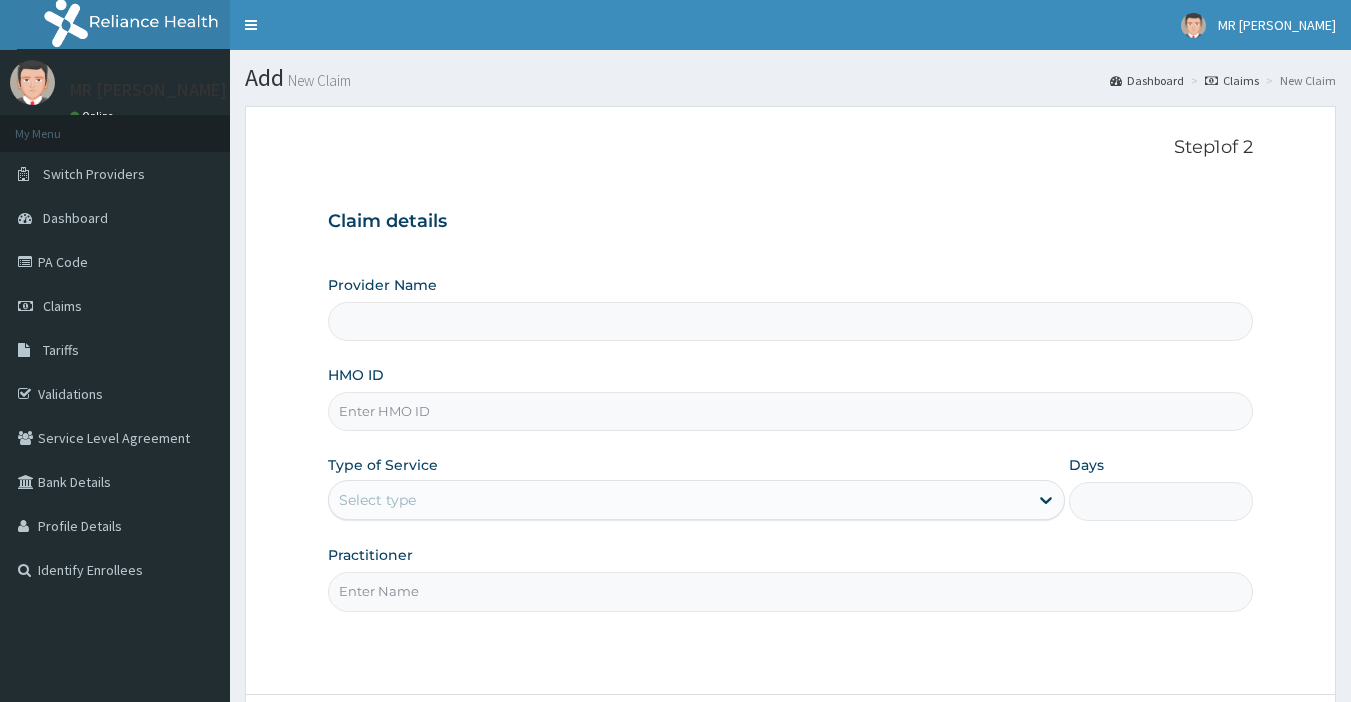 scroll, scrollTop: 0, scrollLeft: 0, axis: both 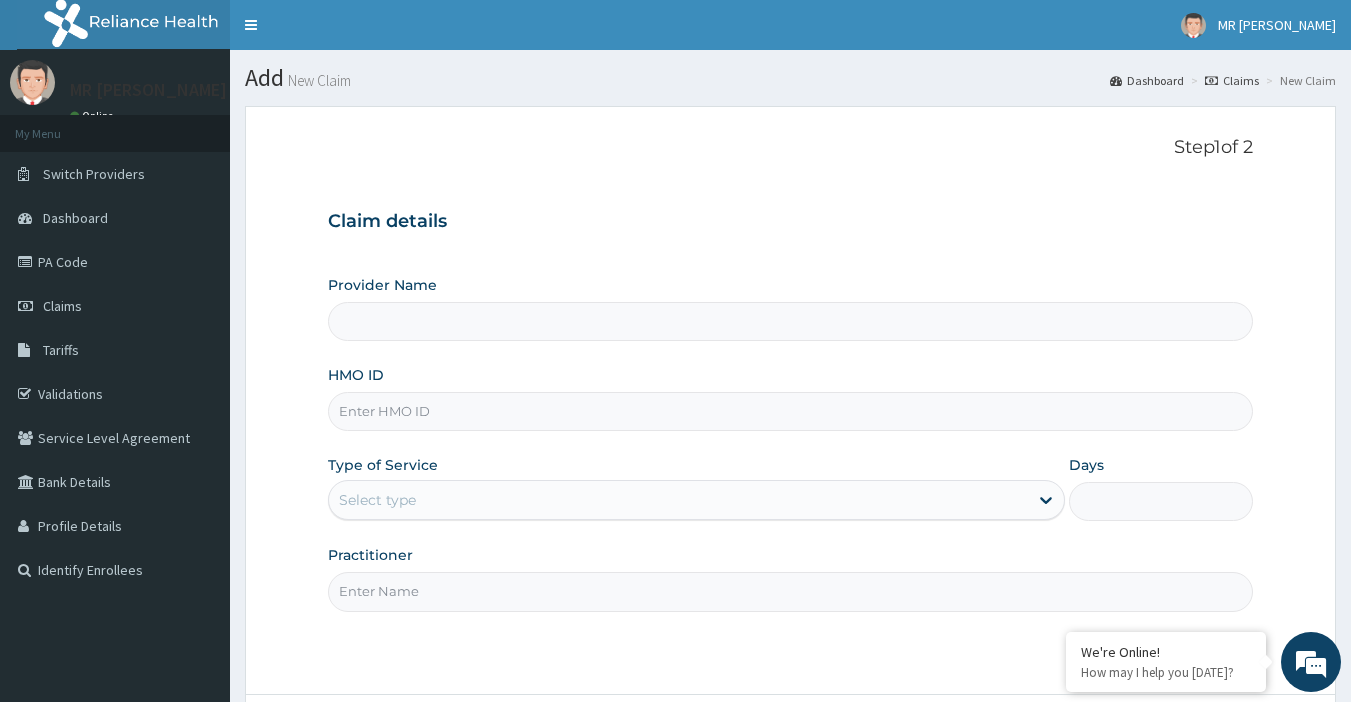 type on "MADI MEMORIAL HOSPITAL" 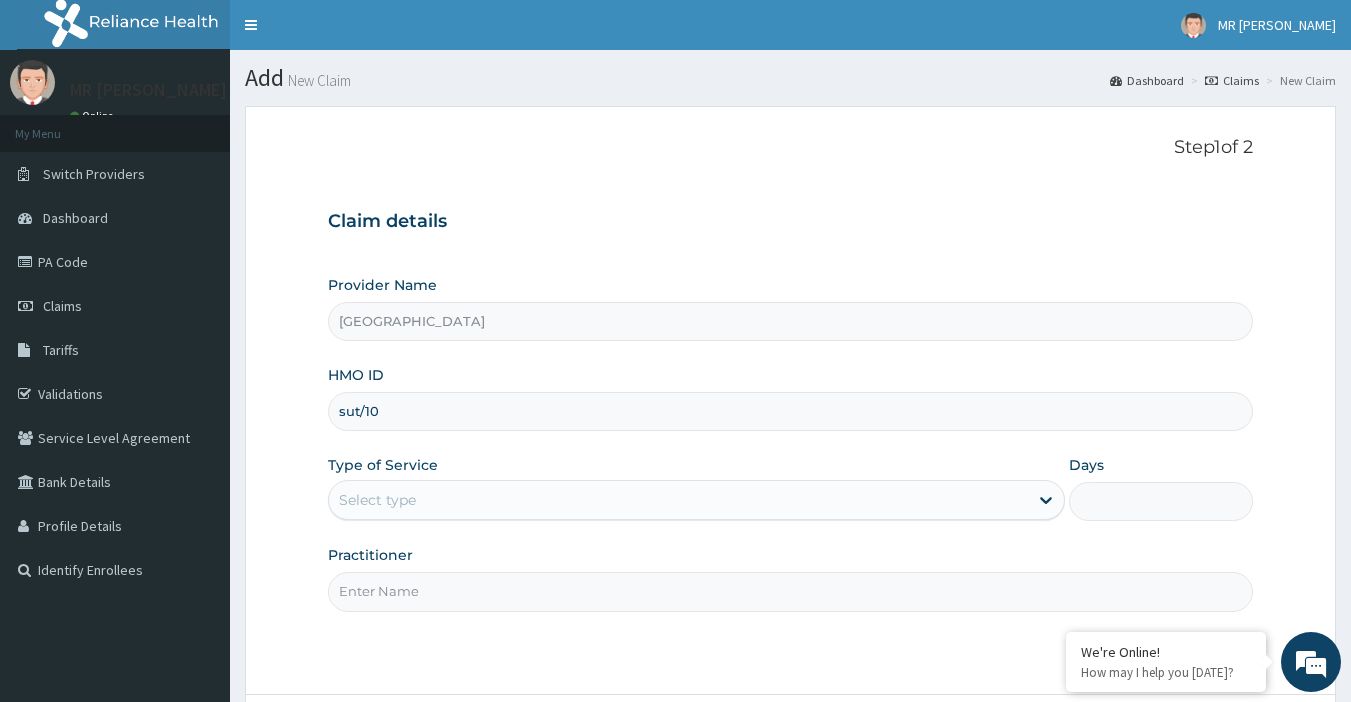 scroll, scrollTop: 0, scrollLeft: 0, axis: both 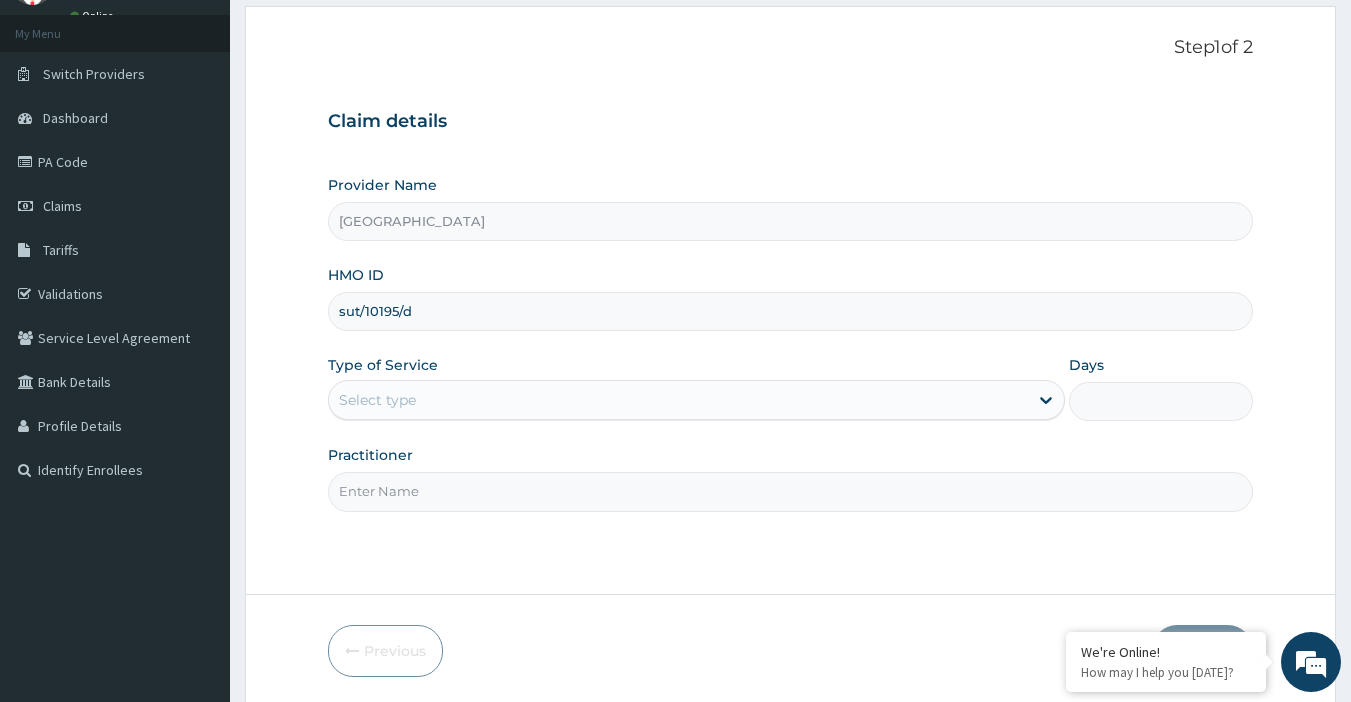 type on "sut/10195/d" 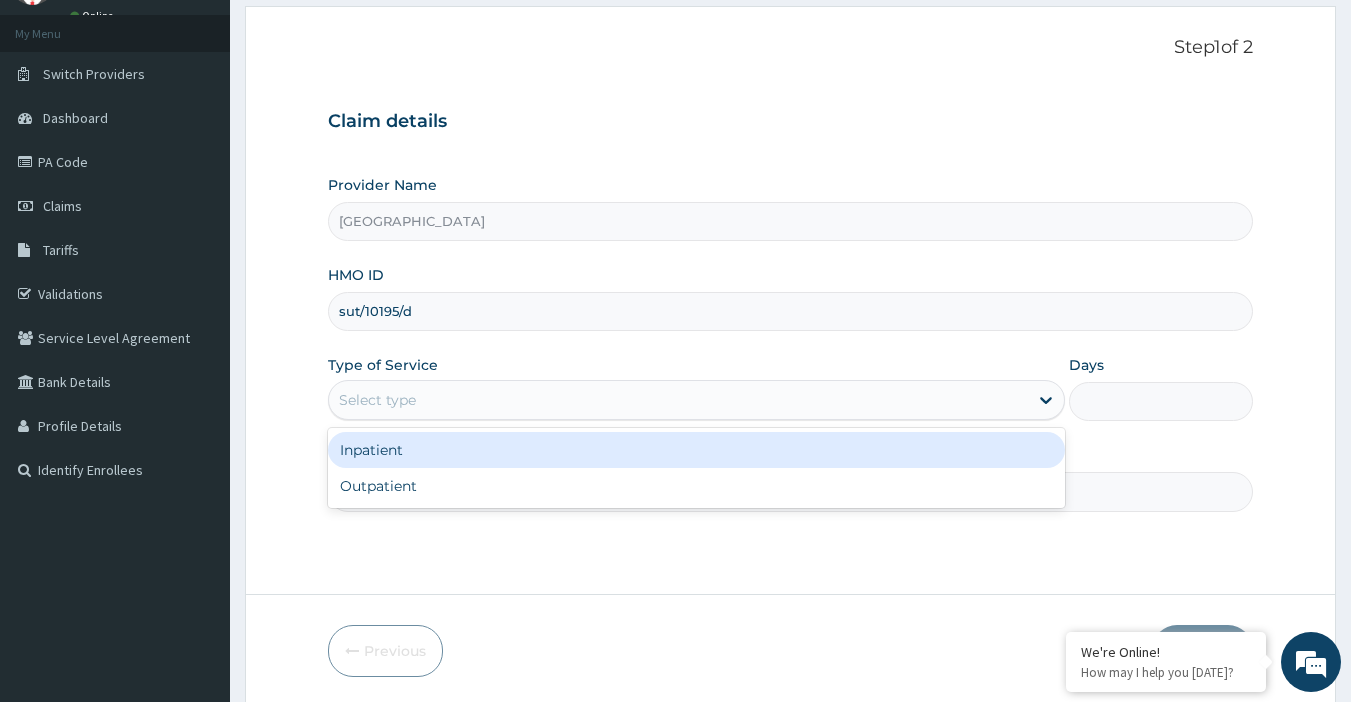 click on "Select type" at bounding box center [678, 400] 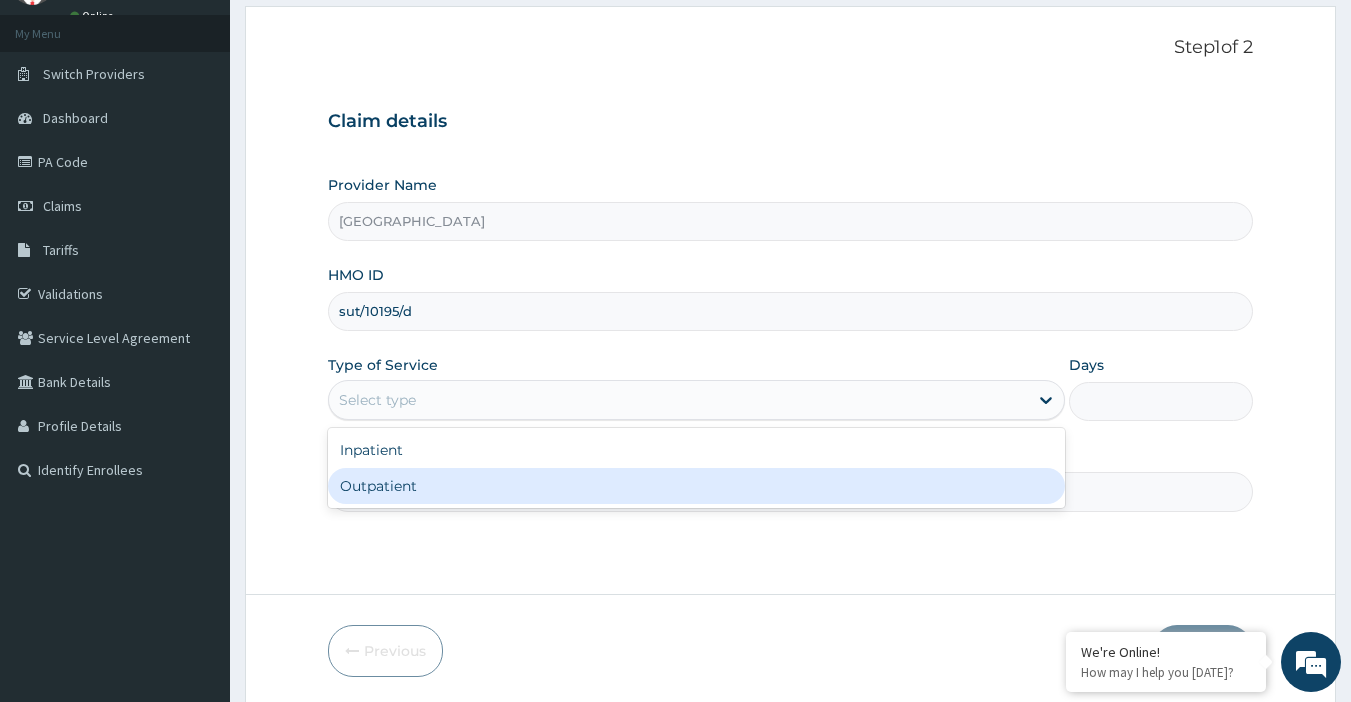 click on "Outpatient" at bounding box center [696, 486] 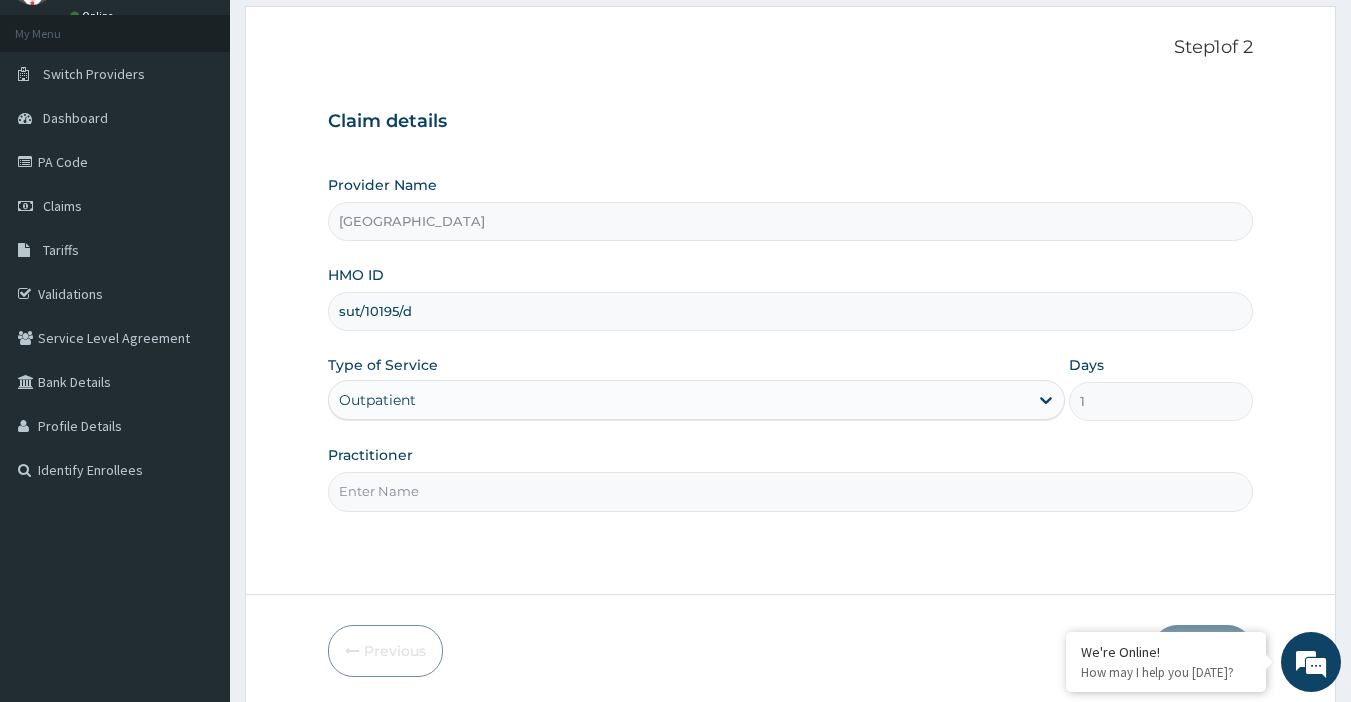 click on "Practitioner" at bounding box center [791, 491] 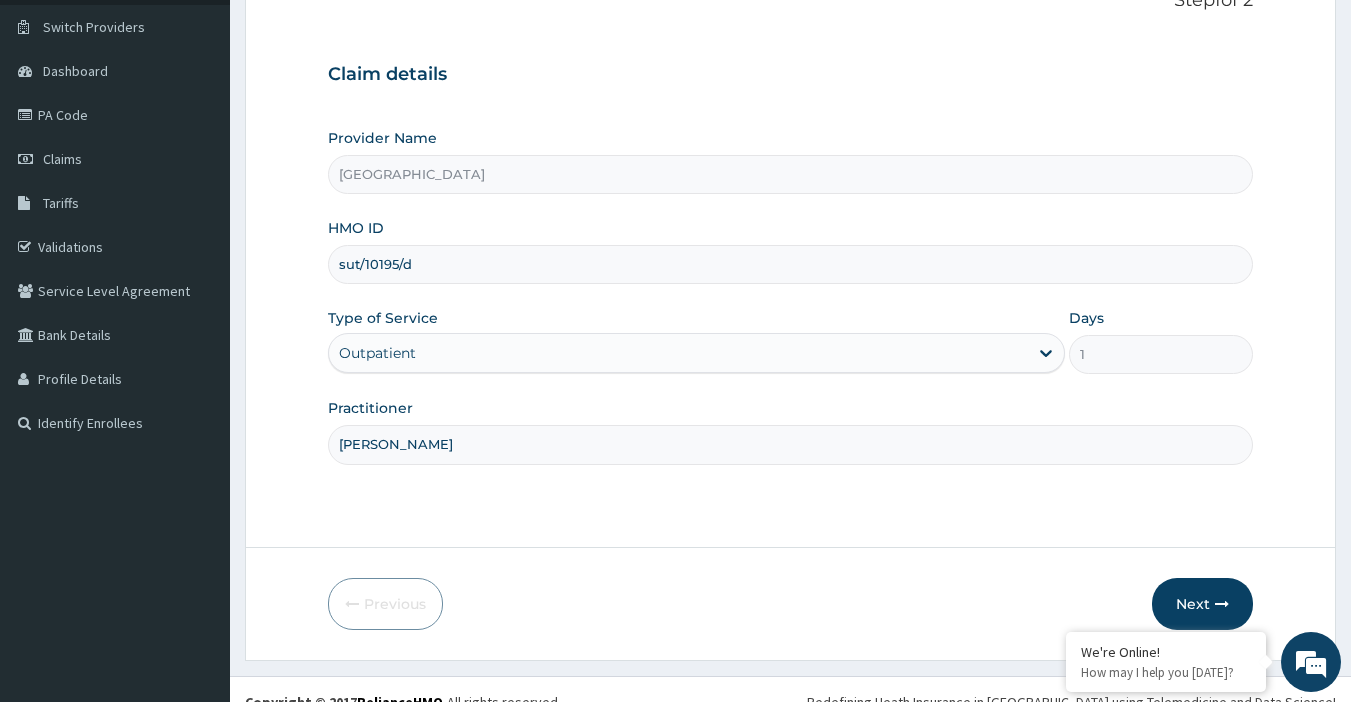 scroll, scrollTop: 172, scrollLeft: 0, axis: vertical 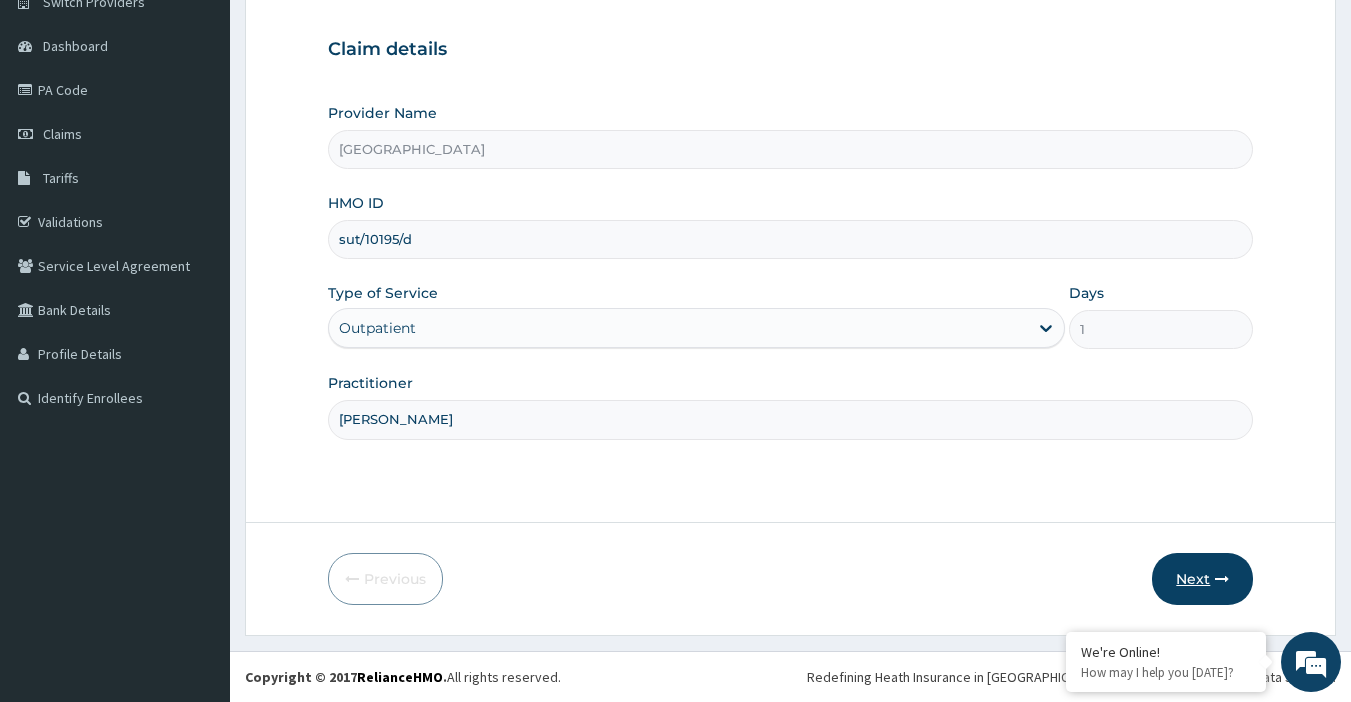 type on "dr james" 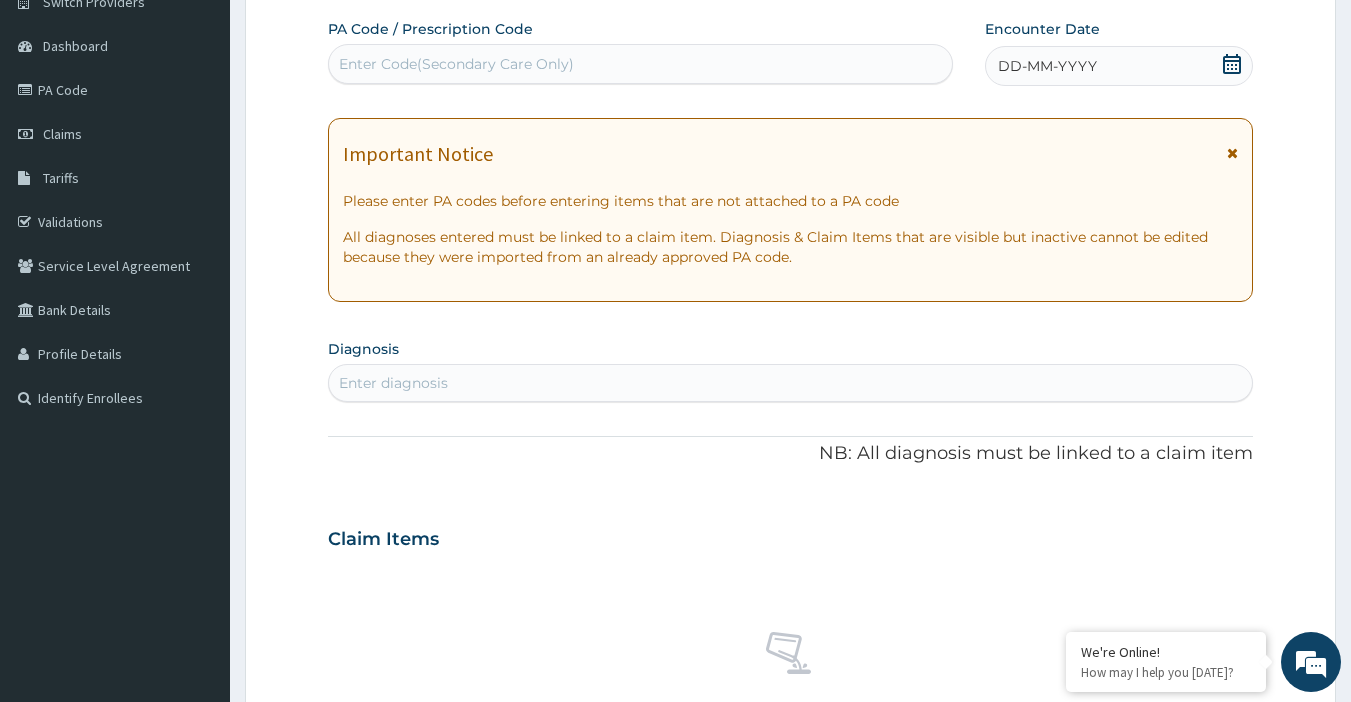 click 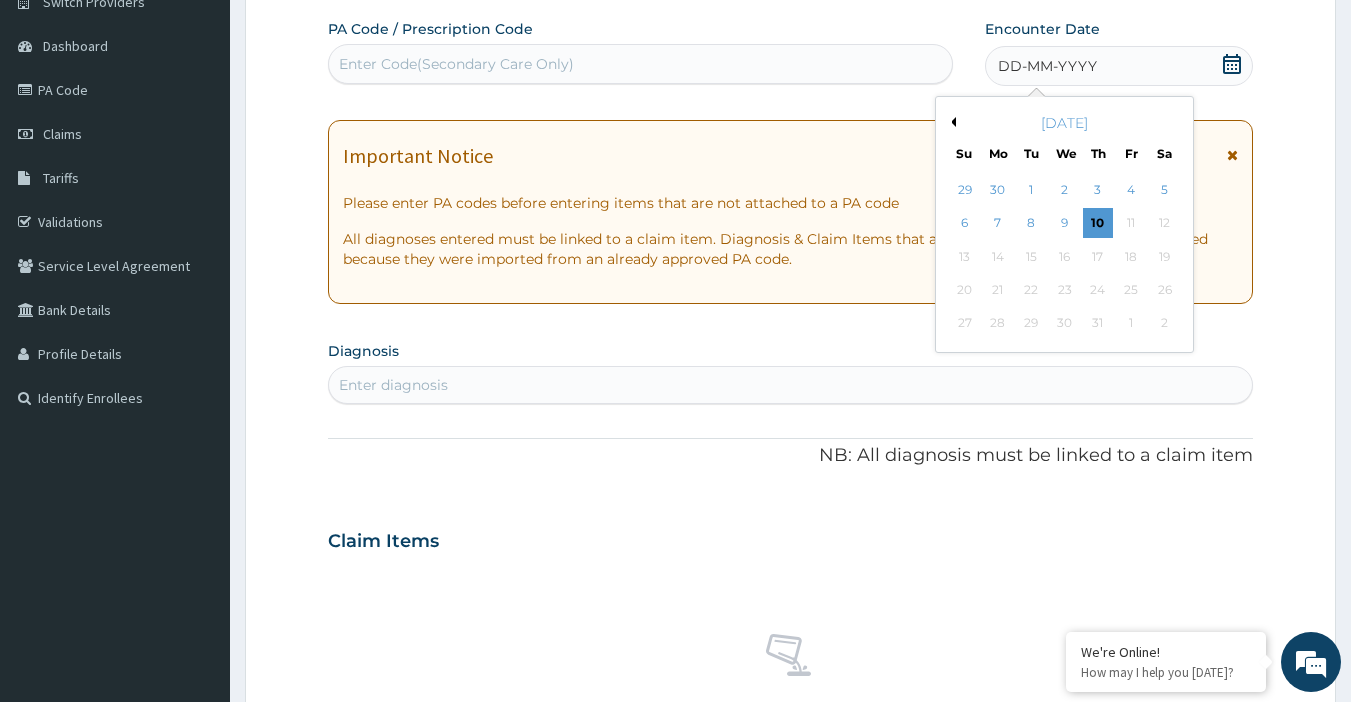 click on "Previous Month" at bounding box center [951, 122] 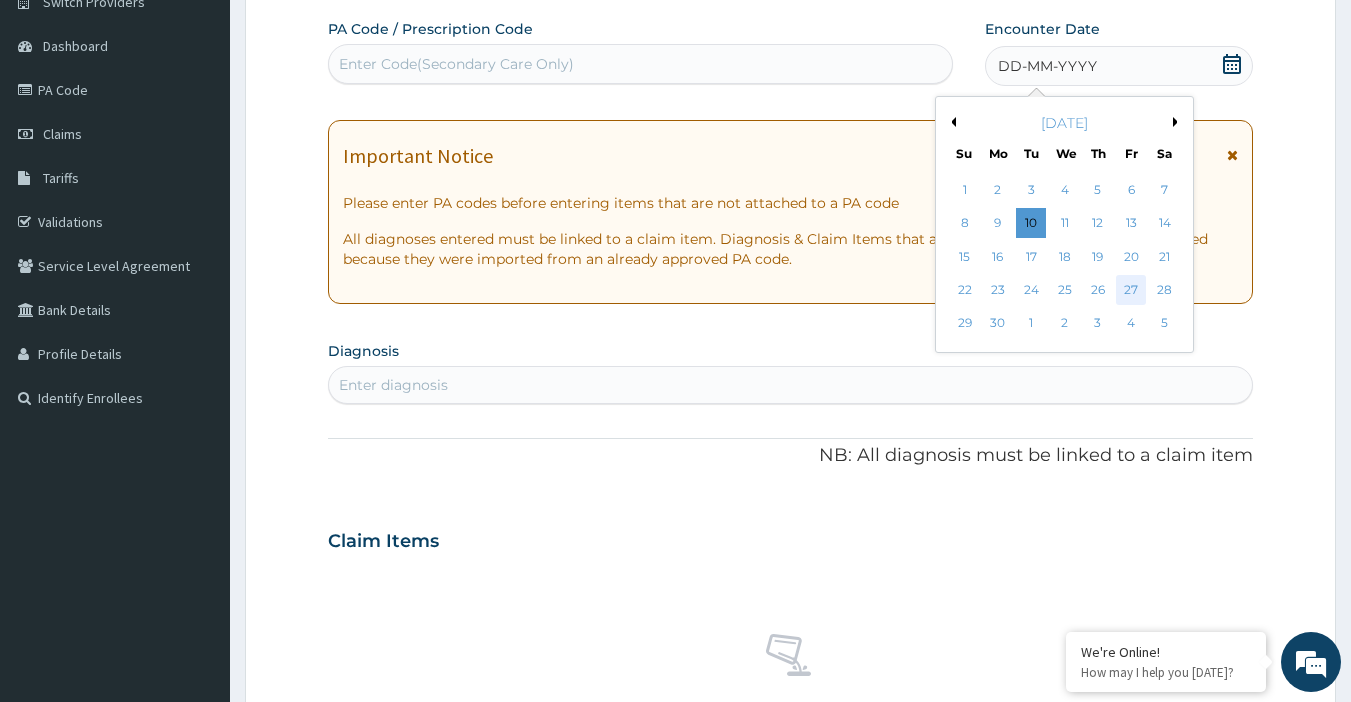 click on "27" at bounding box center [1131, 290] 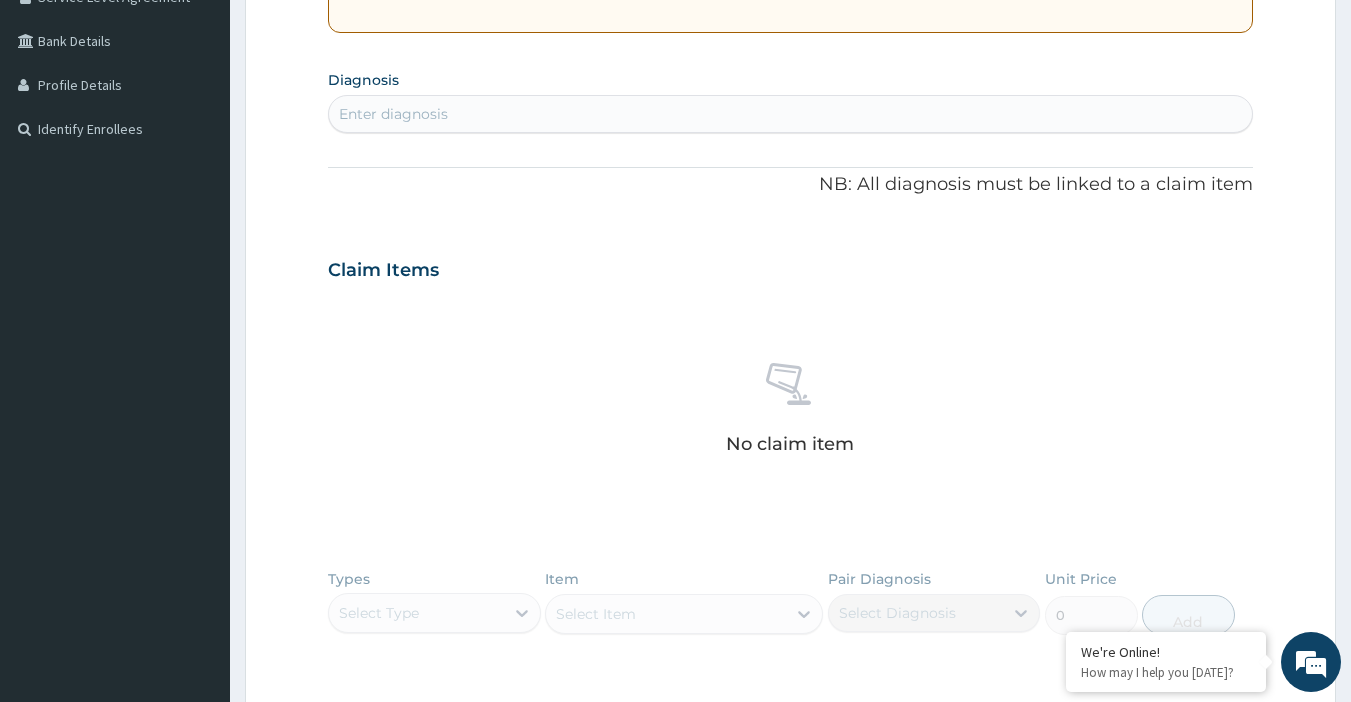 scroll, scrollTop: 372, scrollLeft: 0, axis: vertical 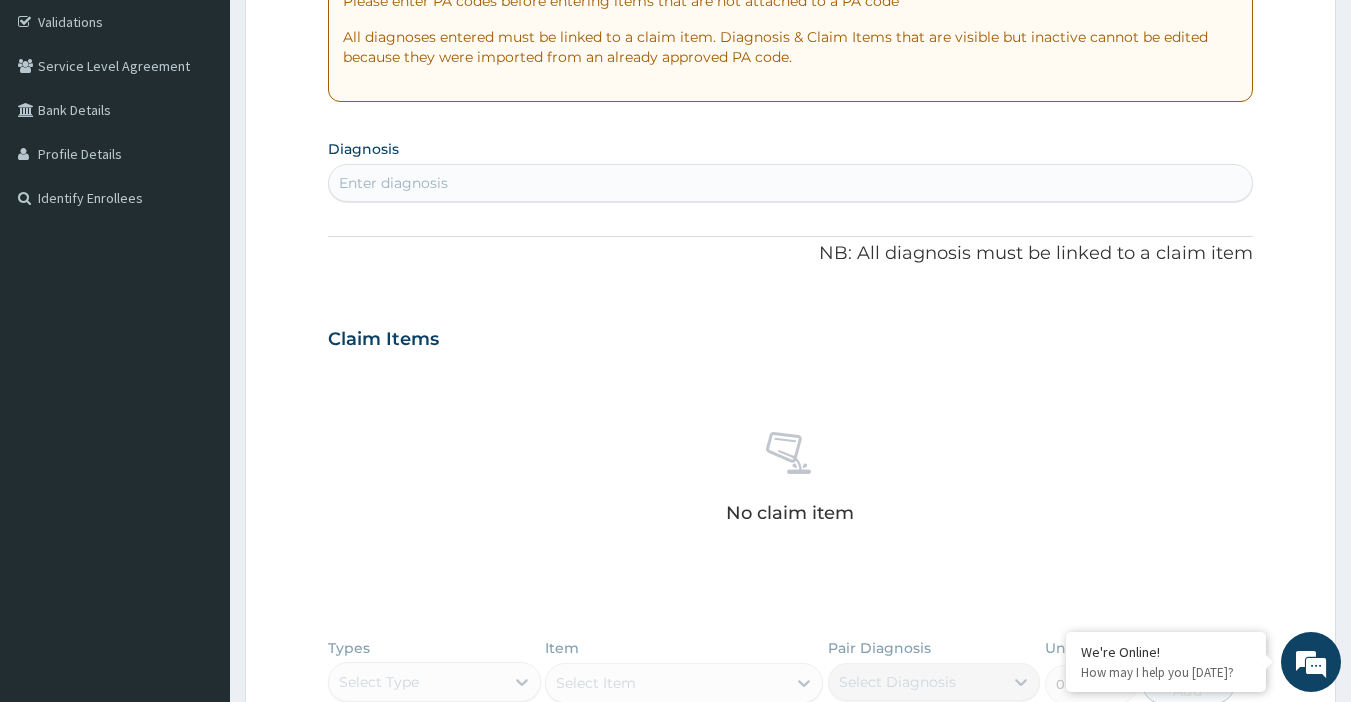 click on "Enter diagnosis" at bounding box center (791, 183) 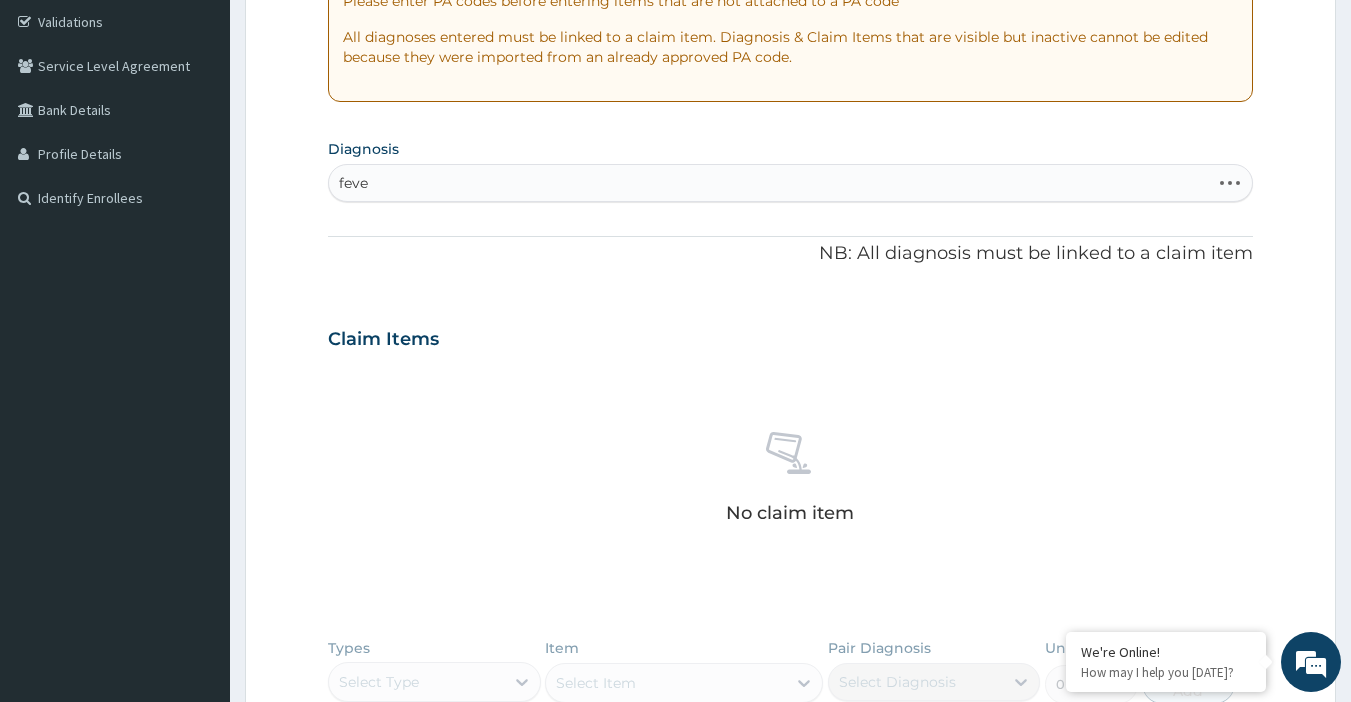 type on "fever" 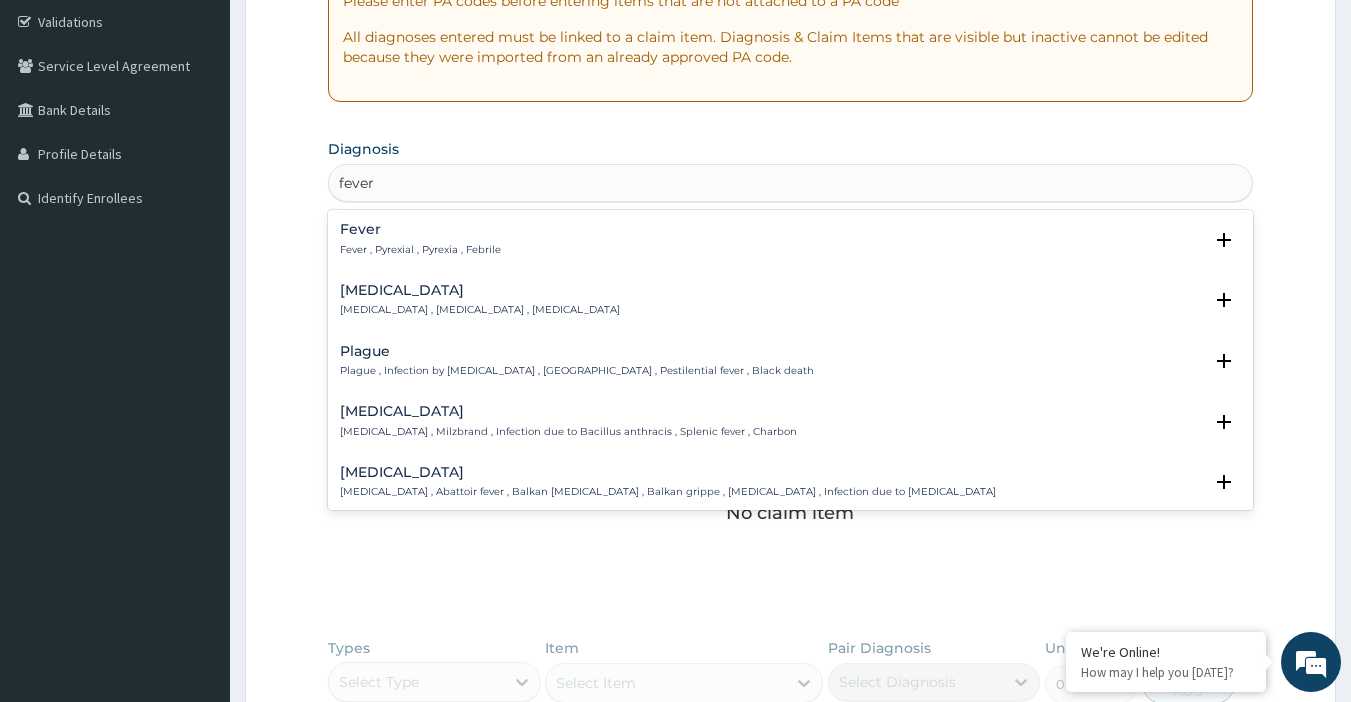 click on "Fever , Pyrexial , Pyrexia , Febrile" at bounding box center (420, 250) 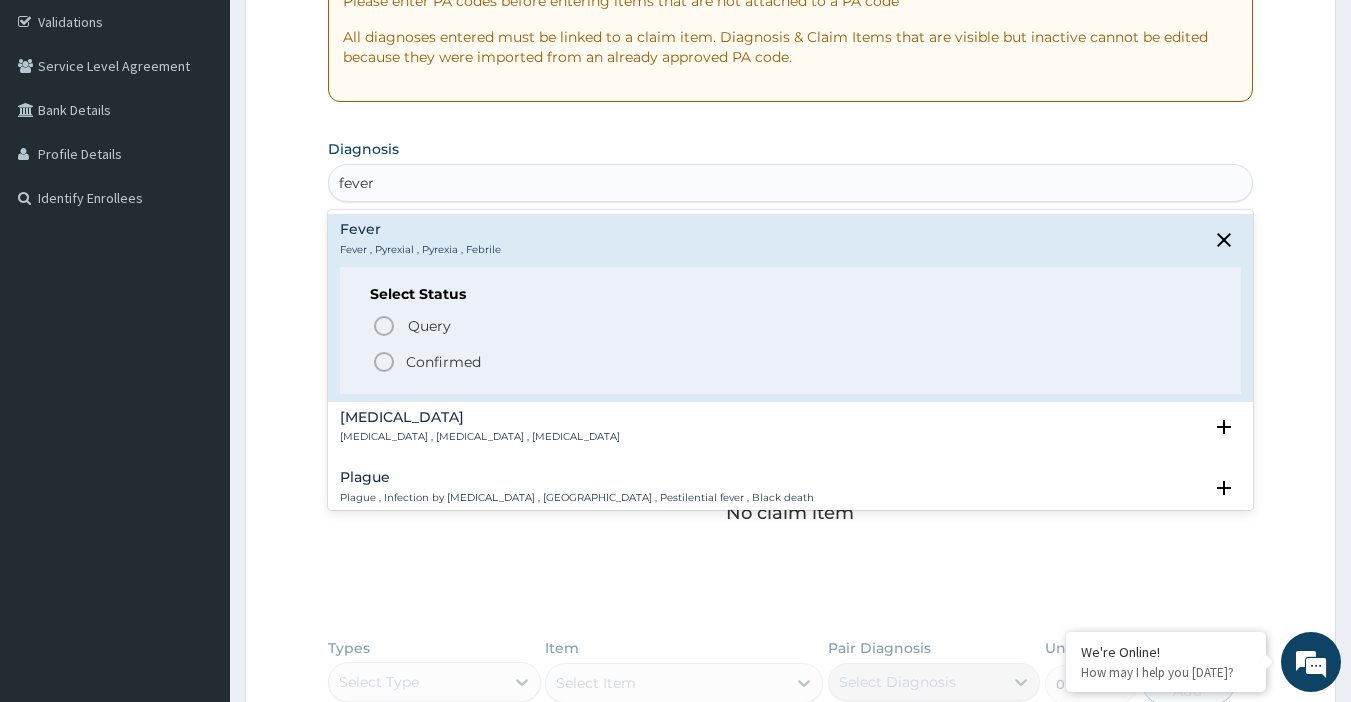 click on "Confirmed" at bounding box center (443, 362) 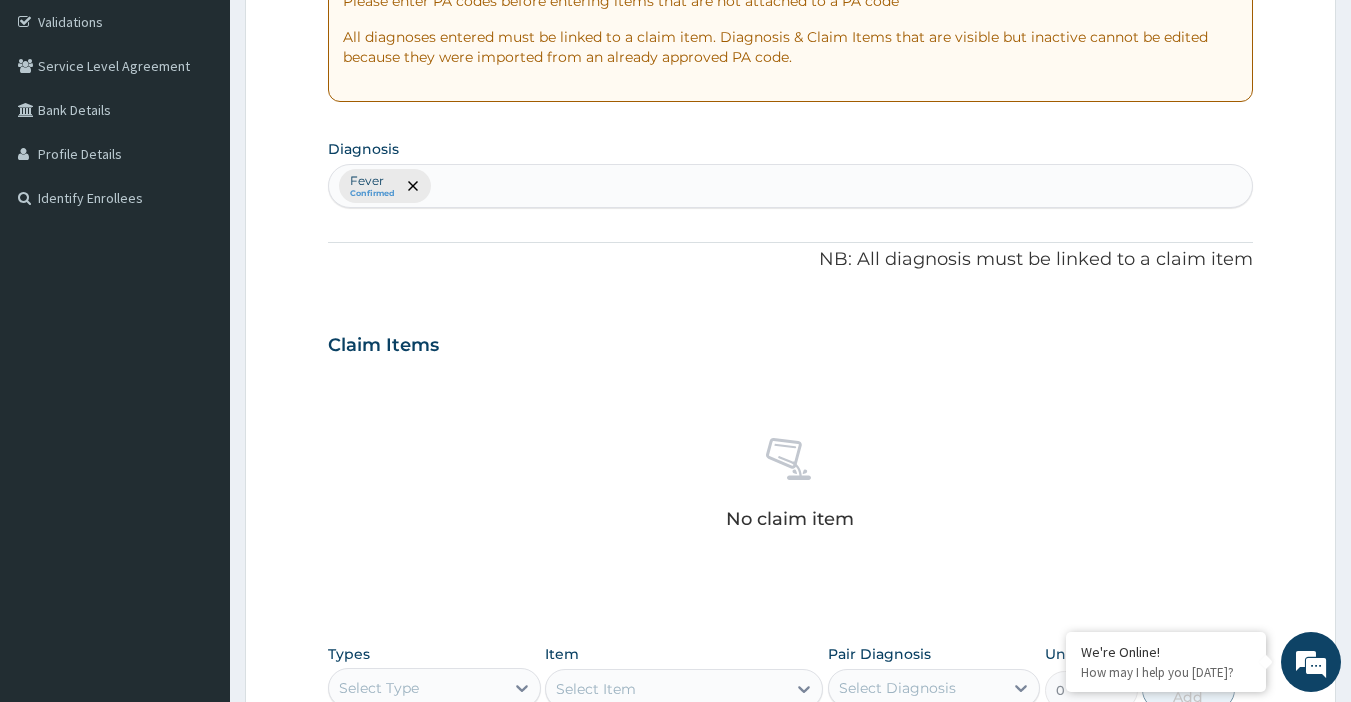 click on "Fever Confirmed" at bounding box center [791, 186] 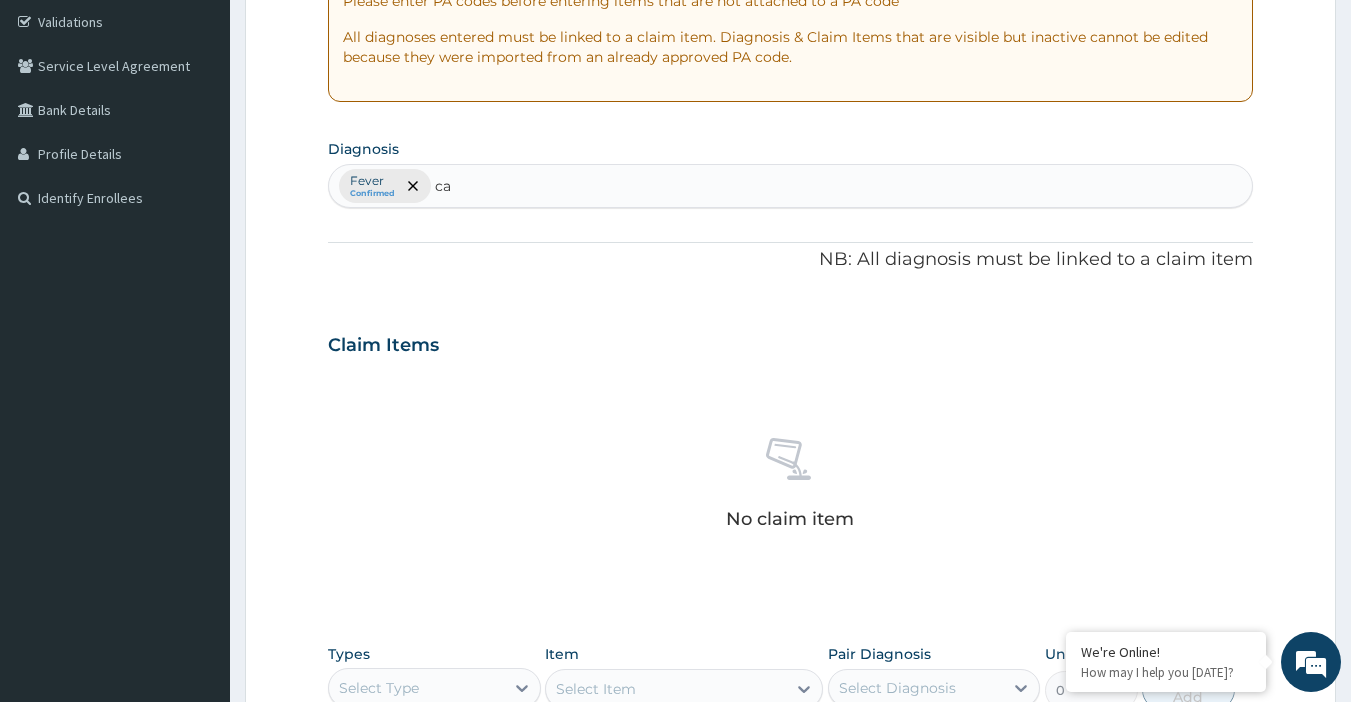 type on "c" 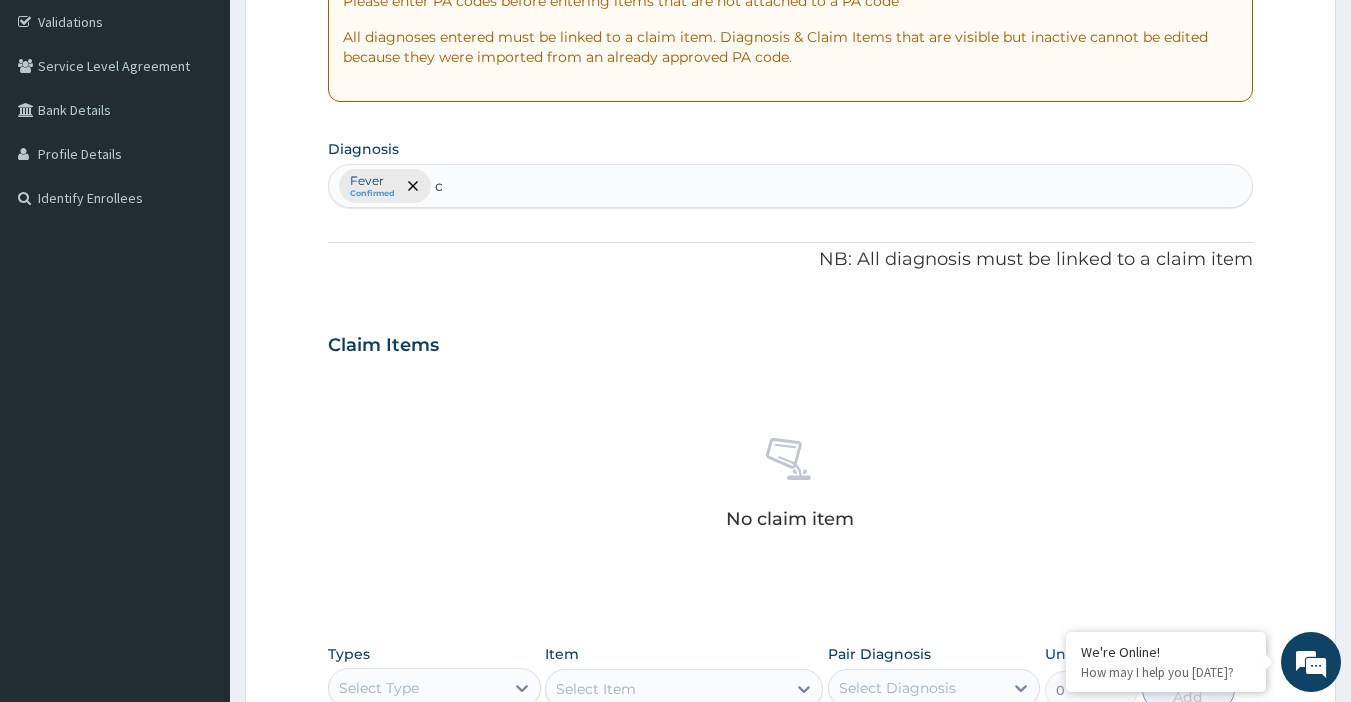 type 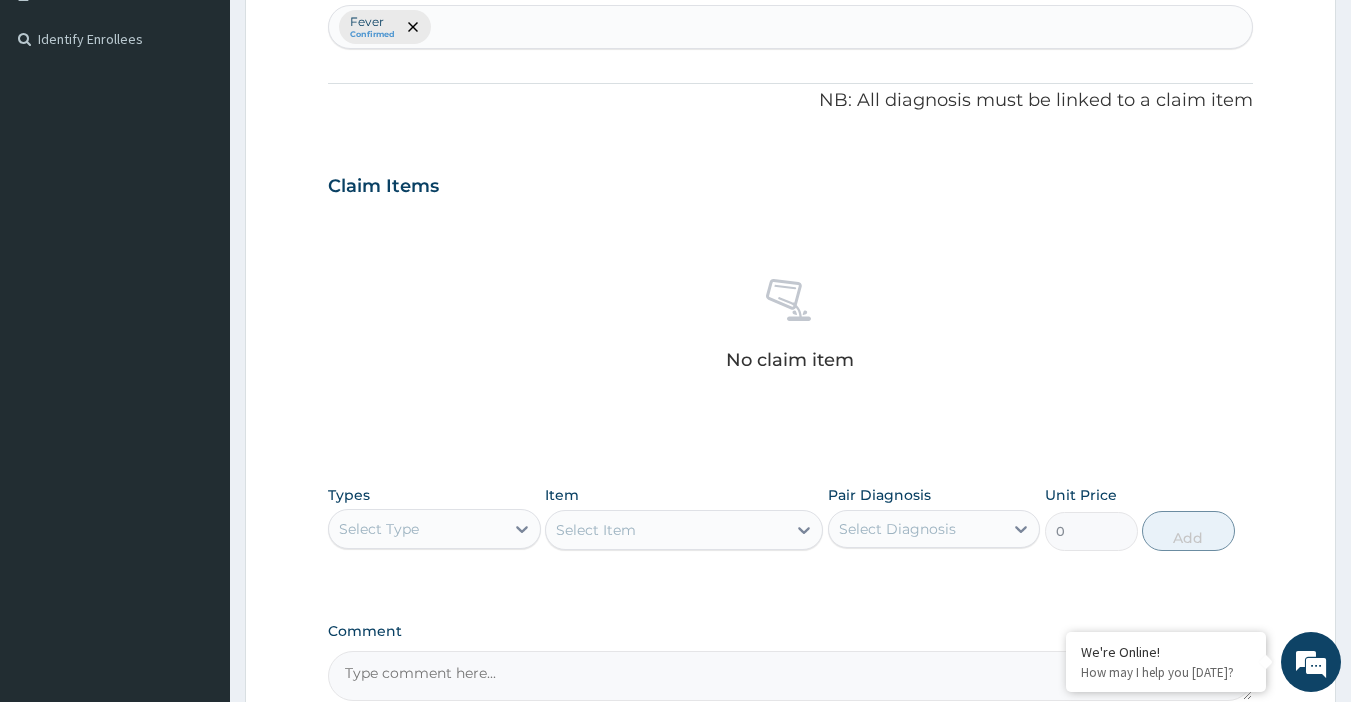 scroll, scrollTop: 572, scrollLeft: 0, axis: vertical 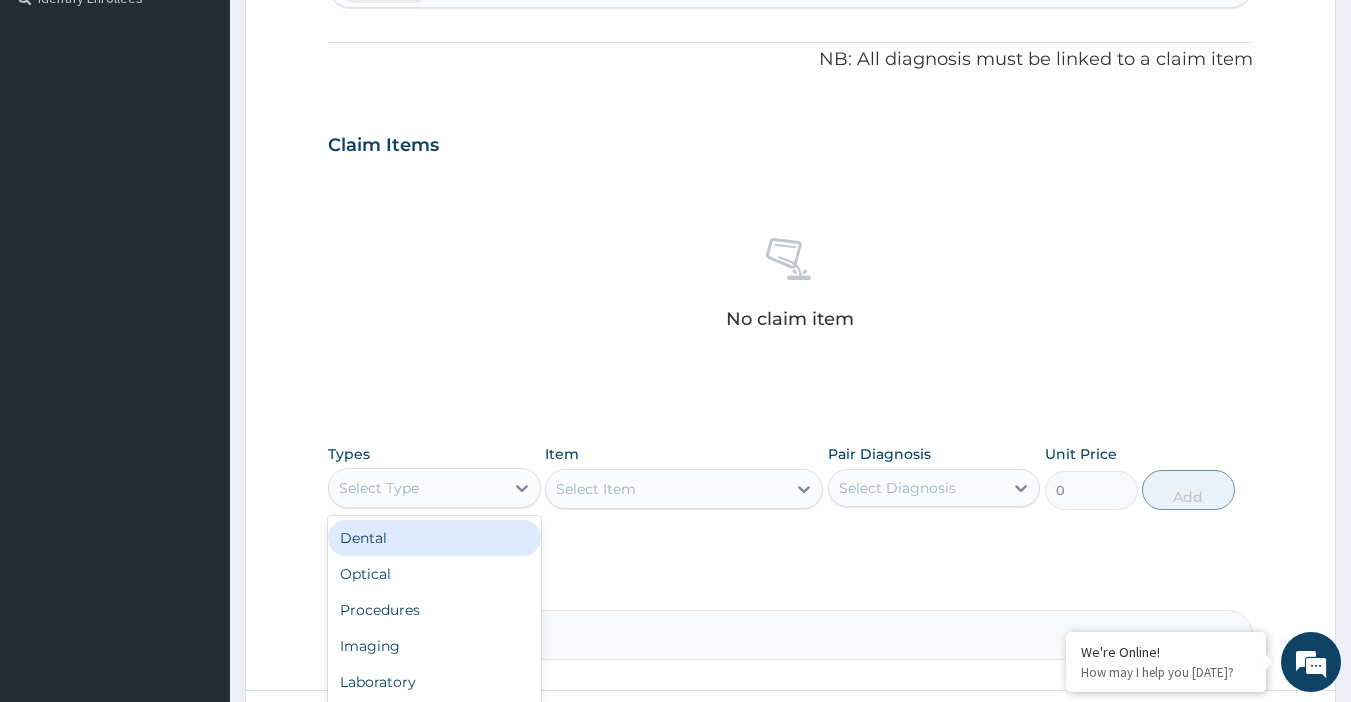 click on "Select Type" at bounding box center (416, 488) 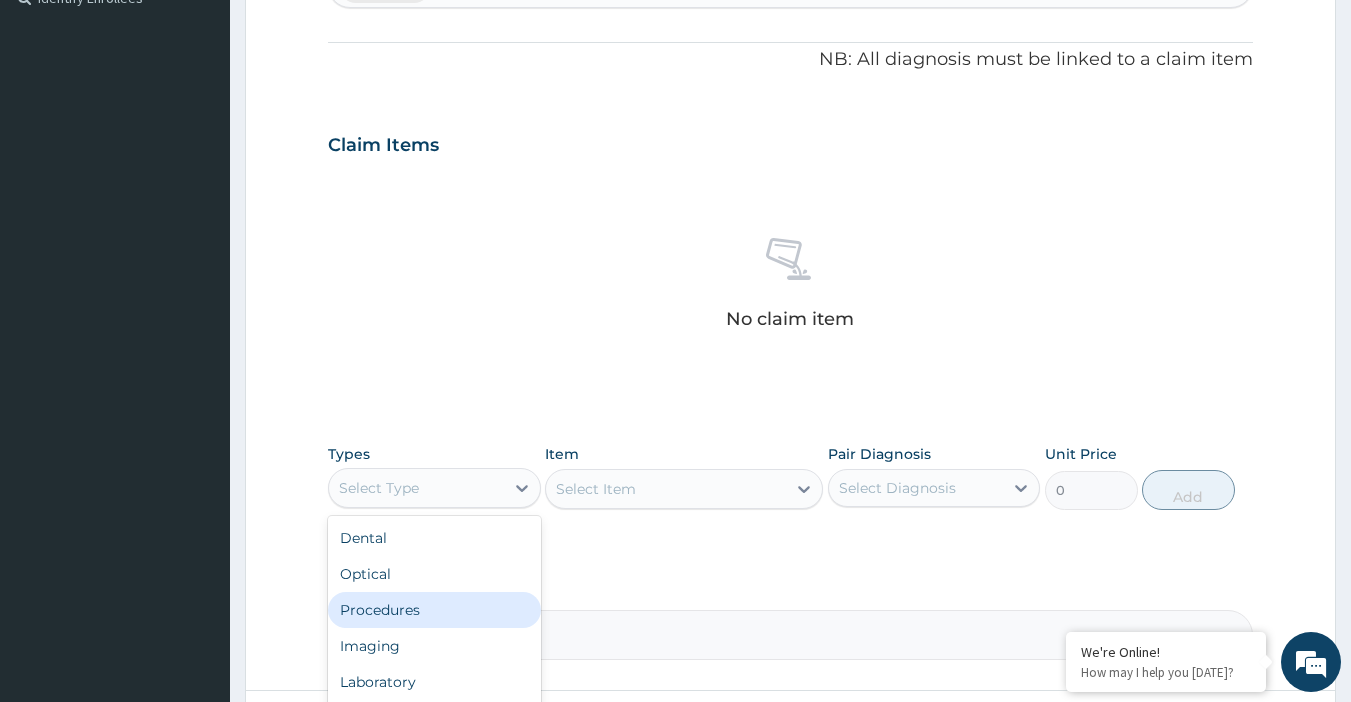 click on "Procedures" at bounding box center (434, 610) 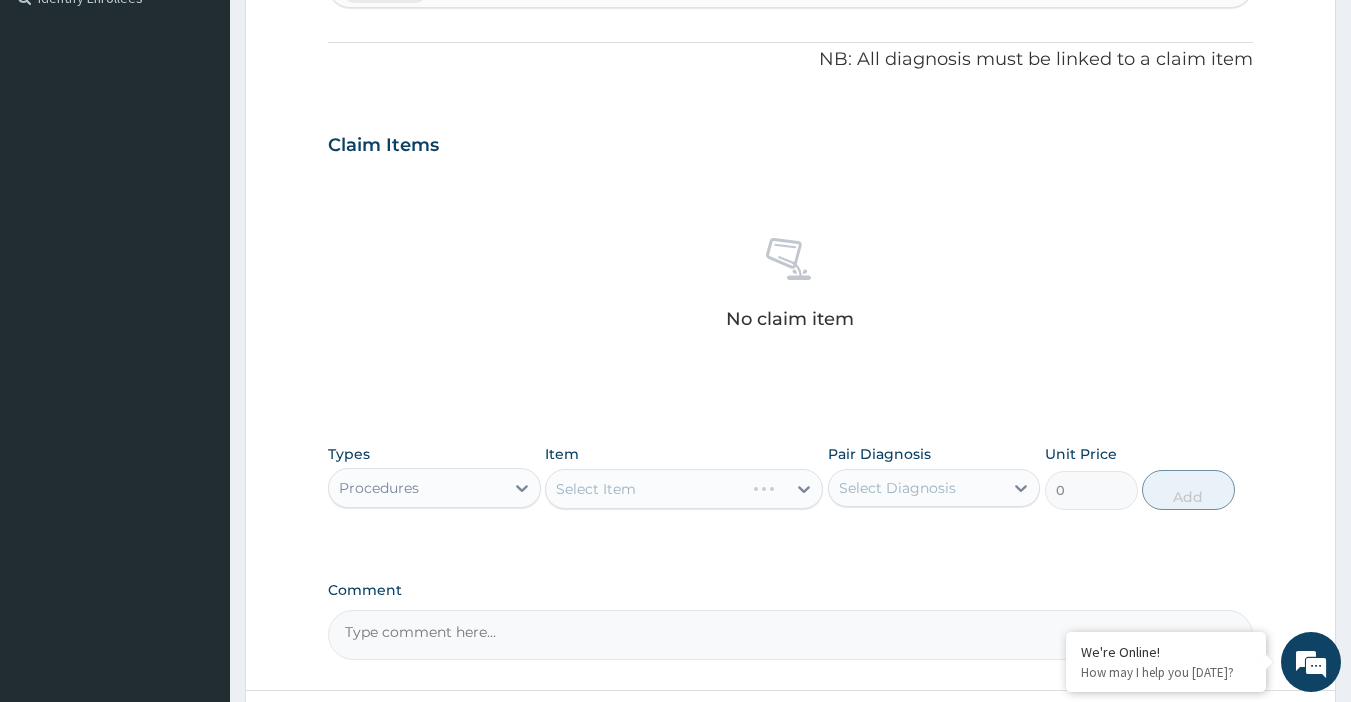 click on "Select Item" at bounding box center [684, 489] 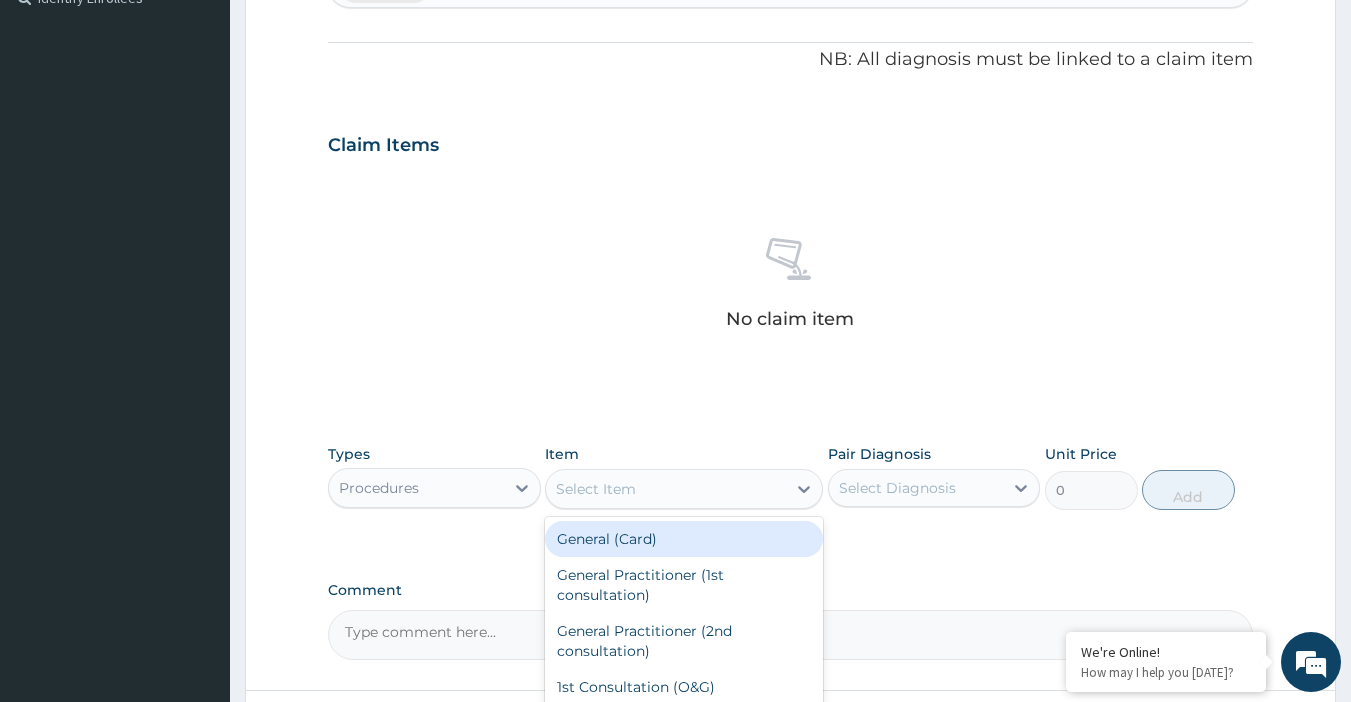click on "Select Item" at bounding box center (666, 489) 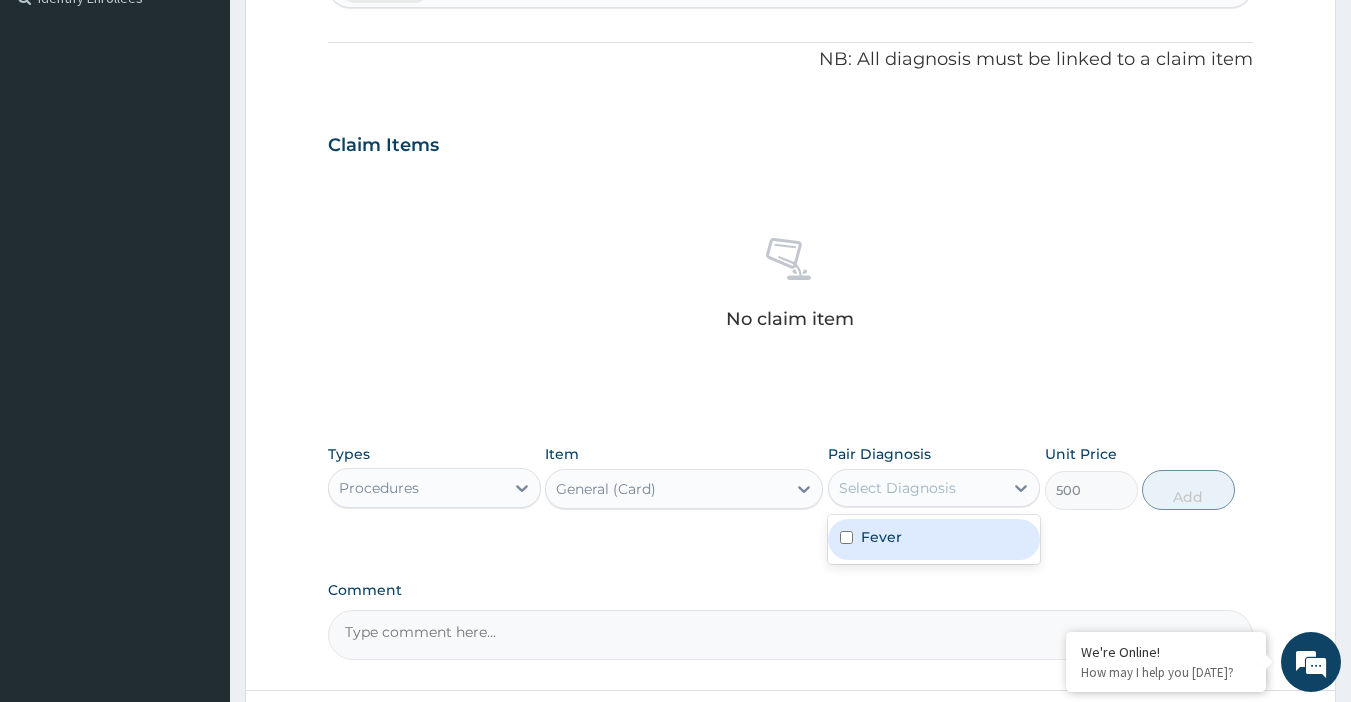 click on "Select Diagnosis" at bounding box center [916, 488] 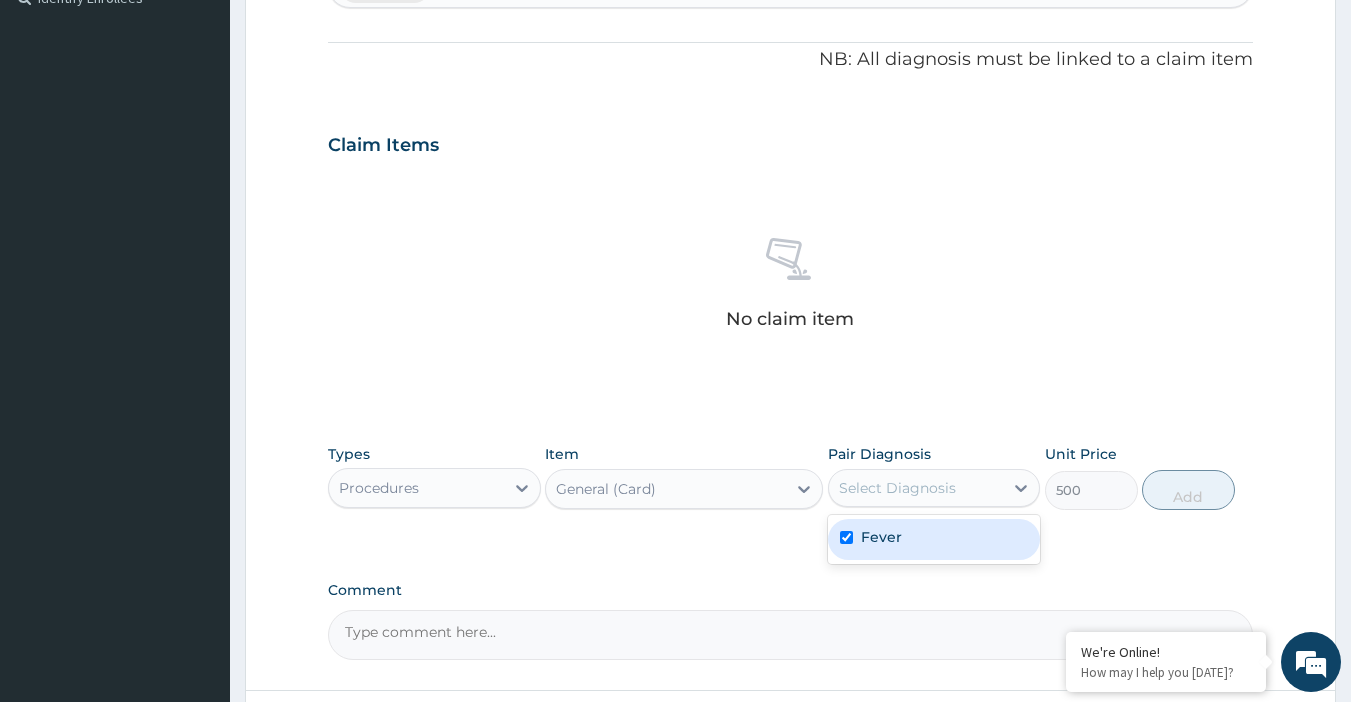 checkbox on "true" 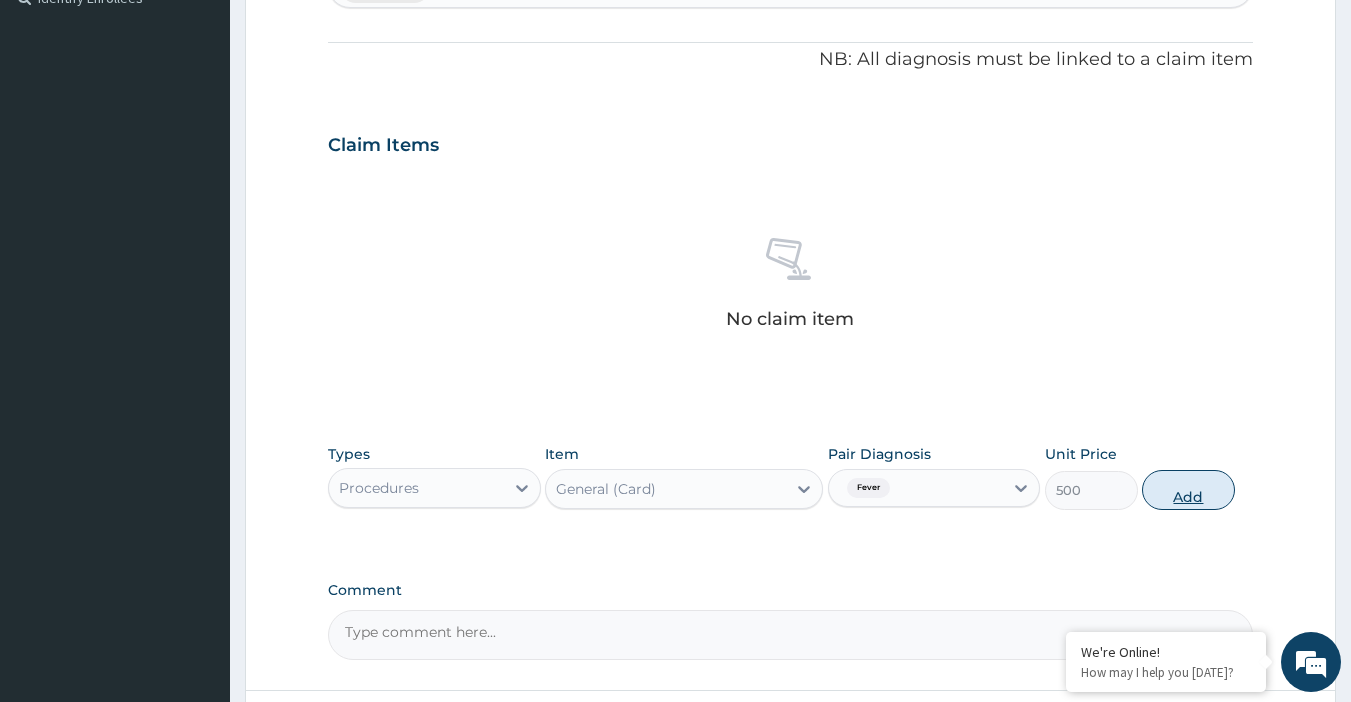 click on "Add" at bounding box center [1188, 490] 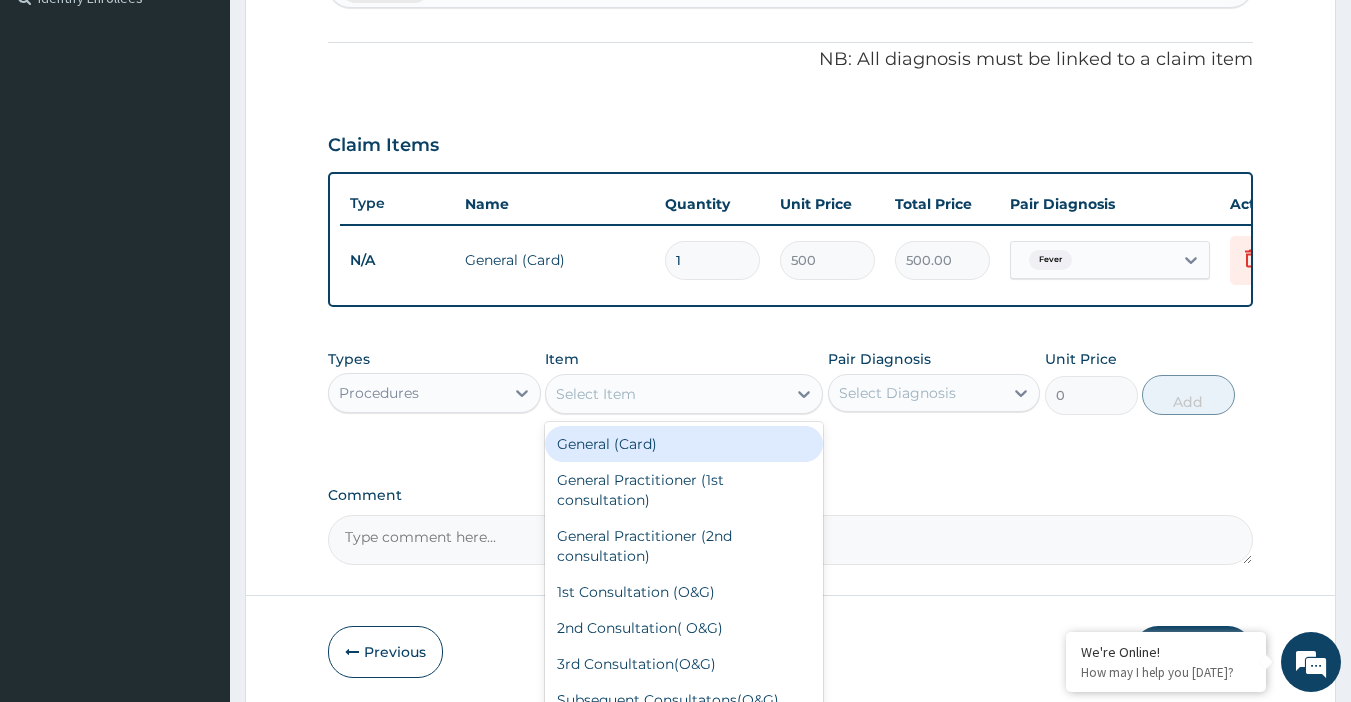 click on "Select Item" at bounding box center (596, 394) 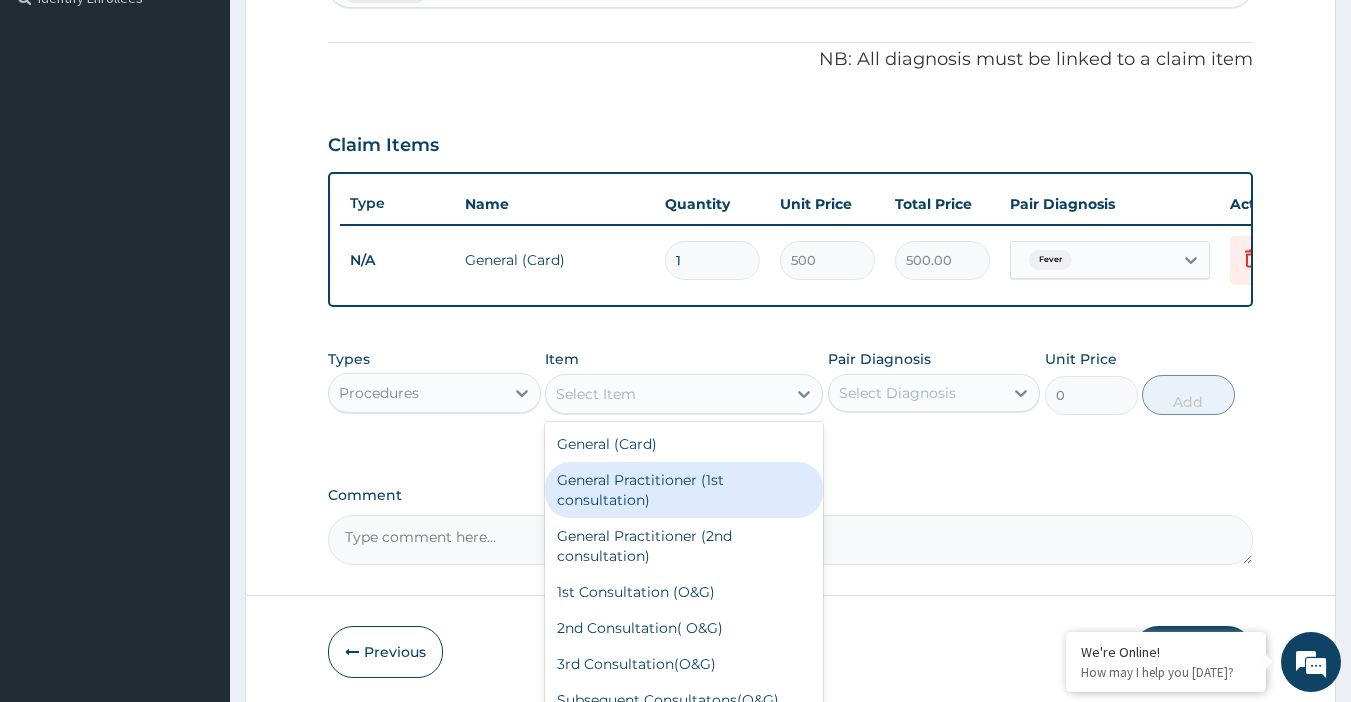 click on "General Practitioner (1st consultation)" at bounding box center [684, 490] 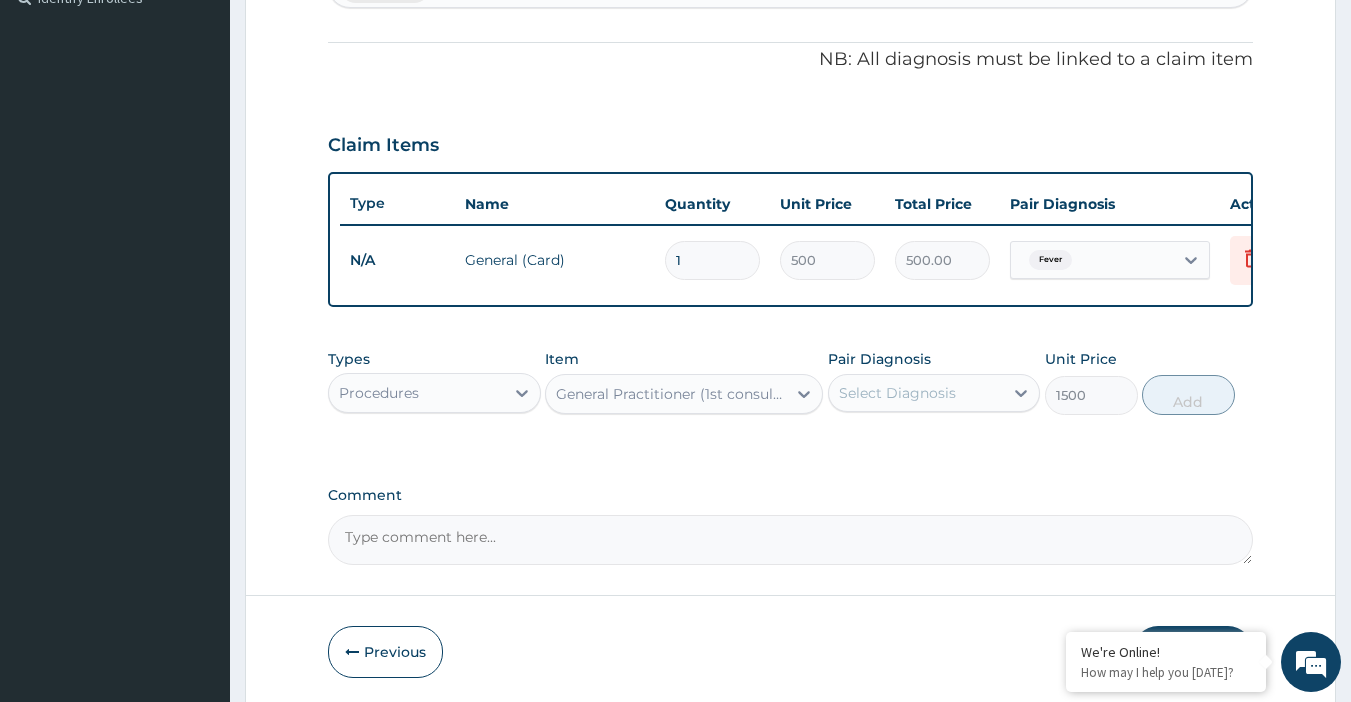click on "Select Diagnosis" at bounding box center [897, 393] 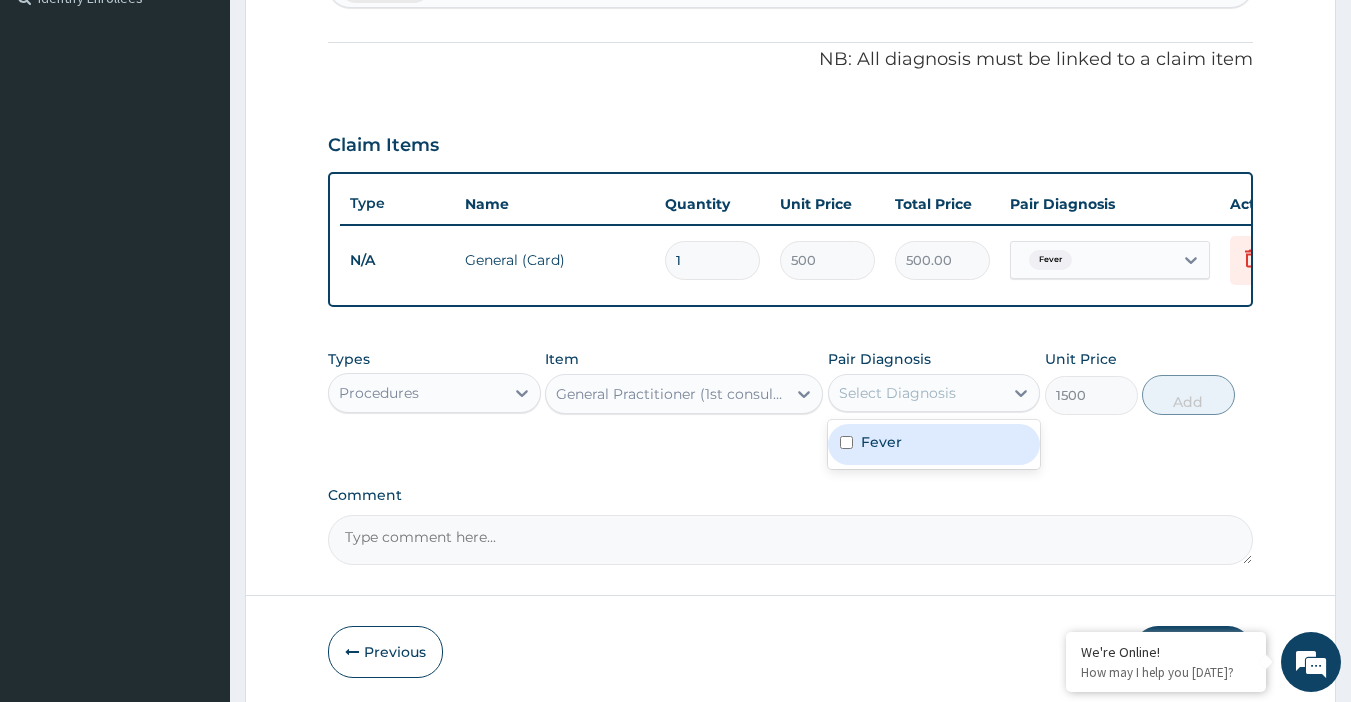 click on "Fever" at bounding box center (934, 444) 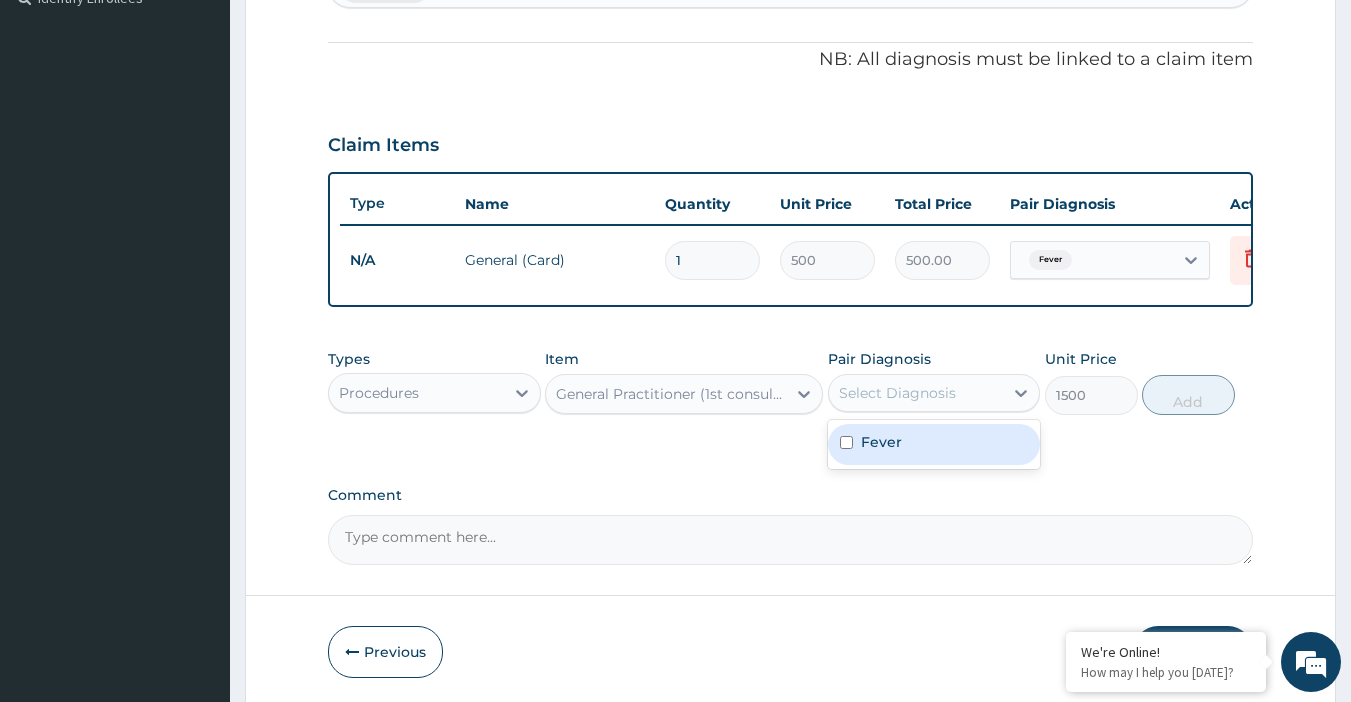 click on "Fever" at bounding box center (934, 444) 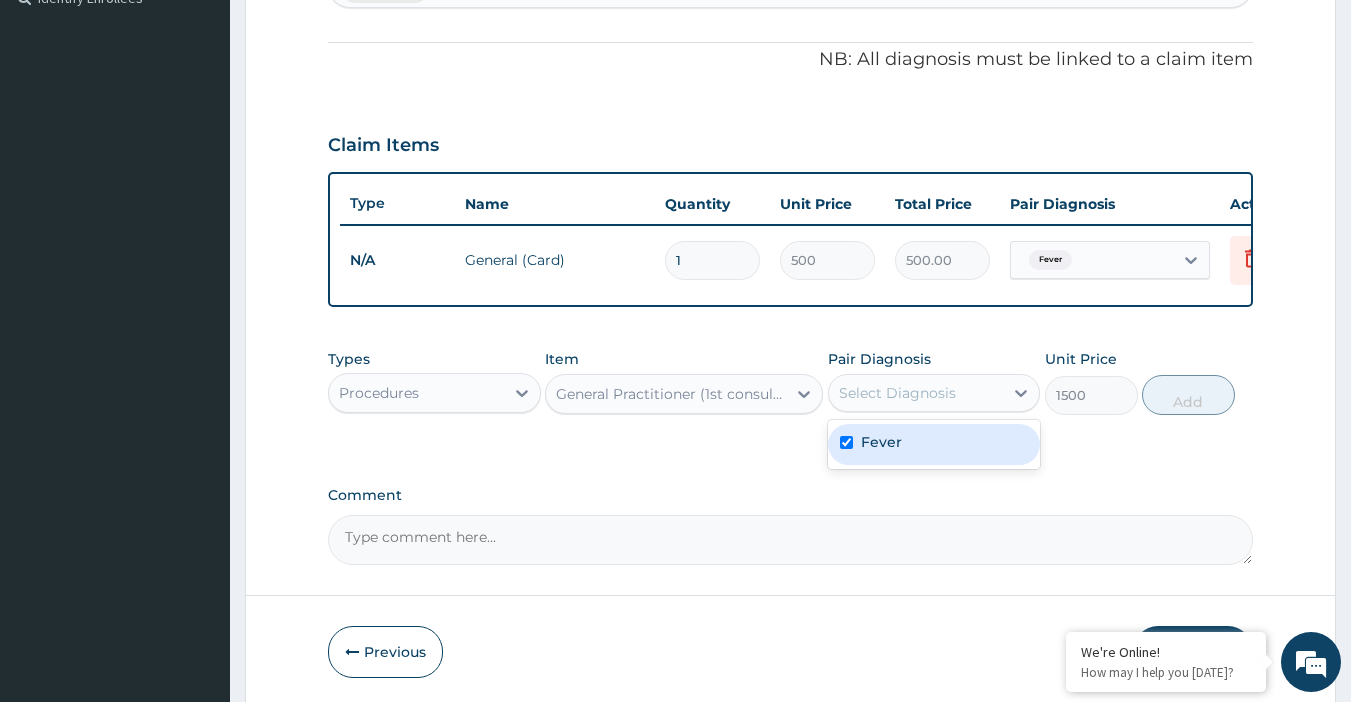 checkbox on "true" 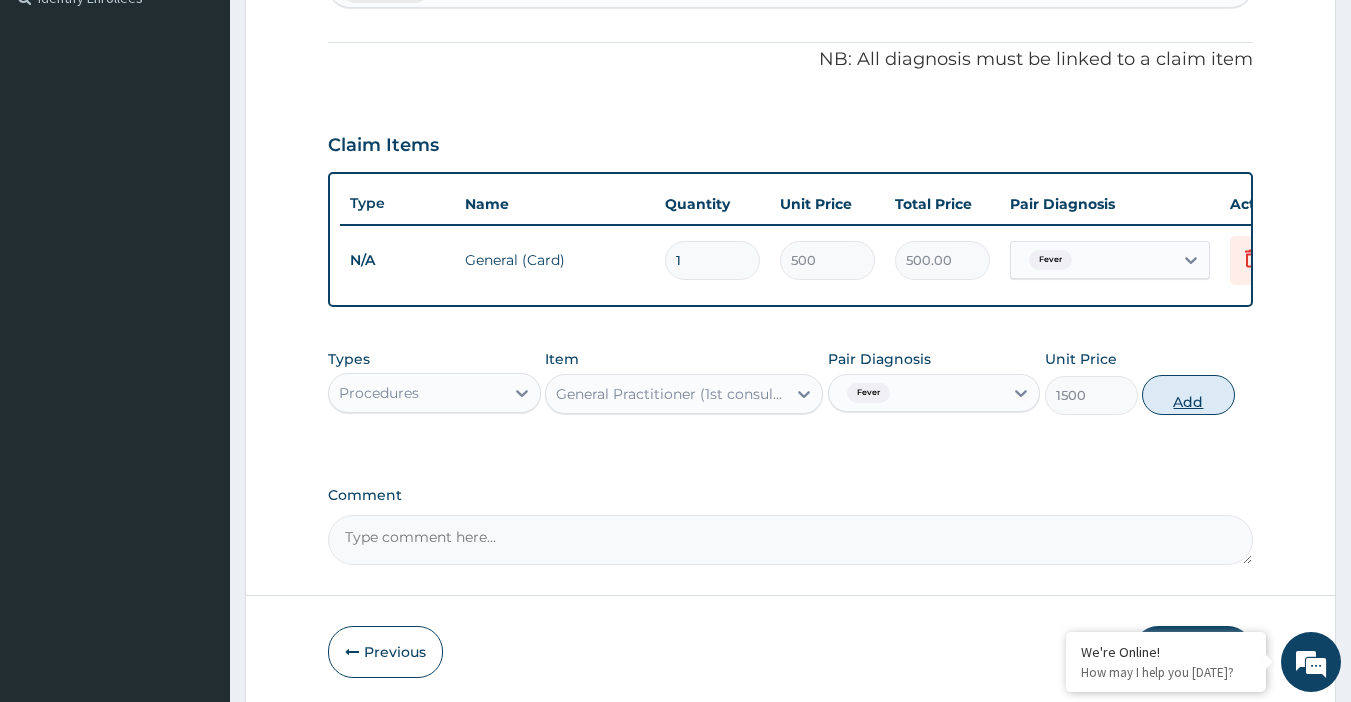 click on "Add" at bounding box center [1188, 395] 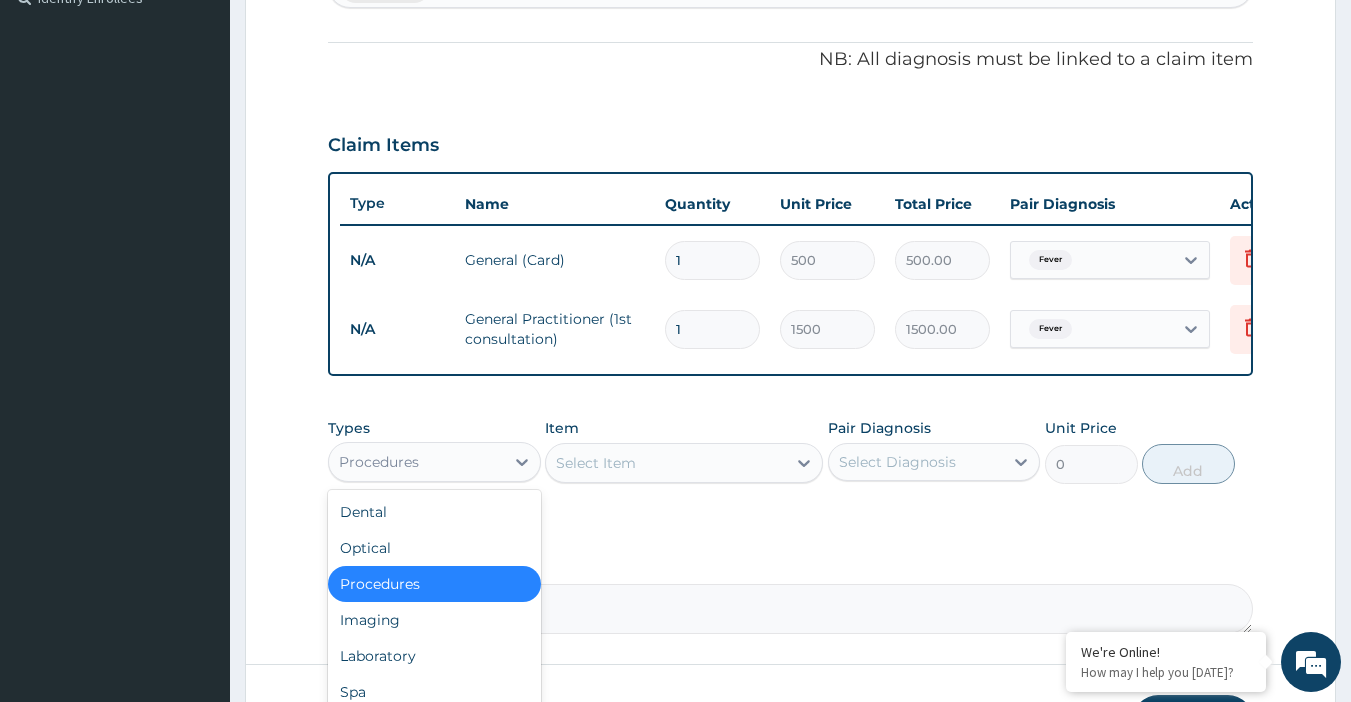 click on "Procedures" at bounding box center (379, 462) 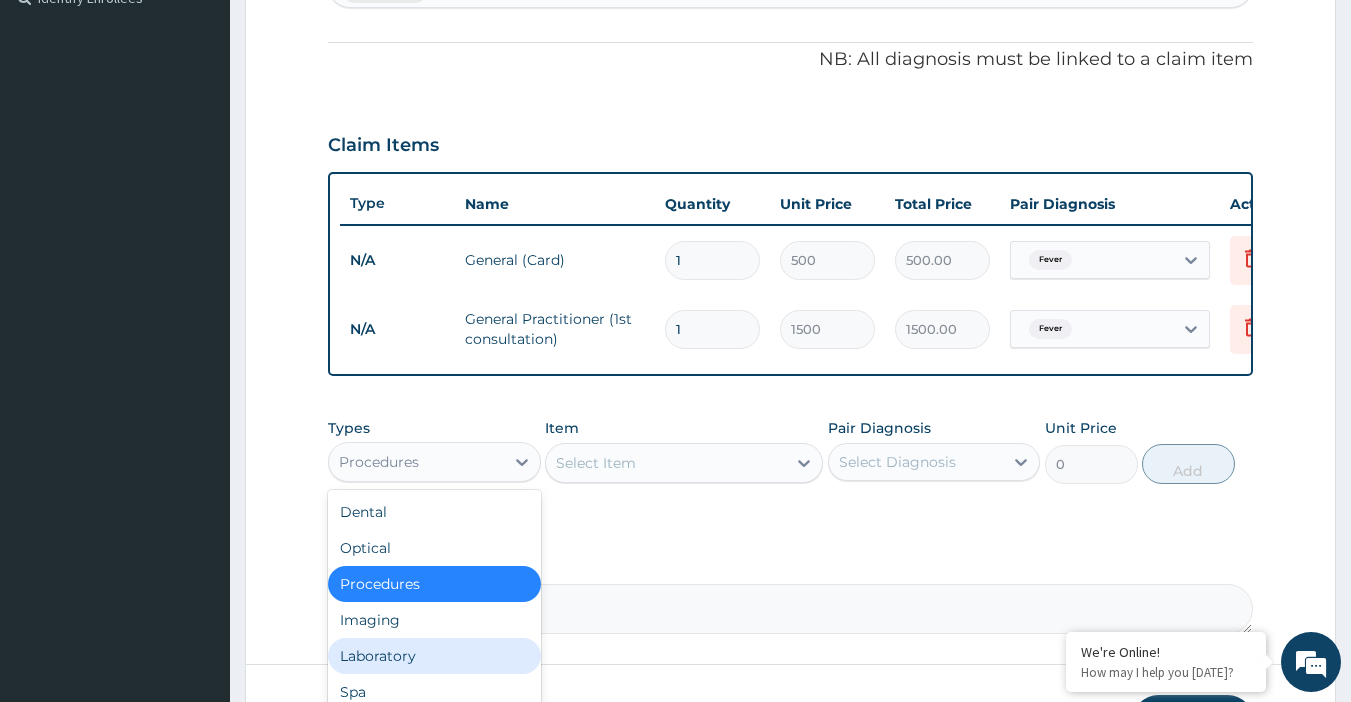 click on "Laboratory" at bounding box center (434, 656) 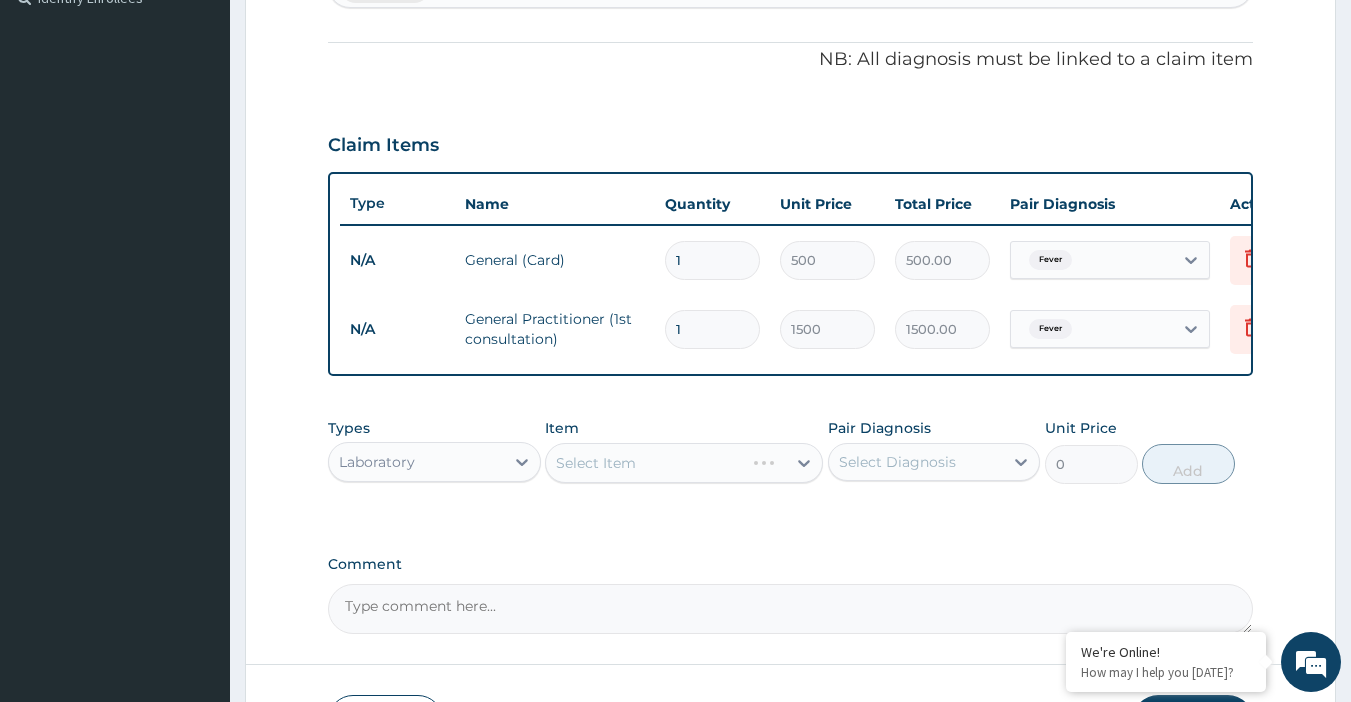 click on "PA Code / Prescription Code Enter Code(Secondary Care Only) Encounter Date 27-06-2025 Important Notice Please enter PA codes before entering items that are not attached to a PA code   All diagnoses entered must be linked to a claim item. Diagnosis & Claim Items that are visible but inactive cannot be edited because they were imported from an already approved PA code. Diagnosis Fever Confirmed NB: All diagnosis must be linked to a claim item Claim Items Type Name Quantity Unit Price Total Price Pair Diagnosis Actions N/A General (Card) 1 500 500.00 Fever Delete N/A General Practitioner (1st consultation) 1 1500 1500.00 Fever Delete Types option Laboratory, selected.   Select is focused ,type to refine list, press Down to open the menu,  Laboratory Item Select Item Pair Diagnosis Select Diagnosis Unit Price 0 Add Comment" at bounding box center (791, 126) 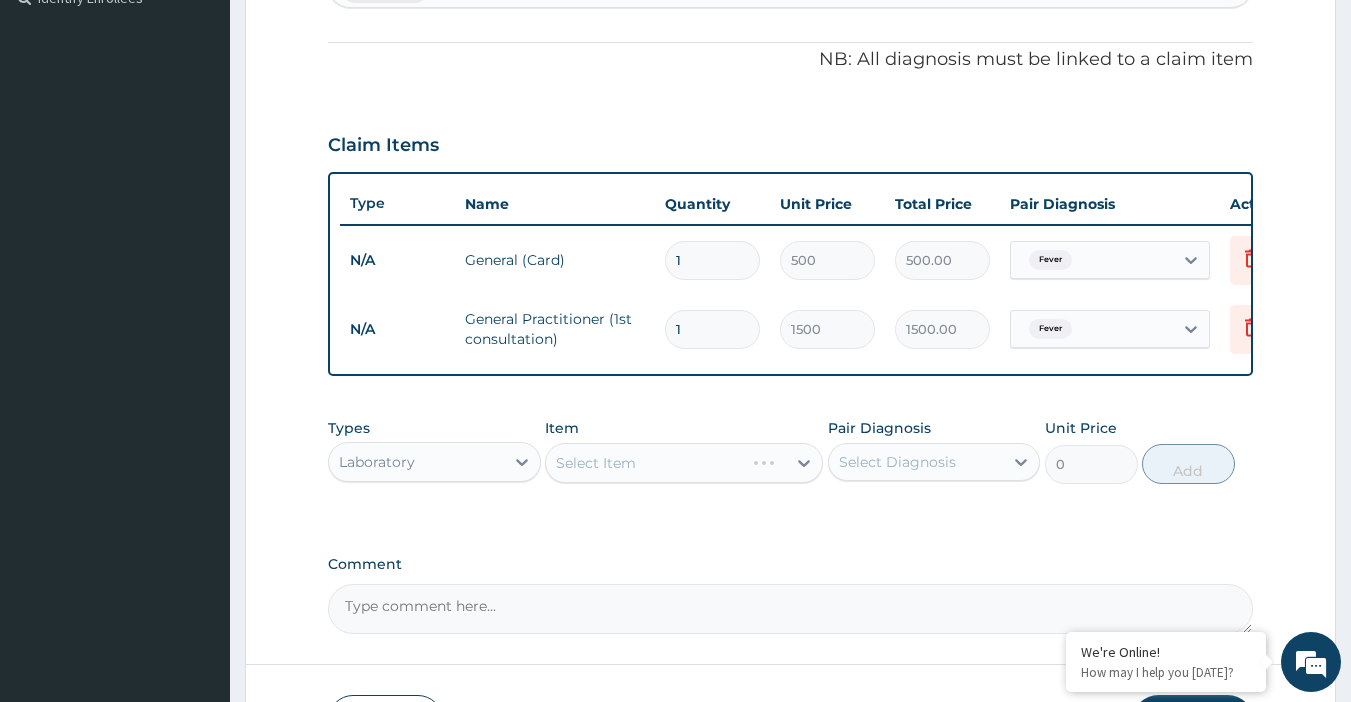 click on "Select Item" at bounding box center [684, 463] 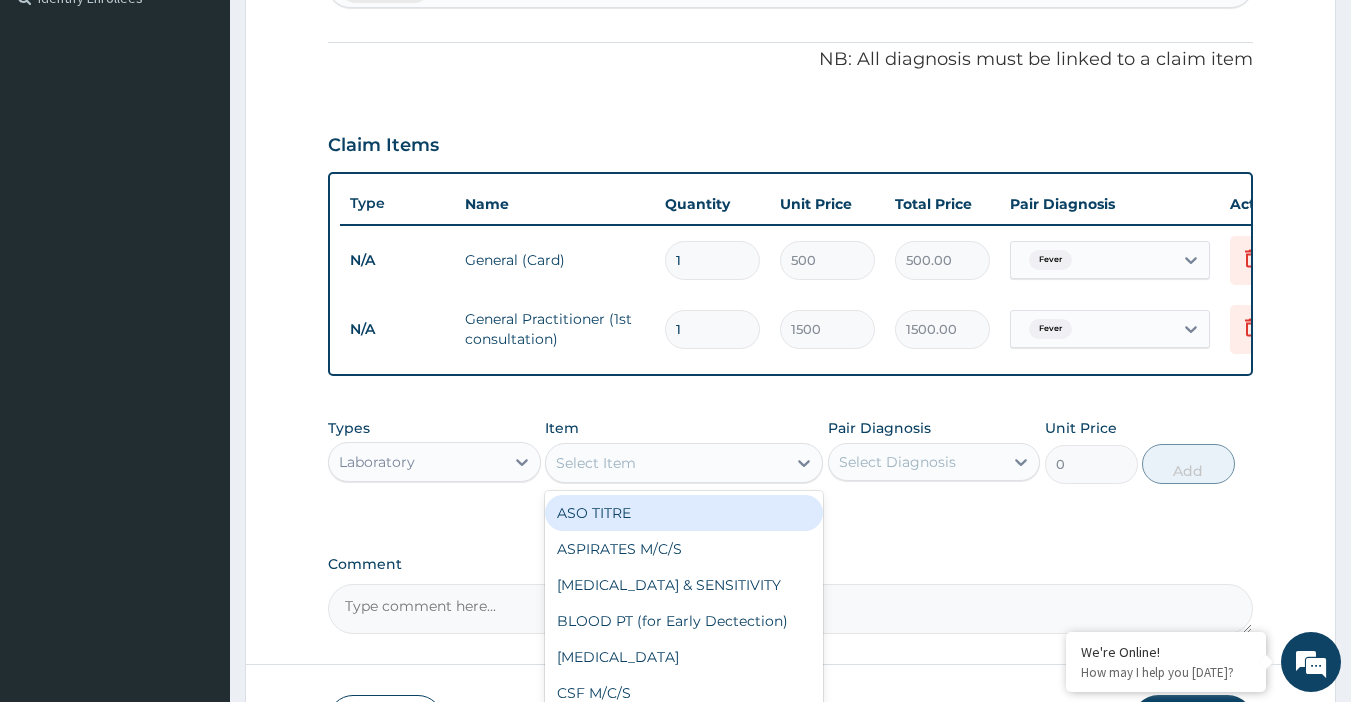 click on "Select Item" at bounding box center [666, 463] 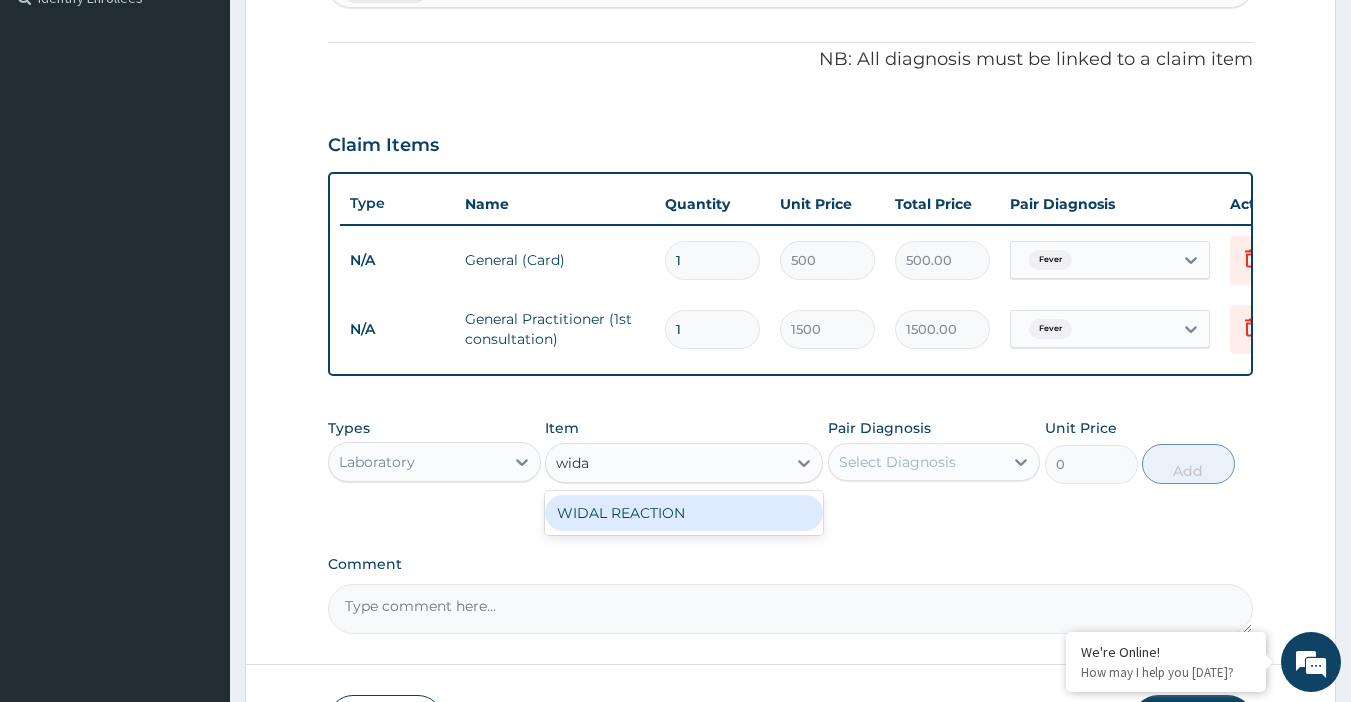 type on "widal" 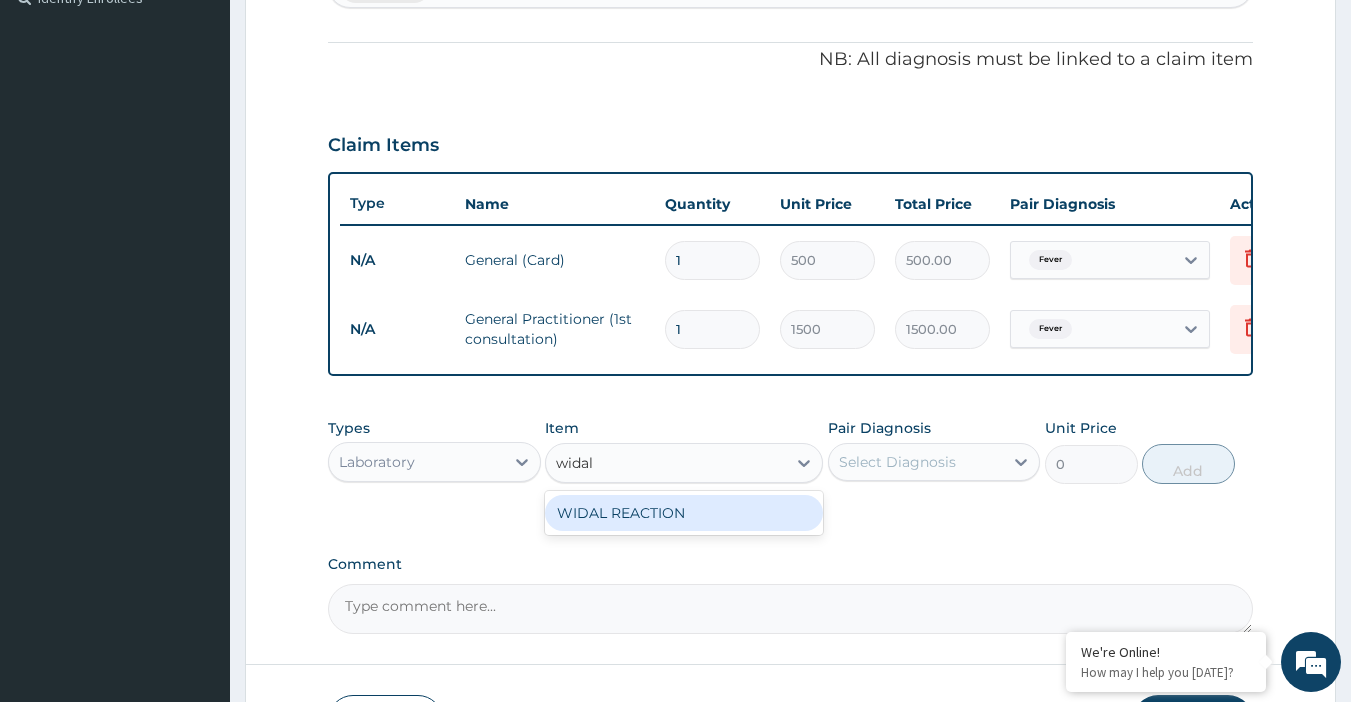 click on "WIDAL REACTION" at bounding box center (684, 513) 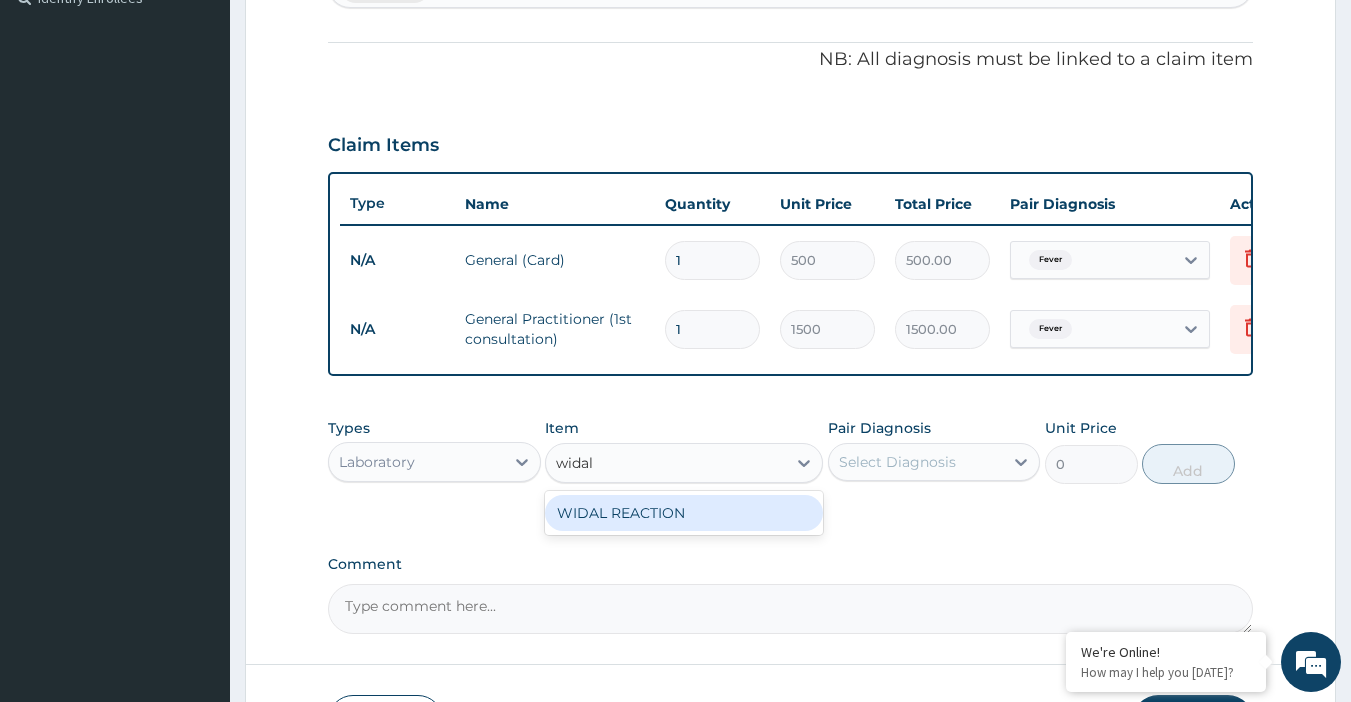 type 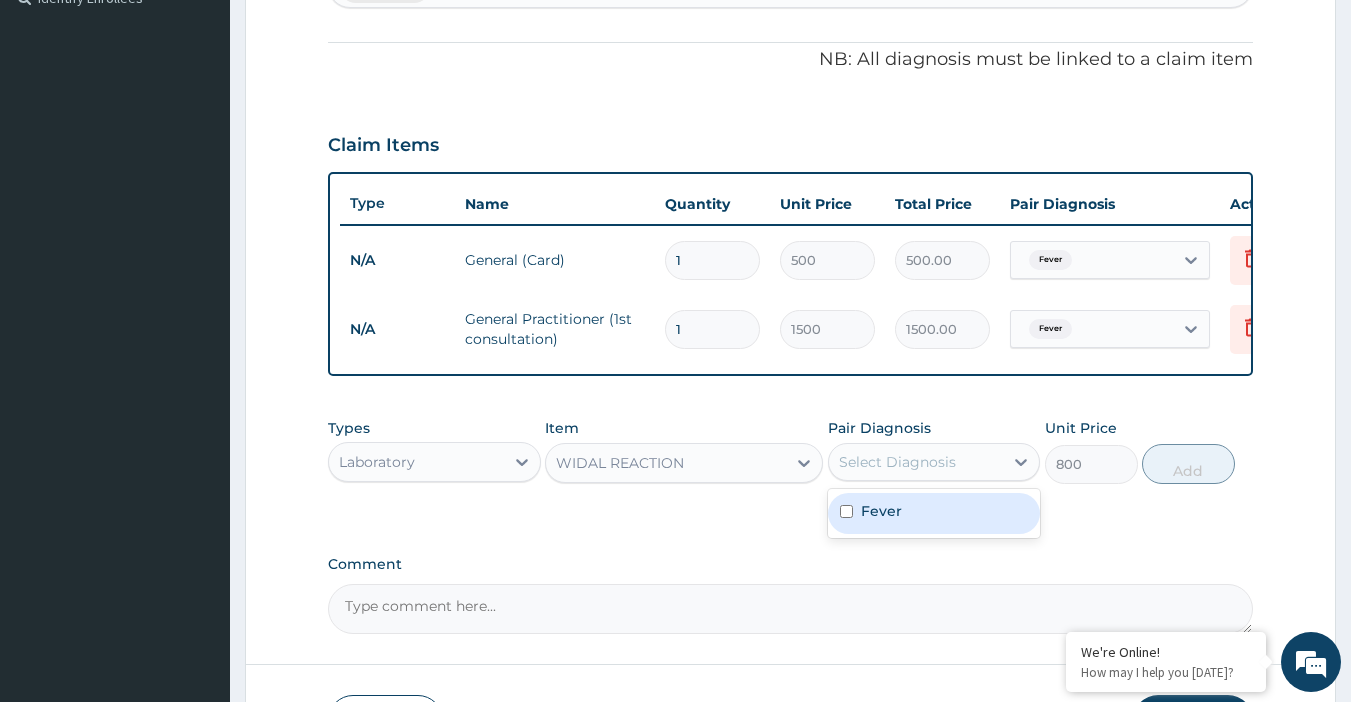 click on "Select Diagnosis" at bounding box center [897, 462] 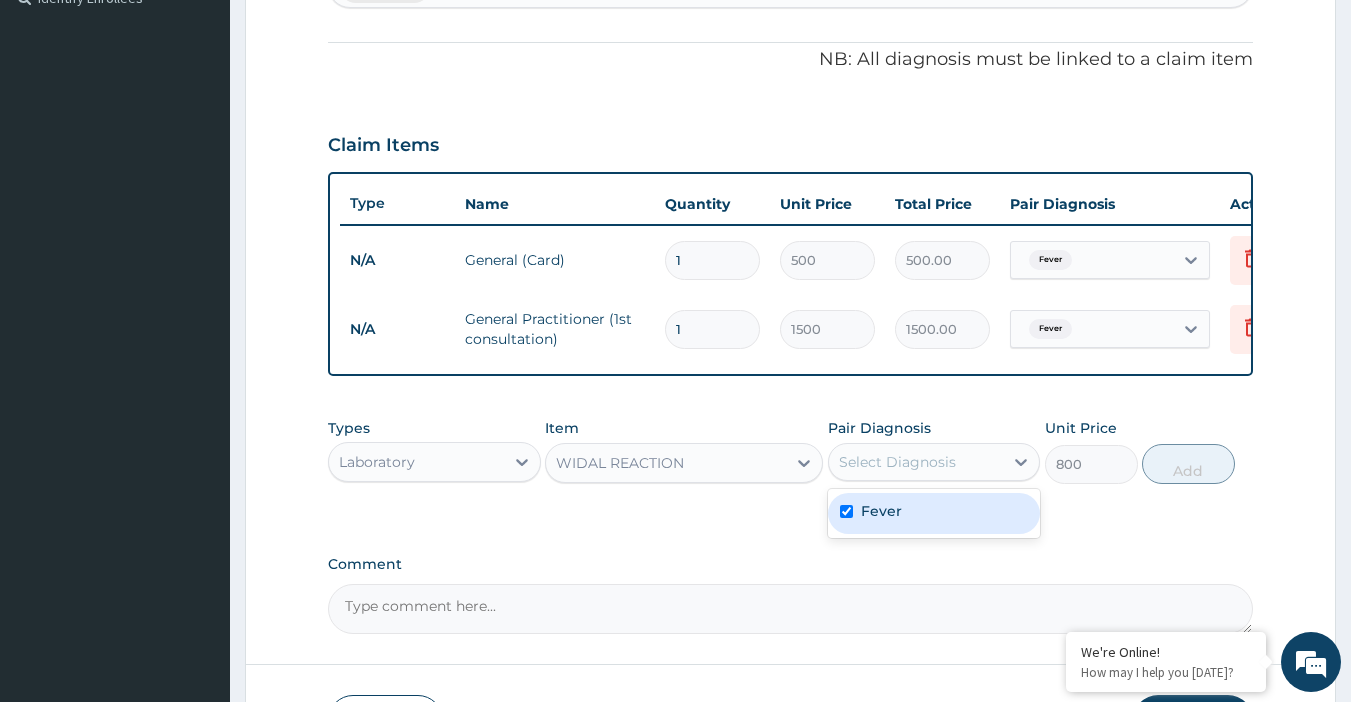checkbox on "true" 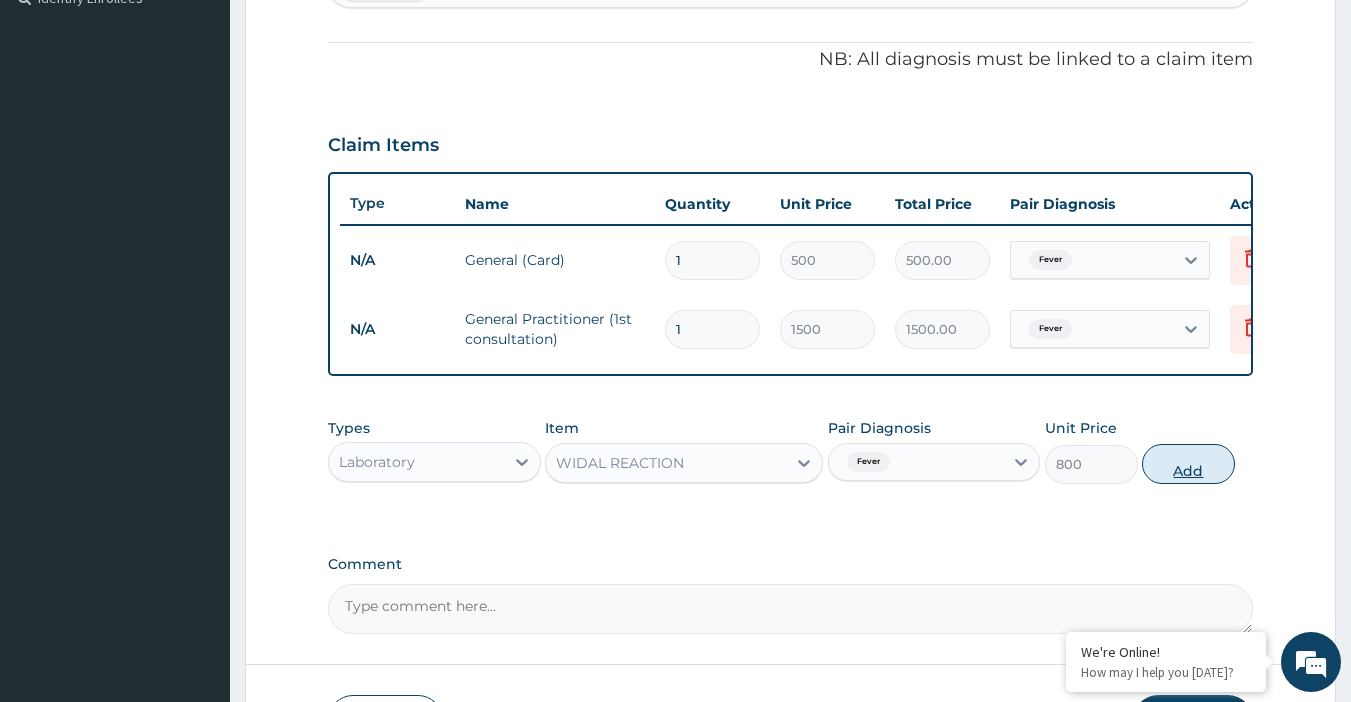 click on "Add" at bounding box center (1188, 464) 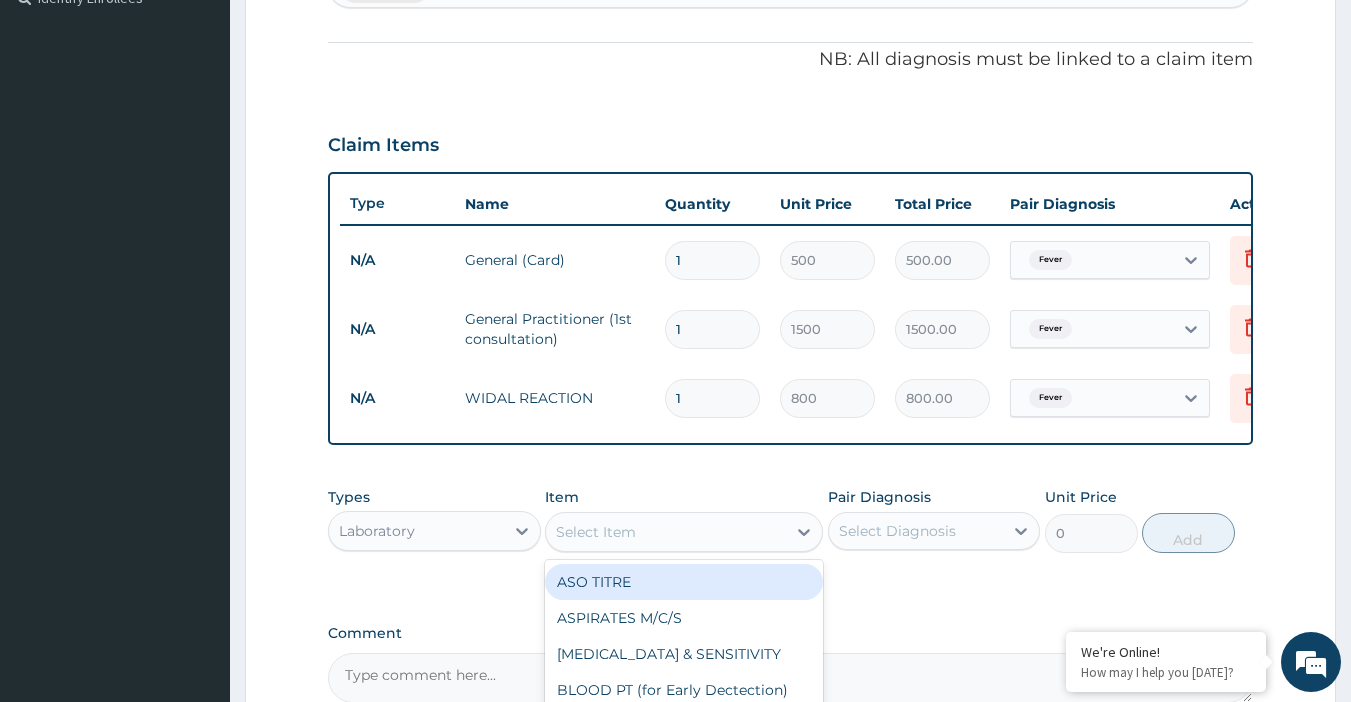 click on "Select Item" at bounding box center [666, 532] 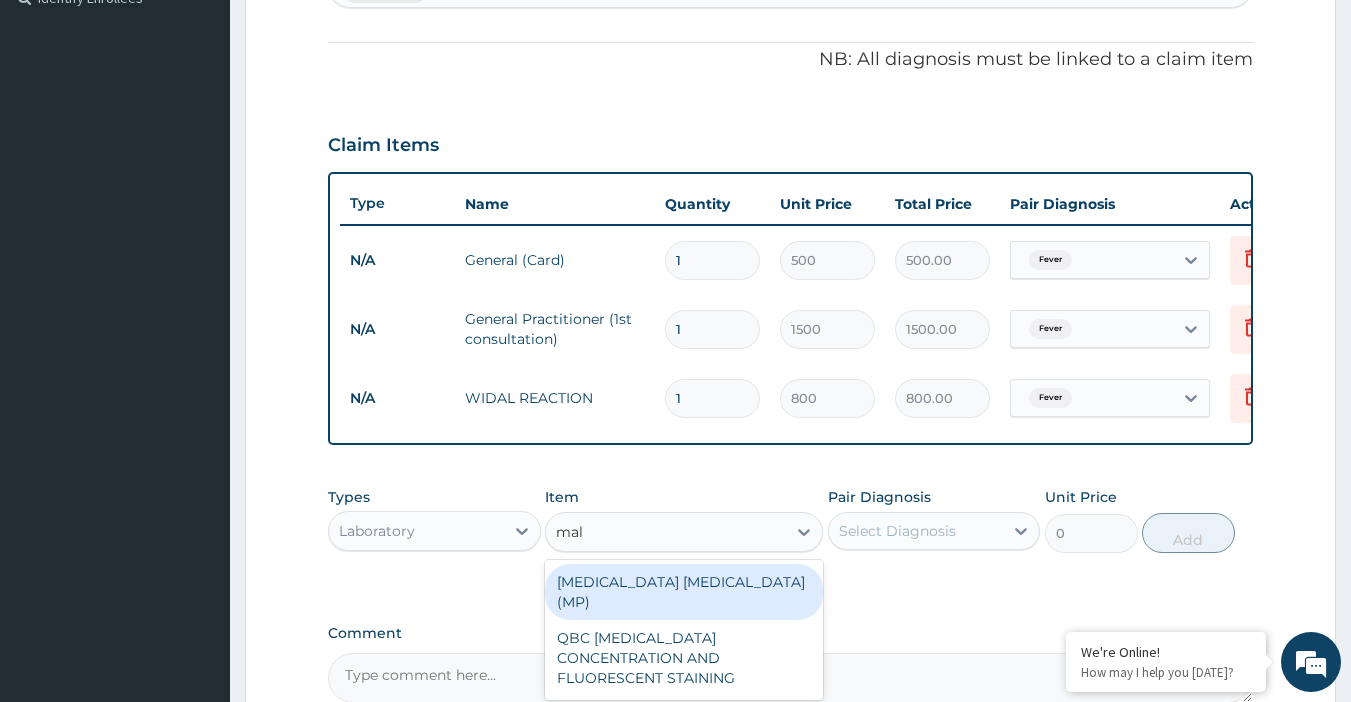 type on "mala" 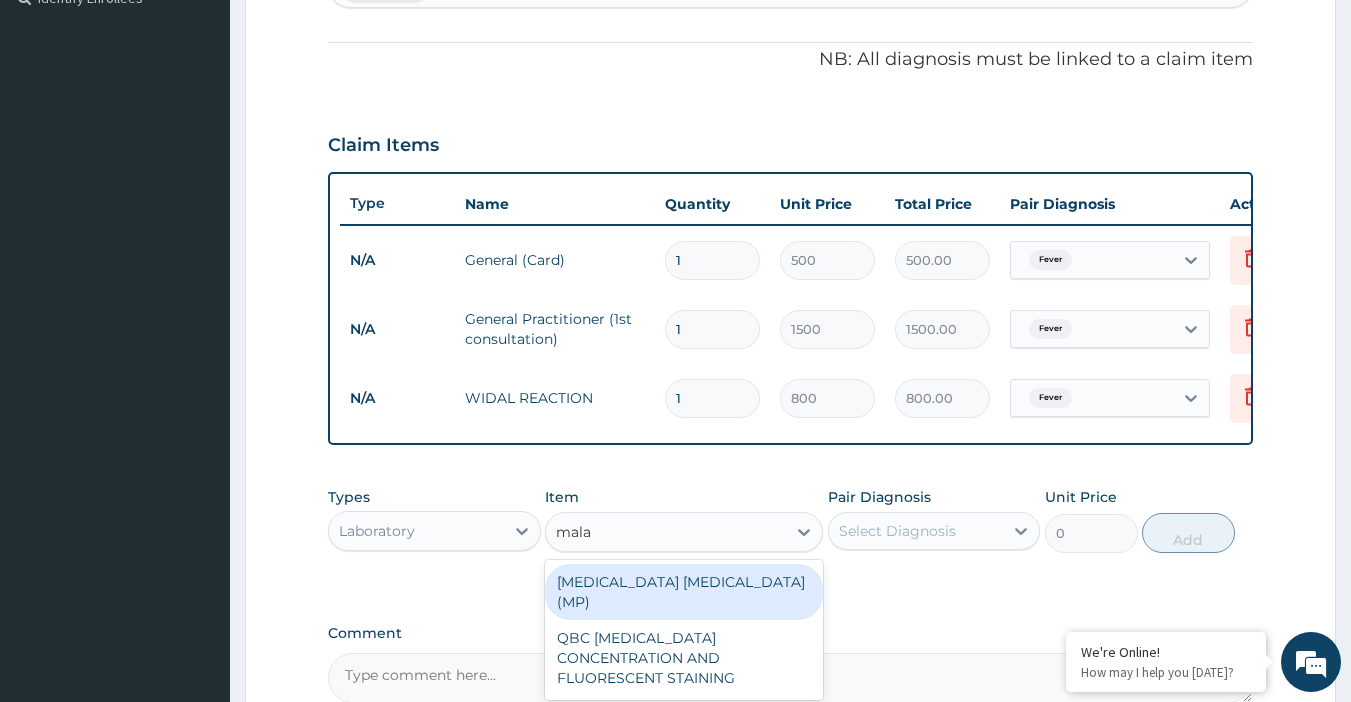 click on "MALARIA PARASITE (MP)" at bounding box center [684, 592] 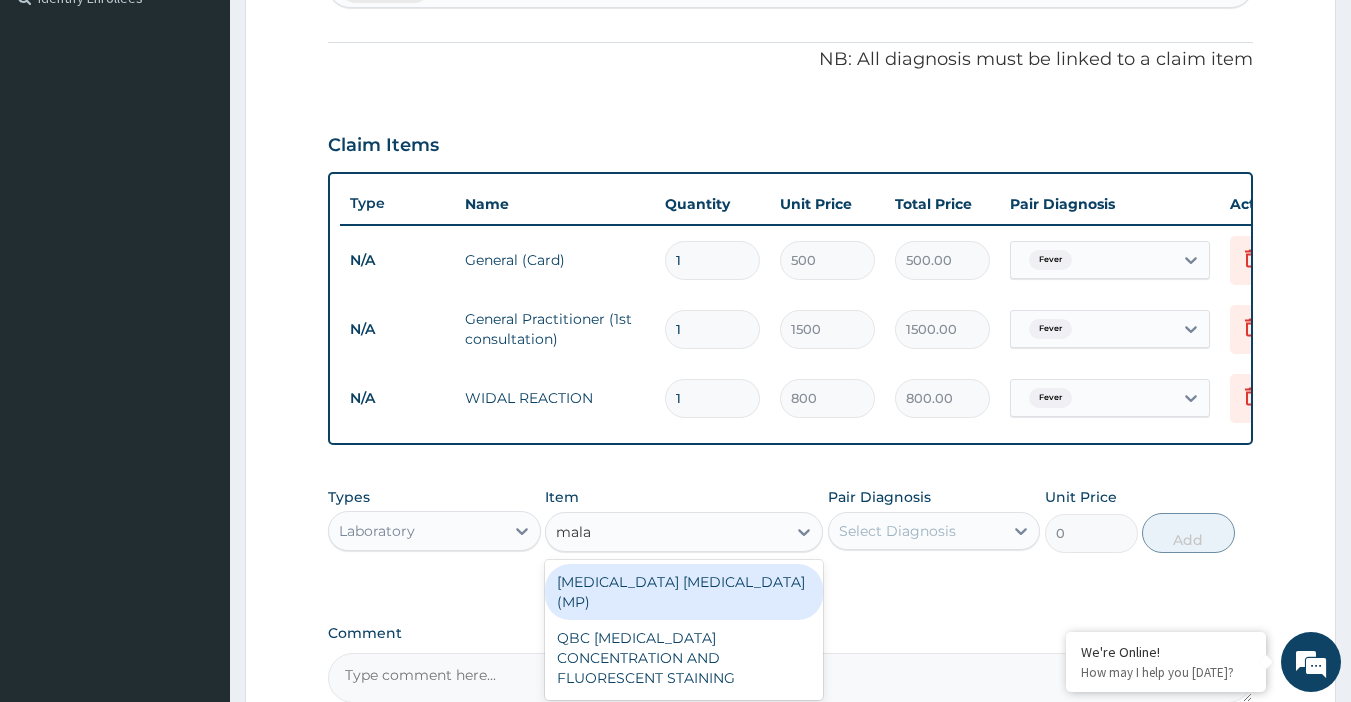 type 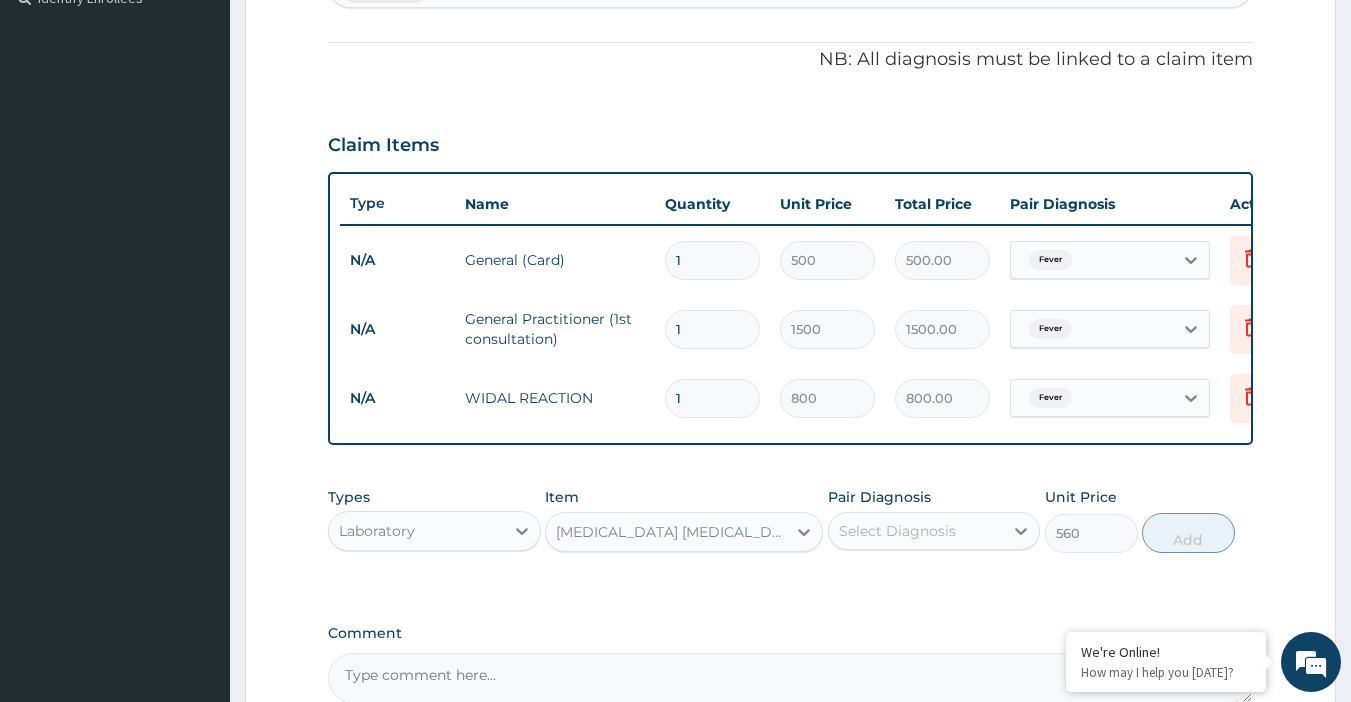 click on "Select Diagnosis" at bounding box center (897, 531) 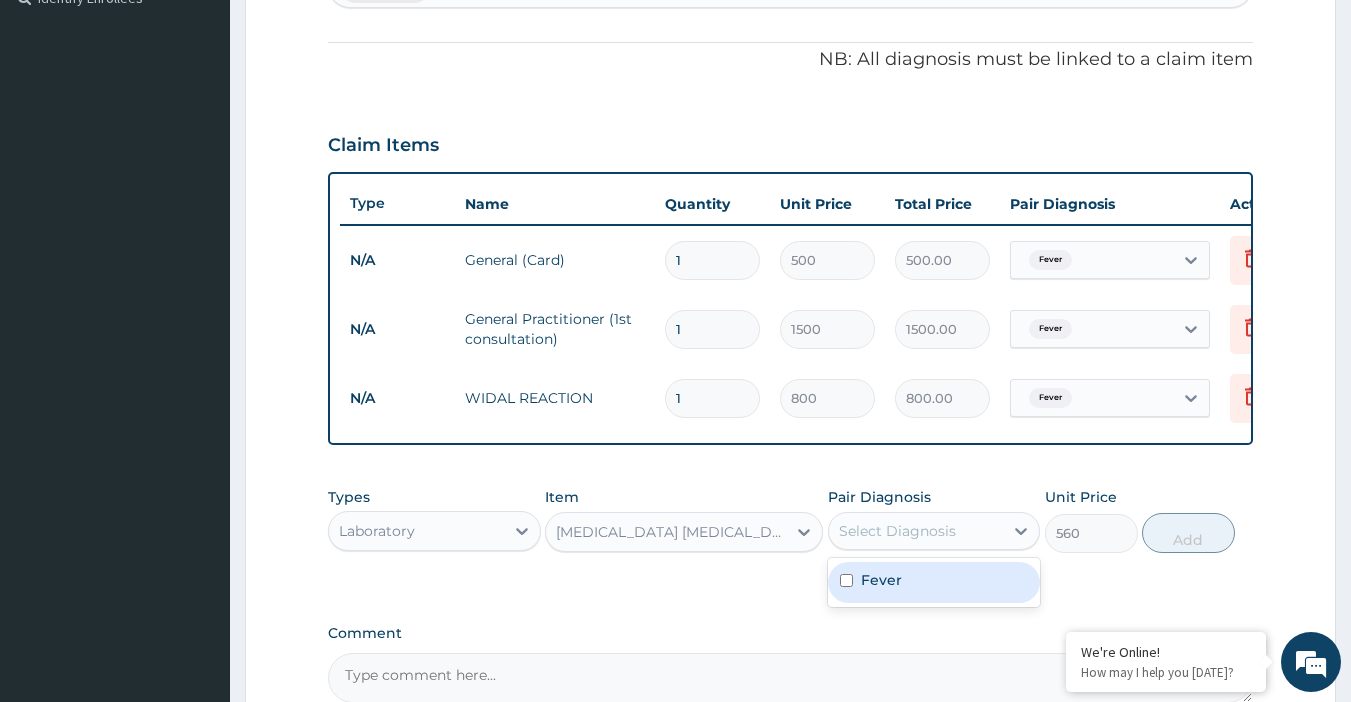 click on "Fever" at bounding box center (881, 580) 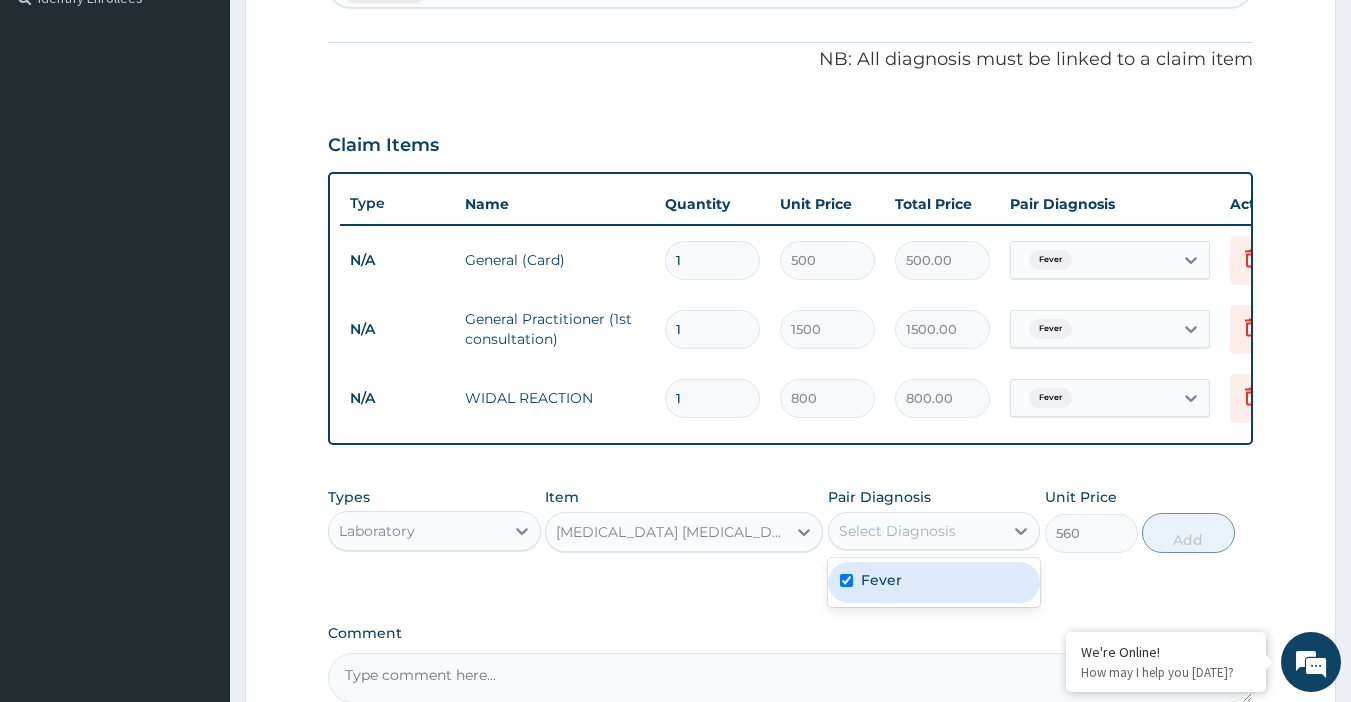 checkbox on "true" 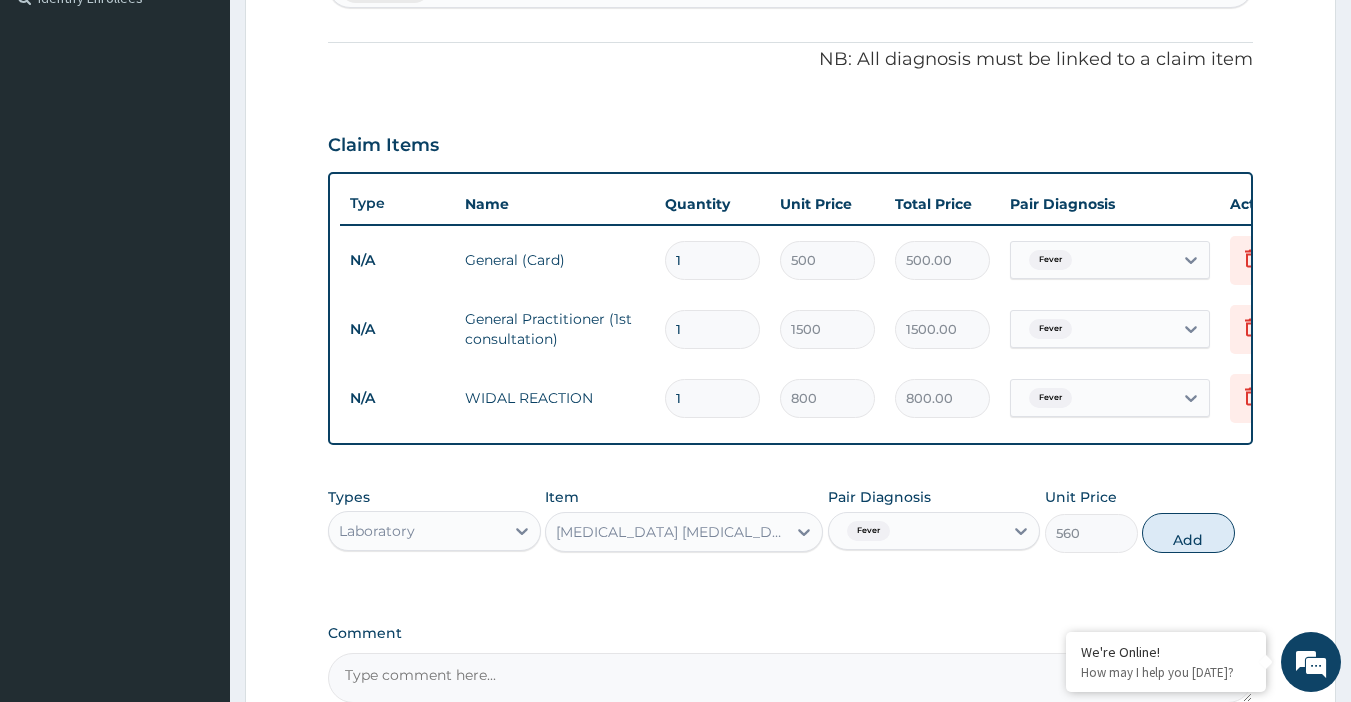 drag, startPoint x: 1206, startPoint y: 560, endPoint x: 1219, endPoint y: 560, distance: 13 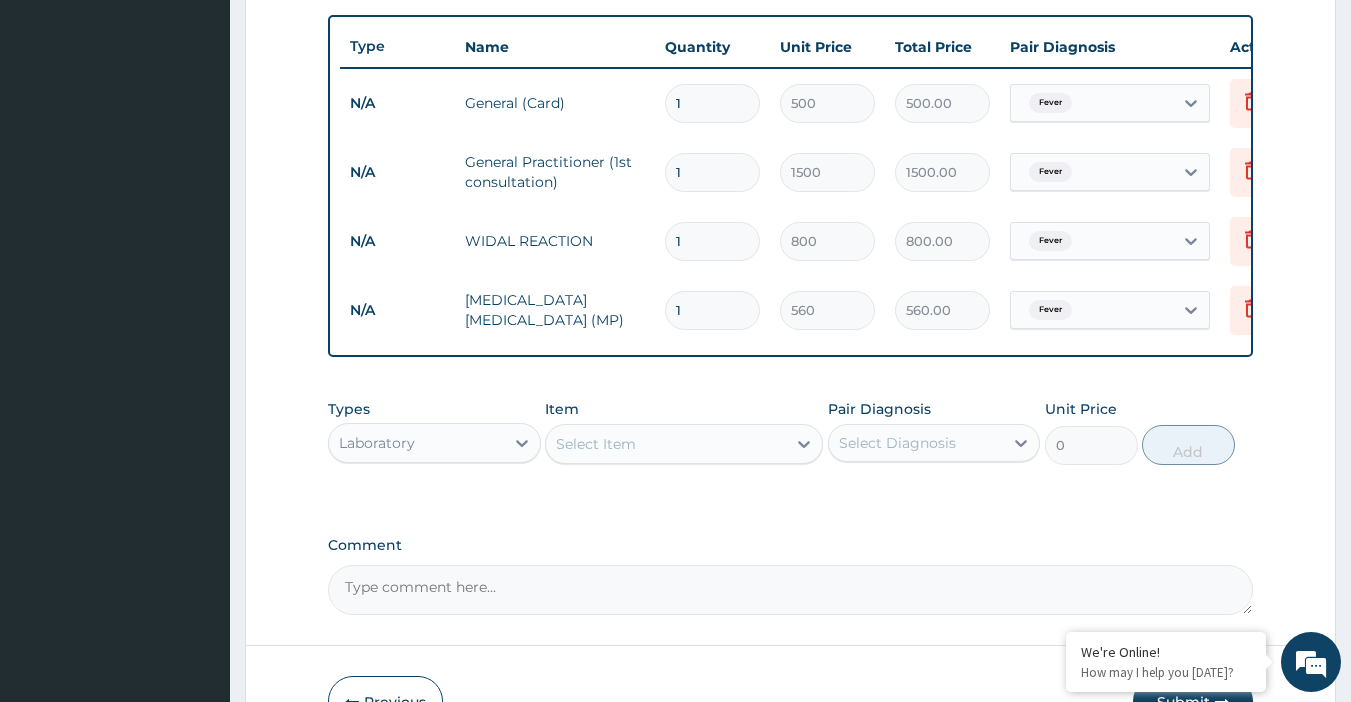 scroll, scrollTop: 772, scrollLeft: 0, axis: vertical 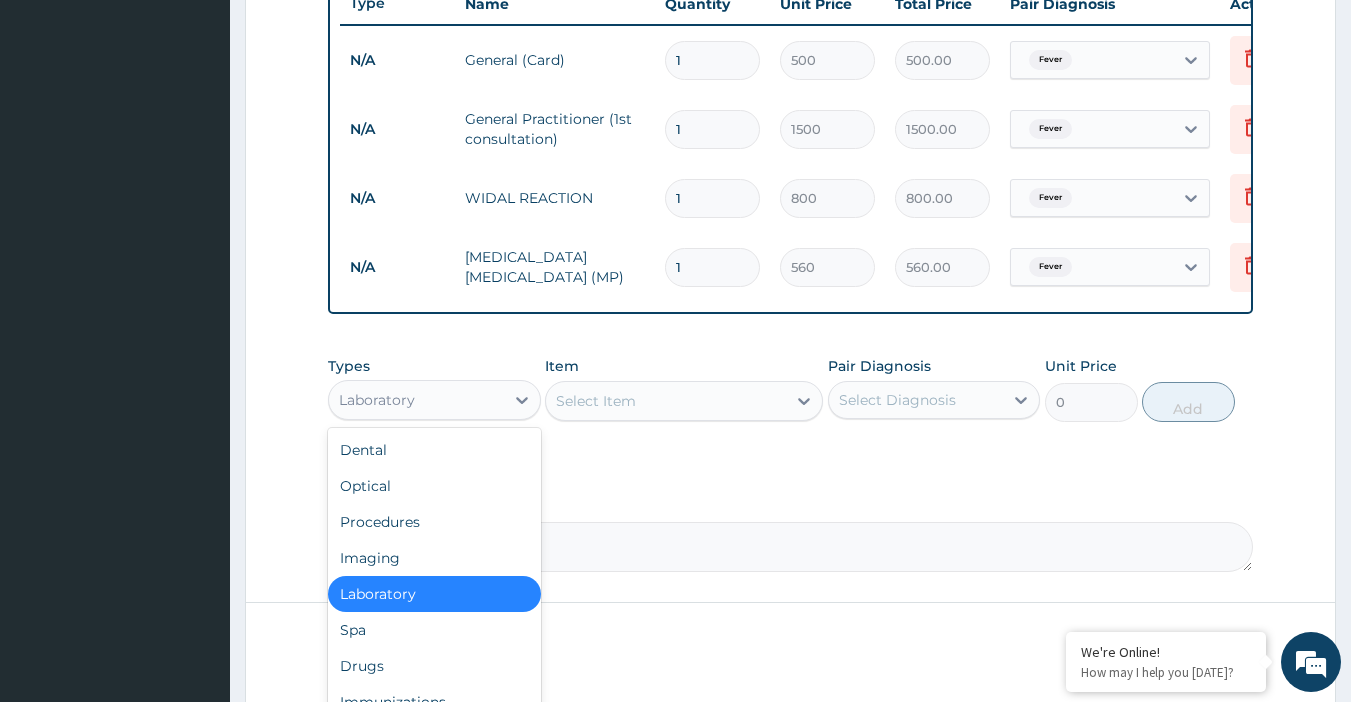 click on "Laboratory" at bounding box center (416, 400) 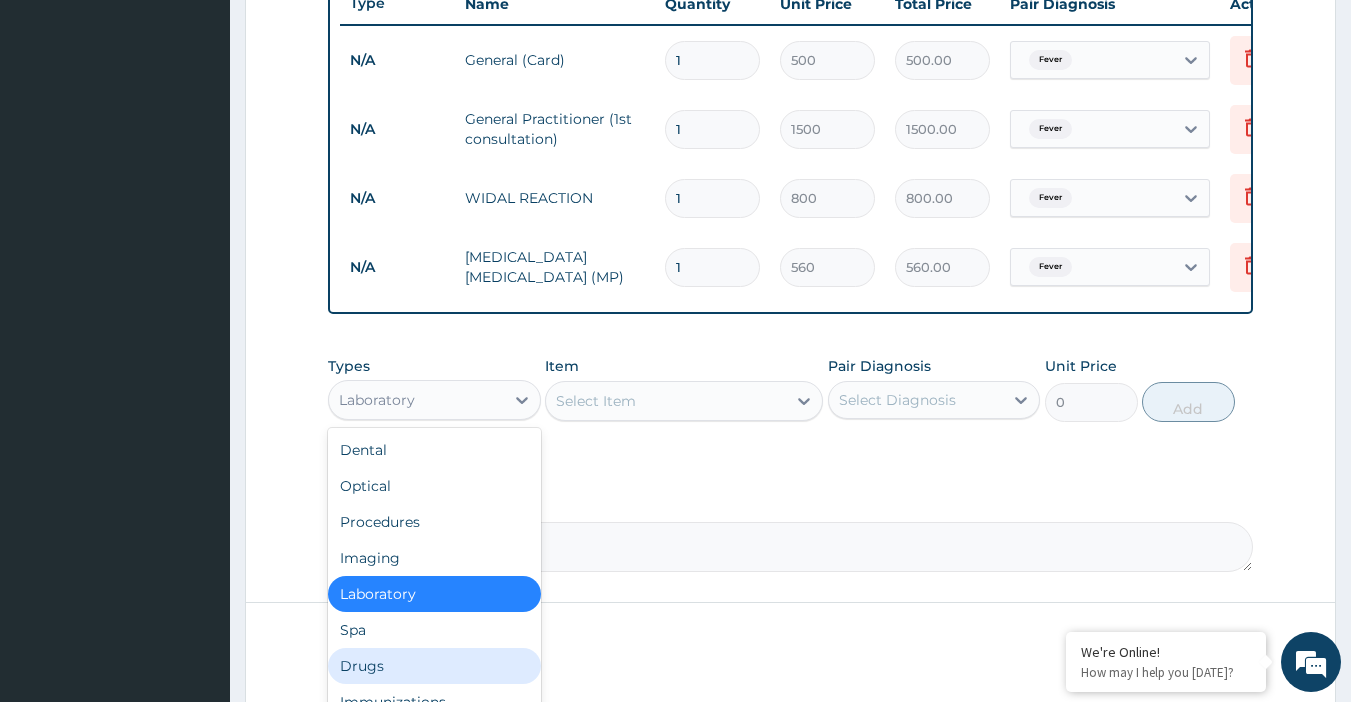 click on "Drugs" at bounding box center [434, 666] 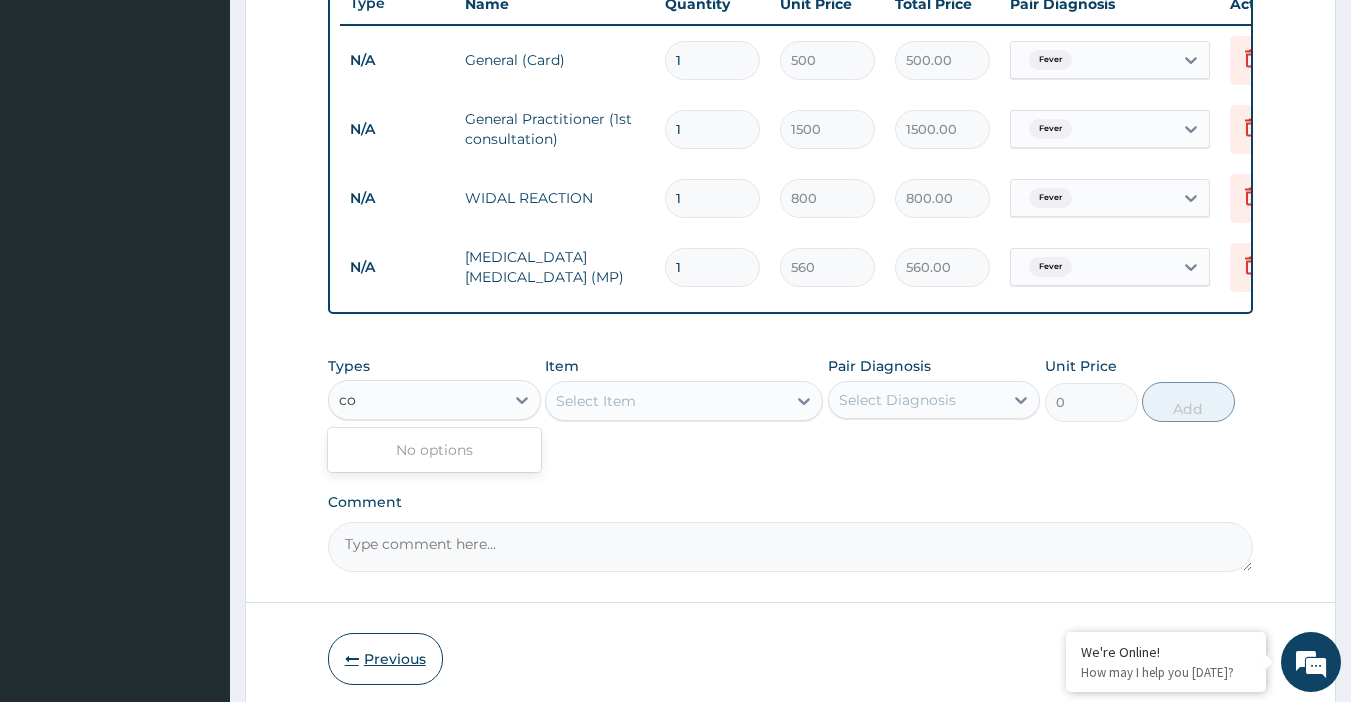 type on "c" 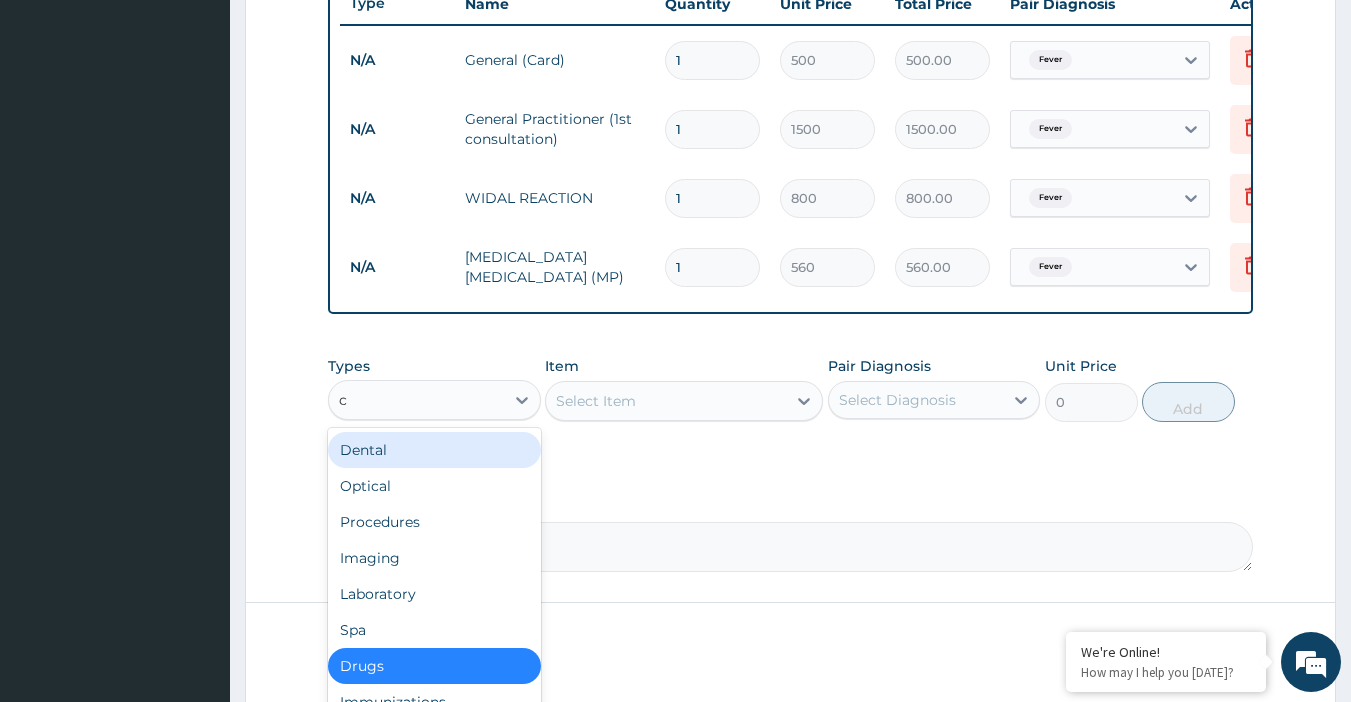 type 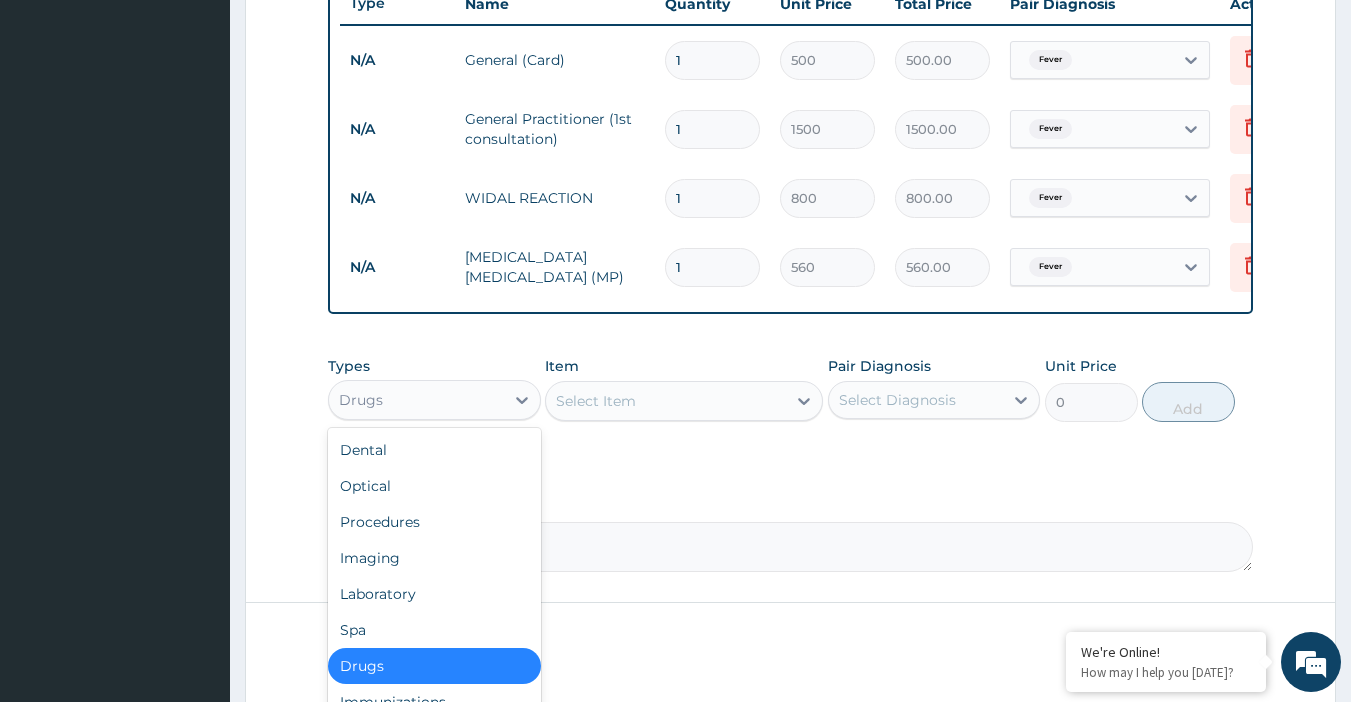 click on "Drugs" at bounding box center [434, 666] 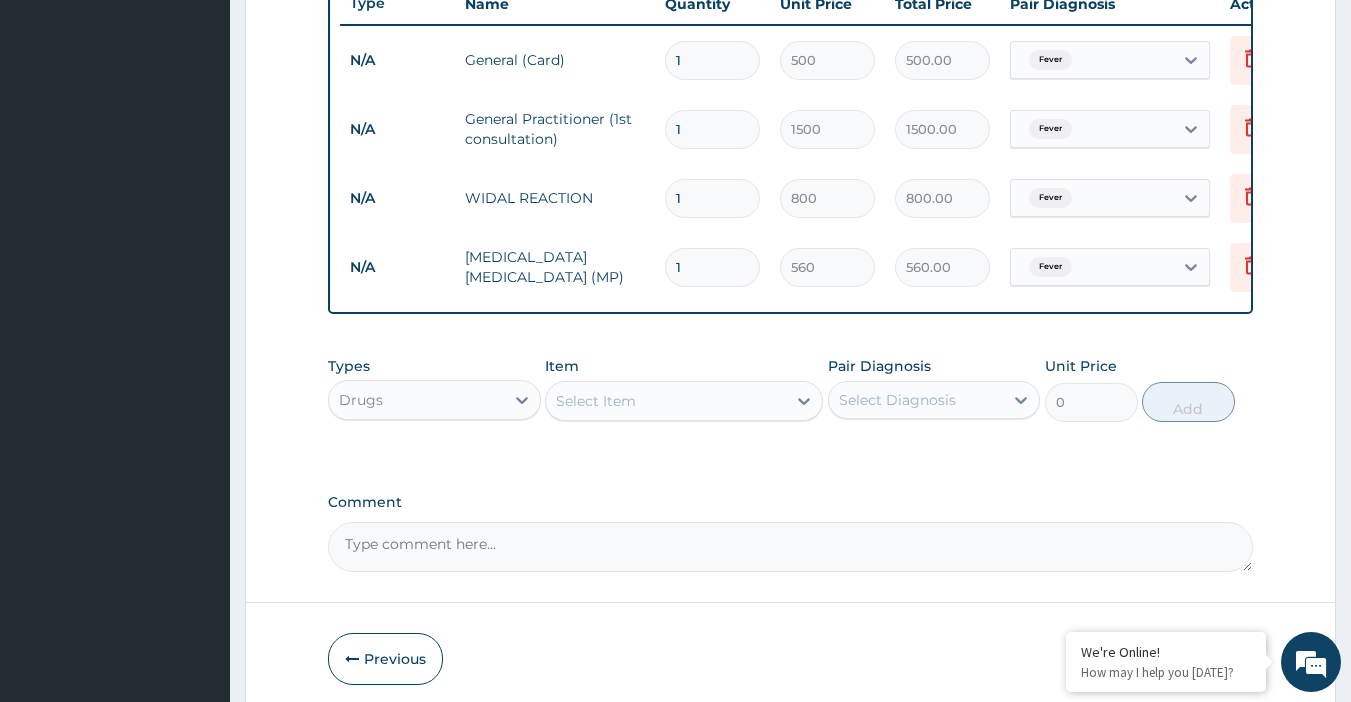 click on "Select Item" at bounding box center (666, 401) 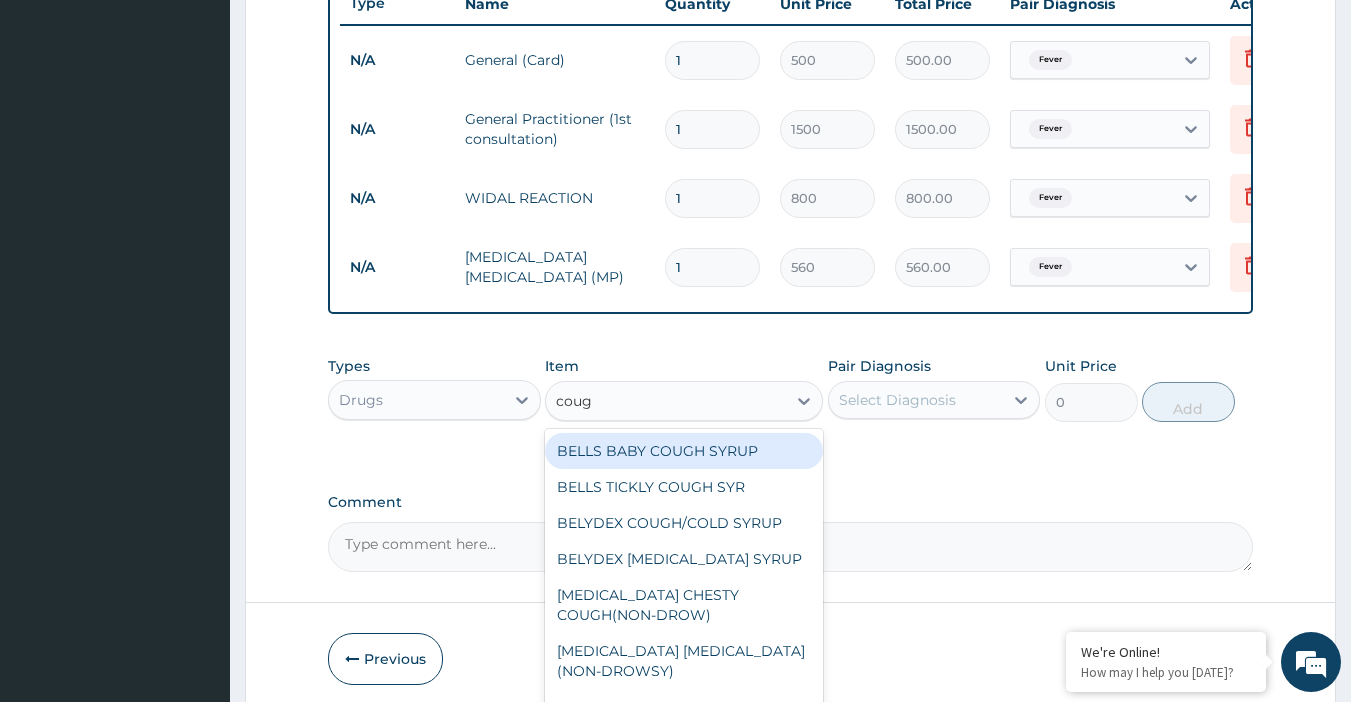 type on "cough" 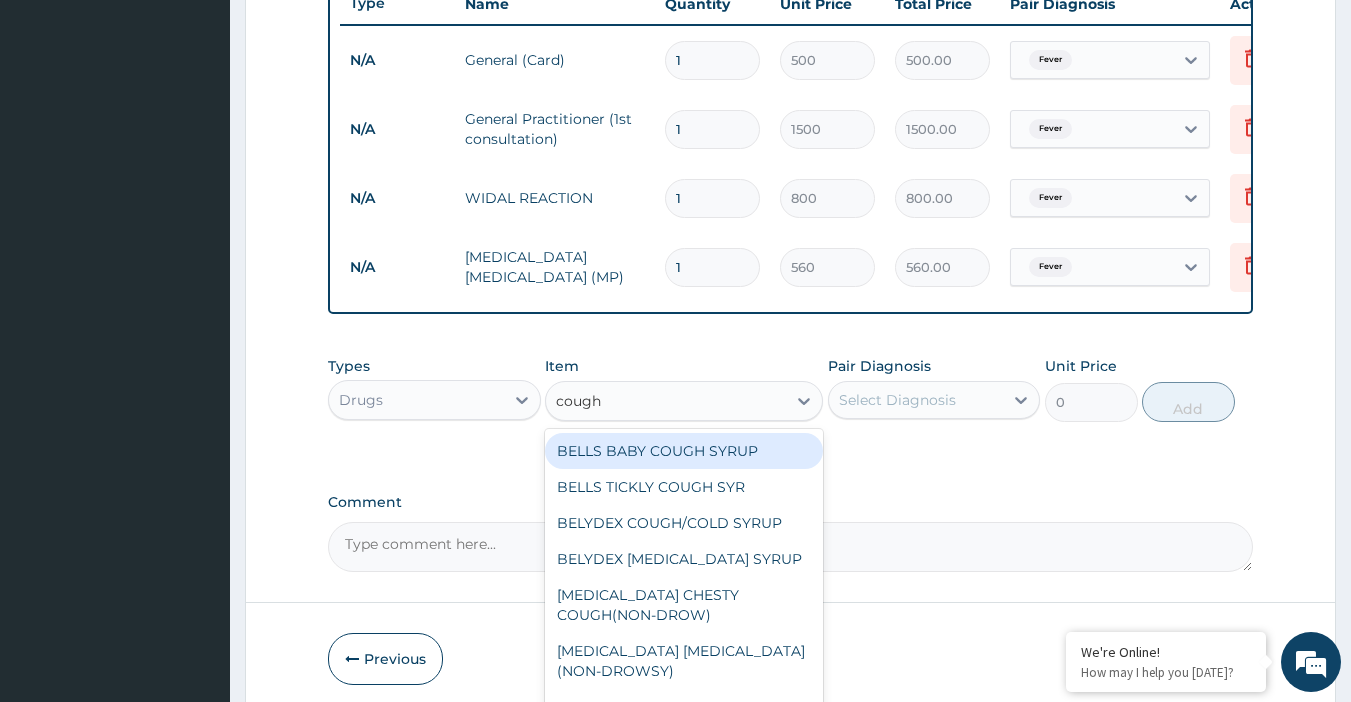 click on "BELLS BABY COUGH SYRUP" at bounding box center [684, 451] 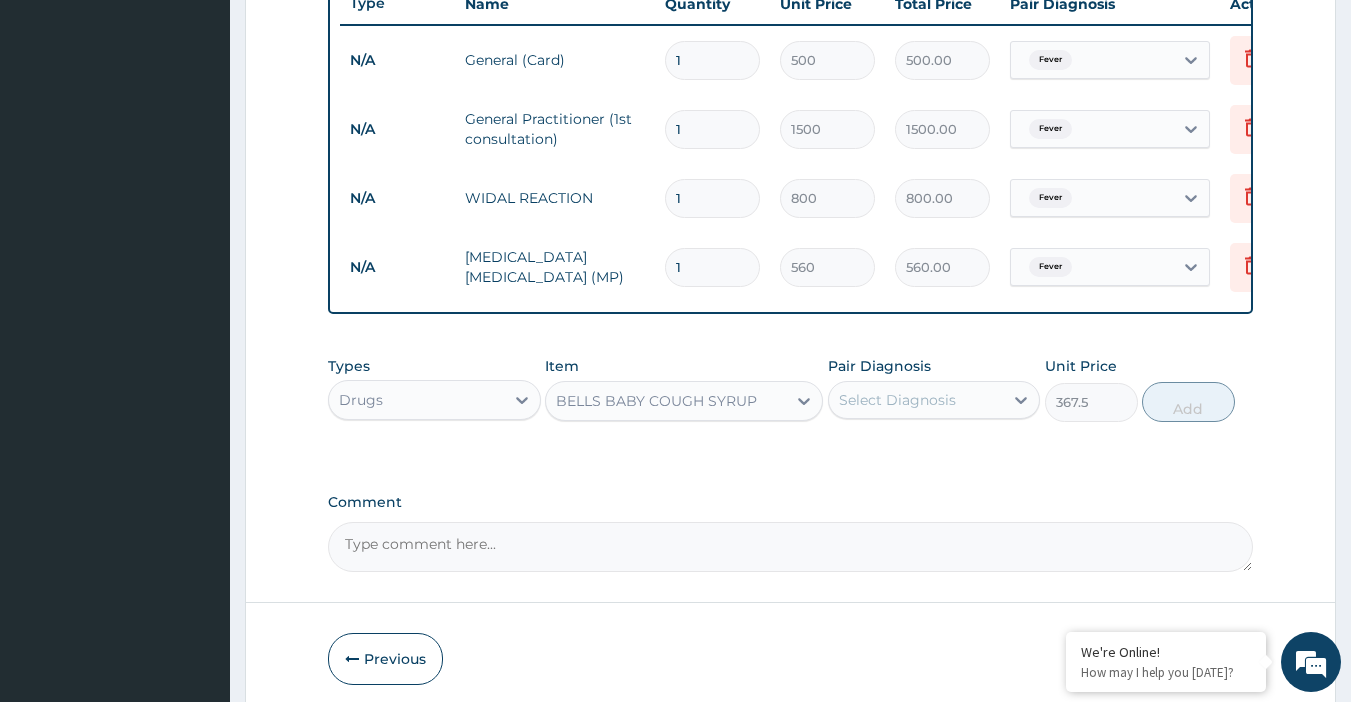 click on "BELLS BABY COUGH SYRUP" at bounding box center [656, 401] 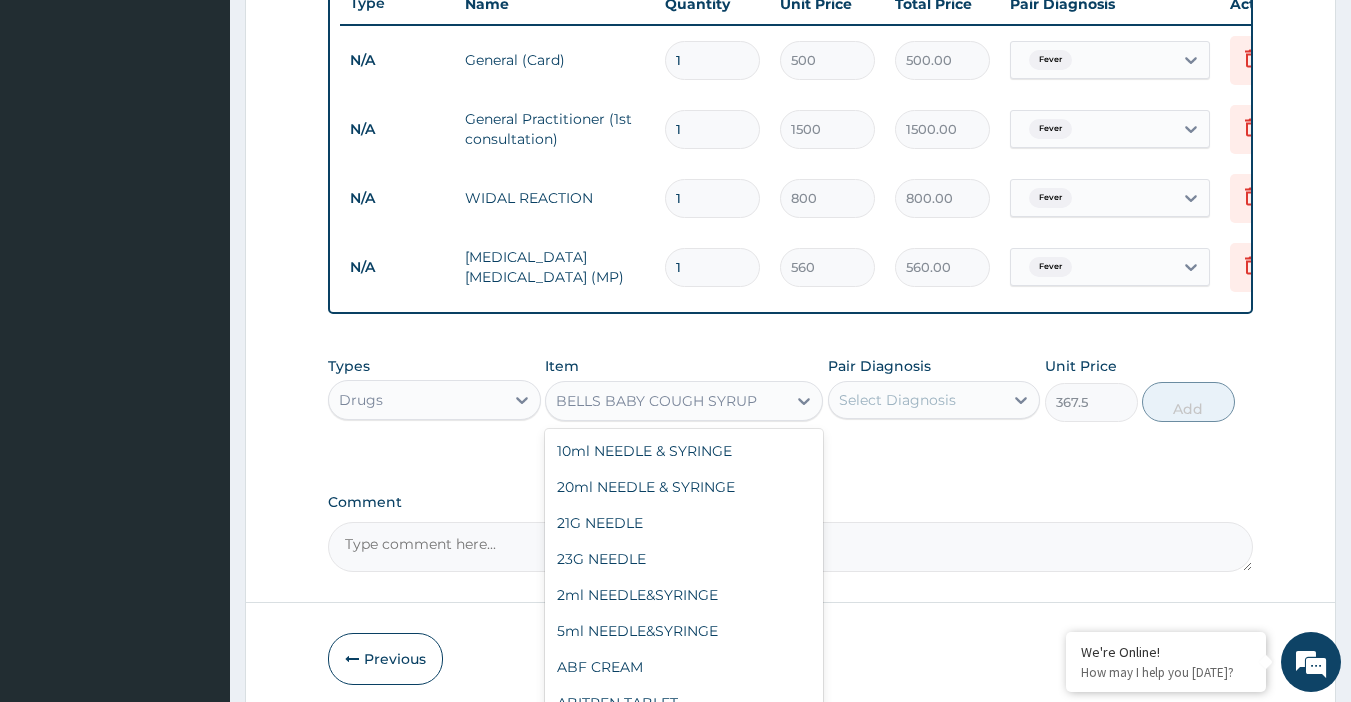 scroll, scrollTop: 8264, scrollLeft: 0, axis: vertical 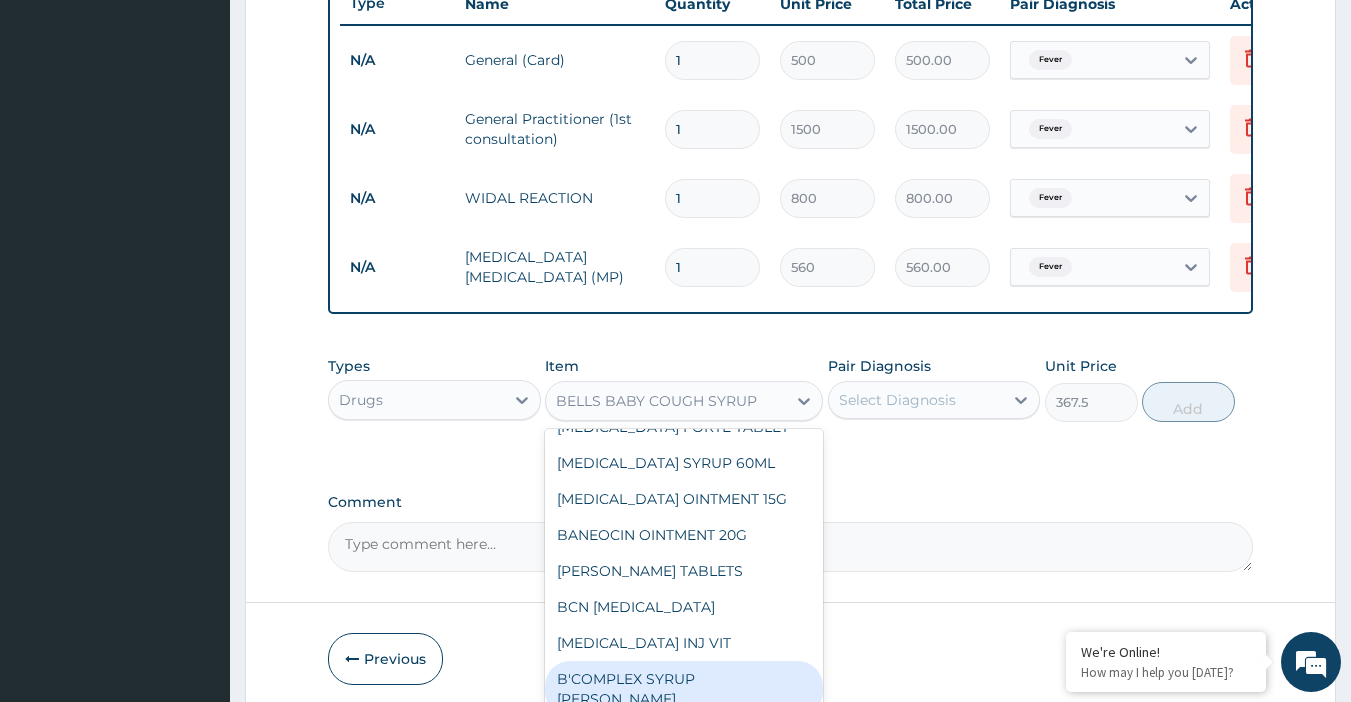 click on "B'COMPLEX SYRUP DR MEYER" at bounding box center [684, 689] 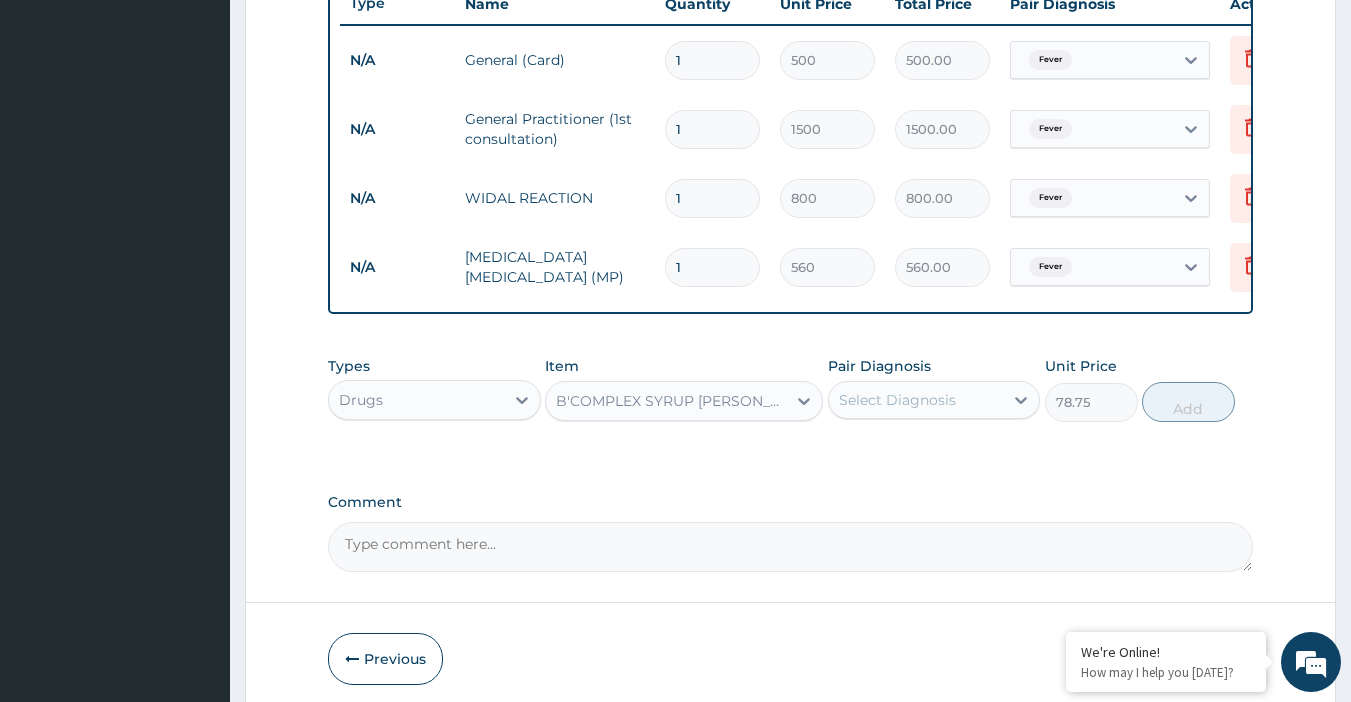 click on "Select Diagnosis" at bounding box center [916, 400] 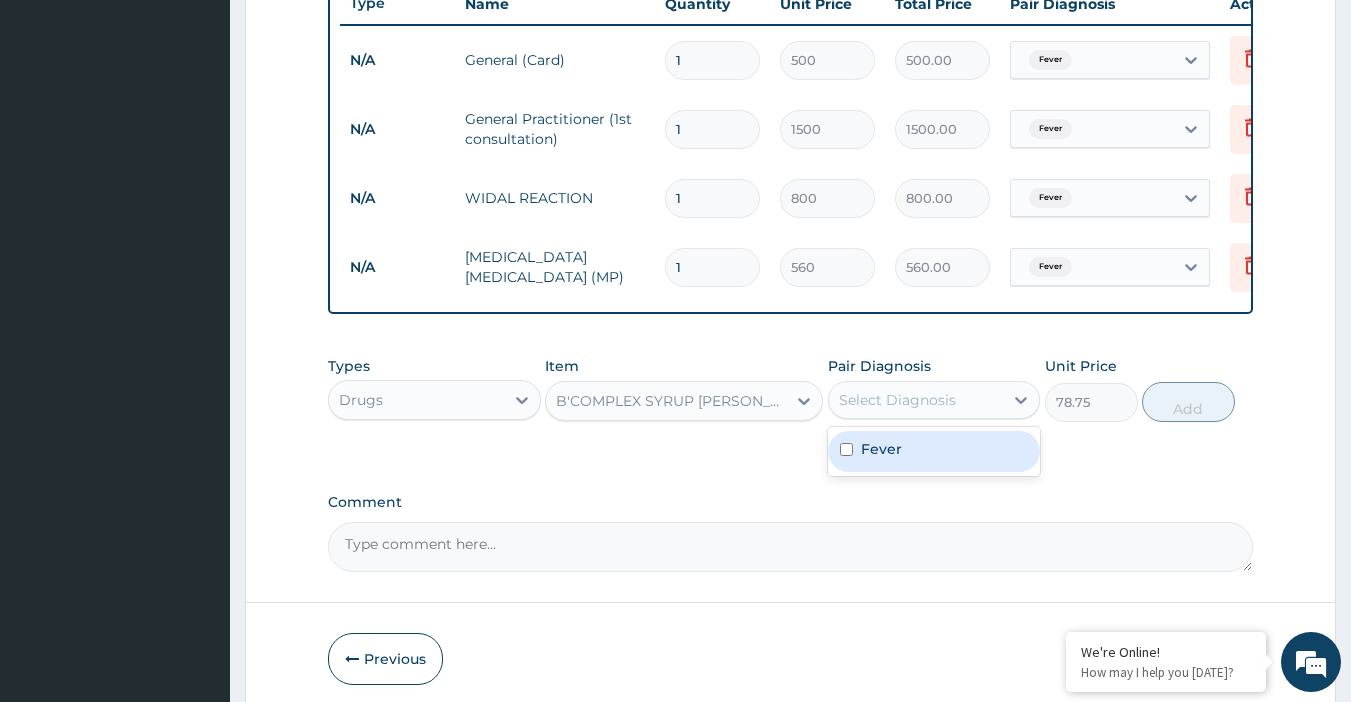 click on "Fever" at bounding box center (934, 451) 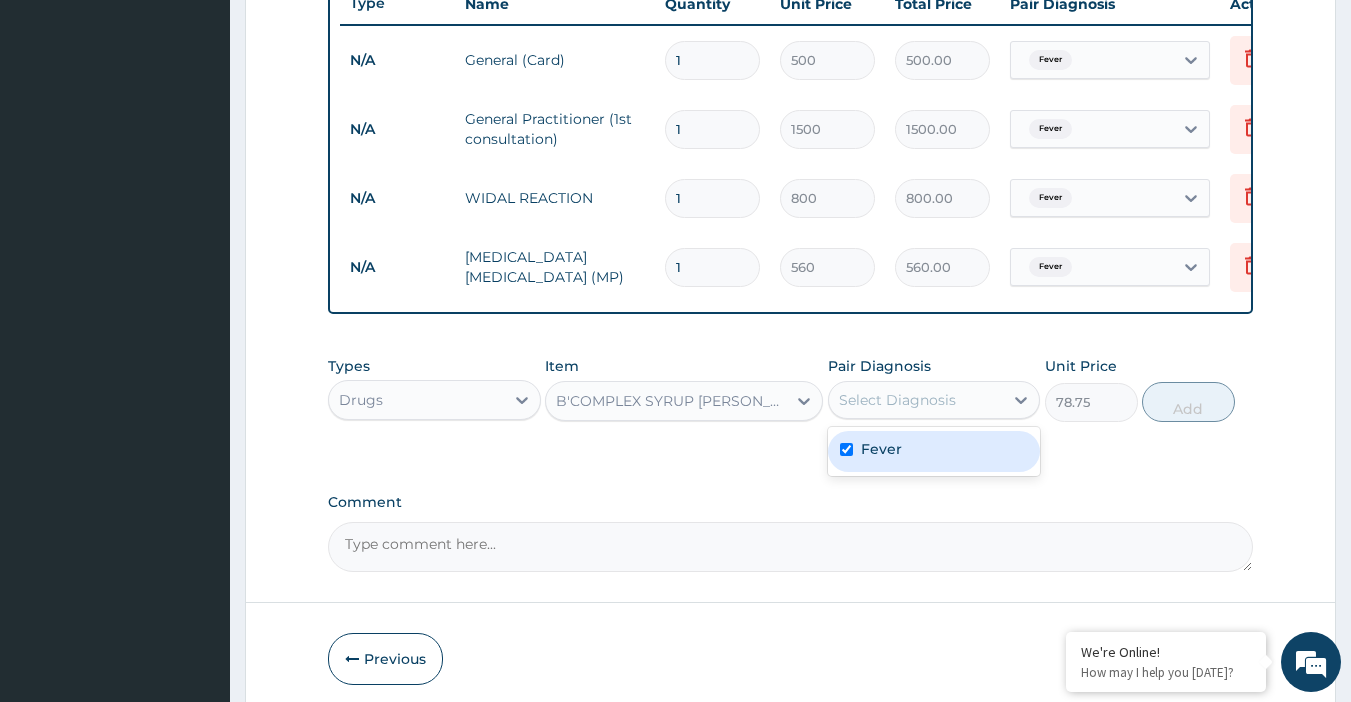 checkbox on "true" 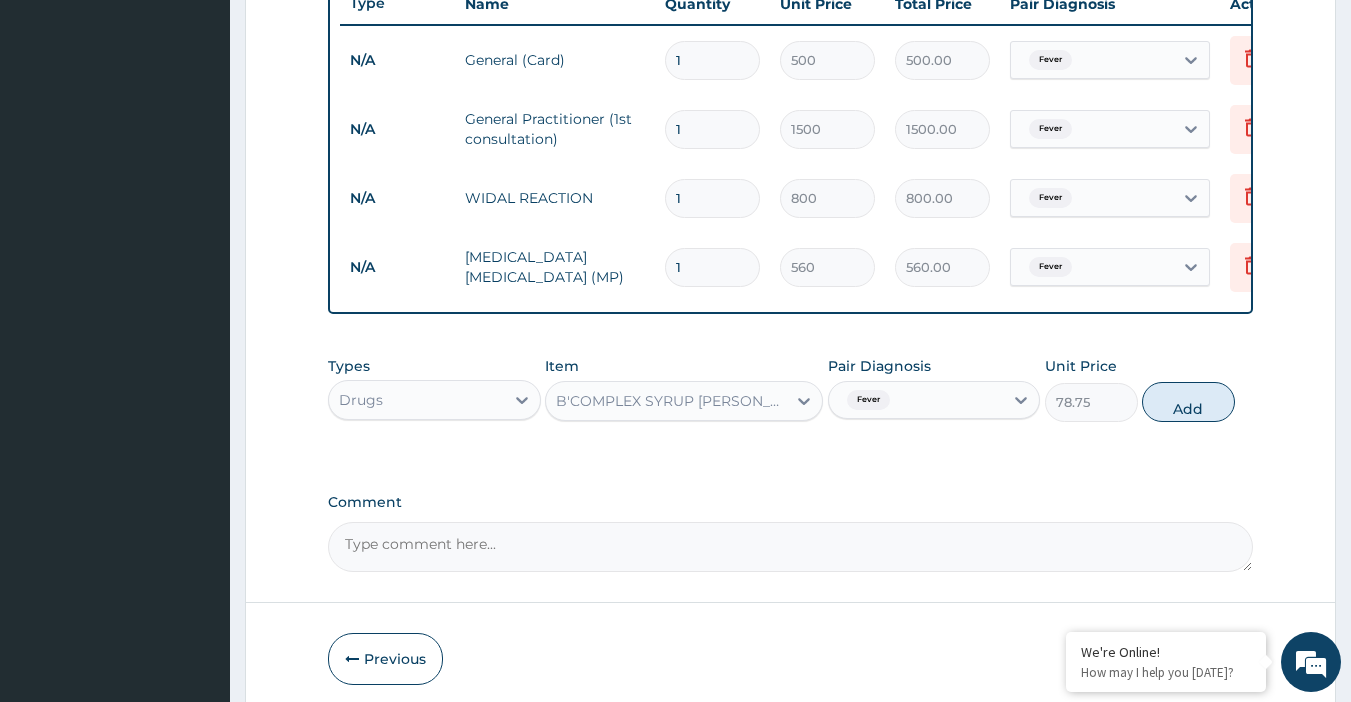 click on "Add" at bounding box center [1188, 402] 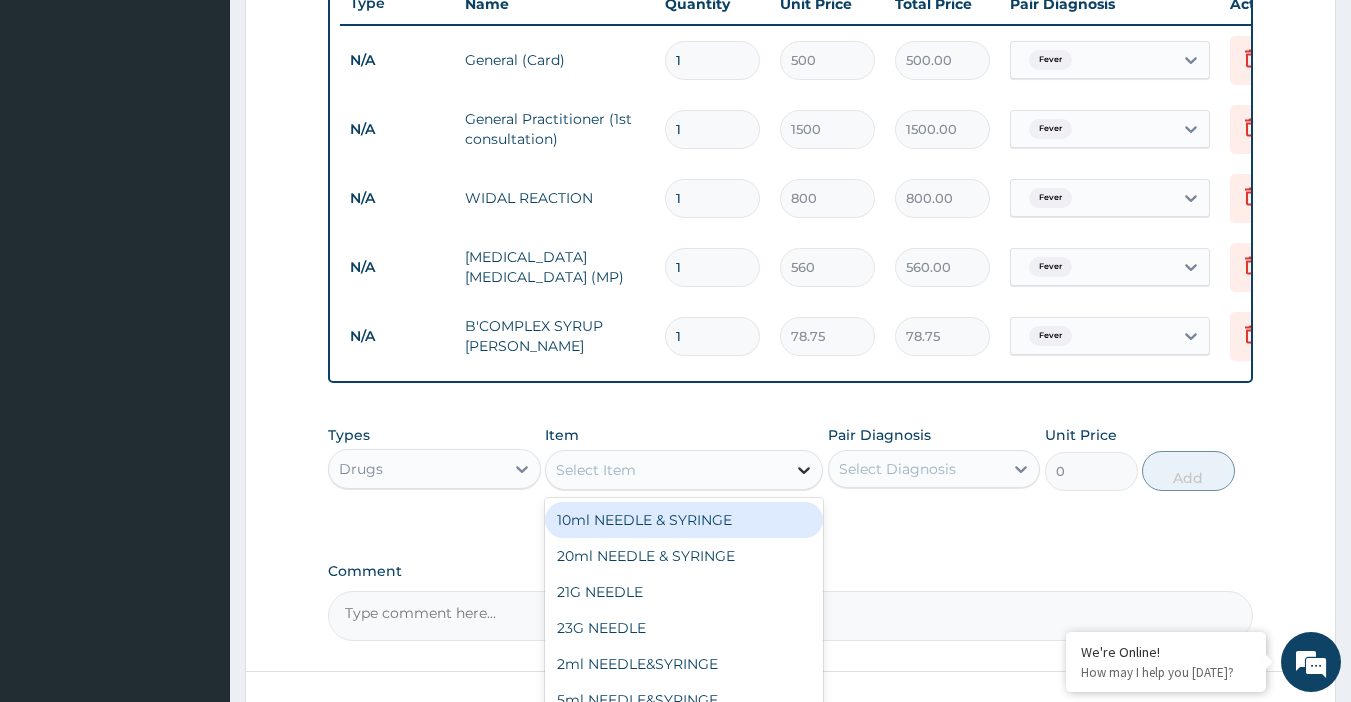 click at bounding box center [804, 470] 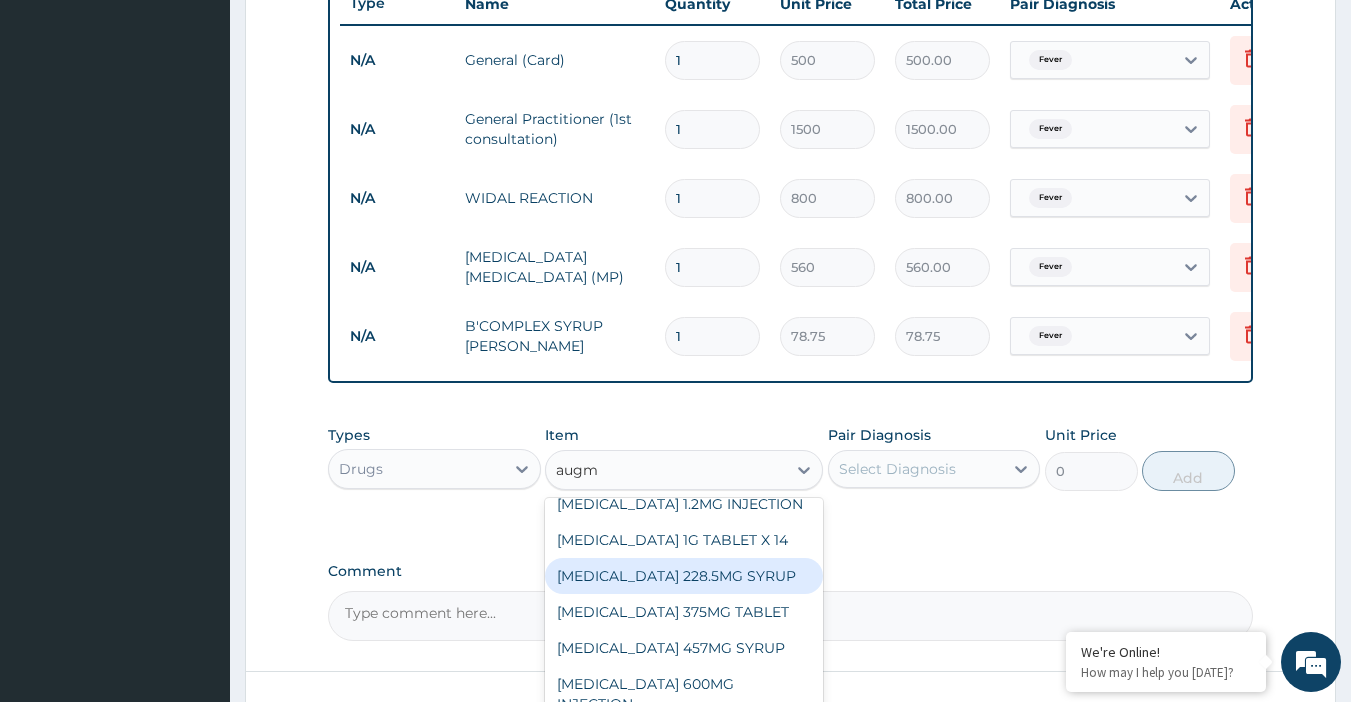 scroll, scrollTop: 32, scrollLeft: 0, axis: vertical 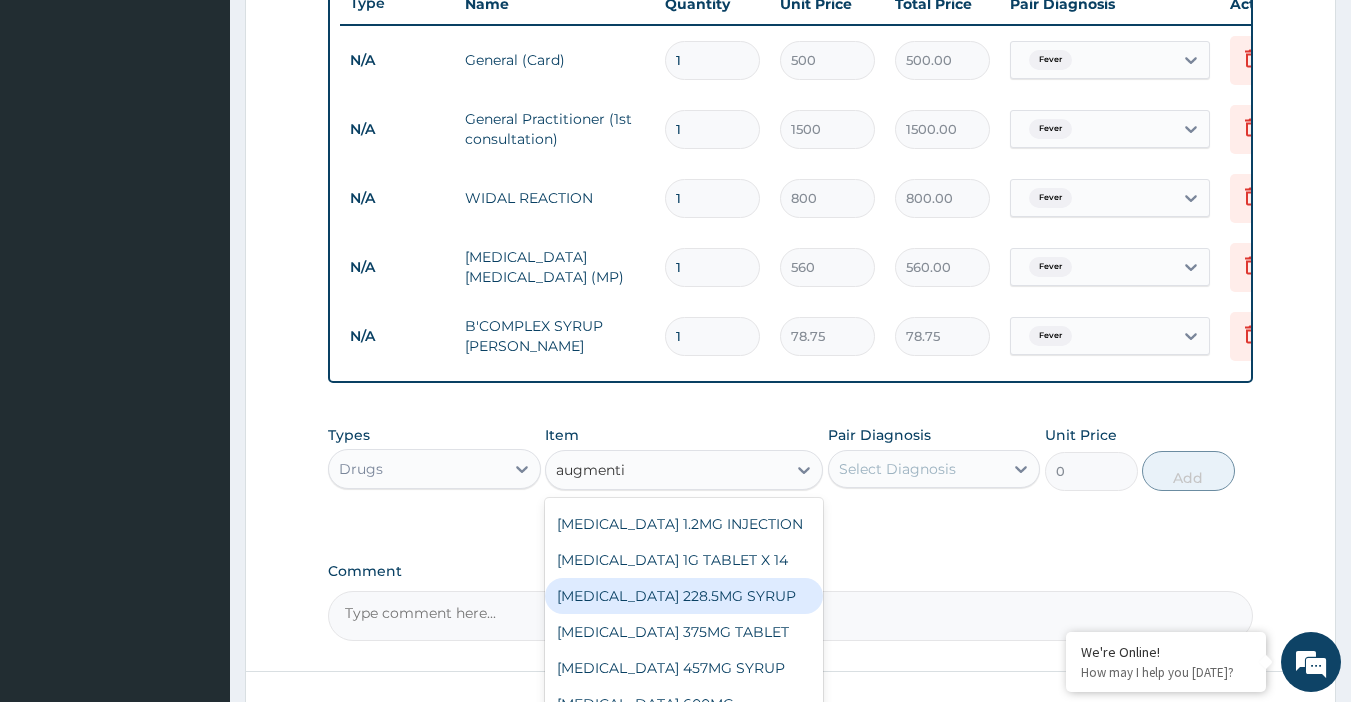 type on "augmentin" 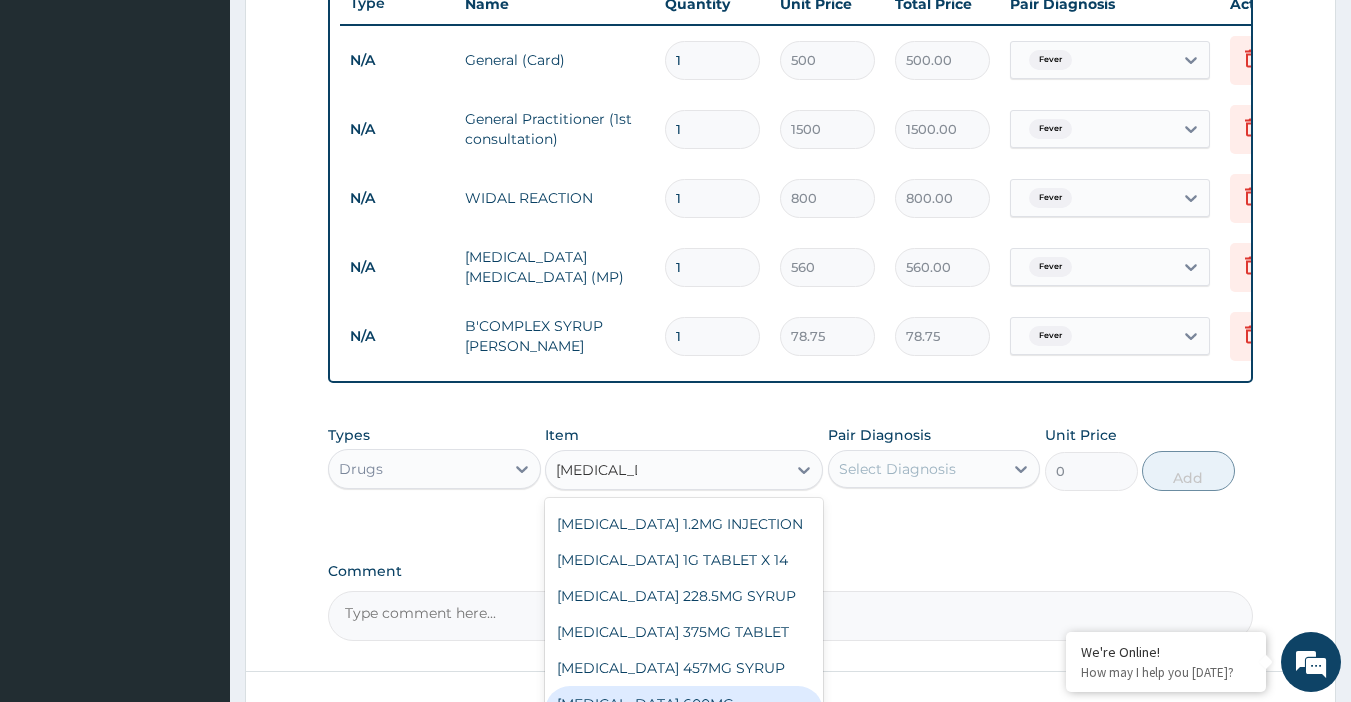 scroll, scrollTop: 936, scrollLeft: 0, axis: vertical 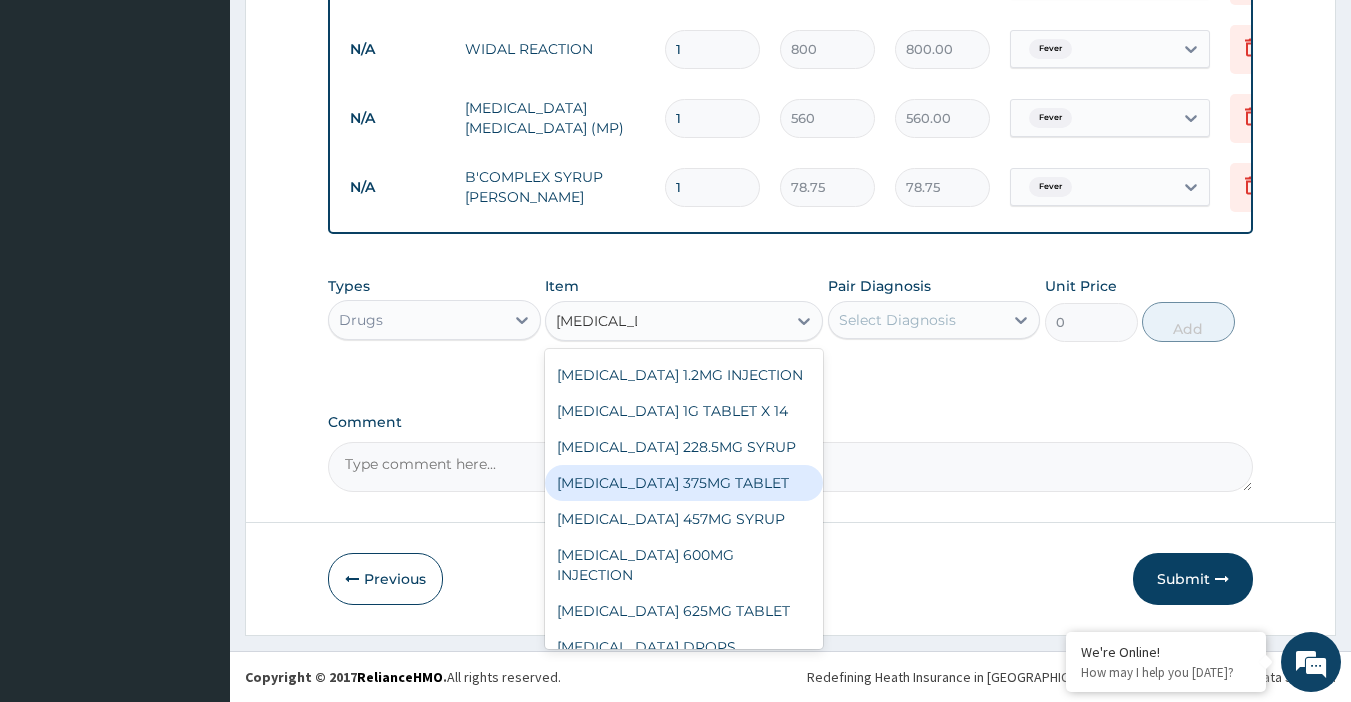 click on "[MEDICAL_DATA] 375MG TABLET" at bounding box center (684, 483) 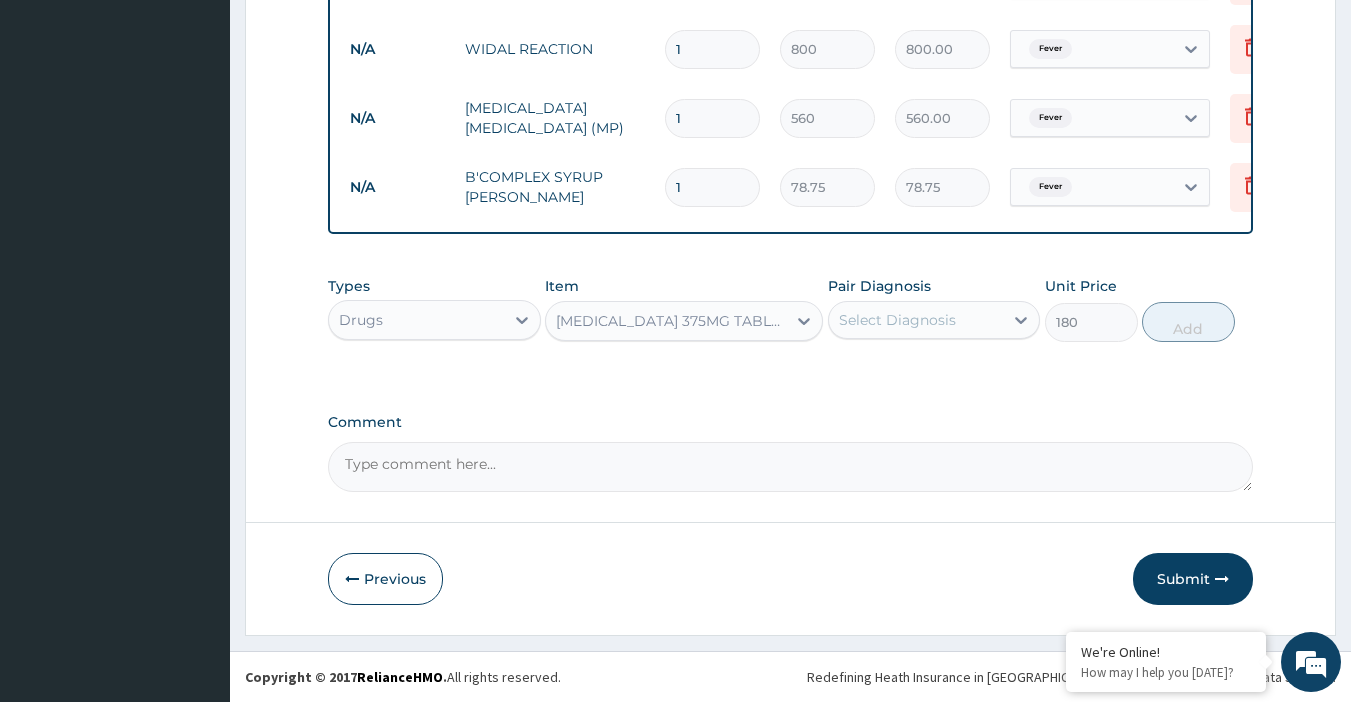 click on "Select Diagnosis" at bounding box center (897, 320) 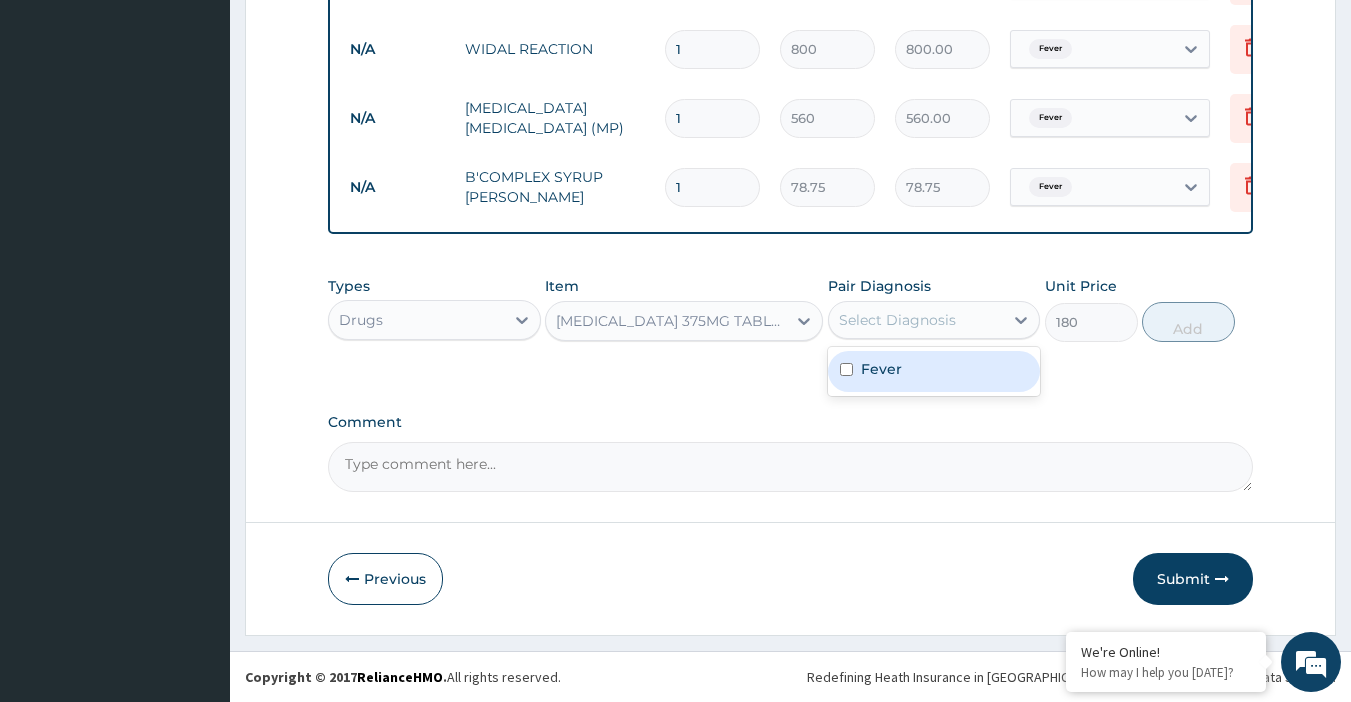 click on "Fever" at bounding box center (934, 371) 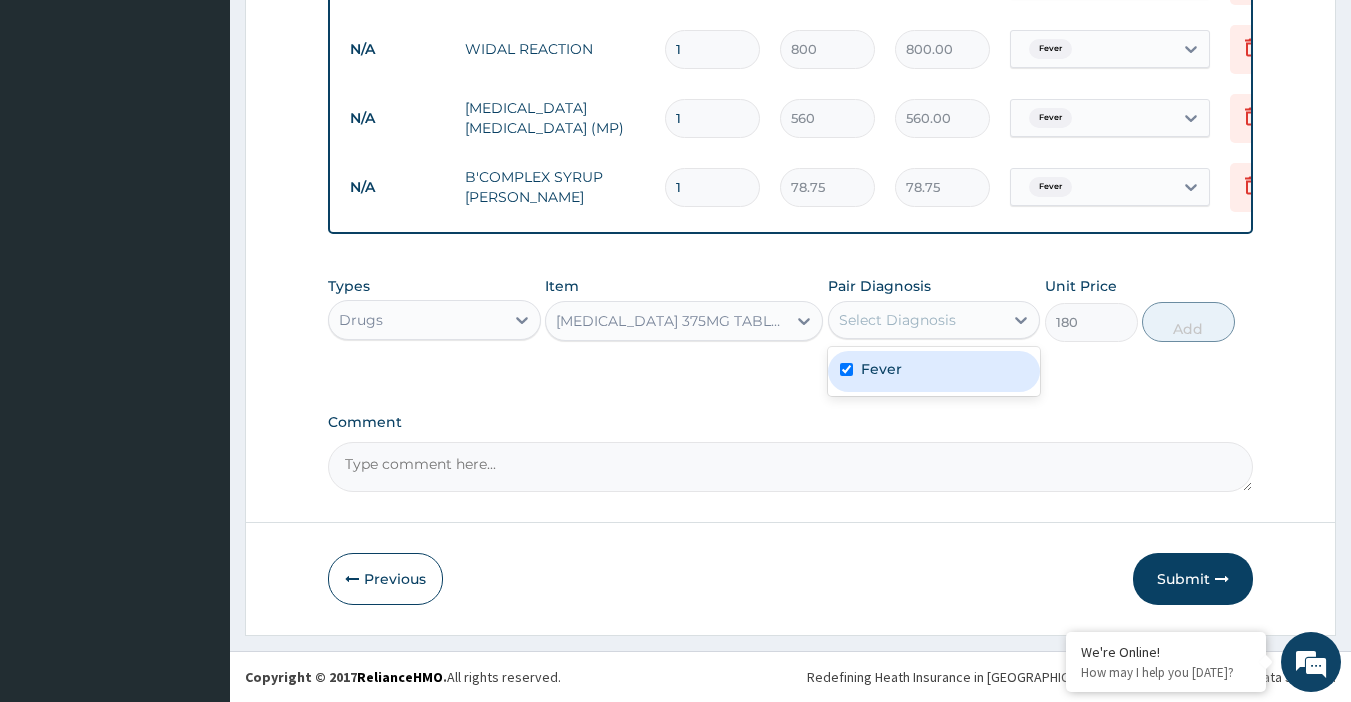 checkbox on "true" 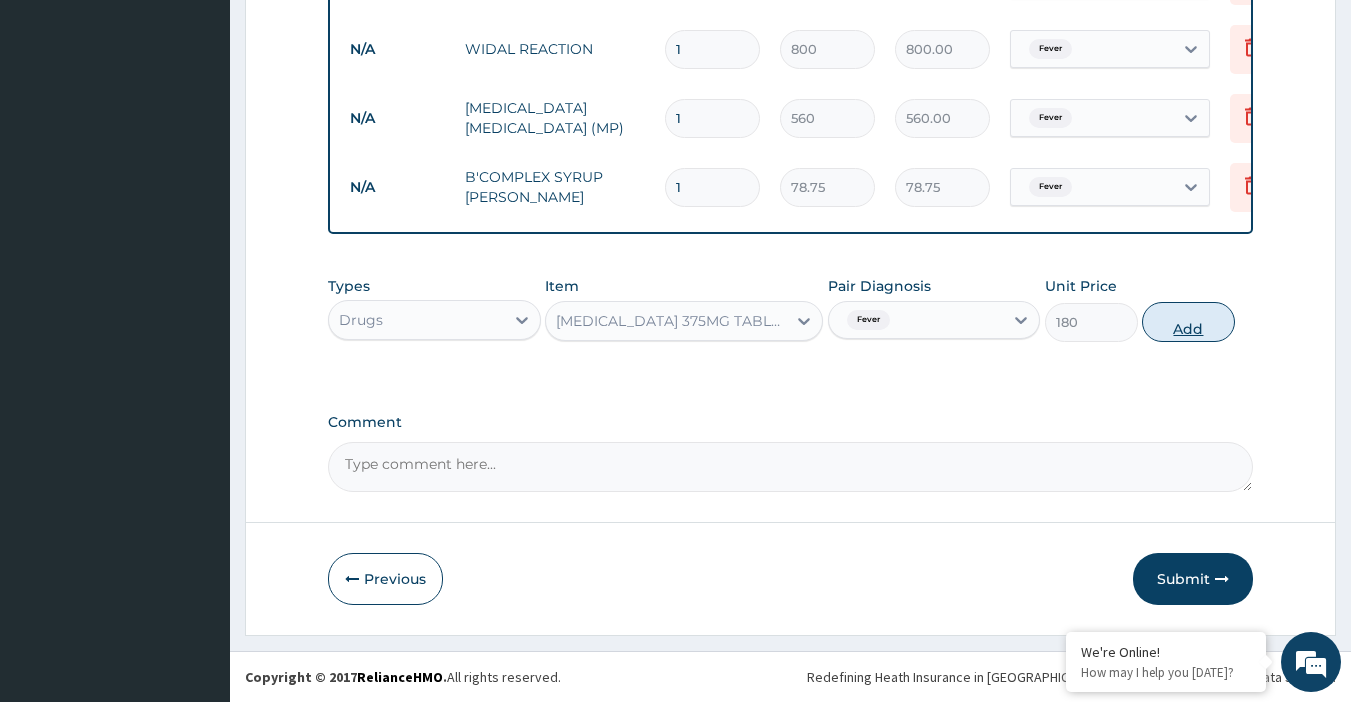 drag, startPoint x: 1171, startPoint y: 319, endPoint x: 1164, endPoint y: 306, distance: 14.764823 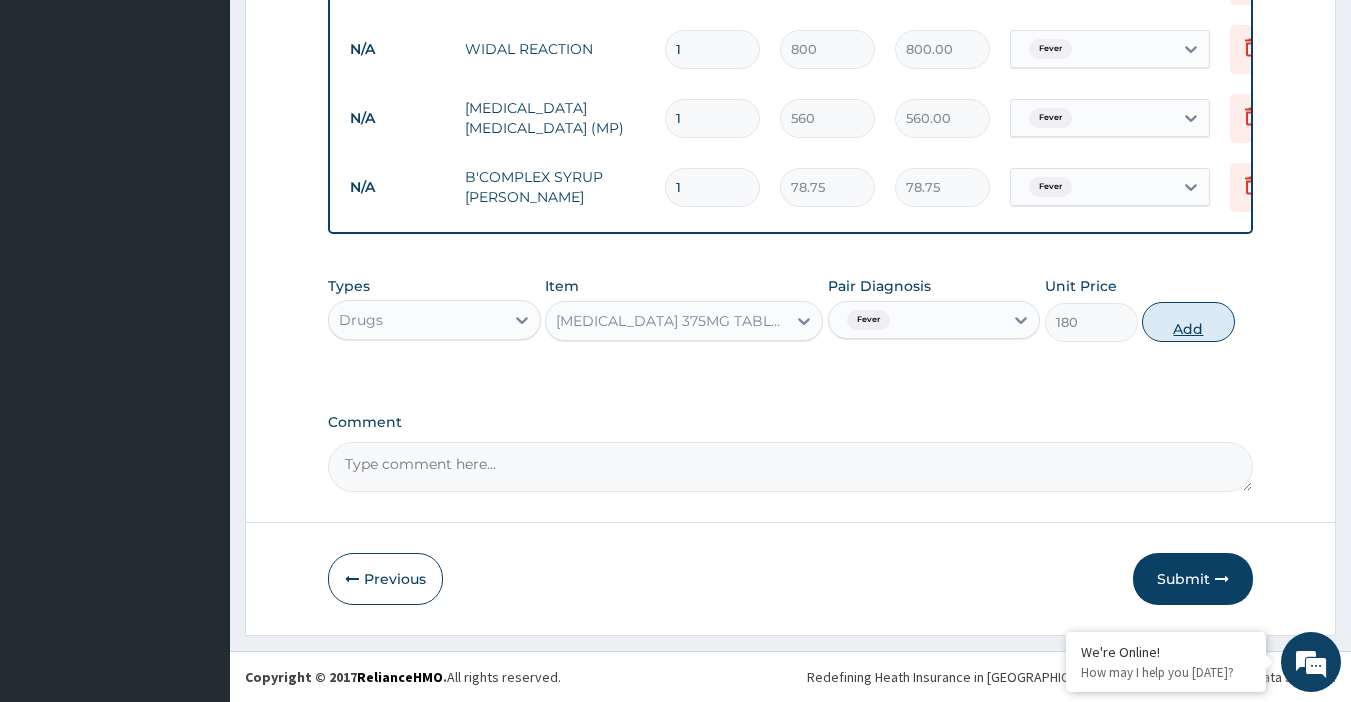 click on "Add" at bounding box center [1188, 322] 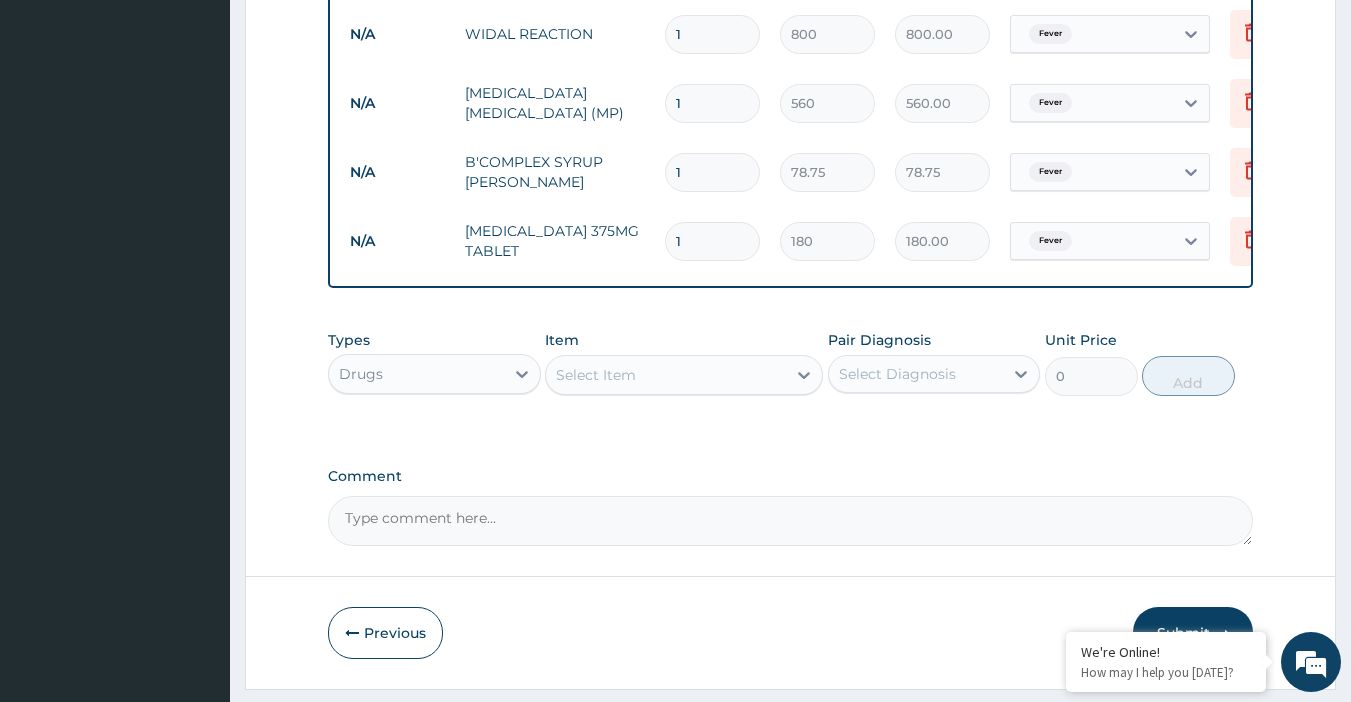 click on "1" at bounding box center (712, 241) 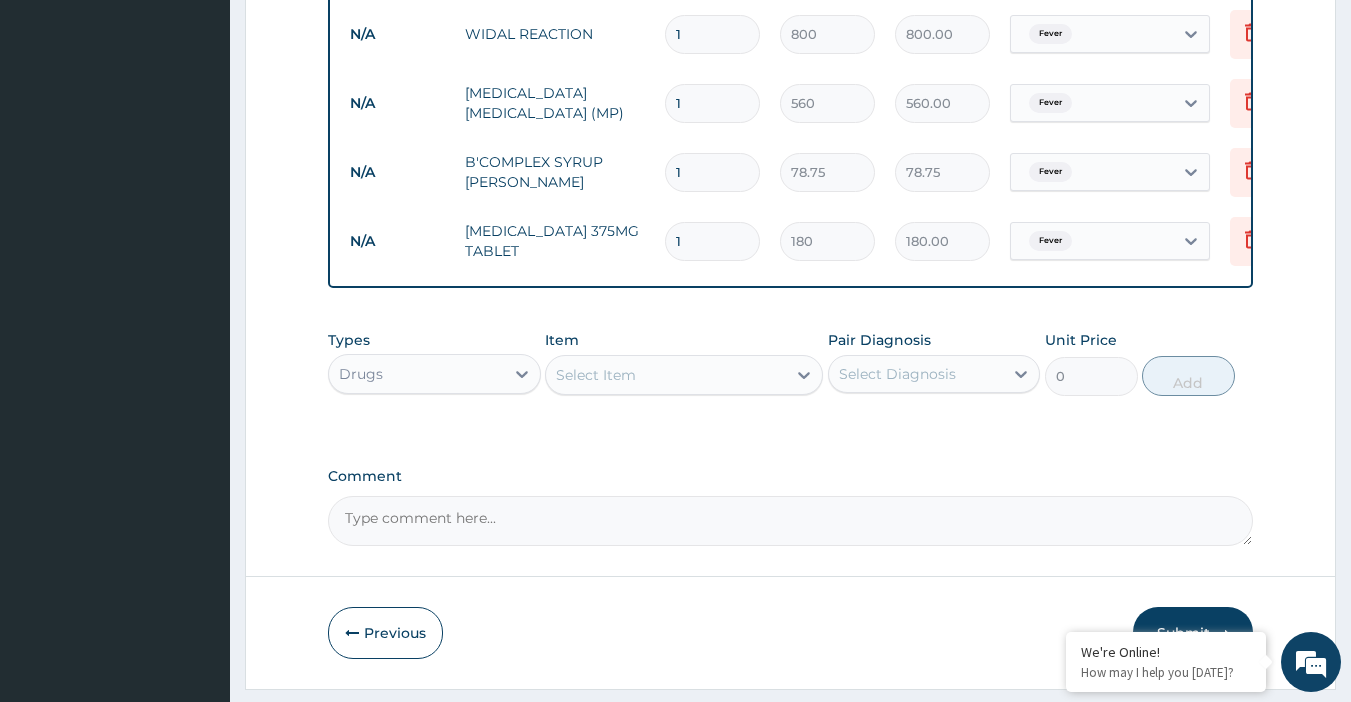 type 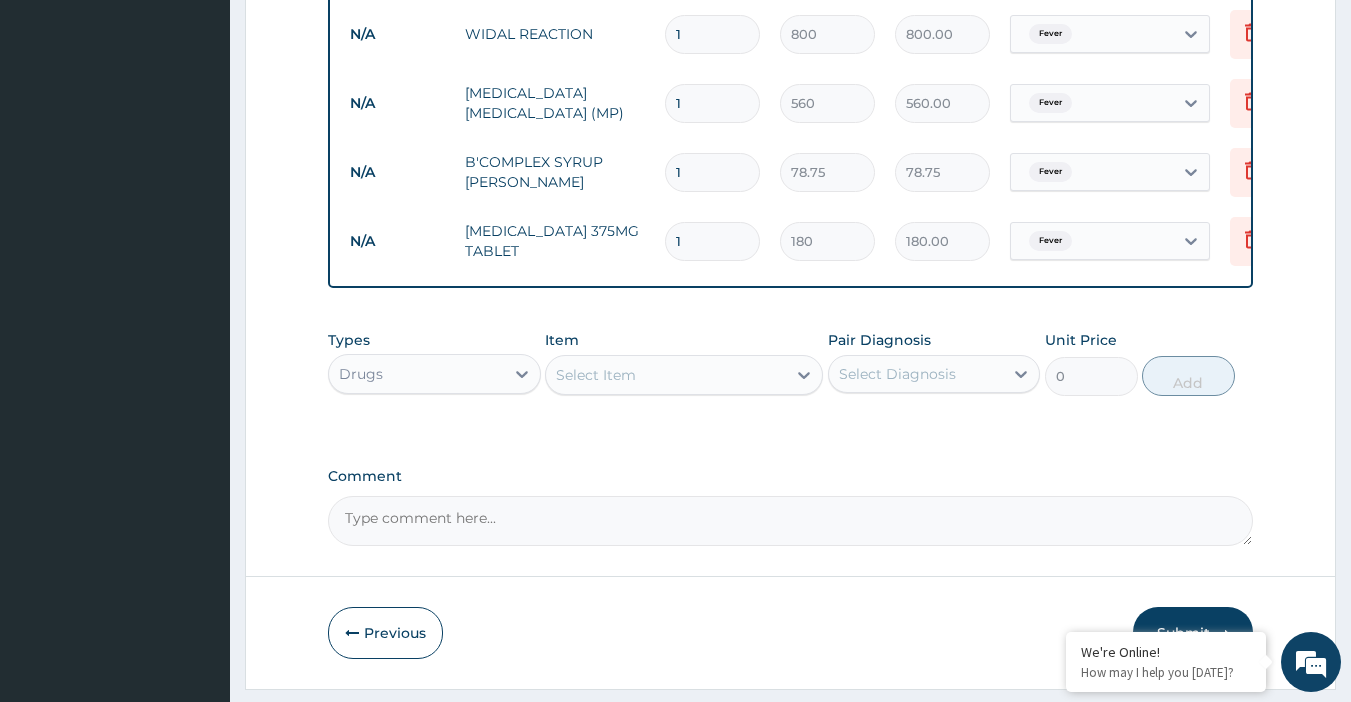 type on "0.00" 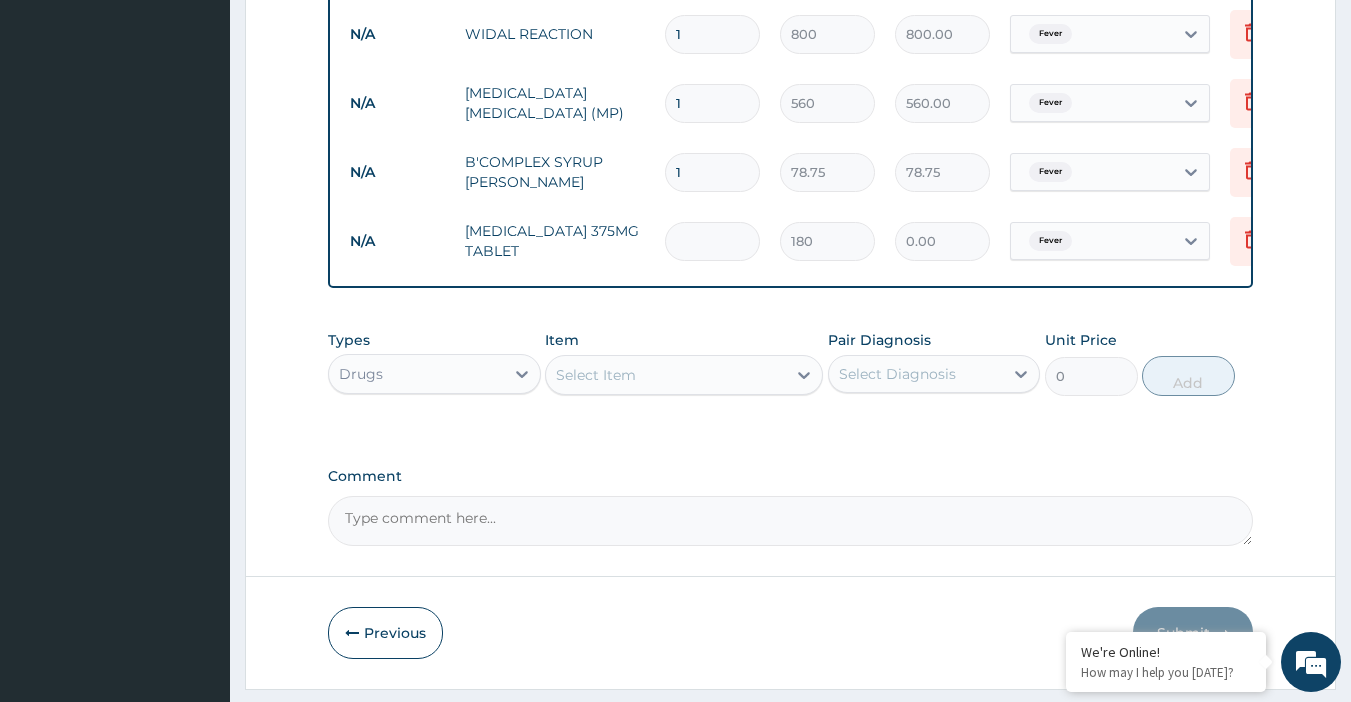 type on "5" 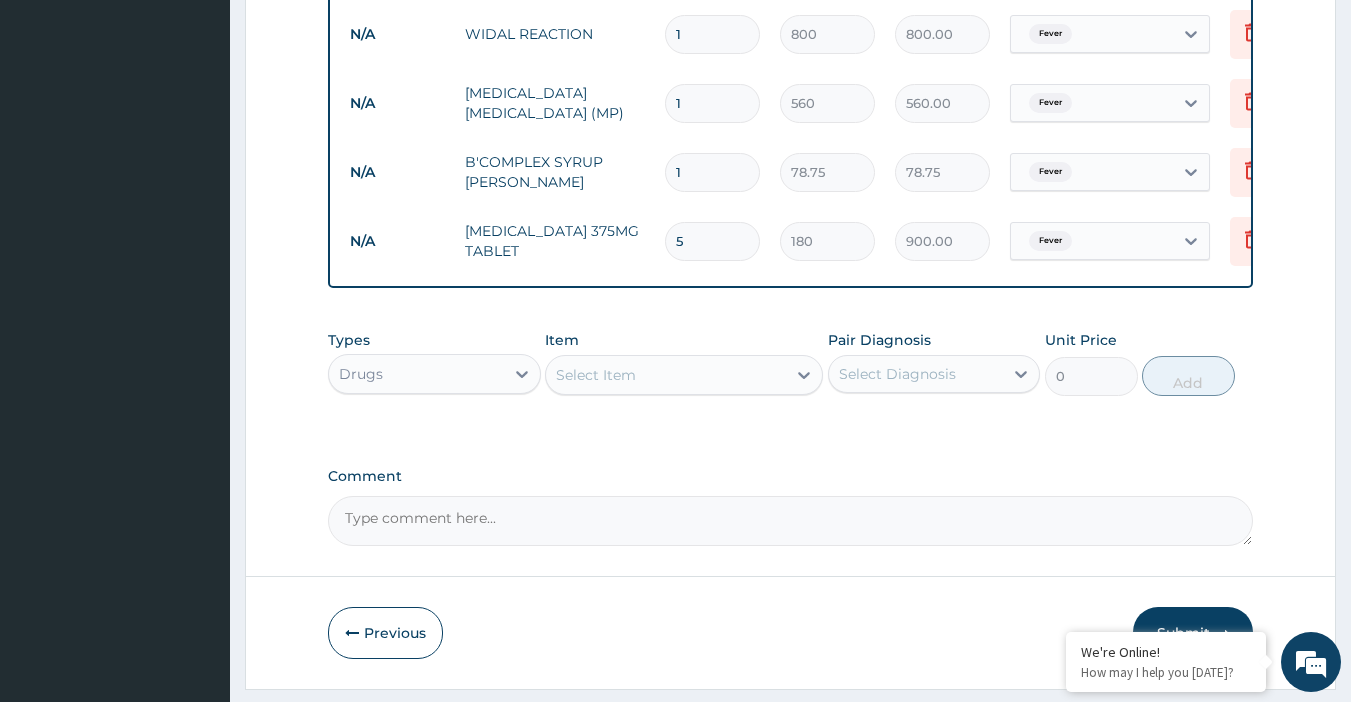 type on "5" 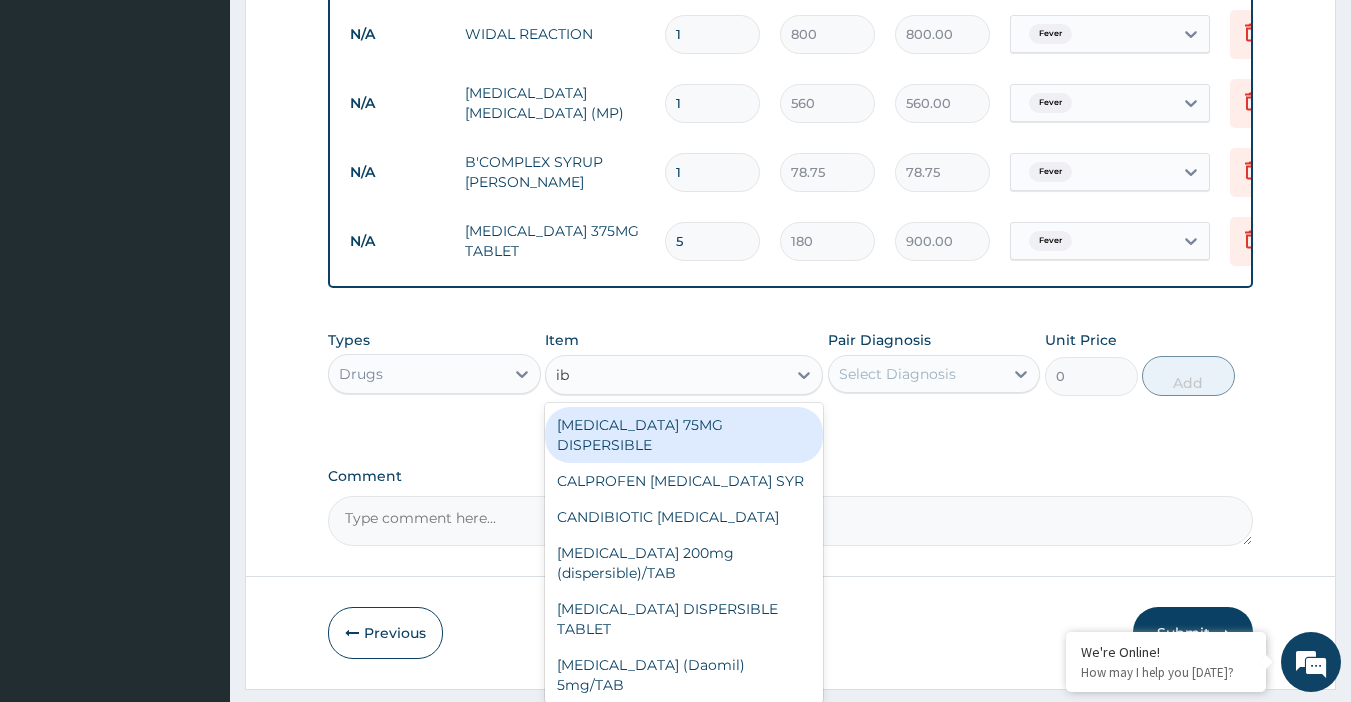 type on "ibu" 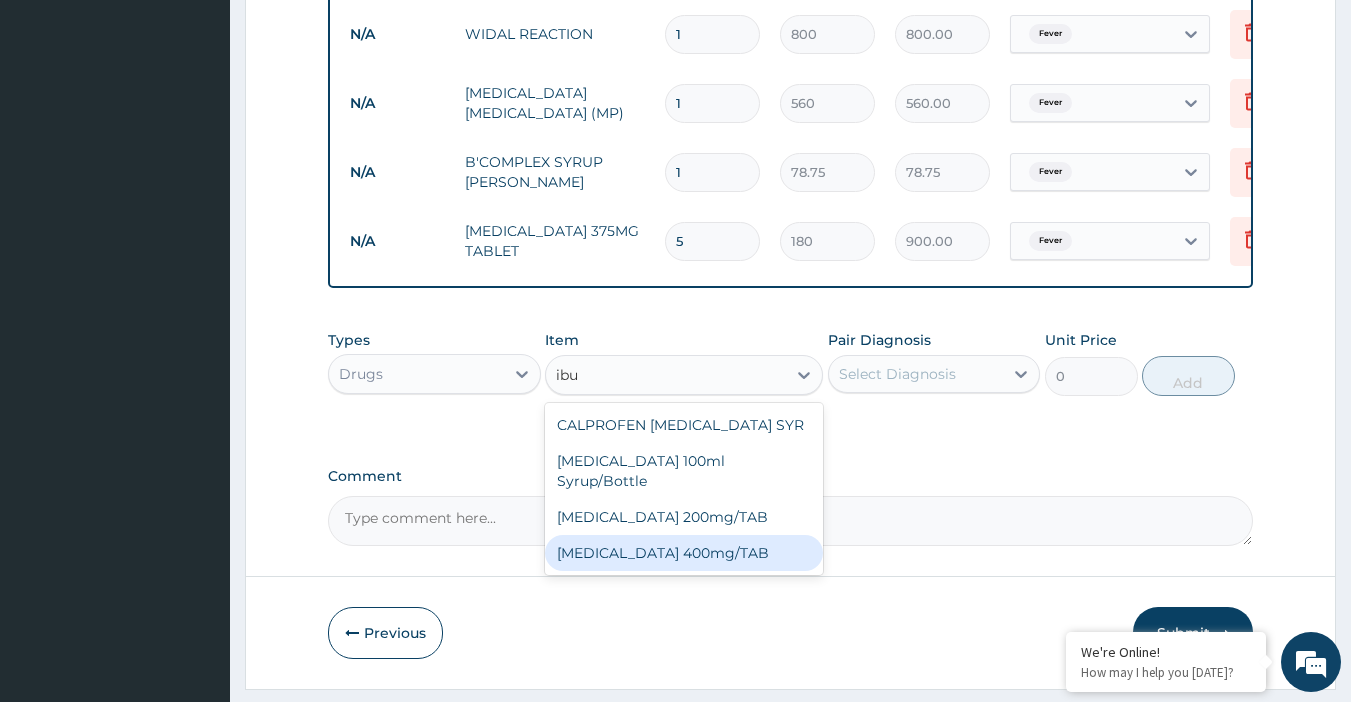 click on "[MEDICAL_DATA] 400mg/TAB" at bounding box center (684, 553) 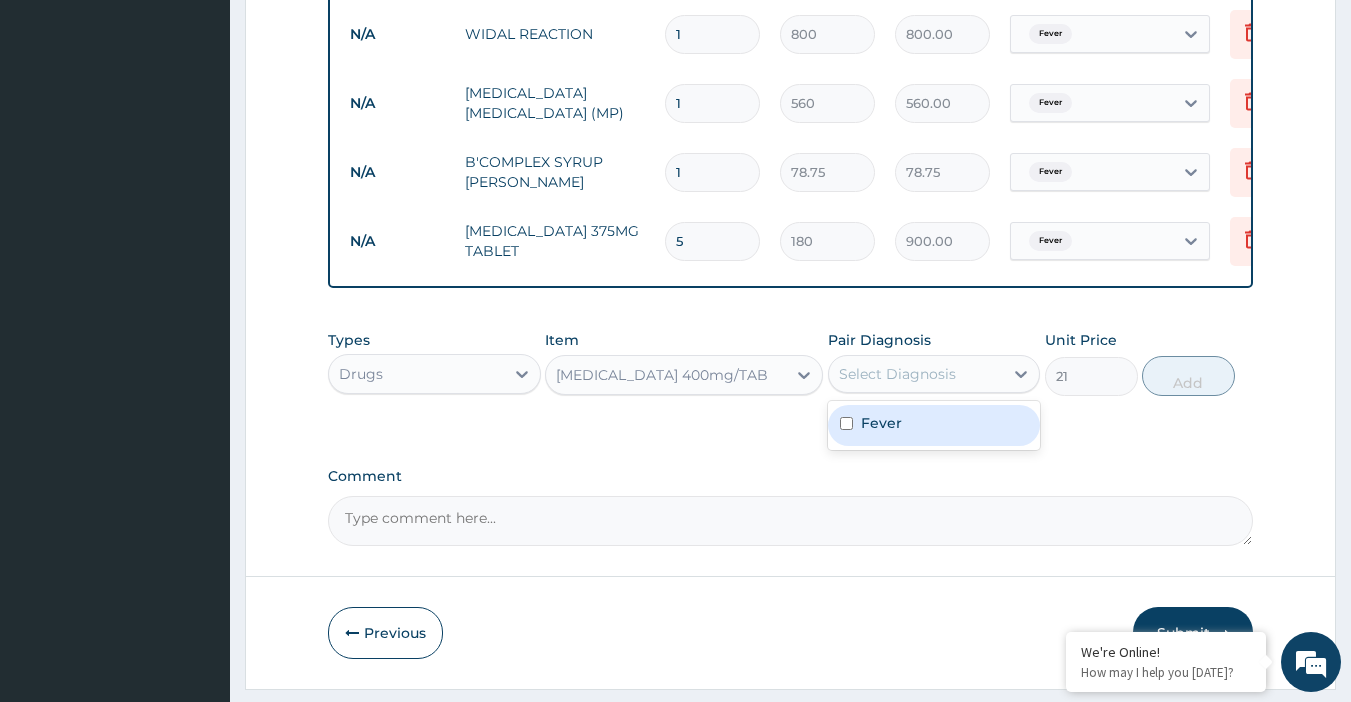 click on "Select Diagnosis" at bounding box center [897, 374] 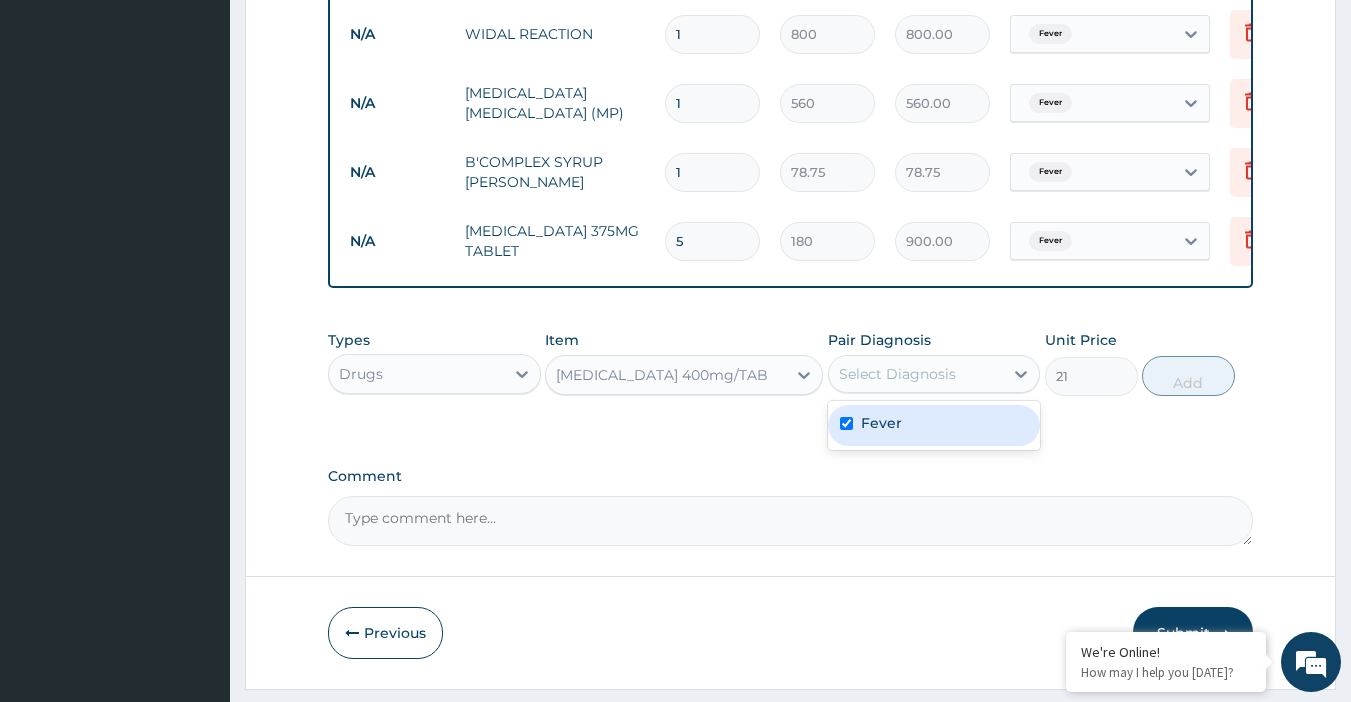 checkbox on "true" 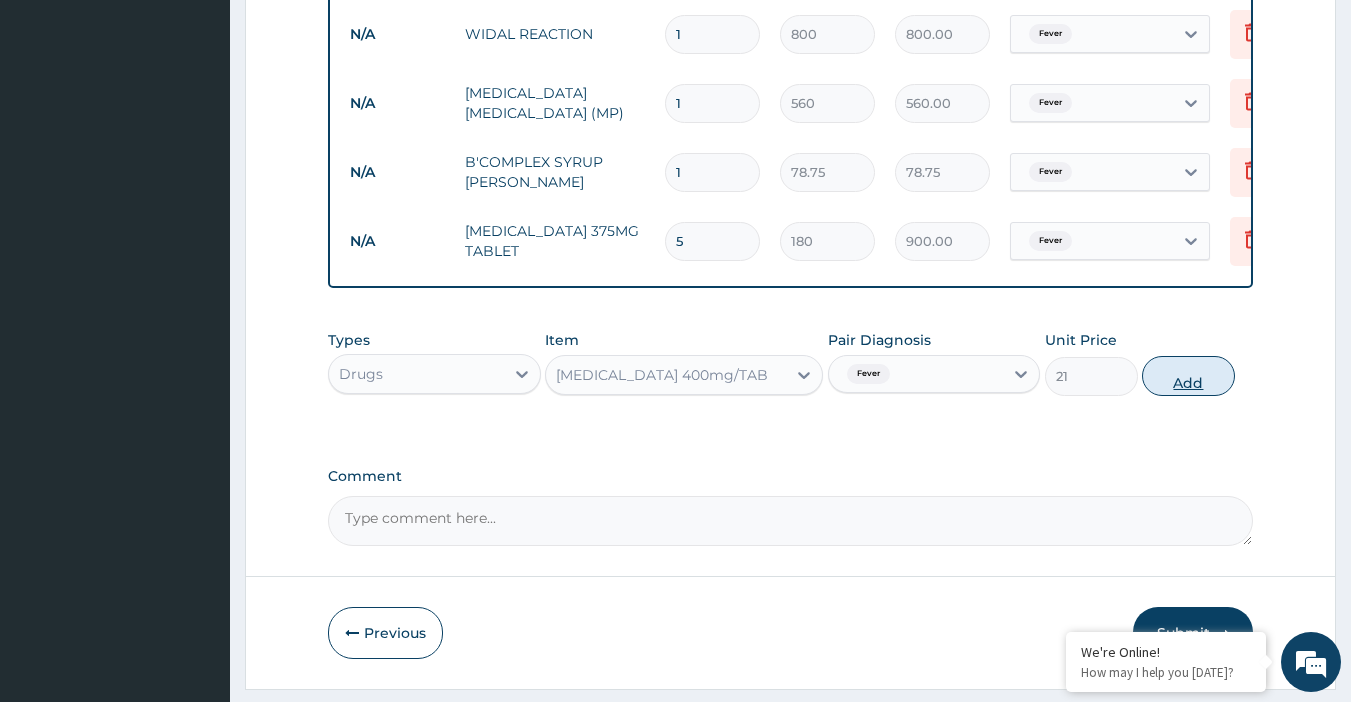 click on "Add" at bounding box center [1188, 376] 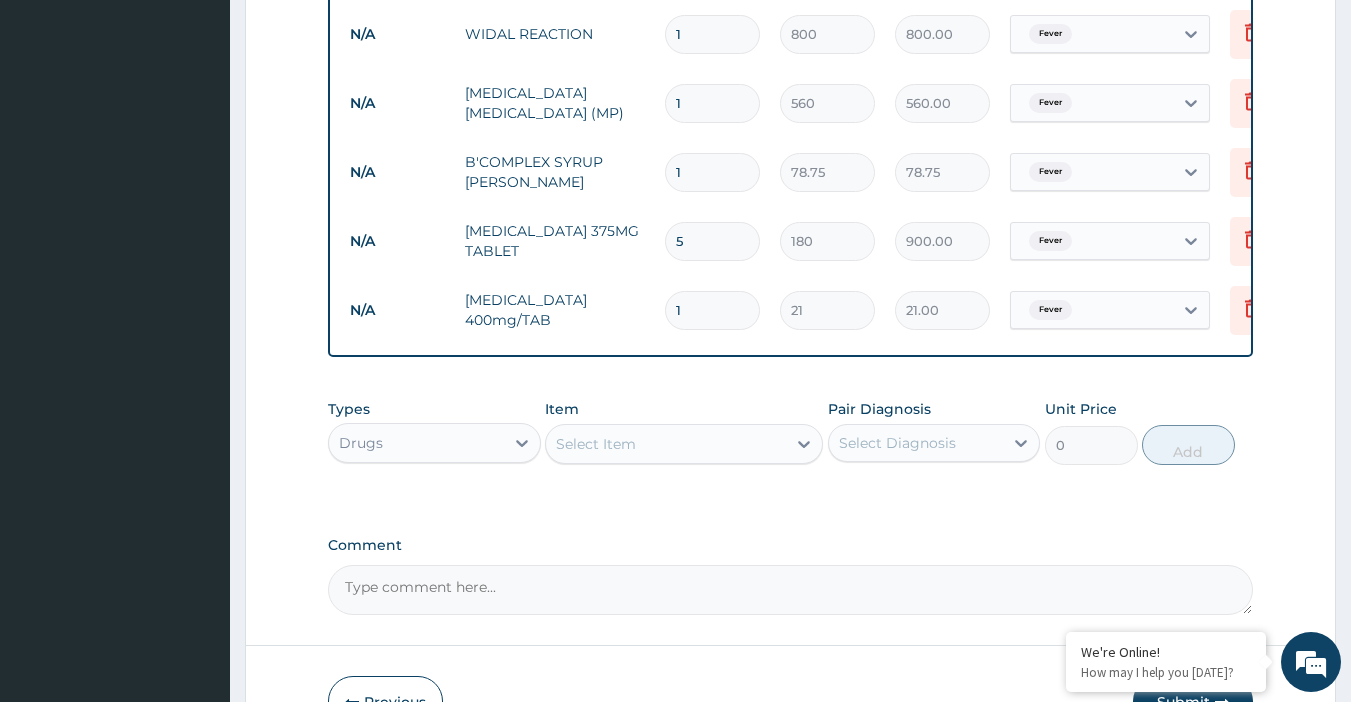 click on "1" at bounding box center [712, 310] 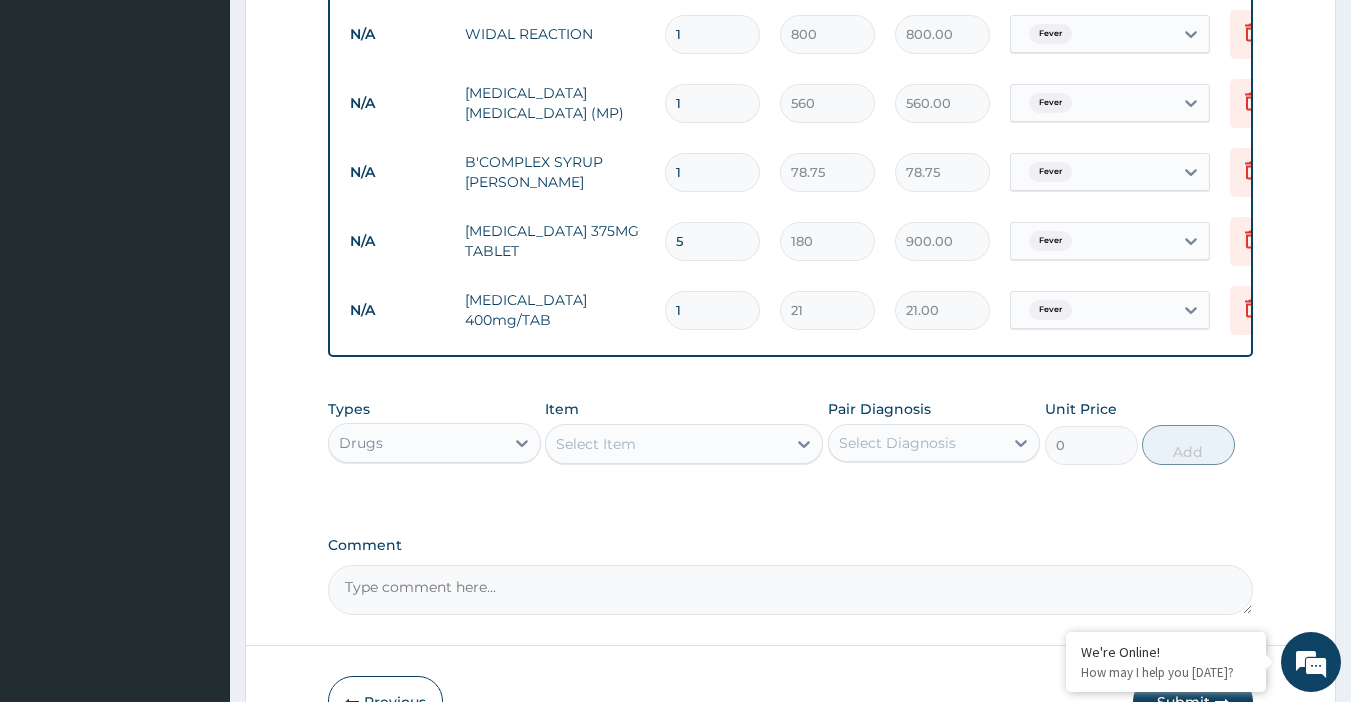 type on "10" 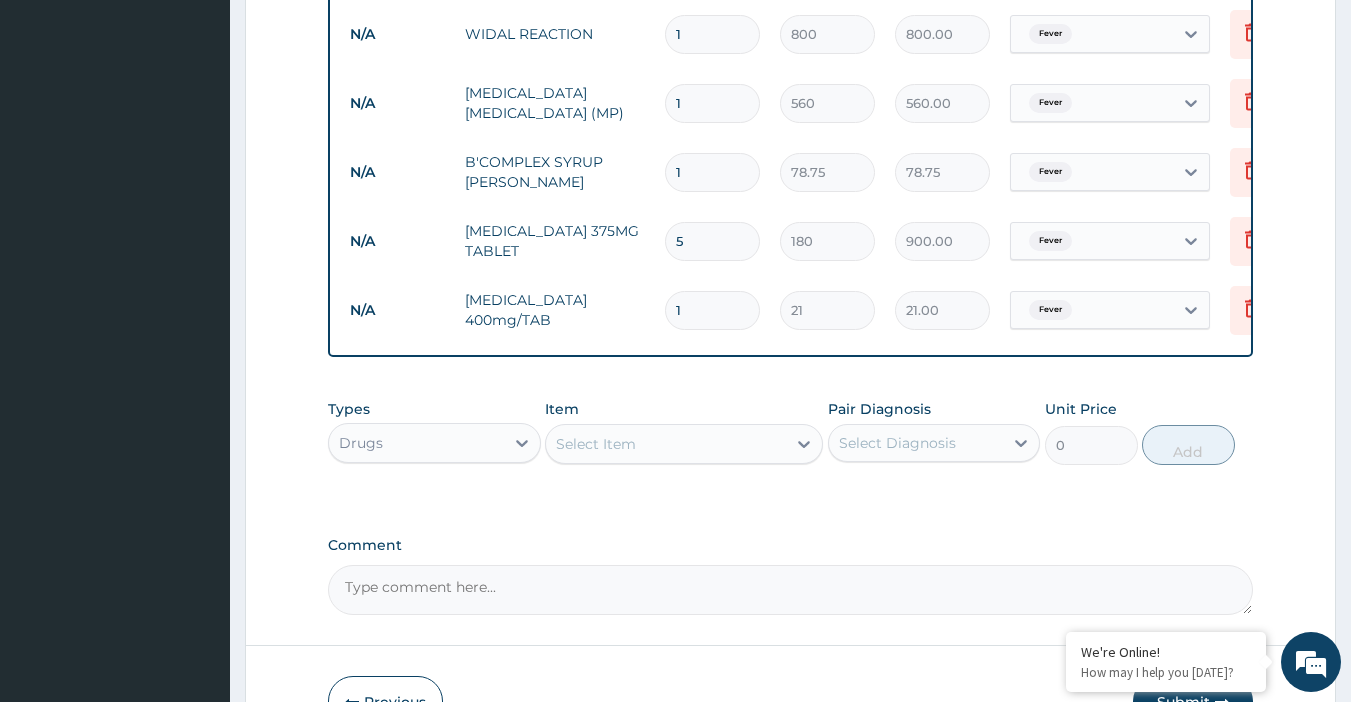 type on "210.00" 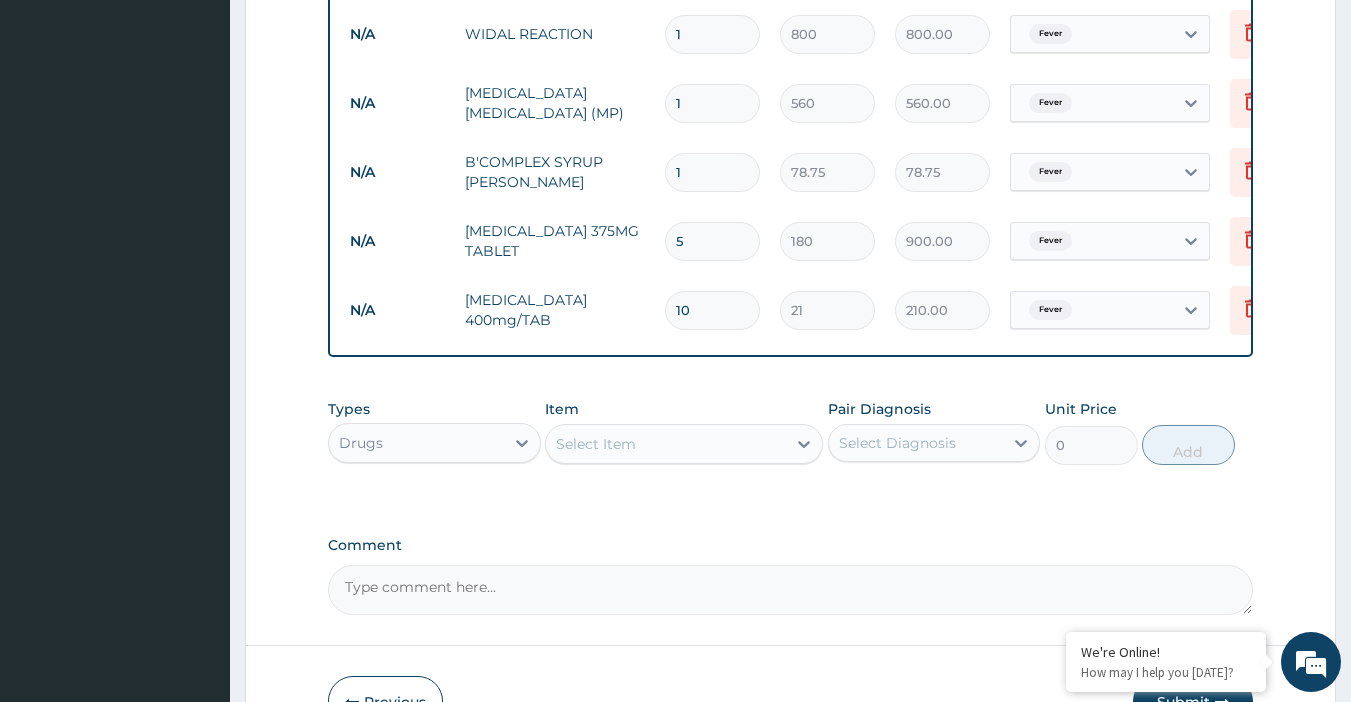type on "9" 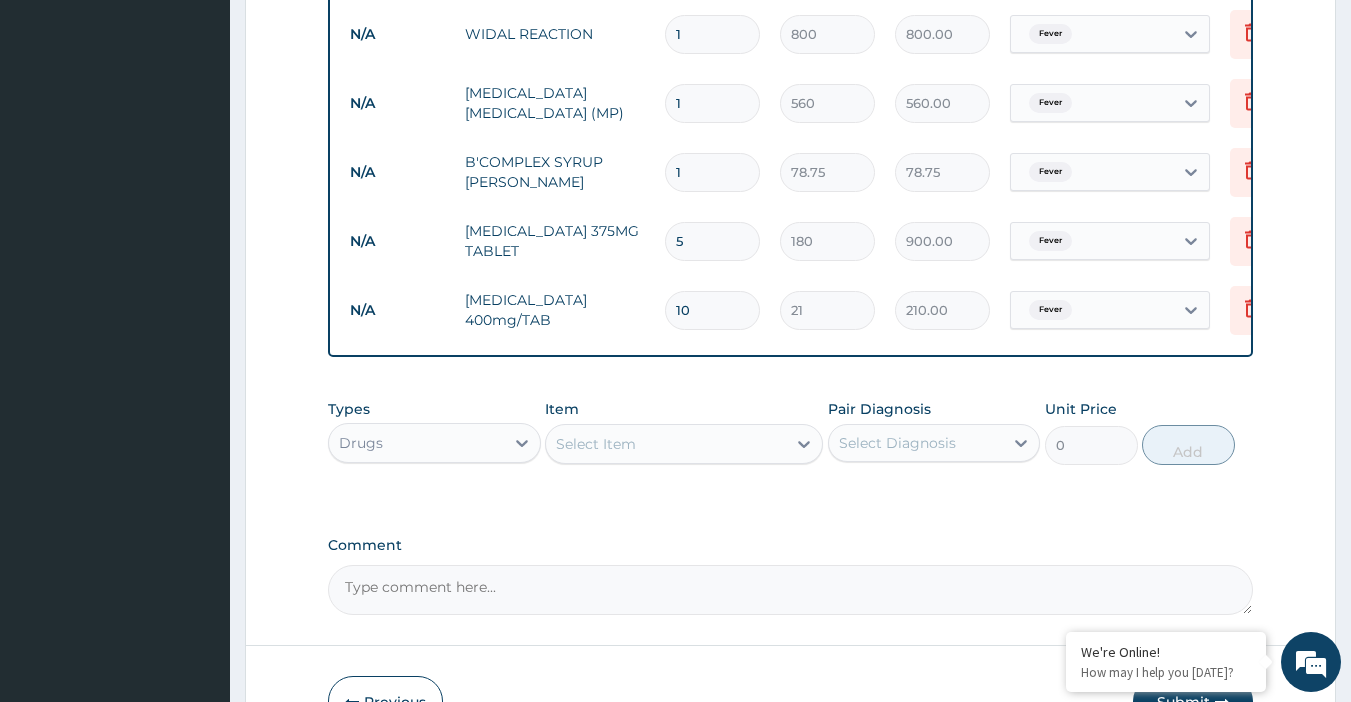 type on "189.00" 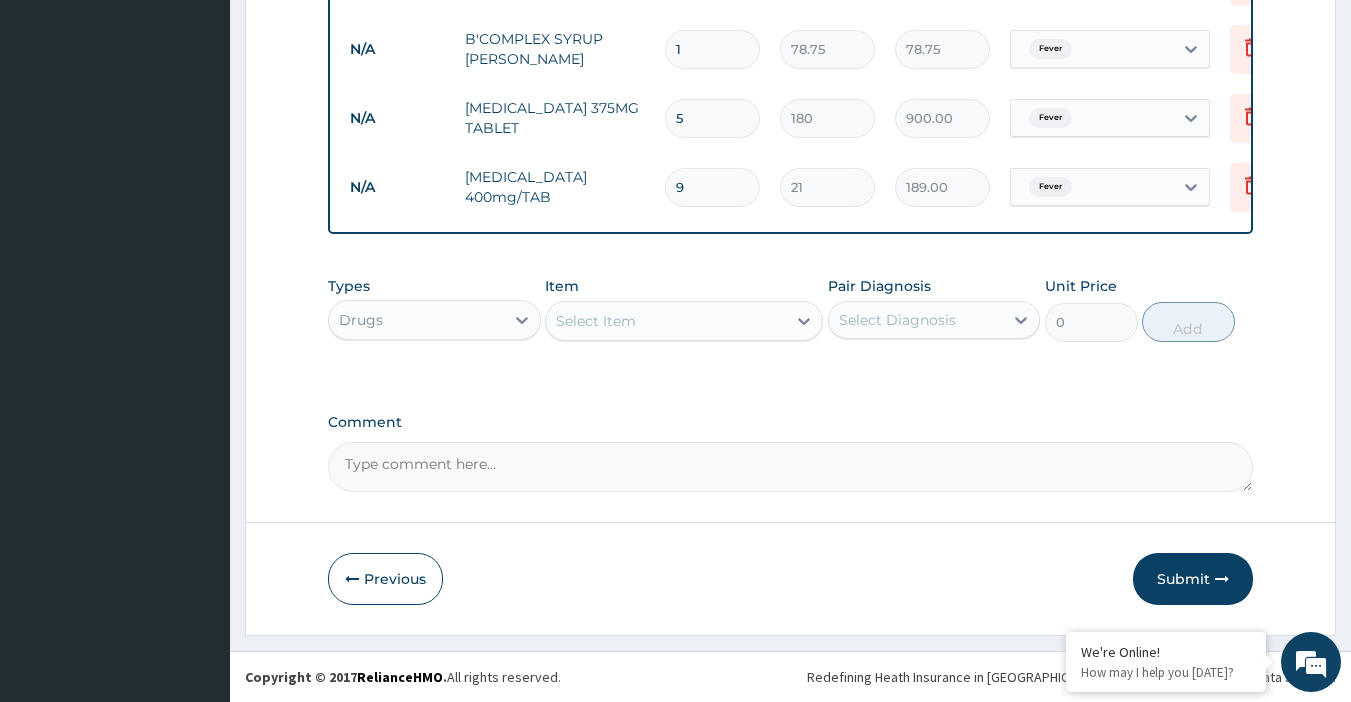 scroll, scrollTop: 1074, scrollLeft: 0, axis: vertical 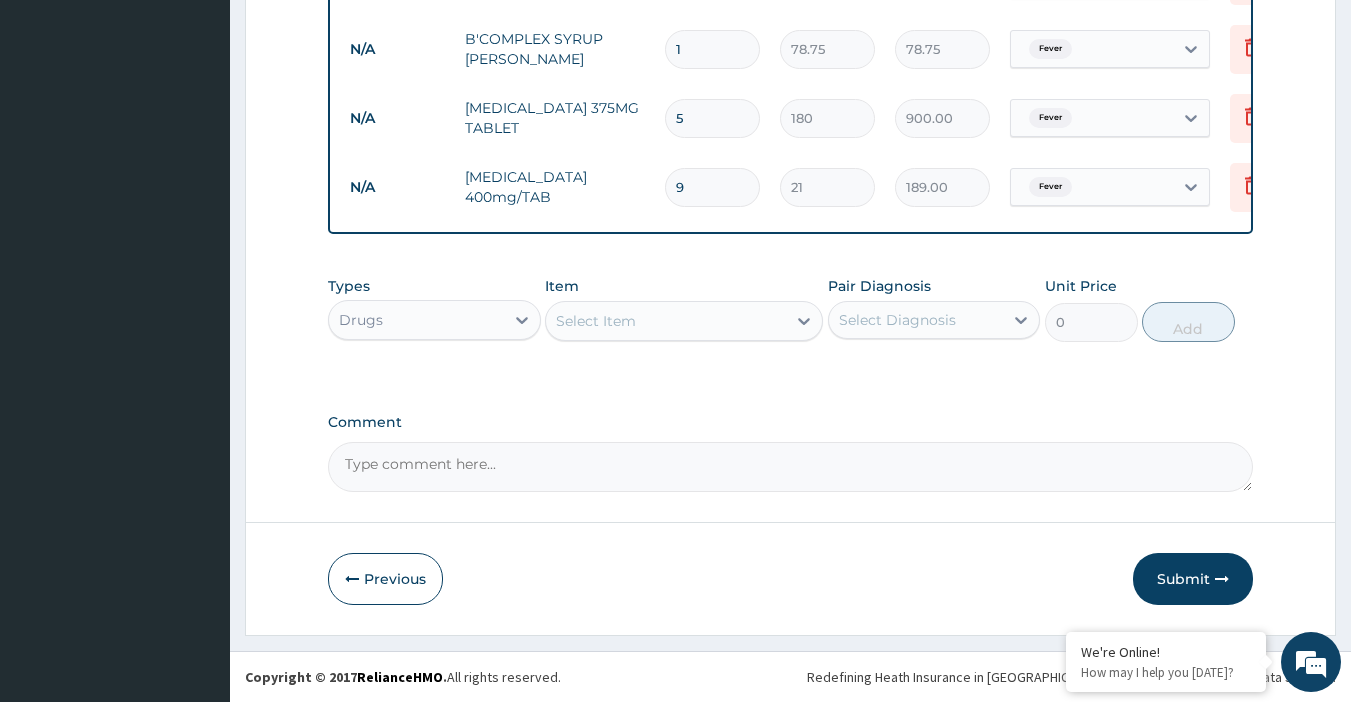 type on "9" 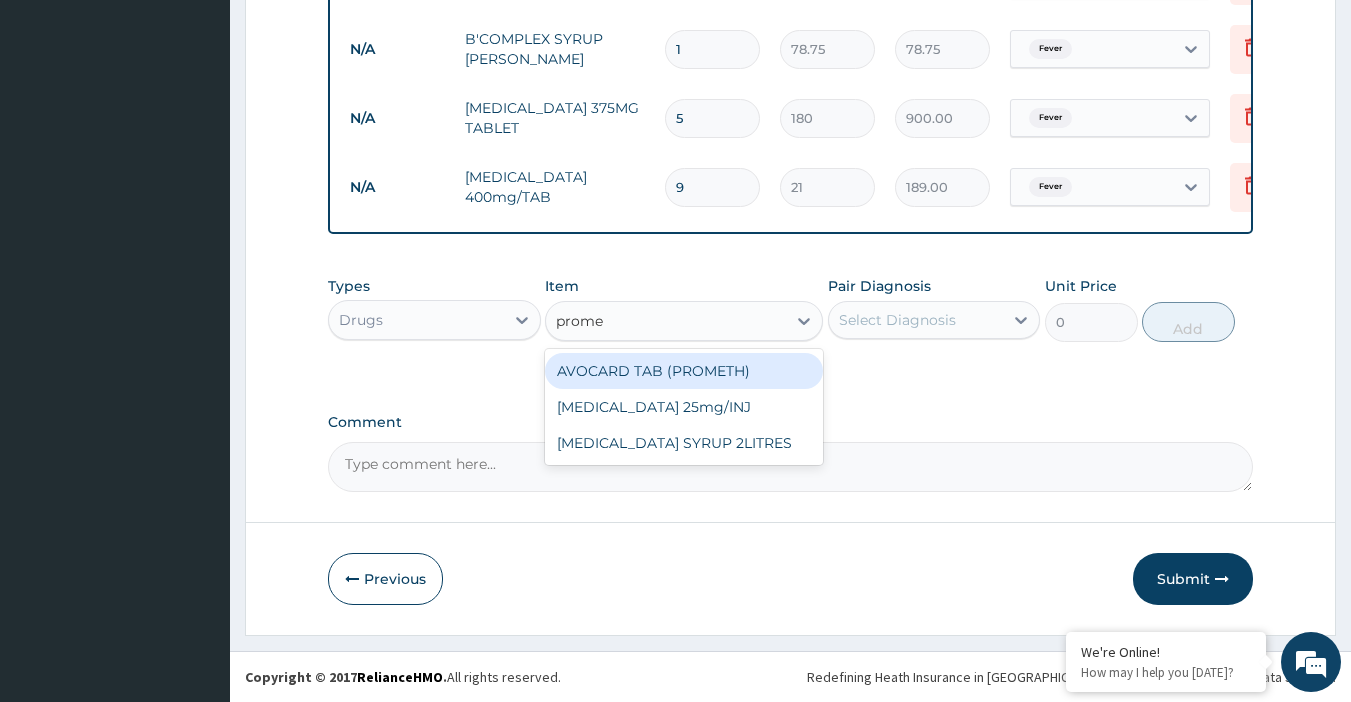 type on "promet" 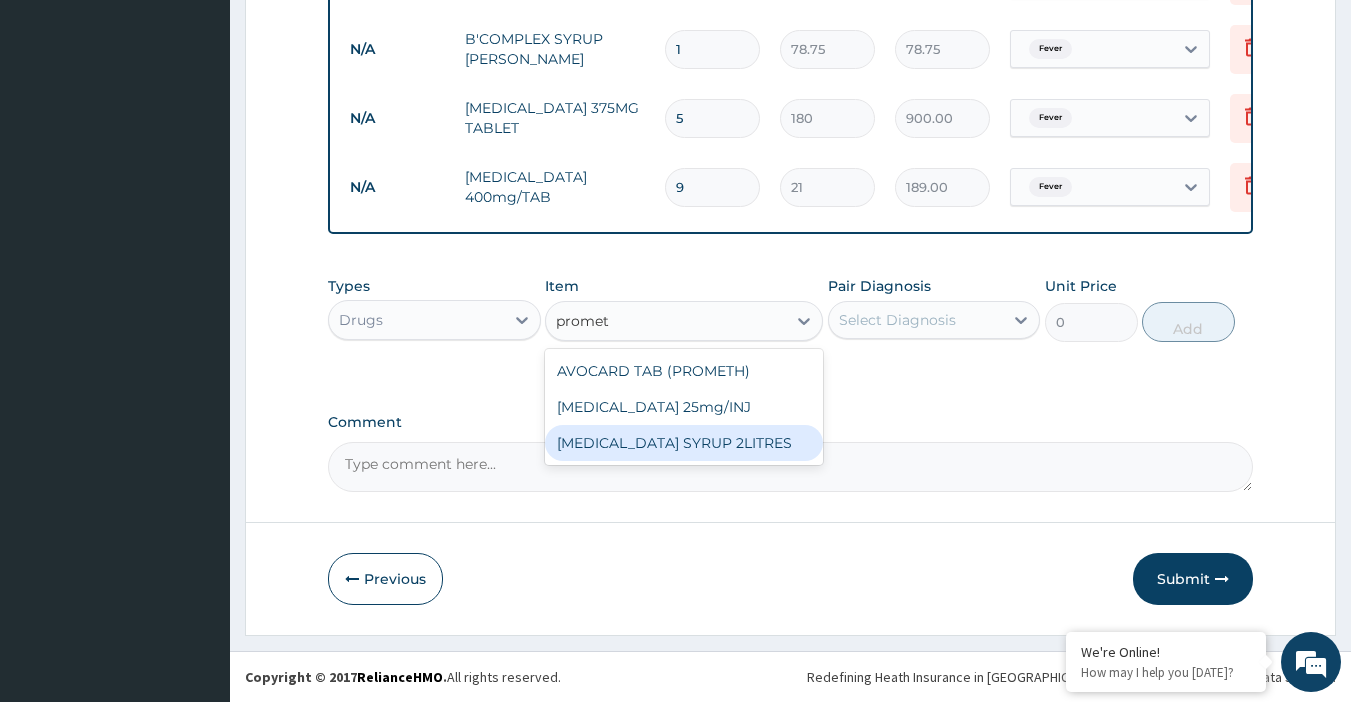click on "PROMETHAZINE SYRUP 2LITRES" at bounding box center [684, 443] 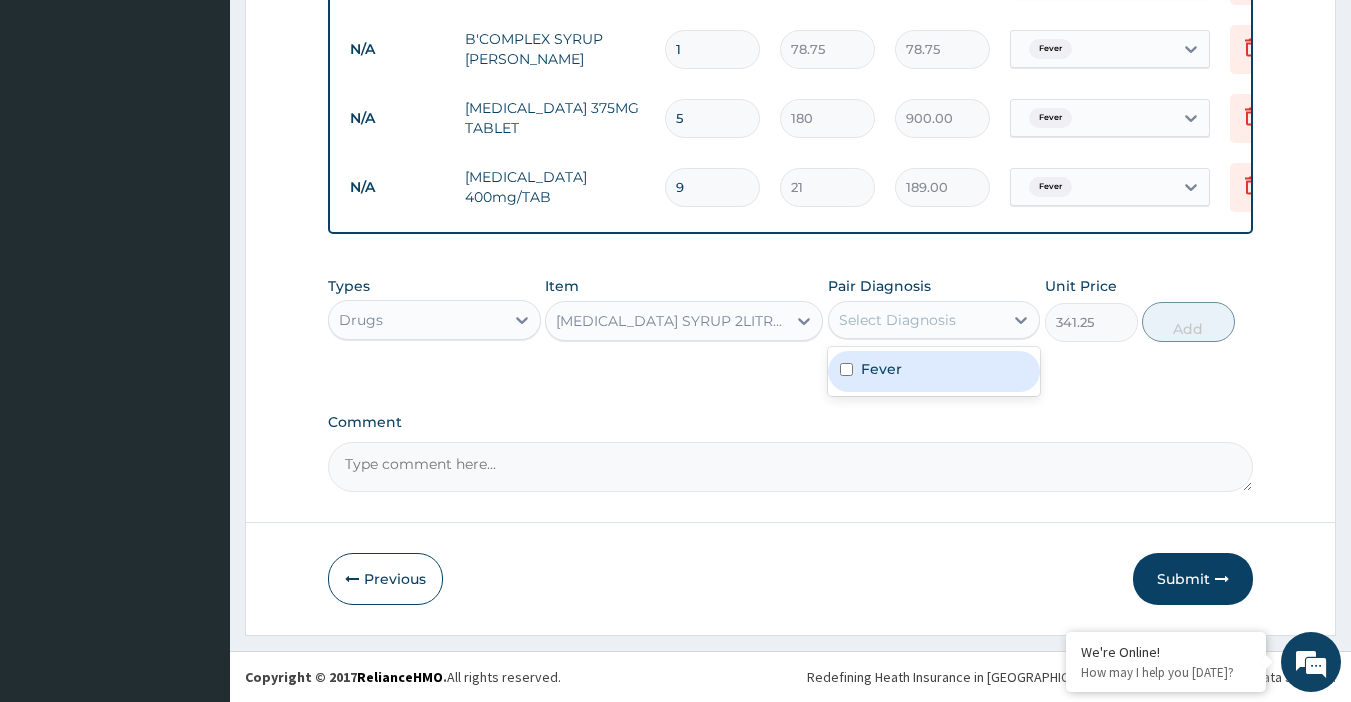 click on "Select Diagnosis" at bounding box center [916, 320] 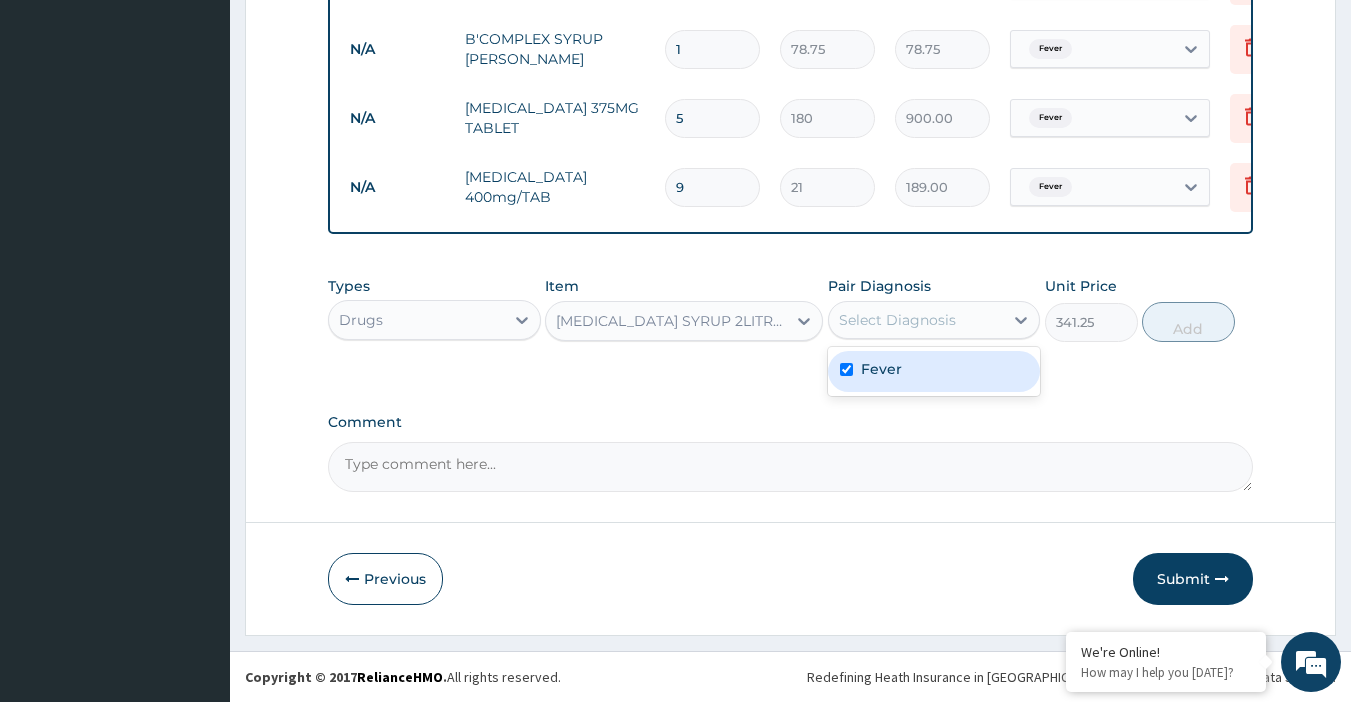 checkbox on "true" 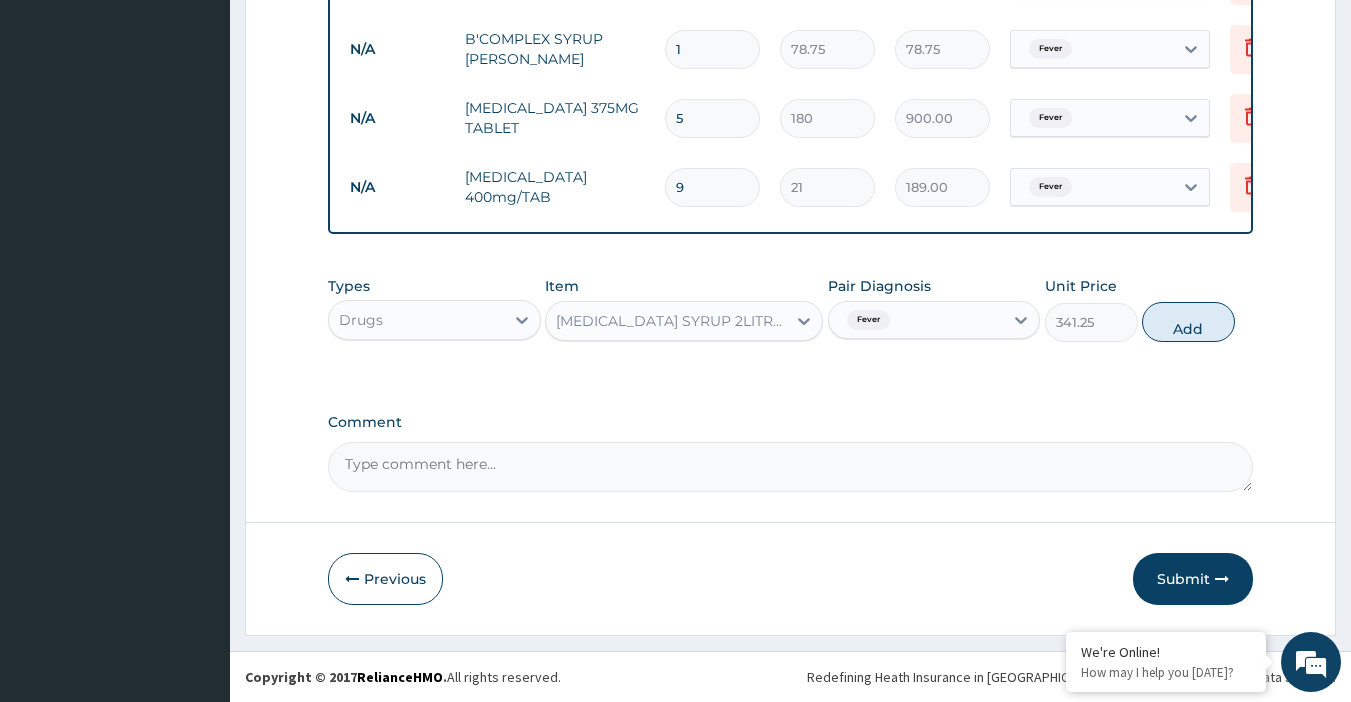 click on "Add" at bounding box center [1188, 322] 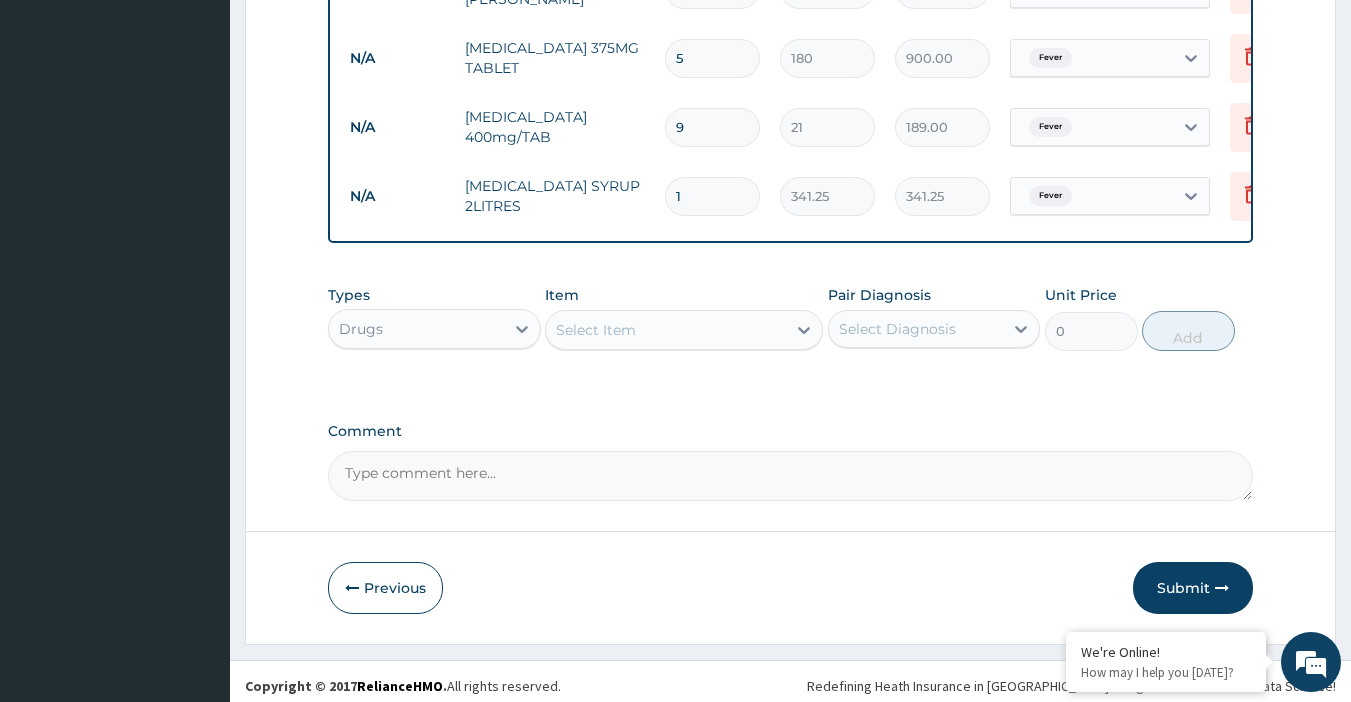 scroll, scrollTop: 1143, scrollLeft: 0, axis: vertical 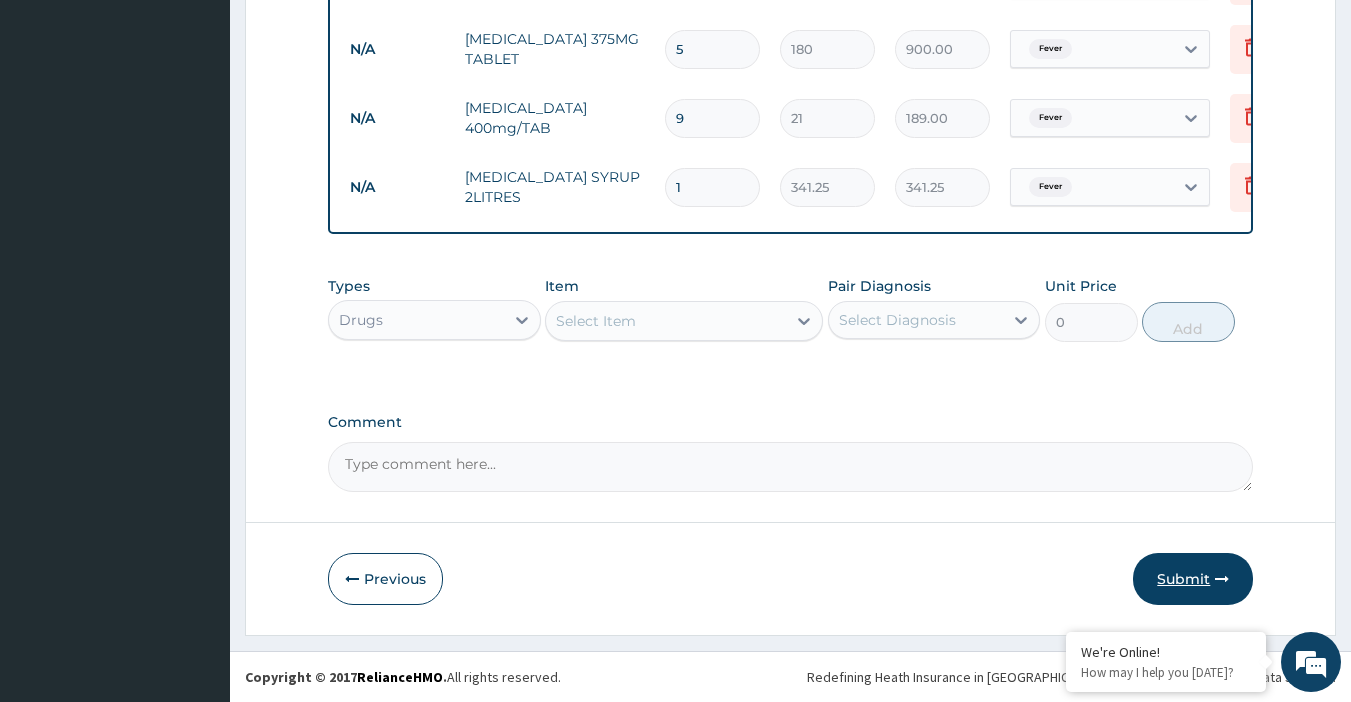 click on "Submit" at bounding box center (1193, 579) 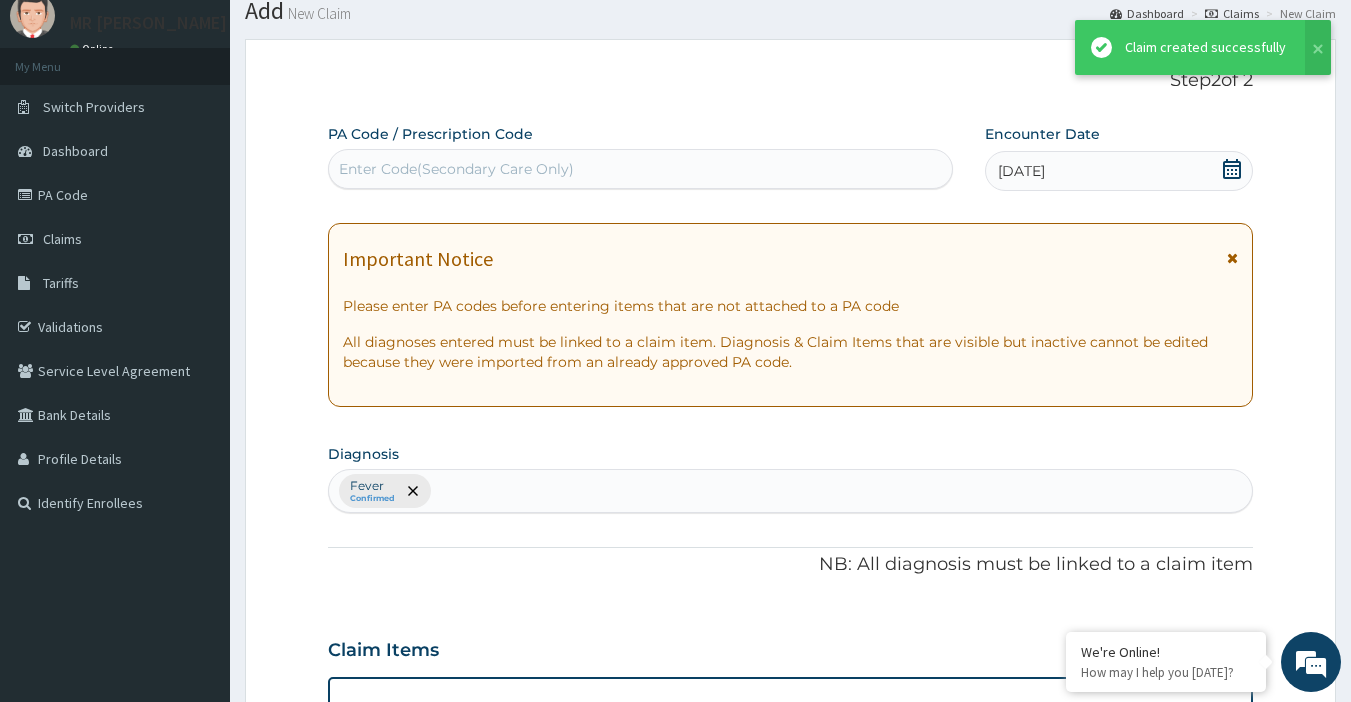 scroll, scrollTop: 1143, scrollLeft: 0, axis: vertical 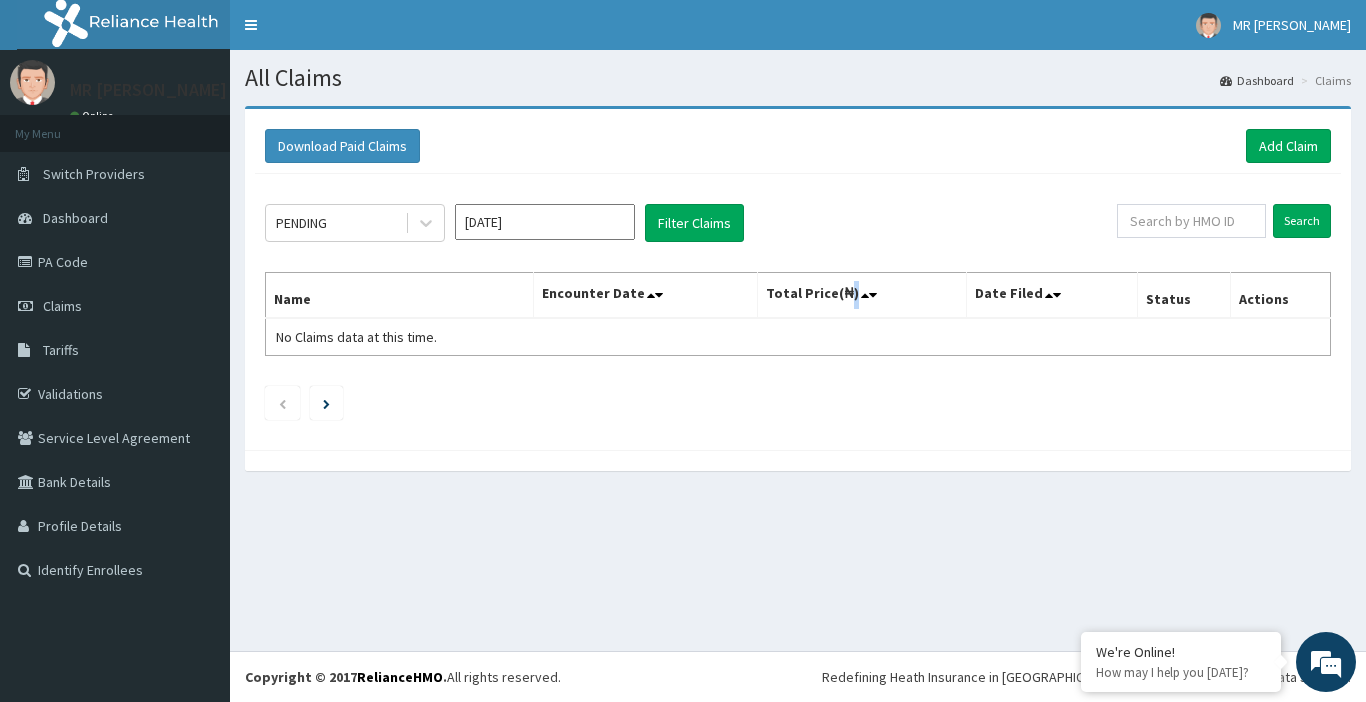 click on "Total Price(₦)" at bounding box center (861, 296) 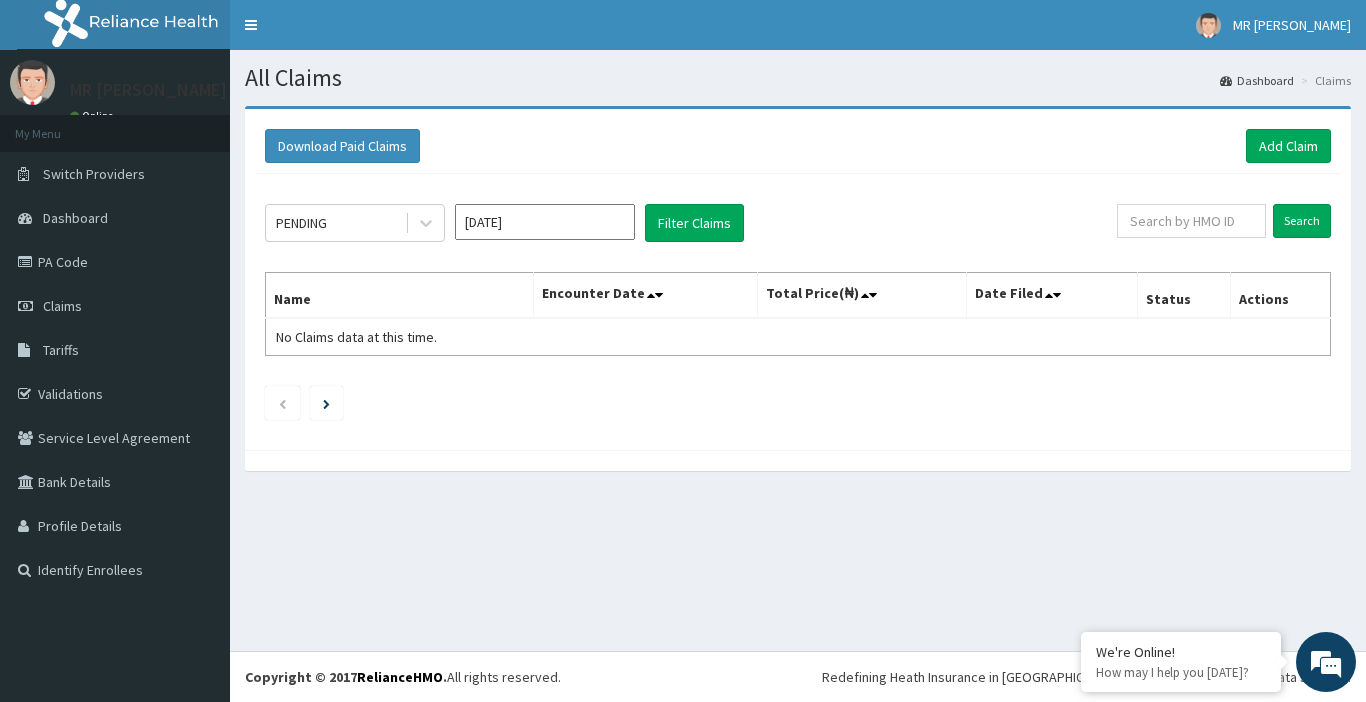 click at bounding box center (875, 295) 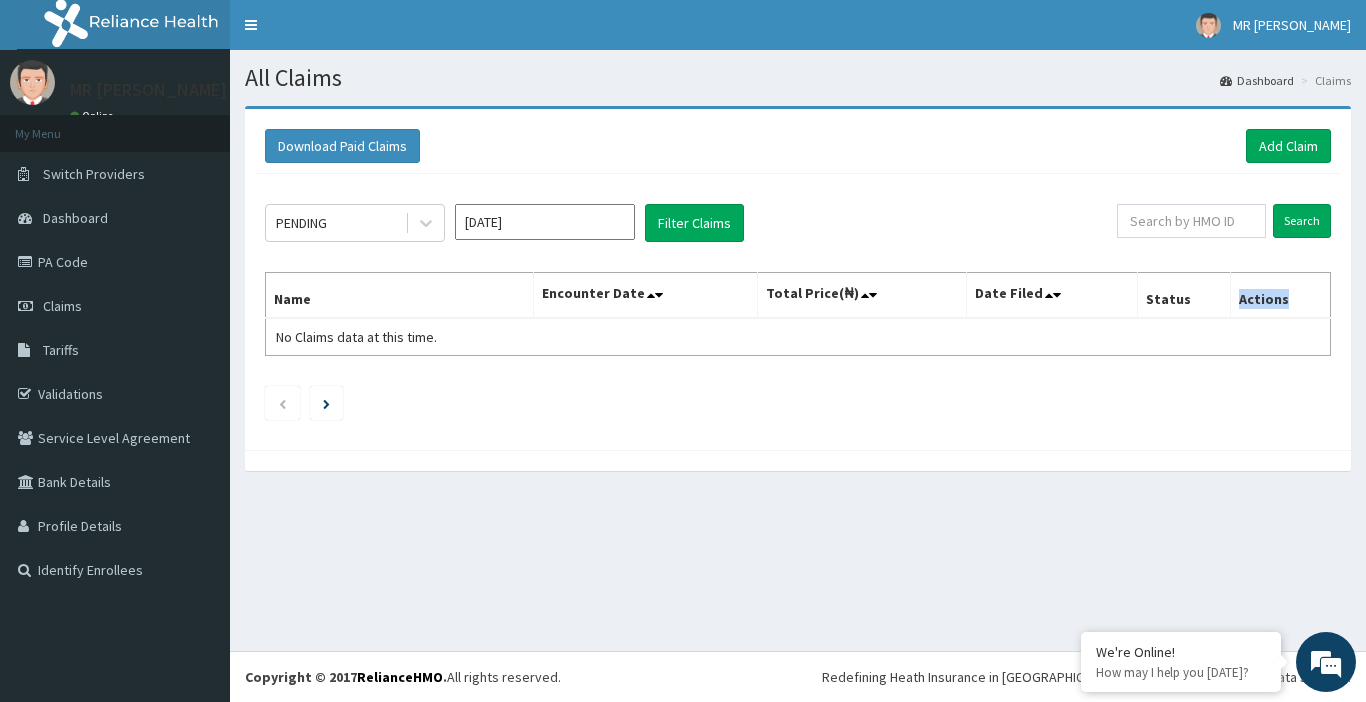 click on "Actions" at bounding box center (1280, 296) 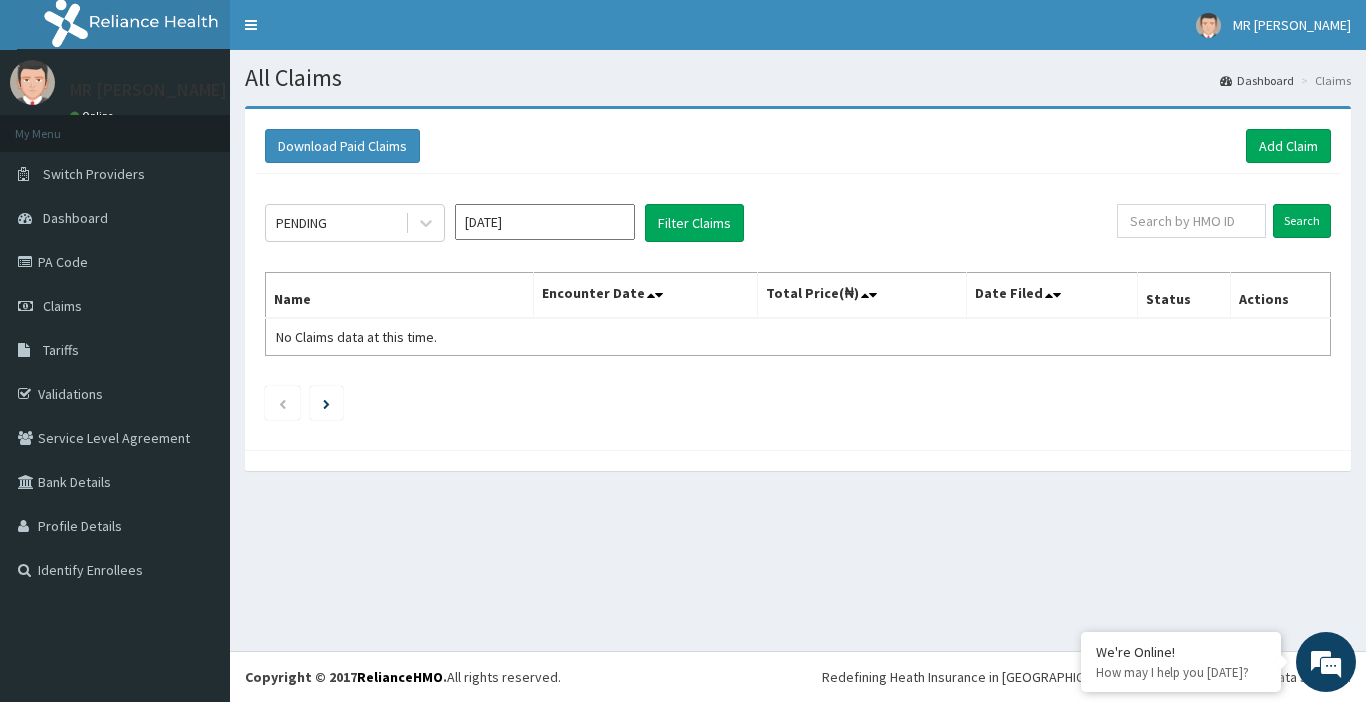 scroll, scrollTop: 0, scrollLeft: 0, axis: both 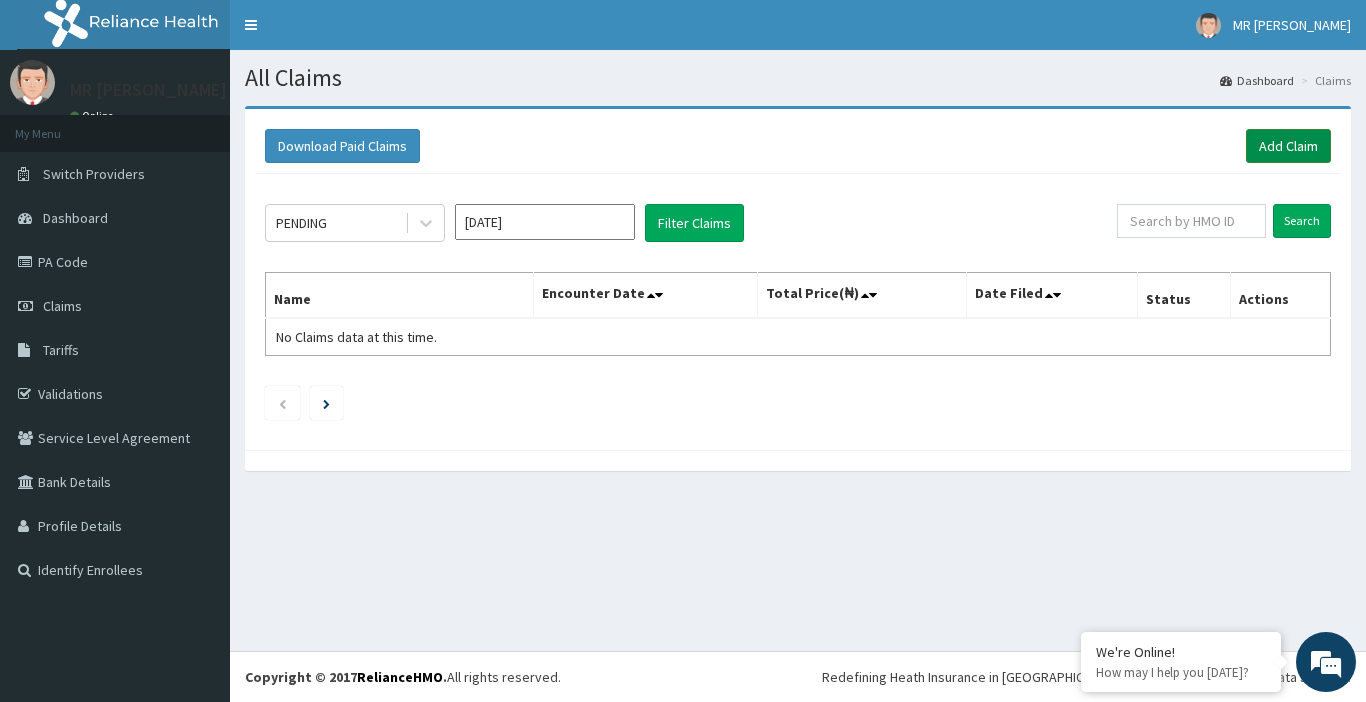 click on "Add Claim" at bounding box center [1288, 146] 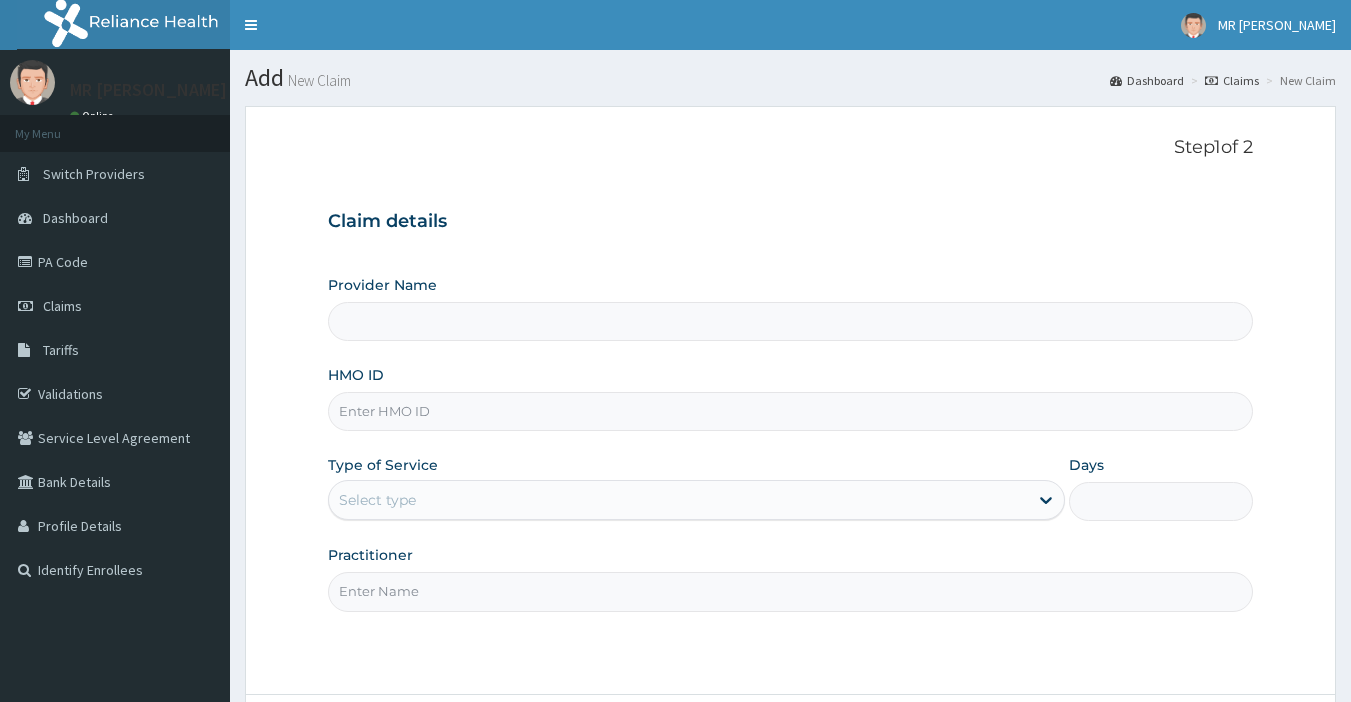 scroll, scrollTop: 0, scrollLeft: 0, axis: both 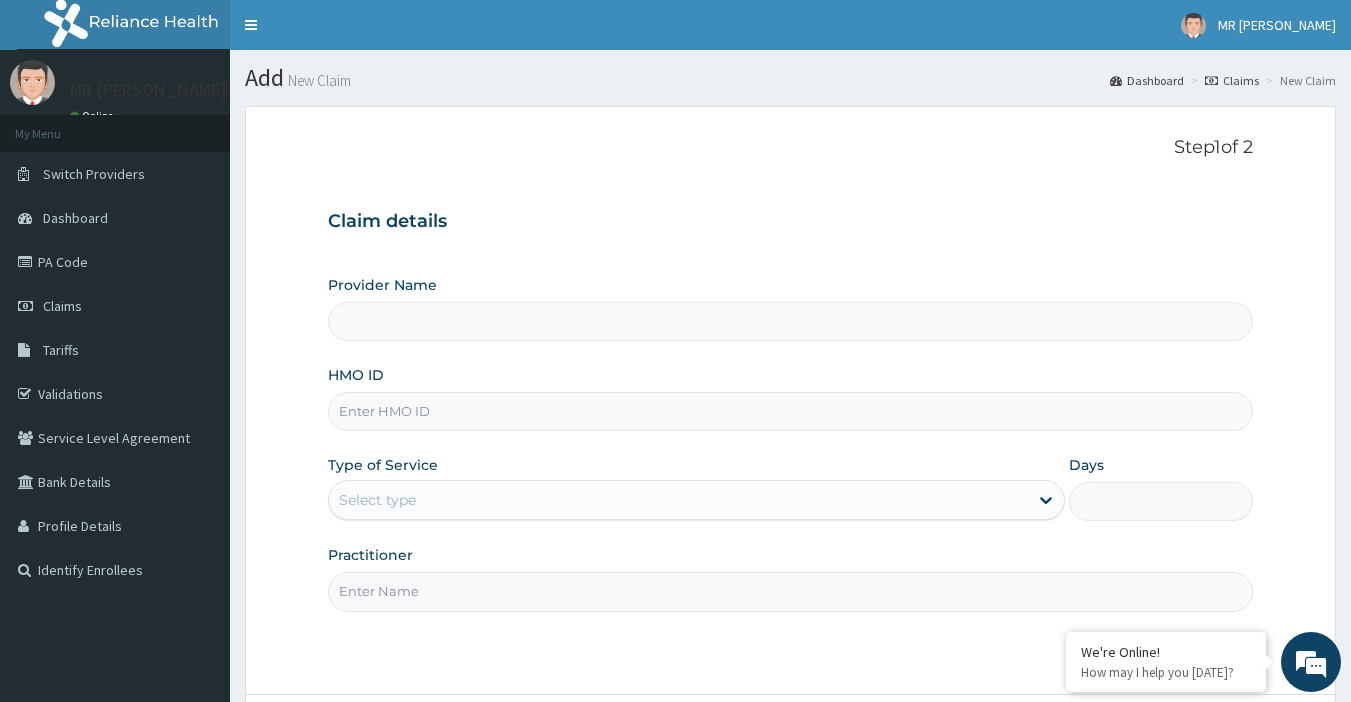 type on "[GEOGRAPHIC_DATA]" 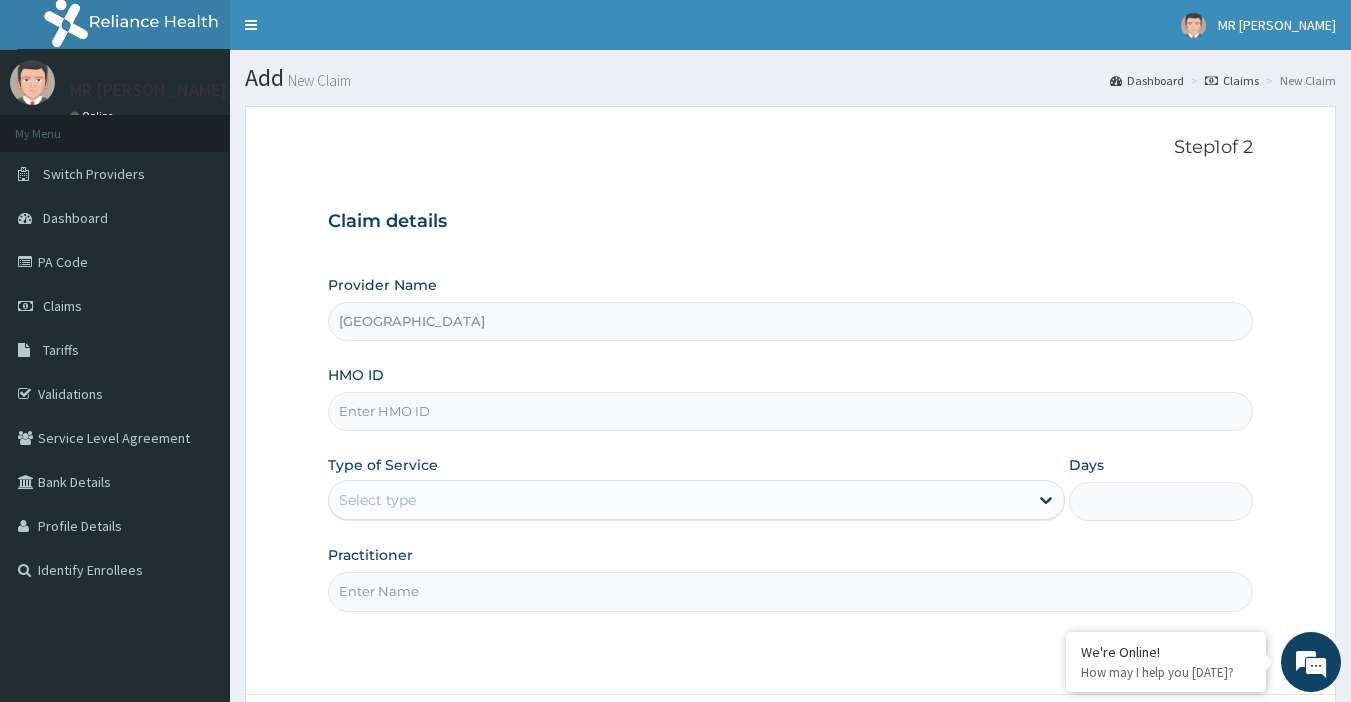 click on "HMO ID" at bounding box center [791, 411] 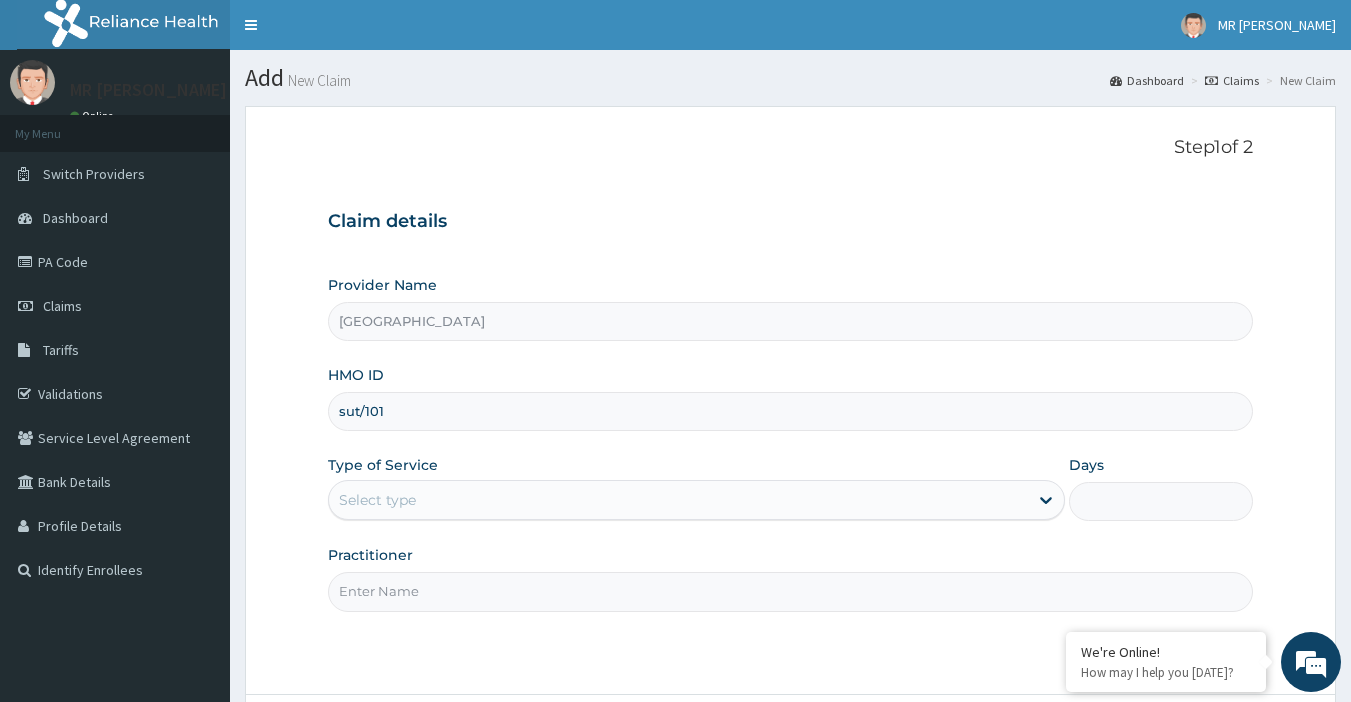 scroll, scrollTop: 0, scrollLeft: 0, axis: both 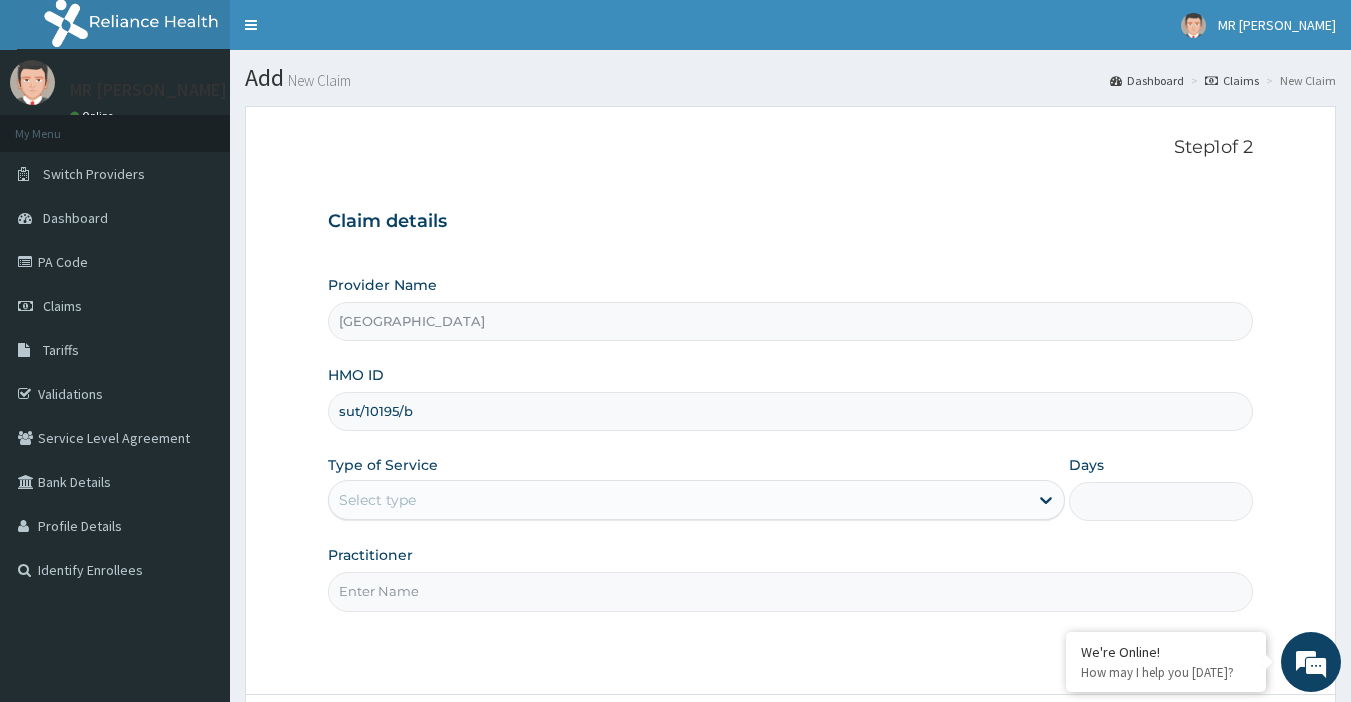 type on "sut/10195/b" 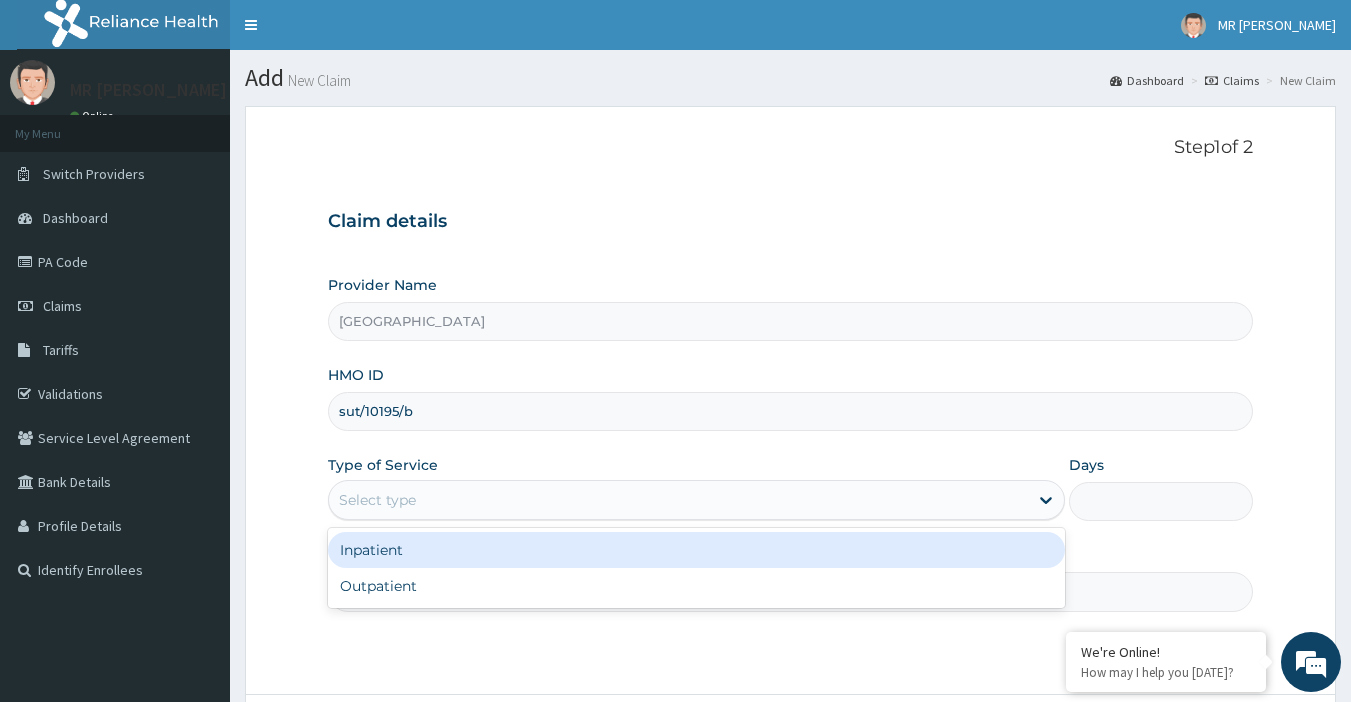click on "Select type" at bounding box center (678, 500) 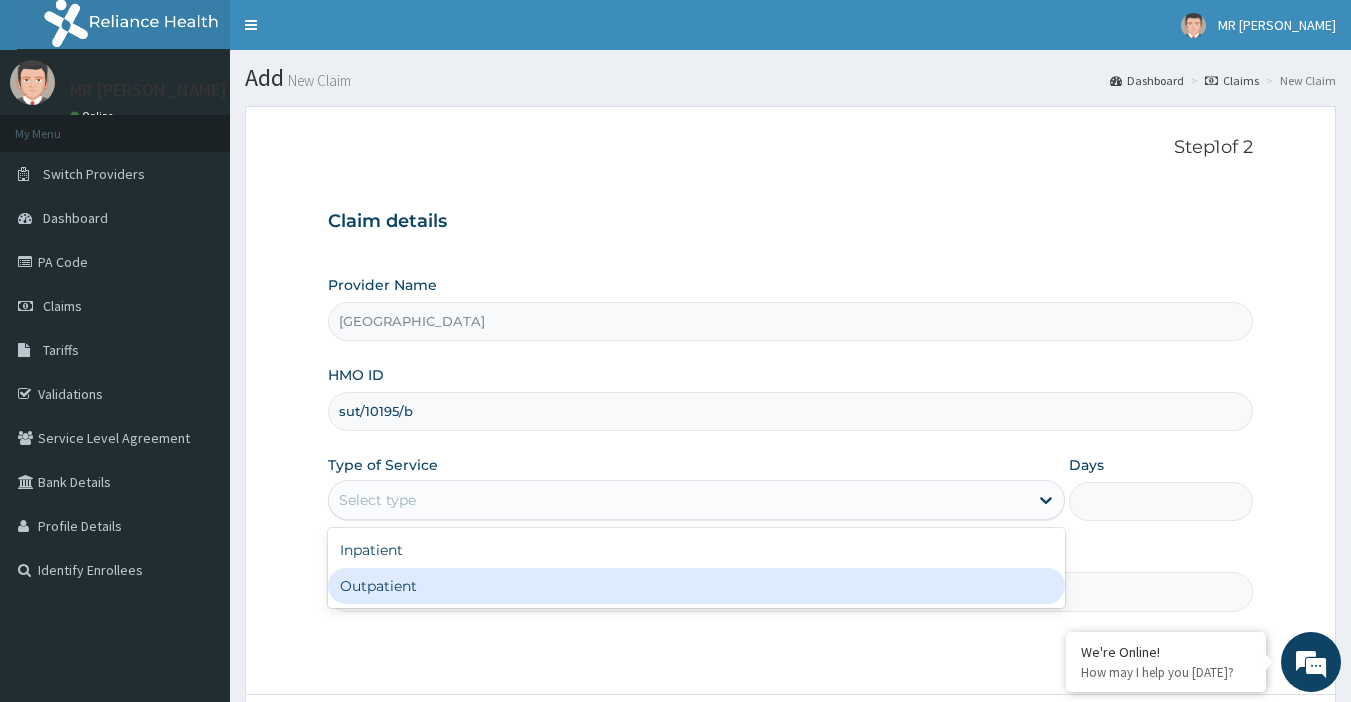 click on "Outpatient" at bounding box center [696, 586] 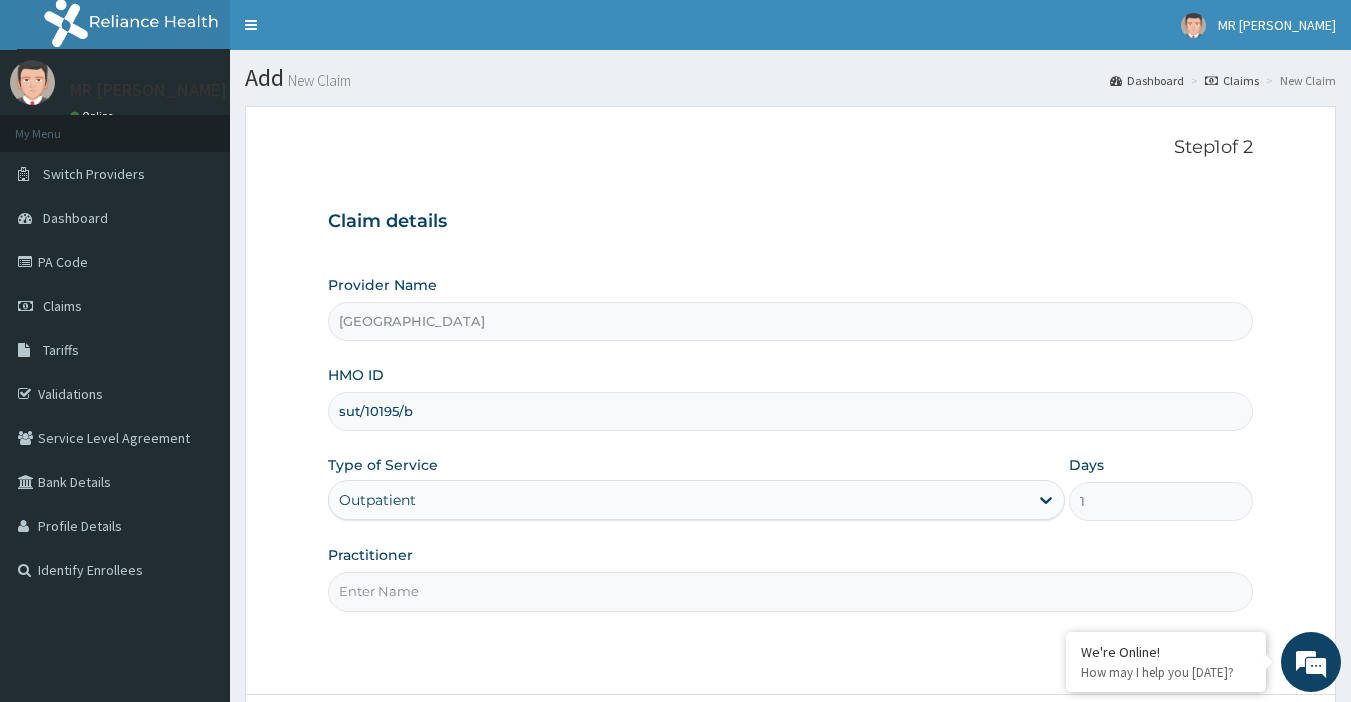 click on "Practitioner" at bounding box center [791, 591] 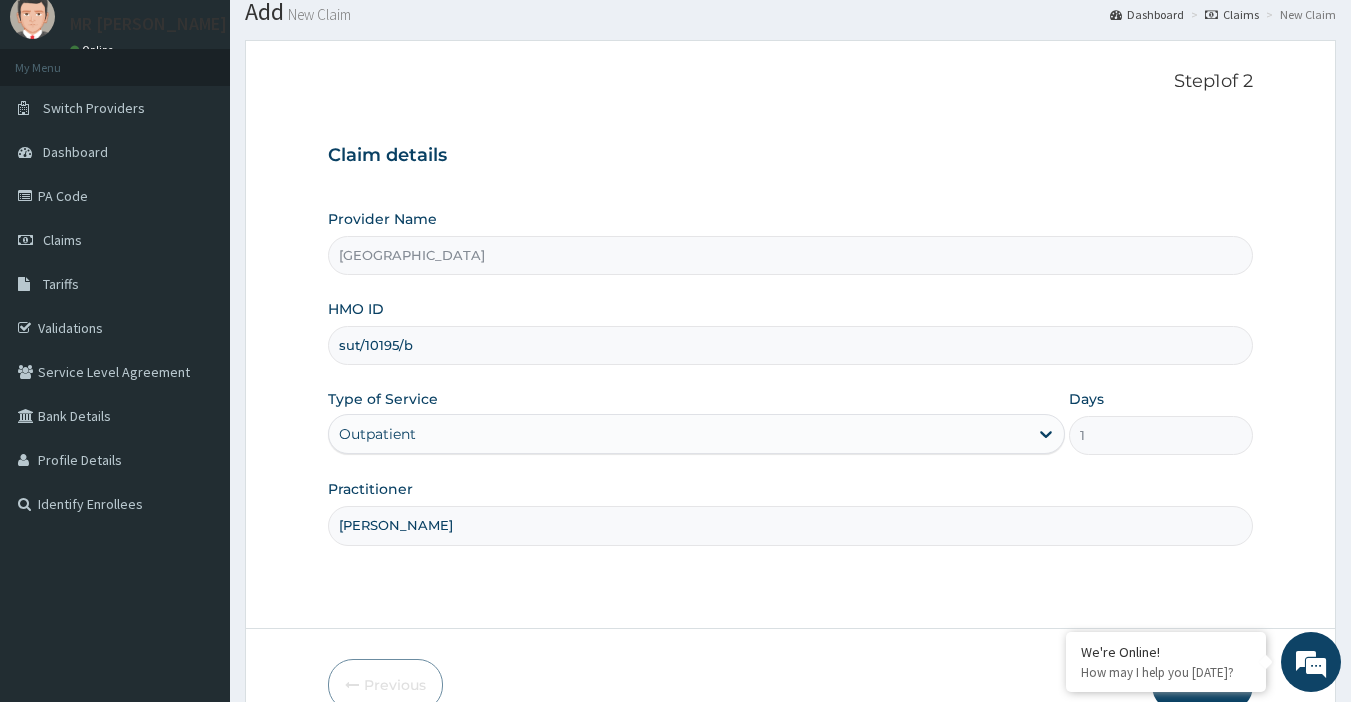 scroll, scrollTop: 172, scrollLeft: 0, axis: vertical 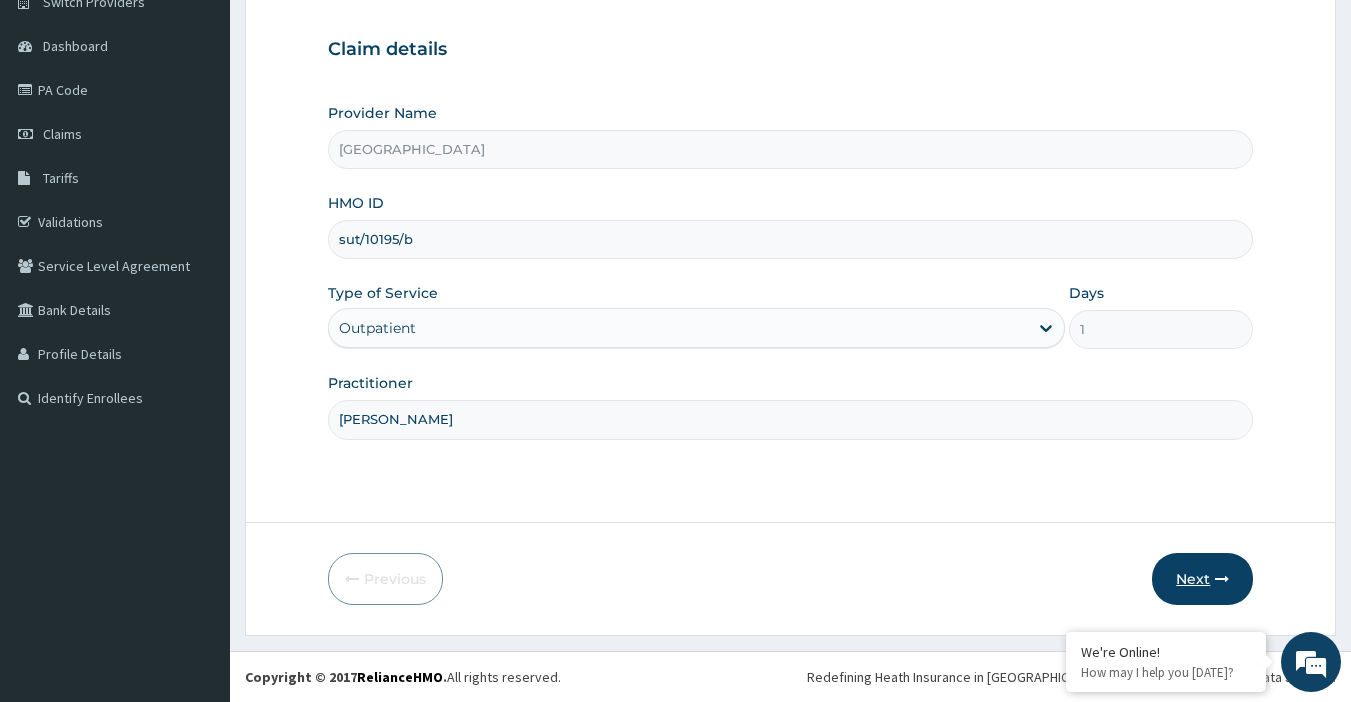 type on "[PERSON_NAME]" 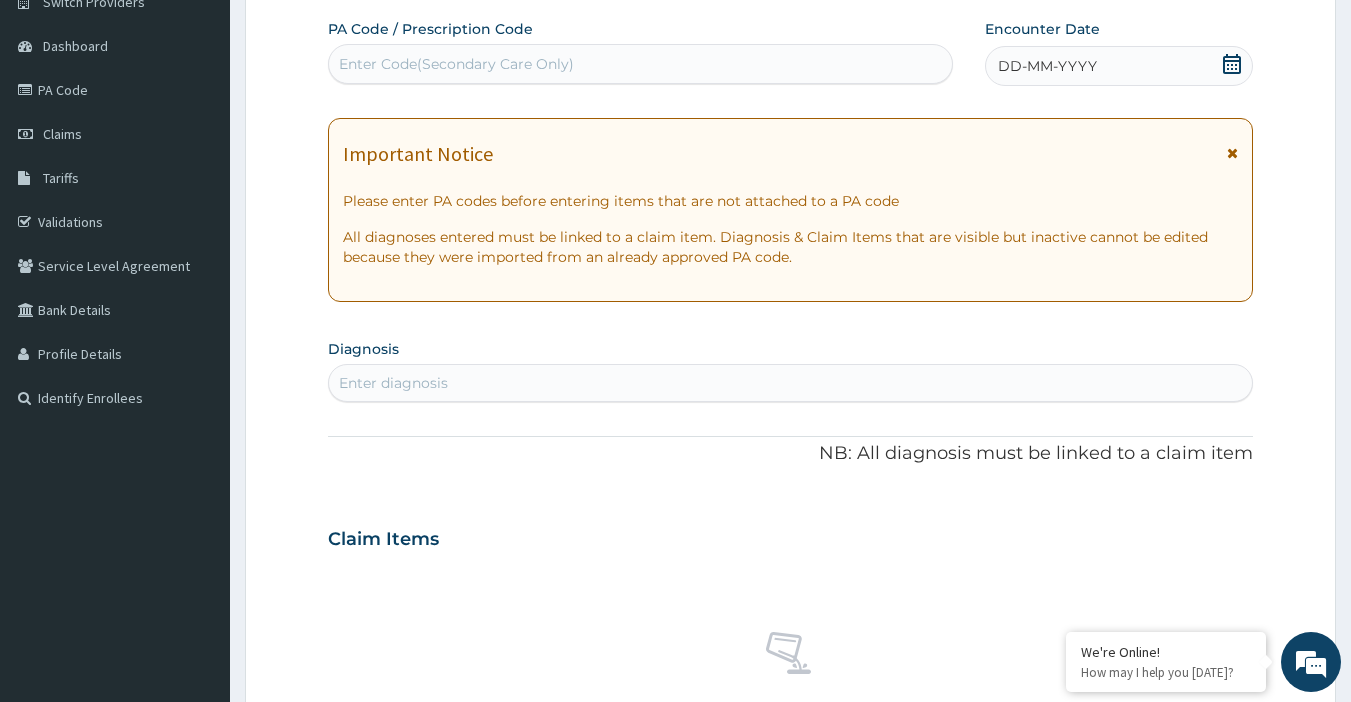 click 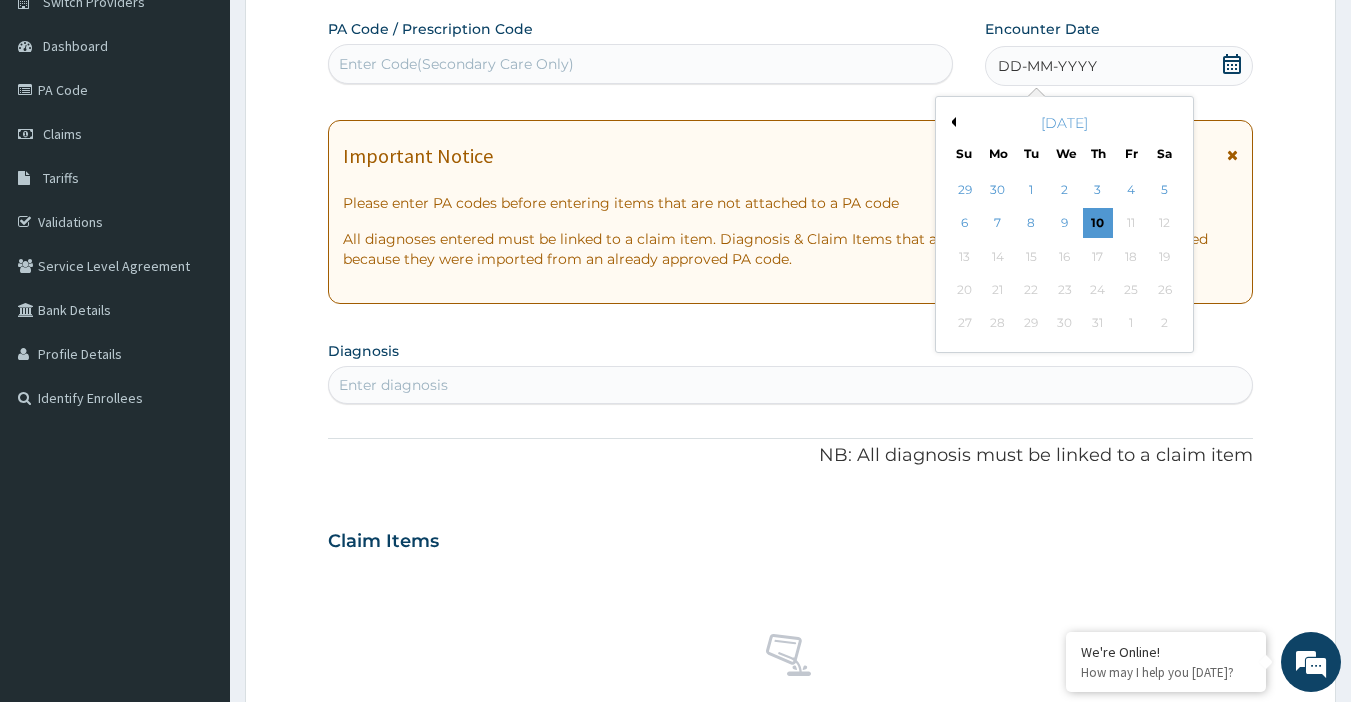 click on "[DATE]" at bounding box center (1064, 123) 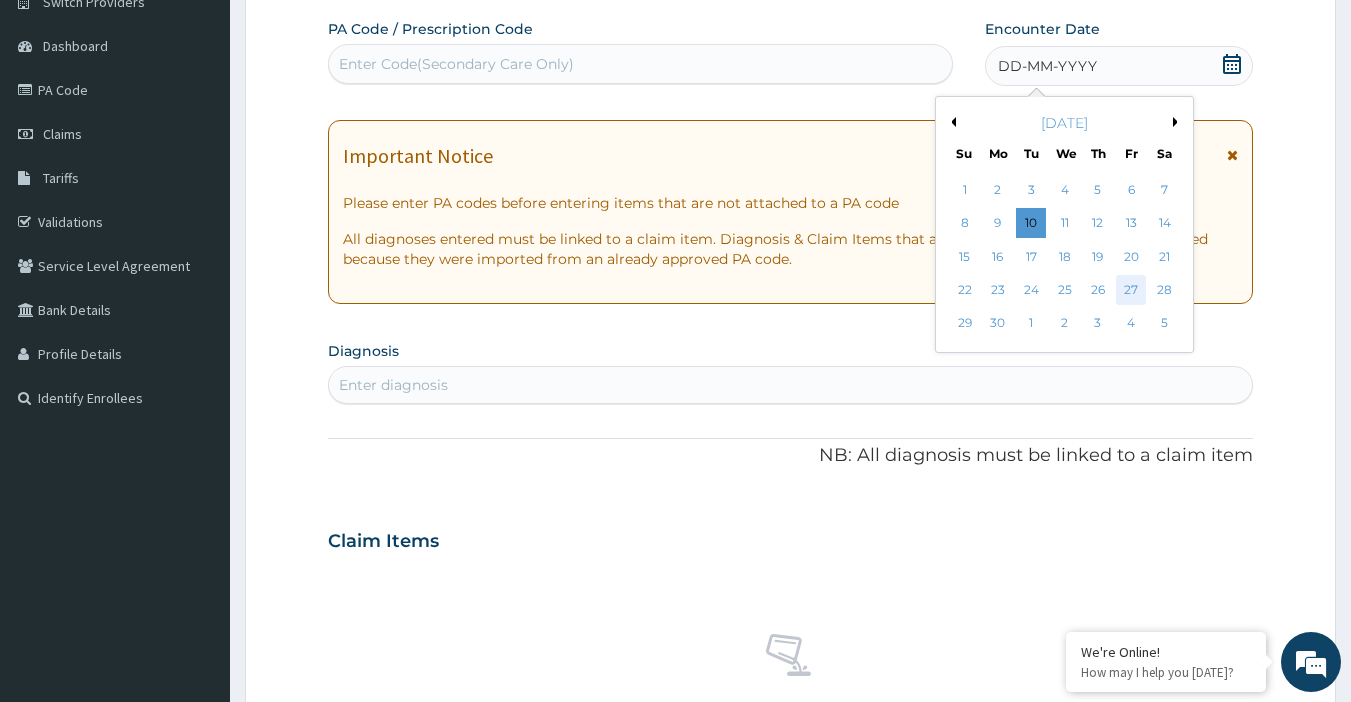 click on "27" at bounding box center [1131, 290] 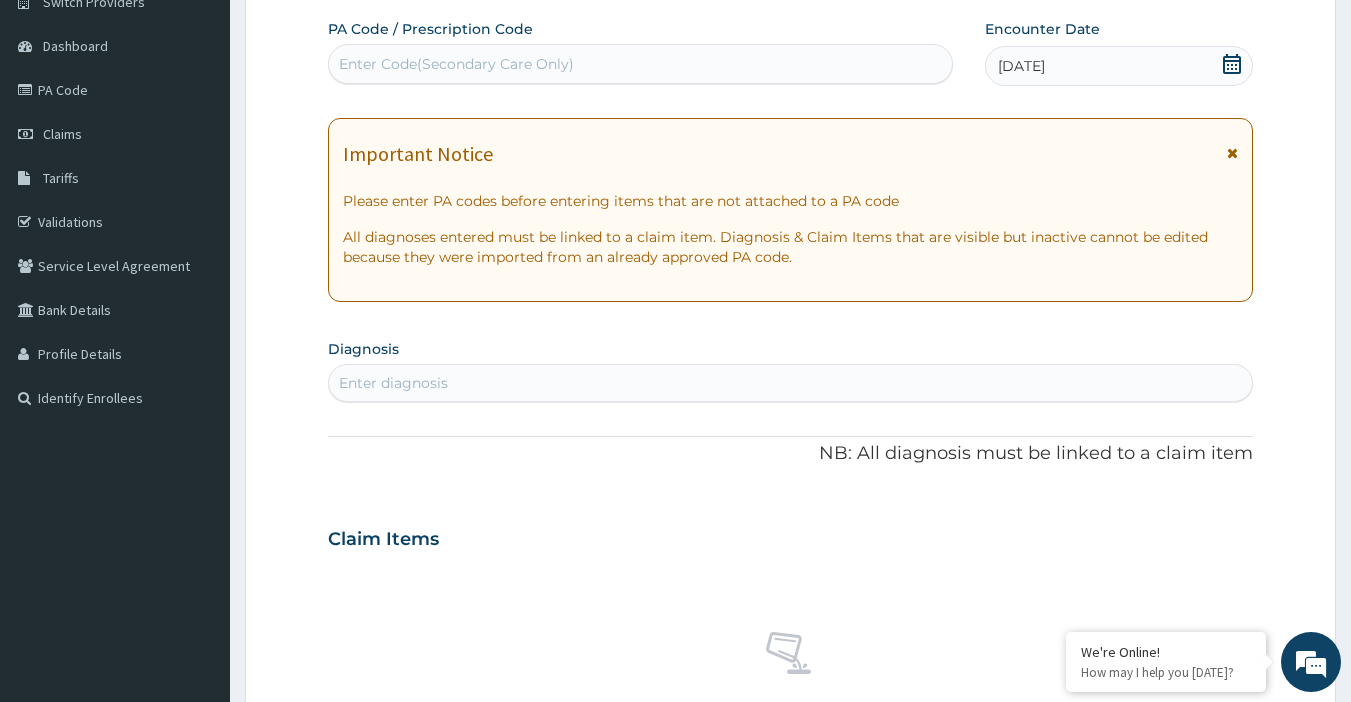 click on "Enter diagnosis" at bounding box center [791, 383] 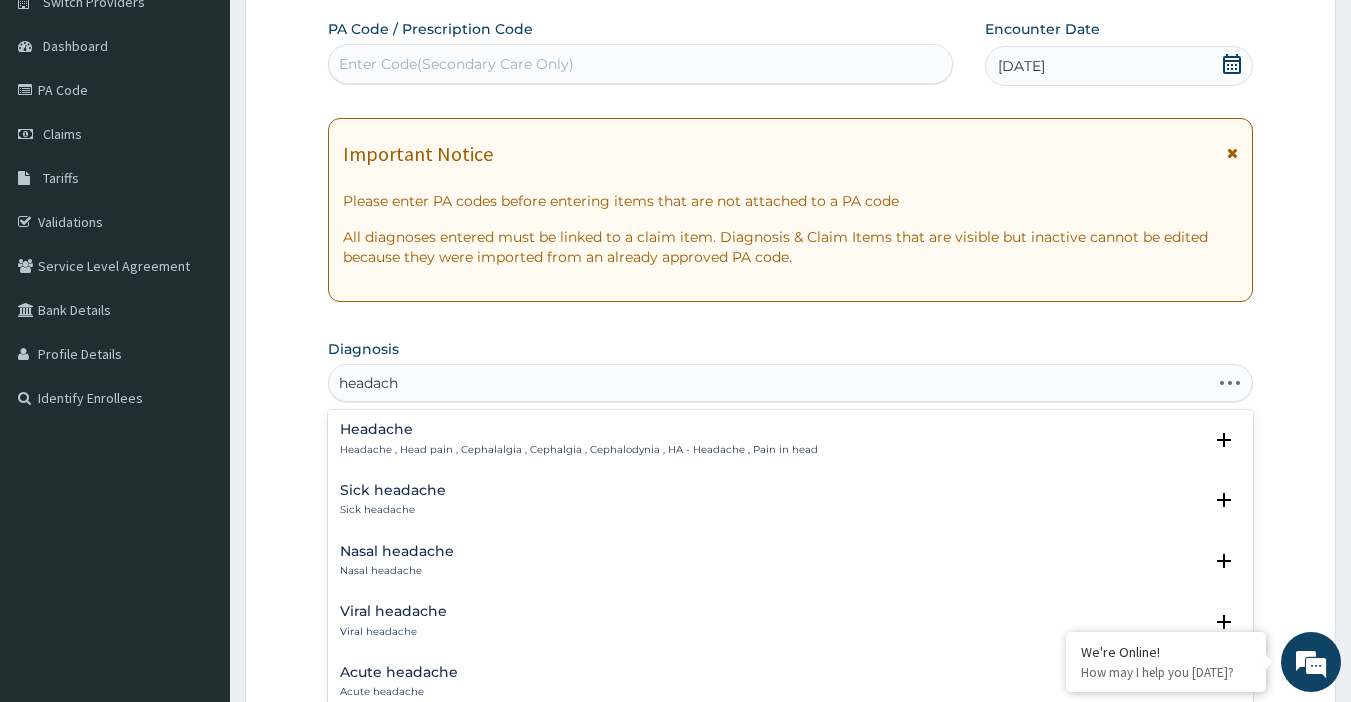 type on "headache" 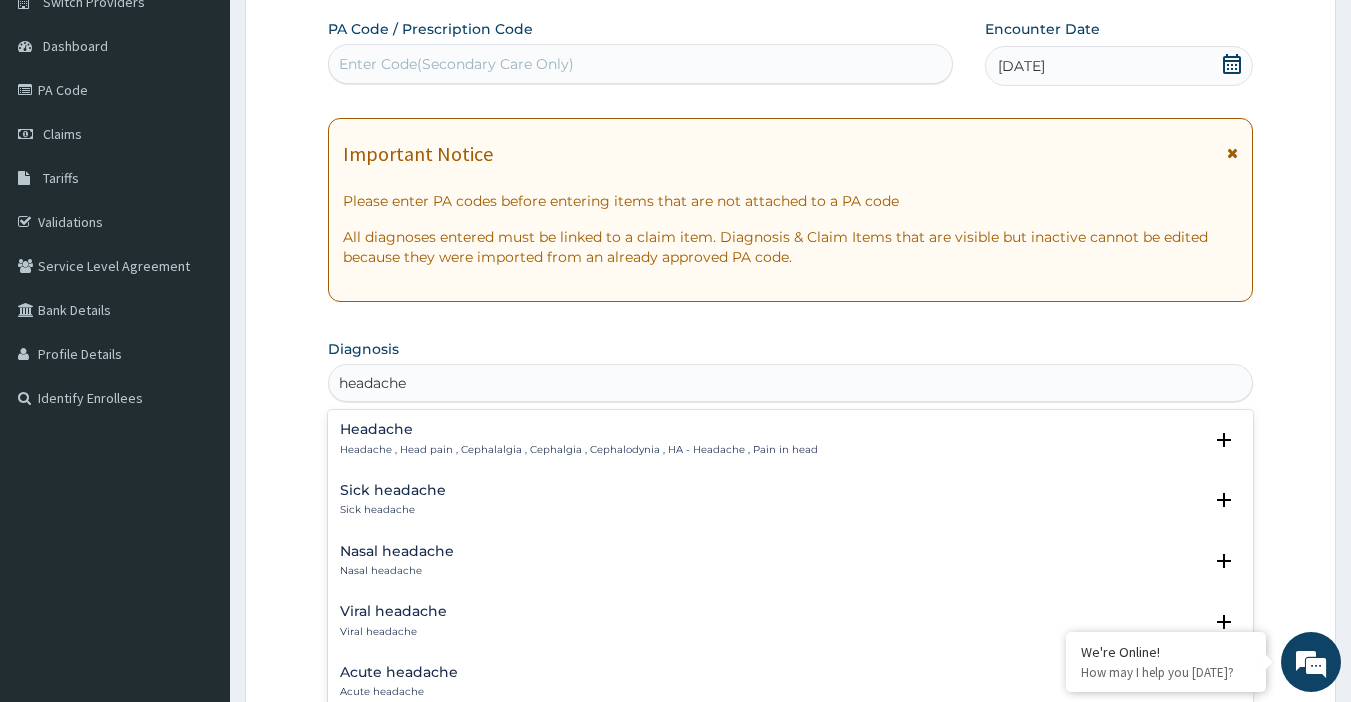 click on "Headache" at bounding box center [579, 429] 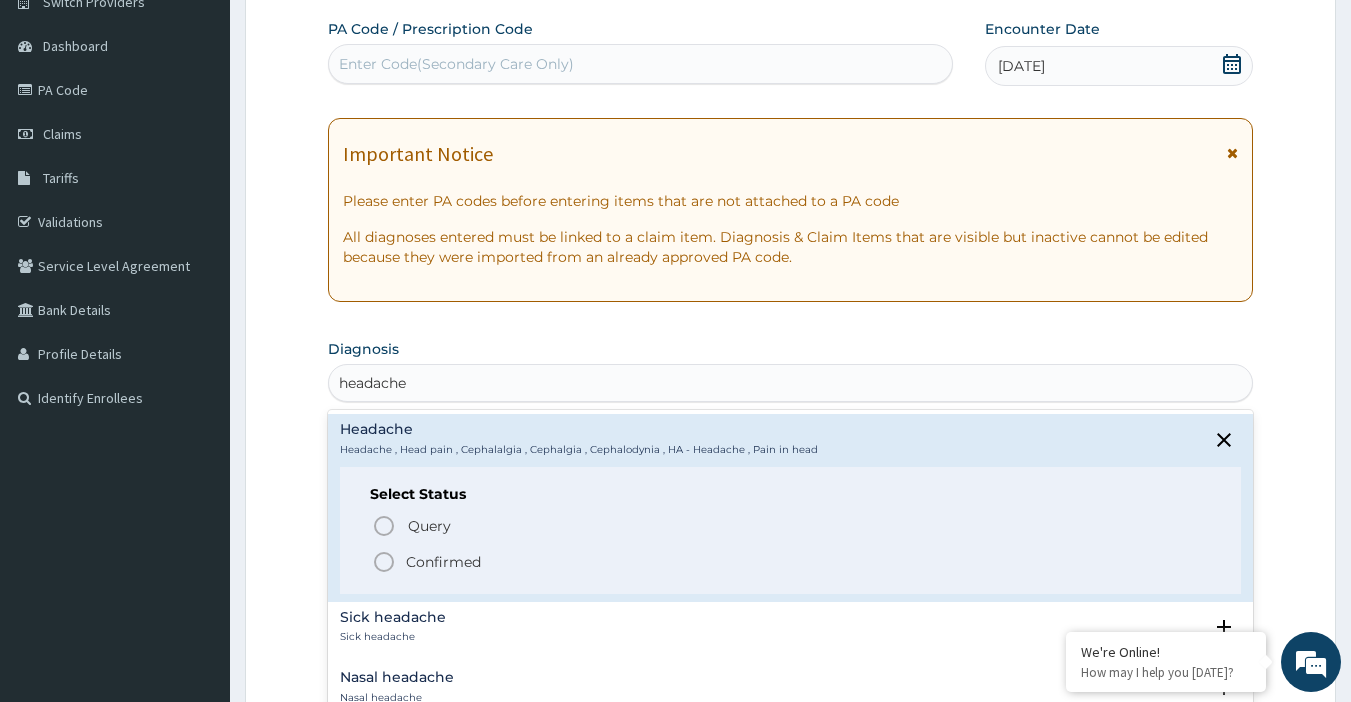 click on "Confirmed" at bounding box center [792, 562] 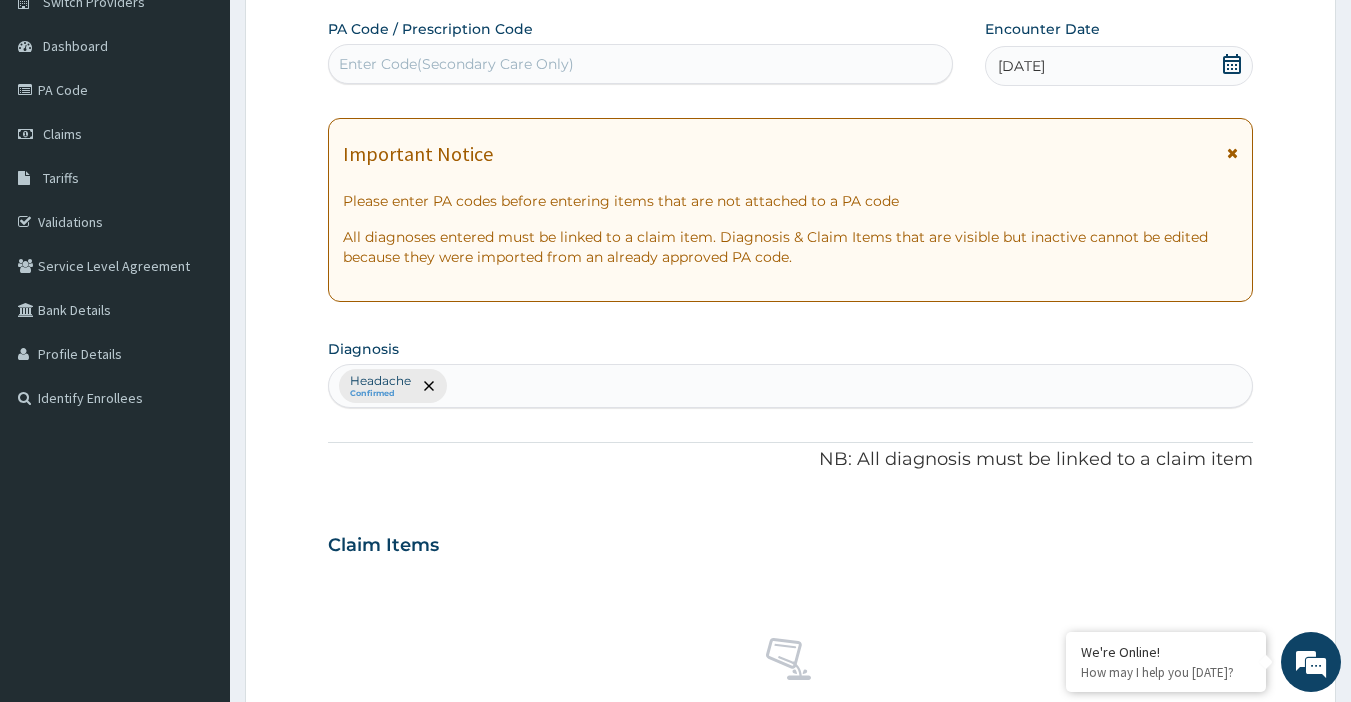 scroll, scrollTop: 272, scrollLeft: 0, axis: vertical 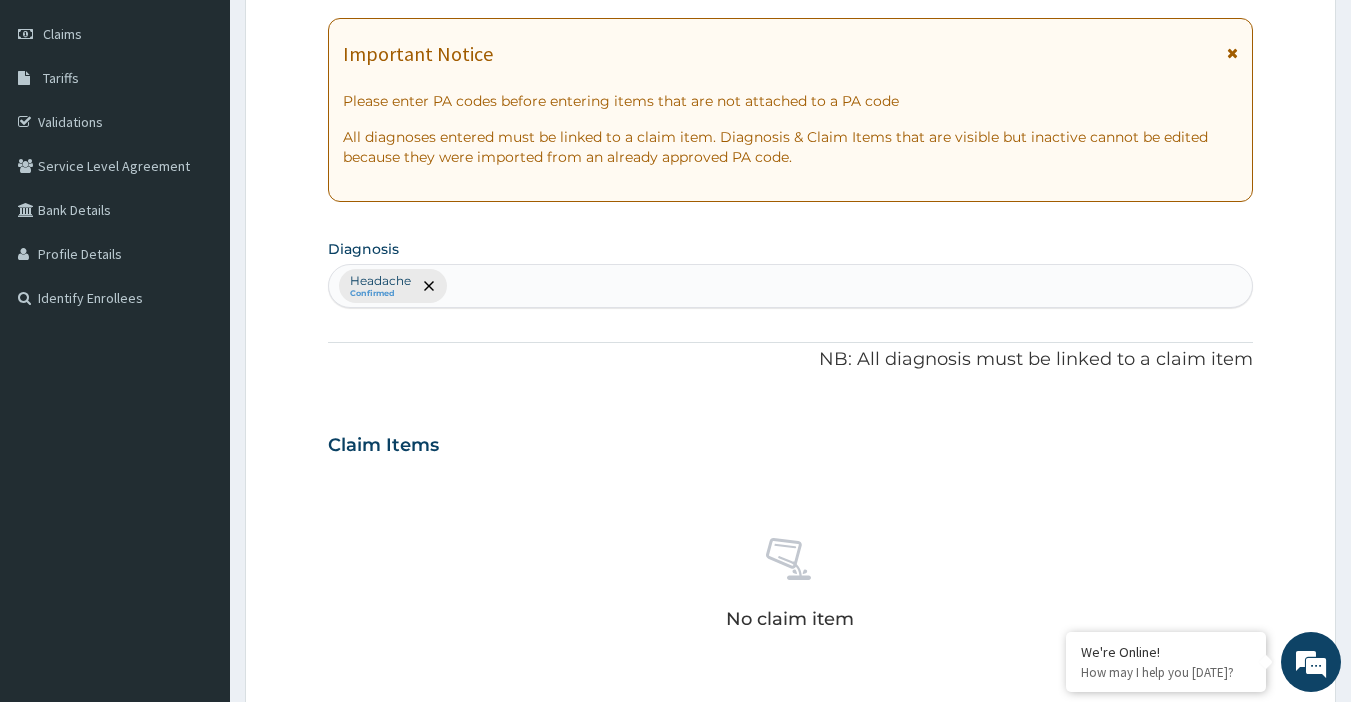 click on "Headache Confirmed" at bounding box center [791, 286] 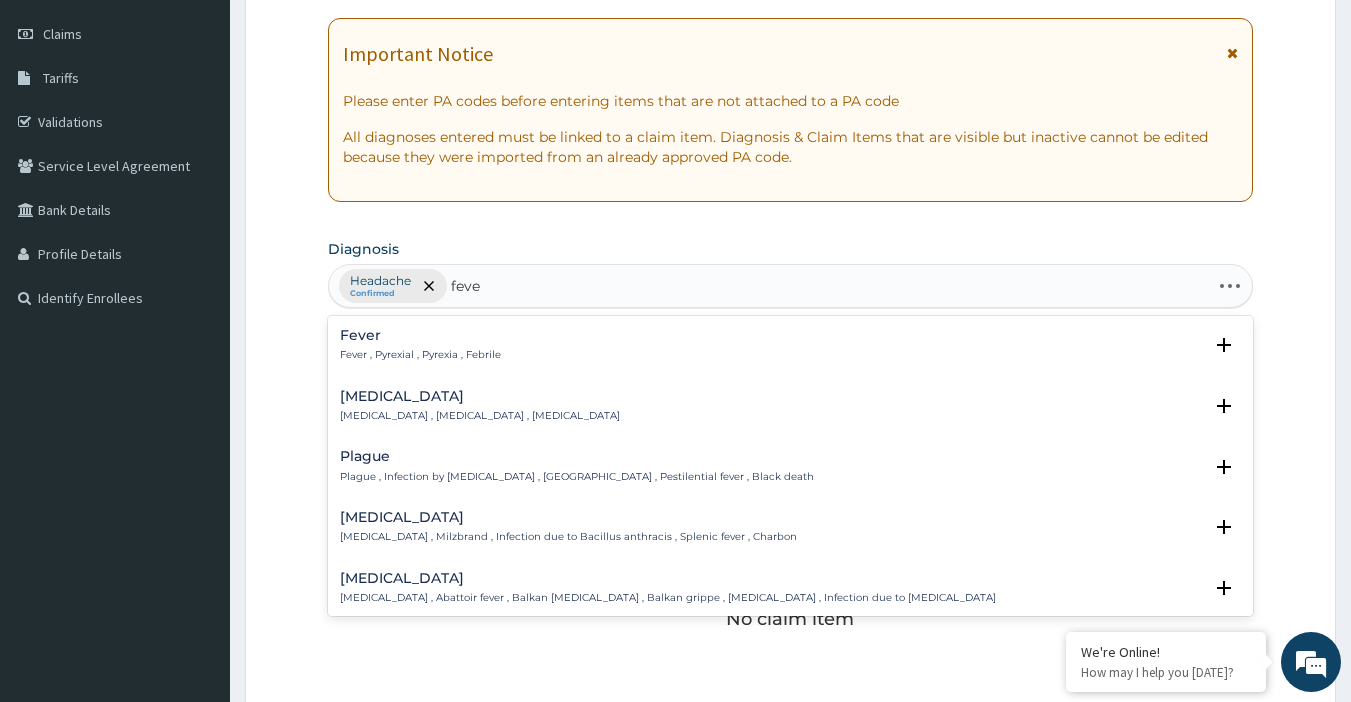 type on "fever" 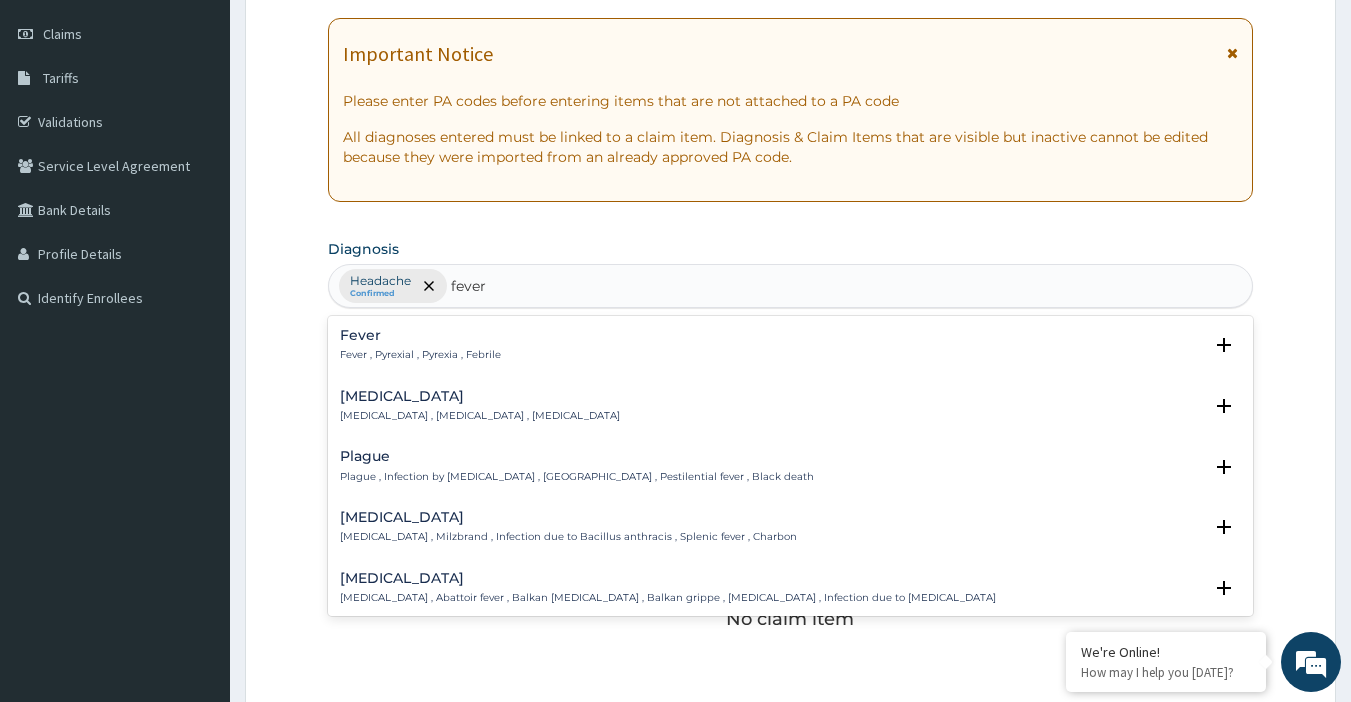 click on "Fever Fever , Pyrexial , Pyrexia , Febrile" at bounding box center (791, 345) 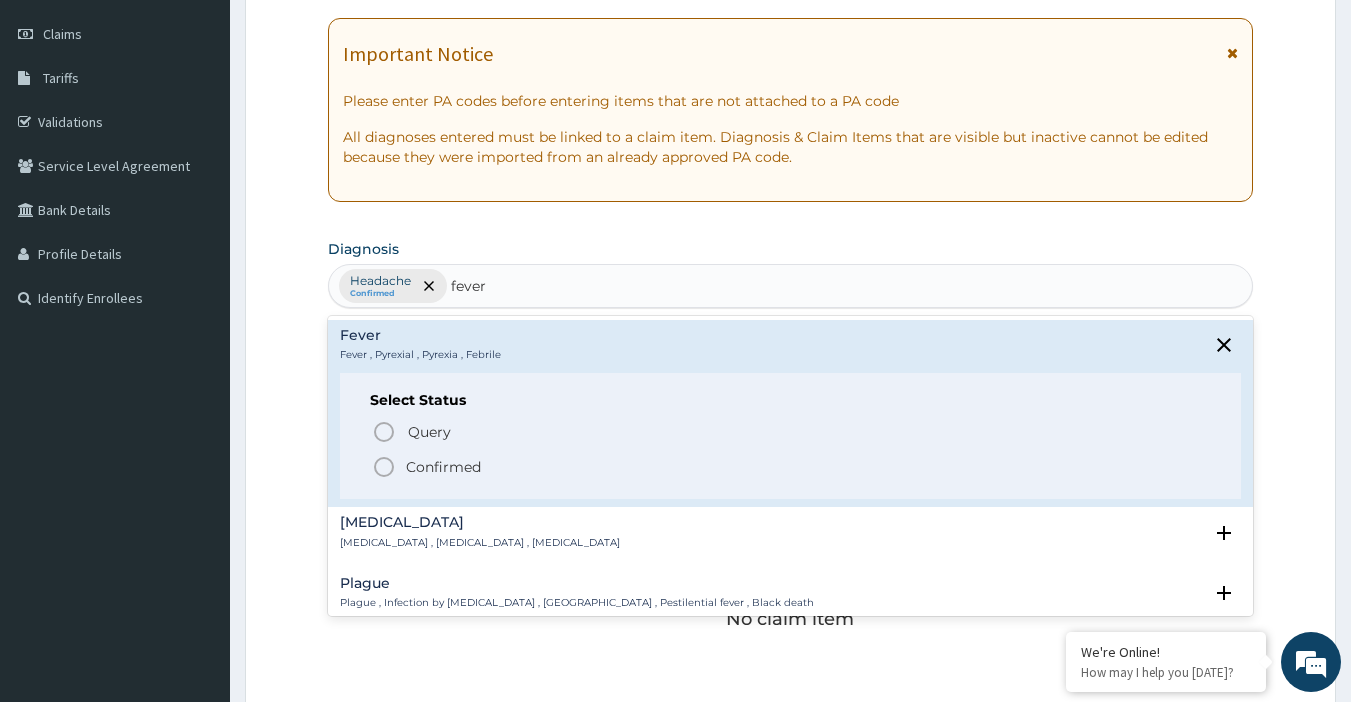 click on "Confirmed" at bounding box center [792, 467] 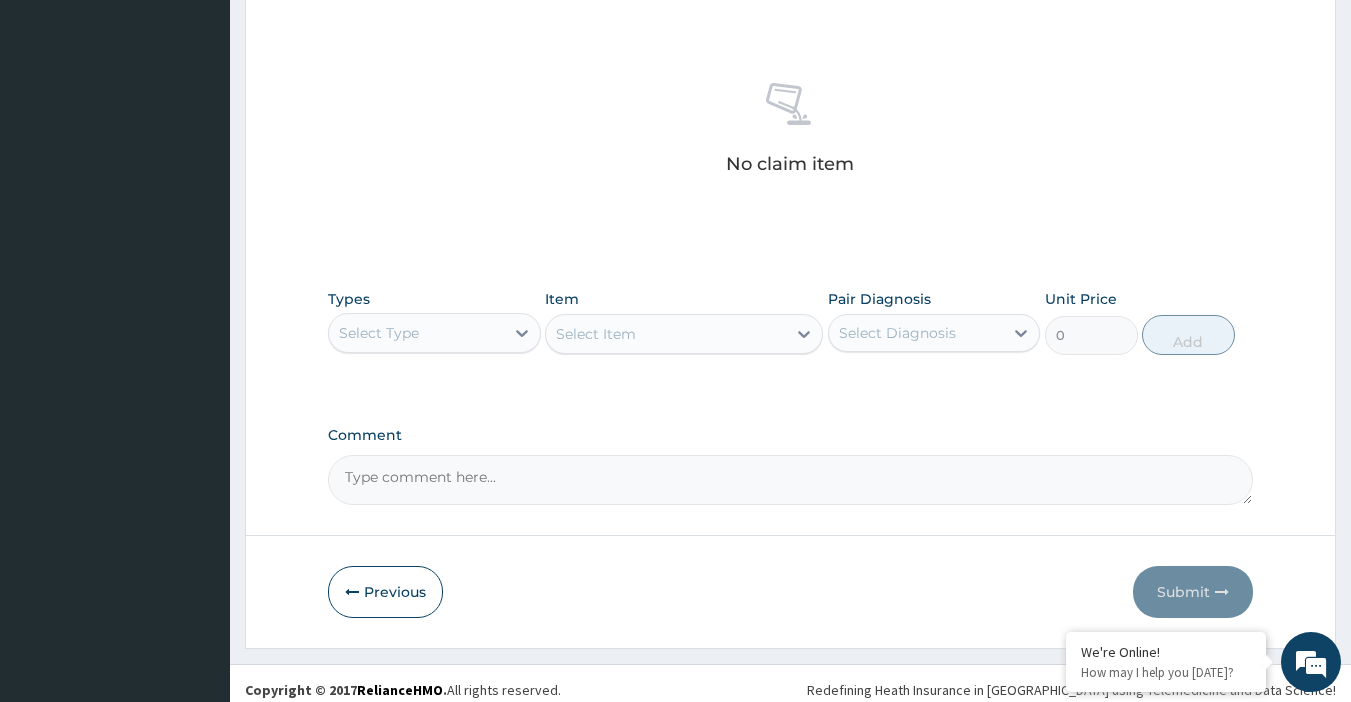 scroll, scrollTop: 740, scrollLeft: 0, axis: vertical 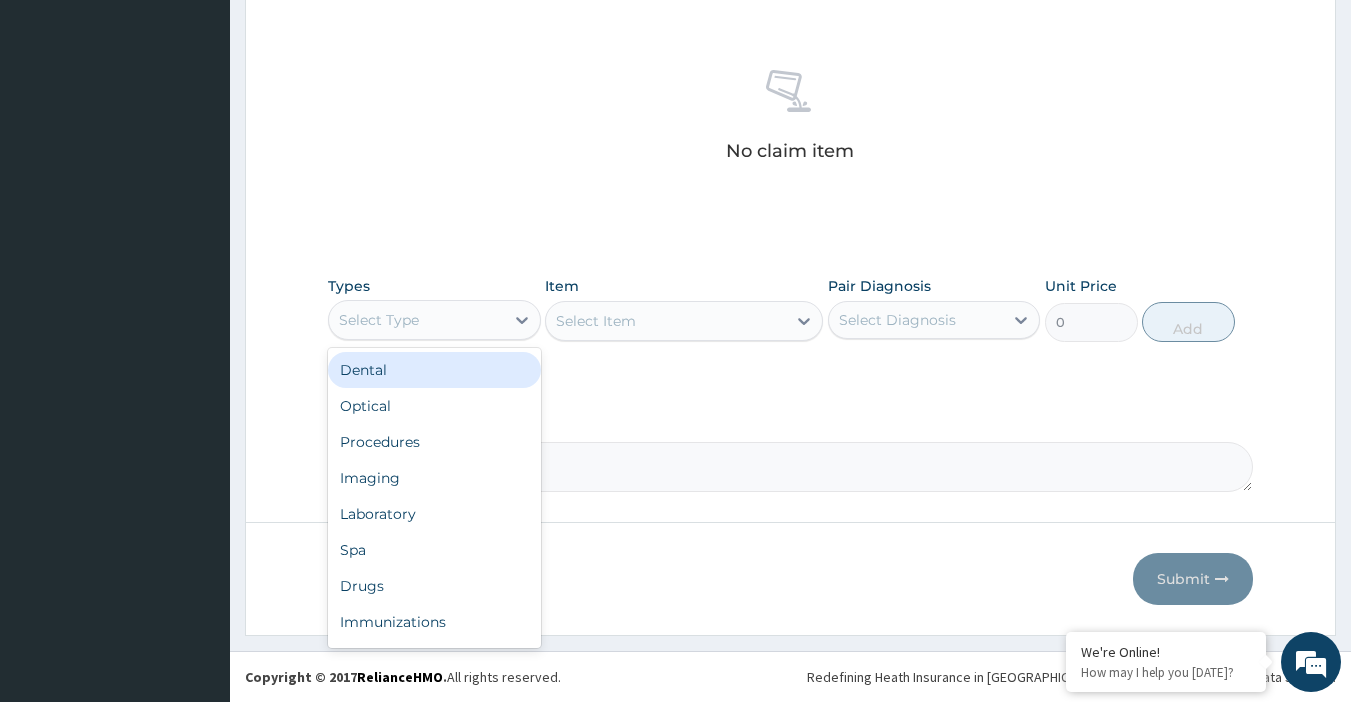 click on "Select Type" at bounding box center (379, 320) 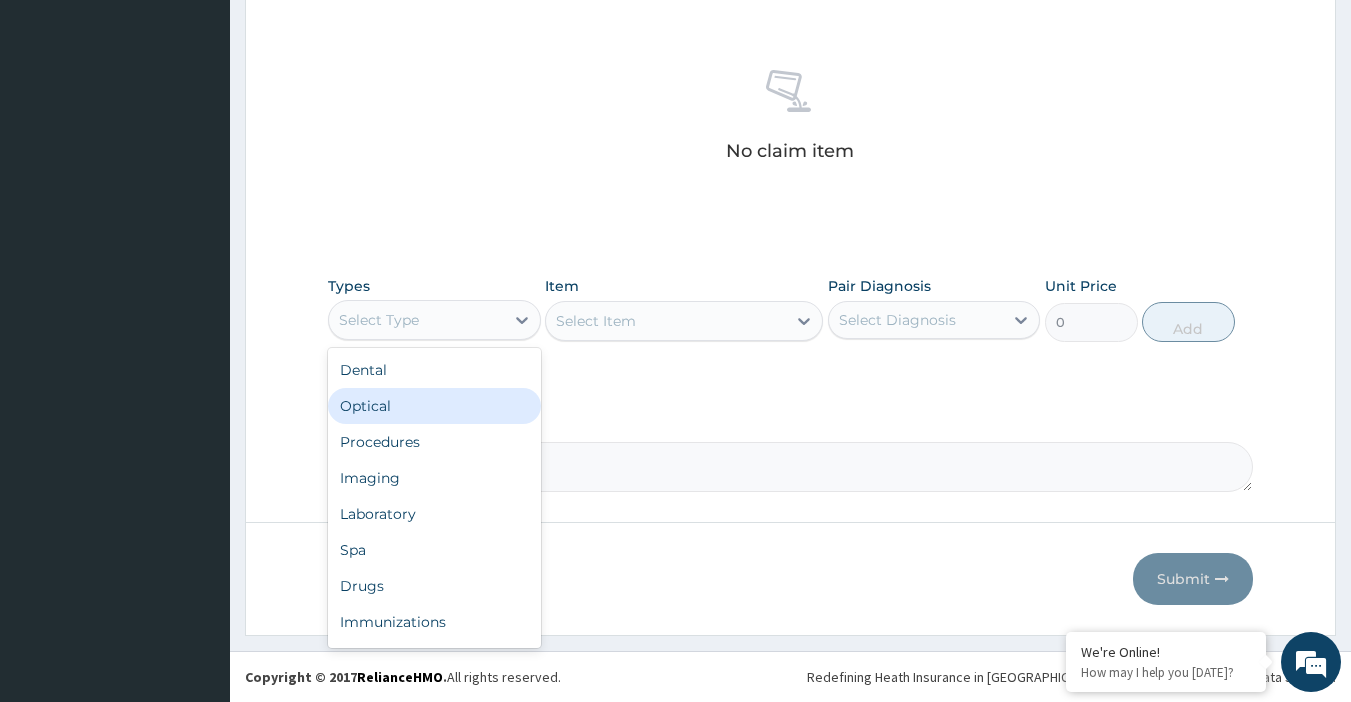 click on "Optical" at bounding box center [434, 406] 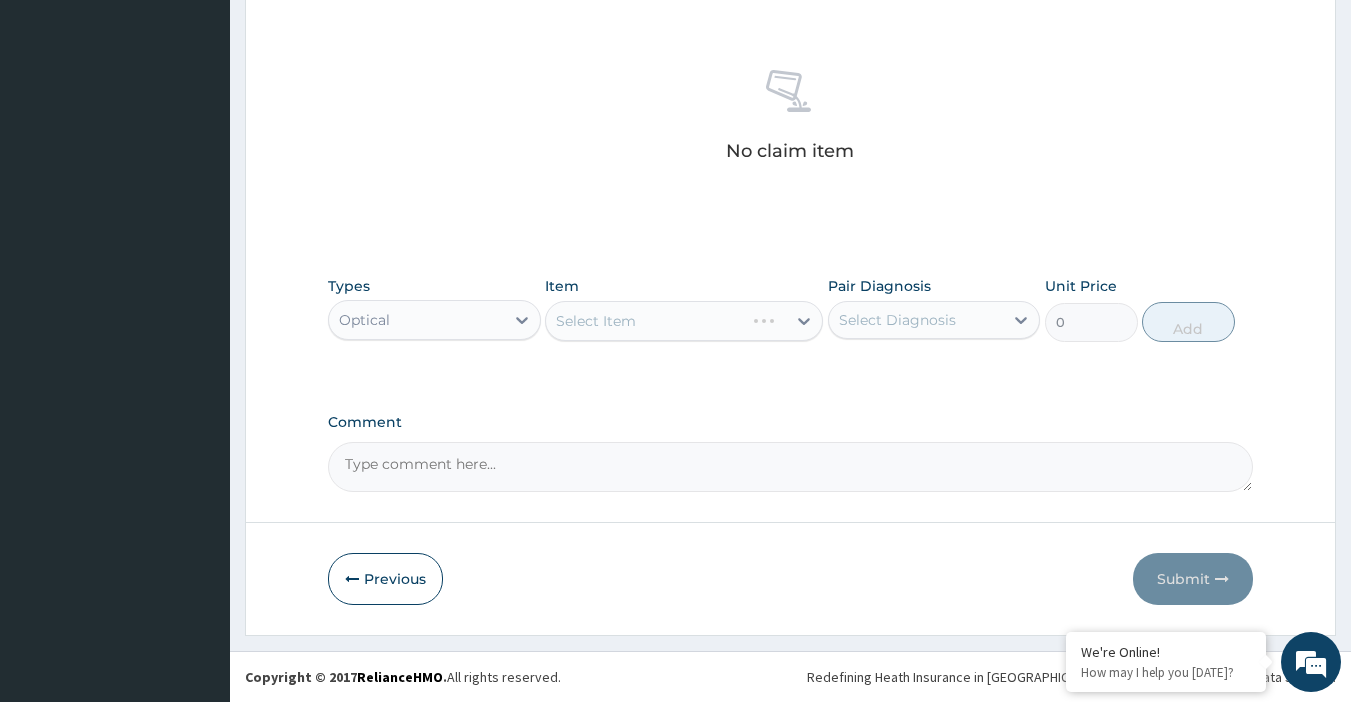 click on "Optical" at bounding box center [416, 320] 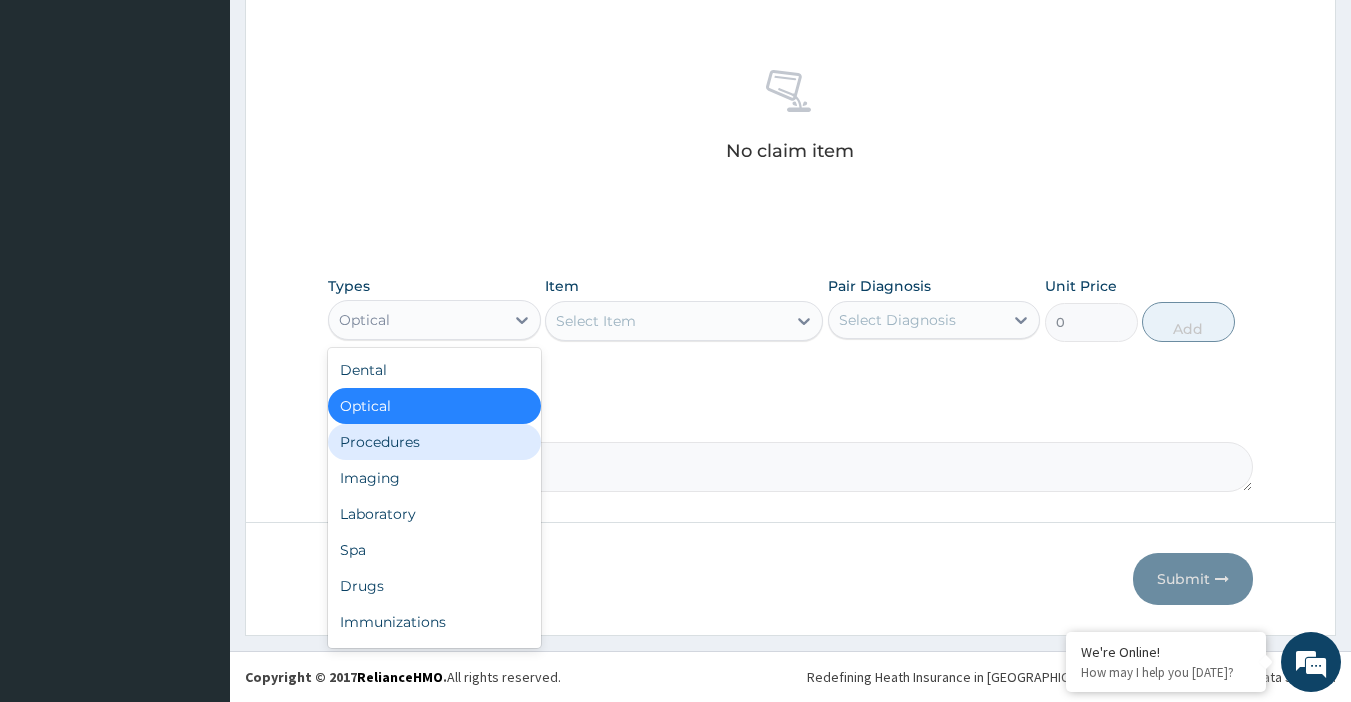 click on "Procedures" at bounding box center (434, 442) 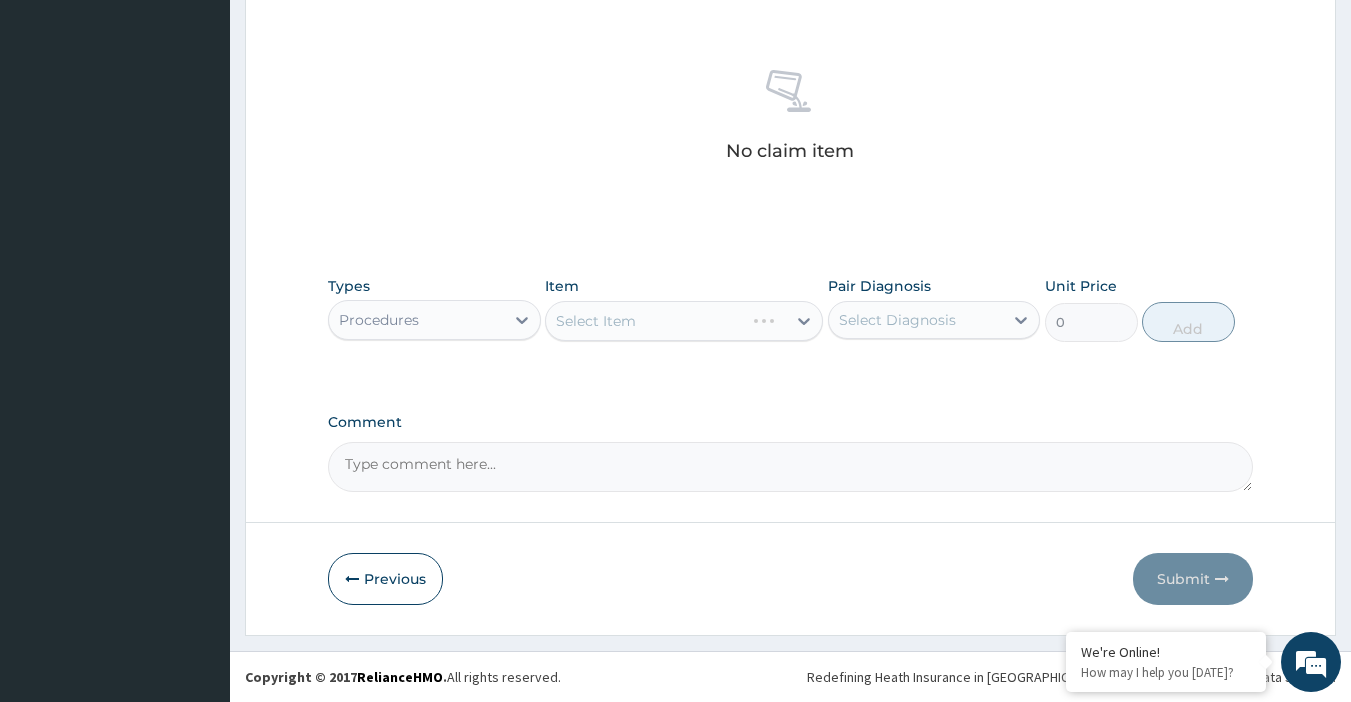 click on "Select Item" at bounding box center [684, 321] 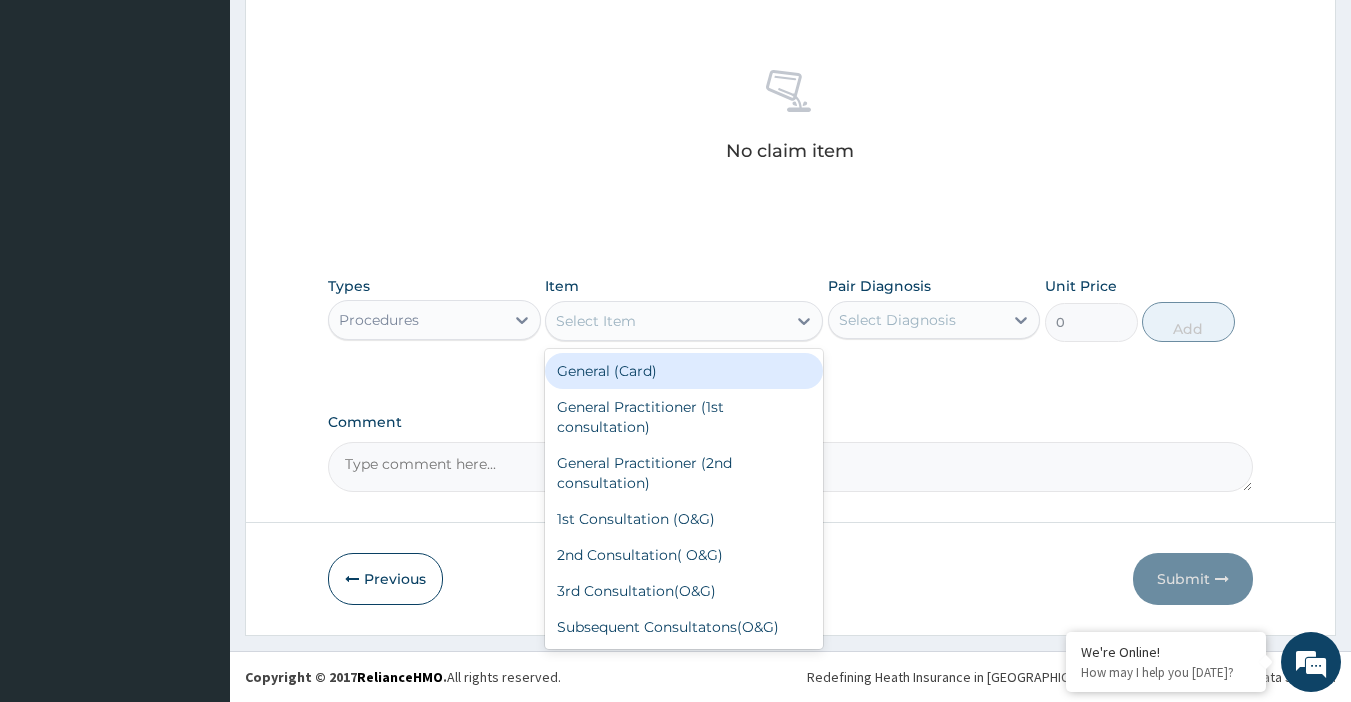 click on "Select Item" at bounding box center [596, 321] 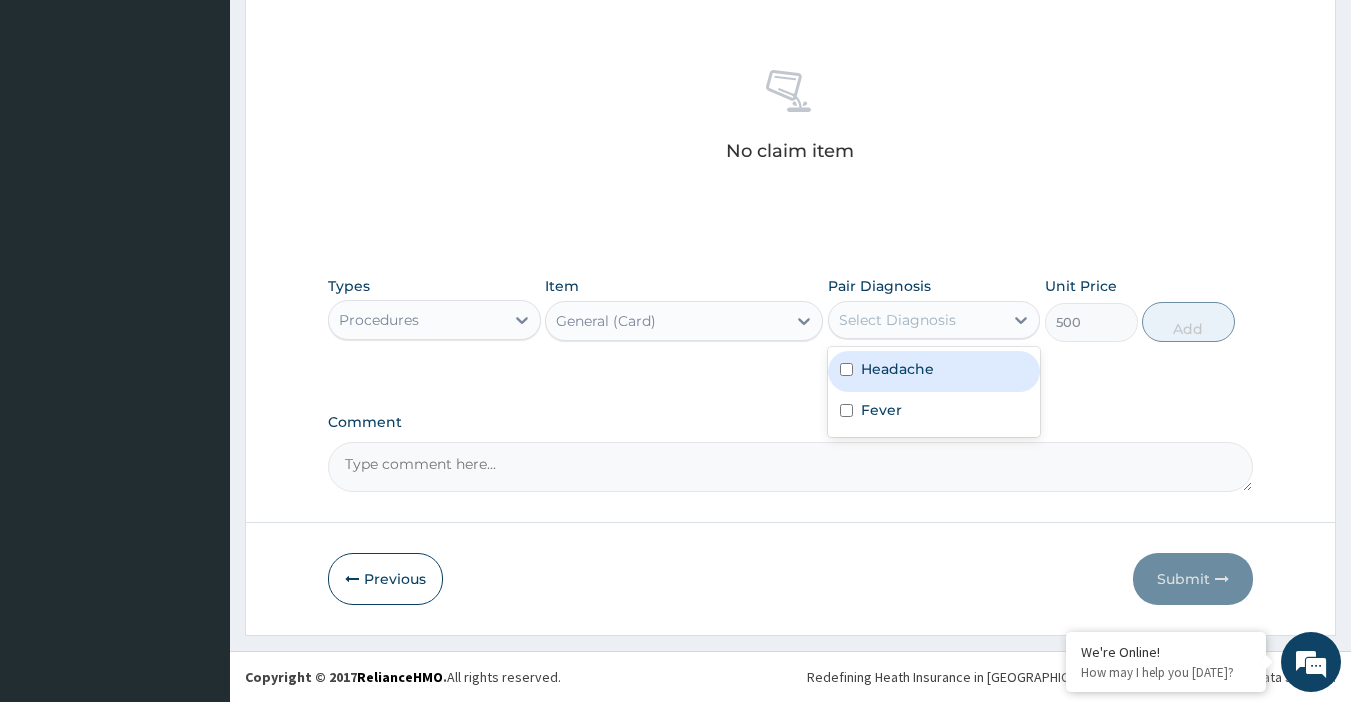 click on "Select Diagnosis" at bounding box center (916, 320) 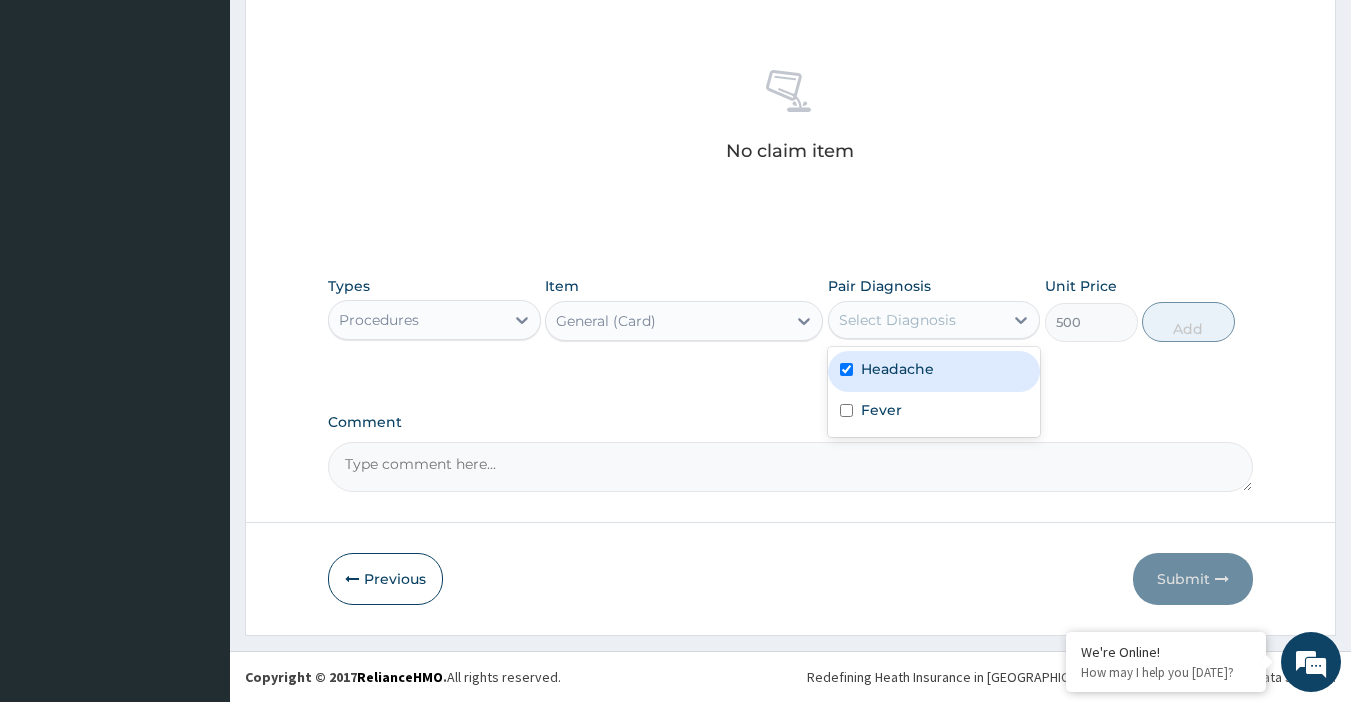 checkbox on "true" 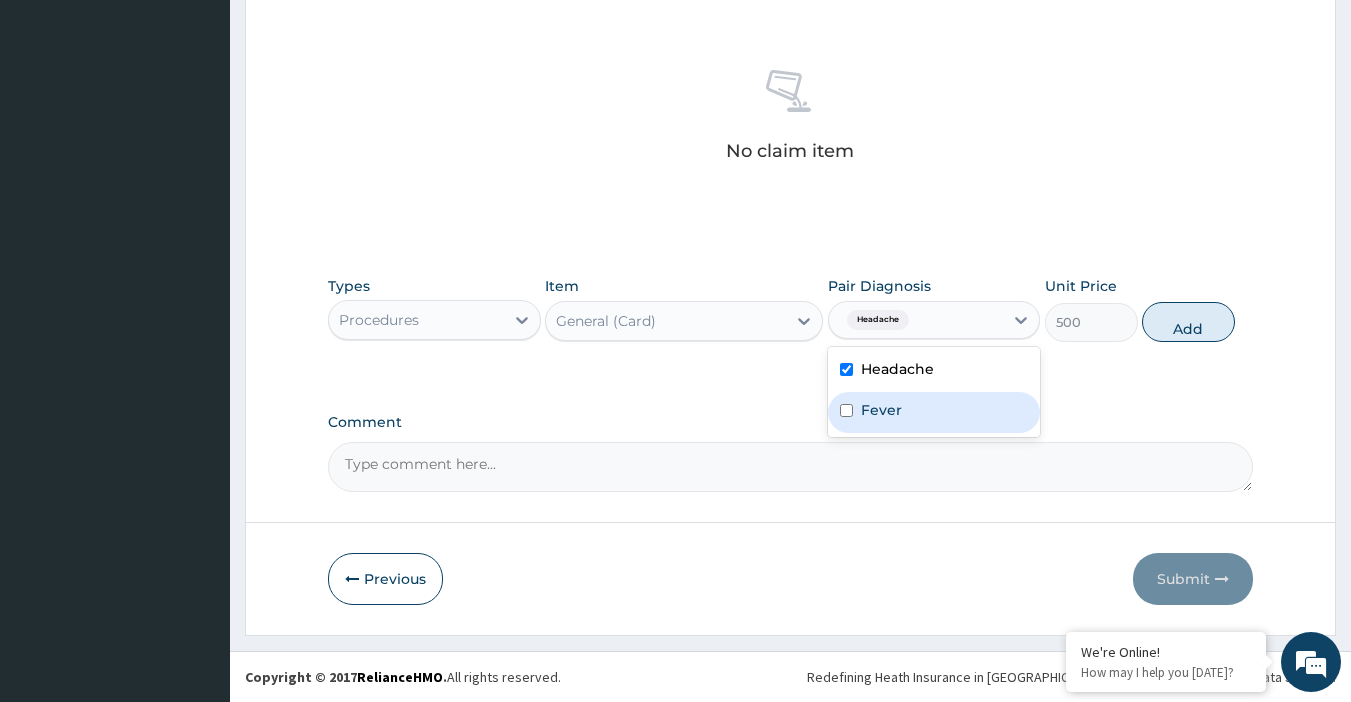 click on "Fever" at bounding box center [934, 412] 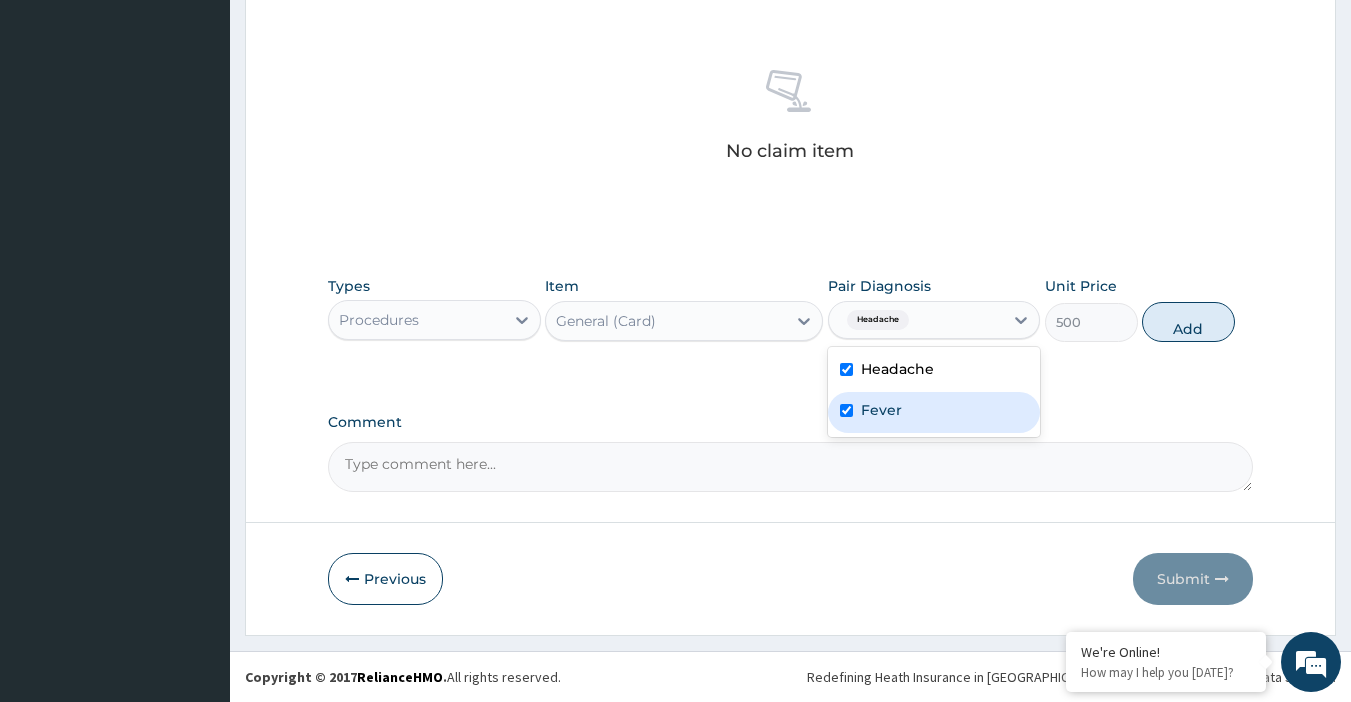 checkbox on "true" 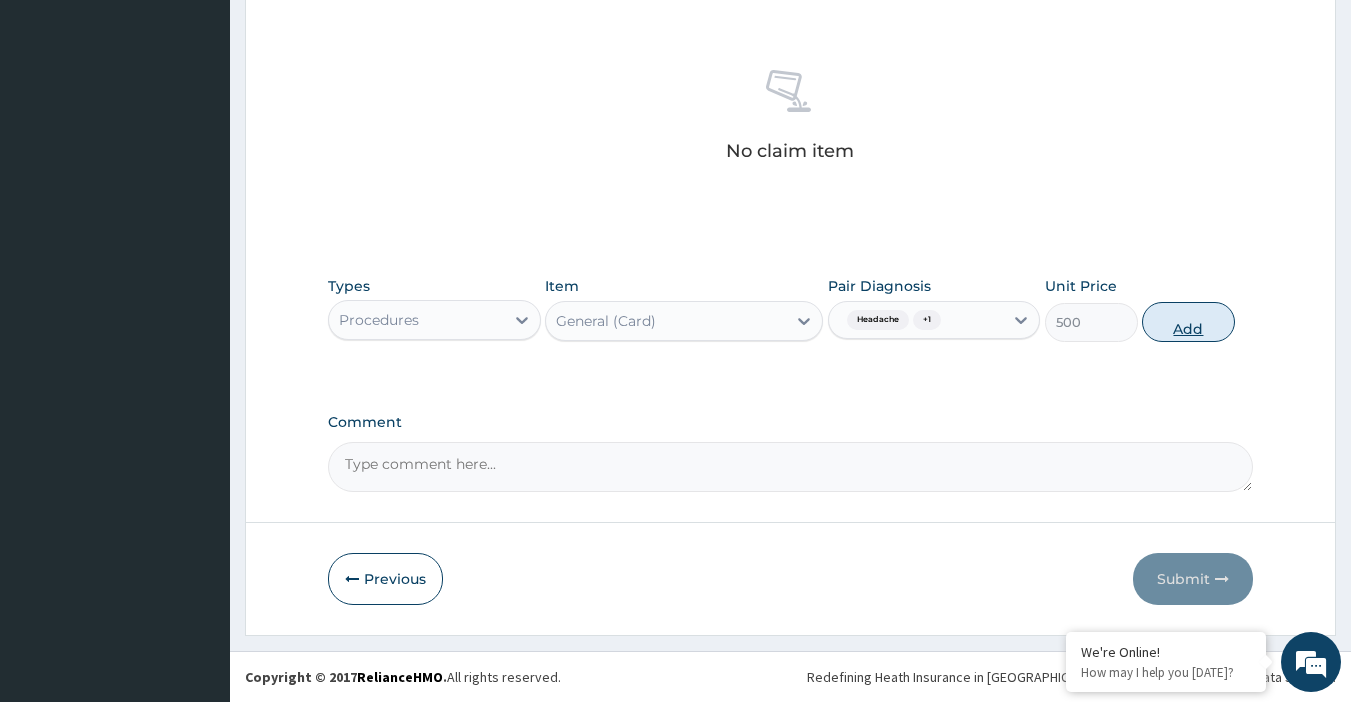 click on "Add" at bounding box center [1188, 322] 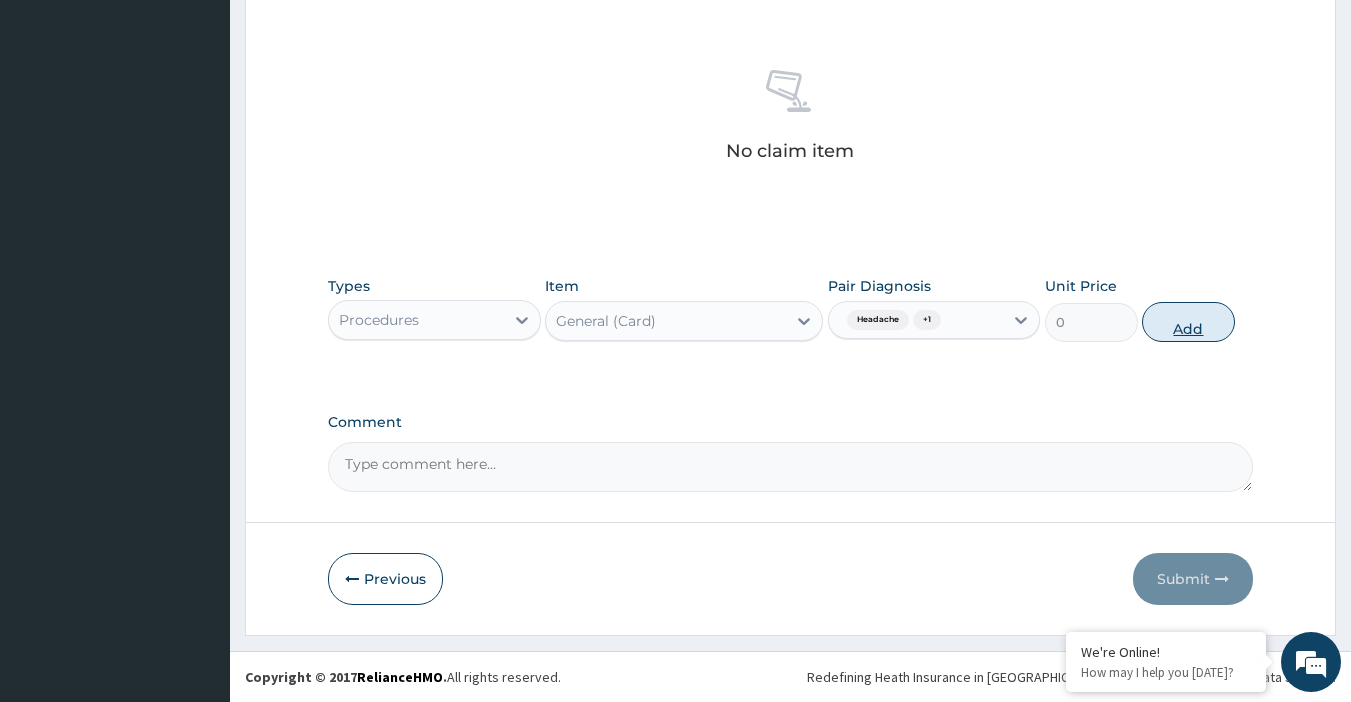 scroll, scrollTop: 660, scrollLeft: 0, axis: vertical 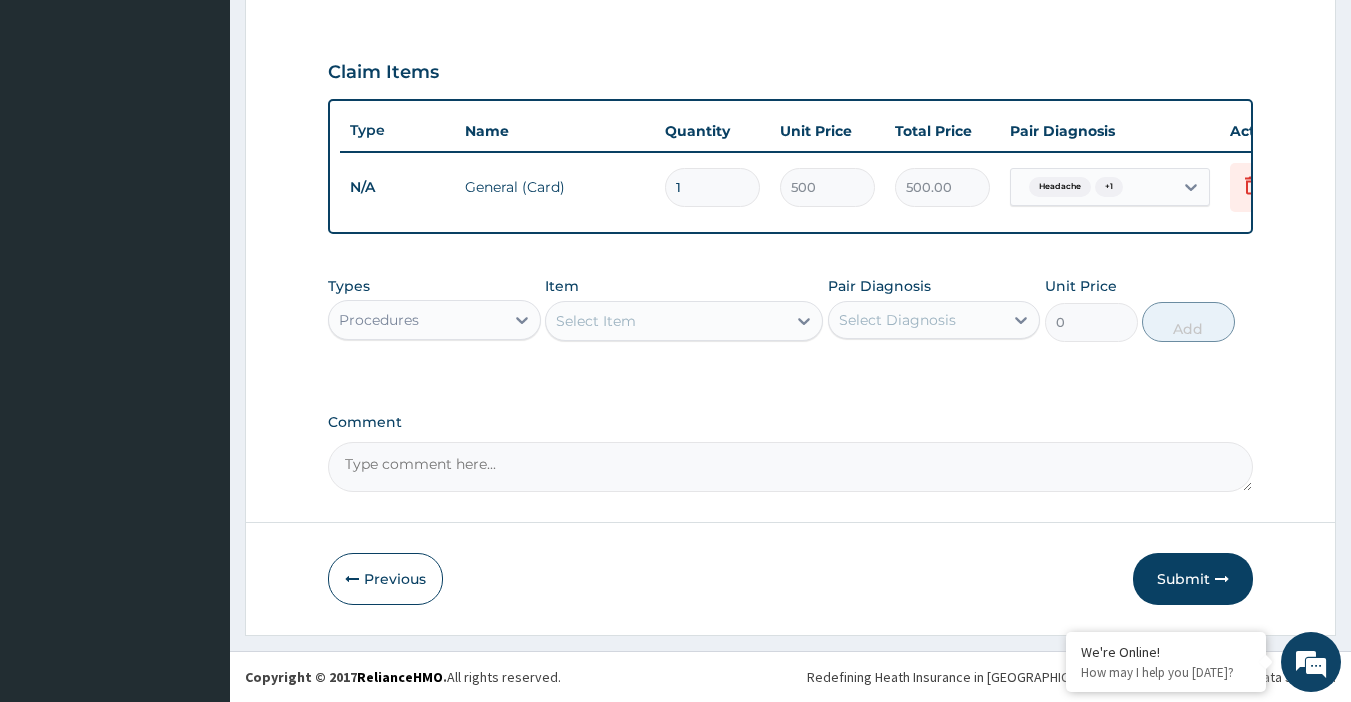 click on "Select Item" at bounding box center (666, 321) 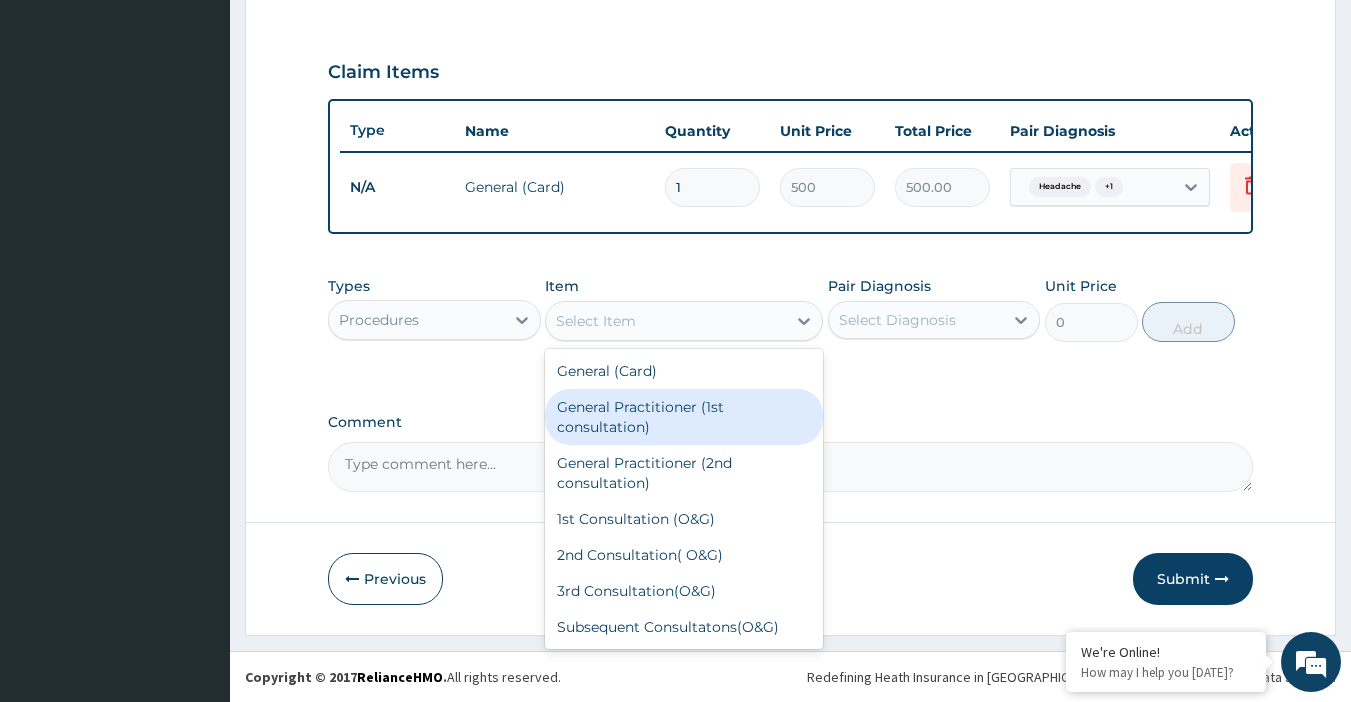 click on "General Practitioner (1st consultation)" at bounding box center (684, 417) 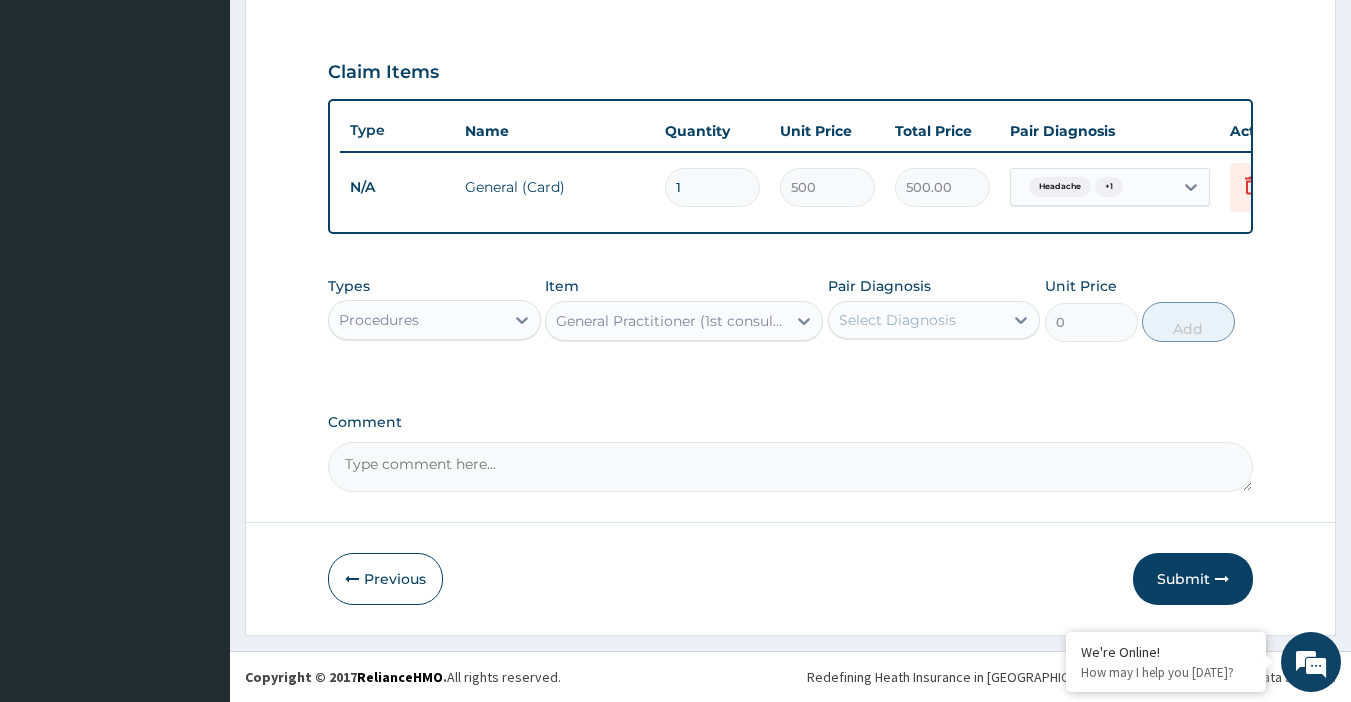 type on "1500" 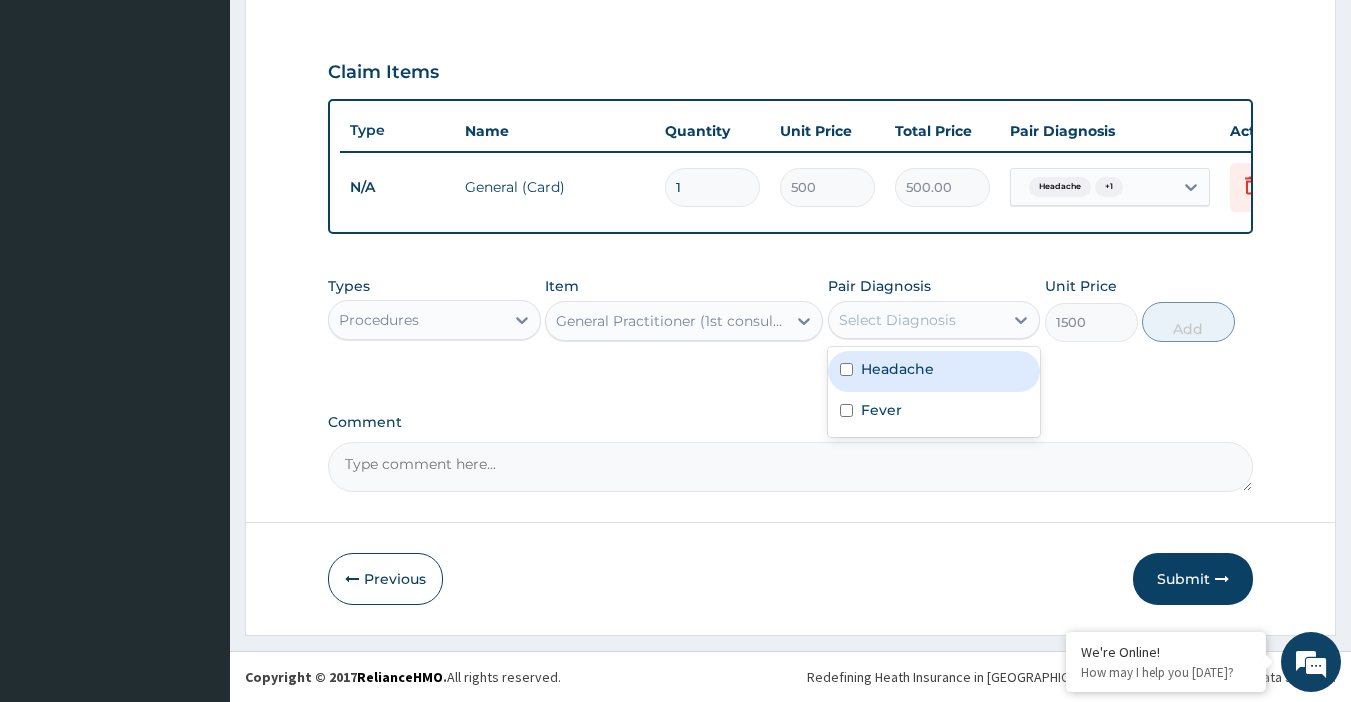 click on "Select Diagnosis" at bounding box center [934, 320] 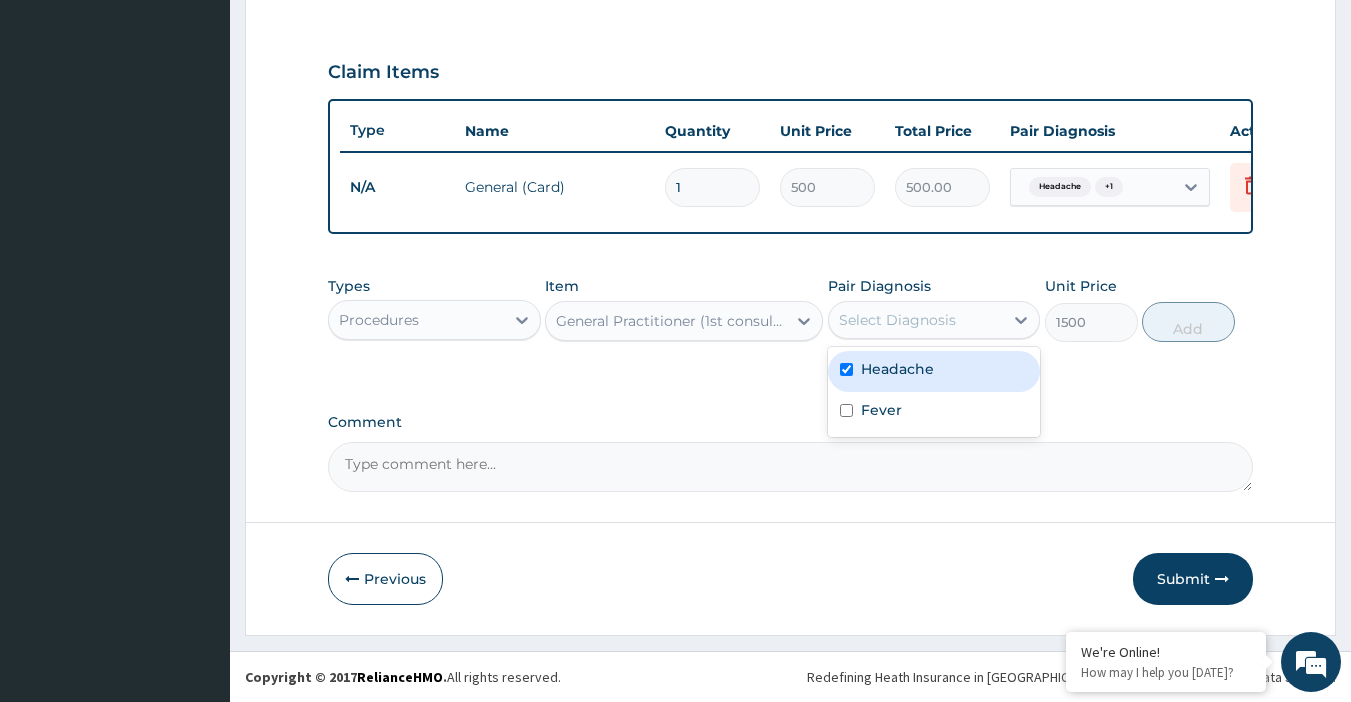checkbox on "true" 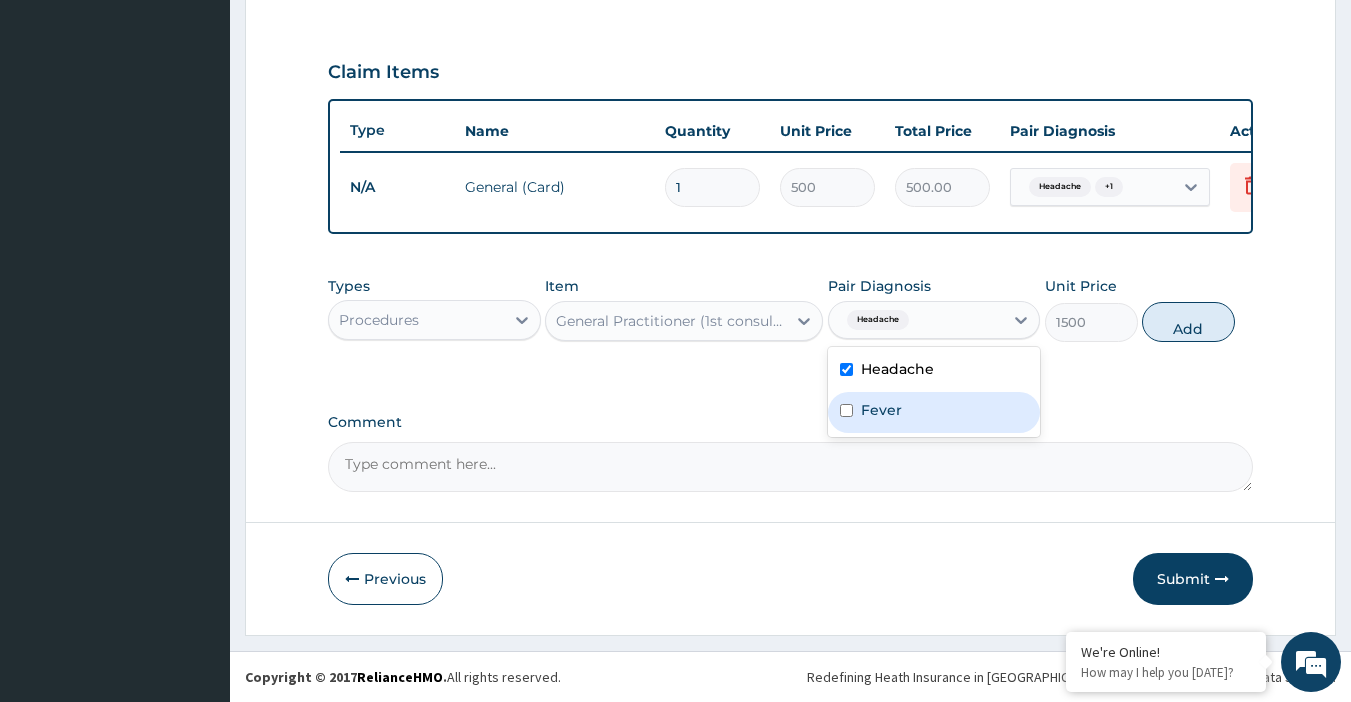 click on "Fever" at bounding box center [934, 412] 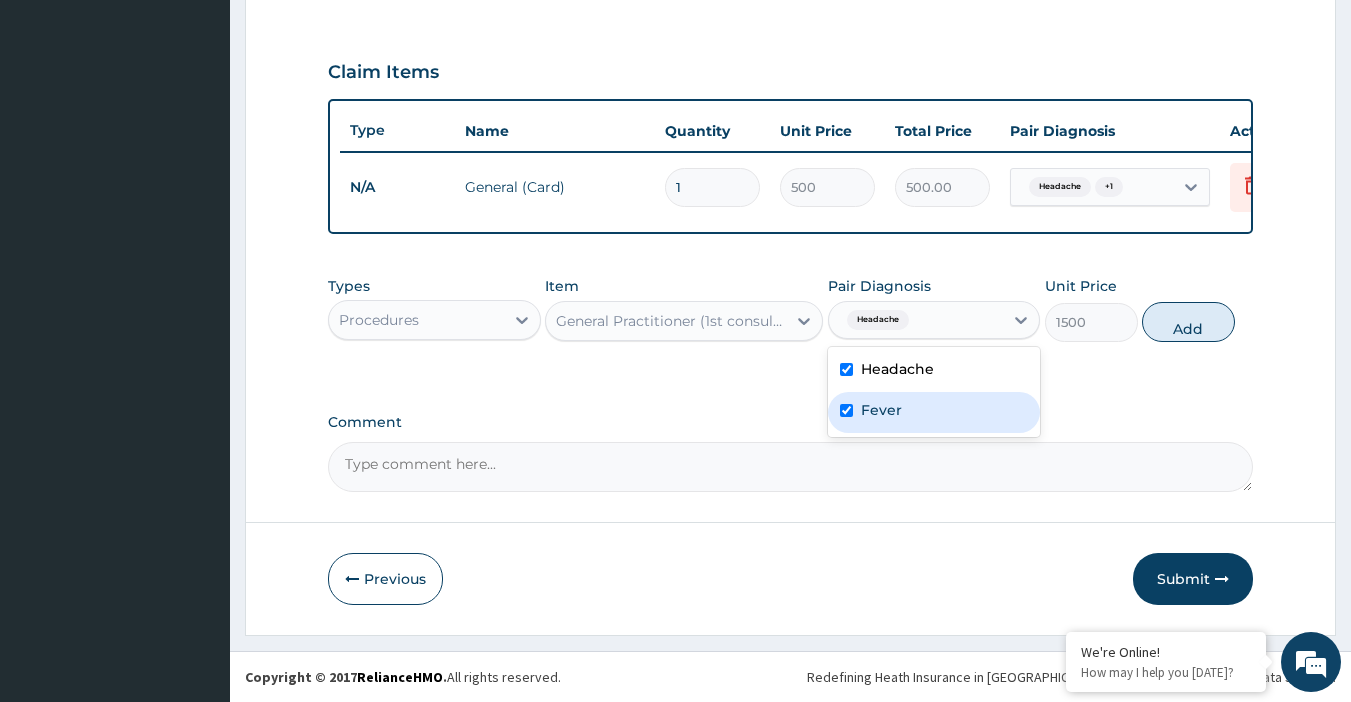 checkbox on "true" 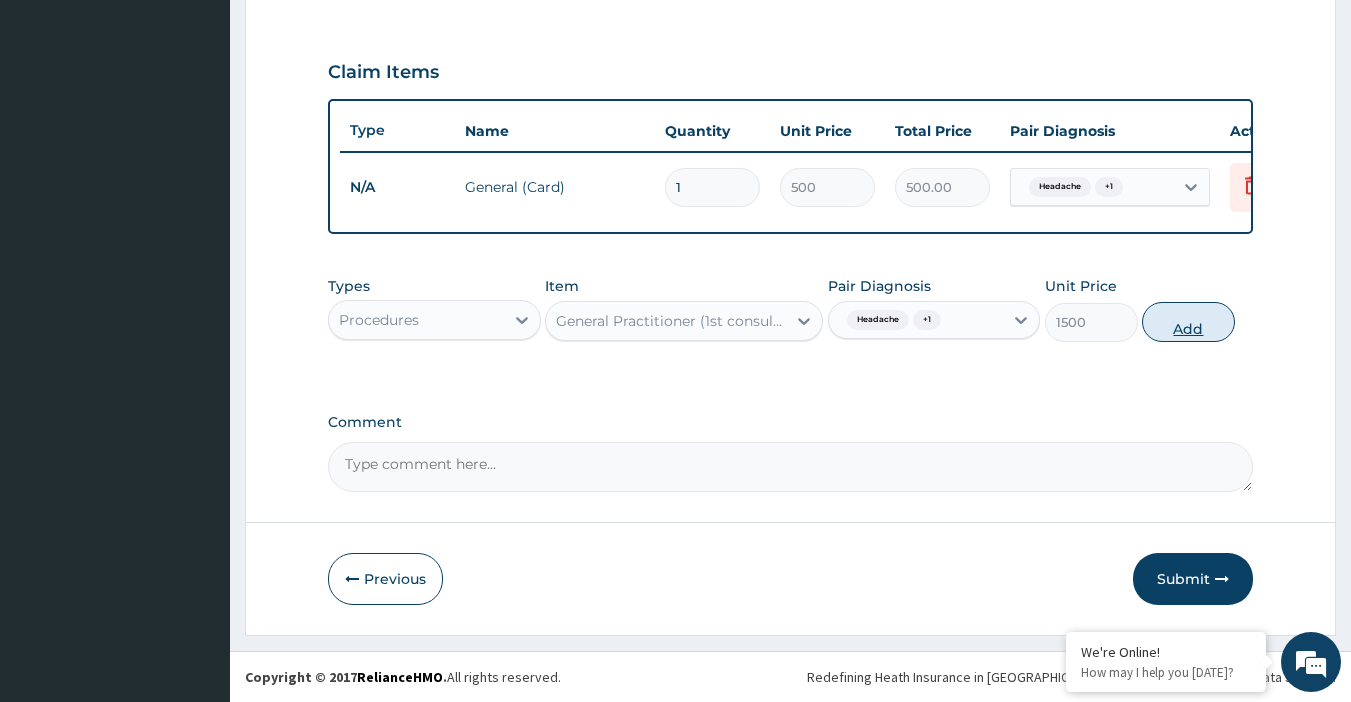 click on "Add" at bounding box center [1188, 322] 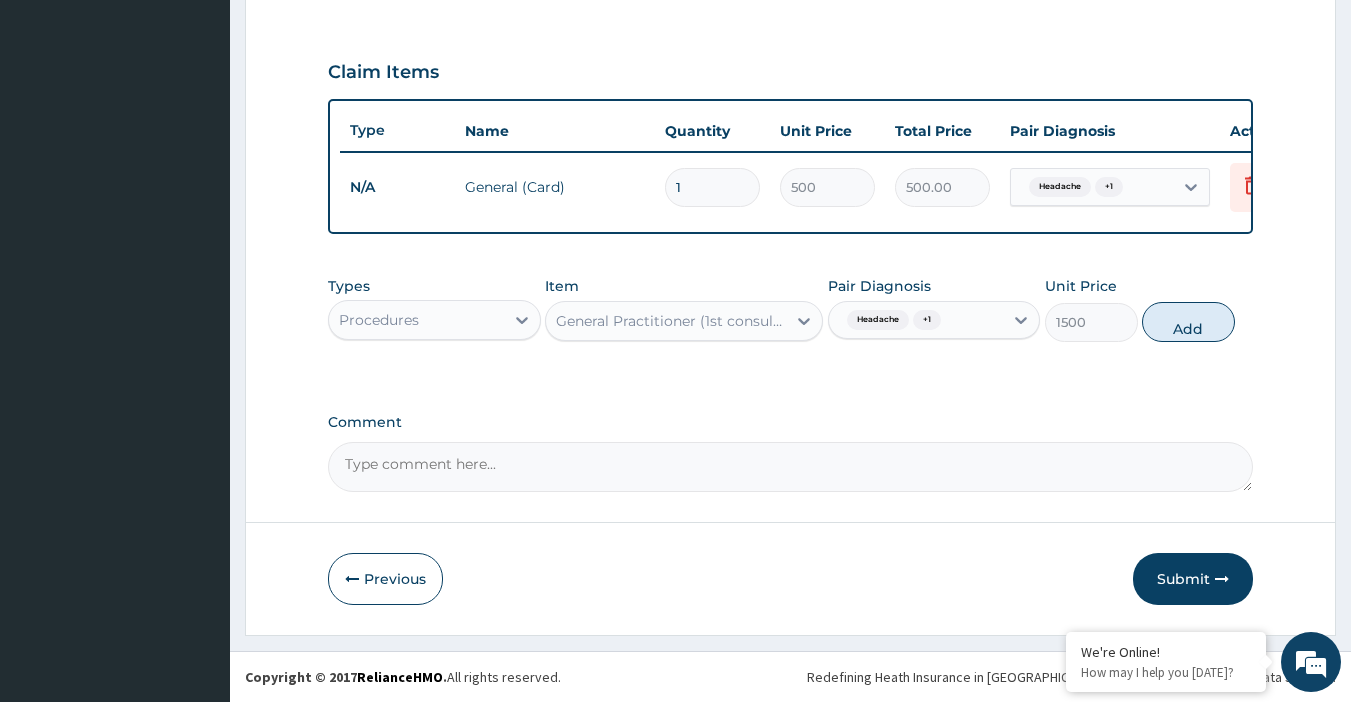 type on "0" 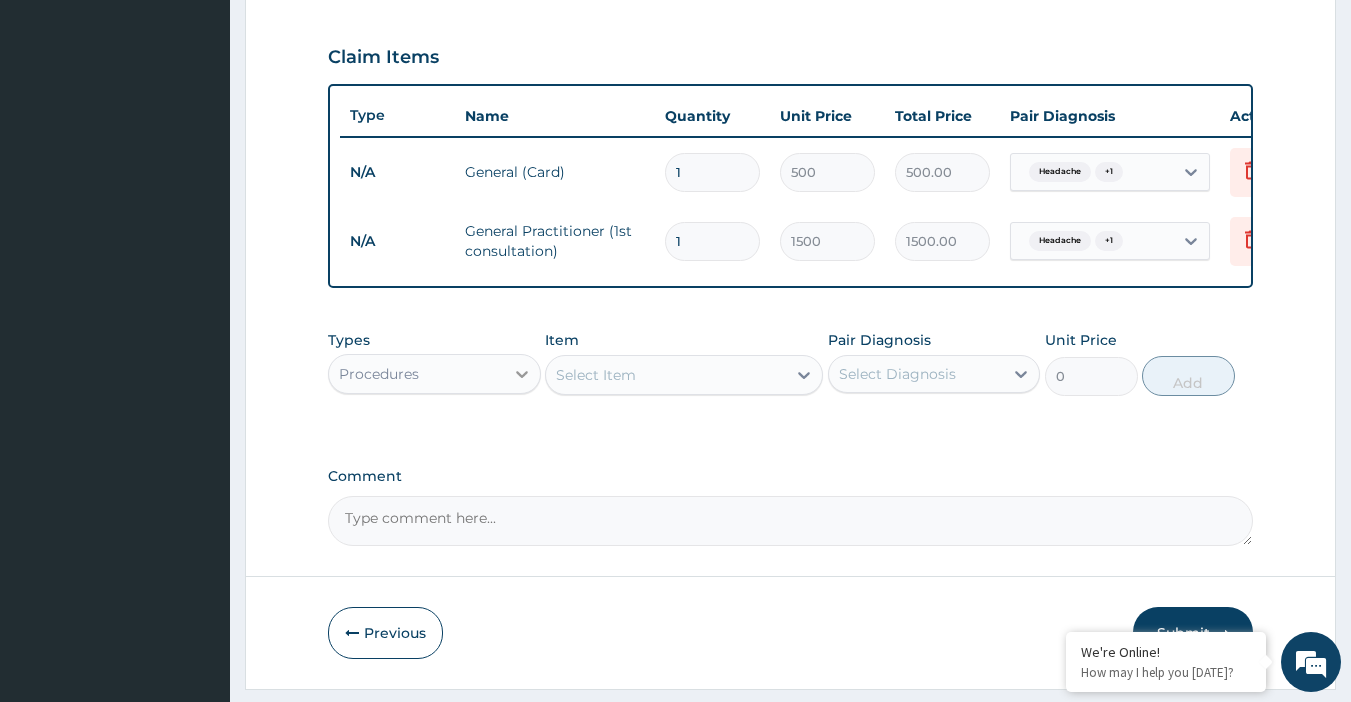 click at bounding box center [522, 374] 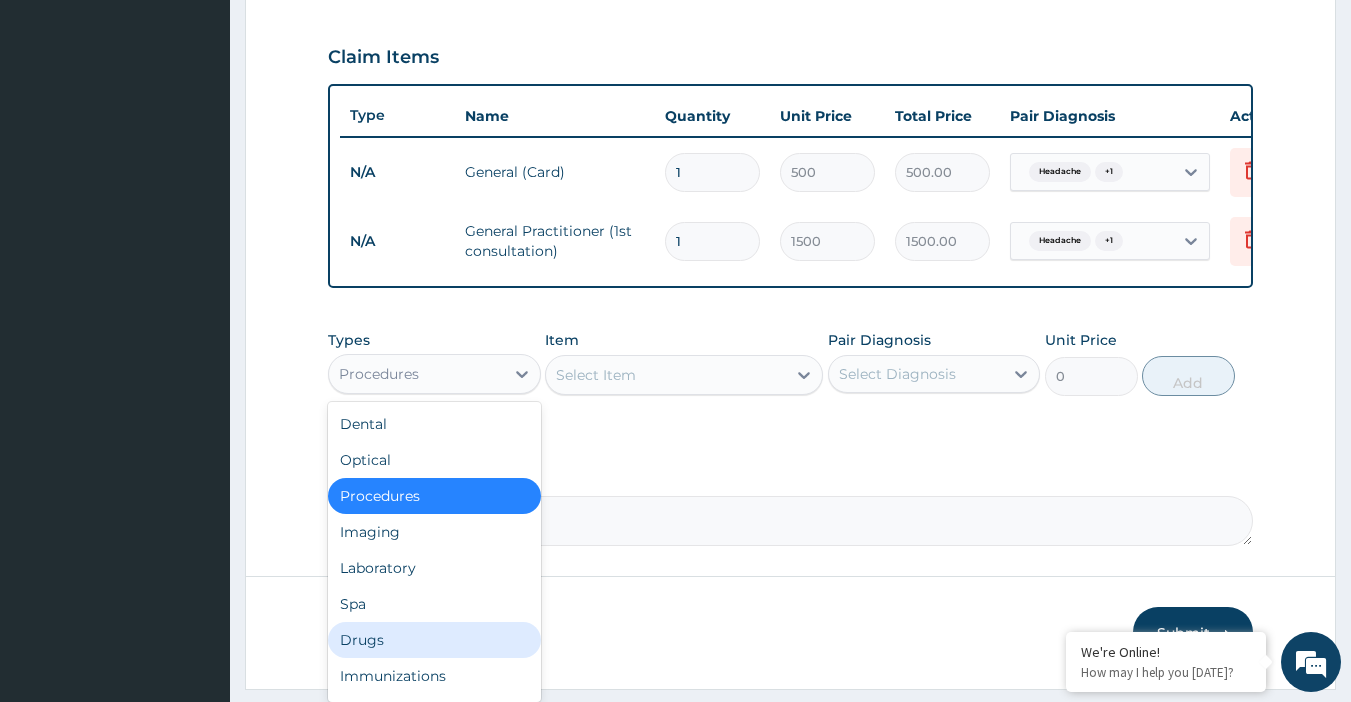 click on "Drugs" at bounding box center (434, 640) 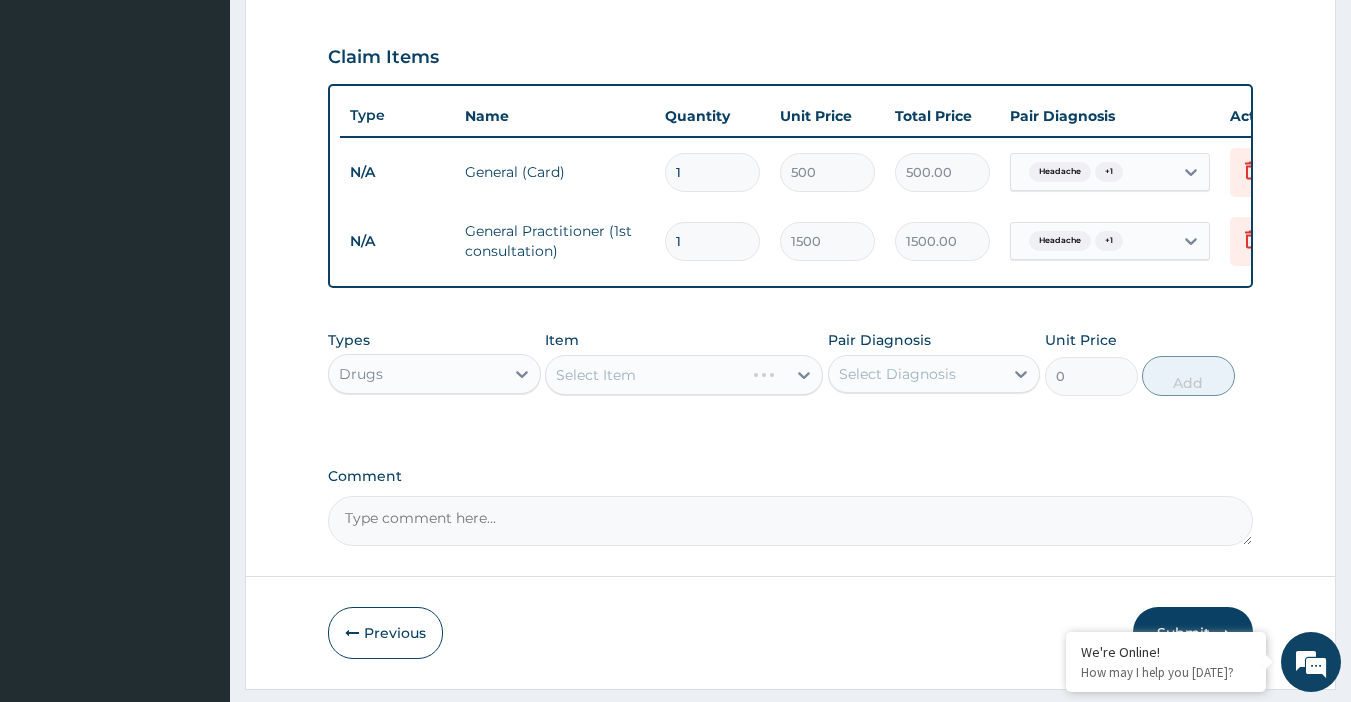 click on "Select Item" at bounding box center (684, 375) 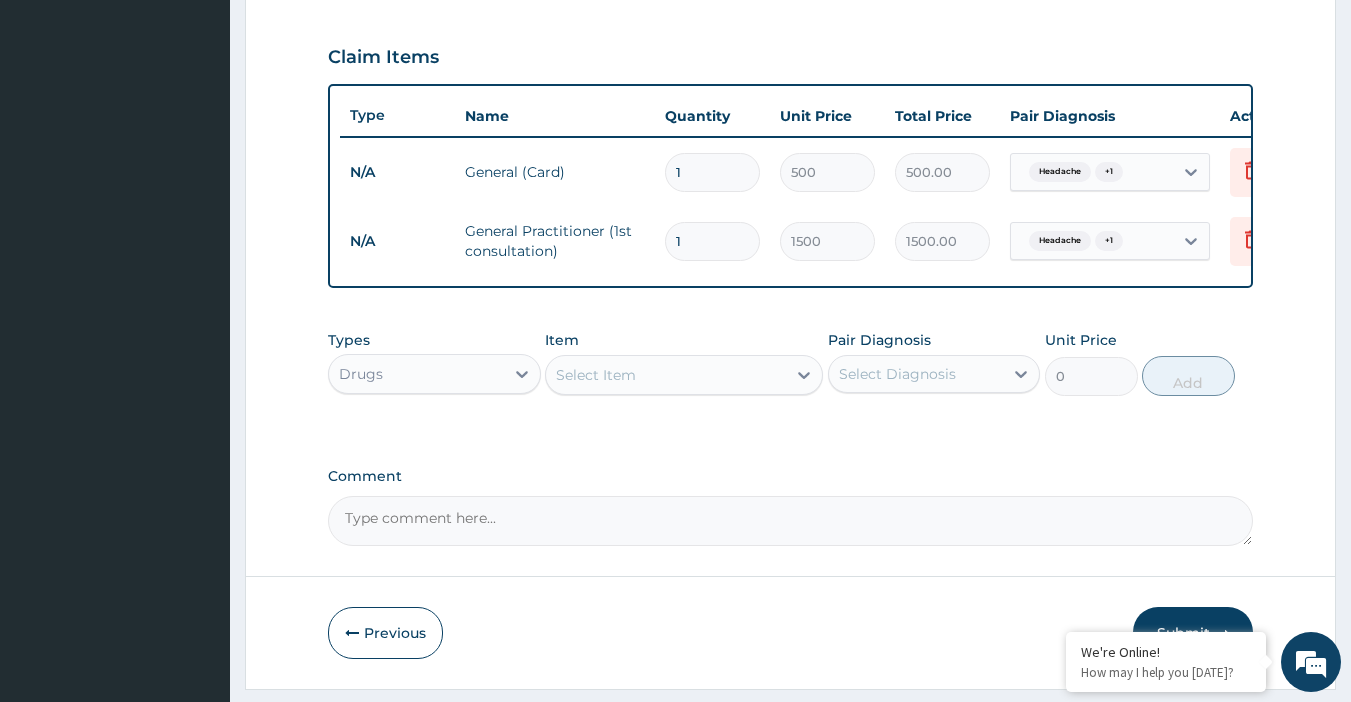 click on "Select Item" at bounding box center [666, 375] 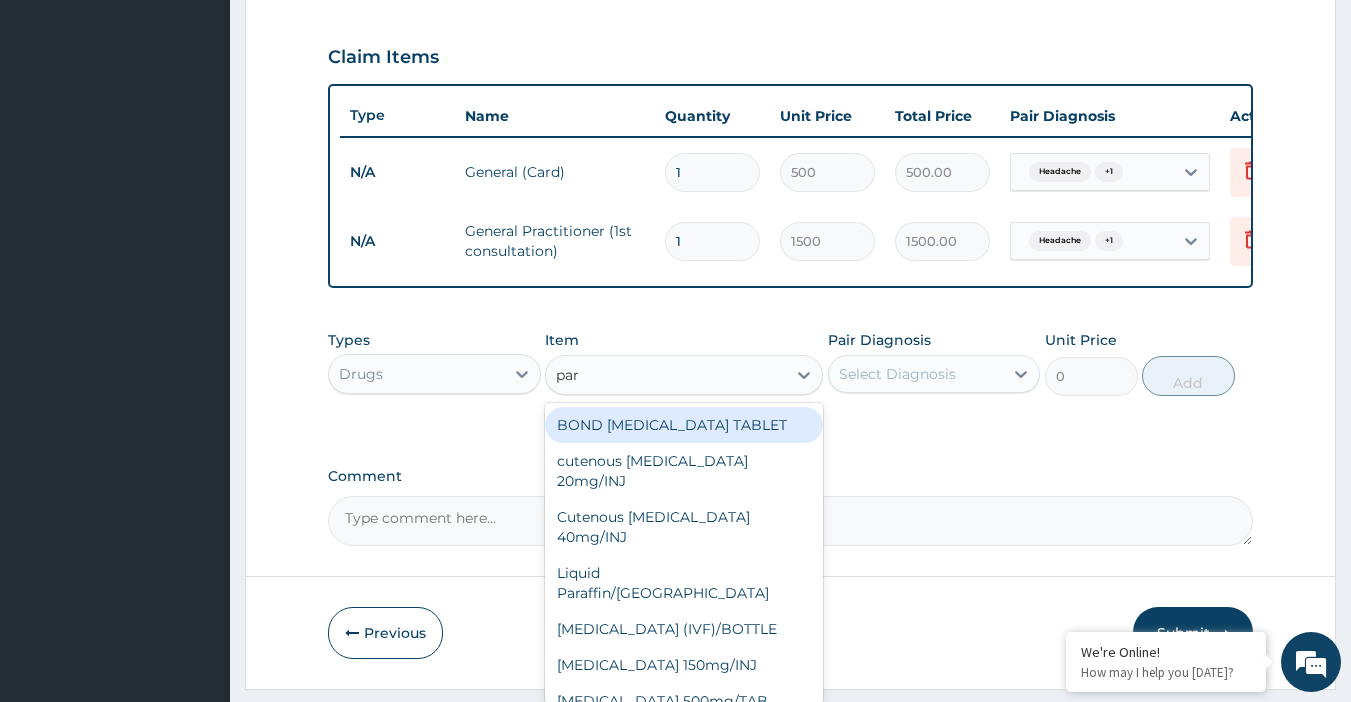 type on "para" 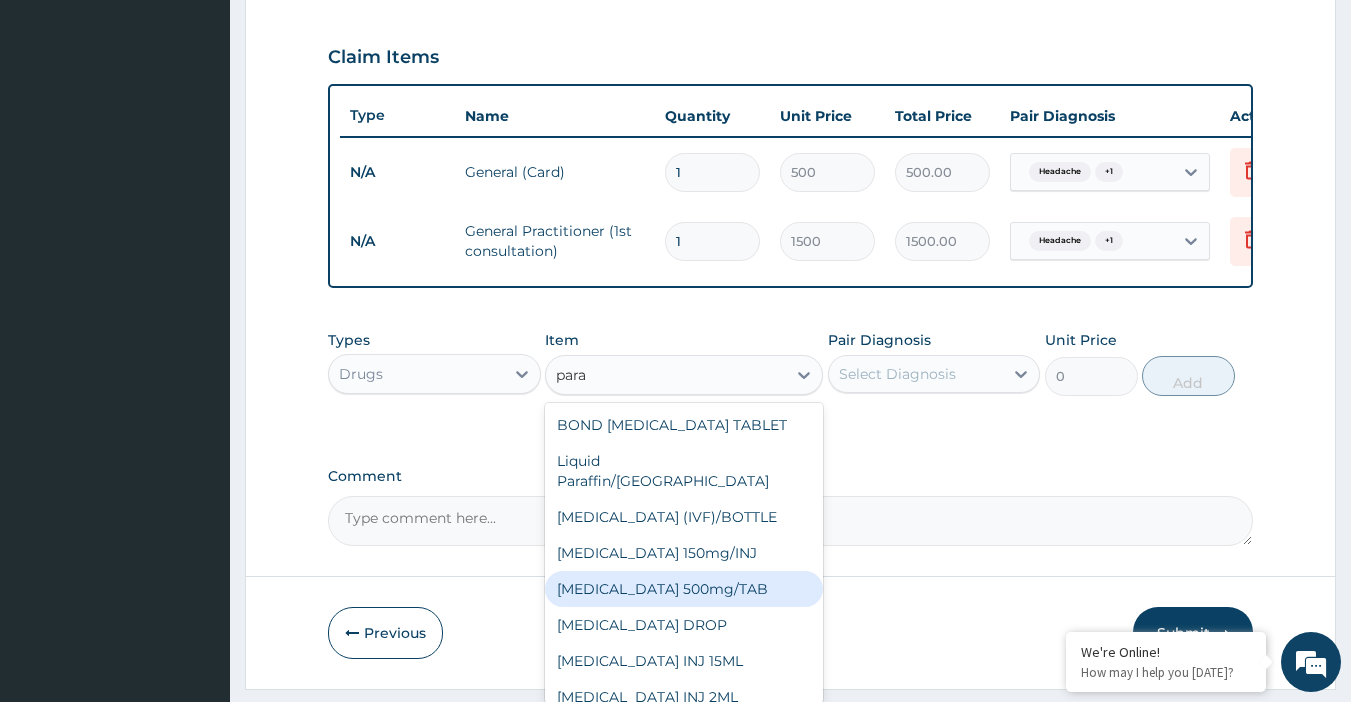 click on "[MEDICAL_DATA] 500mg/TAB" at bounding box center (684, 589) 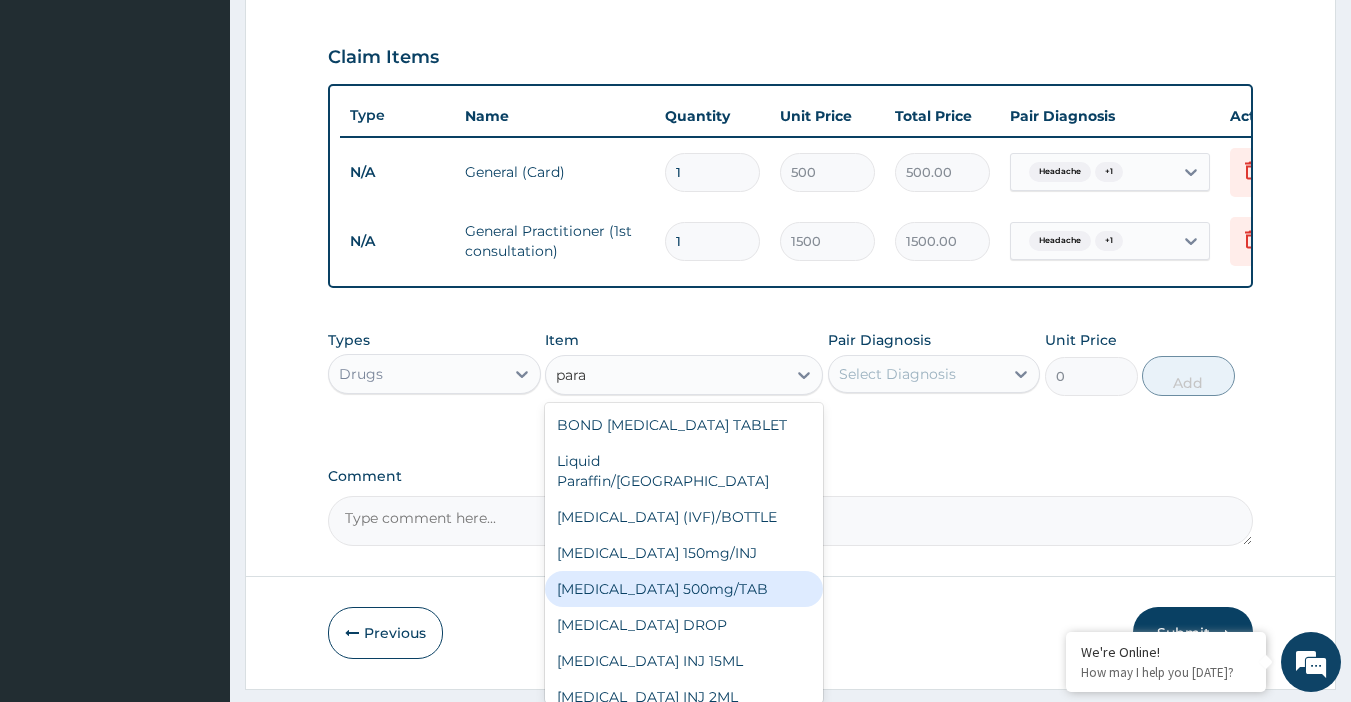 type 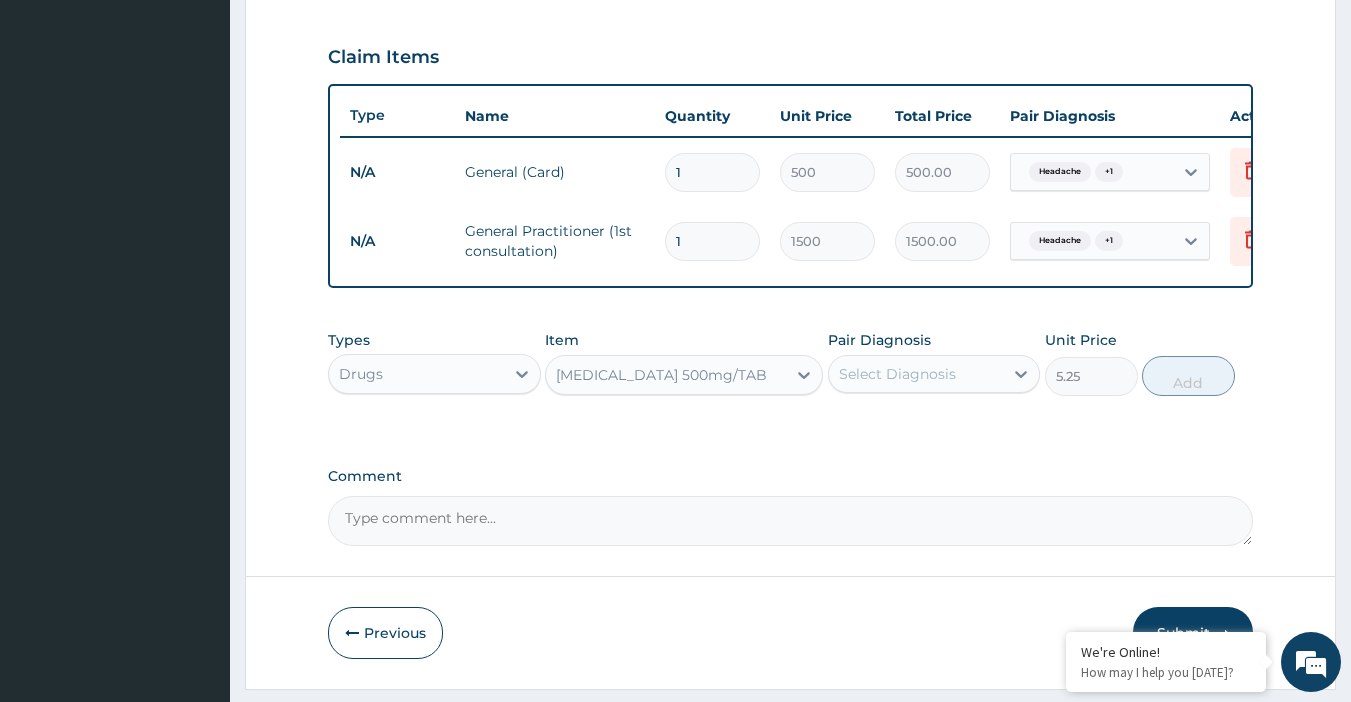 click on "Pair Diagnosis" at bounding box center (879, 340) 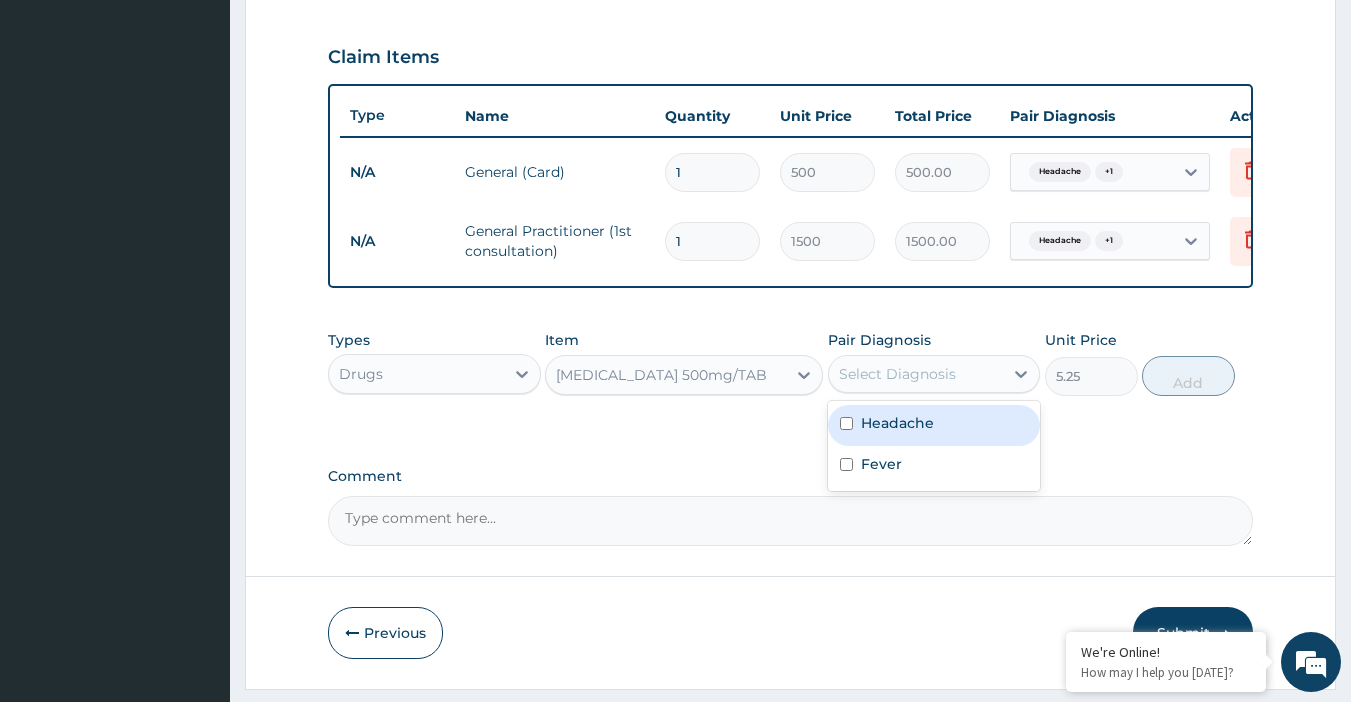 click on "Select Diagnosis" at bounding box center (916, 374) 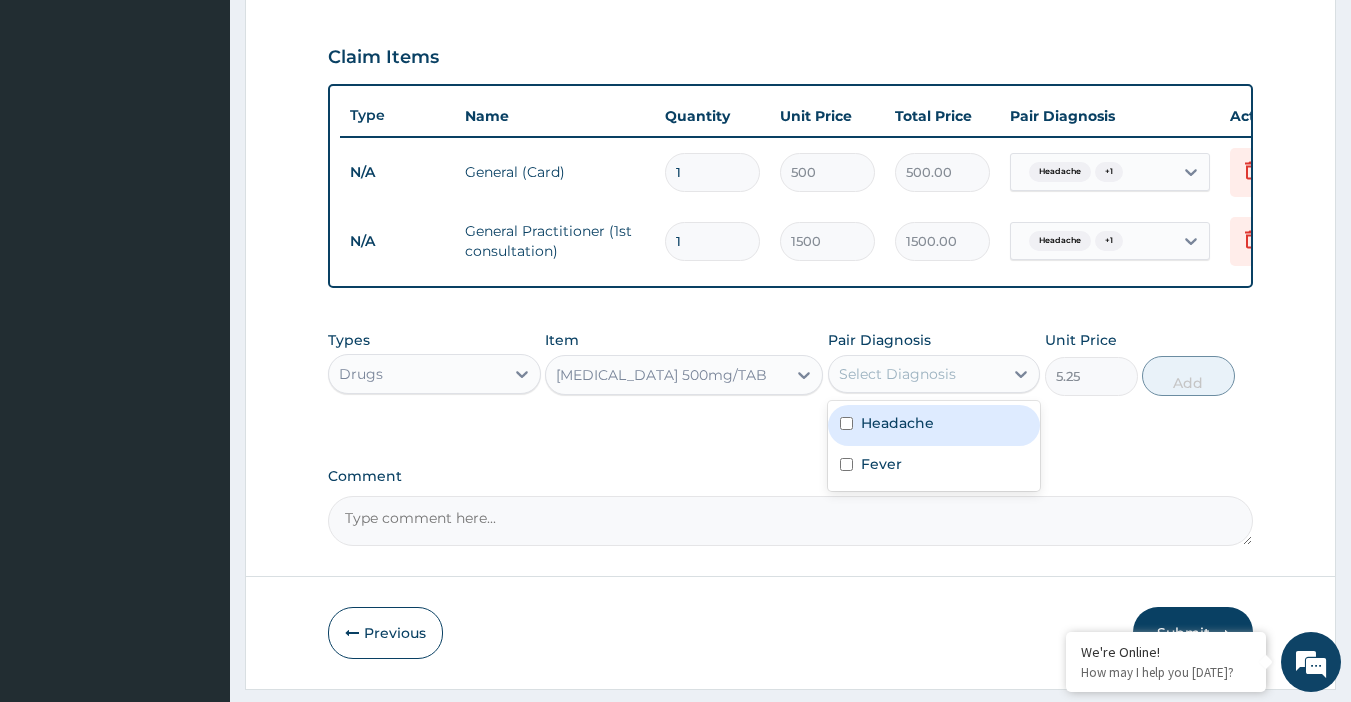 click on "Headache" at bounding box center (897, 423) 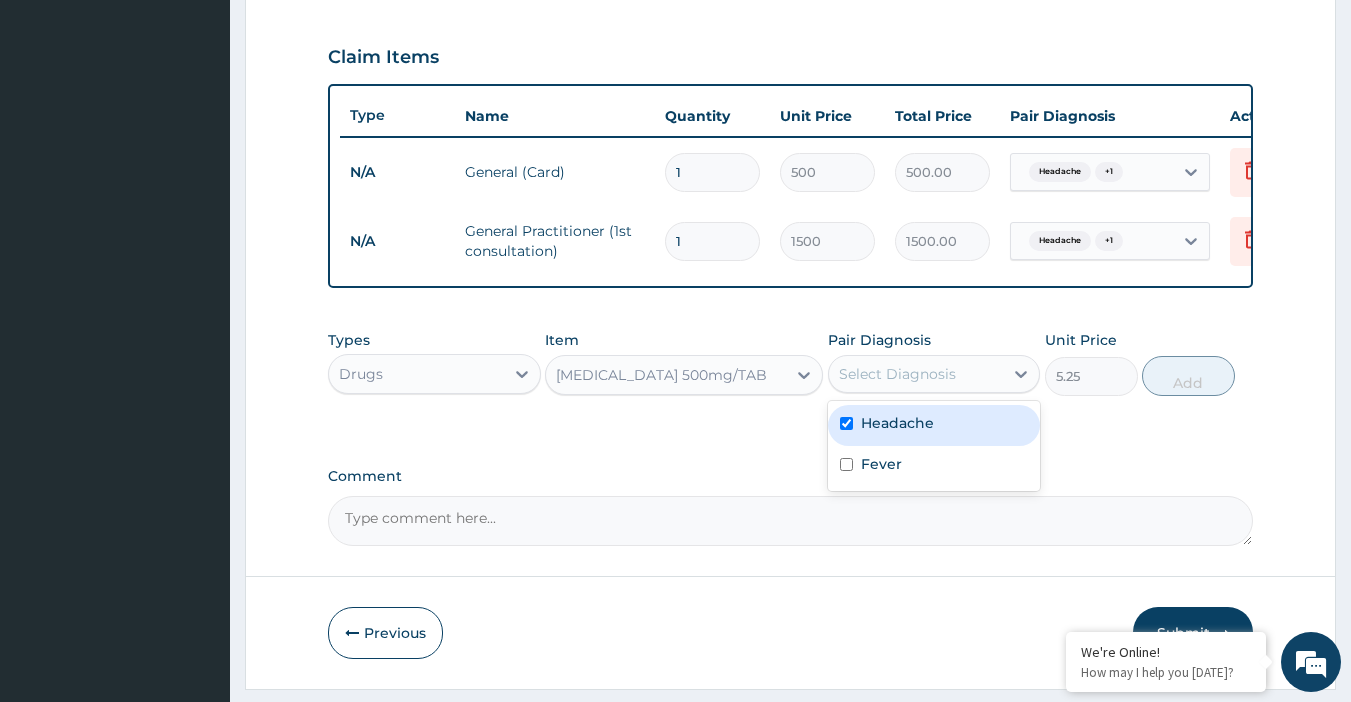 checkbox on "true" 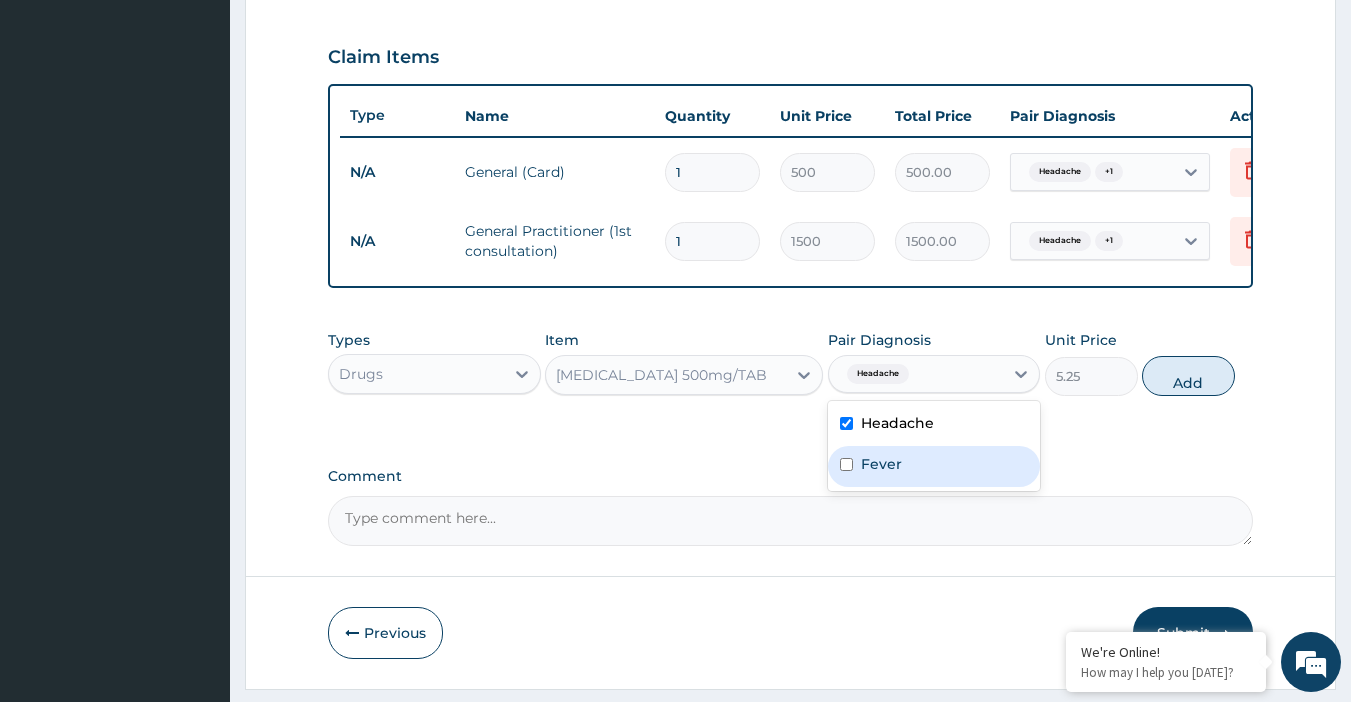 click on "Fever" at bounding box center (934, 466) 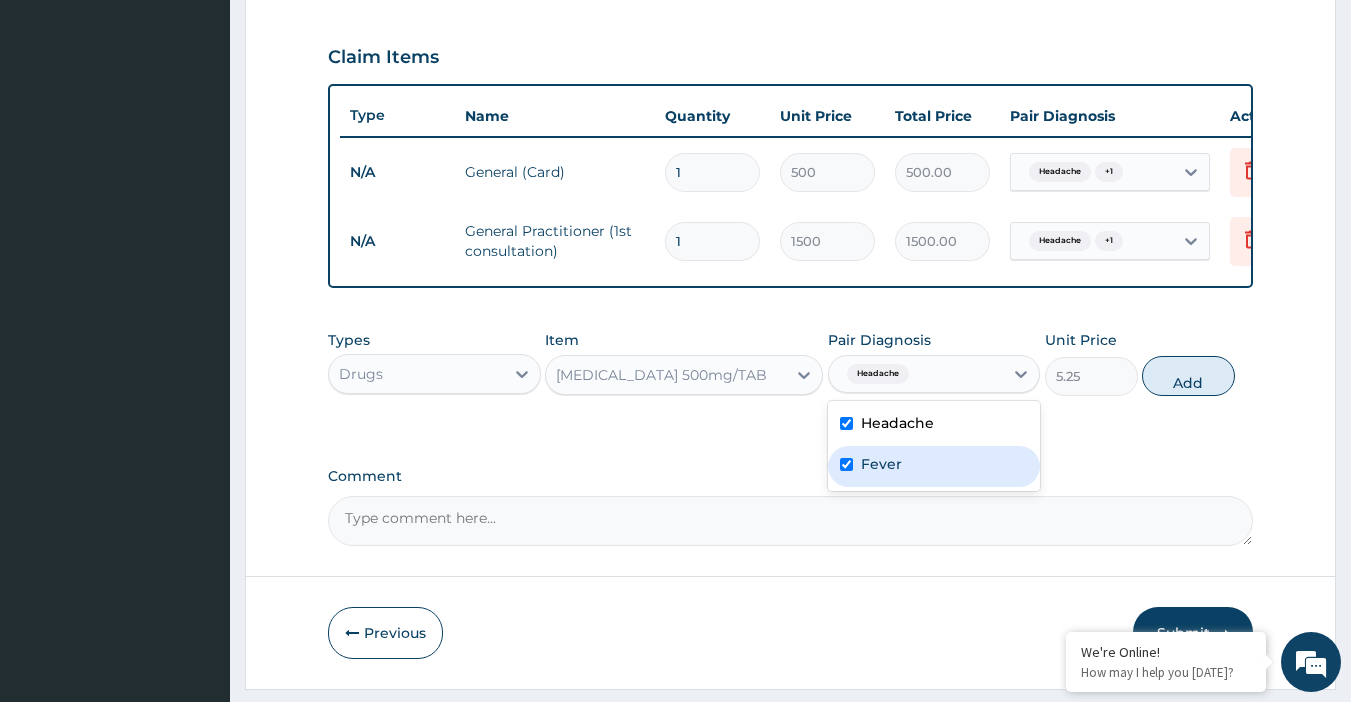 checkbox on "true" 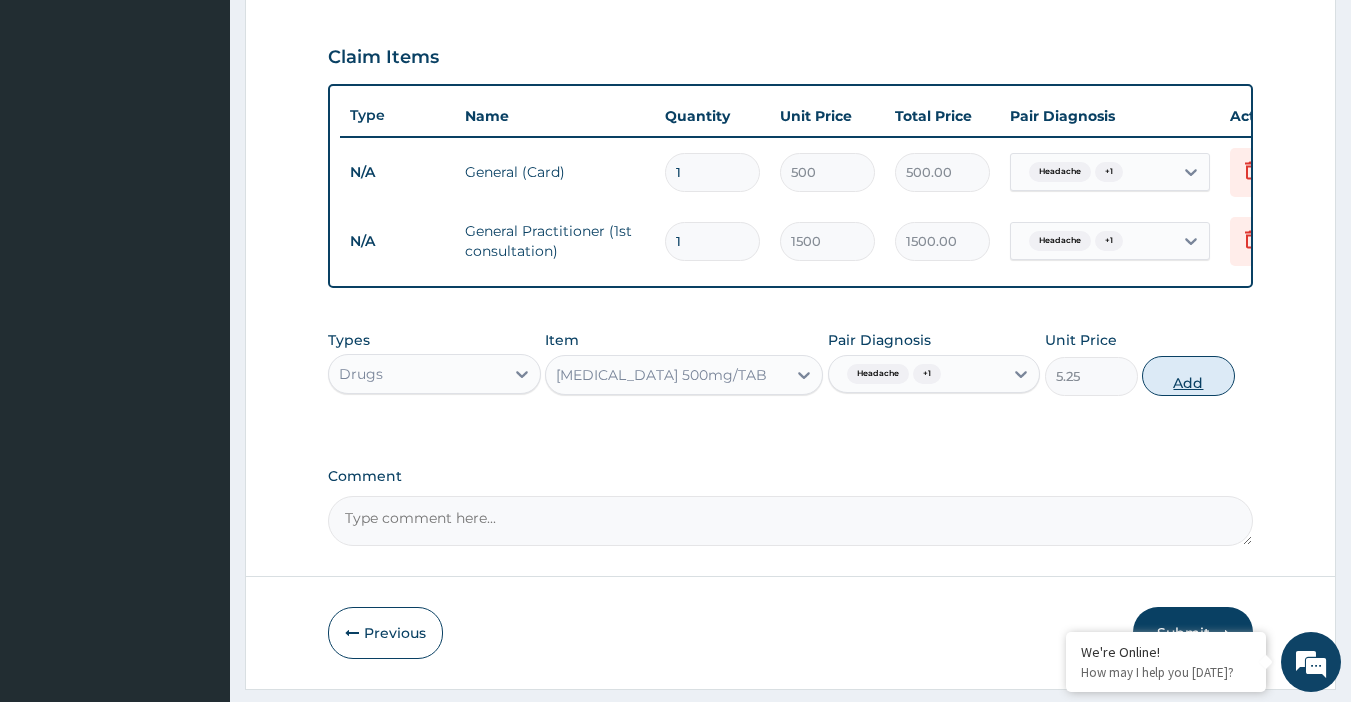 click on "Add" at bounding box center [1188, 376] 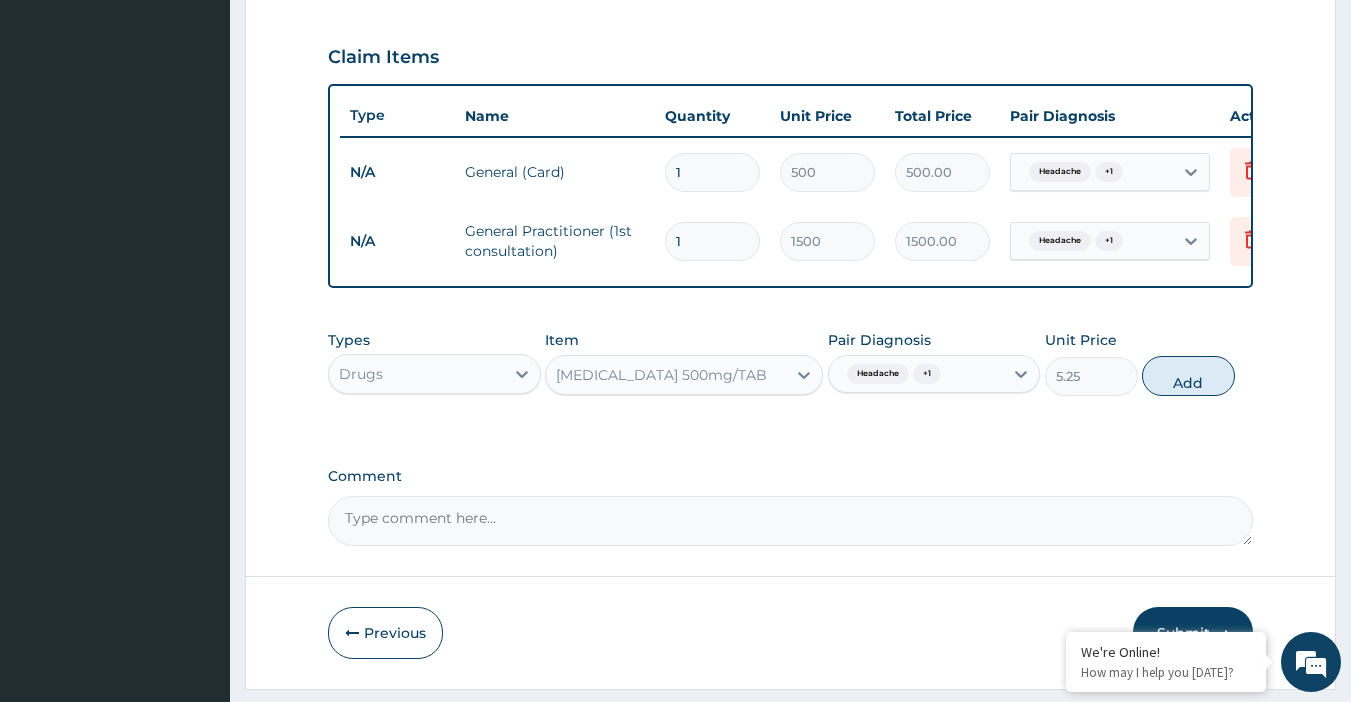 type on "0" 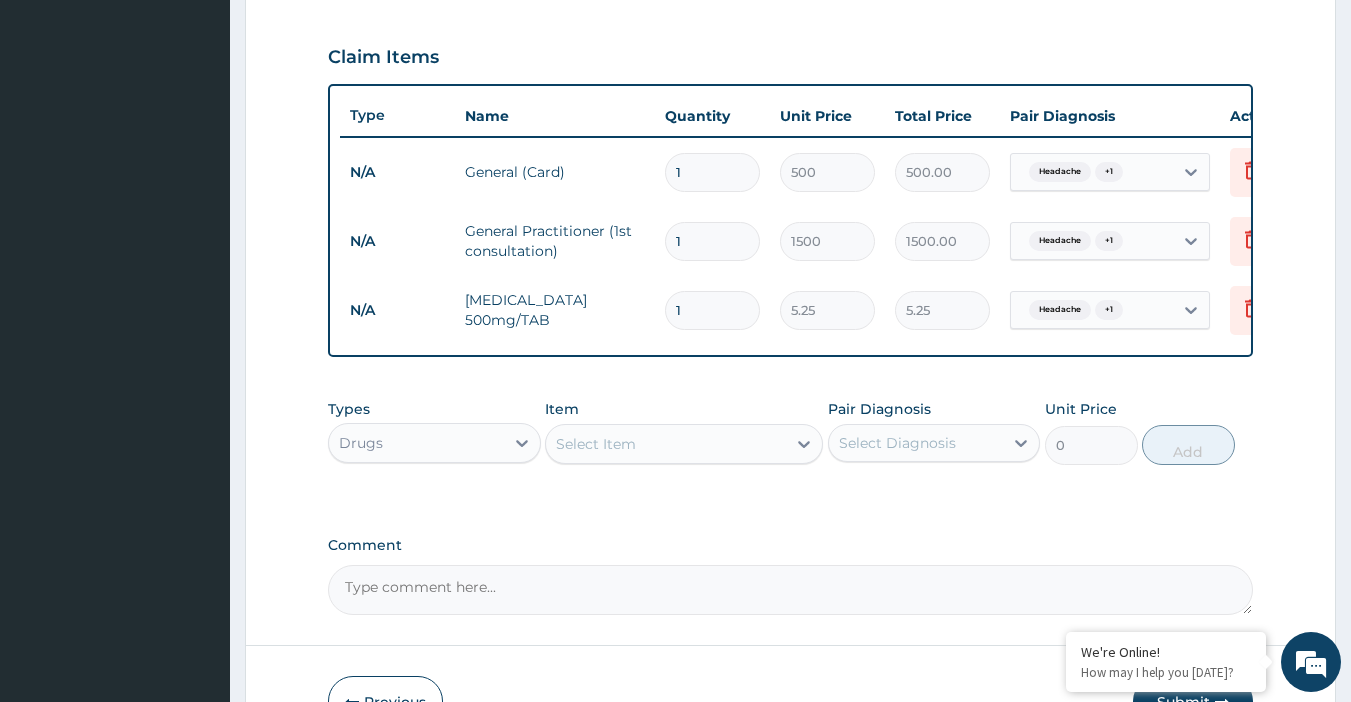 click on "Select Item" at bounding box center [666, 444] 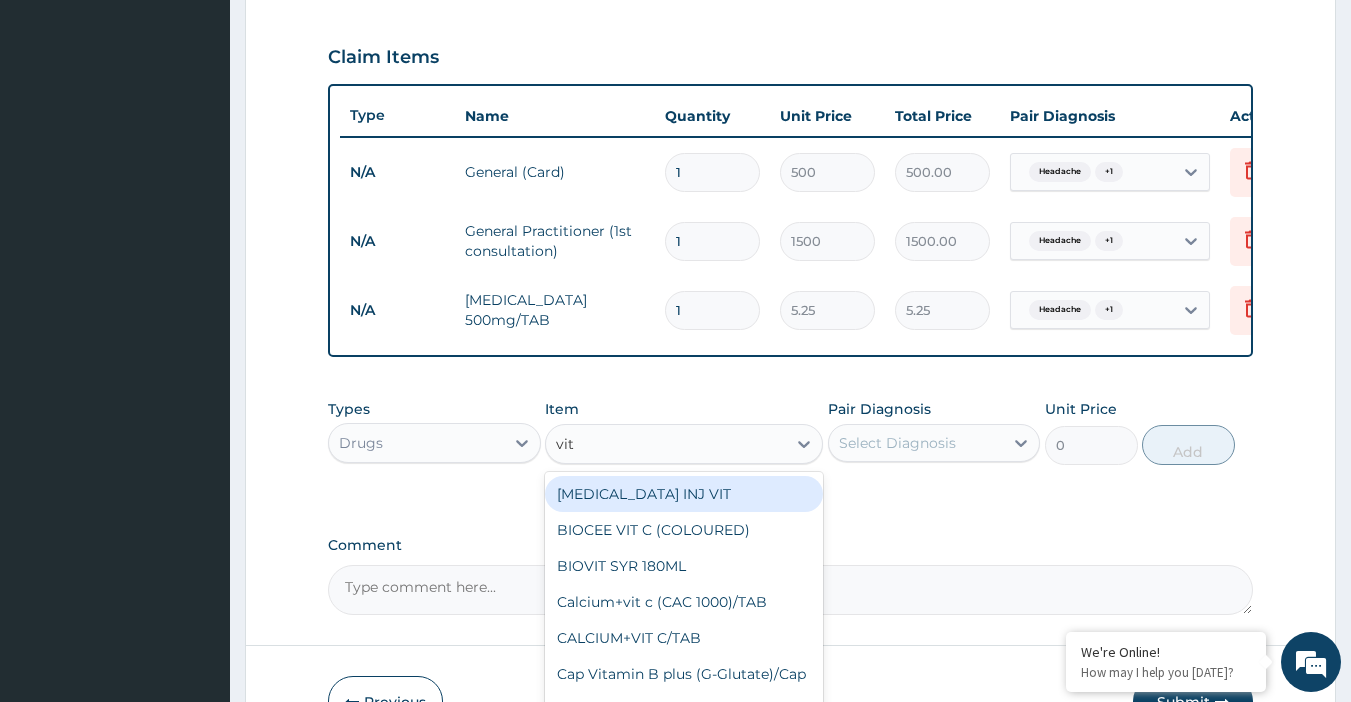 type on "vit b" 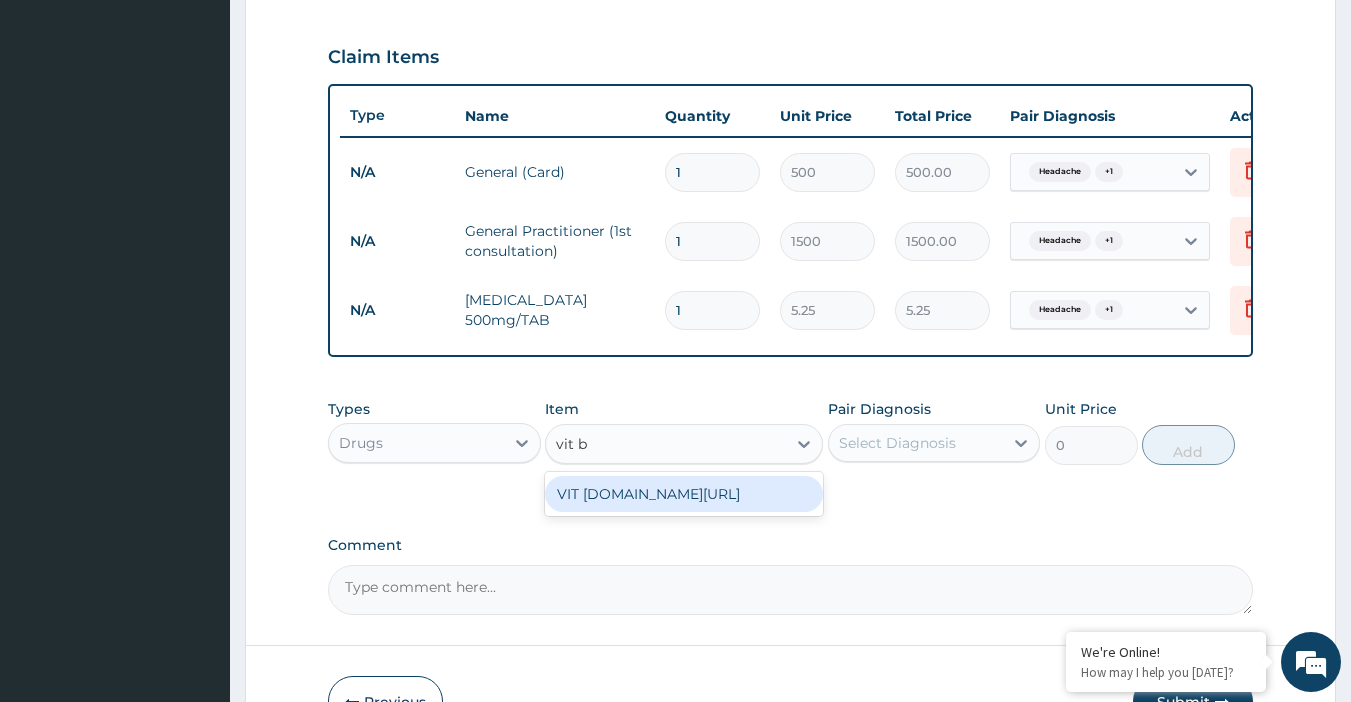 click on "VIT [DOMAIN_NAME][URL]" at bounding box center [684, 494] 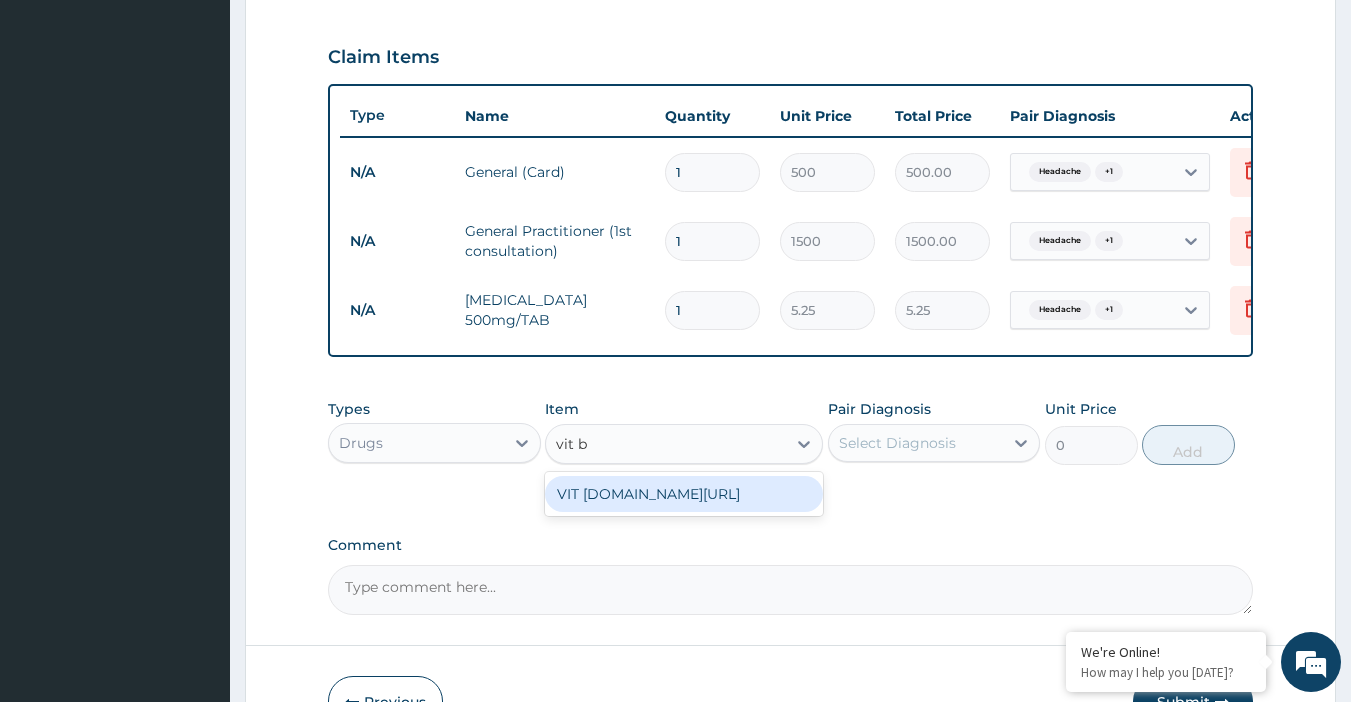 type 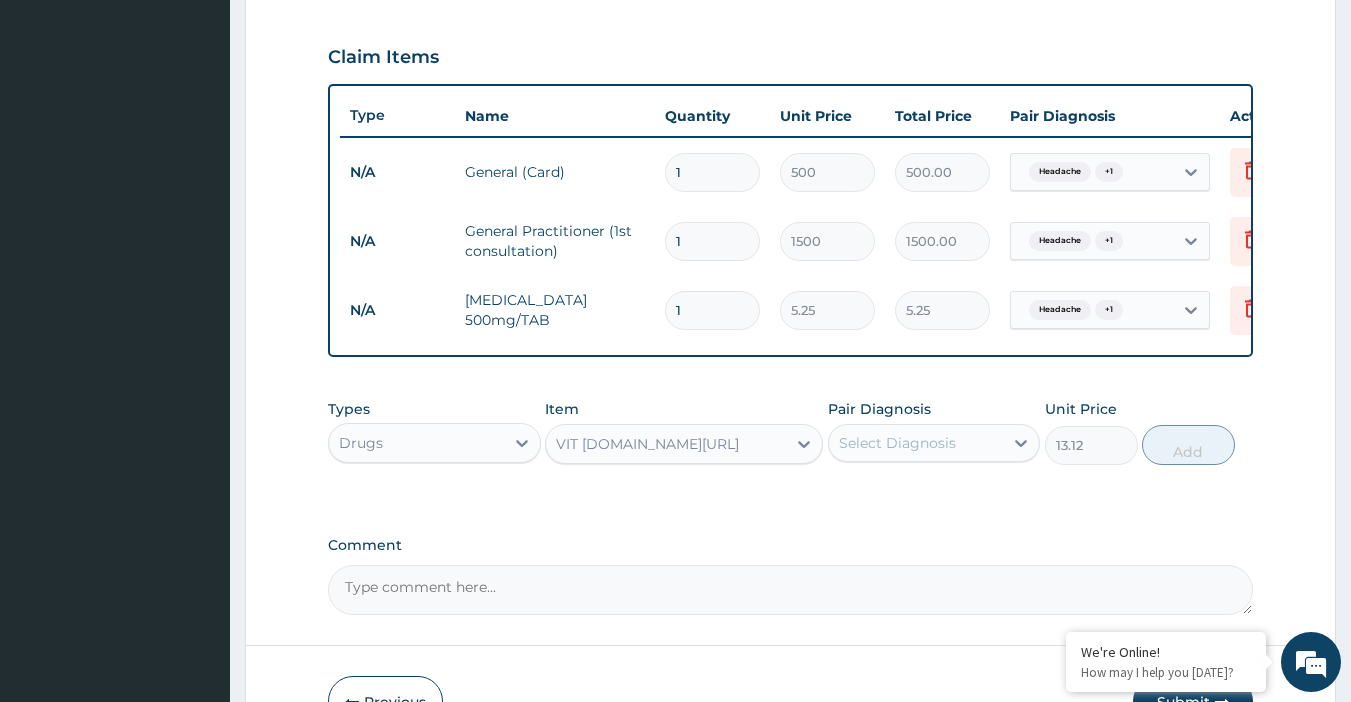 click on "1" at bounding box center (712, 310) 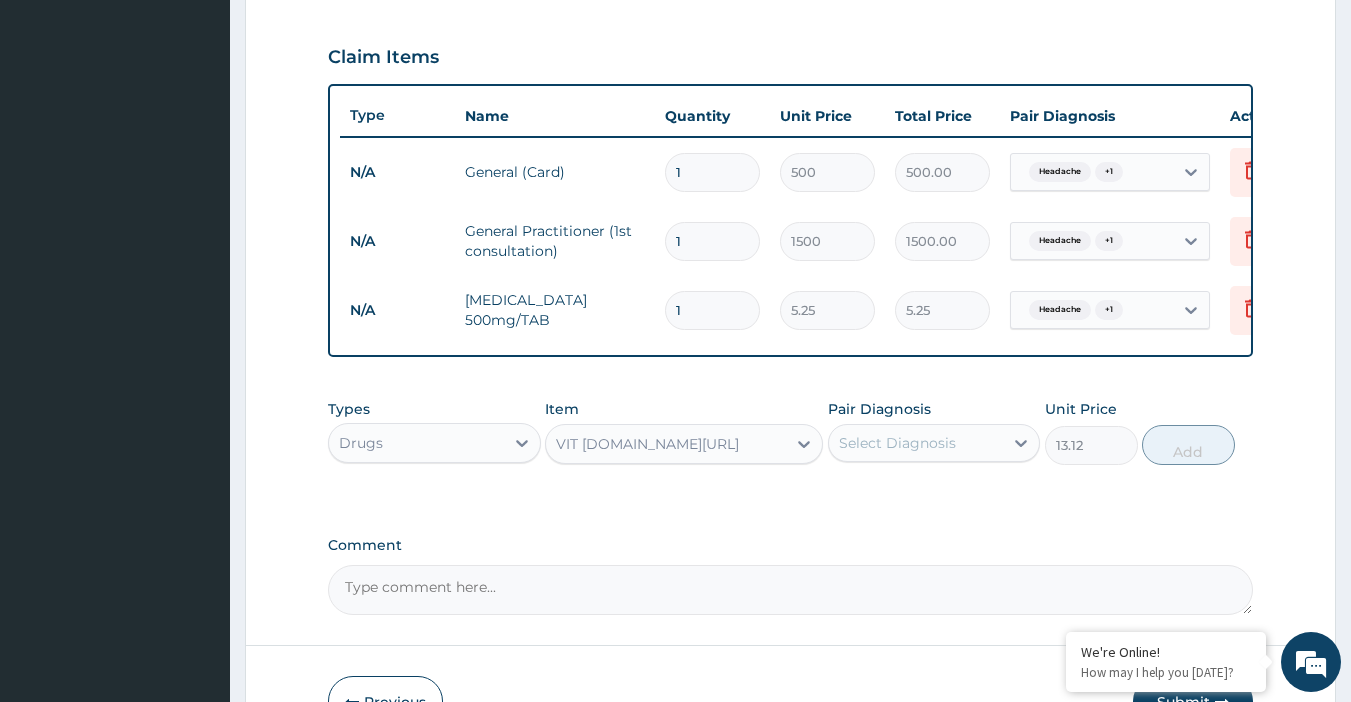 type 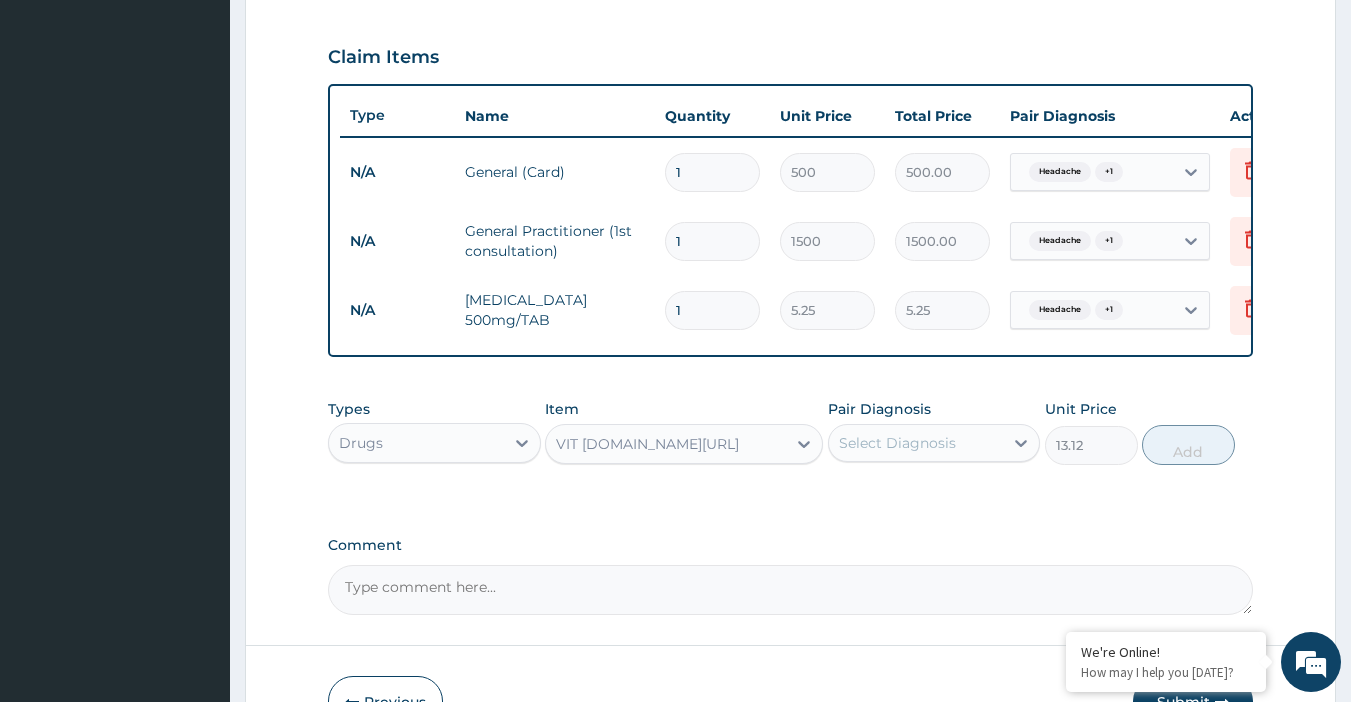 type on "0.00" 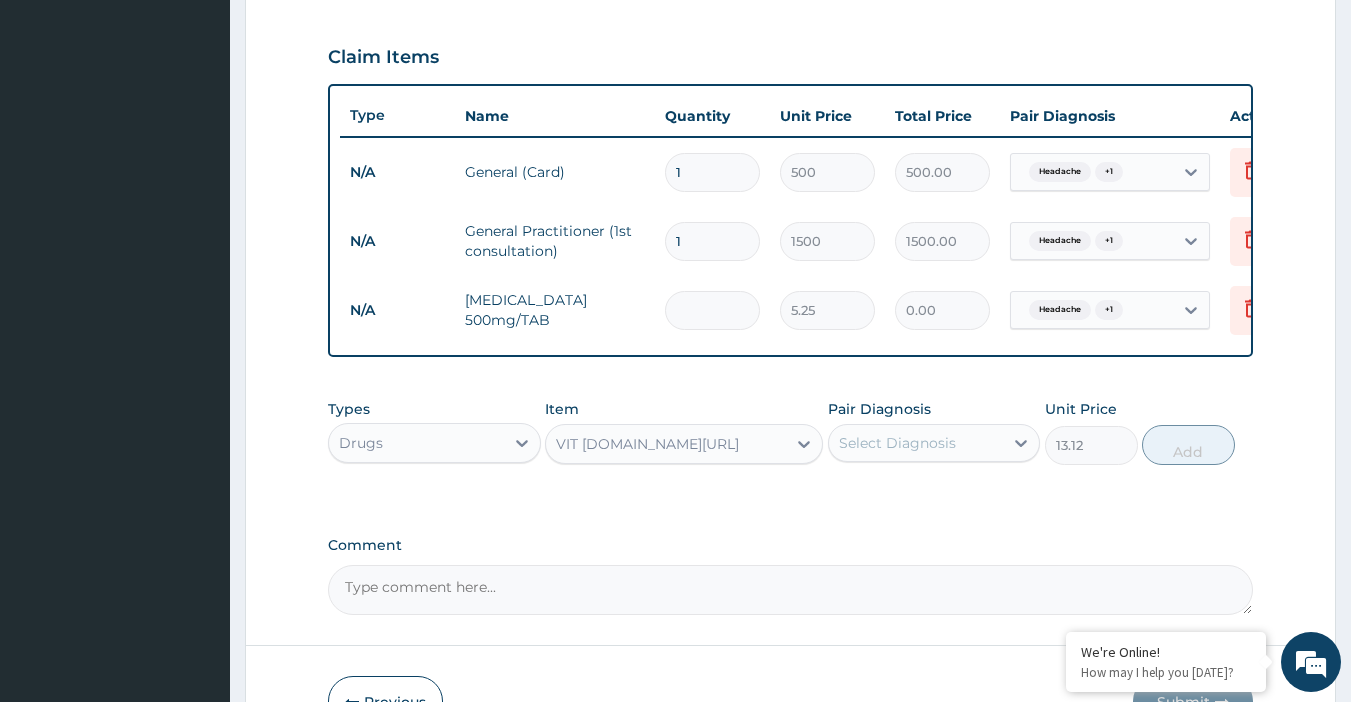 type on "3" 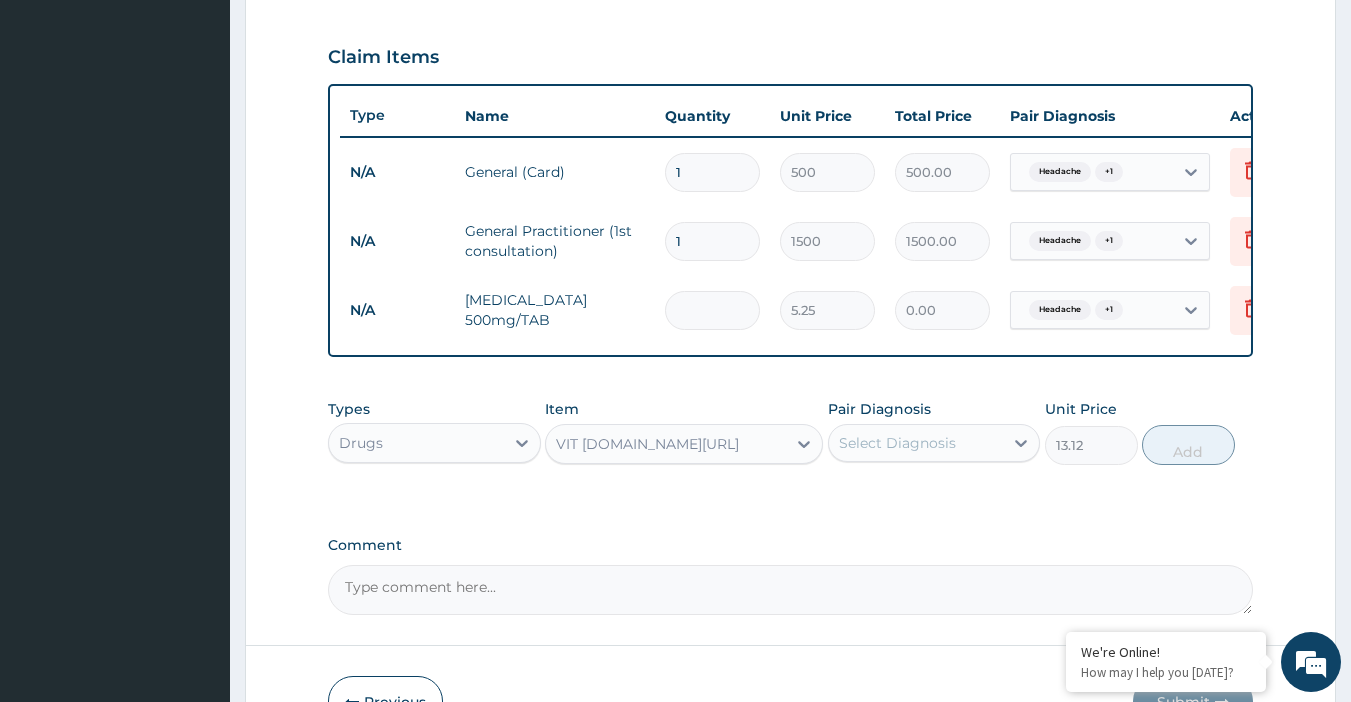 type on "15.75" 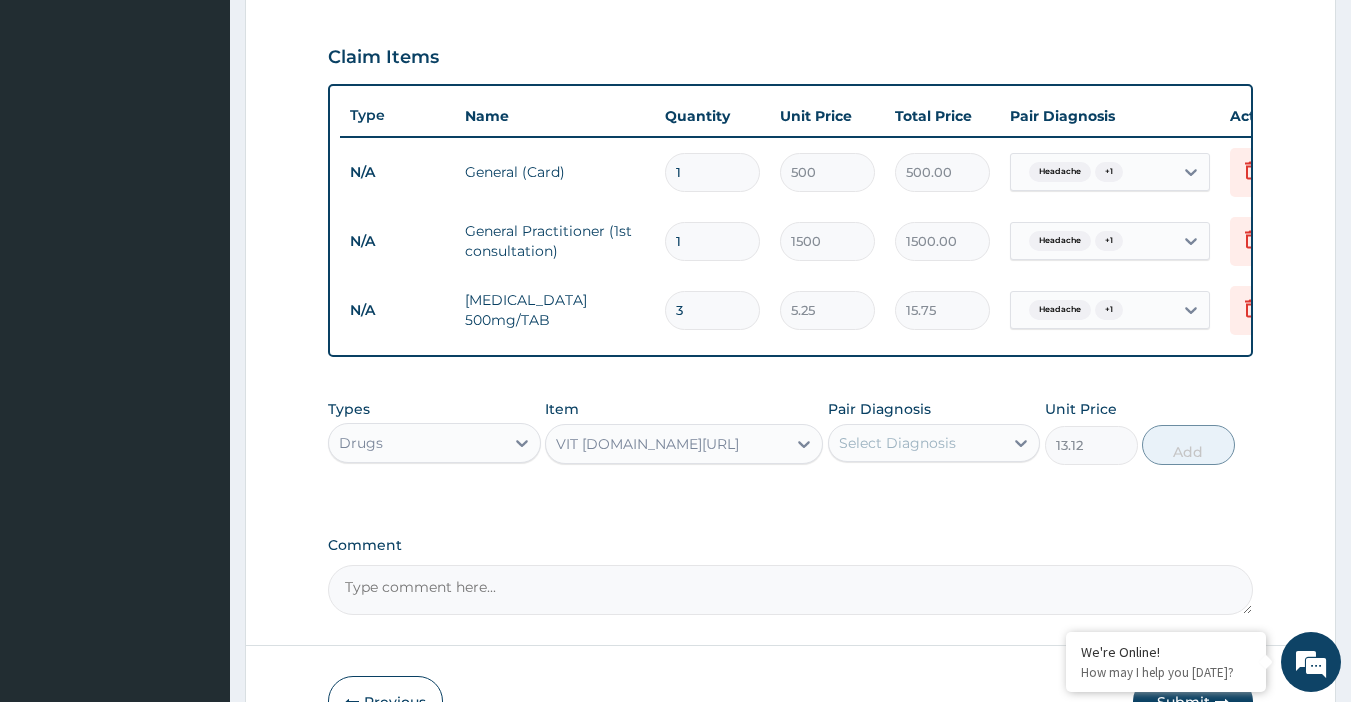 type on "30" 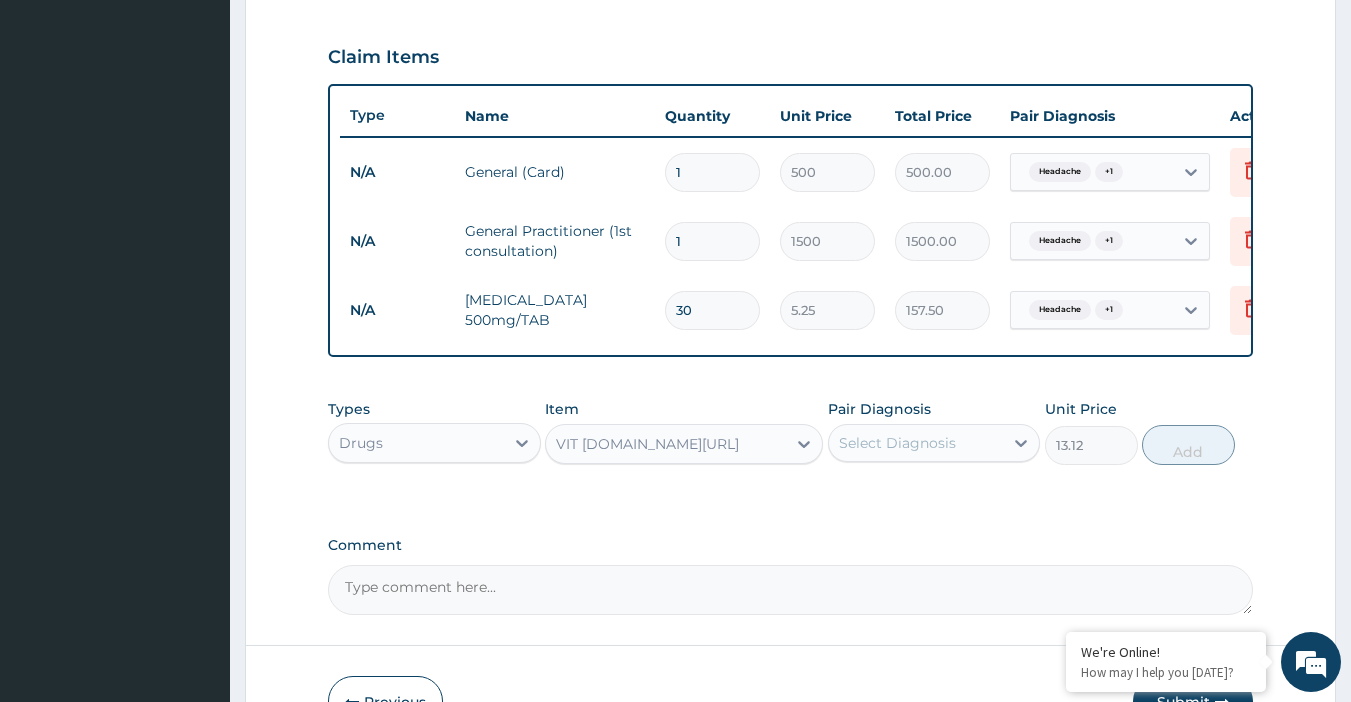 type on "30" 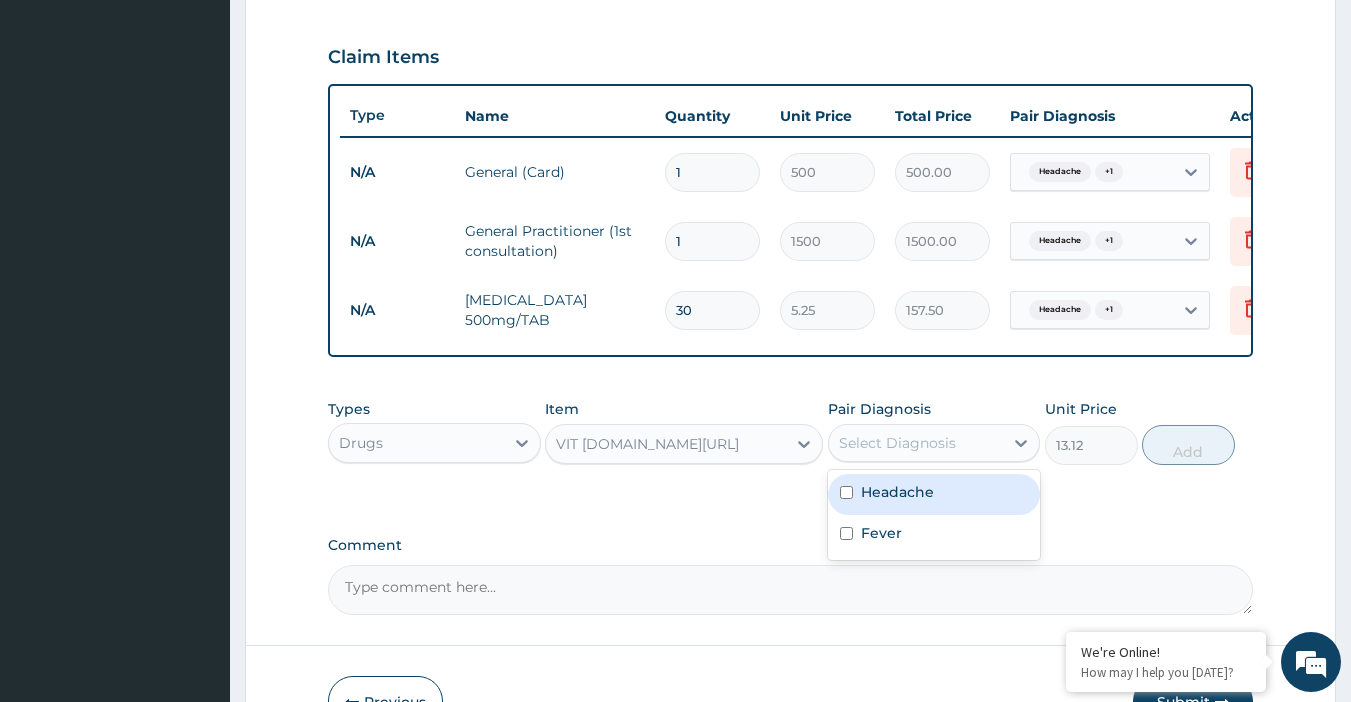 drag, startPoint x: 973, startPoint y: 447, endPoint x: 976, endPoint y: 472, distance: 25.179358 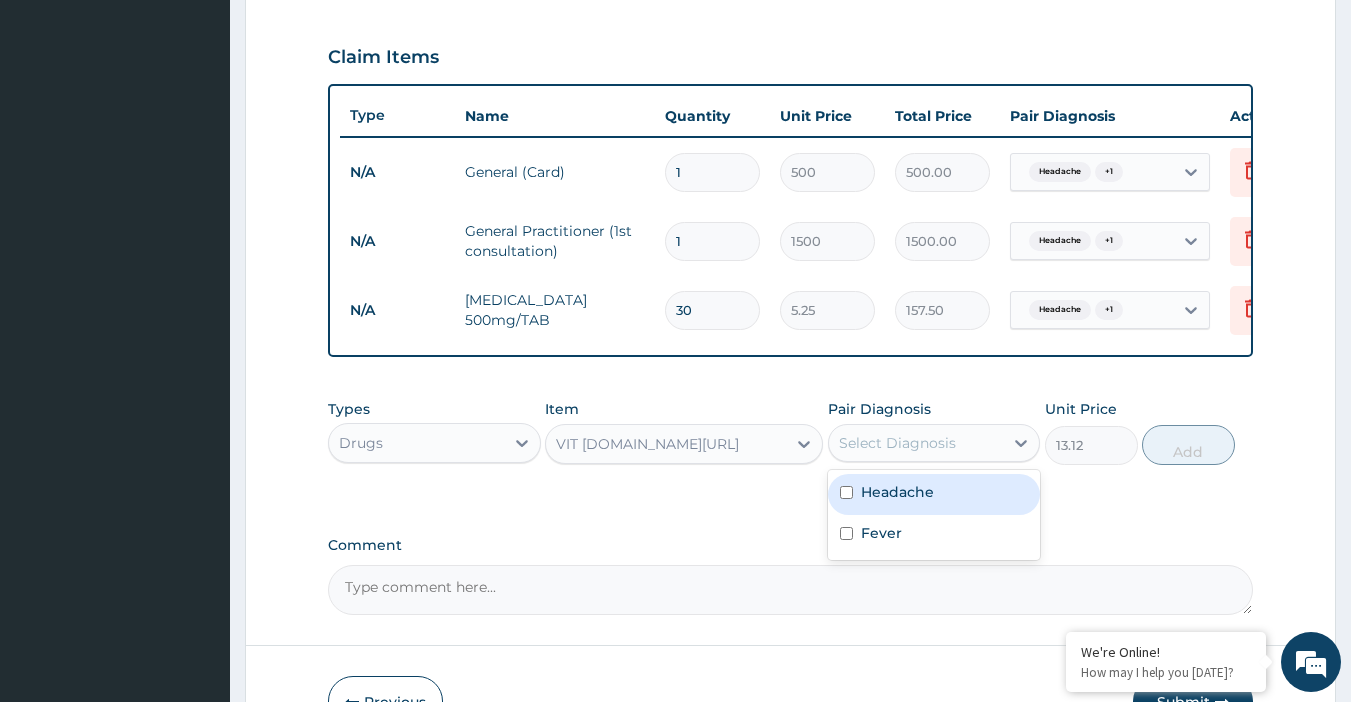 click on "Headache" at bounding box center (934, 494) 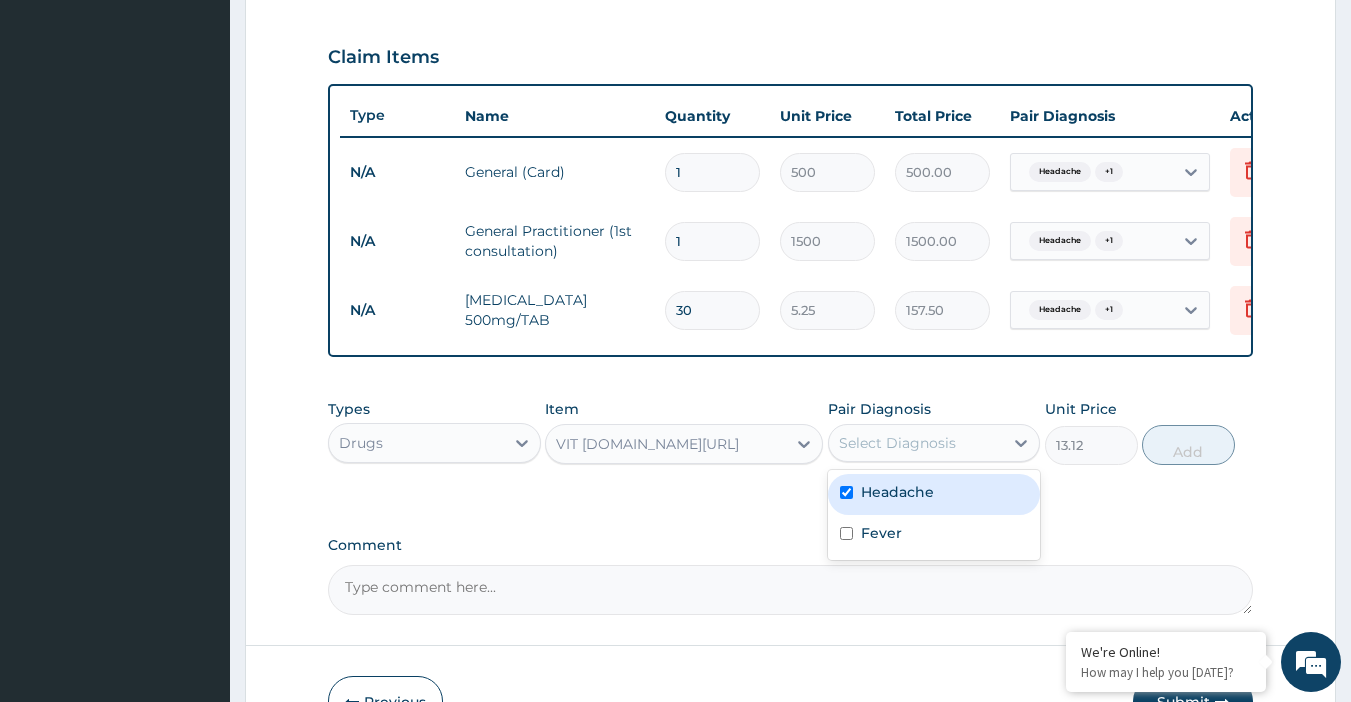 checkbox on "true" 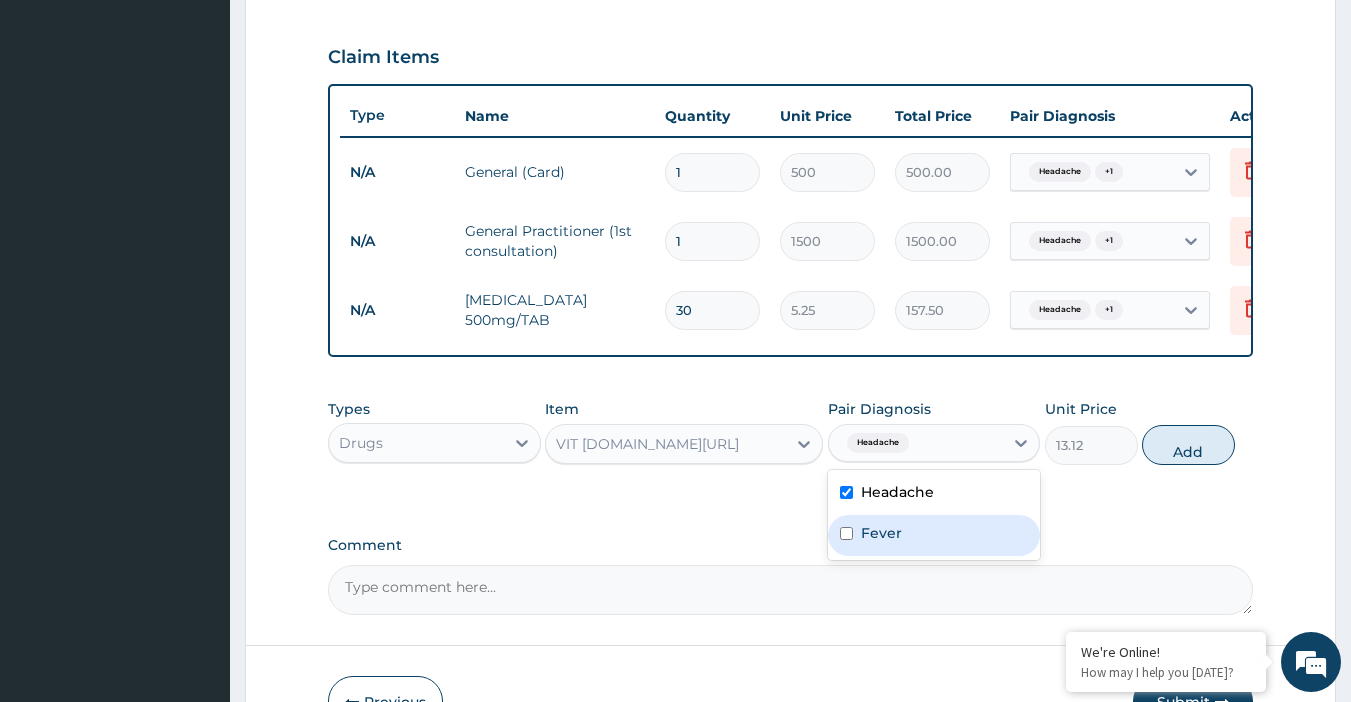 click on "Fever" at bounding box center (934, 535) 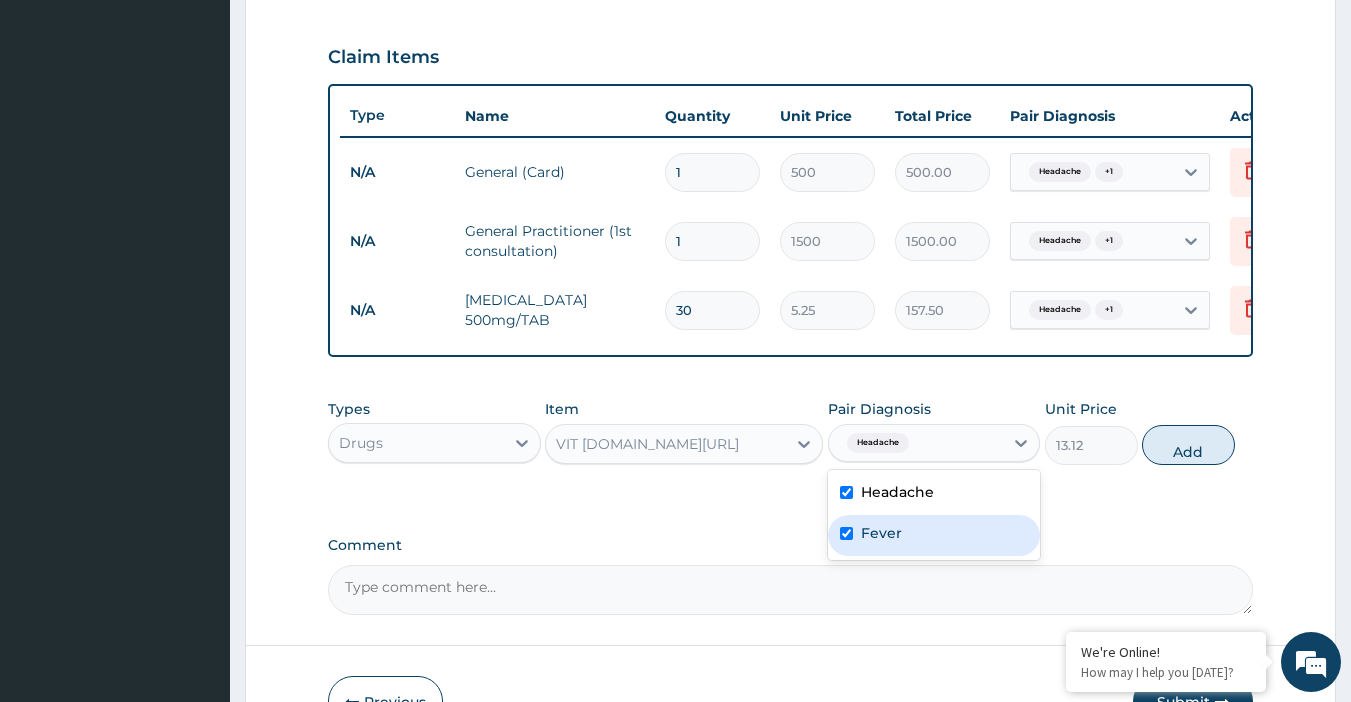 checkbox on "true" 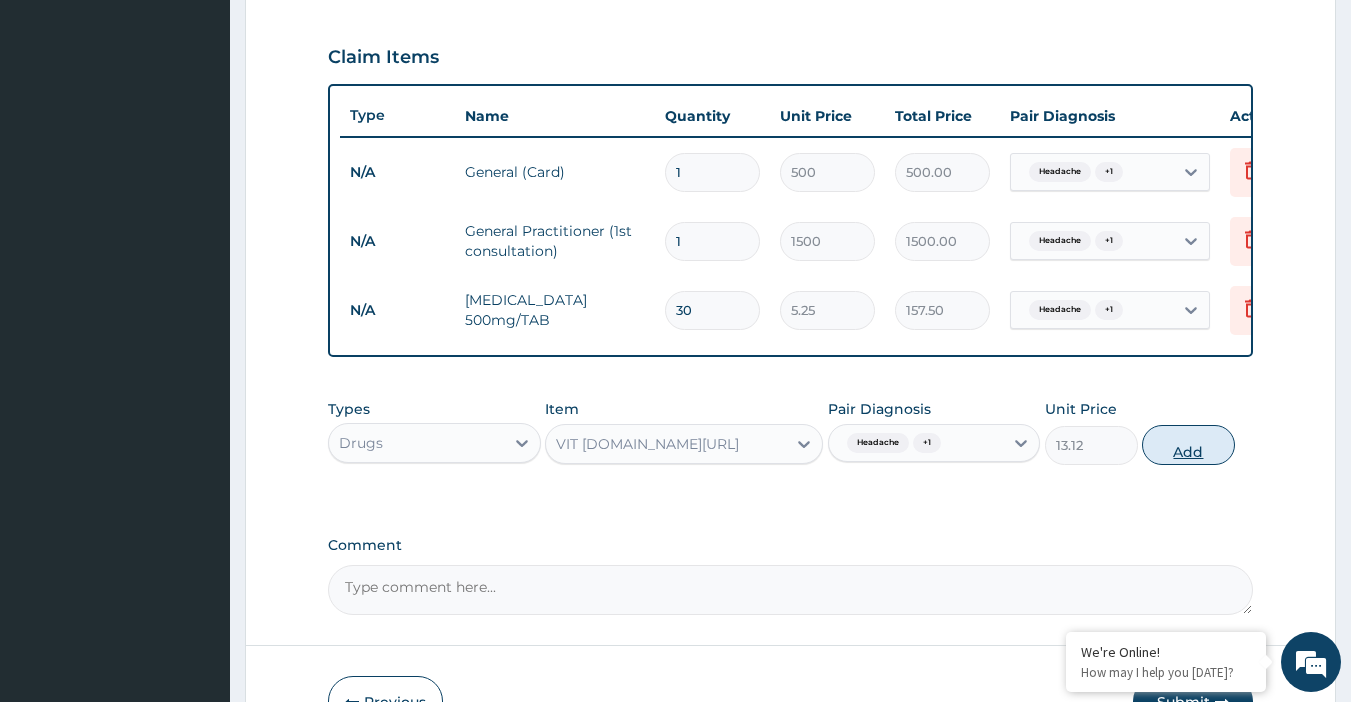 click on "Add" at bounding box center [1188, 445] 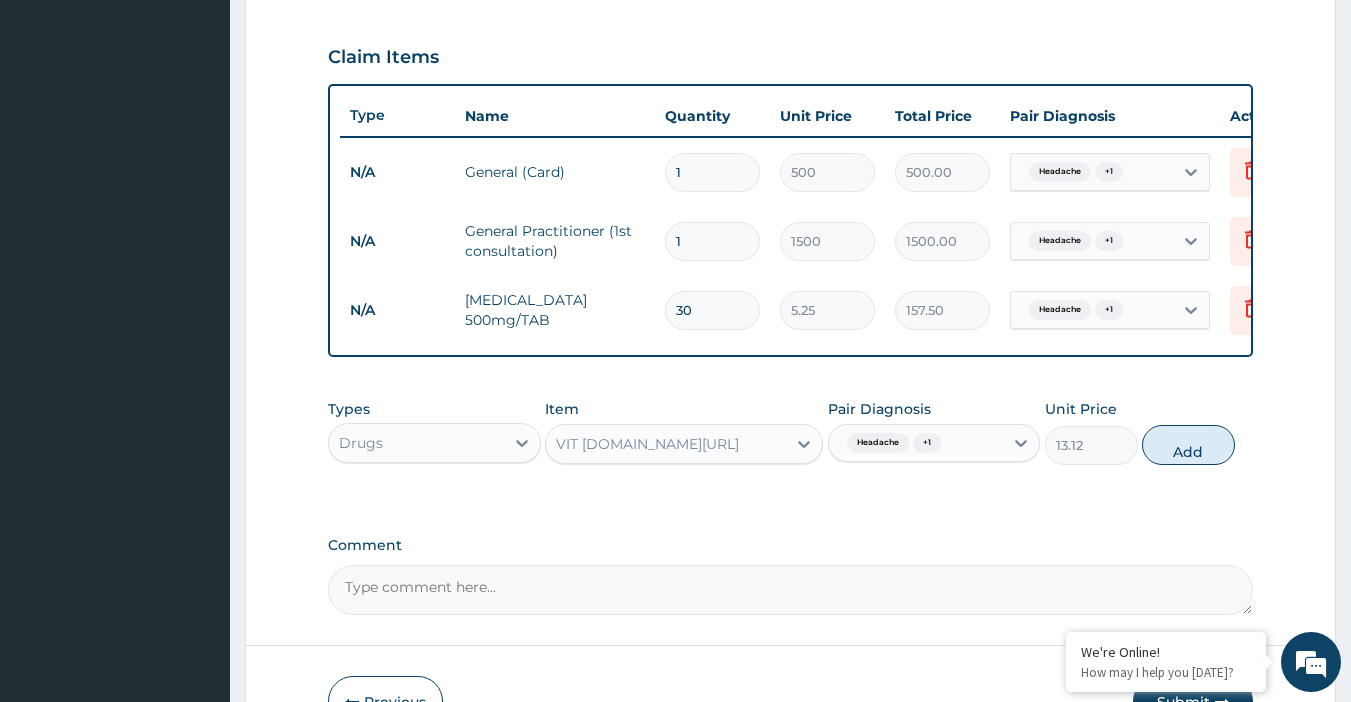 type on "0" 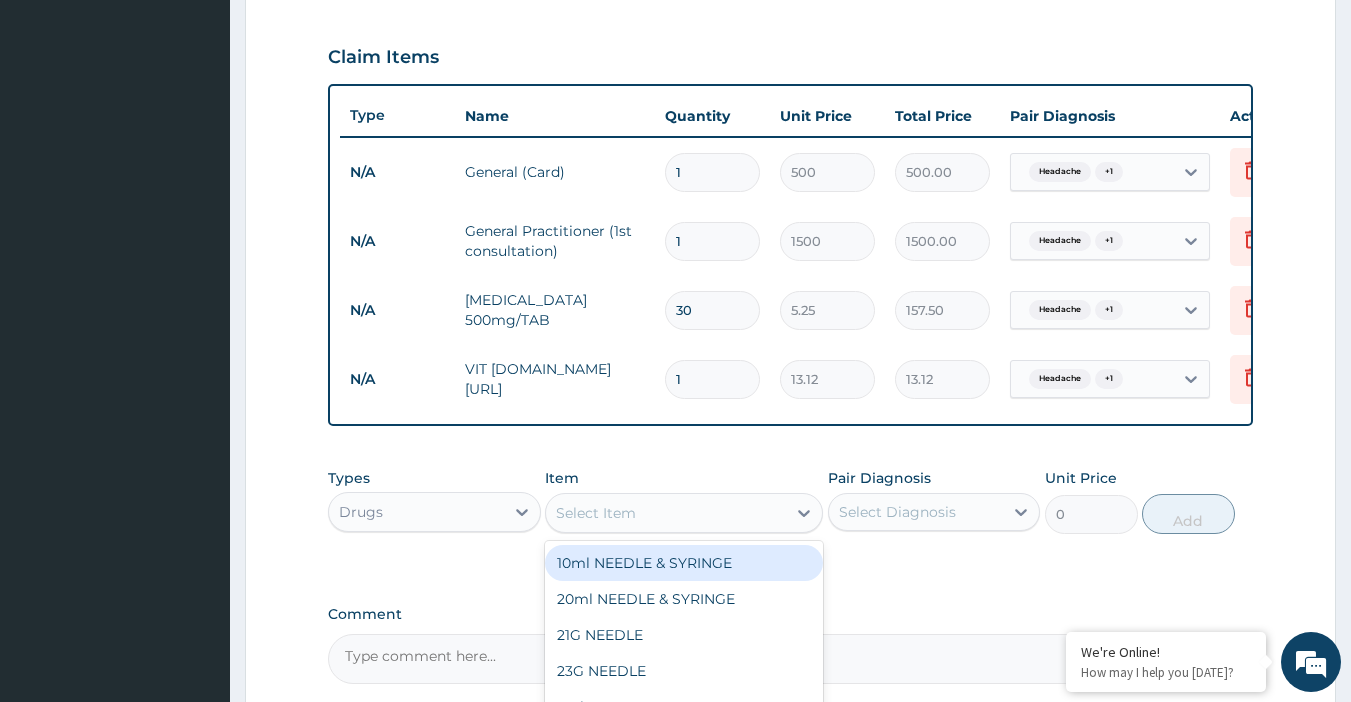 click on "Select Item" at bounding box center [666, 513] 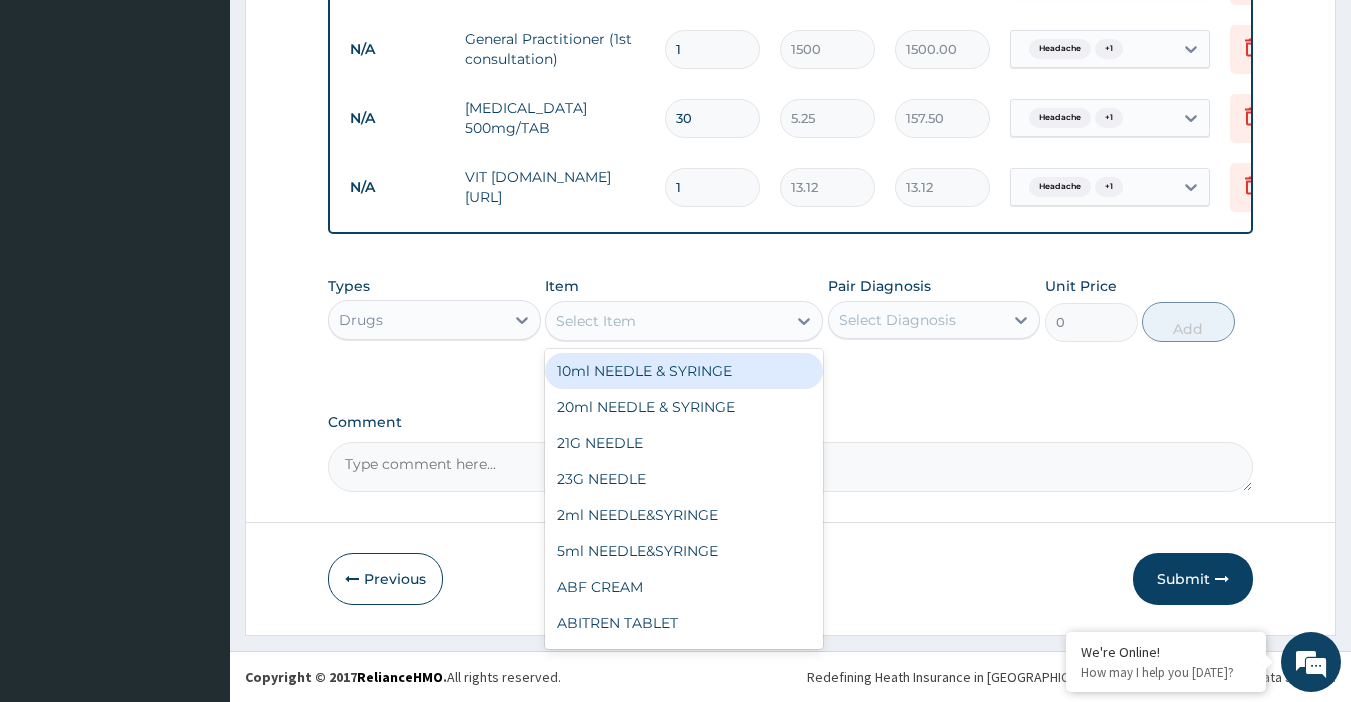 scroll, scrollTop: 867, scrollLeft: 0, axis: vertical 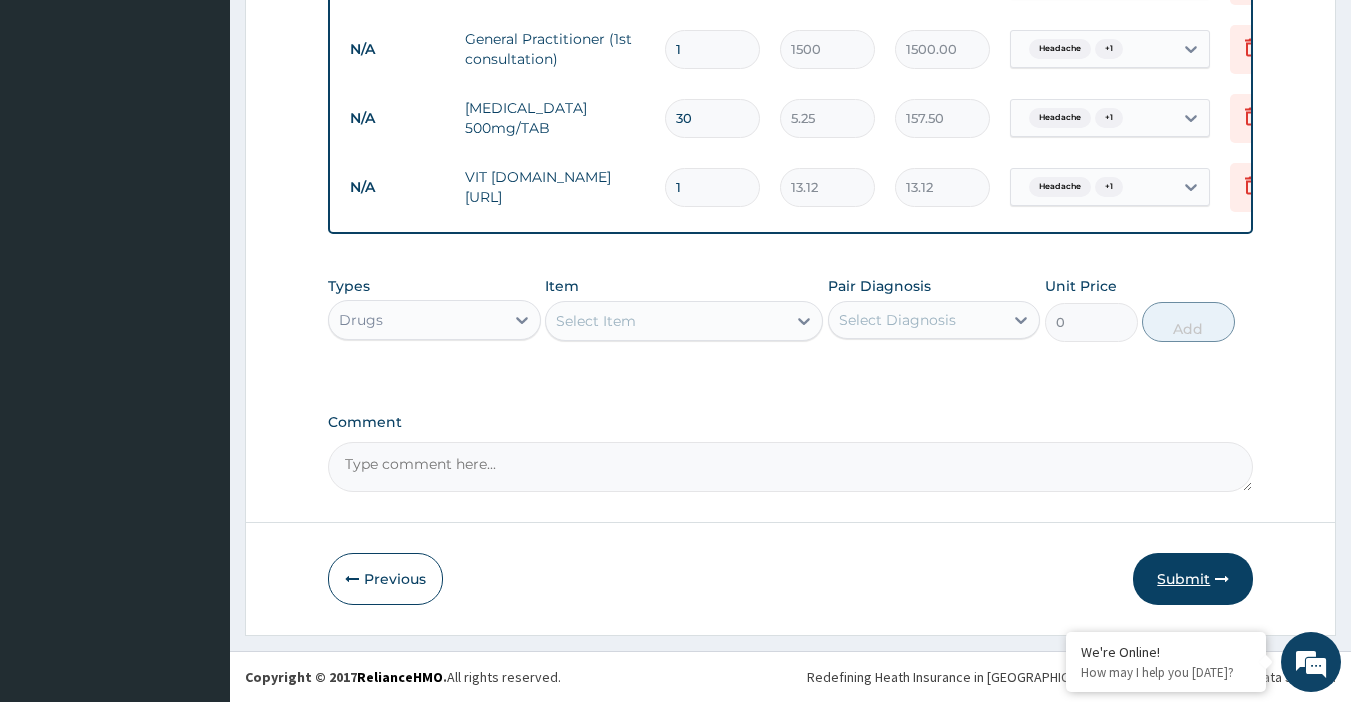 click on "Submit" at bounding box center [1193, 579] 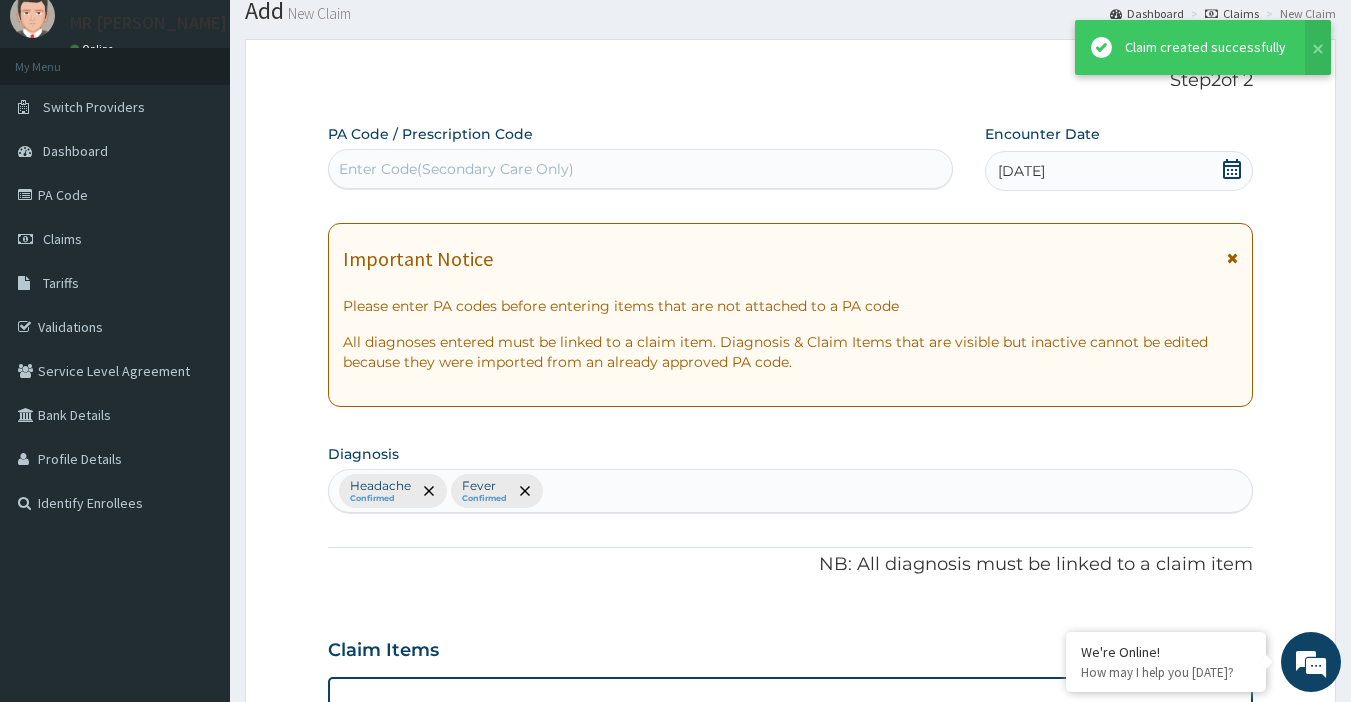 scroll, scrollTop: 867, scrollLeft: 0, axis: vertical 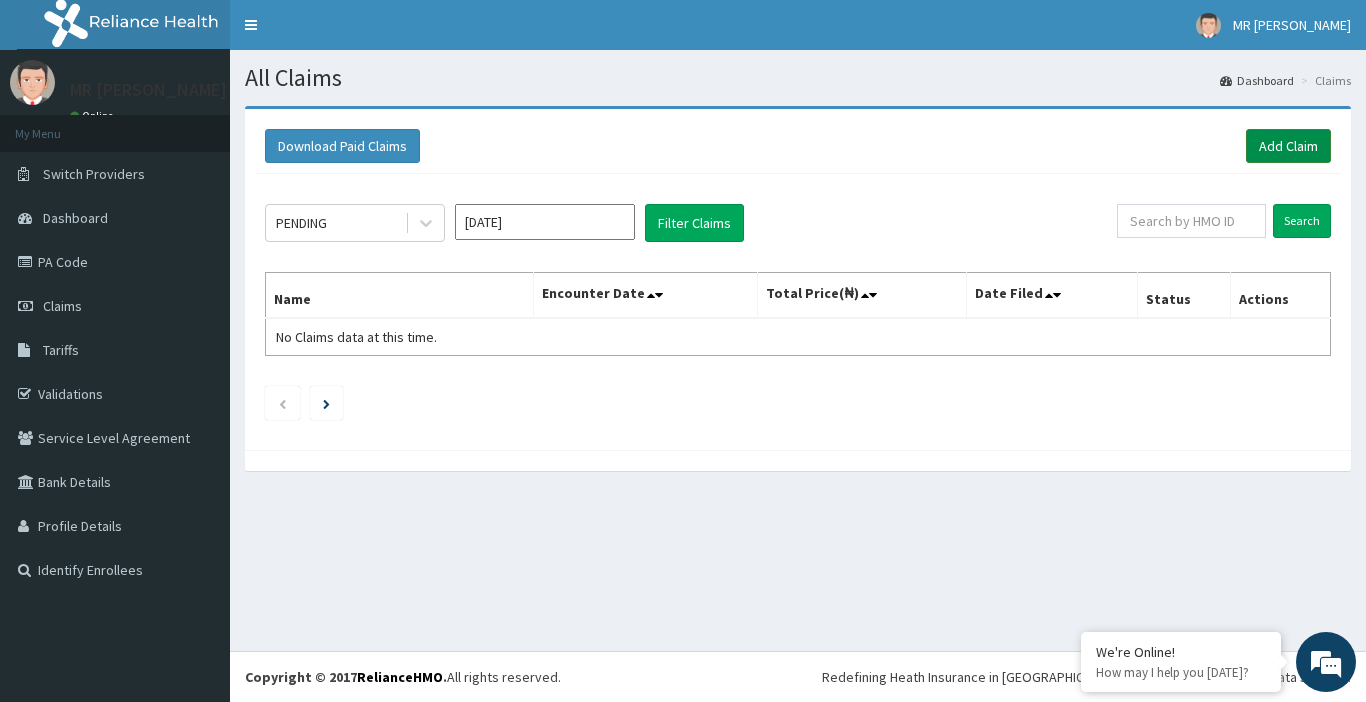 click on "Add Claim" at bounding box center (1288, 146) 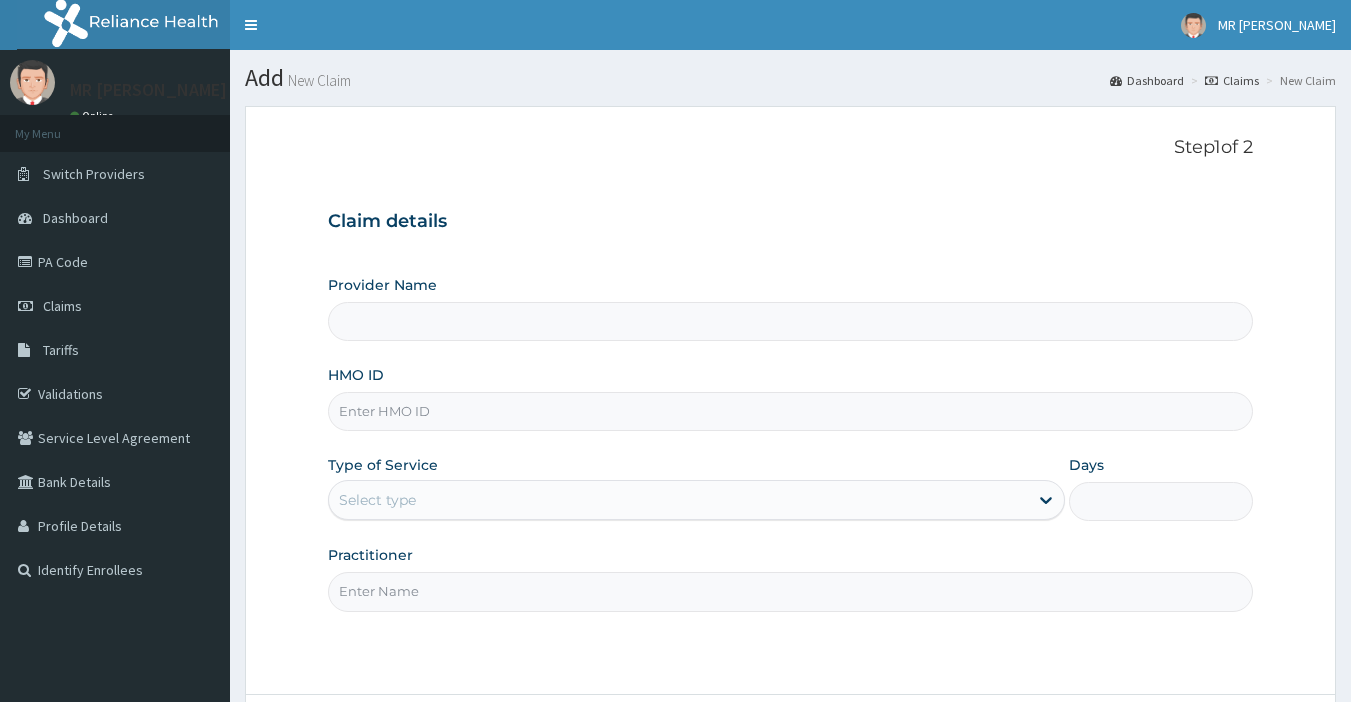 scroll, scrollTop: 0, scrollLeft: 0, axis: both 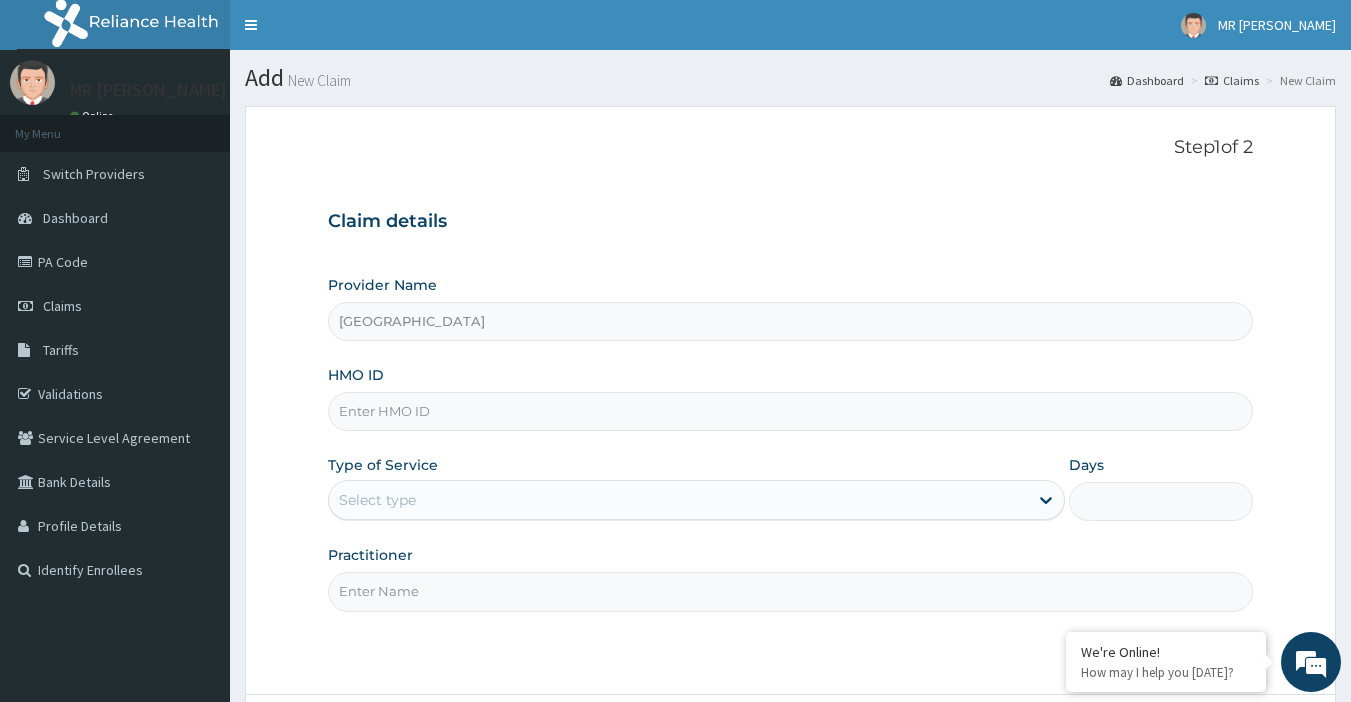 click on "HMO ID" at bounding box center (791, 411) 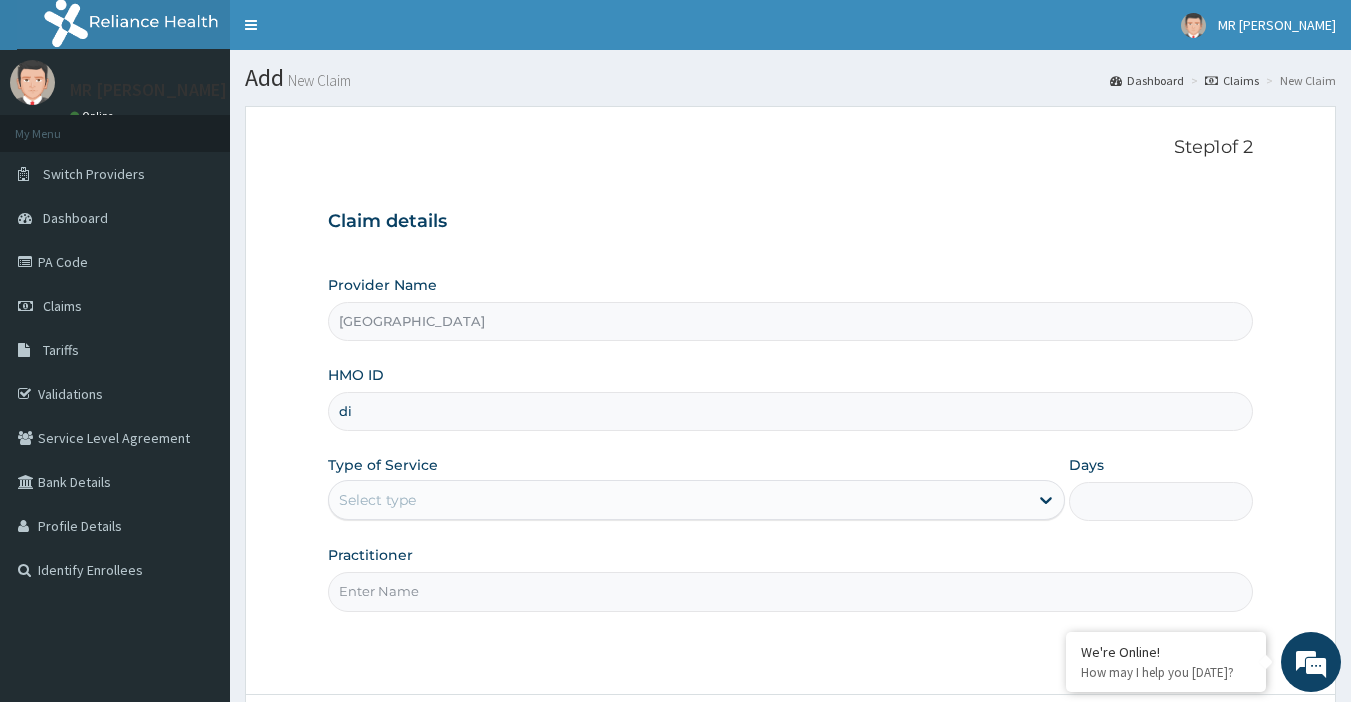 type on "d" 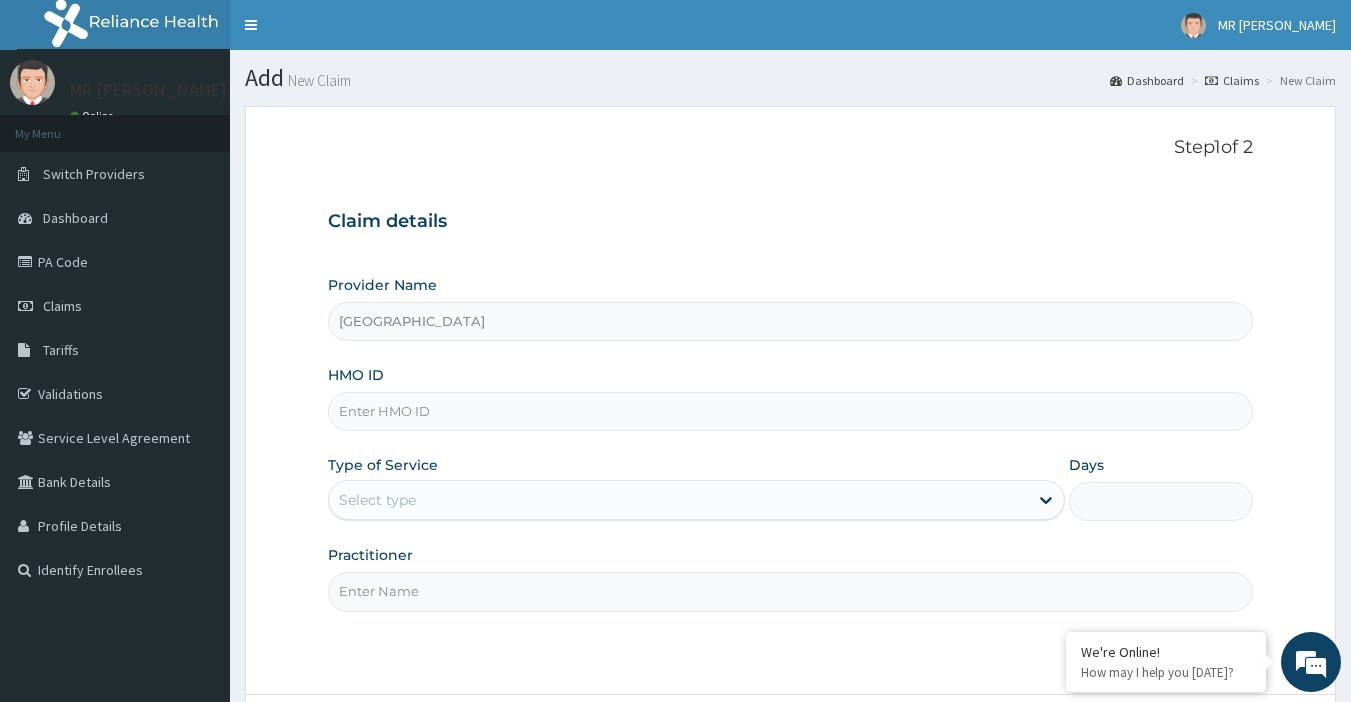 scroll, scrollTop: 0, scrollLeft: 0, axis: both 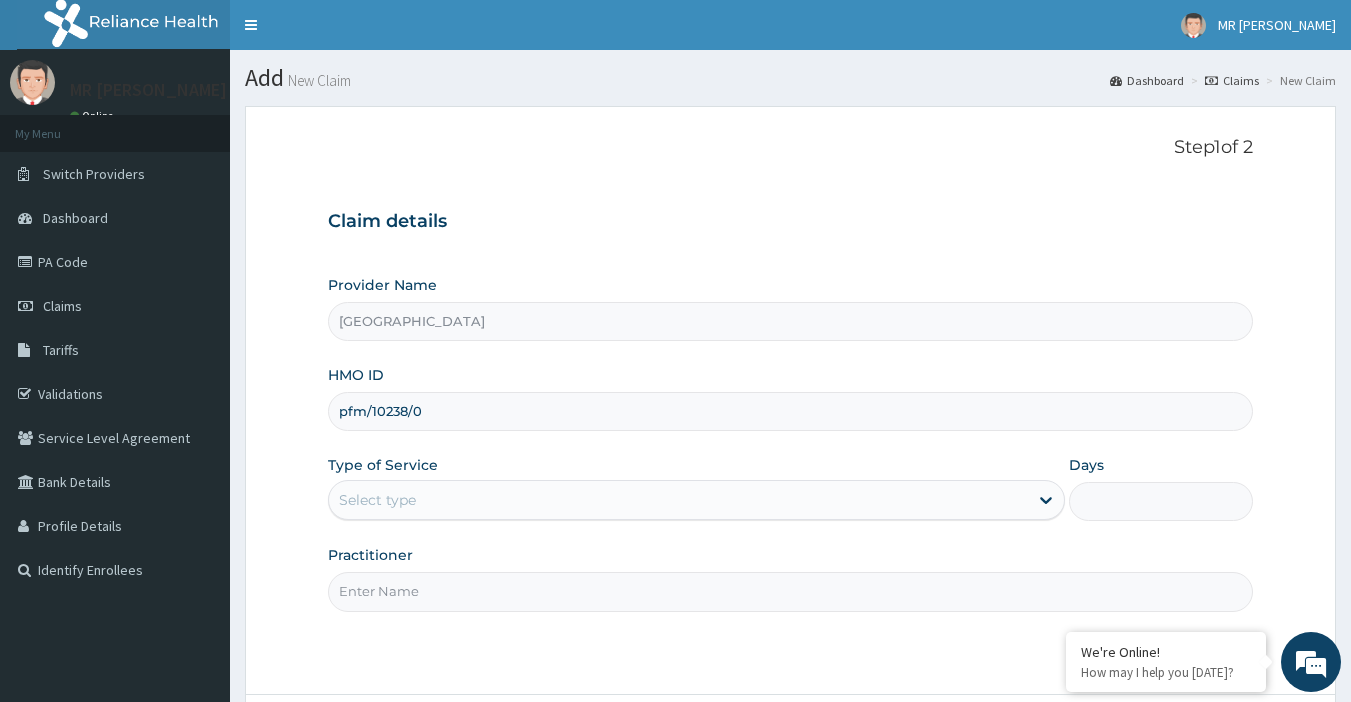 type on "pfm/10238/0" 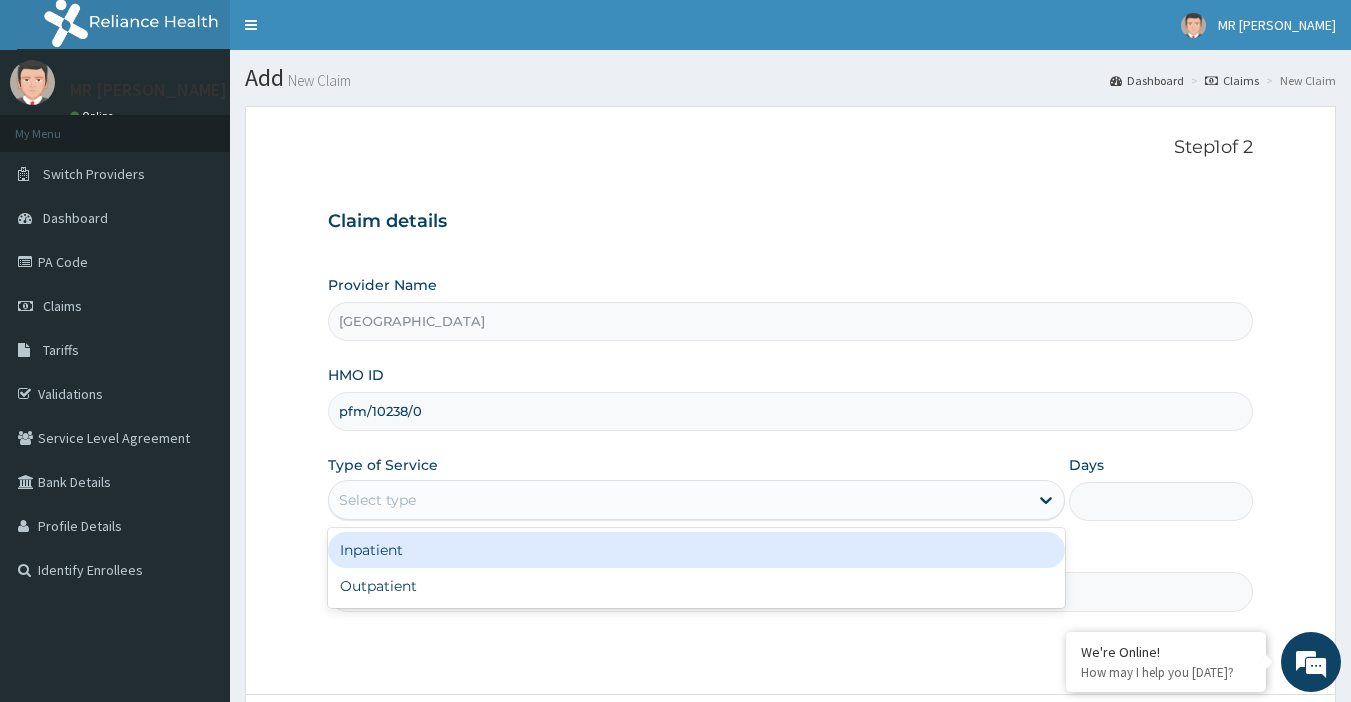 click on "Select type" at bounding box center (678, 500) 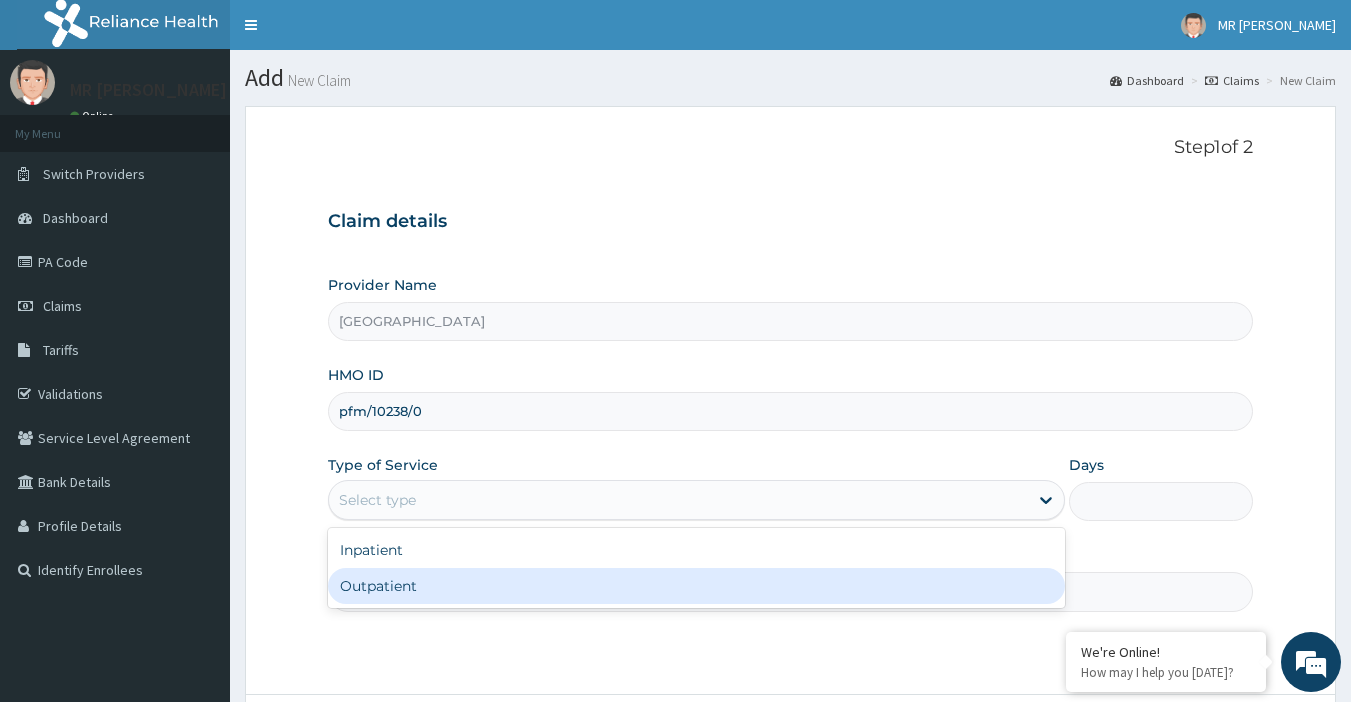 click on "Outpatient" at bounding box center (696, 586) 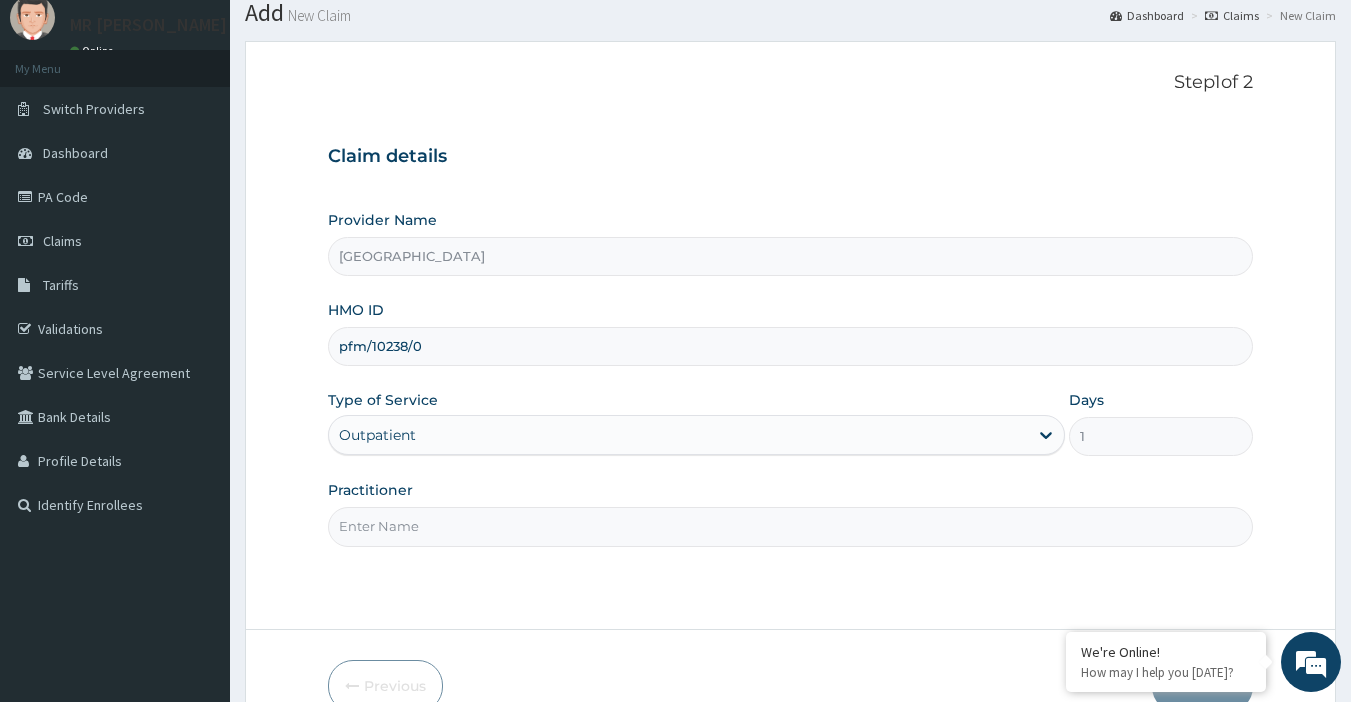 scroll, scrollTop: 100, scrollLeft: 0, axis: vertical 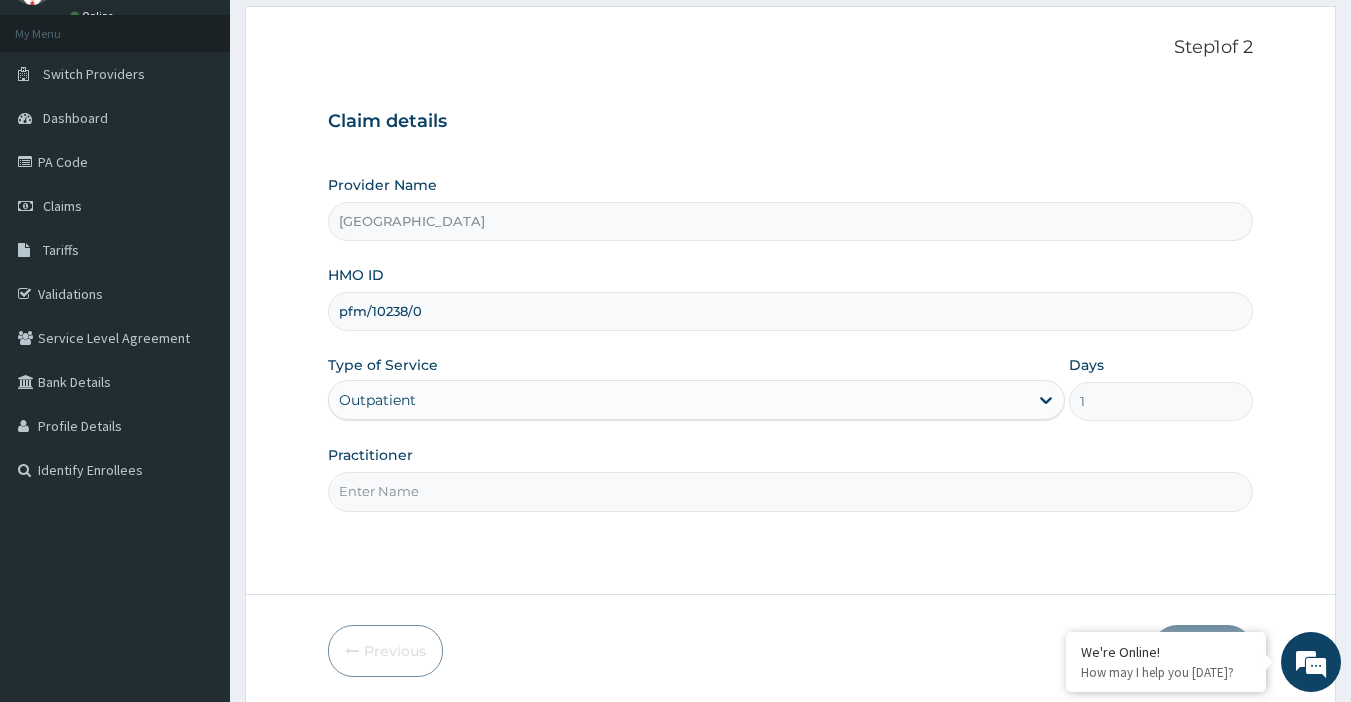 click on "Practitioner" at bounding box center (791, 491) 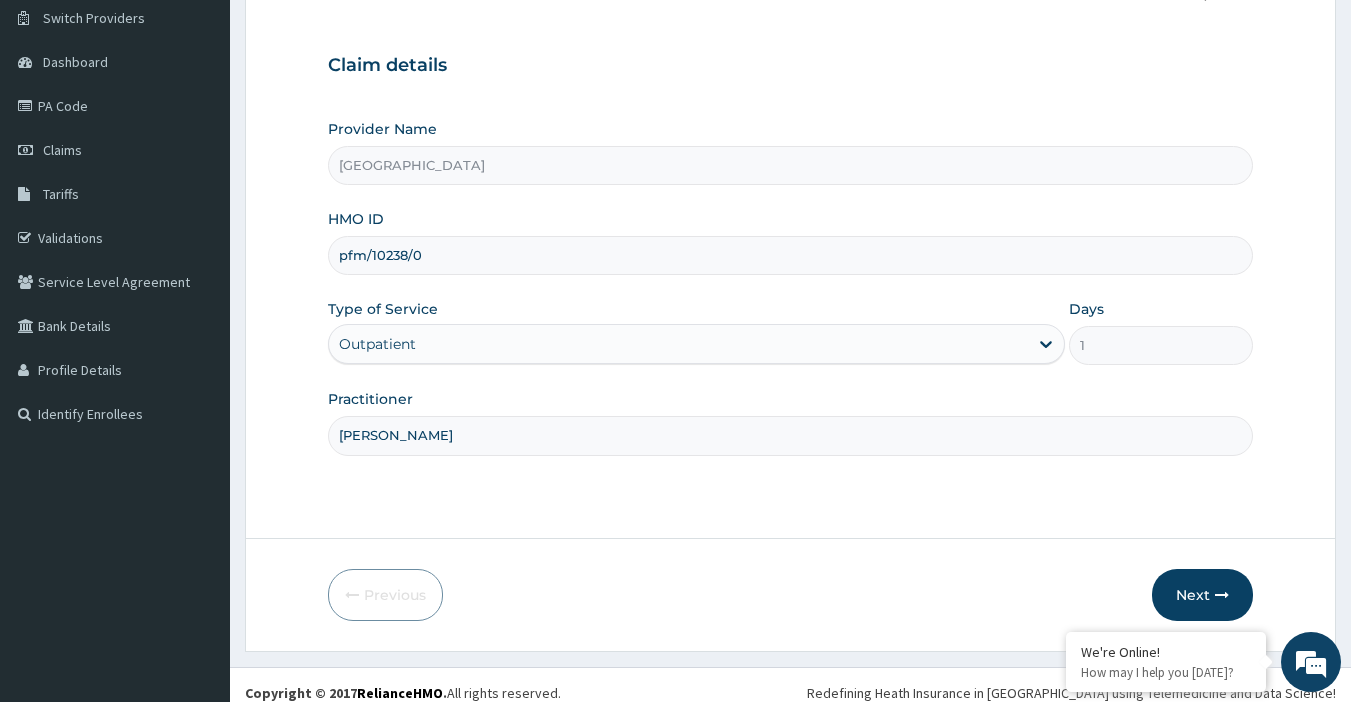 scroll, scrollTop: 172, scrollLeft: 0, axis: vertical 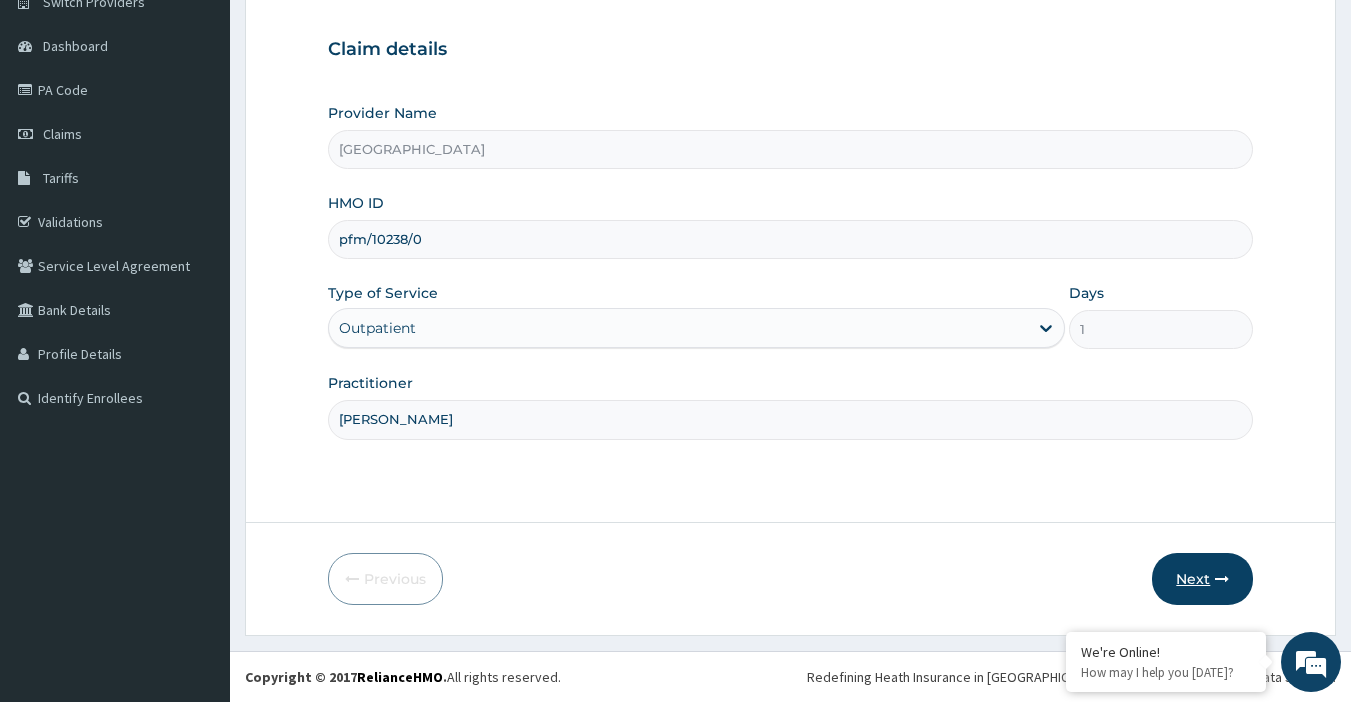 type on "[PERSON_NAME]" 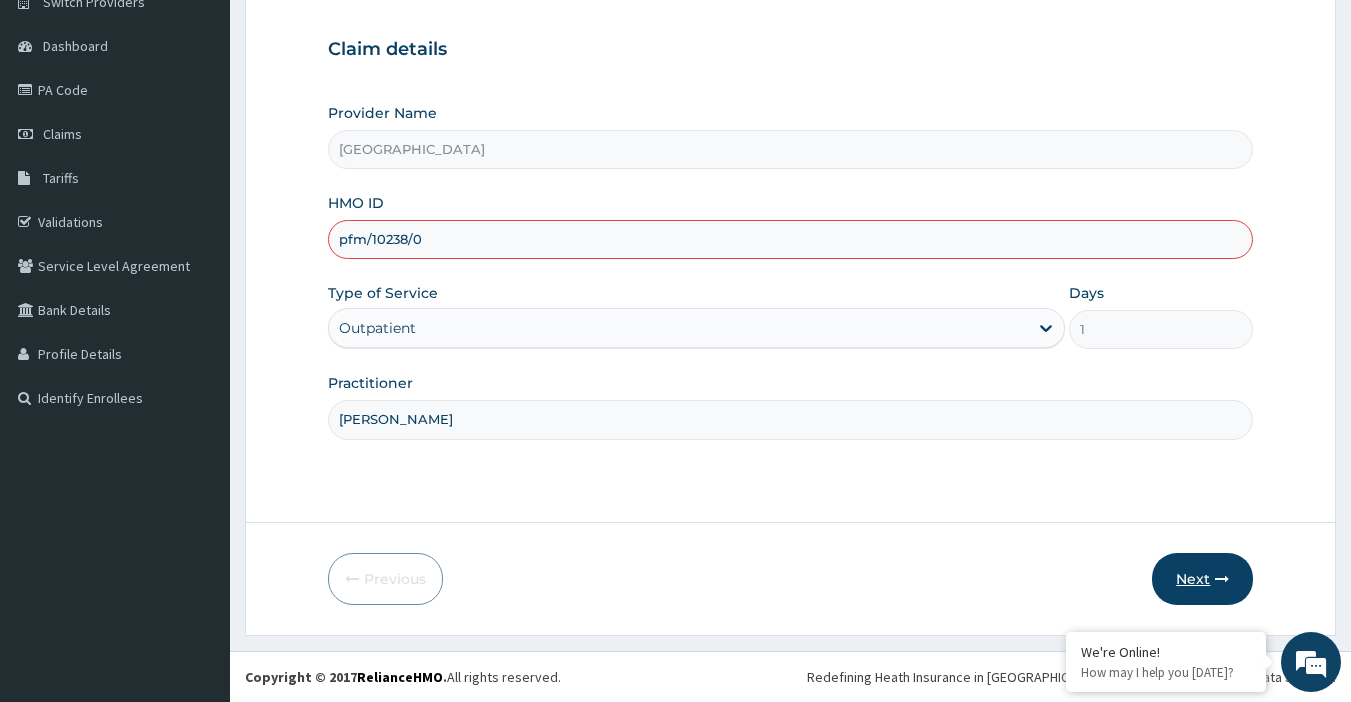 click on "Next" at bounding box center (1202, 579) 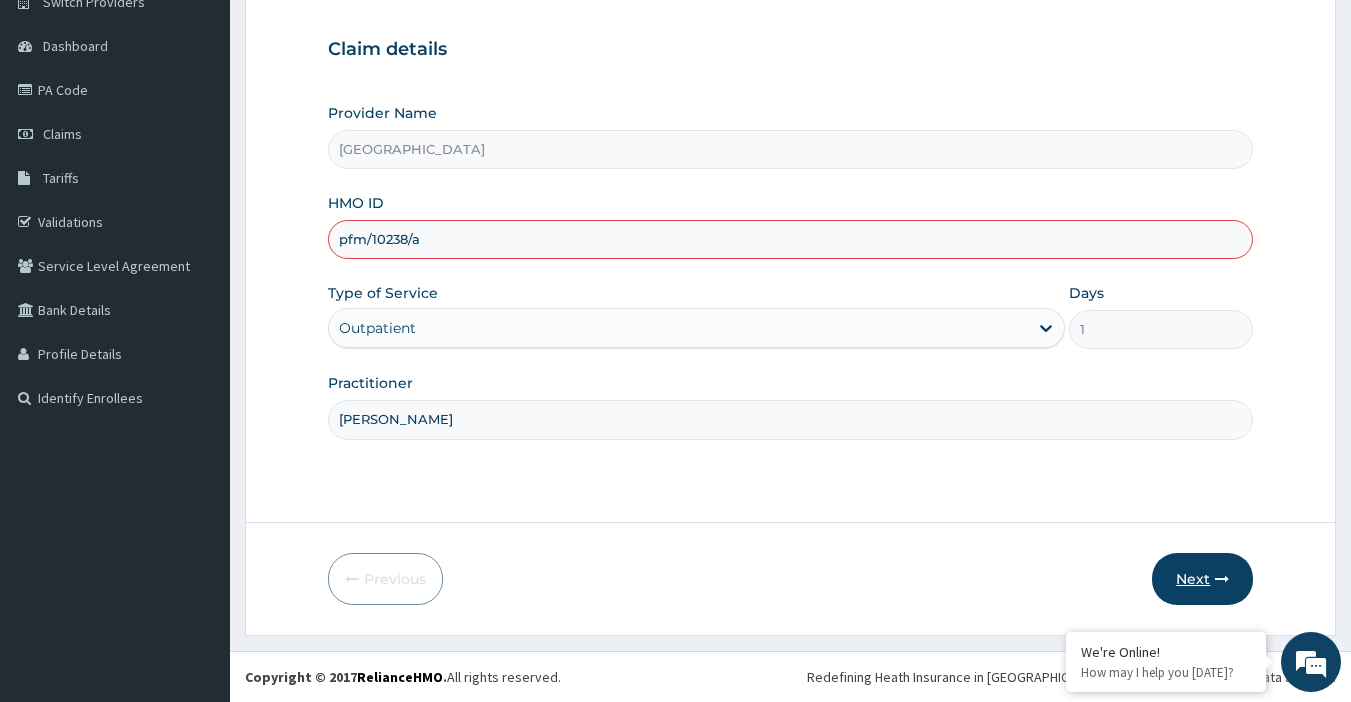 type on "pfm/10238/a" 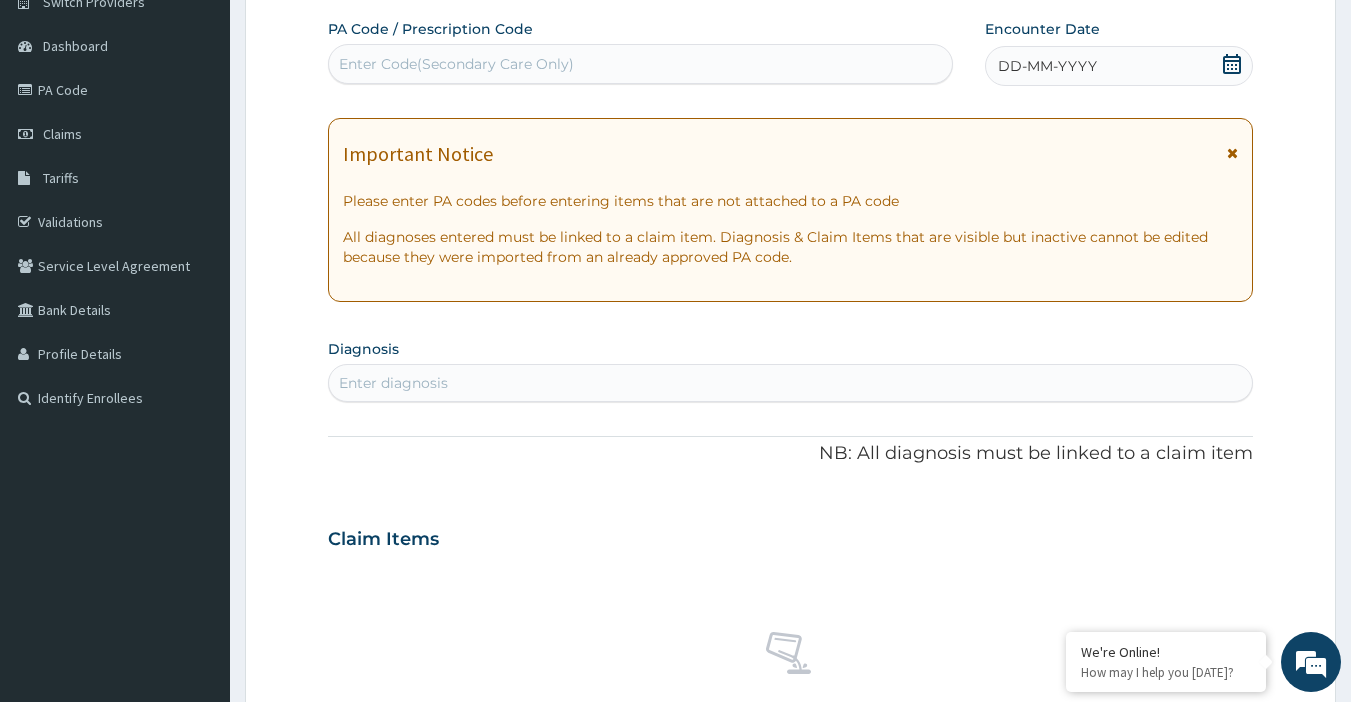 click 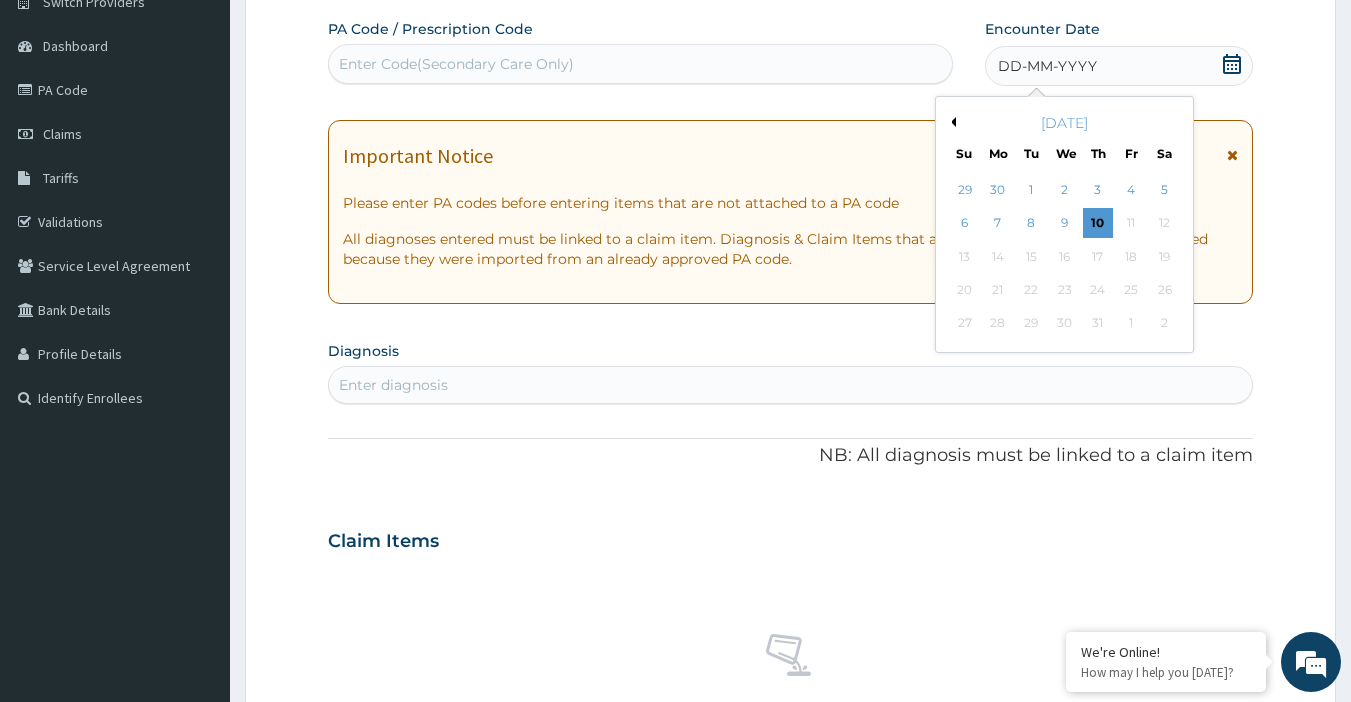 click on "[DATE]" at bounding box center [1064, 123] 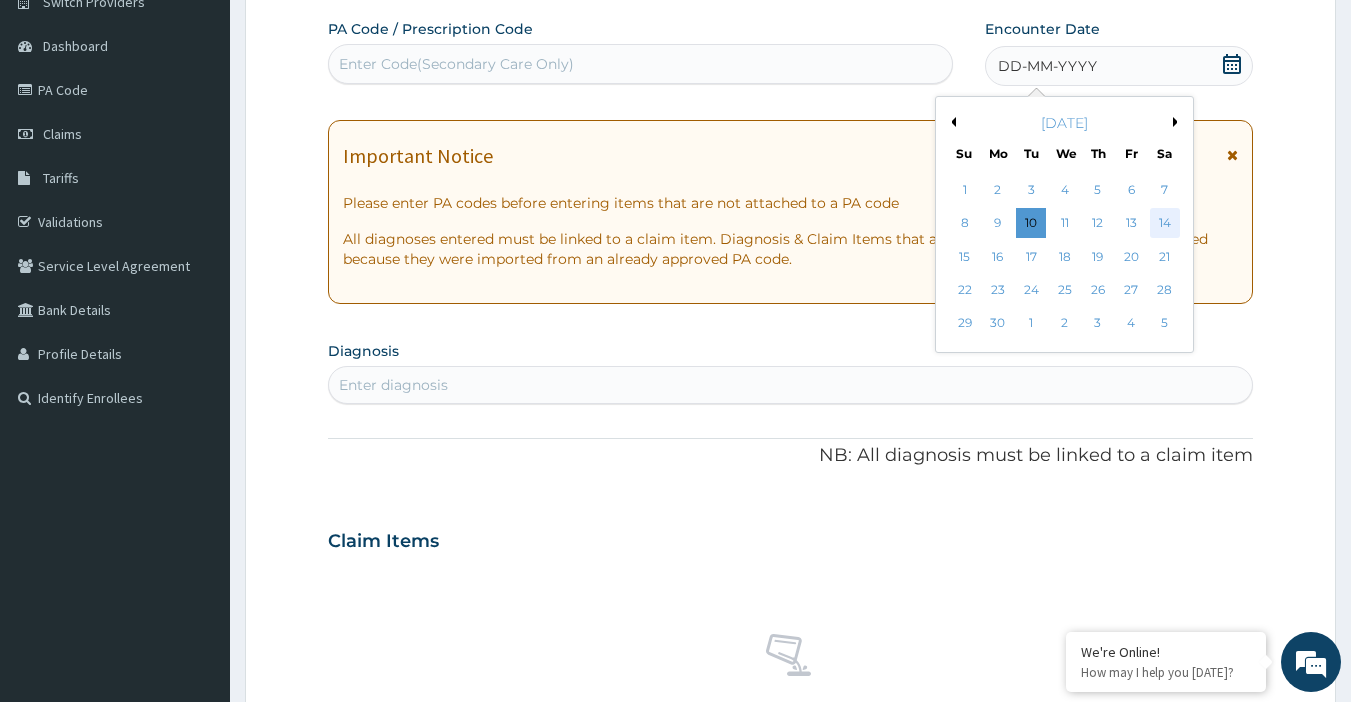 click on "14" at bounding box center [1165, 224] 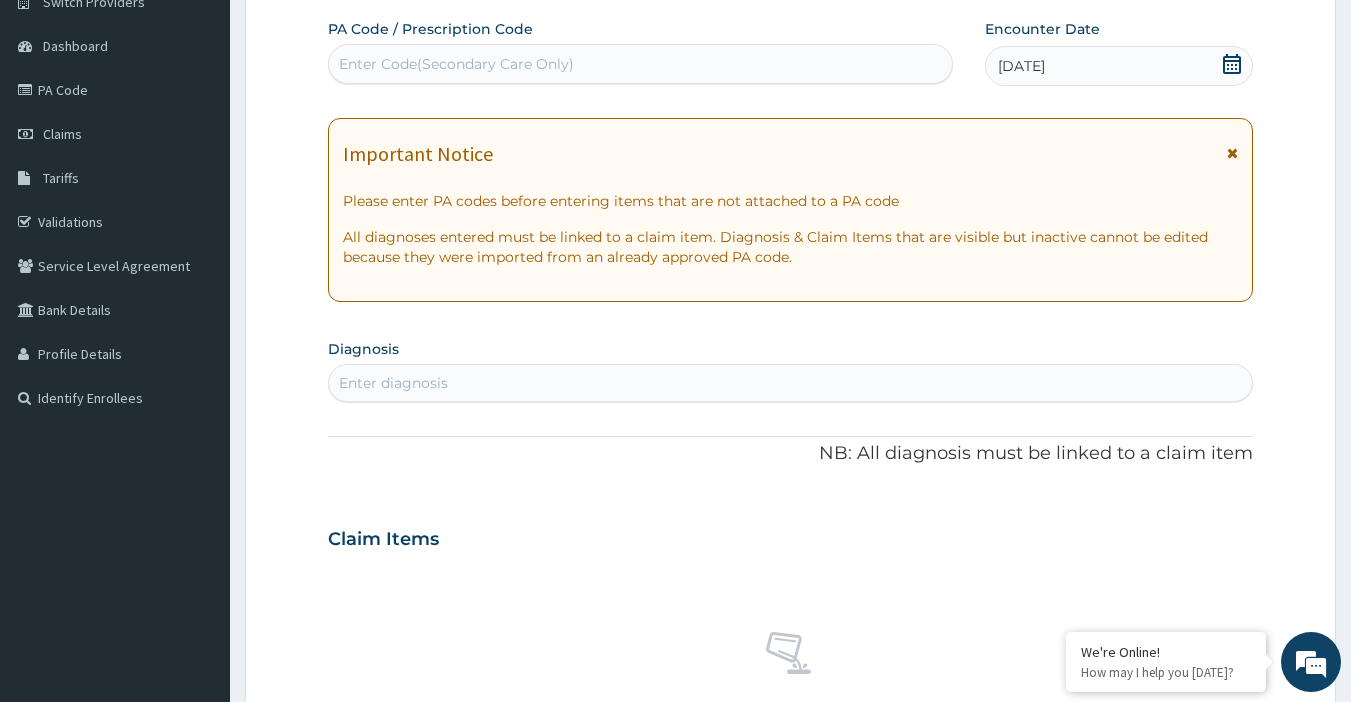 click on "Enter diagnosis" at bounding box center [791, 383] 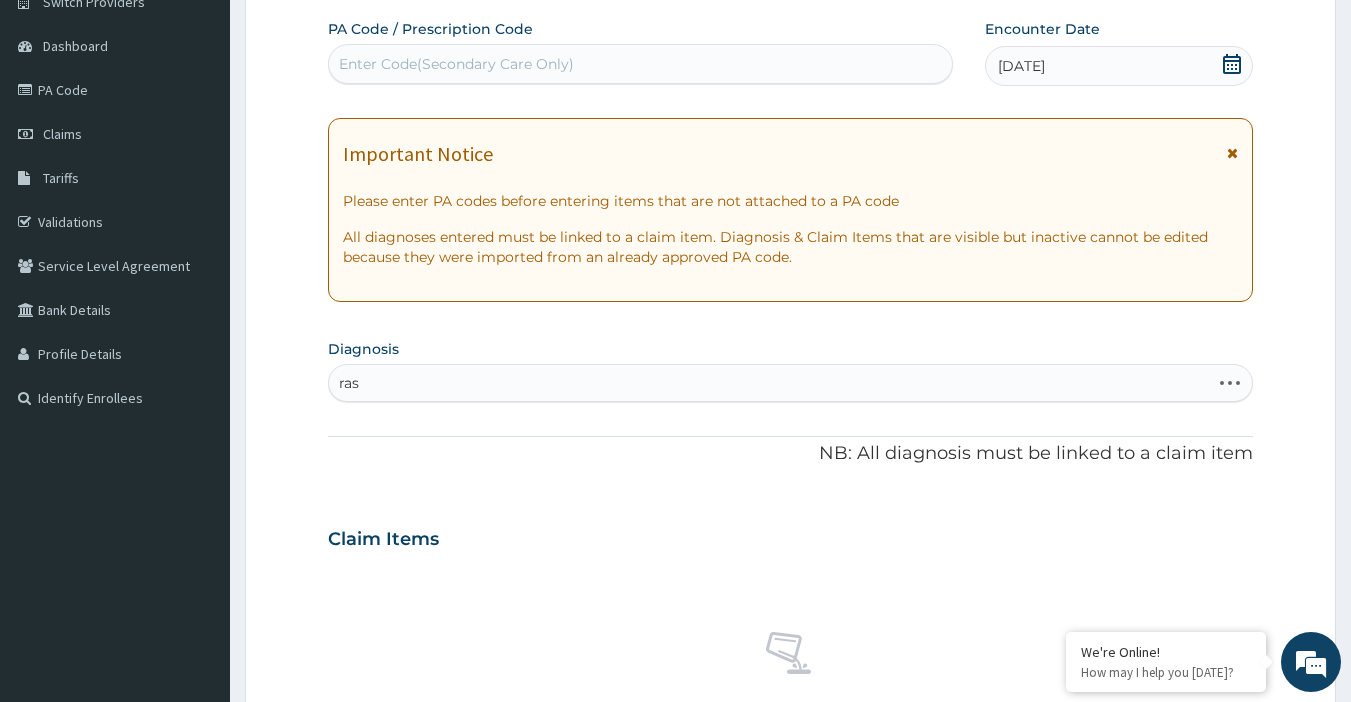 type on "rash" 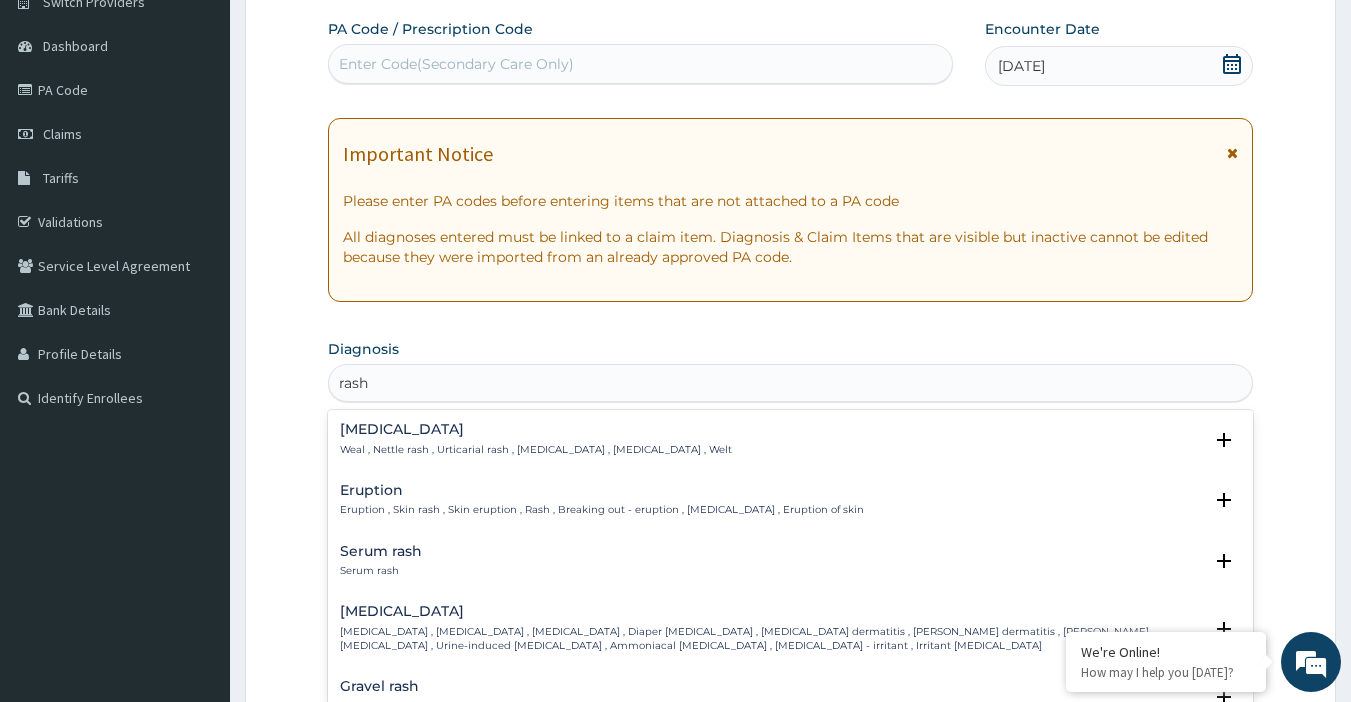 click on "Eruption , Skin rash , Skin eruption , Rash , Breaking out - eruption , [MEDICAL_DATA] , Eruption of skin" at bounding box center (602, 510) 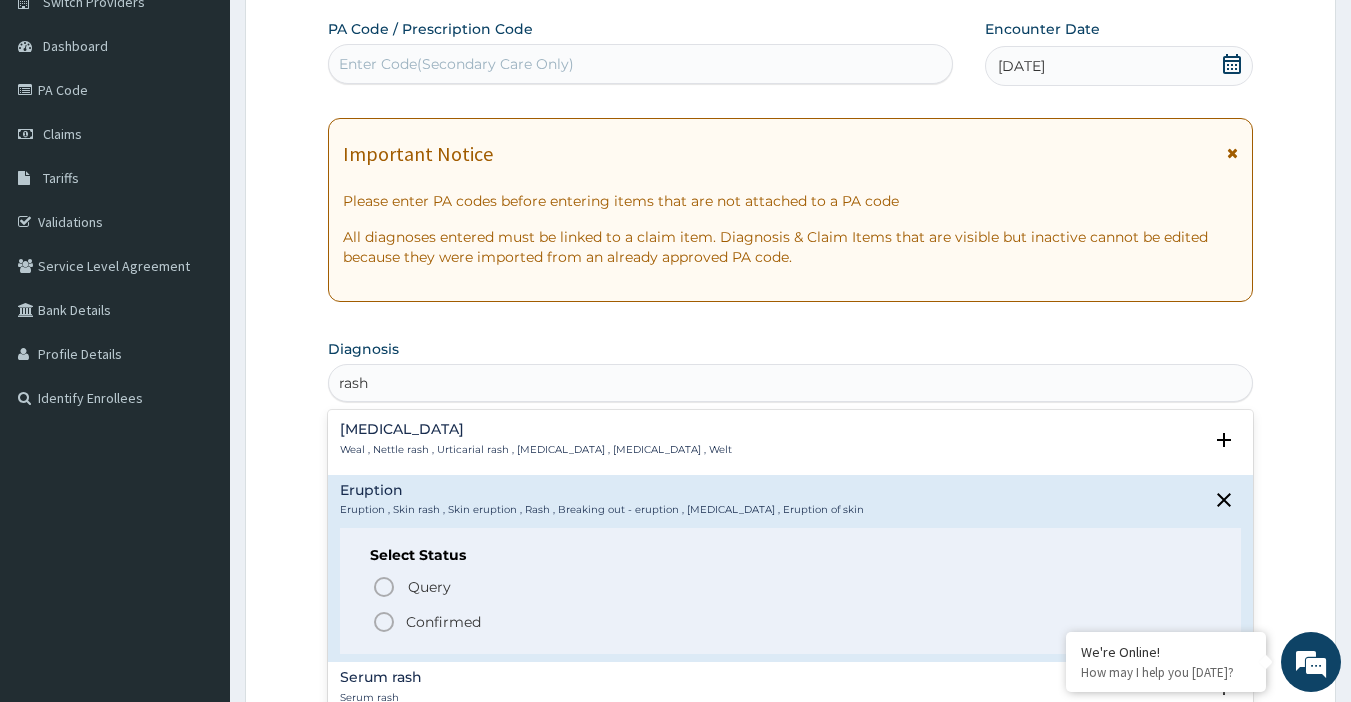 click on "Confirmed" at bounding box center [792, 622] 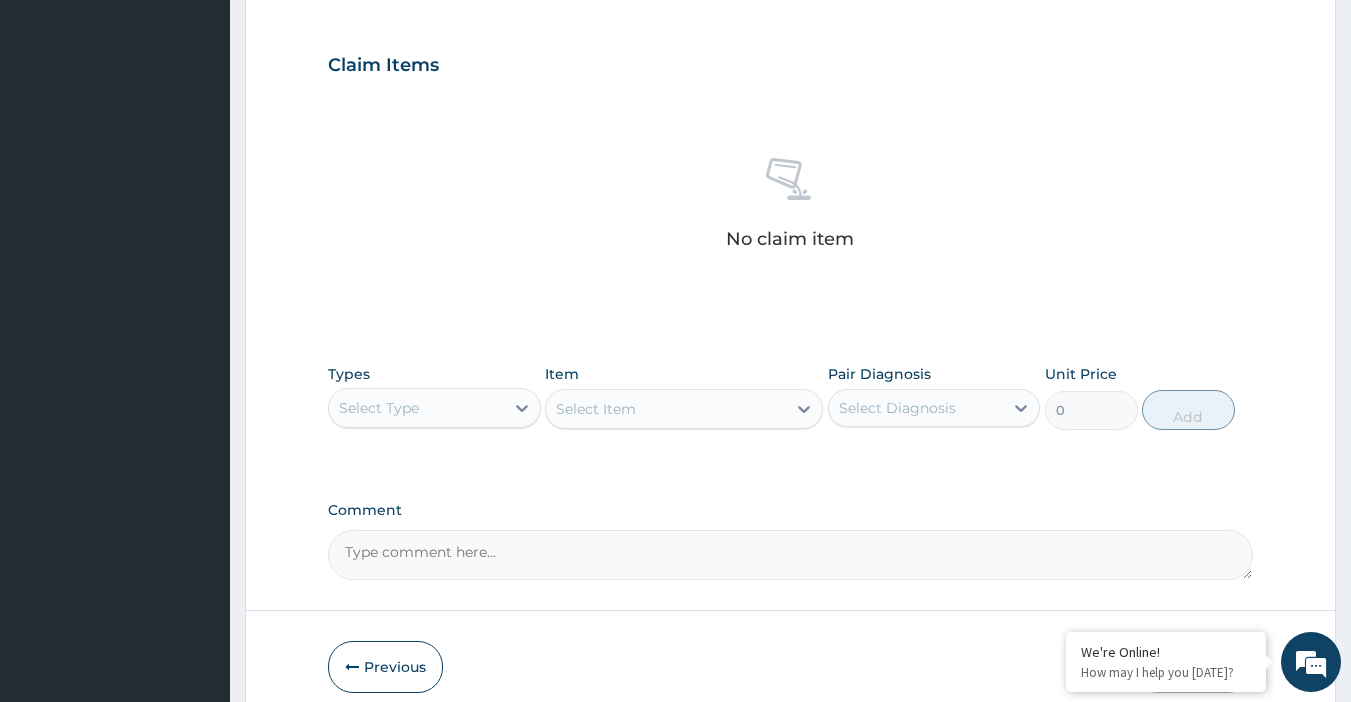 scroll, scrollTop: 672, scrollLeft: 0, axis: vertical 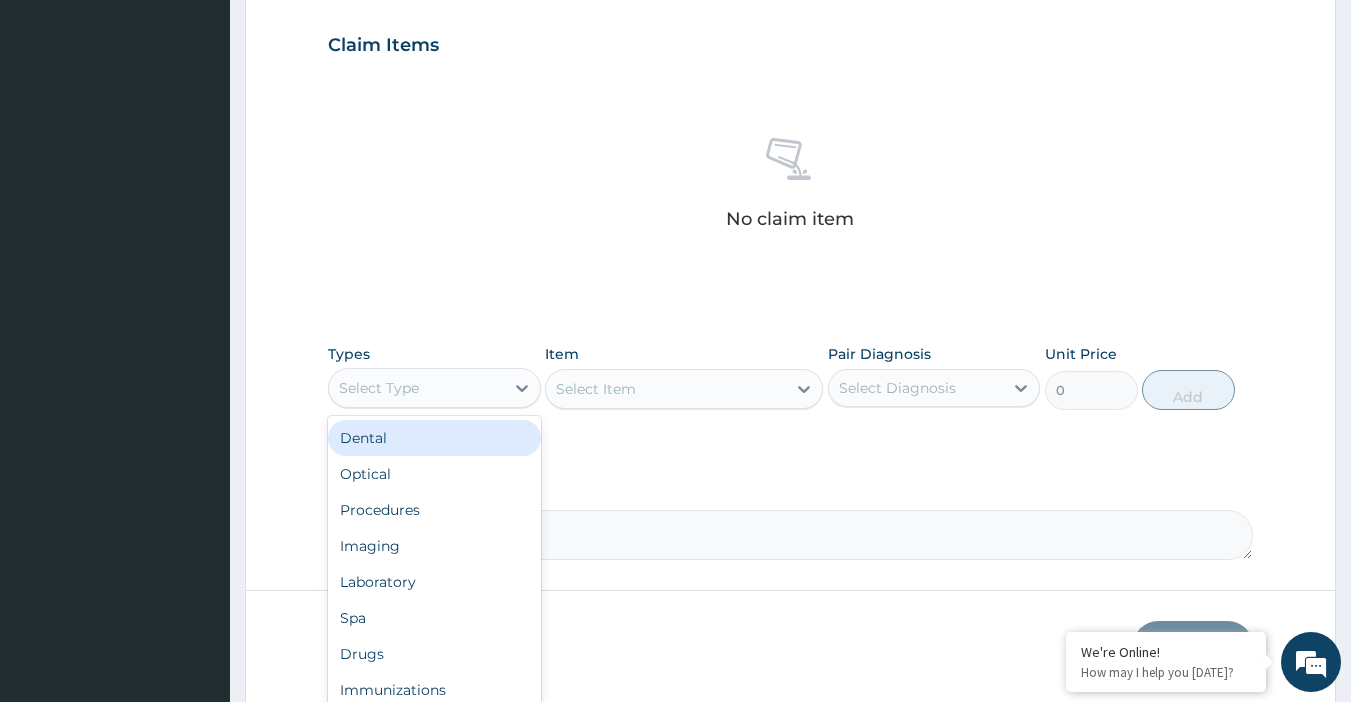 click on "Select Type" at bounding box center [416, 388] 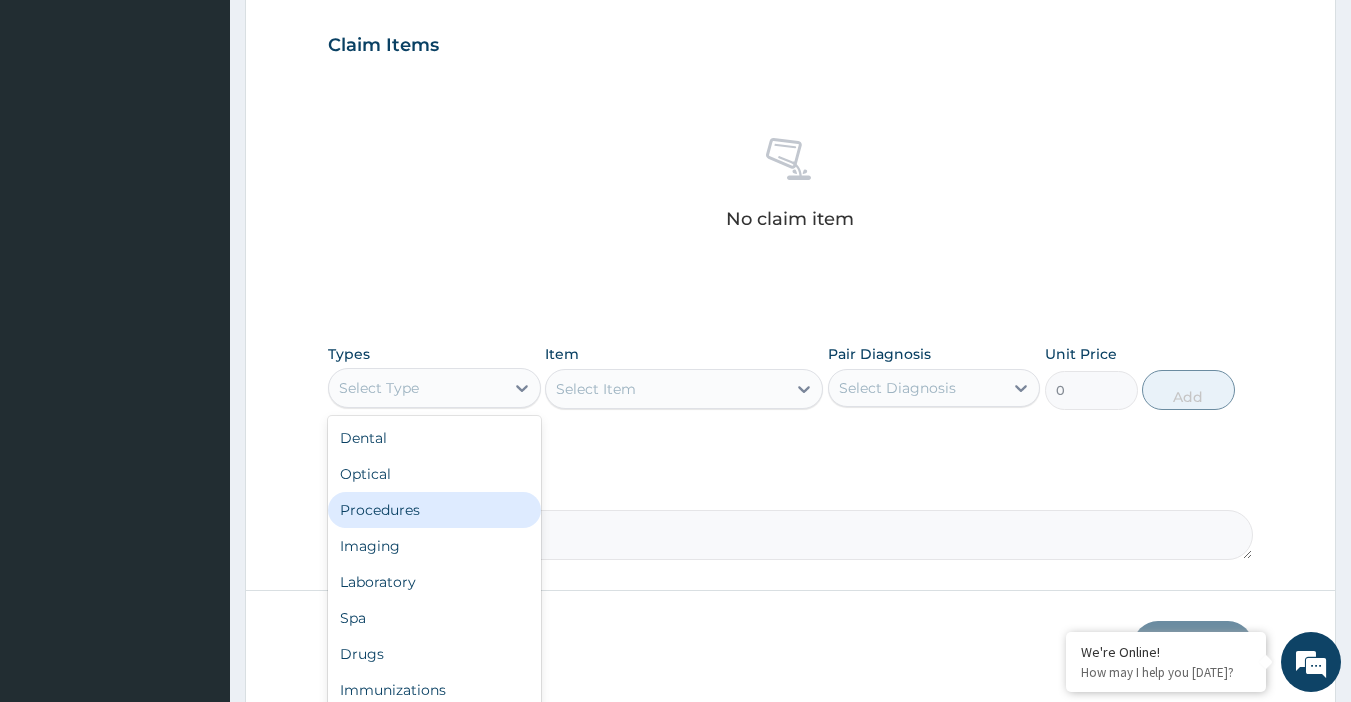 click on "Procedures" at bounding box center [434, 510] 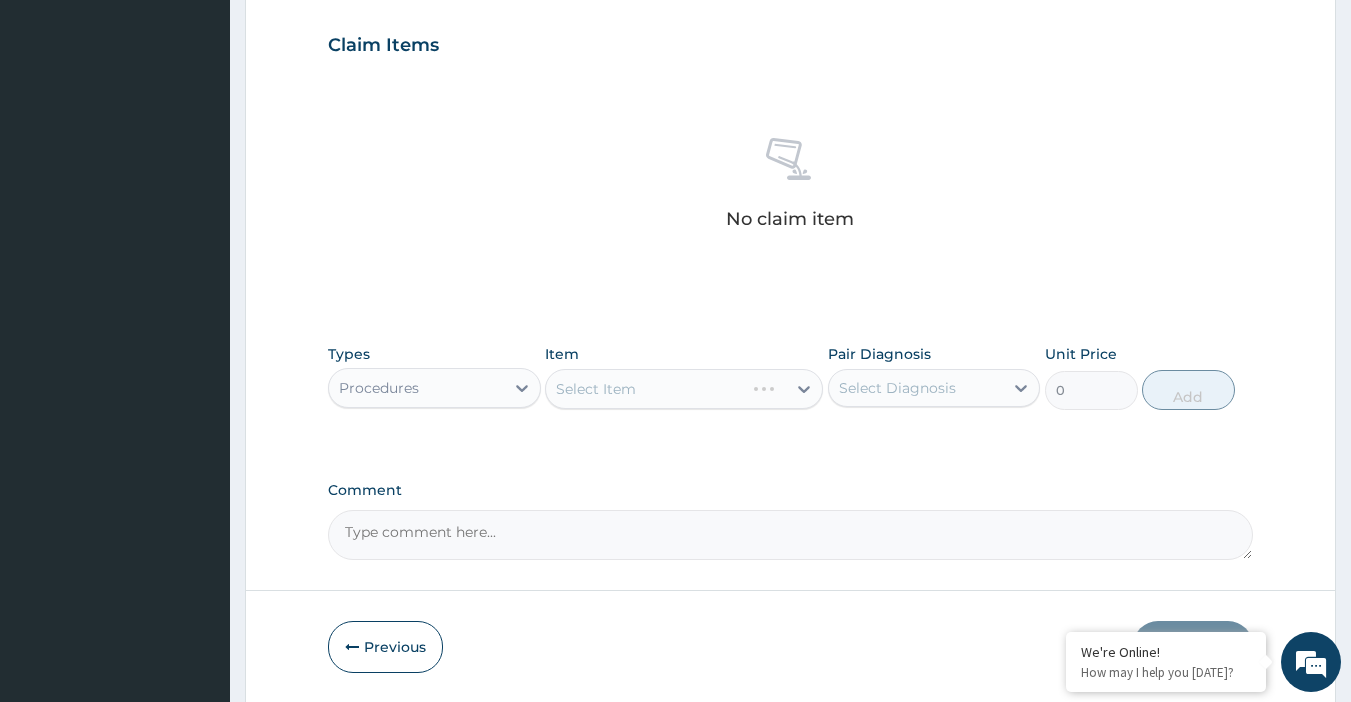 click on "Select Item" at bounding box center [684, 389] 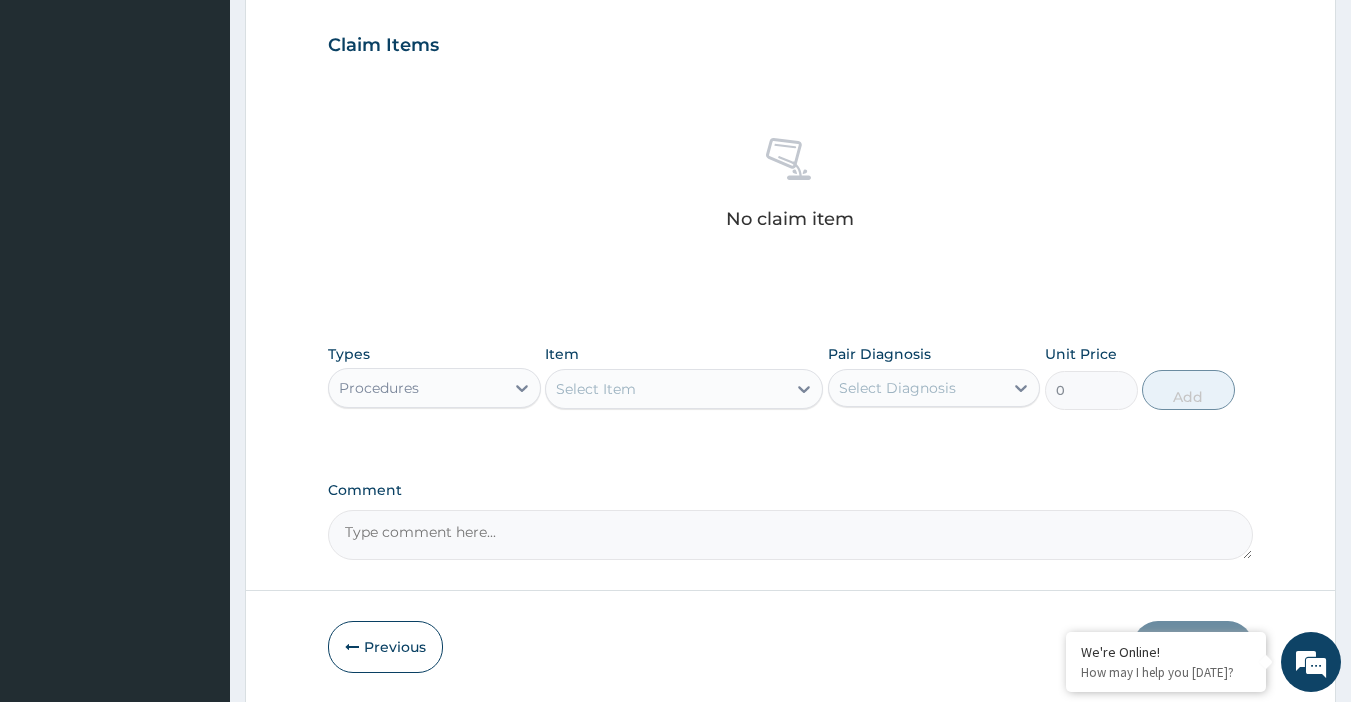 click on "Select Item" at bounding box center [684, 389] 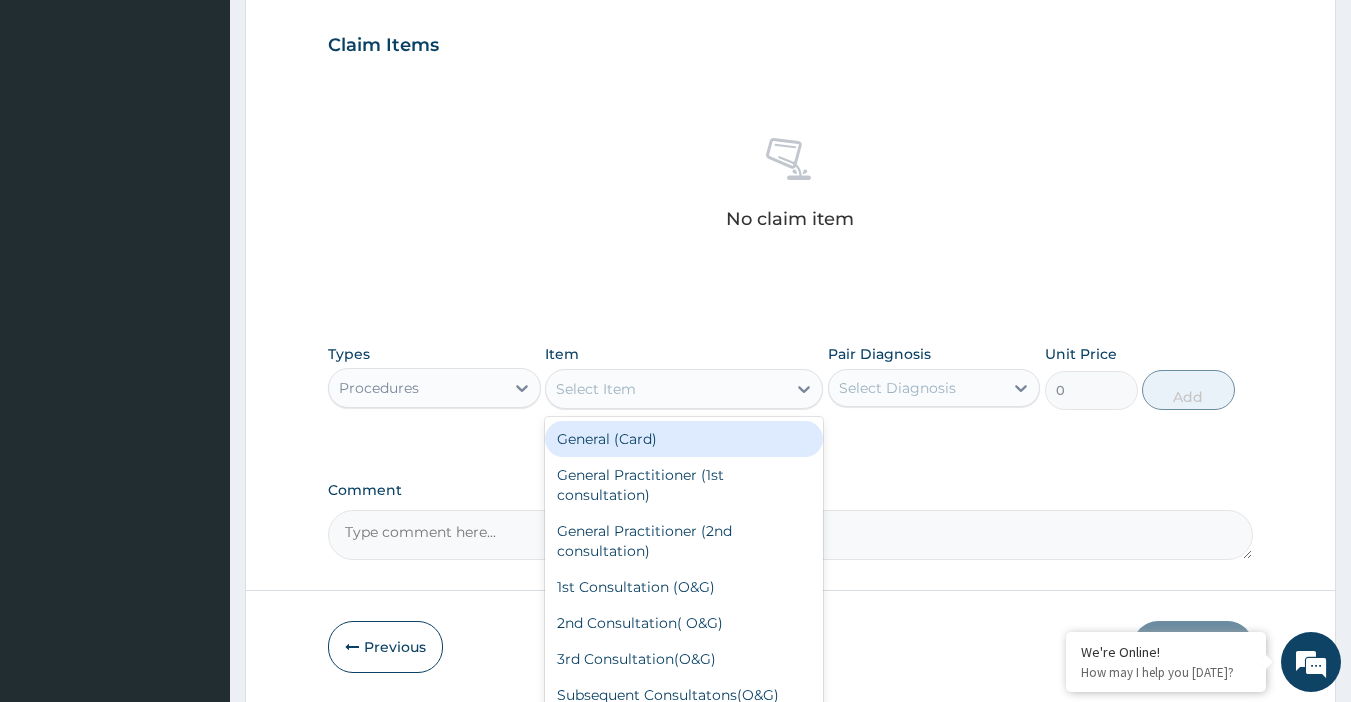 click on "Select Item" at bounding box center (666, 389) 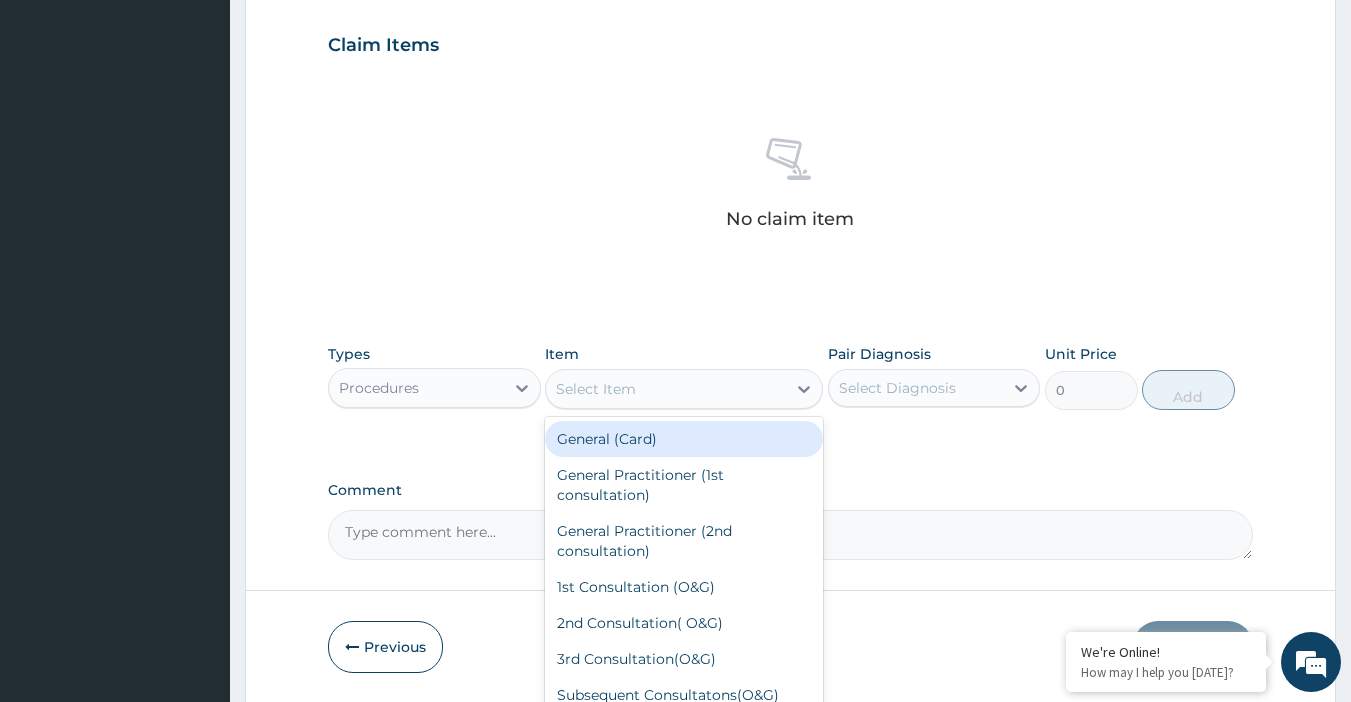 click on "General (Card)" at bounding box center (684, 439) 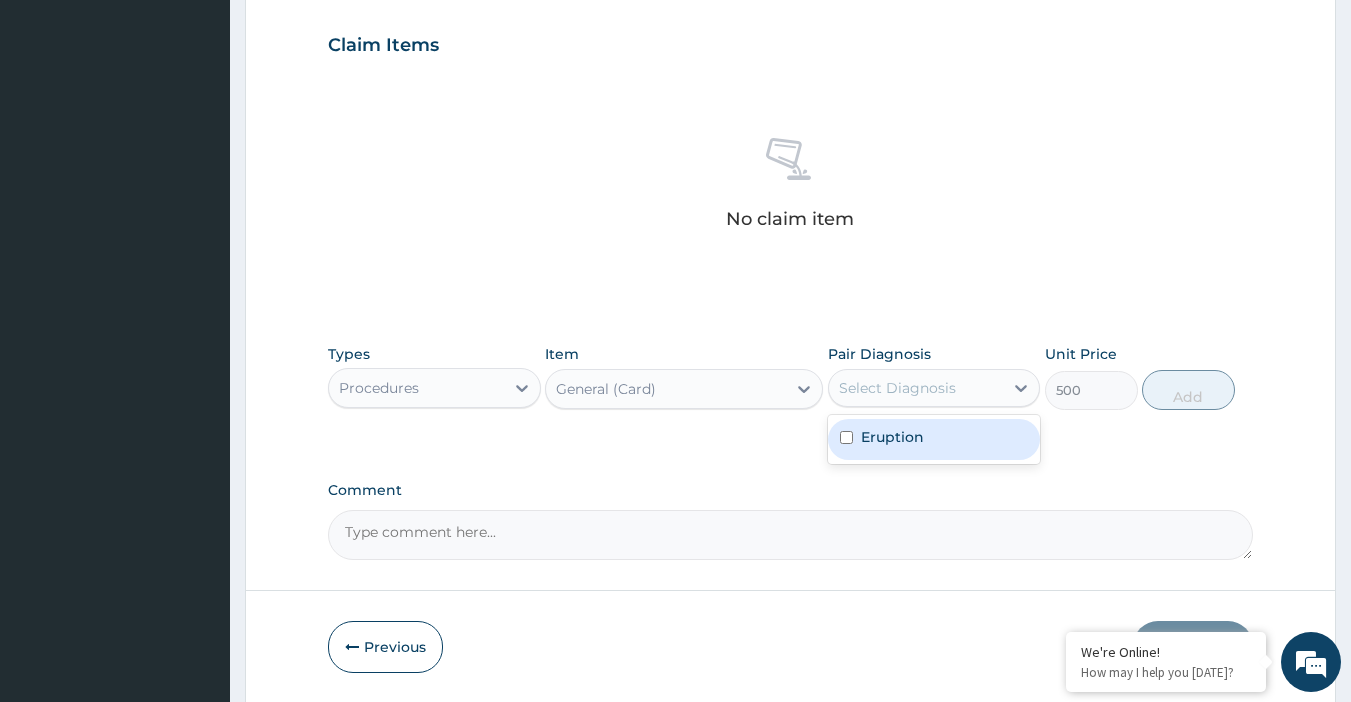 click on "Select Diagnosis" at bounding box center [897, 388] 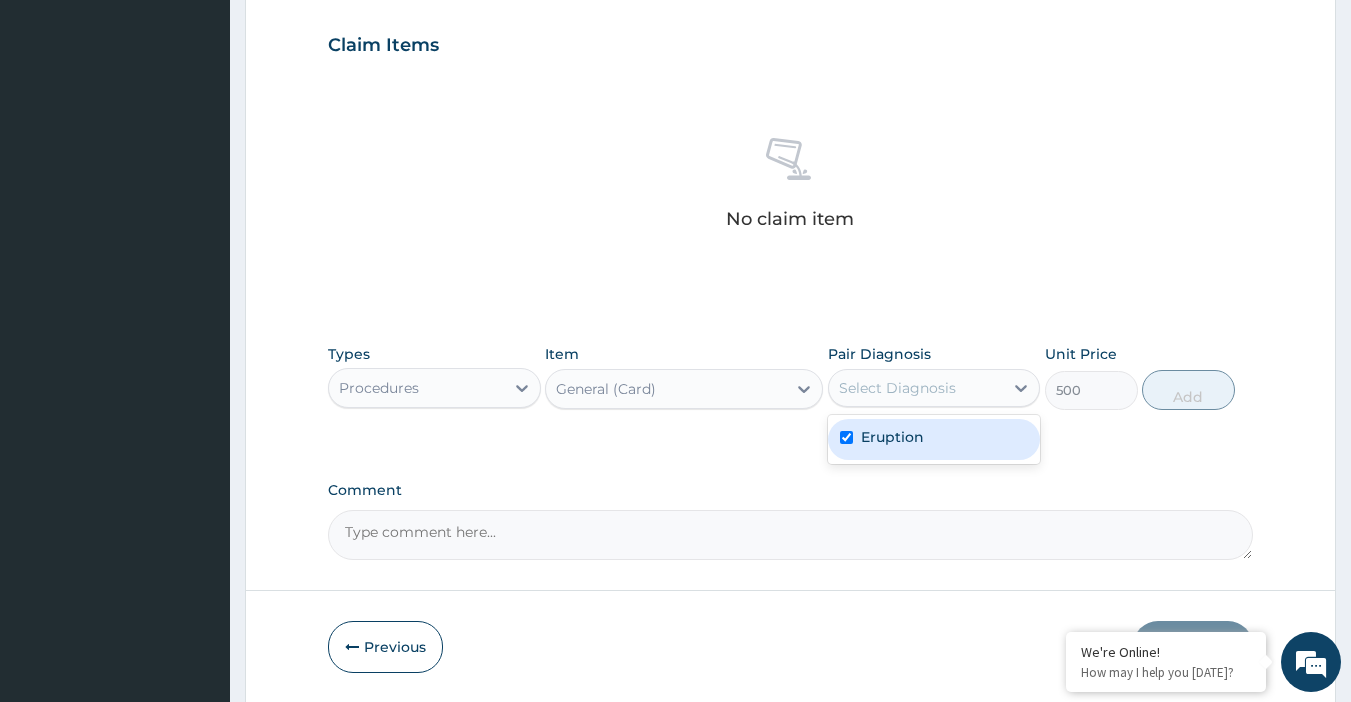 checkbox on "true" 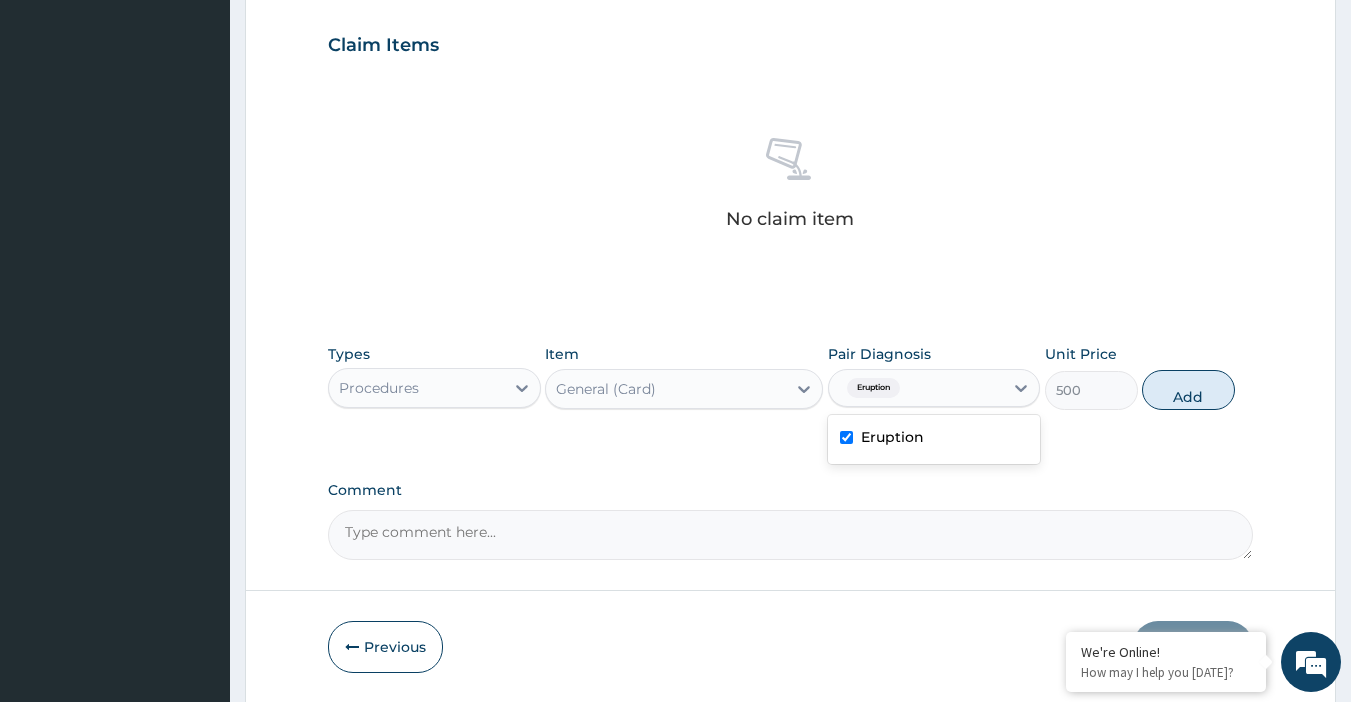 click on "Add" at bounding box center [1188, 390] 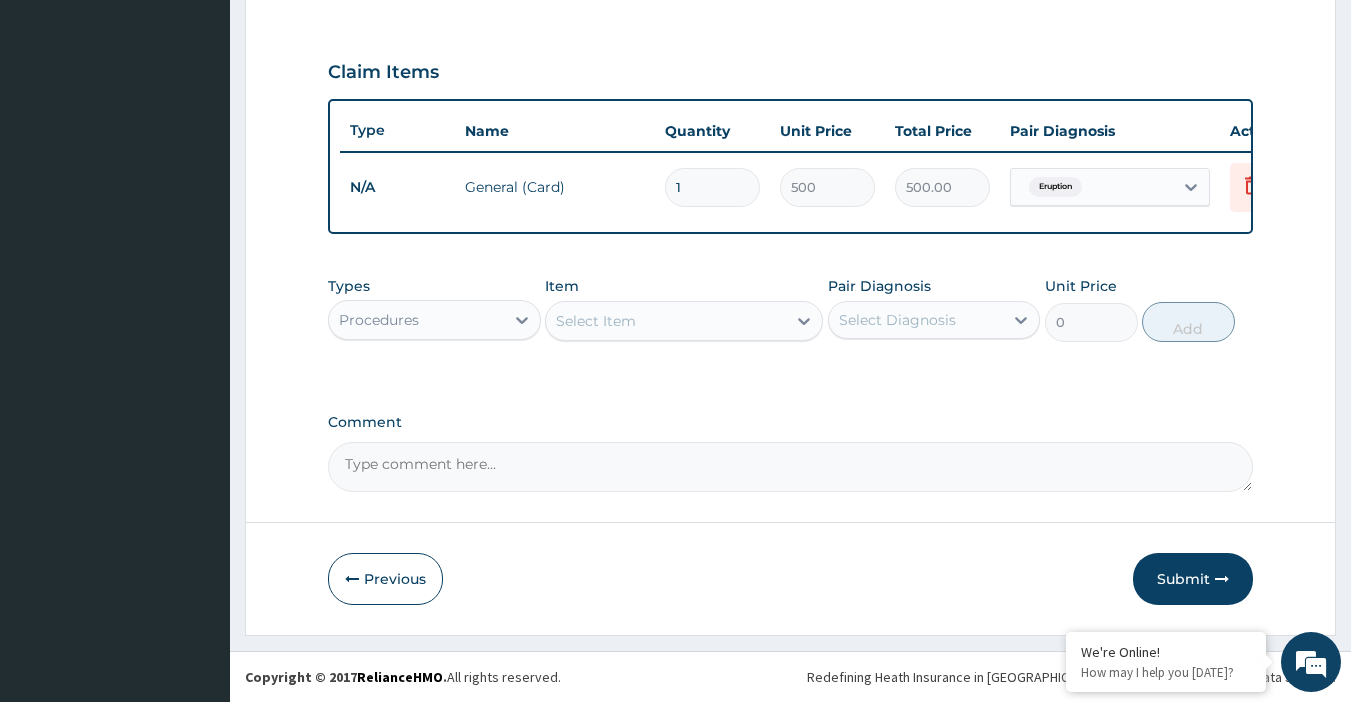 scroll, scrollTop: 660, scrollLeft: 0, axis: vertical 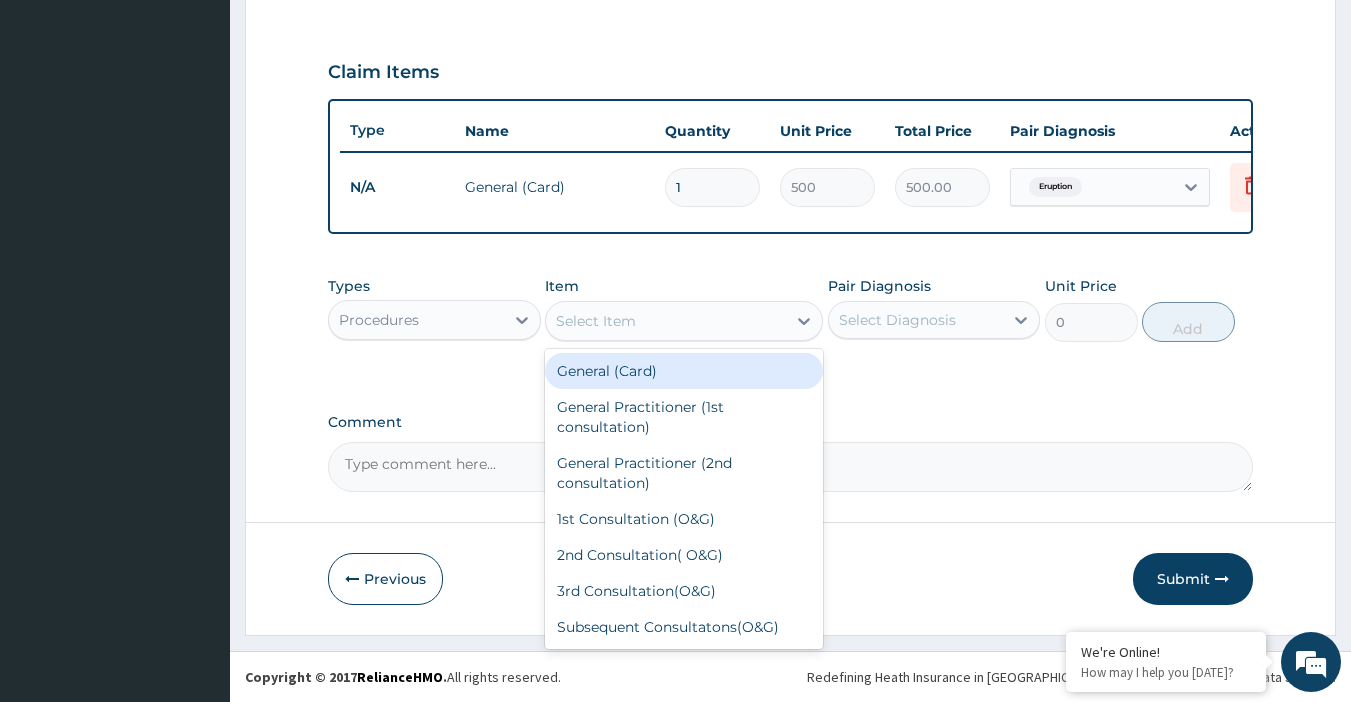 click on "Select Item" at bounding box center (666, 321) 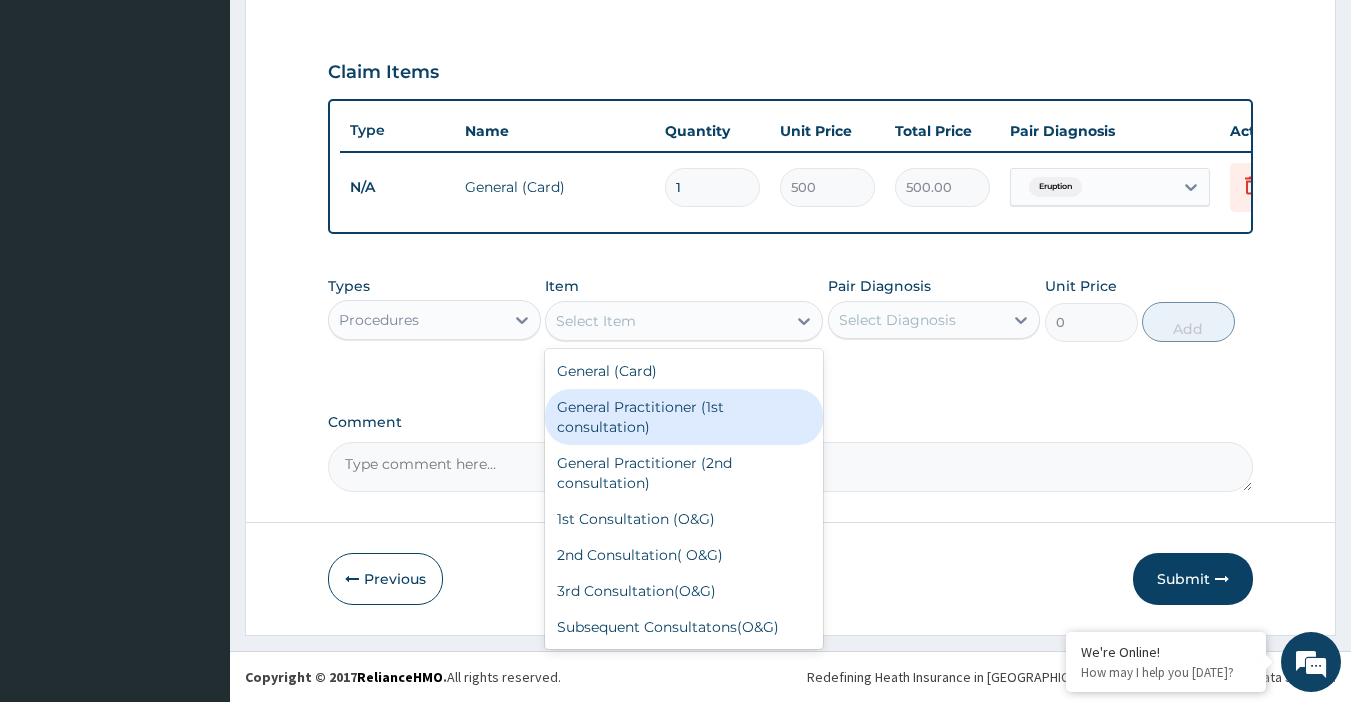 drag, startPoint x: 694, startPoint y: 402, endPoint x: 724, endPoint y: 394, distance: 31.04835 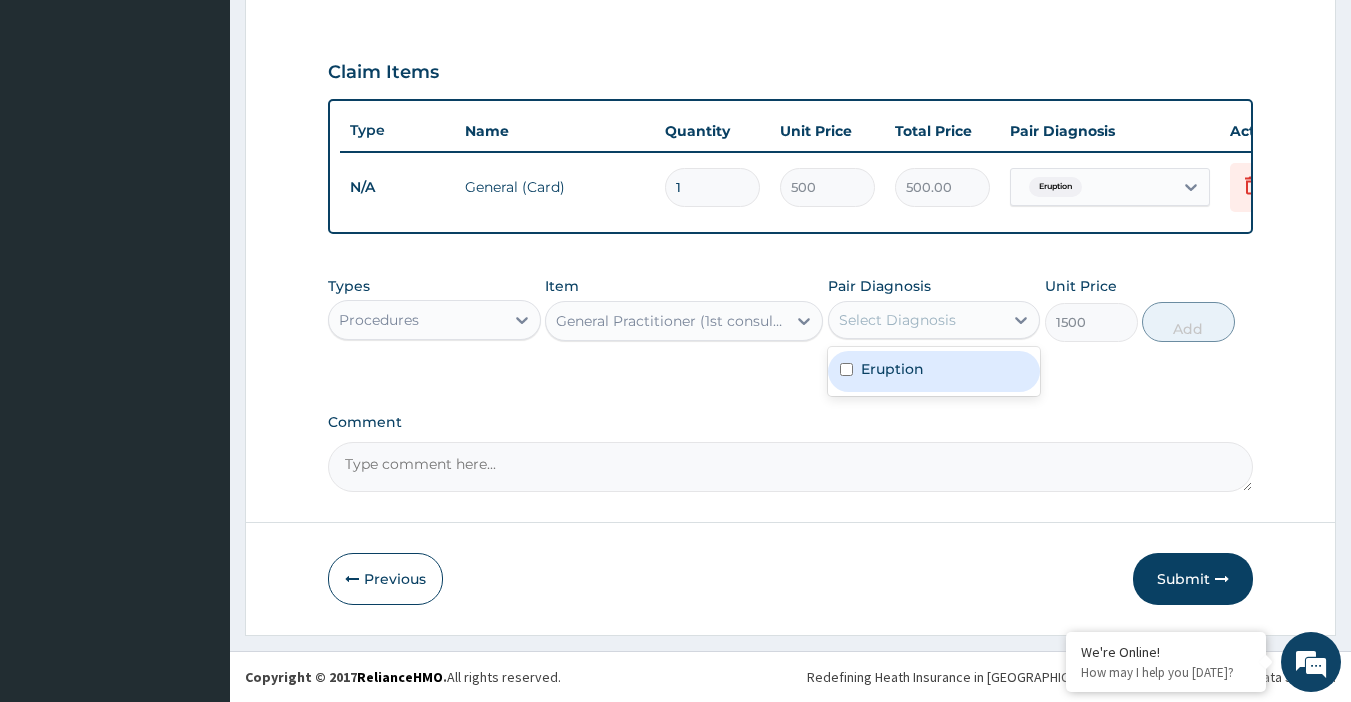 click on "Select Diagnosis" at bounding box center (897, 320) 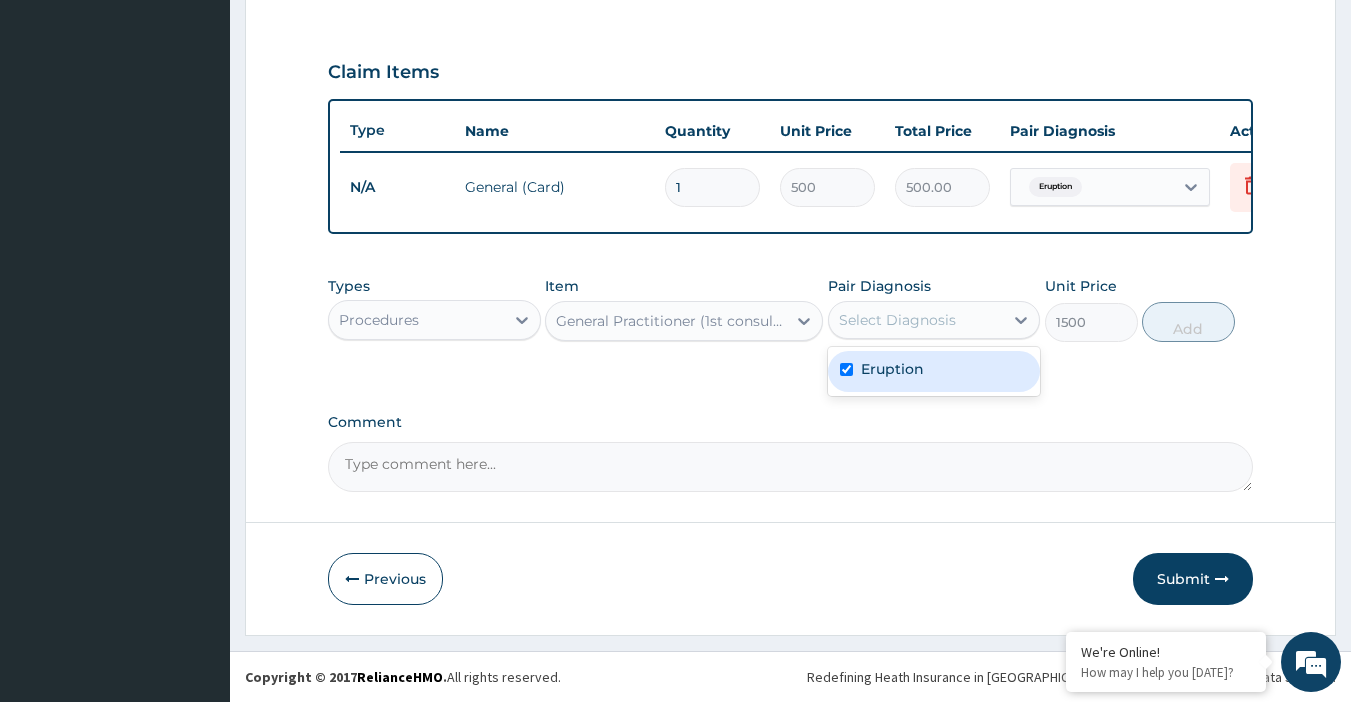checkbox on "true" 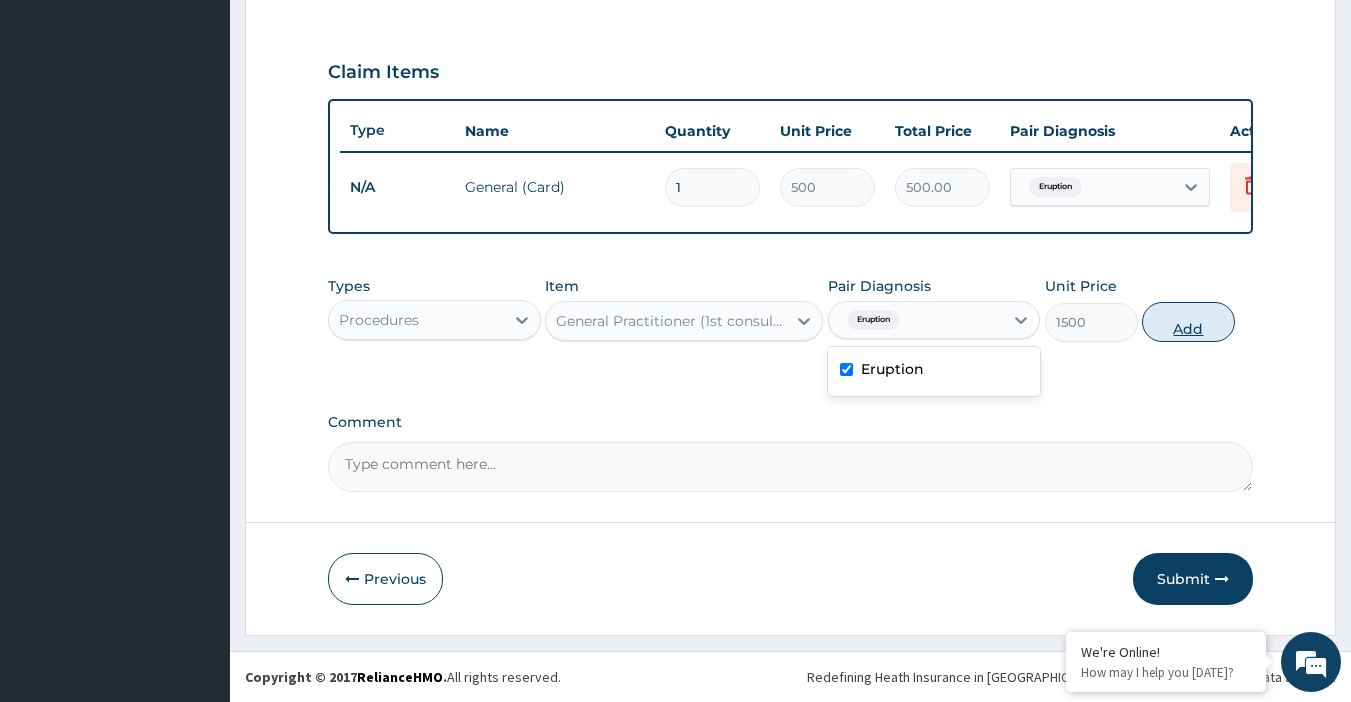 click on "Add" at bounding box center [1188, 322] 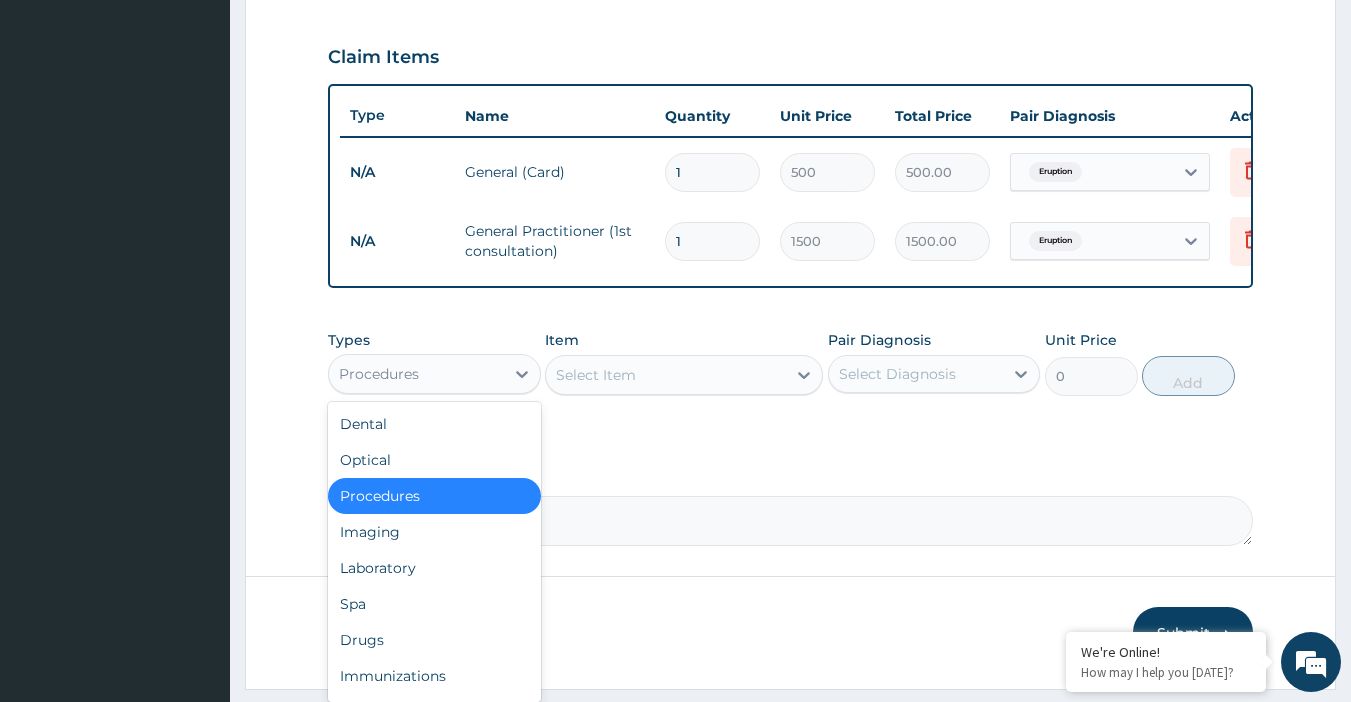 drag, startPoint x: 495, startPoint y: 402, endPoint x: 492, endPoint y: 424, distance: 22.203604 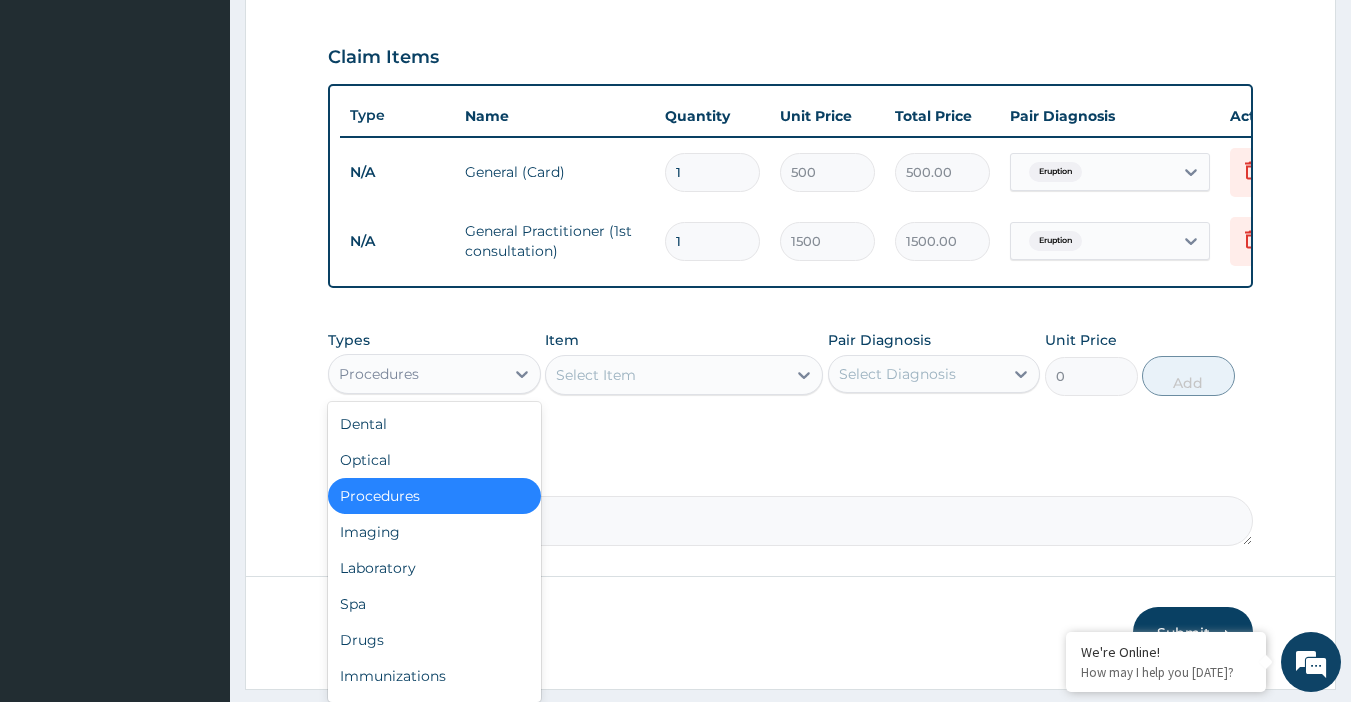 click on "Procedures" at bounding box center (416, 374) 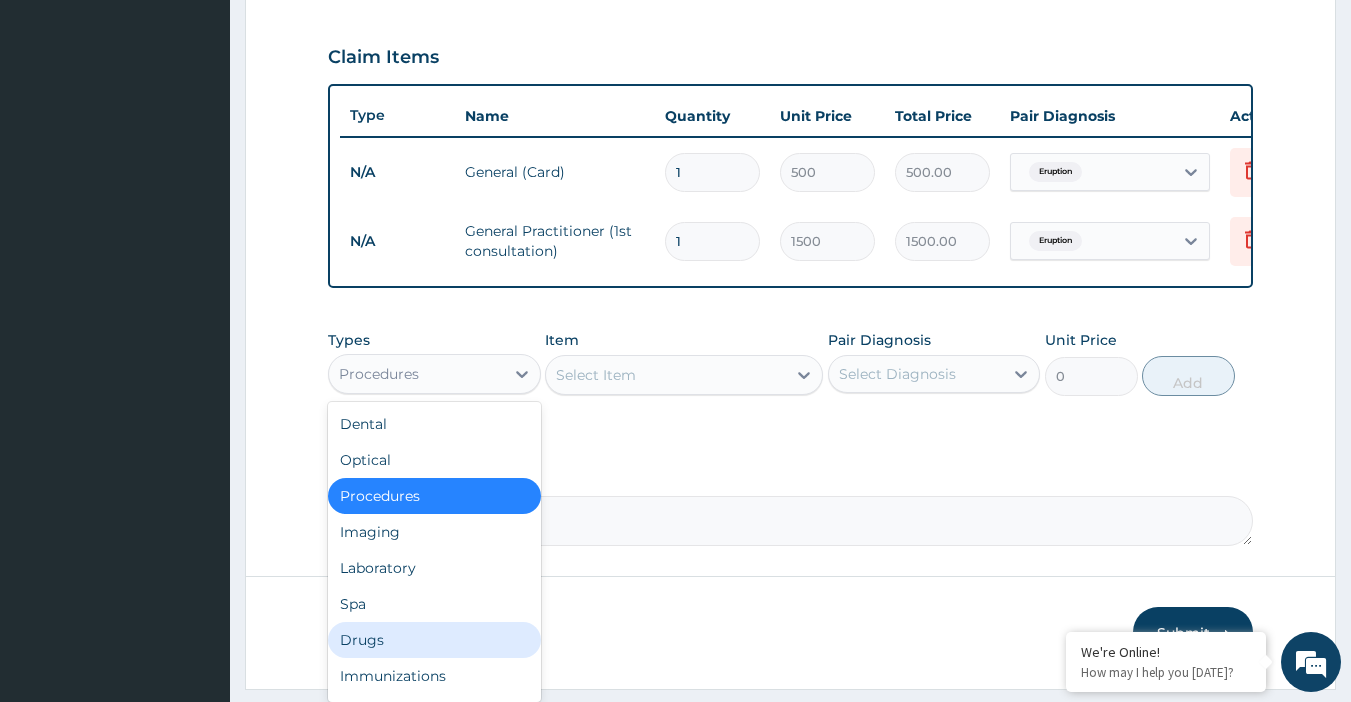 click on "Drugs" at bounding box center (434, 640) 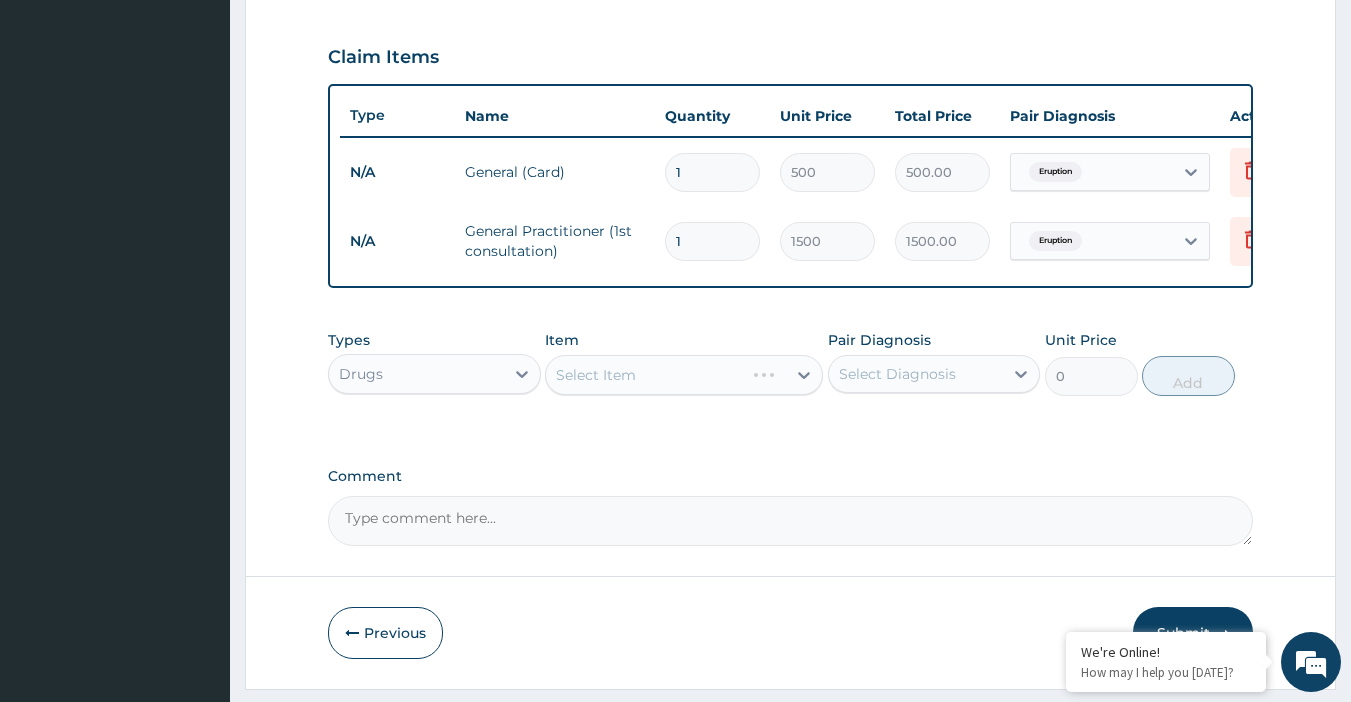 click on "Select Item" at bounding box center (684, 375) 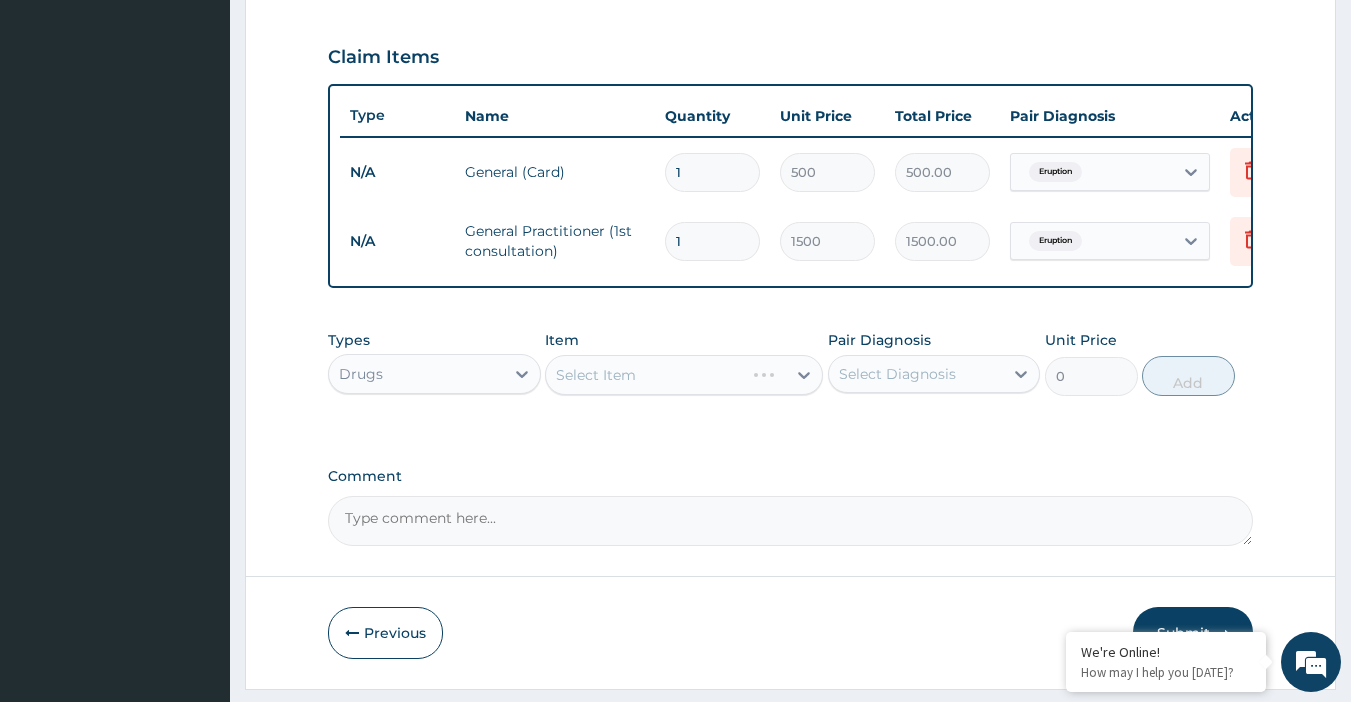click on "Select Item" at bounding box center [684, 375] 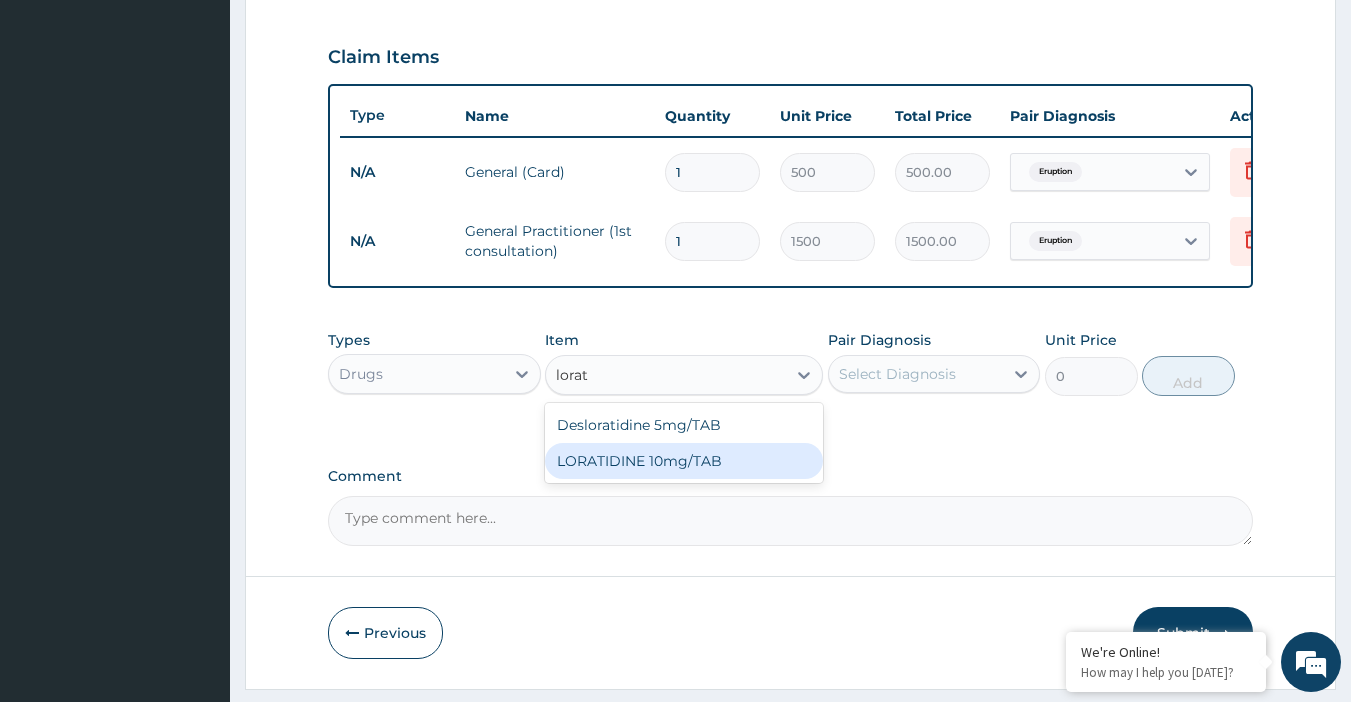 scroll, scrollTop: 0, scrollLeft: 0, axis: both 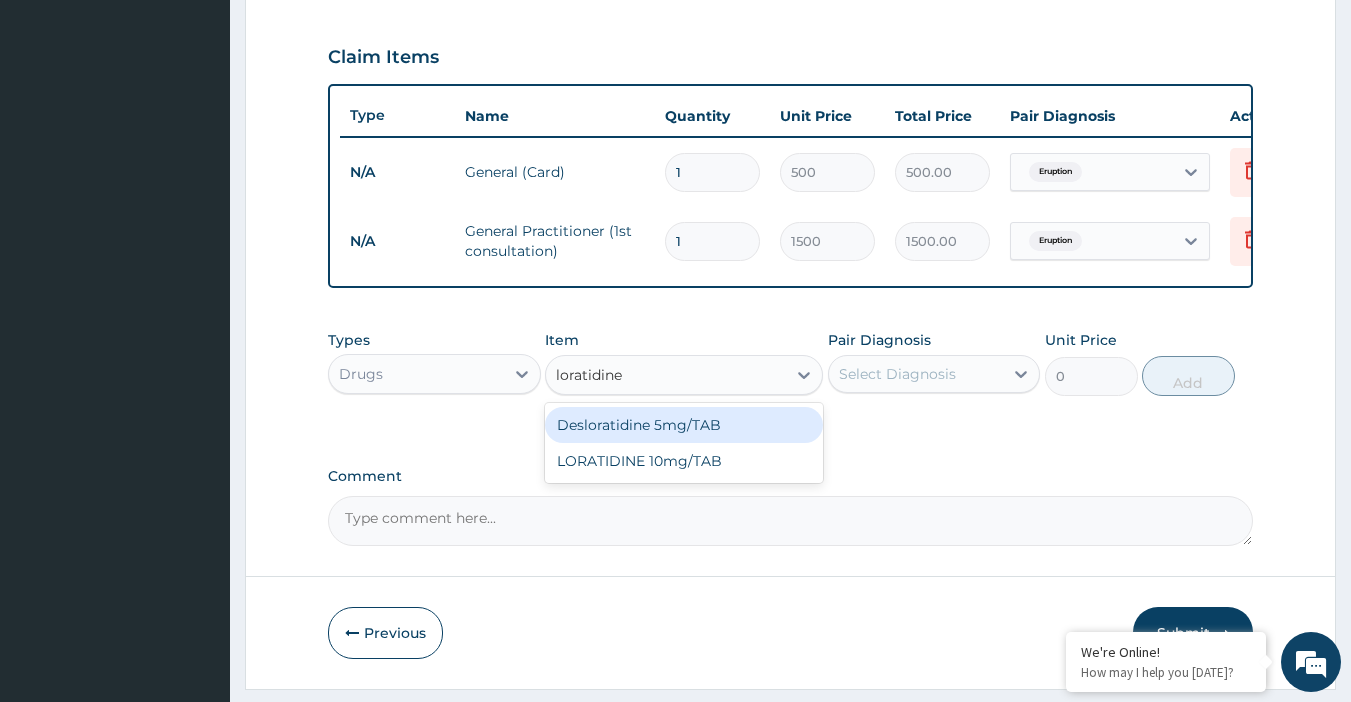 type on "loratidin" 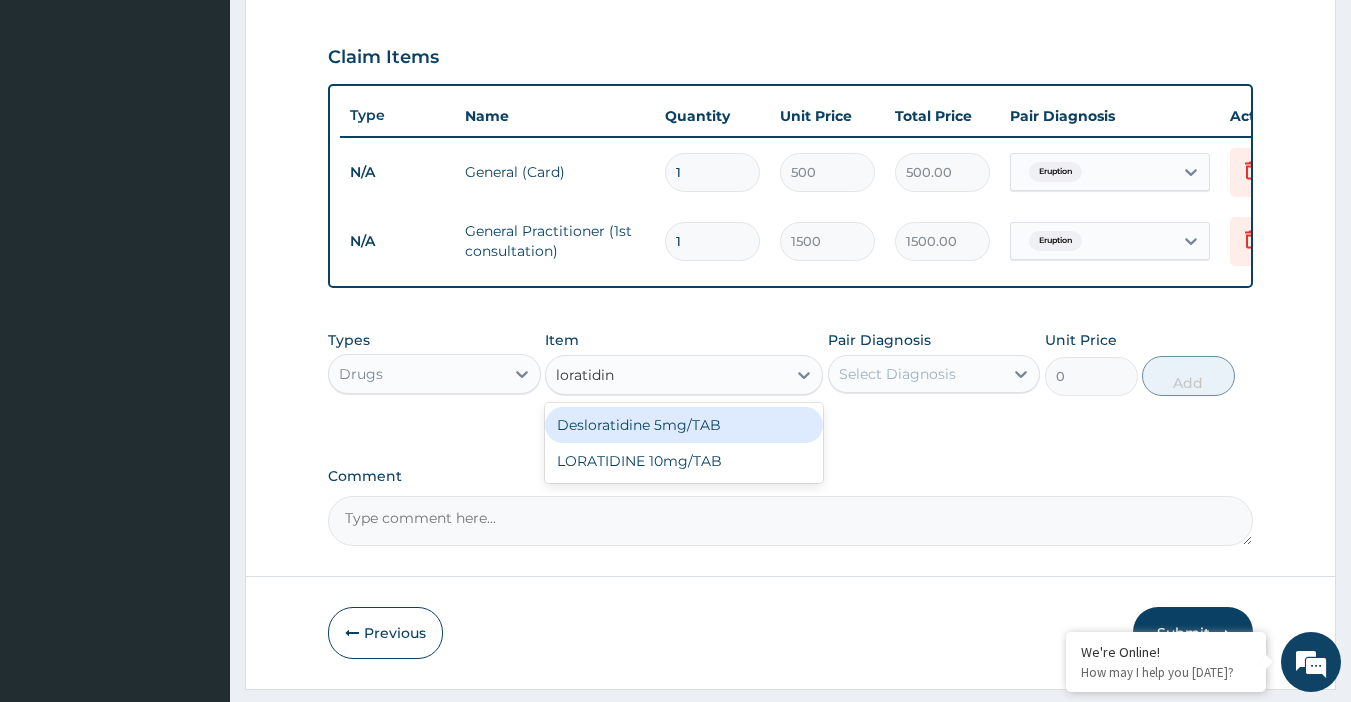 click on "Desloratidine 5mg/TAB" at bounding box center [684, 425] 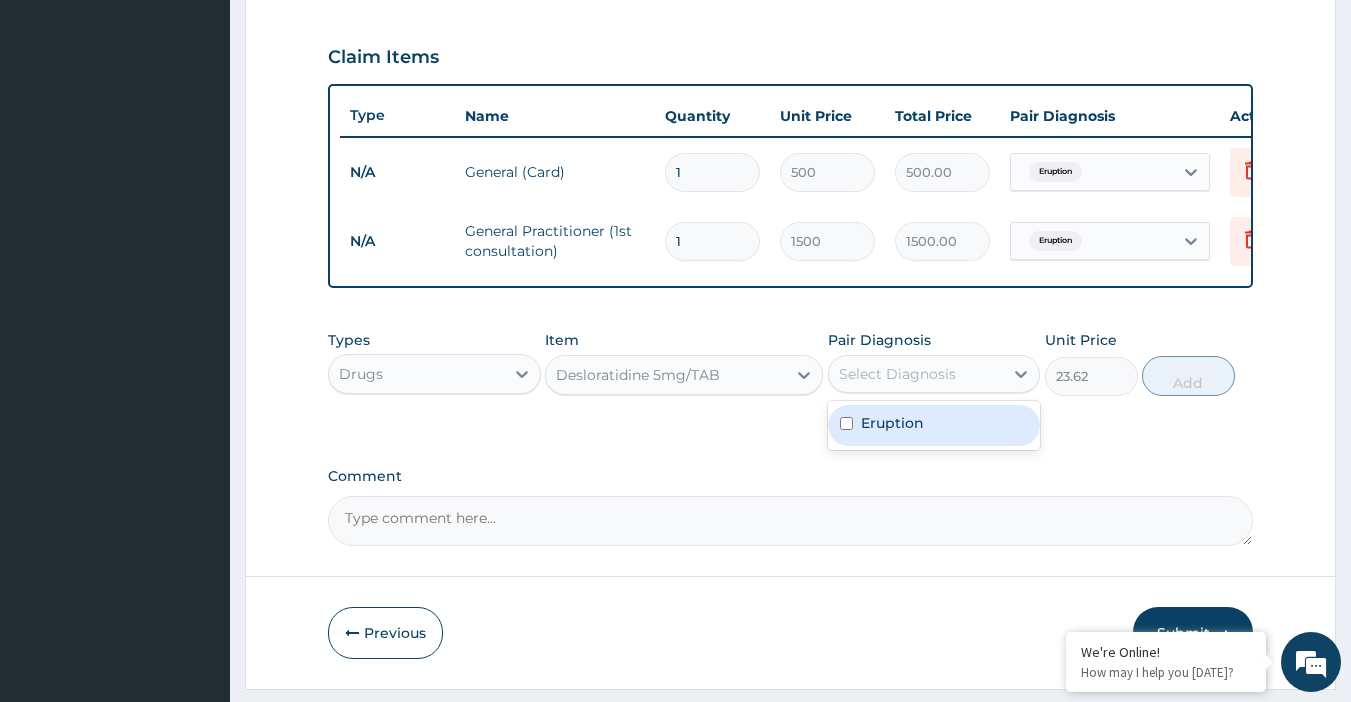 click on "Select Diagnosis" at bounding box center [934, 374] 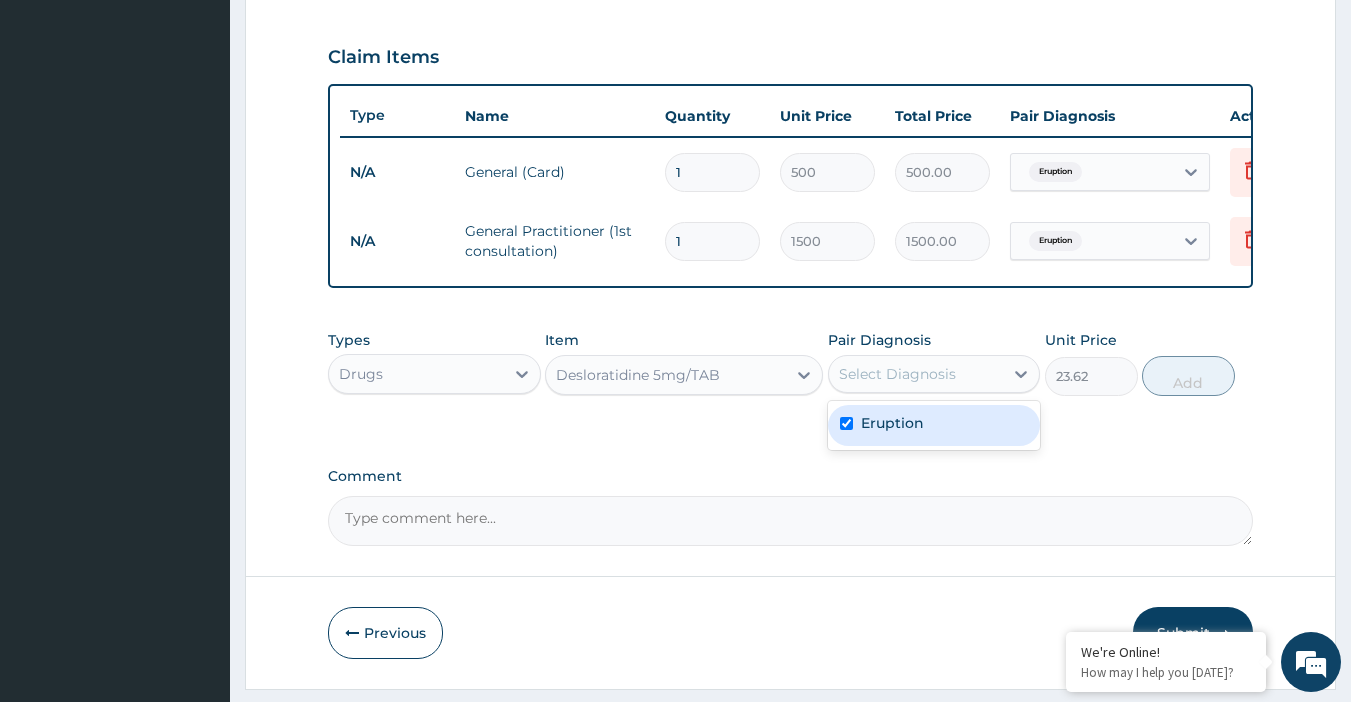 checkbox on "true" 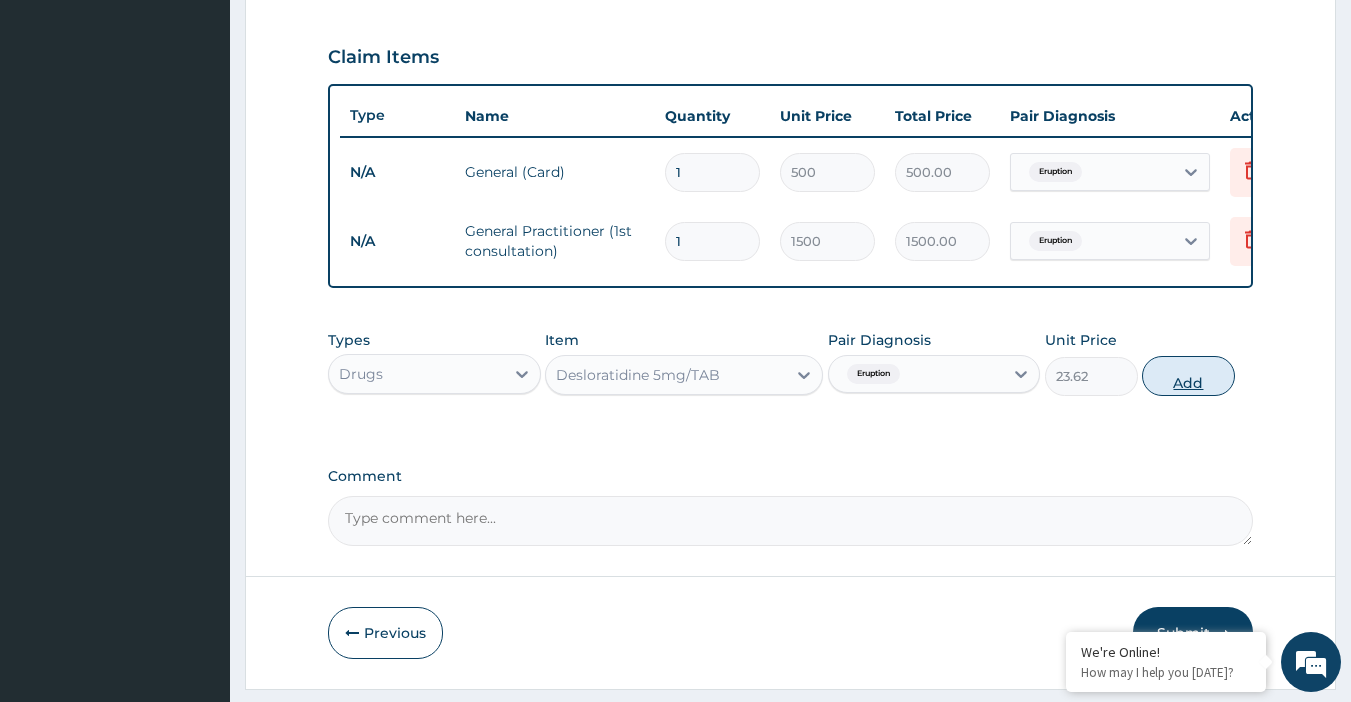 click on "Add" at bounding box center [1188, 376] 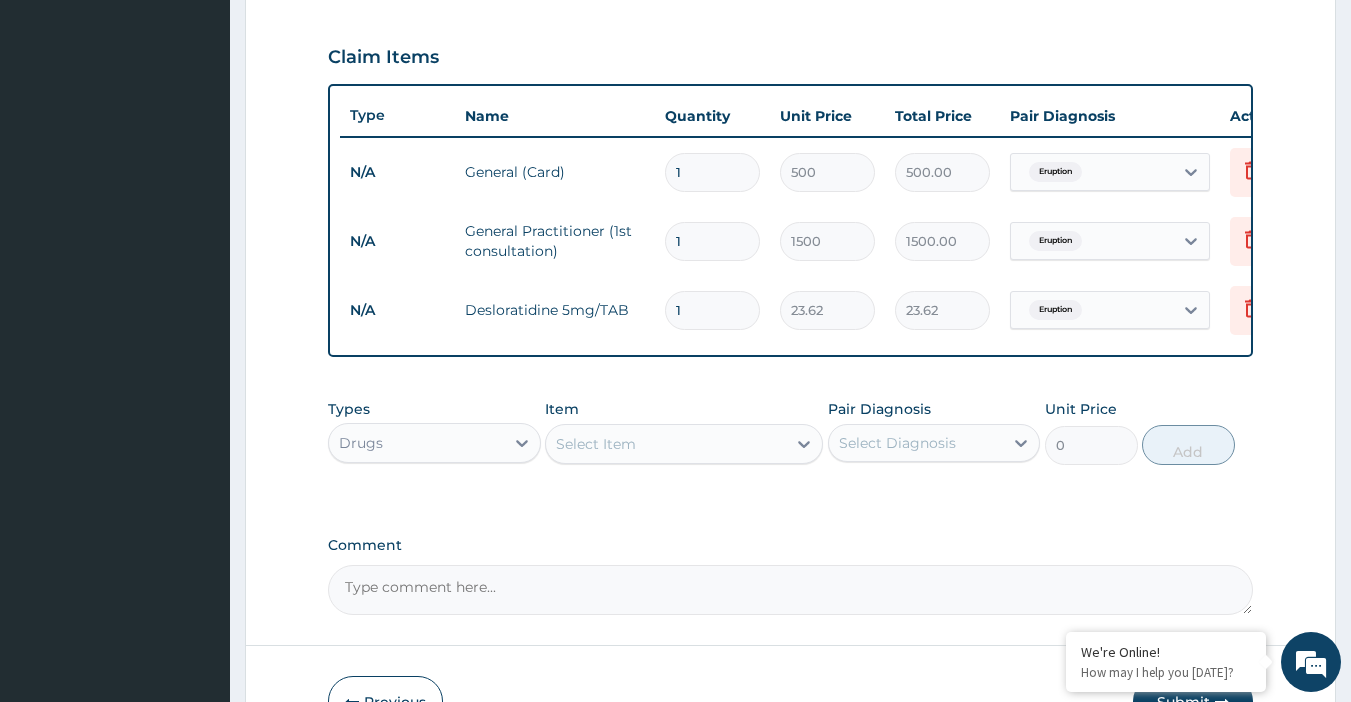 type 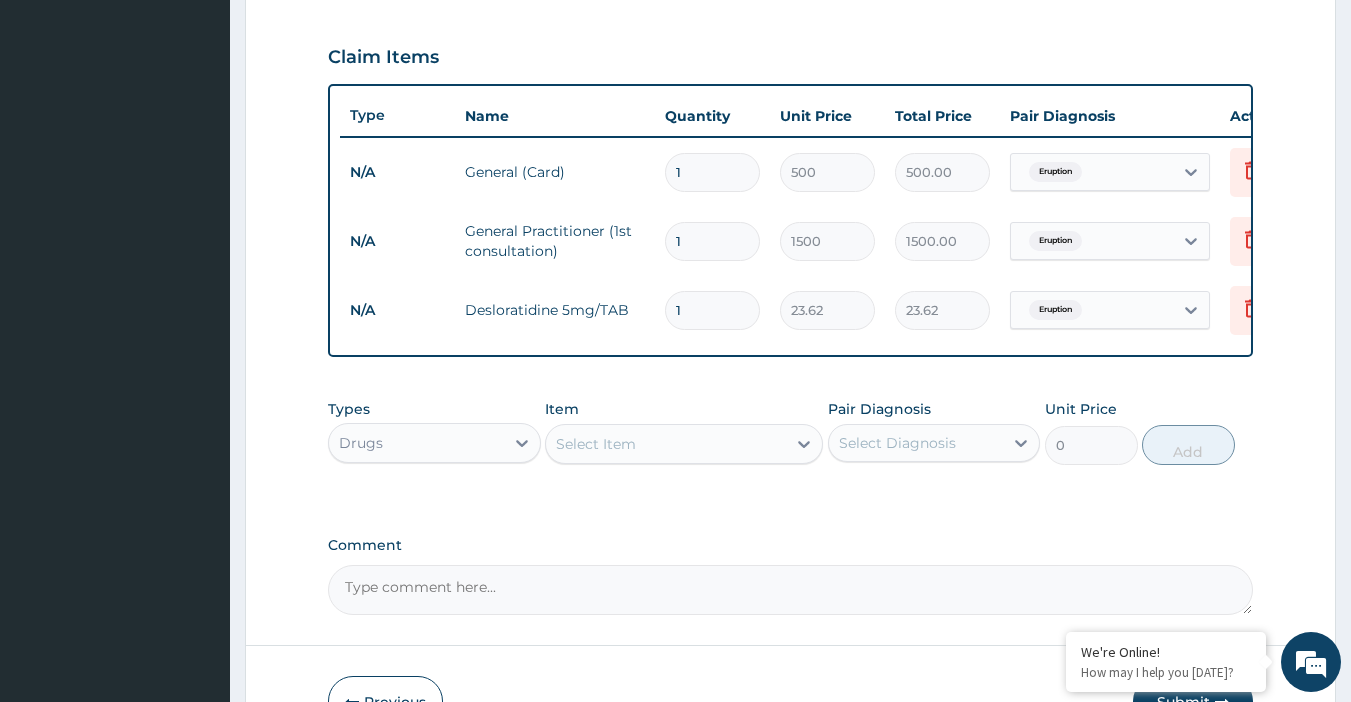 type on "0.00" 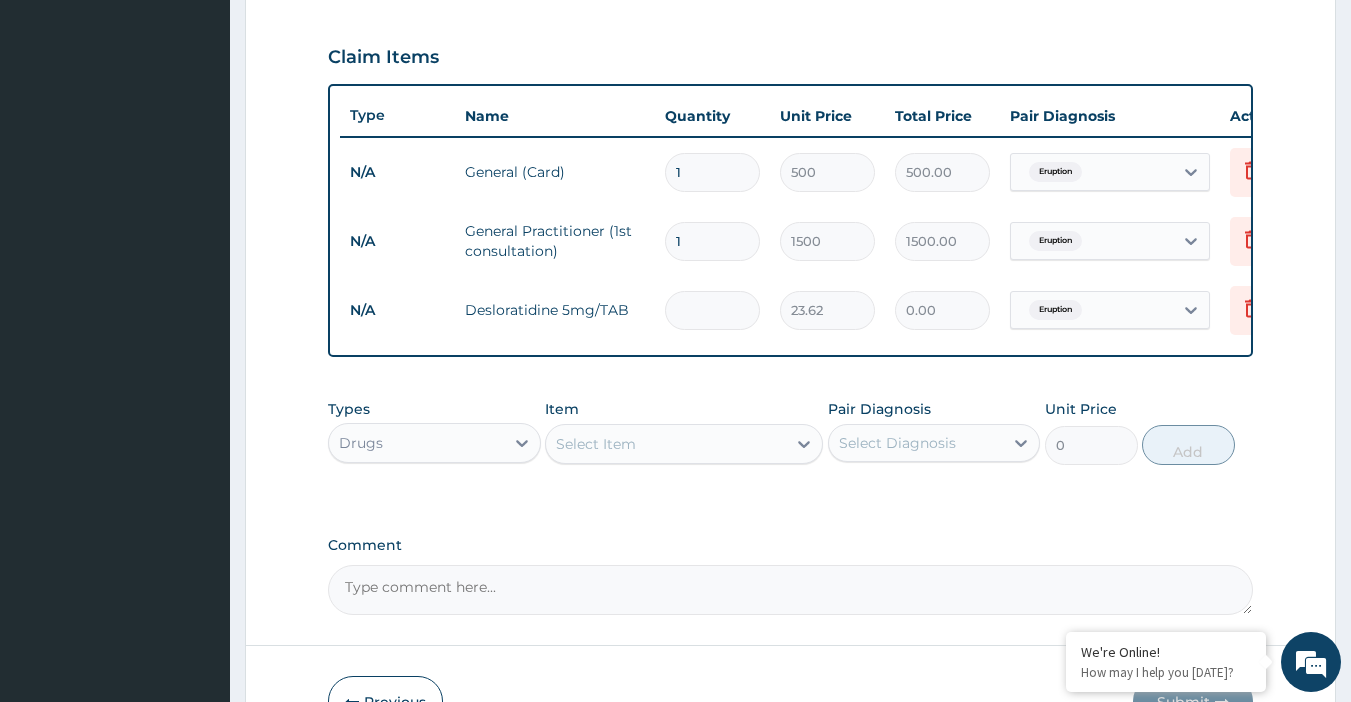 type on "5" 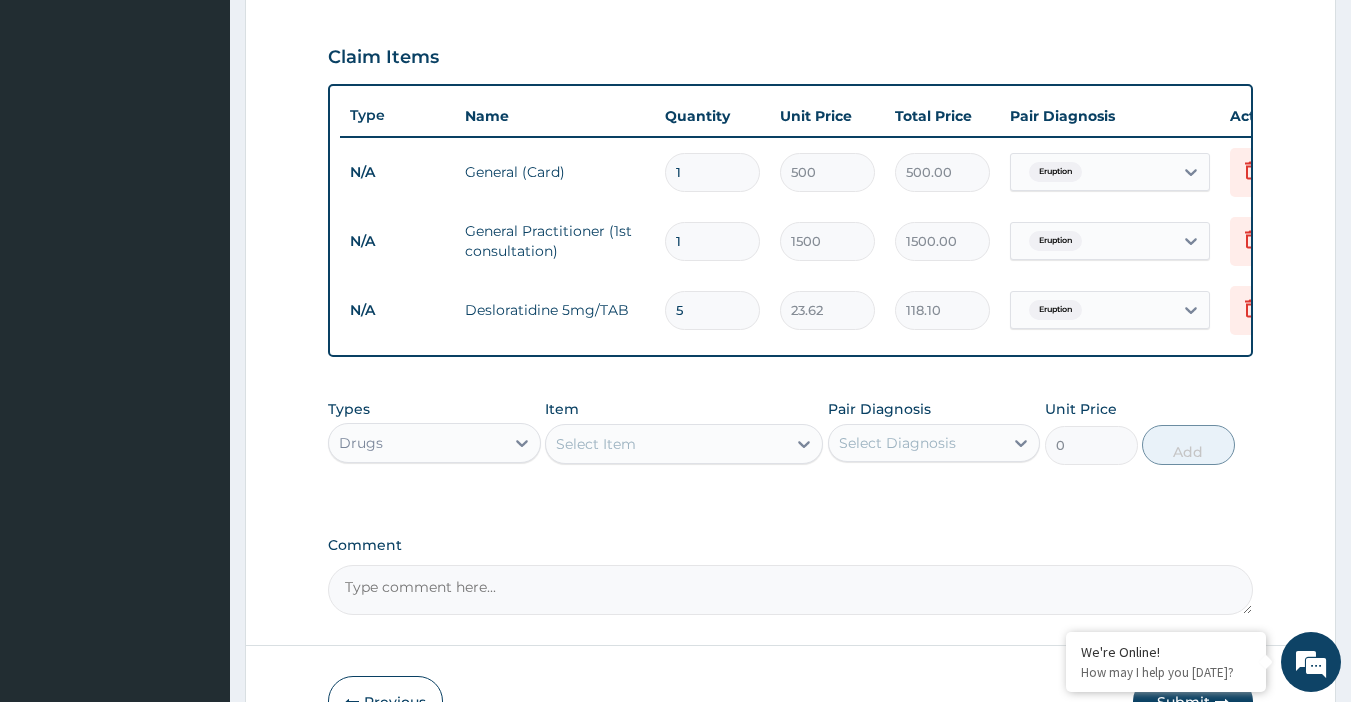 type on "5" 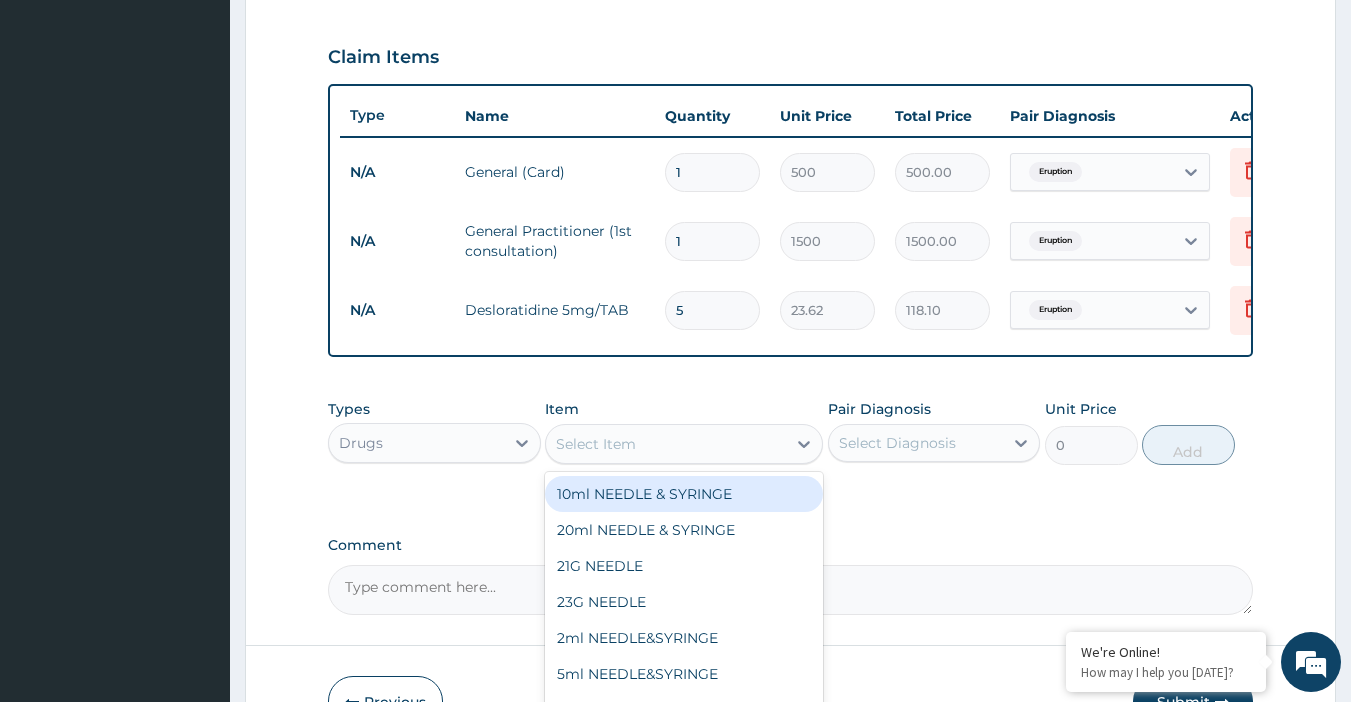scroll, scrollTop: 760, scrollLeft: 0, axis: vertical 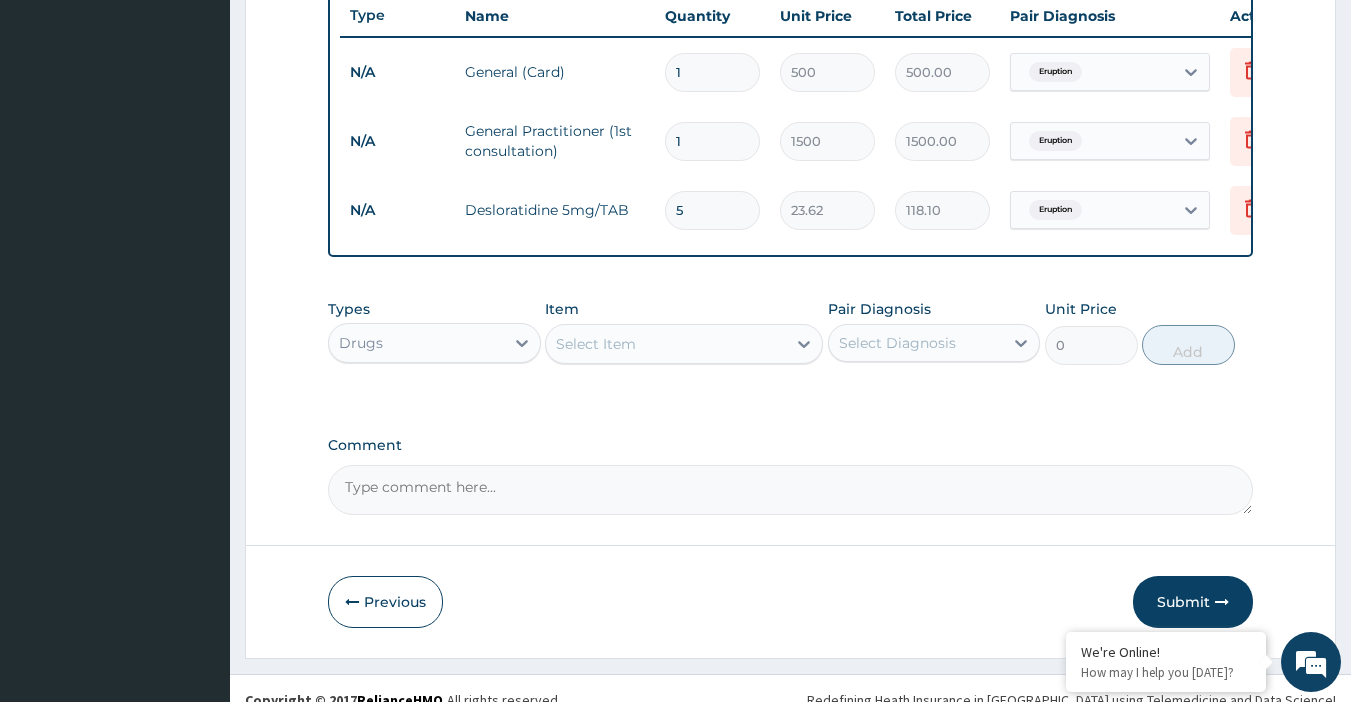 click on "Submit" at bounding box center (1193, 602) 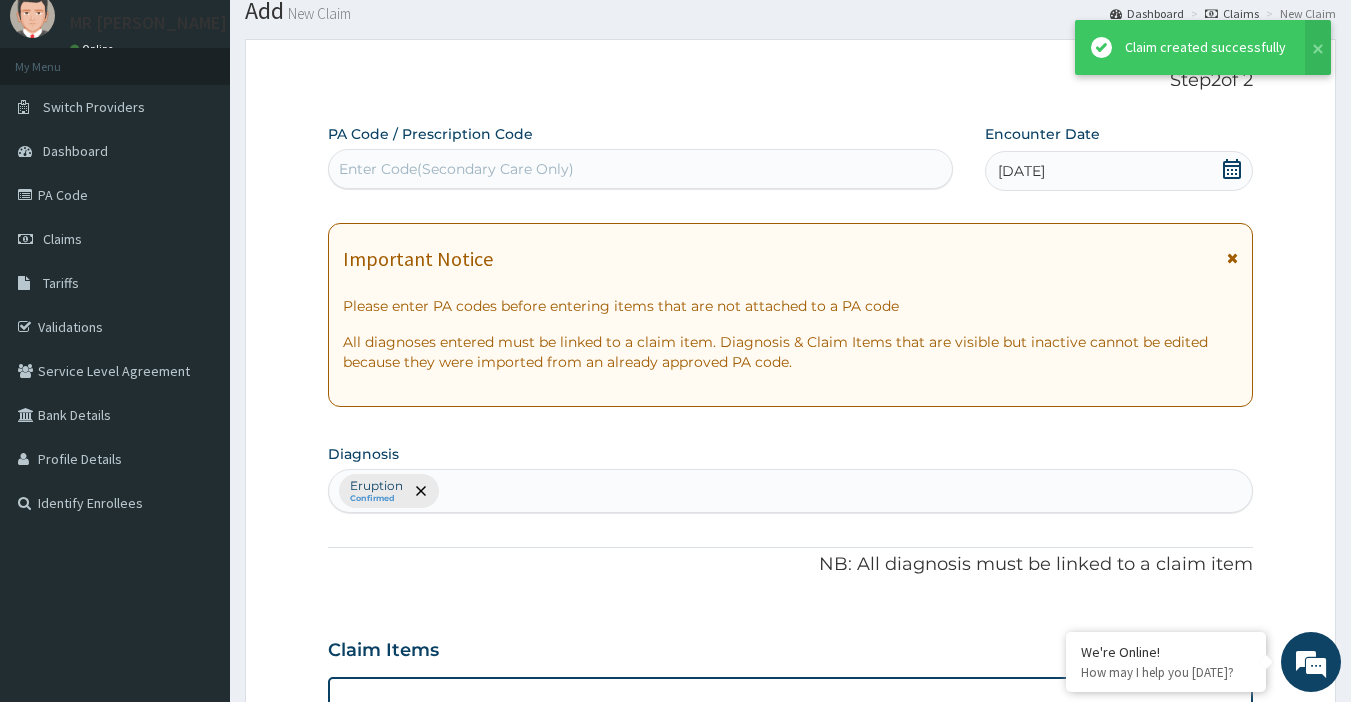 scroll, scrollTop: 760, scrollLeft: 0, axis: vertical 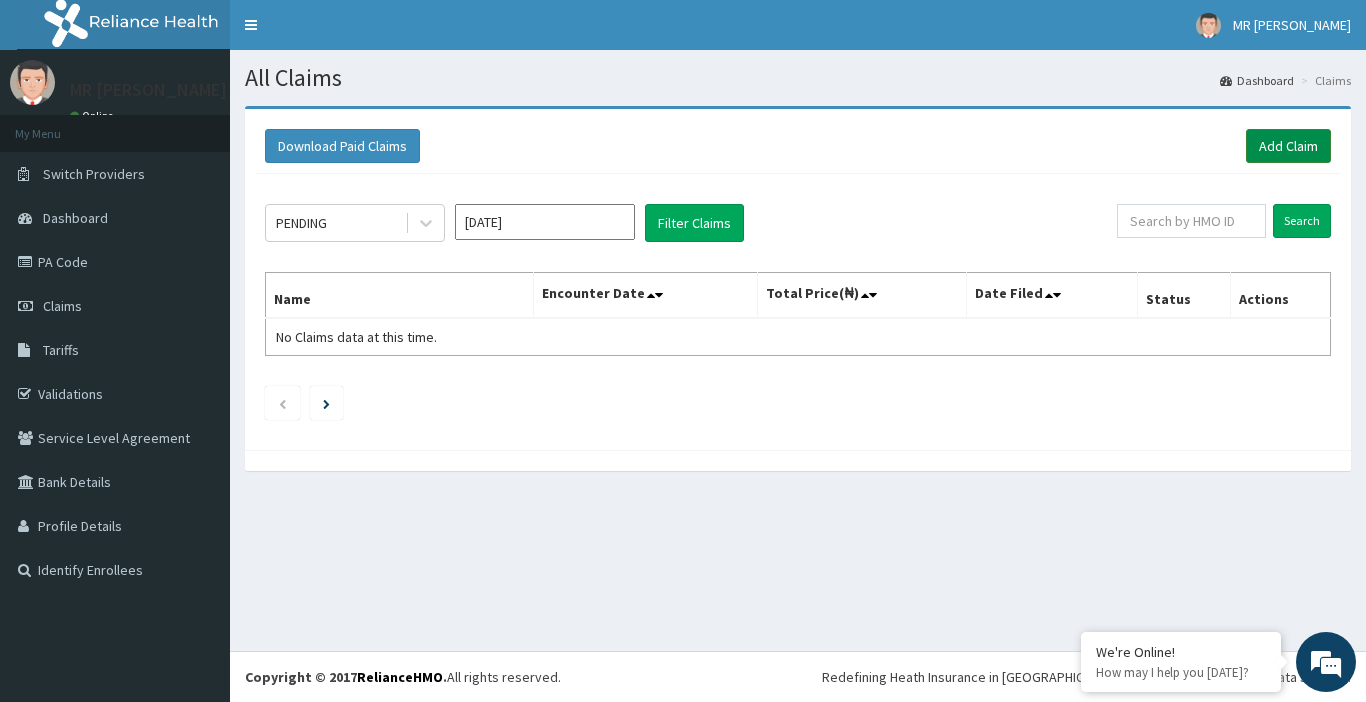 click on "Add Claim" at bounding box center [1288, 146] 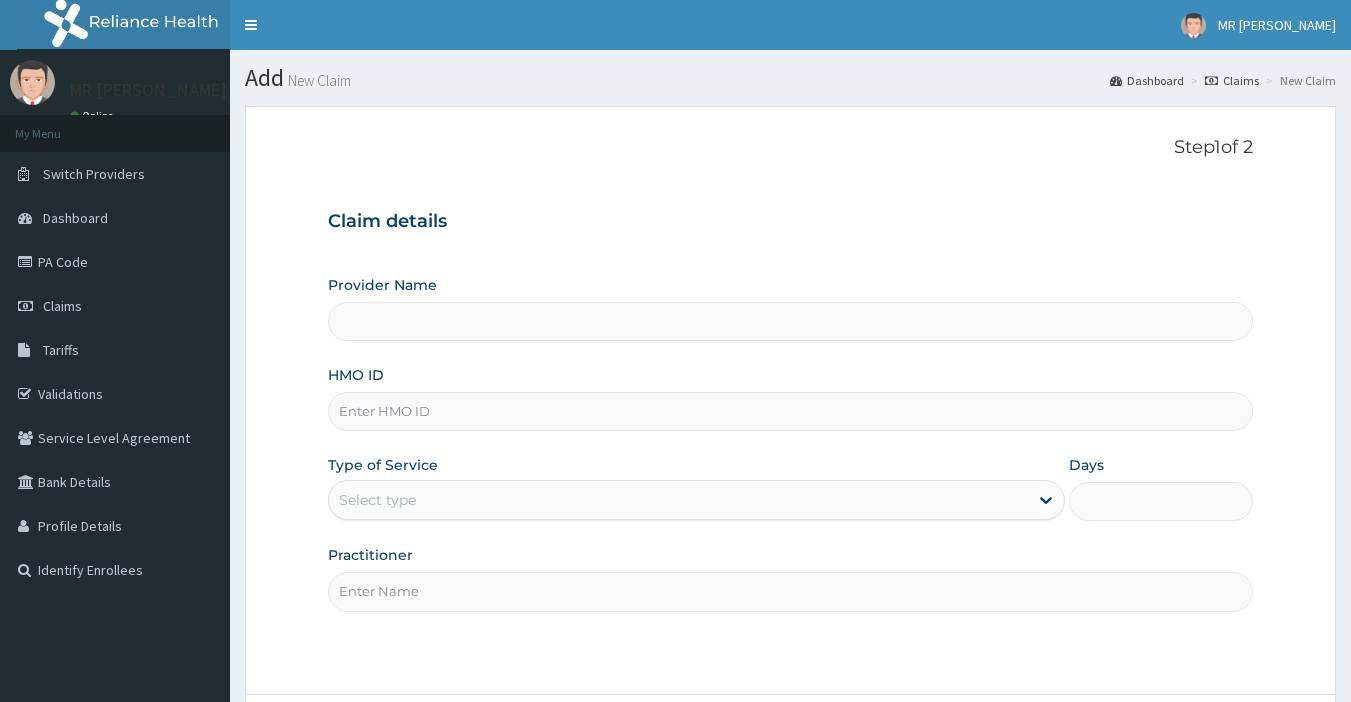 scroll, scrollTop: 0, scrollLeft: 0, axis: both 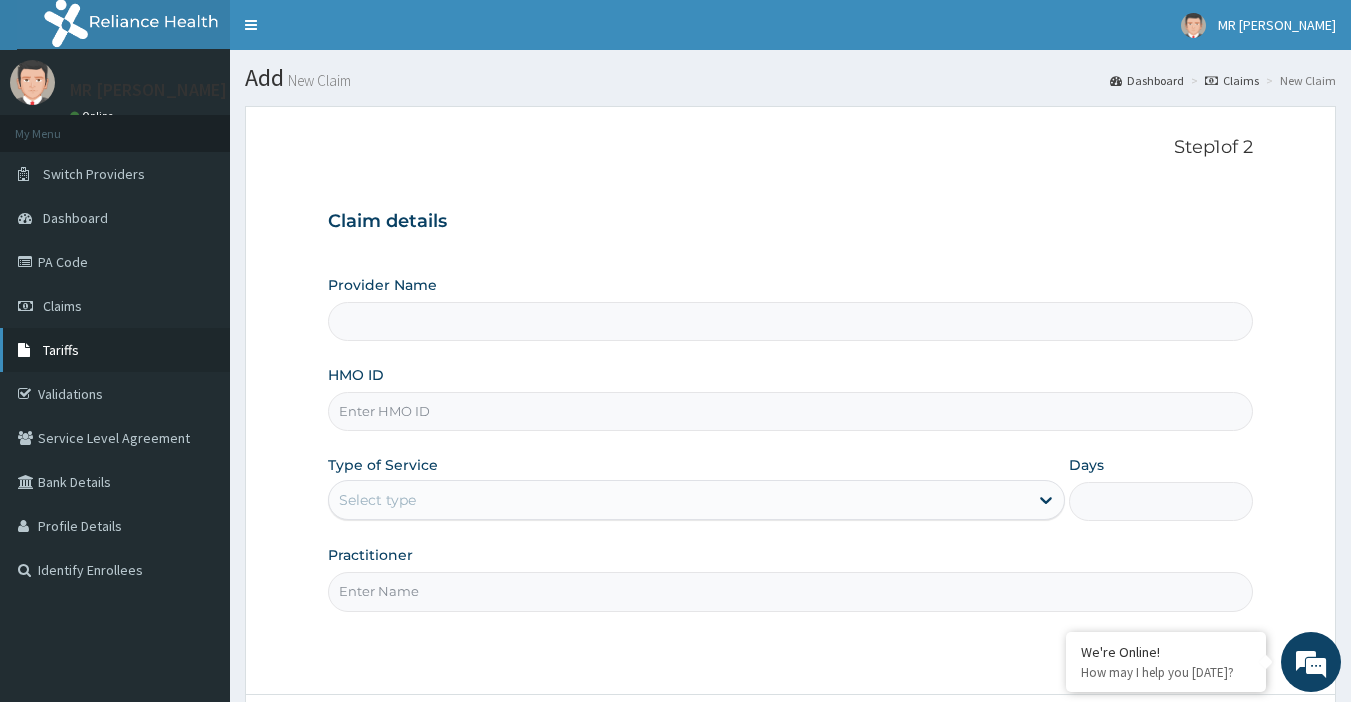 type on "[GEOGRAPHIC_DATA]" 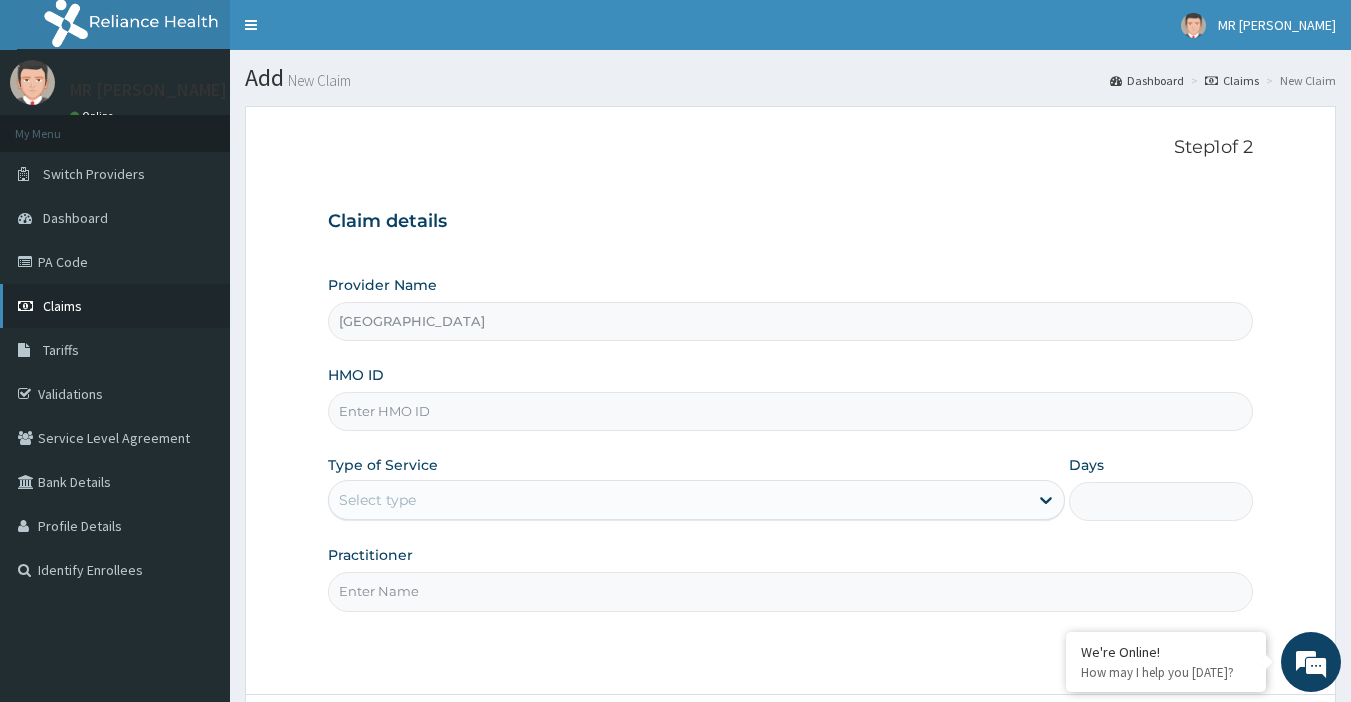 click on "Claims" at bounding box center (62, 306) 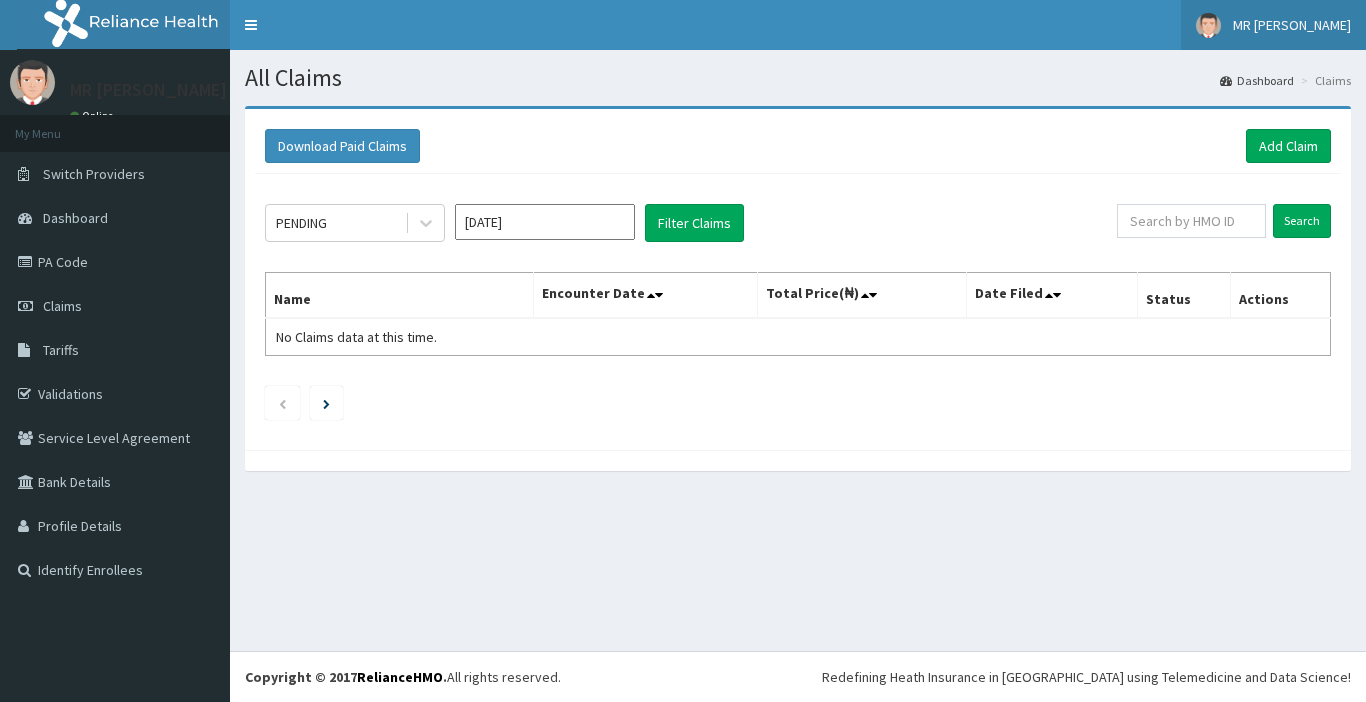 scroll, scrollTop: 0, scrollLeft: 0, axis: both 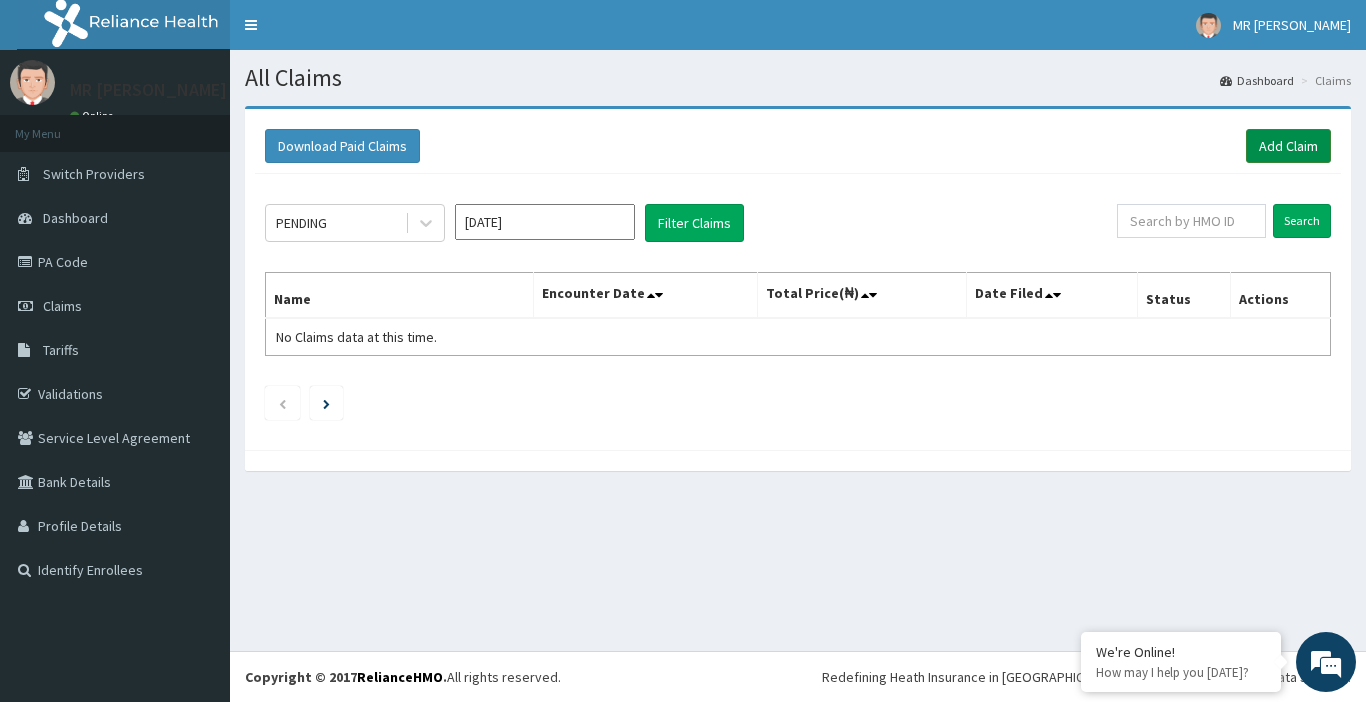 click on "Add Claim" at bounding box center [1288, 146] 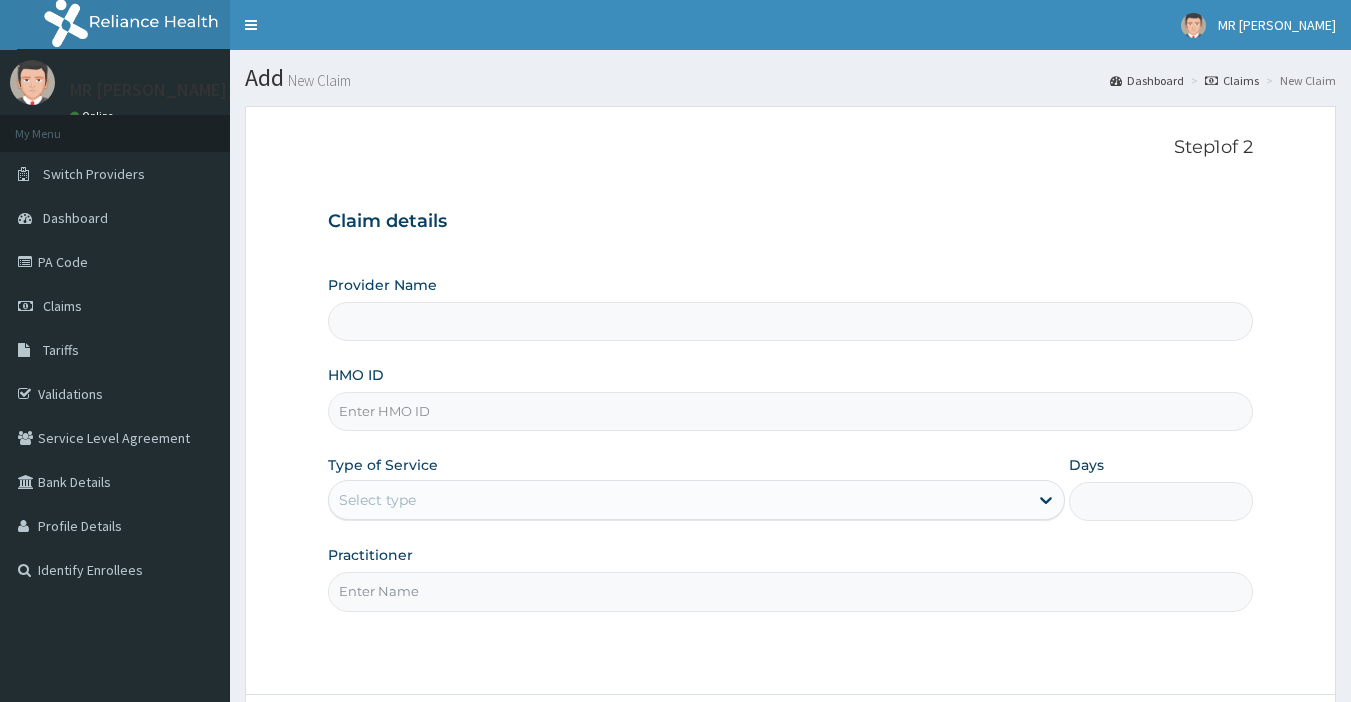 scroll, scrollTop: 0, scrollLeft: 0, axis: both 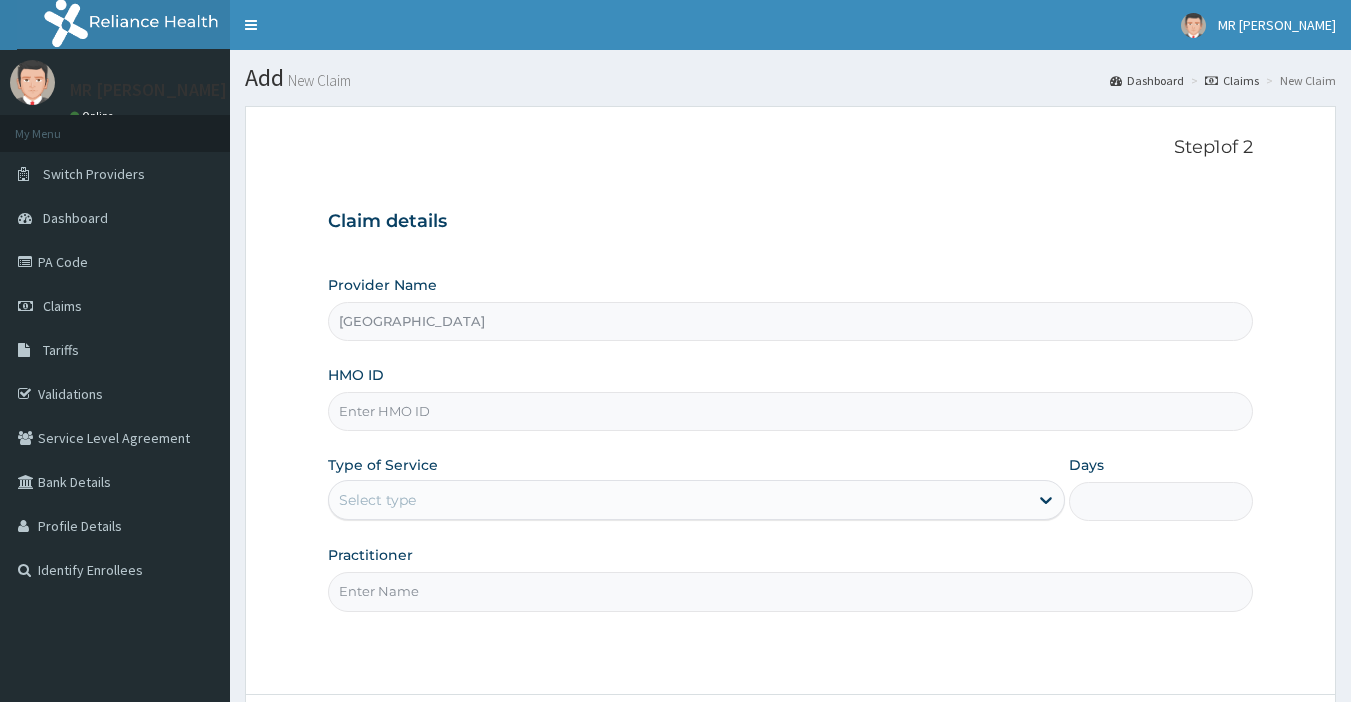 click on "HMO ID" at bounding box center [791, 411] 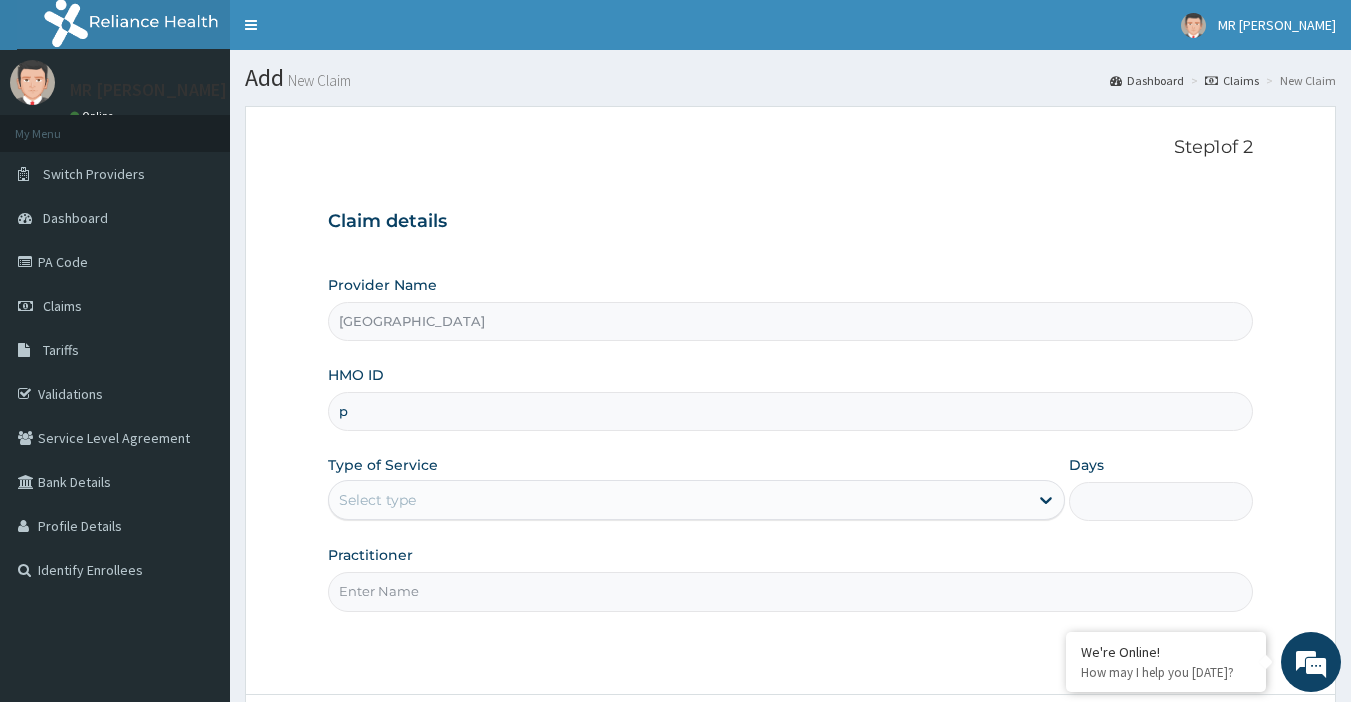 scroll, scrollTop: 0, scrollLeft: 0, axis: both 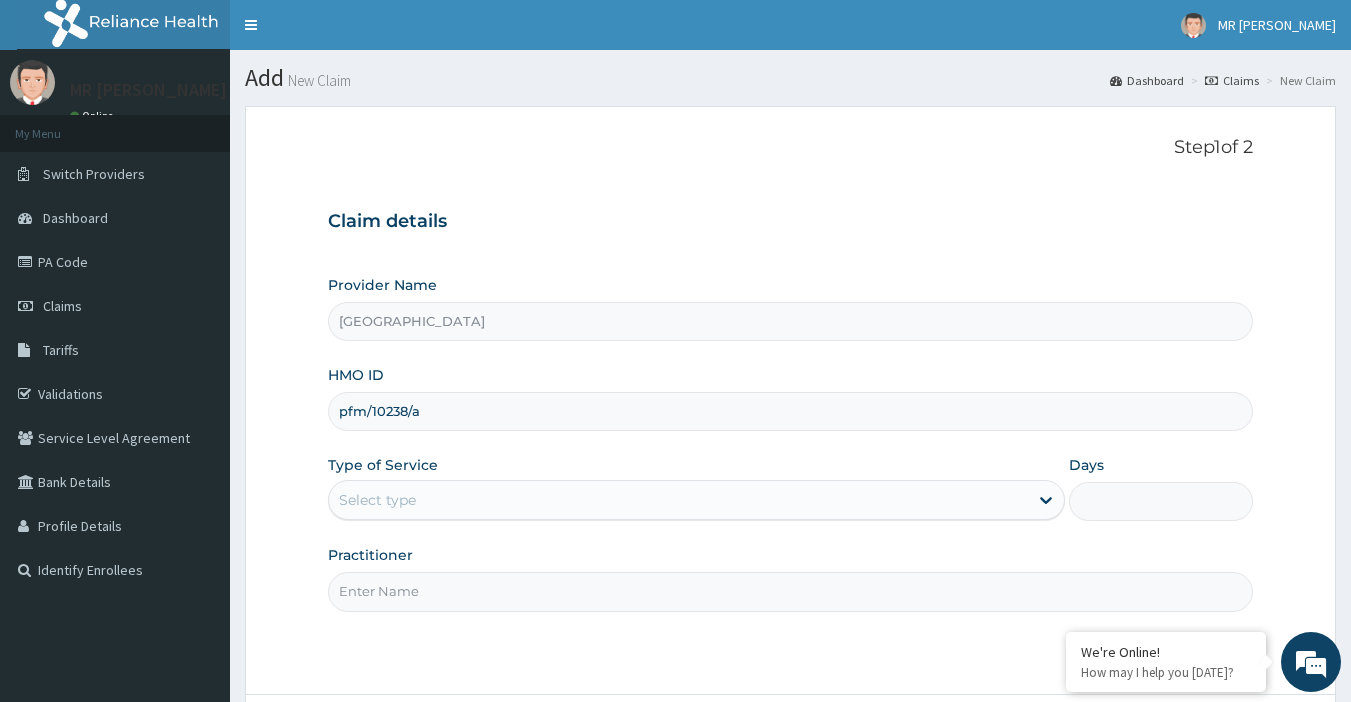 type on "pfm/10238/a" 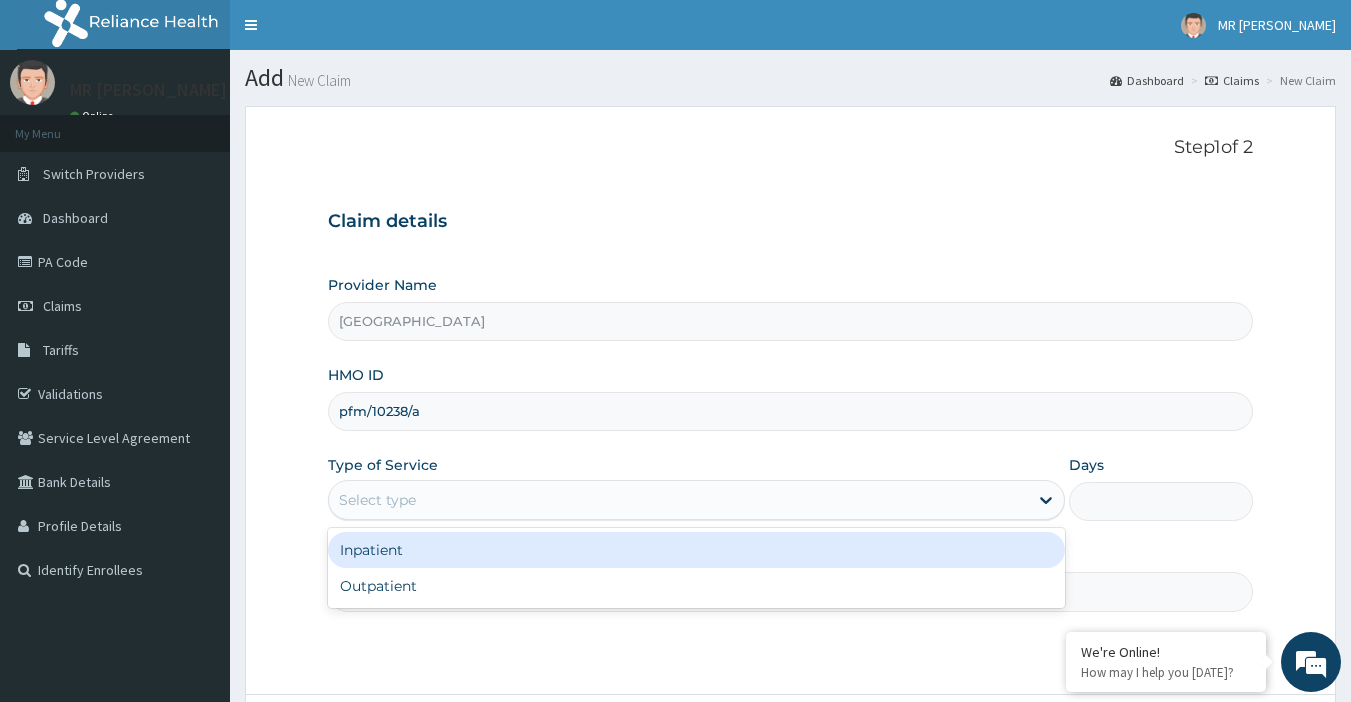 click on "Select type" at bounding box center [678, 500] 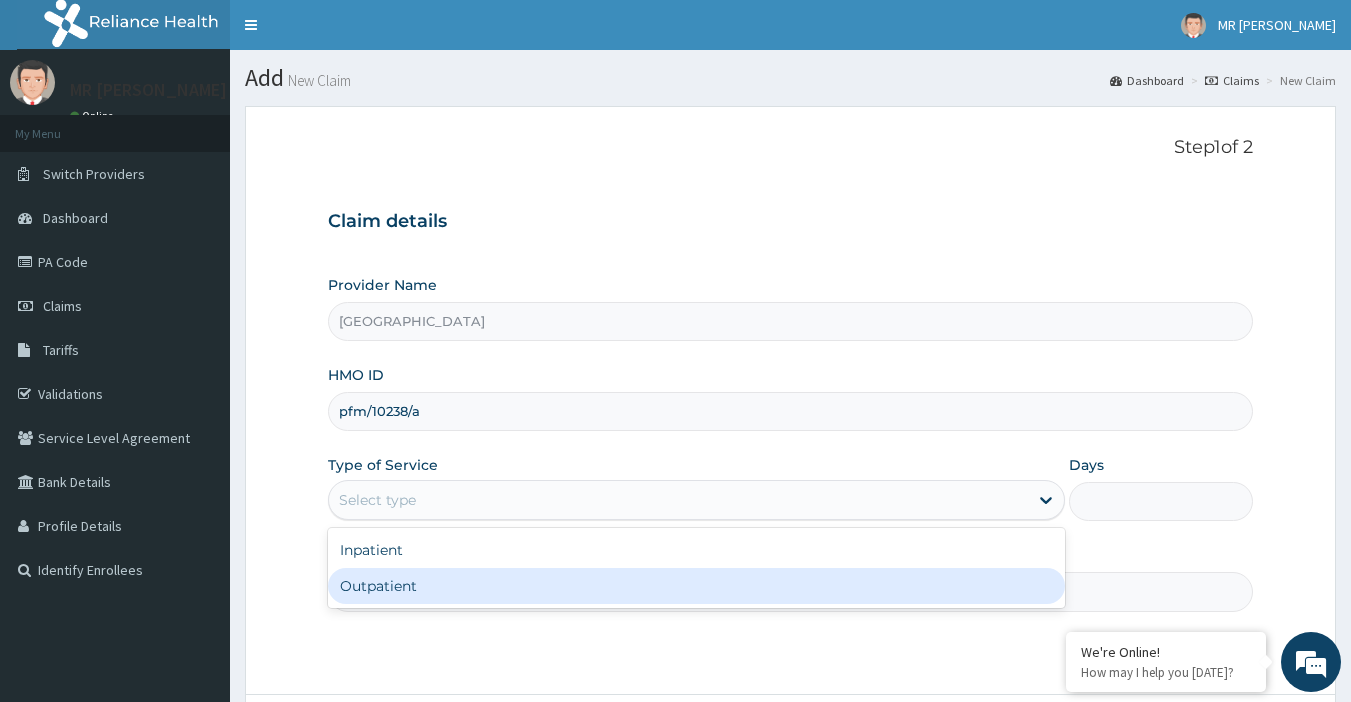 click on "Outpatient" at bounding box center [696, 586] 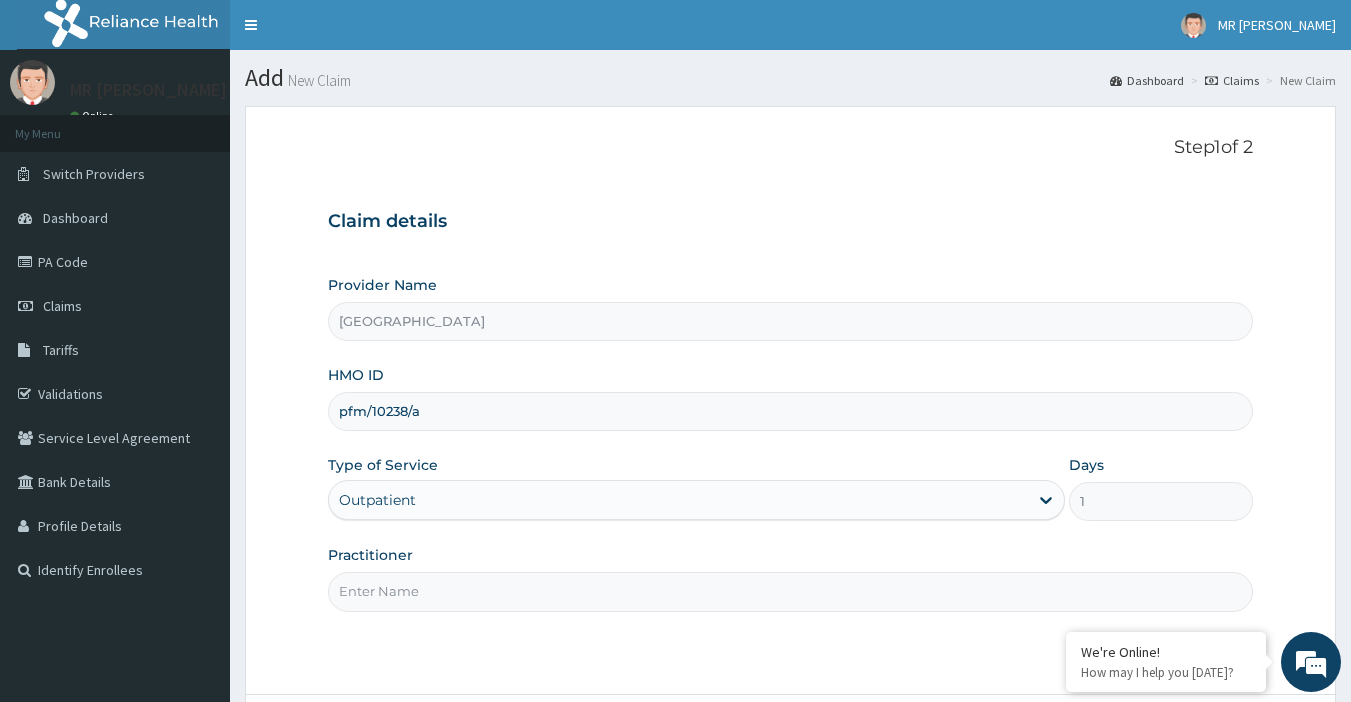 click on "Practitioner" at bounding box center (791, 591) 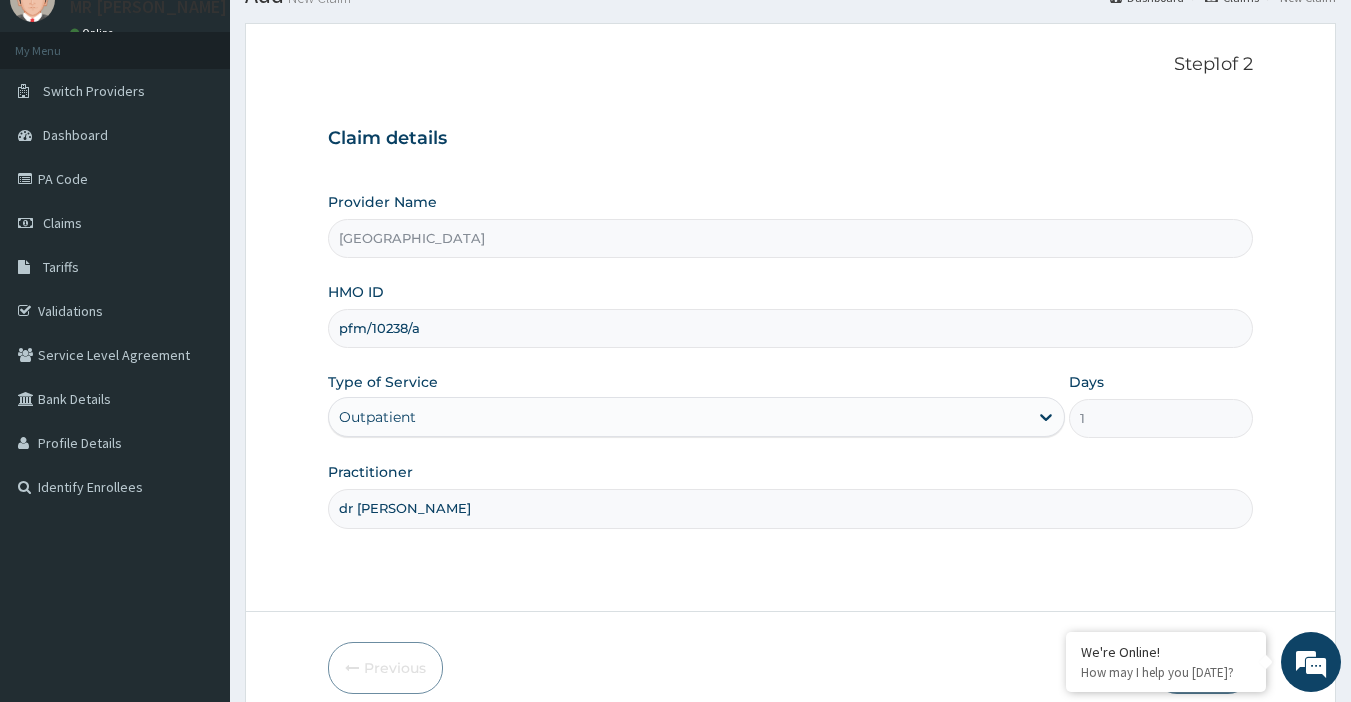 scroll, scrollTop: 172, scrollLeft: 0, axis: vertical 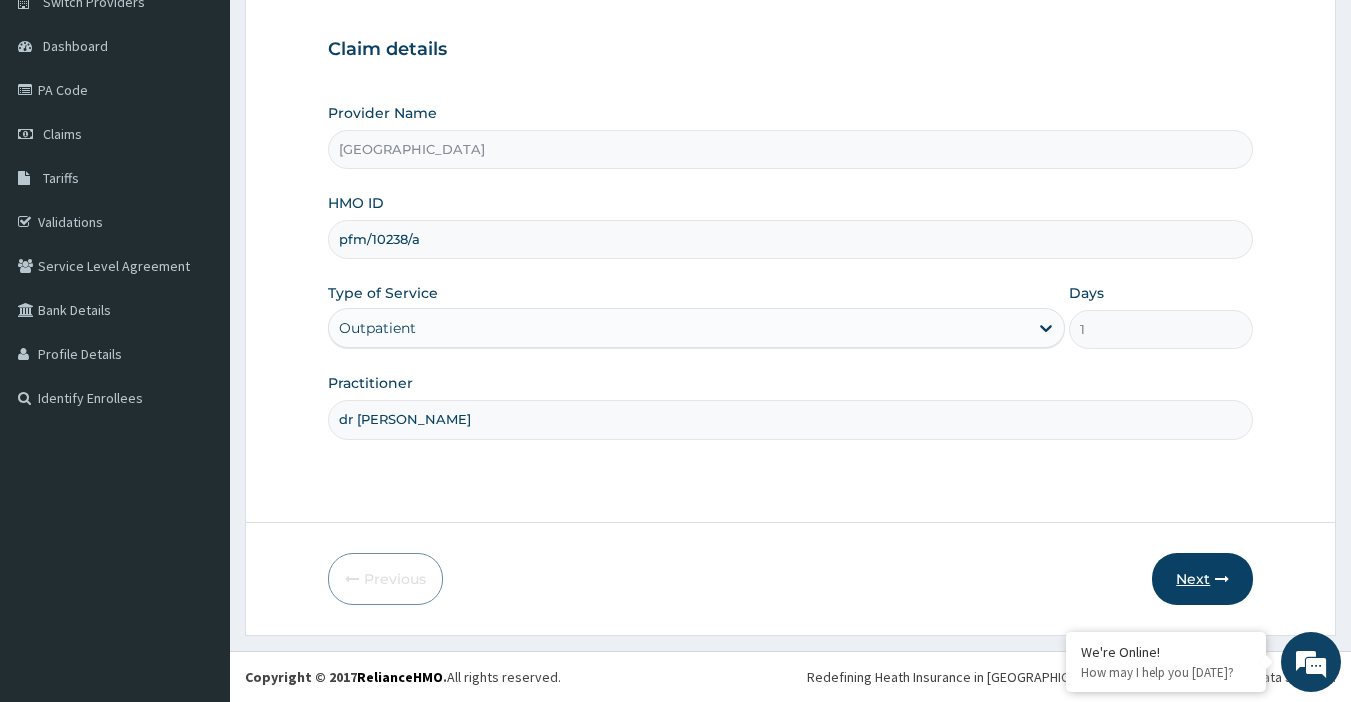type on "dr innocent" 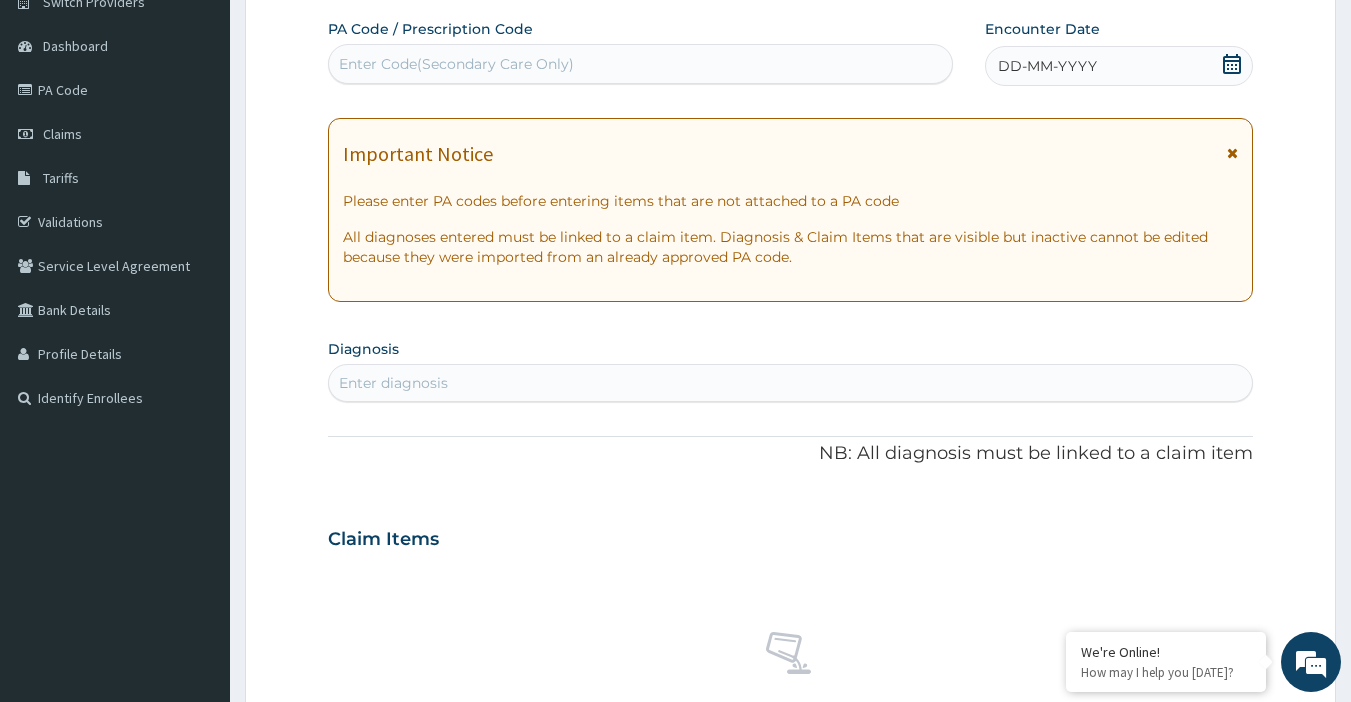 click on "Enter diagnosis" at bounding box center [393, 383] 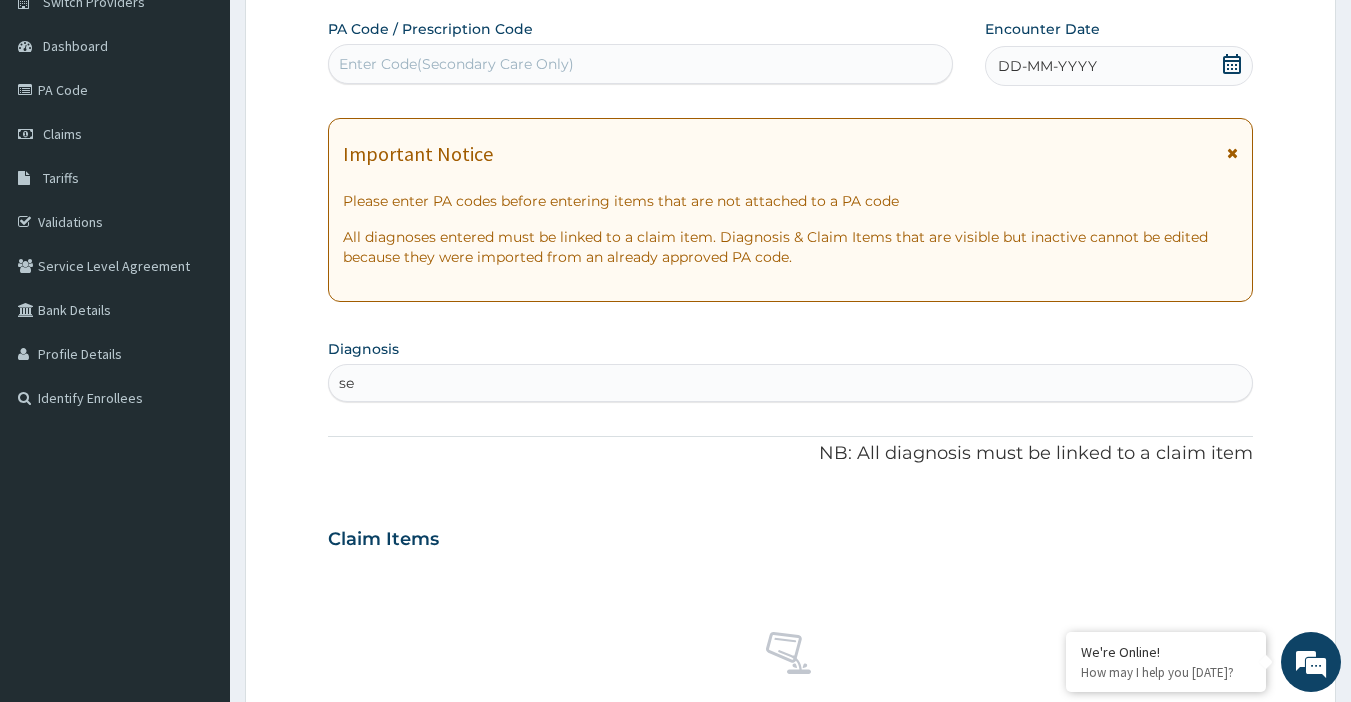 type on "sez" 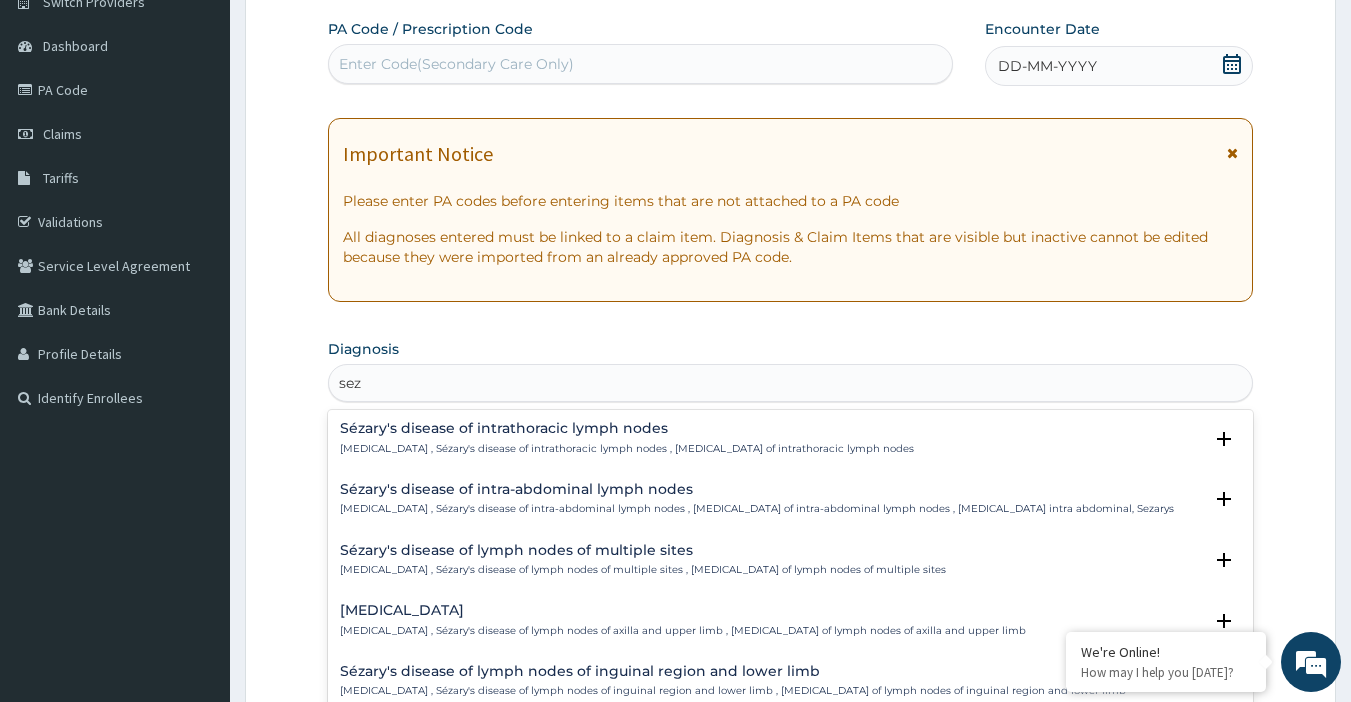 scroll, scrollTop: 300, scrollLeft: 0, axis: vertical 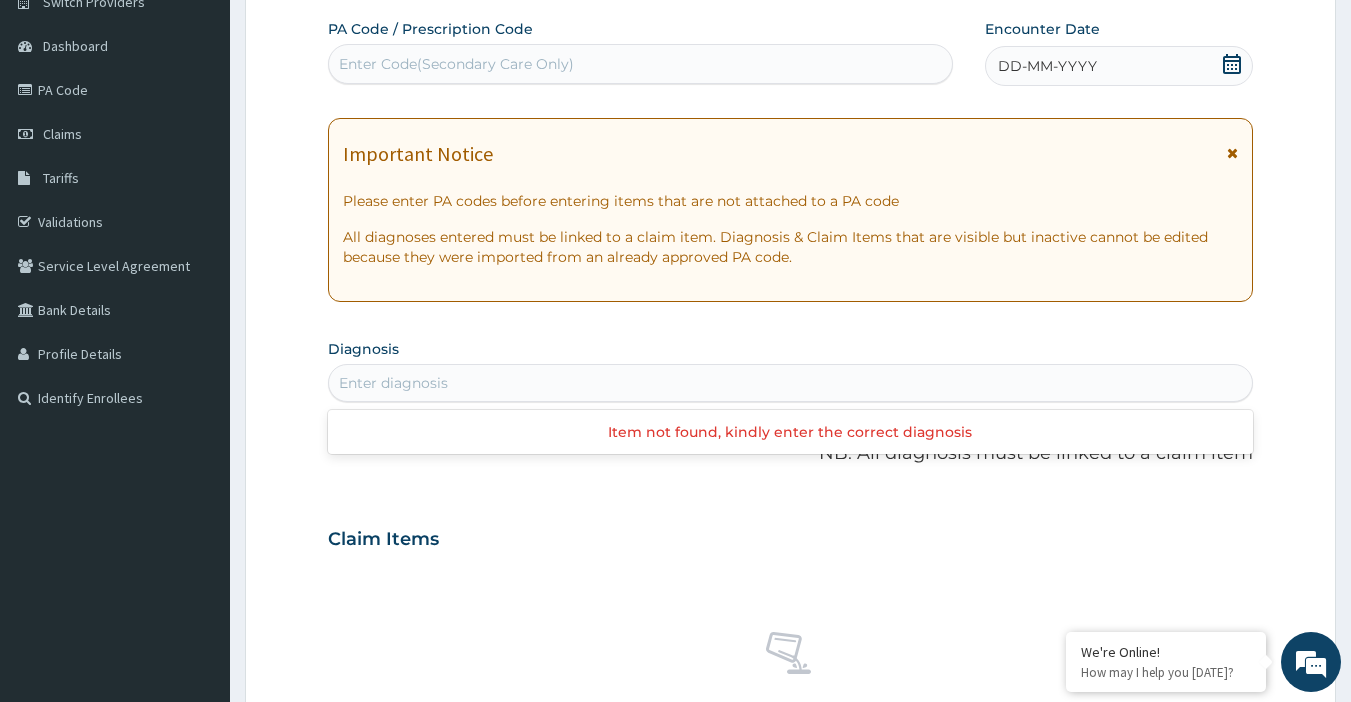 click on "Enter diagnosis" at bounding box center [791, 383] 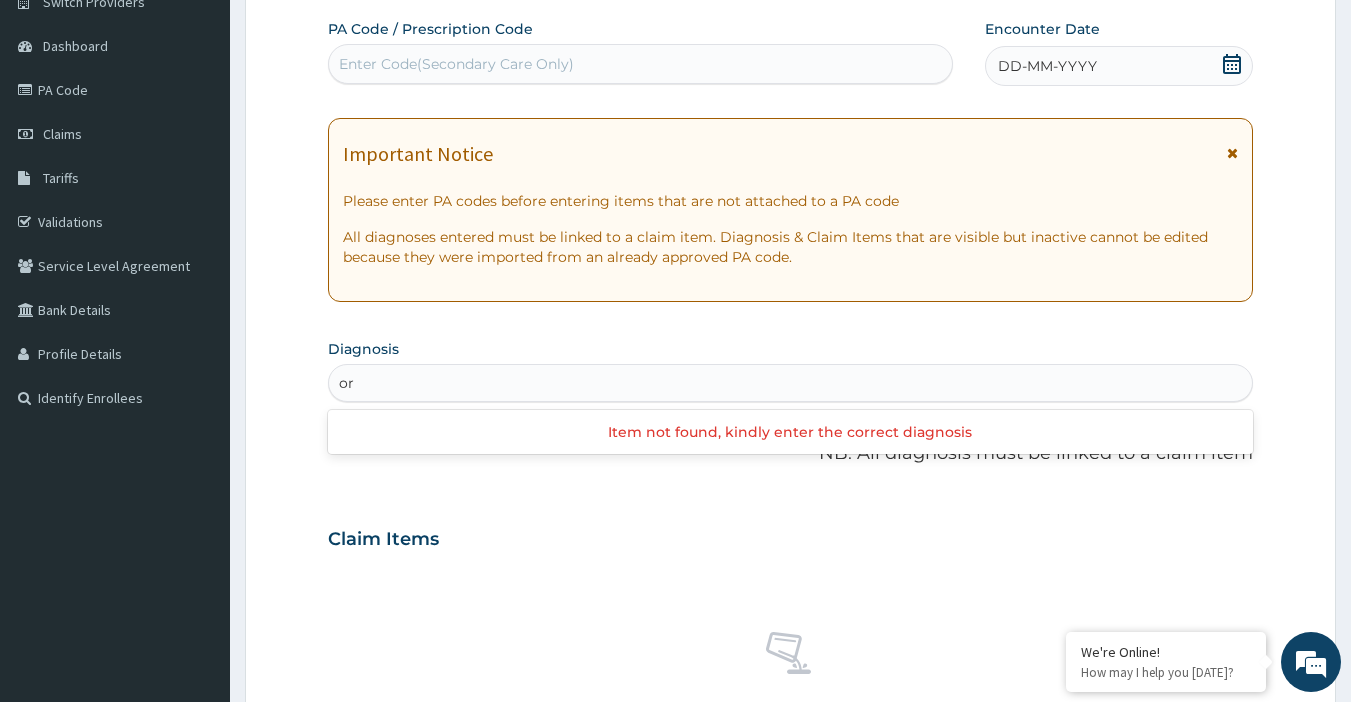 type on "o" 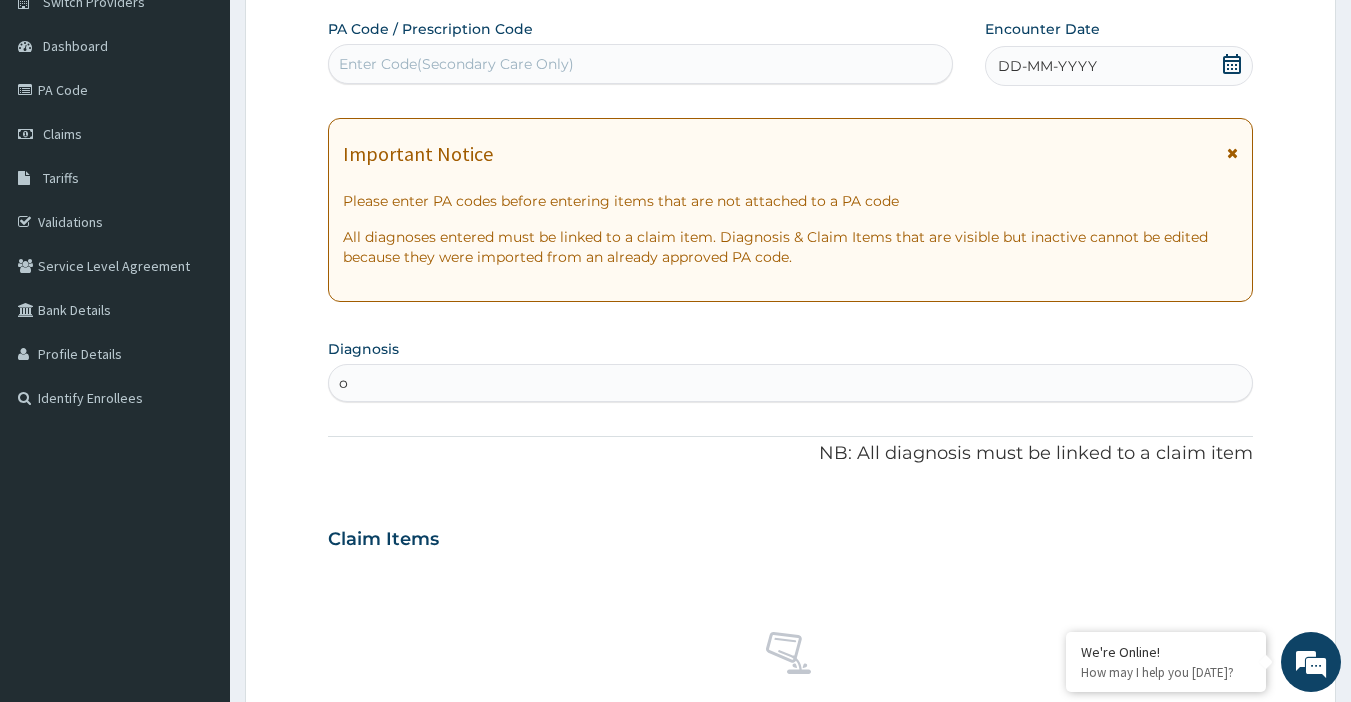 type 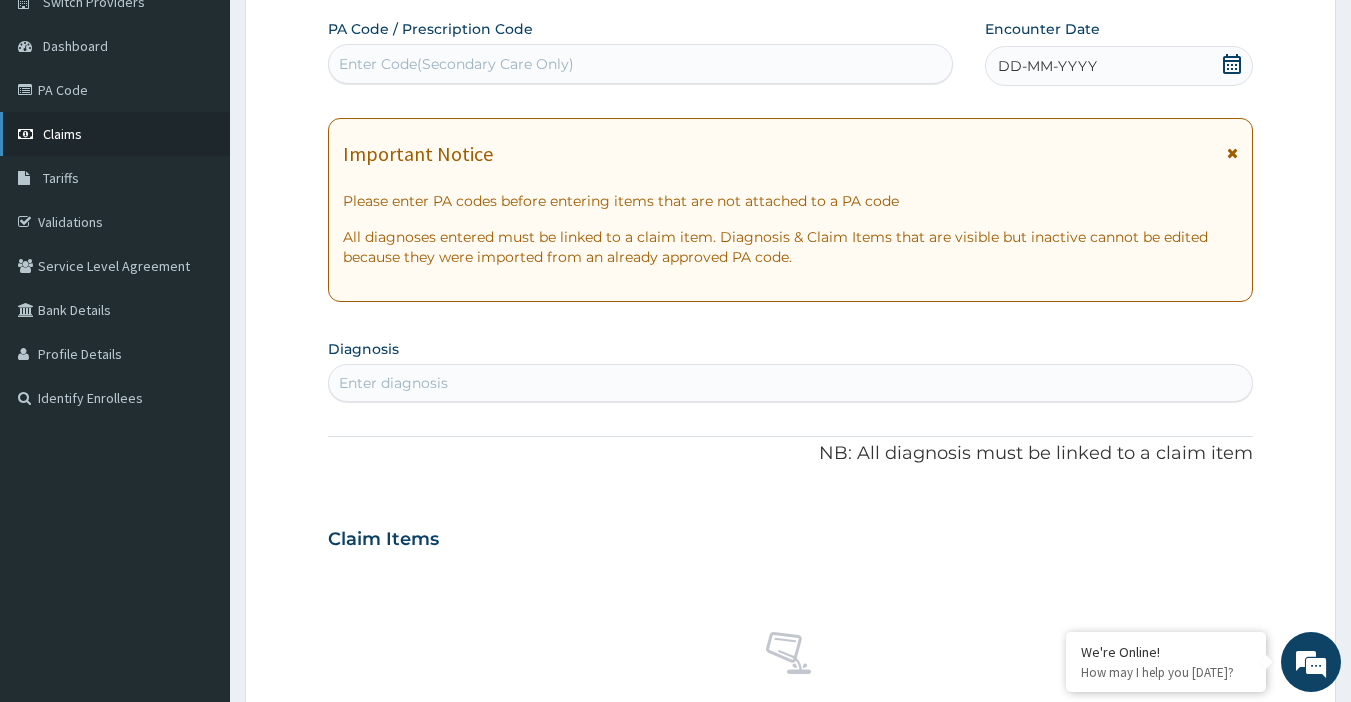 click on "Claims" at bounding box center [115, 134] 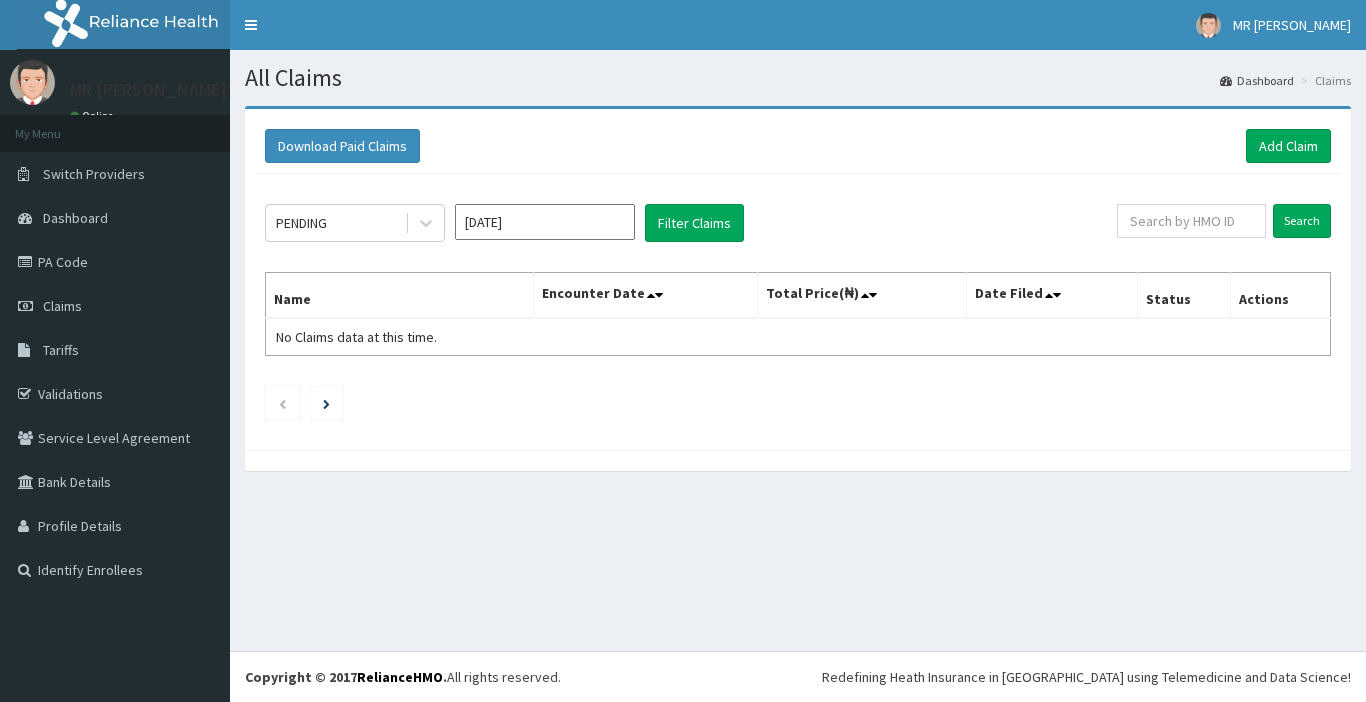scroll, scrollTop: 0, scrollLeft: 0, axis: both 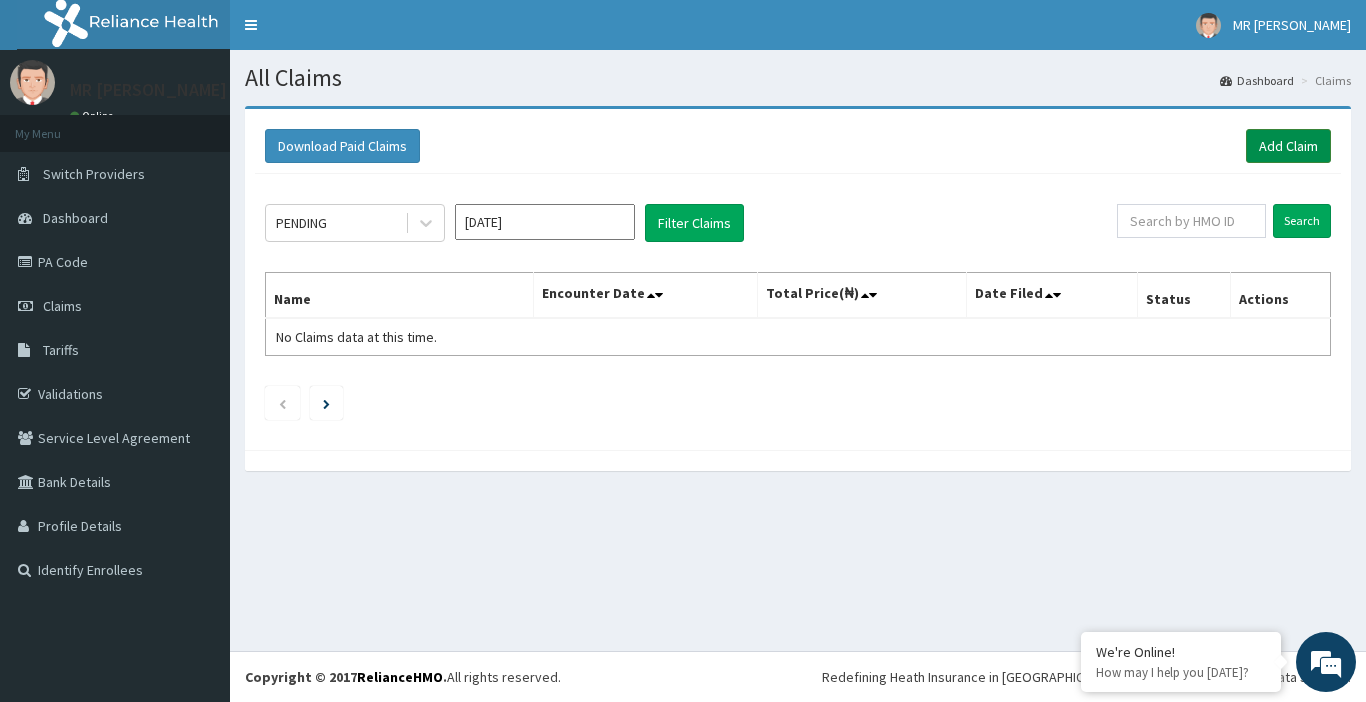 click on "Add Claim" at bounding box center [1288, 146] 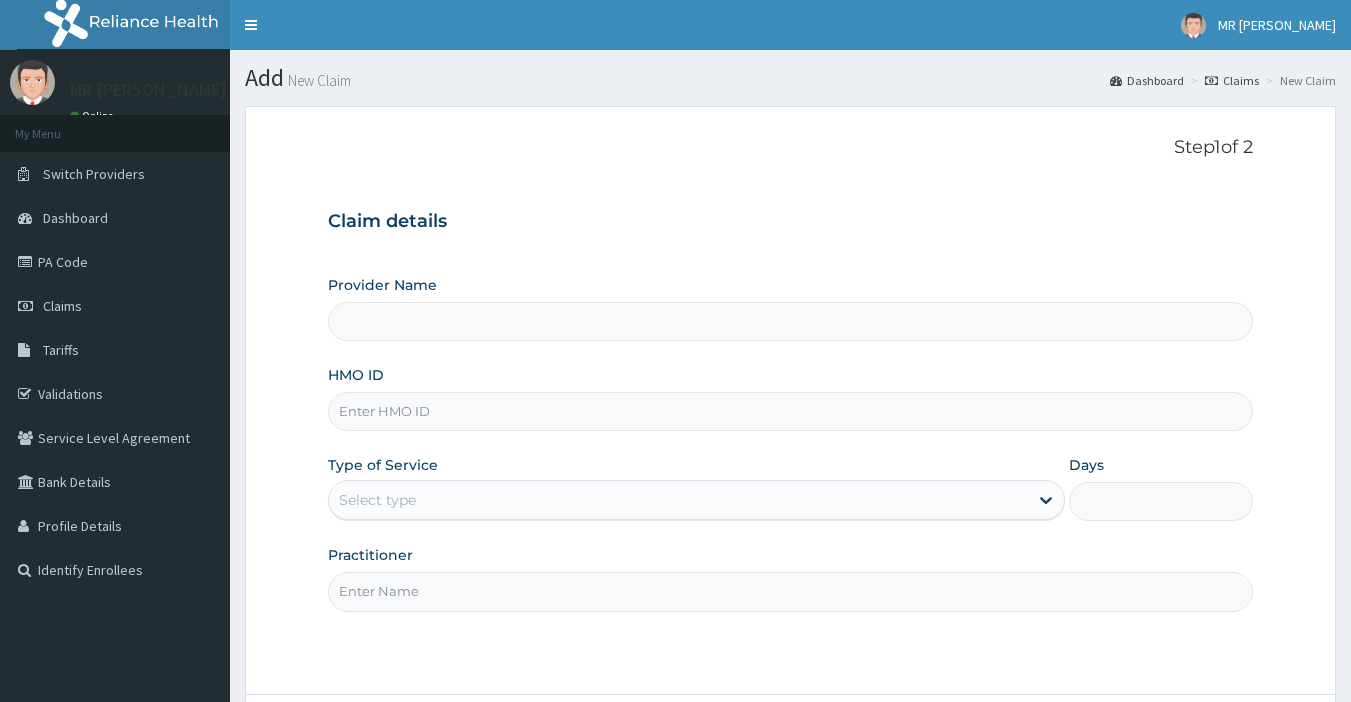 scroll, scrollTop: 0, scrollLeft: 0, axis: both 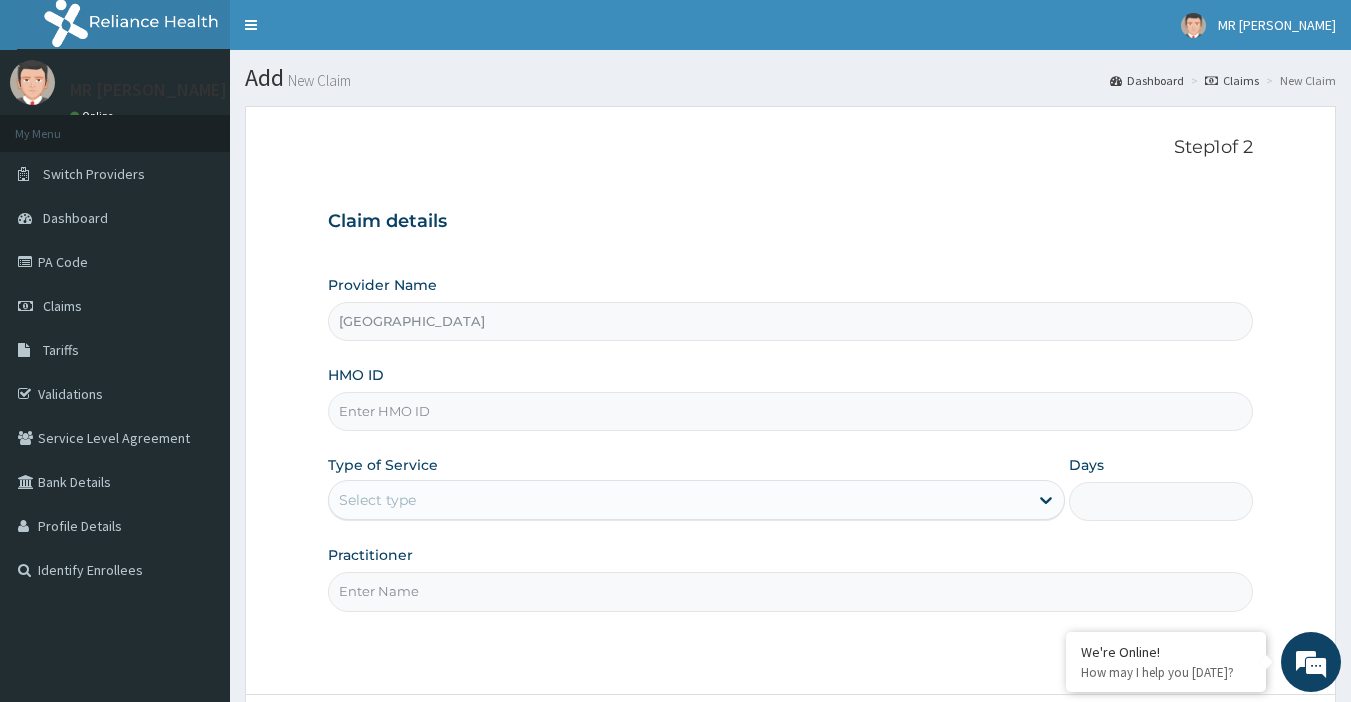 click on "HMO ID" at bounding box center [791, 411] 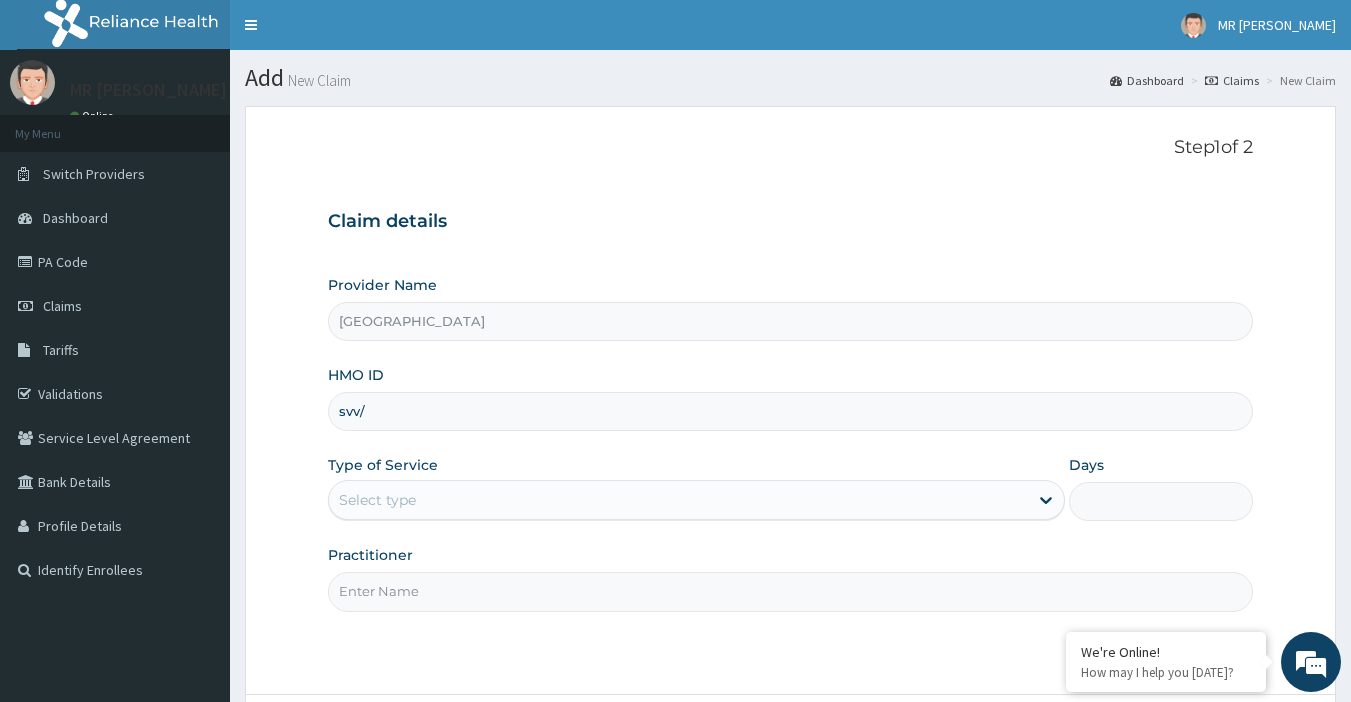 scroll, scrollTop: 0, scrollLeft: 0, axis: both 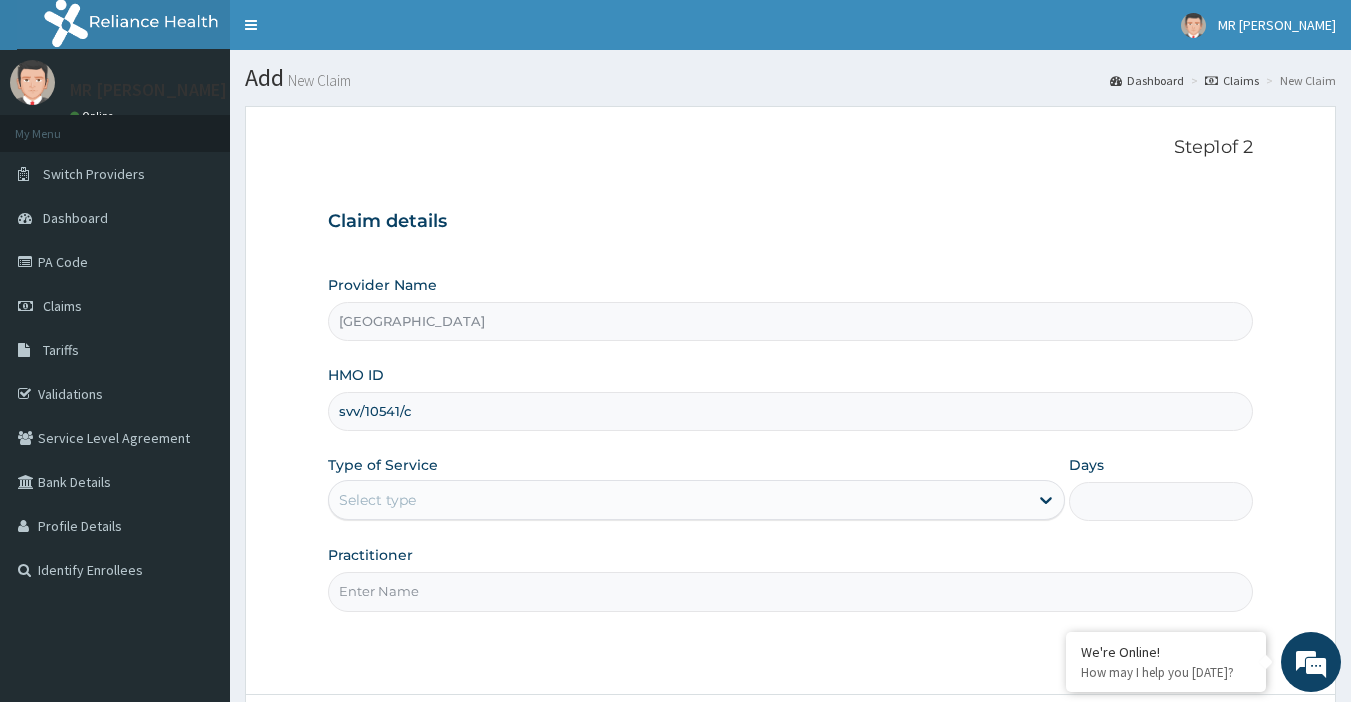 type on "svv/10541/c" 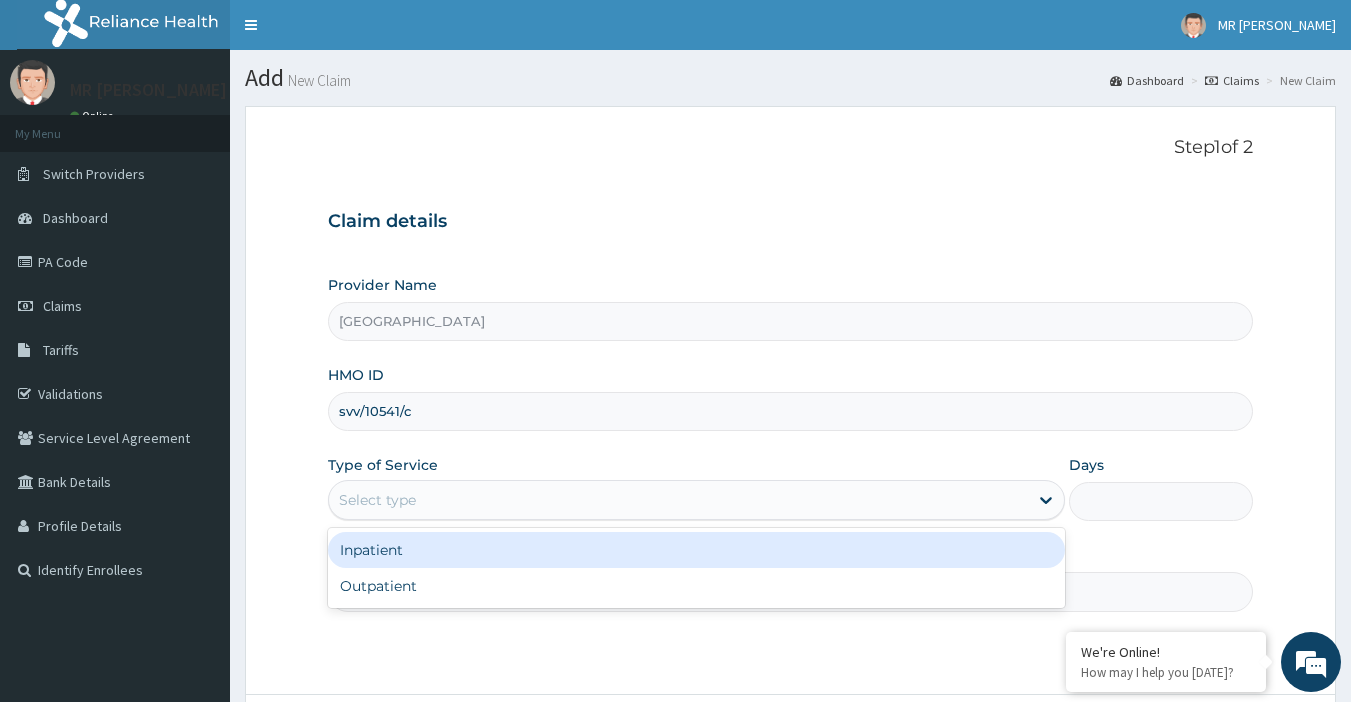 click on "Select type" at bounding box center (678, 500) 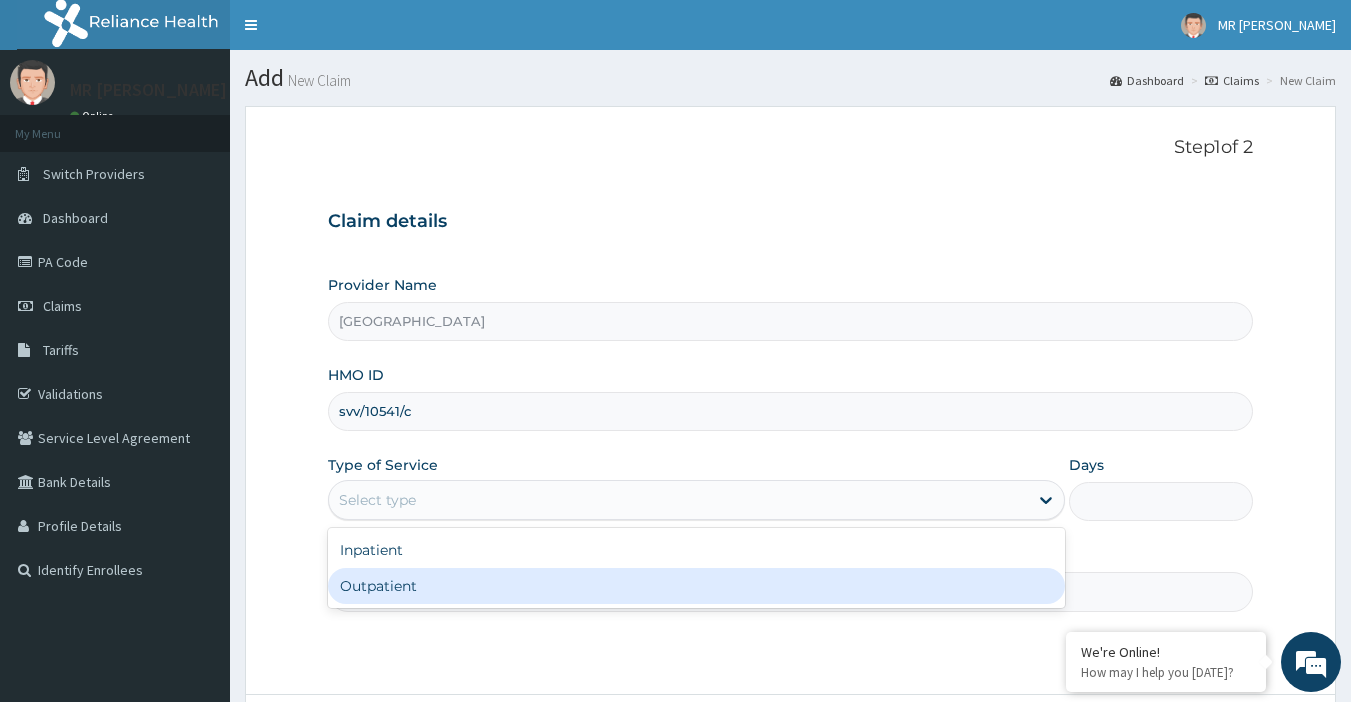 click on "Outpatient" at bounding box center [696, 586] 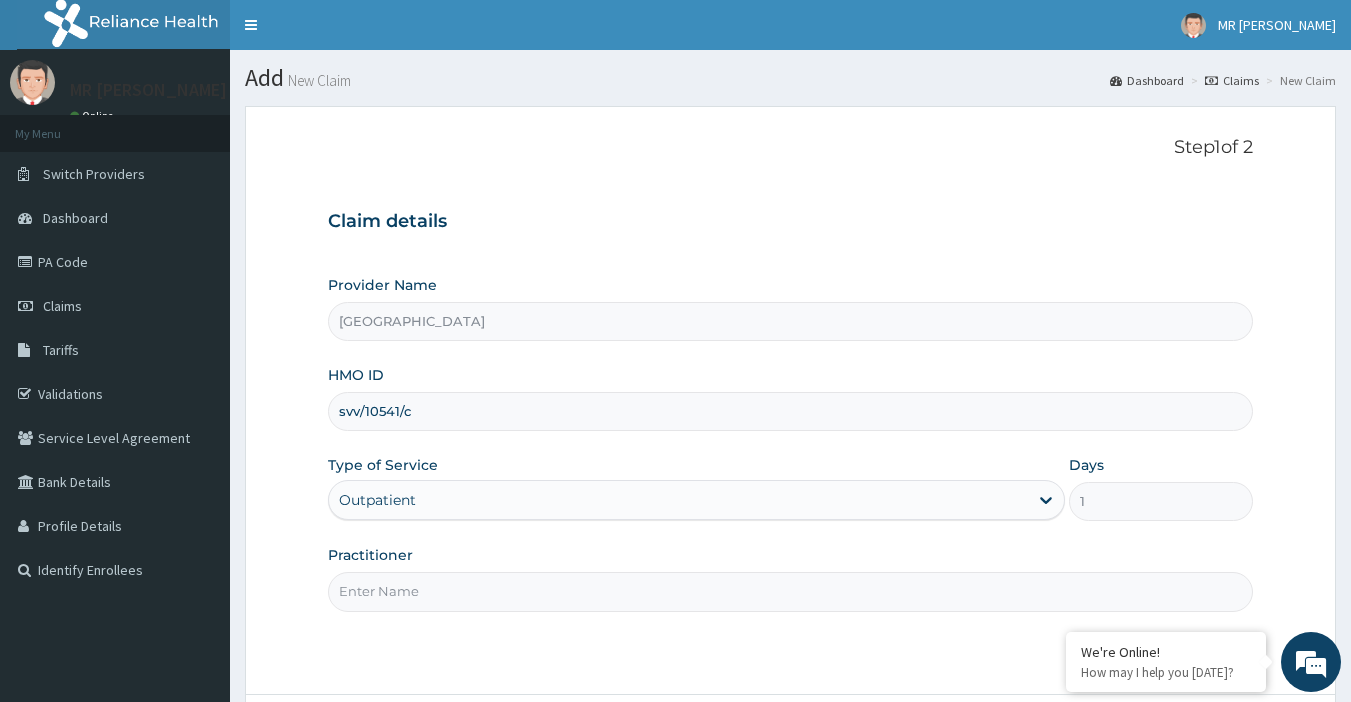 click on "Practitioner" at bounding box center (791, 591) 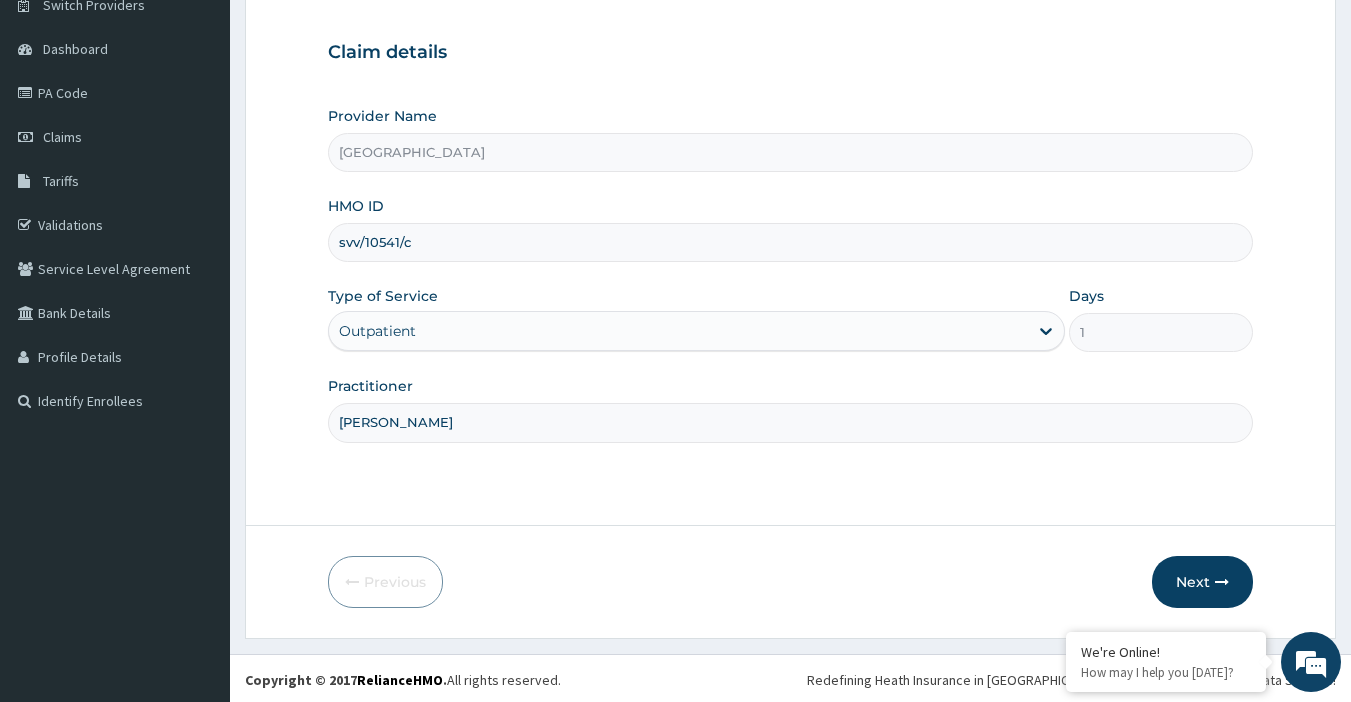 scroll, scrollTop: 172, scrollLeft: 0, axis: vertical 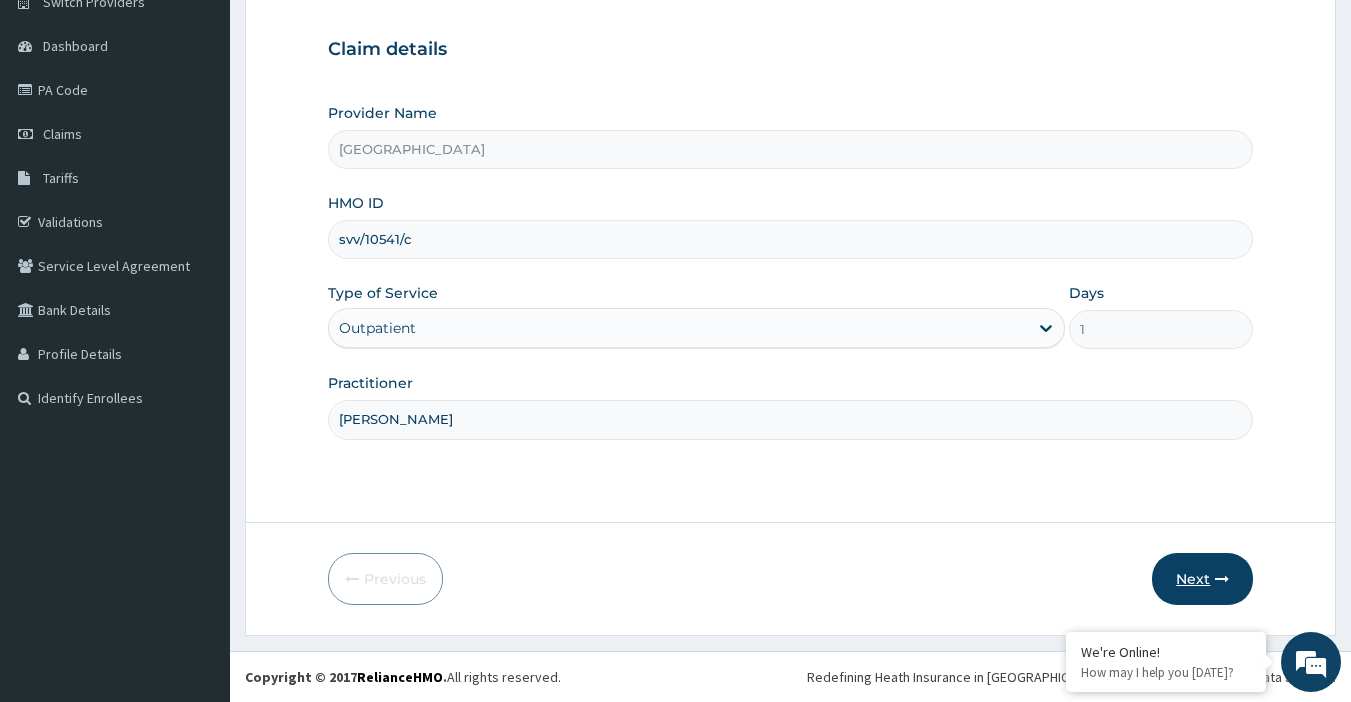 type on "dr james" 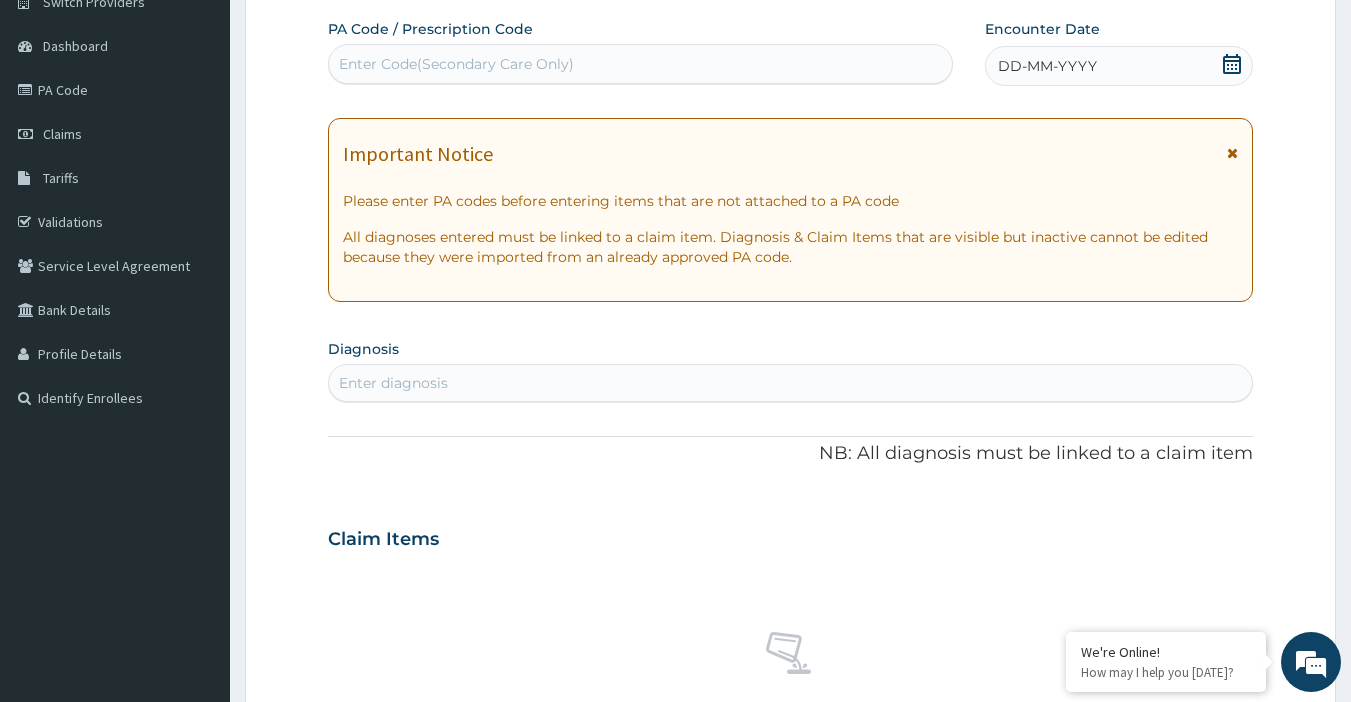 click on "Enter diagnosis" at bounding box center (791, 383) 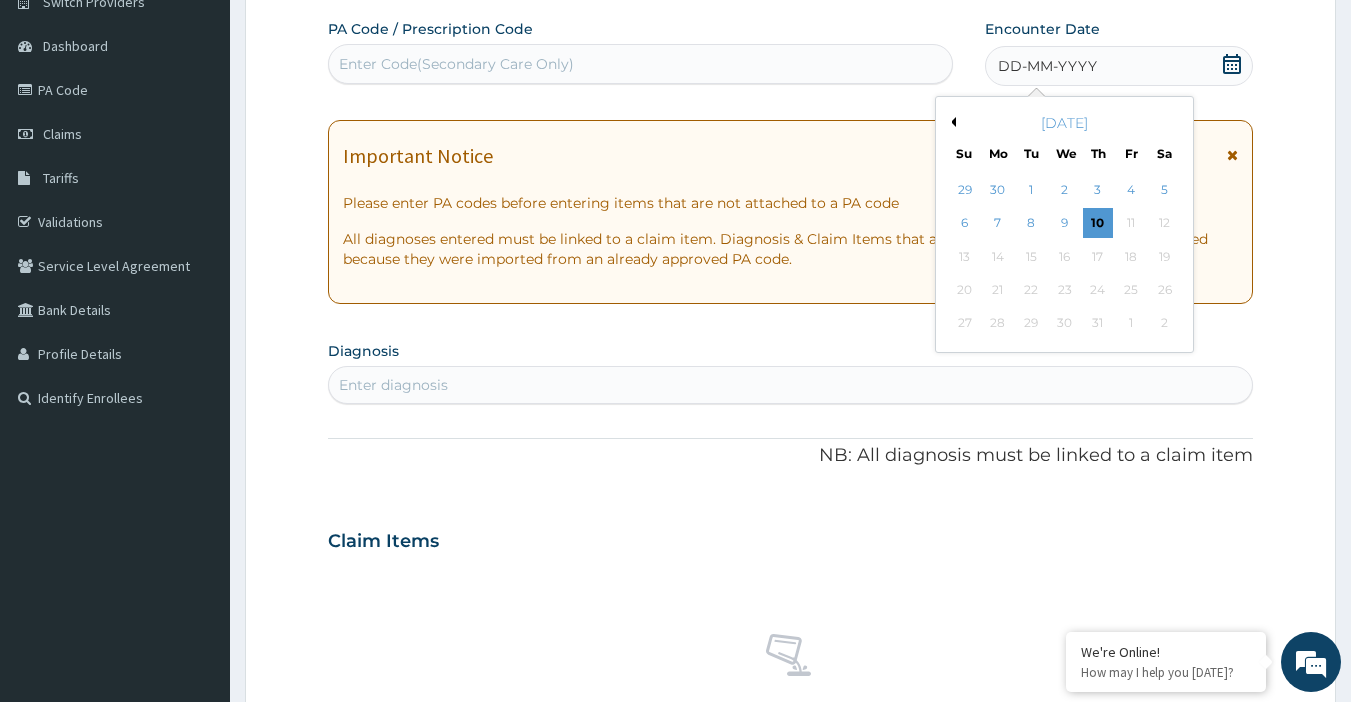 click on "Previous Month" at bounding box center (951, 122) 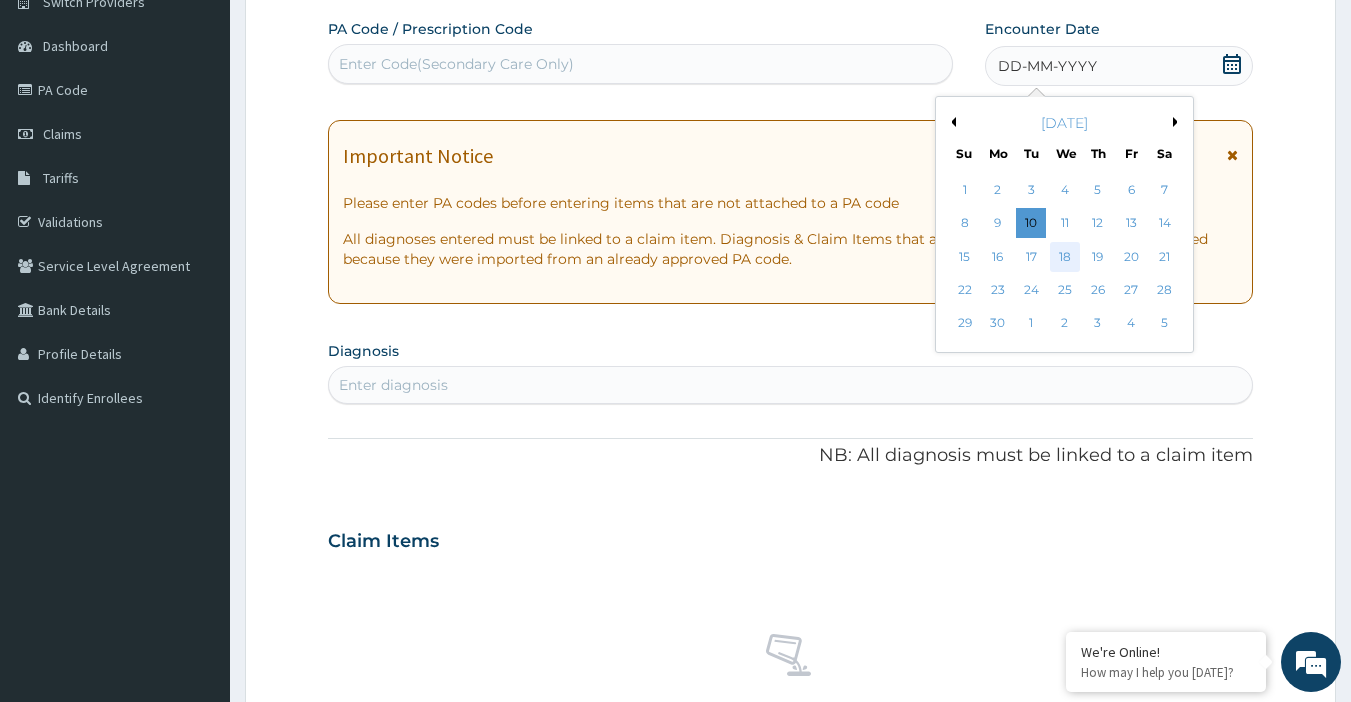 click on "18" at bounding box center [1065, 257] 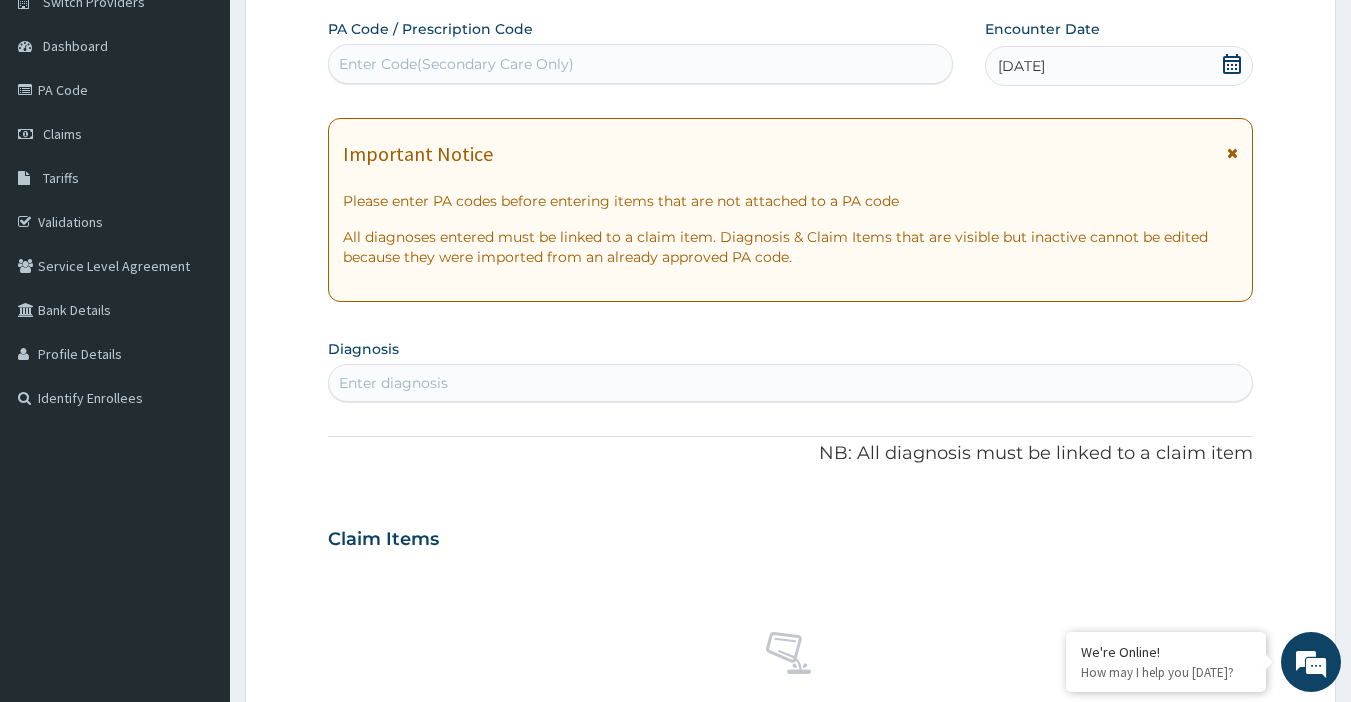 click on "Enter diagnosis" at bounding box center (791, 383) 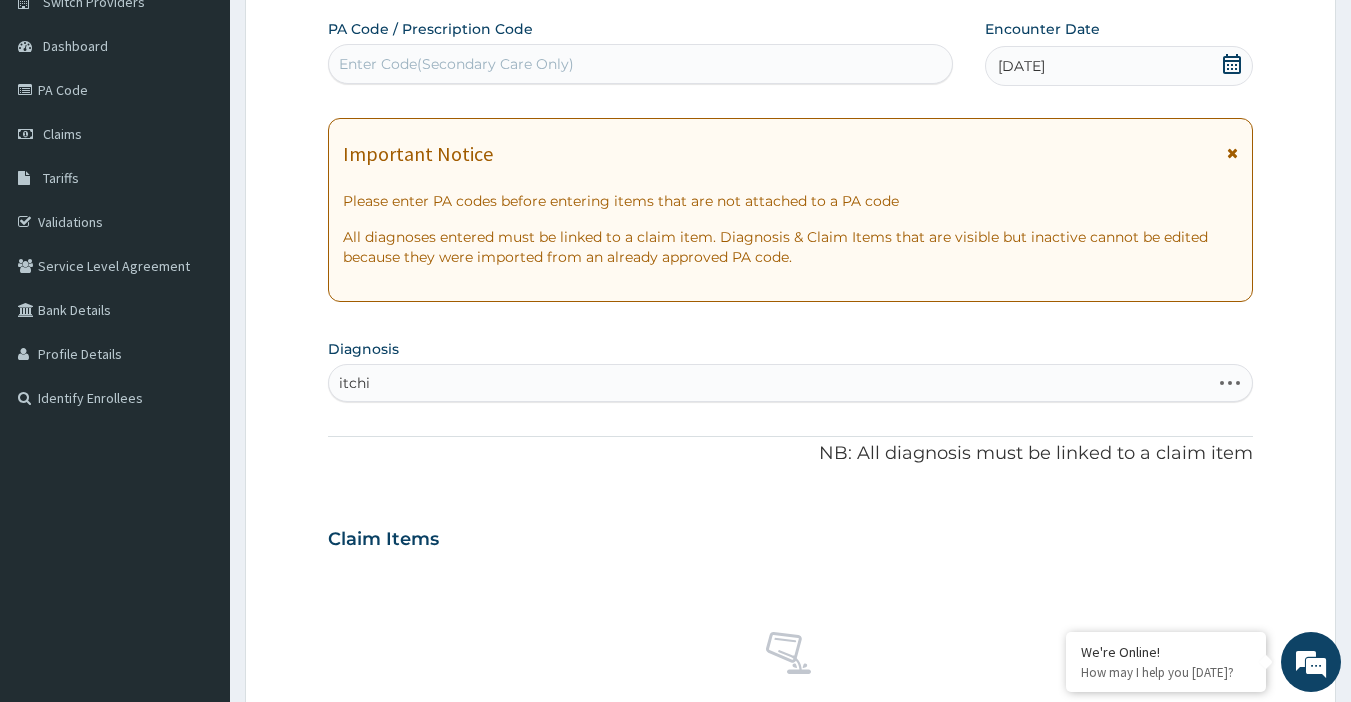 type on "itchin" 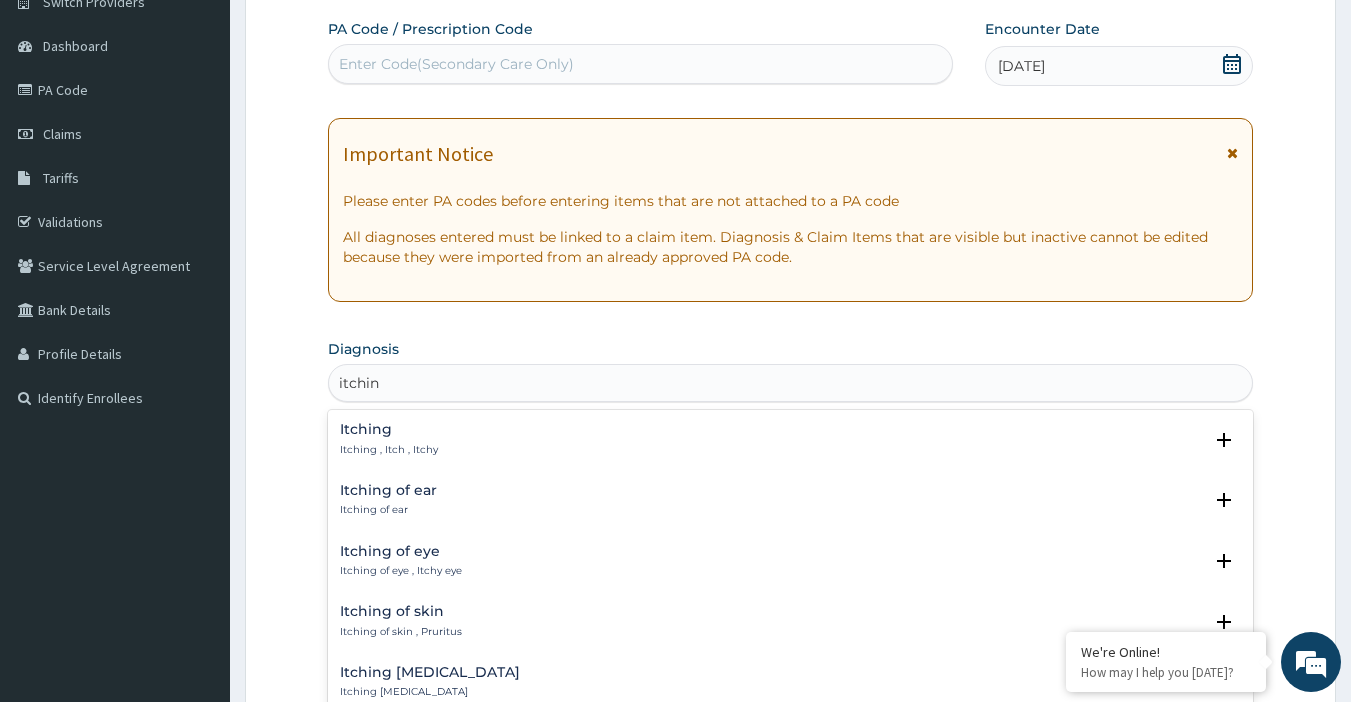 click on "Itching Itching , Itch , Itchy" at bounding box center (791, 439) 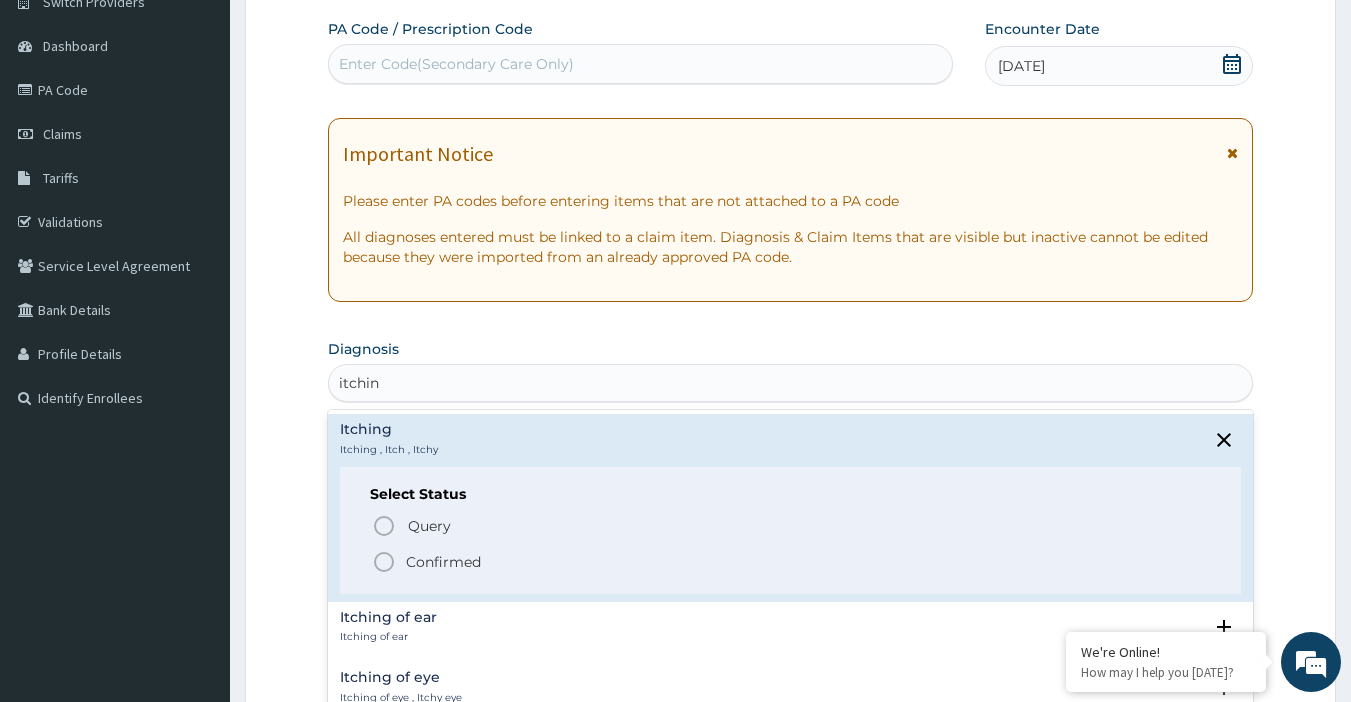 click on "Confirmed" at bounding box center (792, 562) 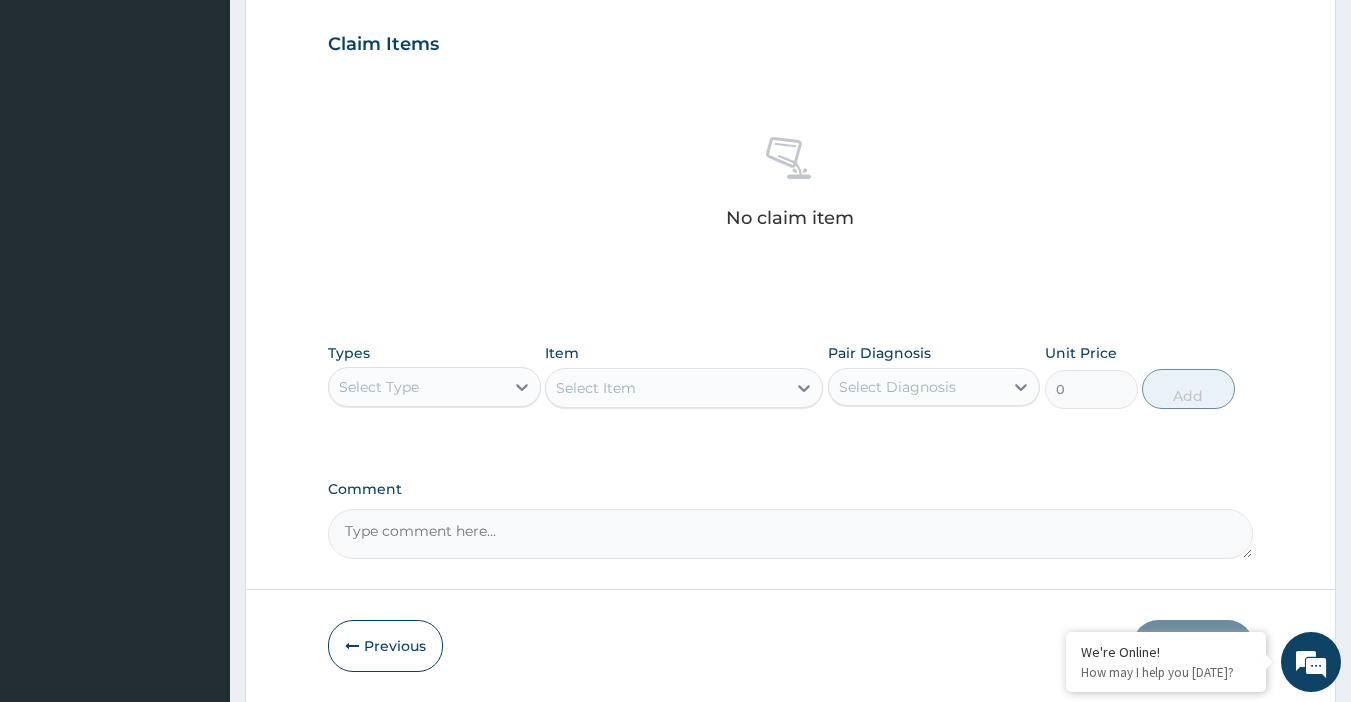 scroll, scrollTop: 740, scrollLeft: 0, axis: vertical 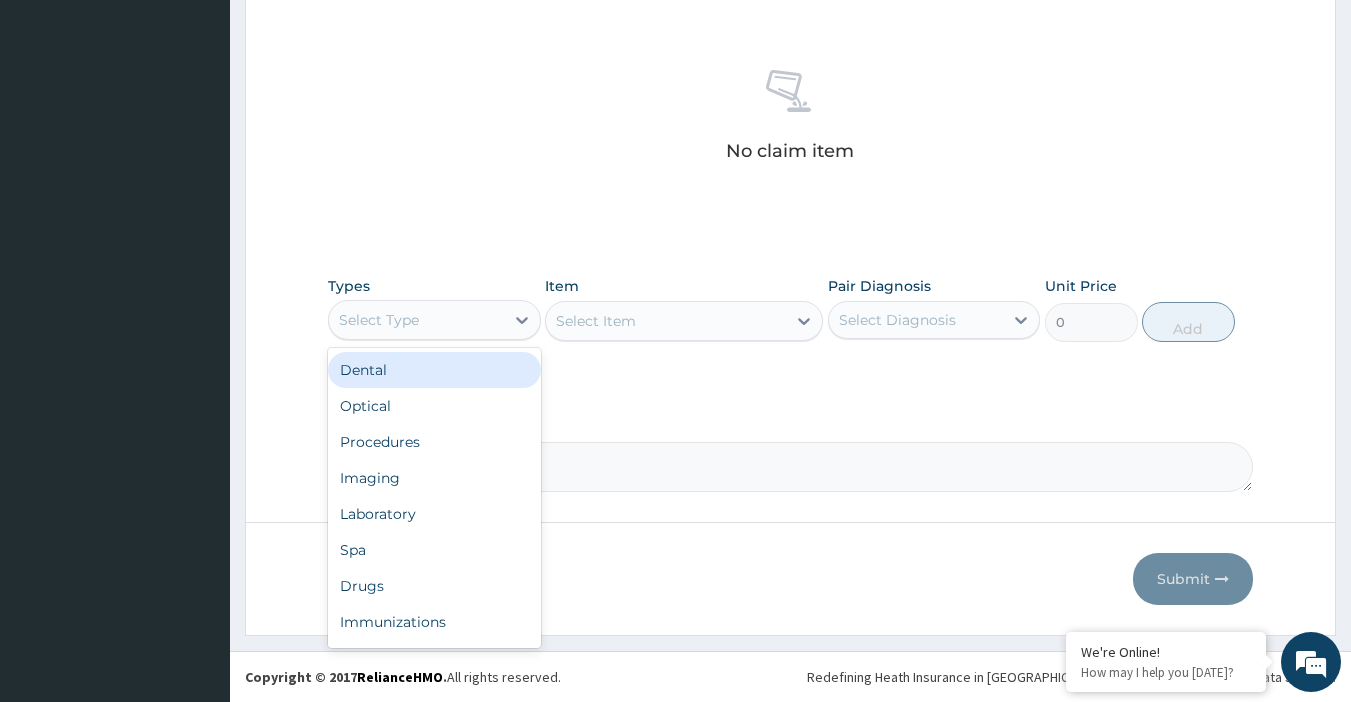 click on "Select Type" at bounding box center [379, 320] 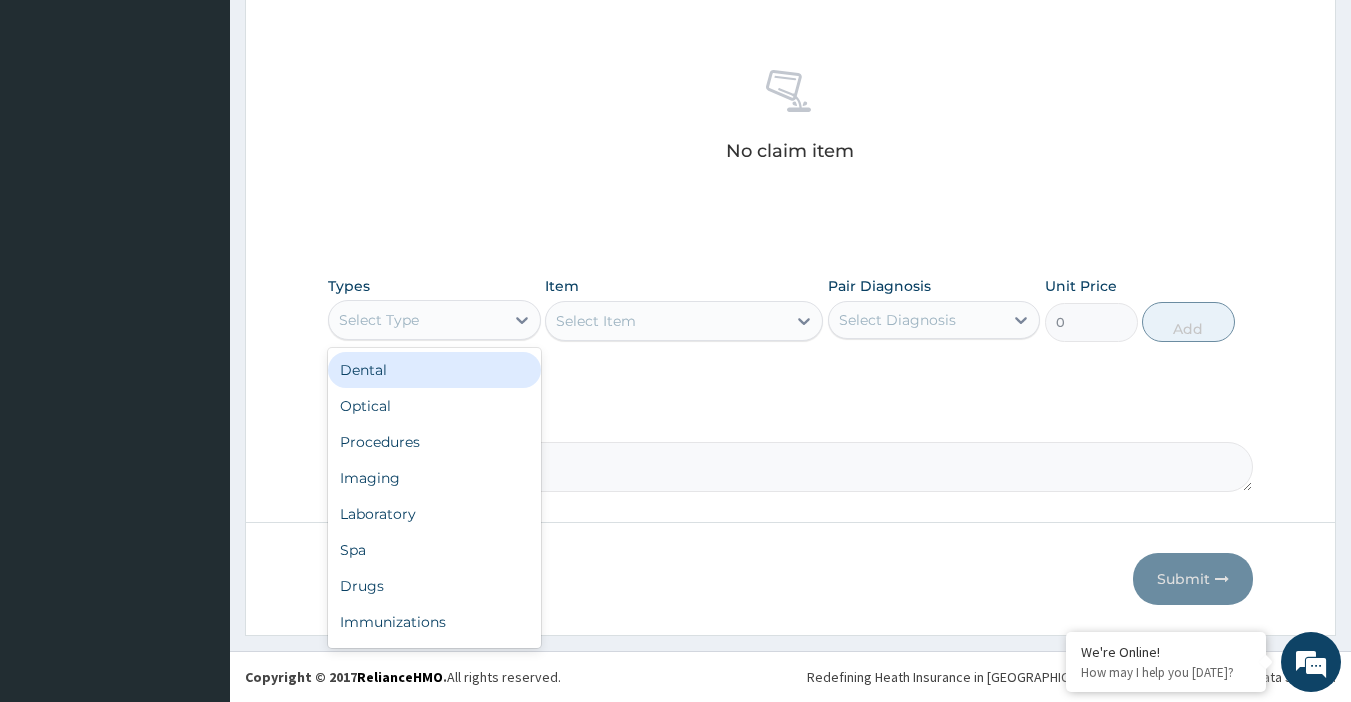 click on "Dental" at bounding box center (434, 370) 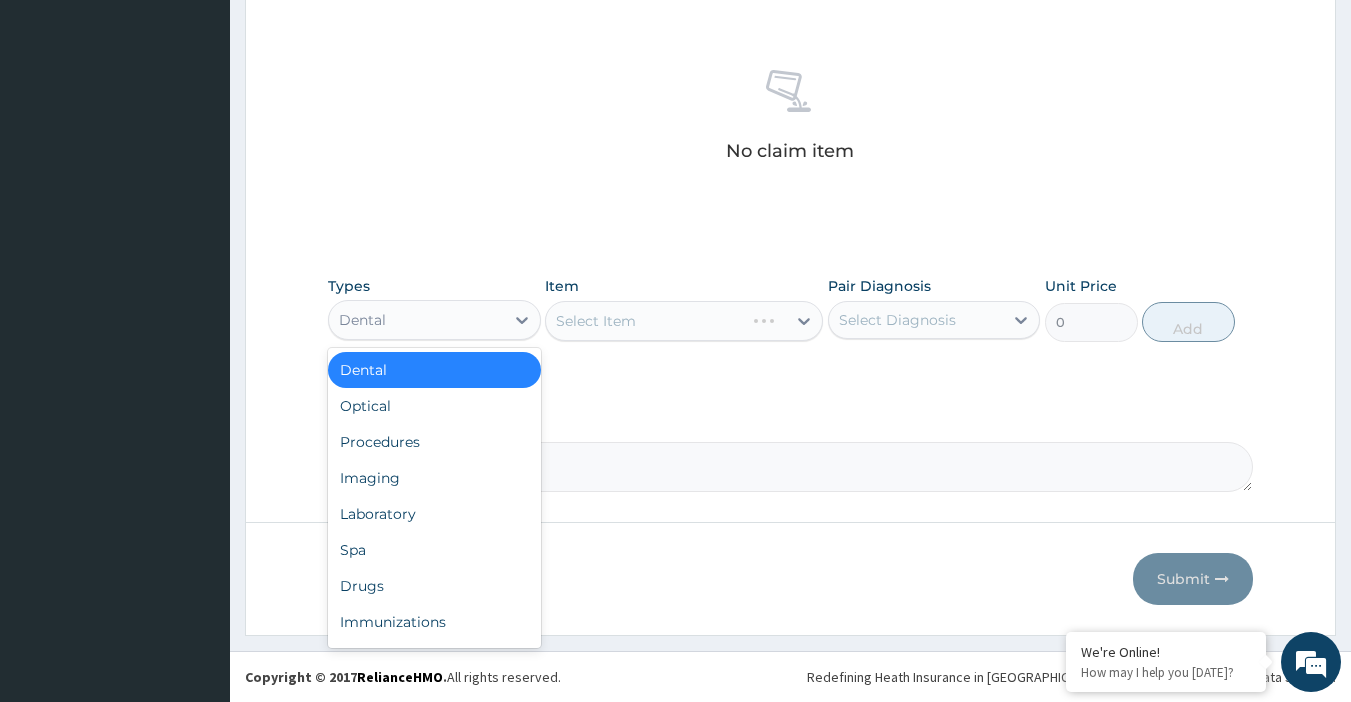 click on "Dental" at bounding box center [416, 320] 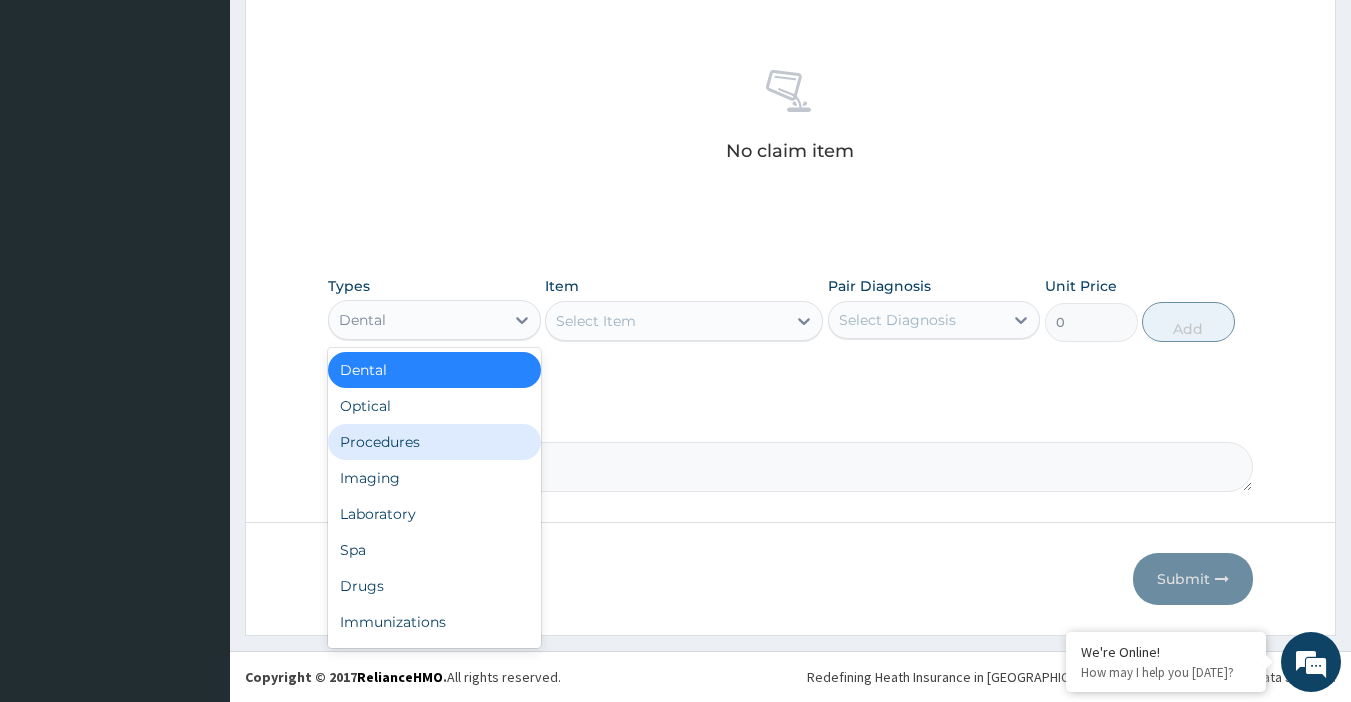 click on "Procedures" at bounding box center (434, 442) 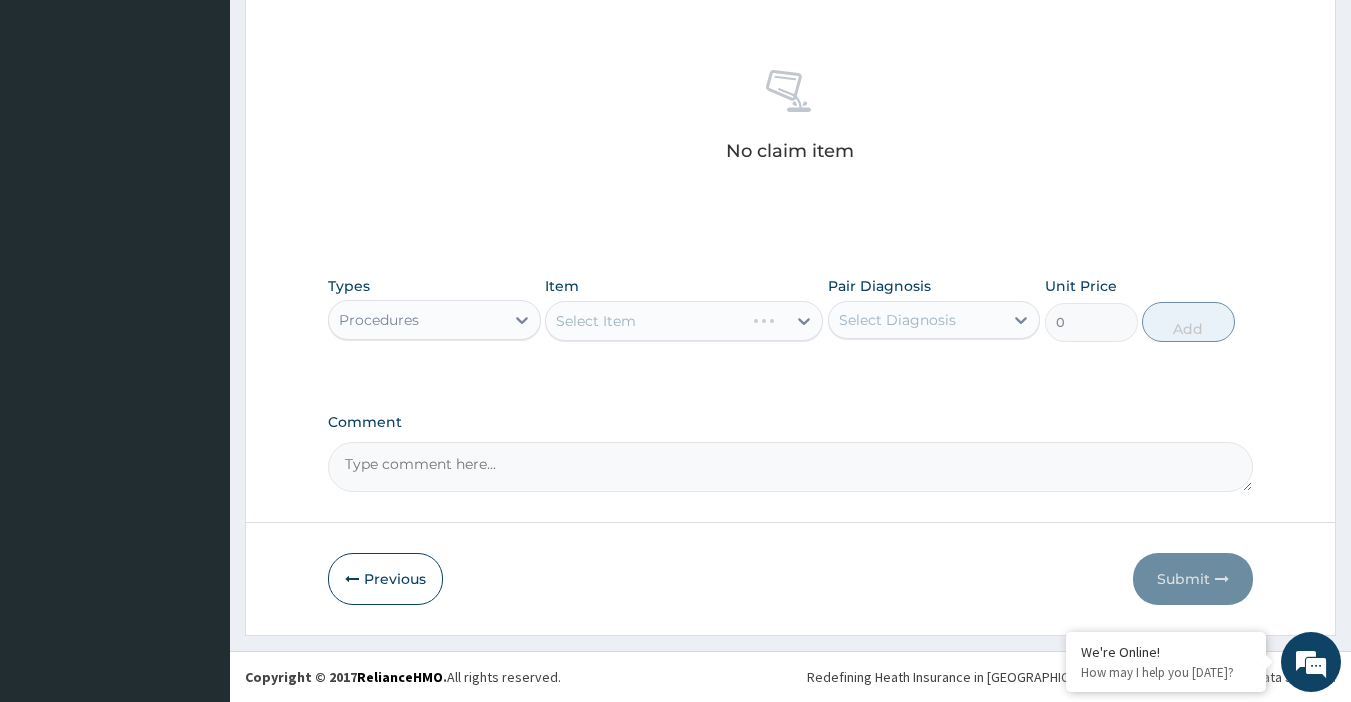 click on "Select Item" at bounding box center [684, 321] 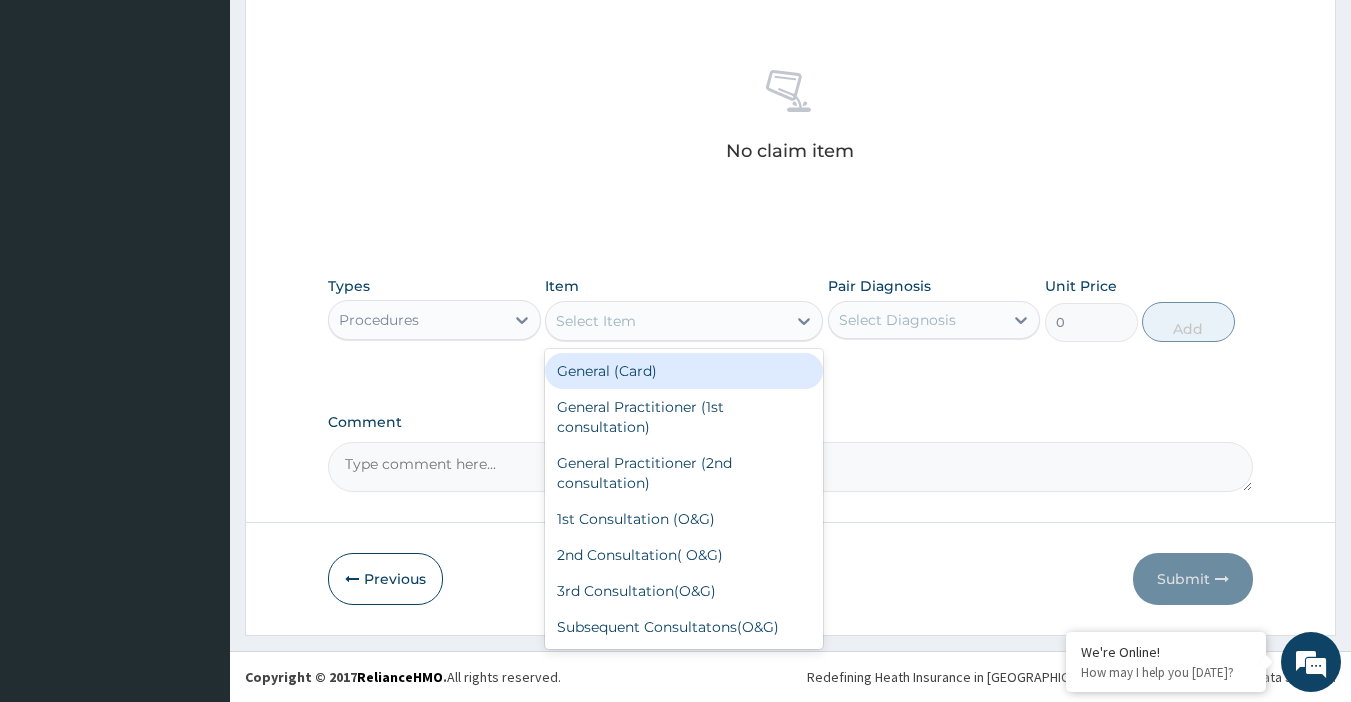 click on "Select Item" at bounding box center (596, 321) 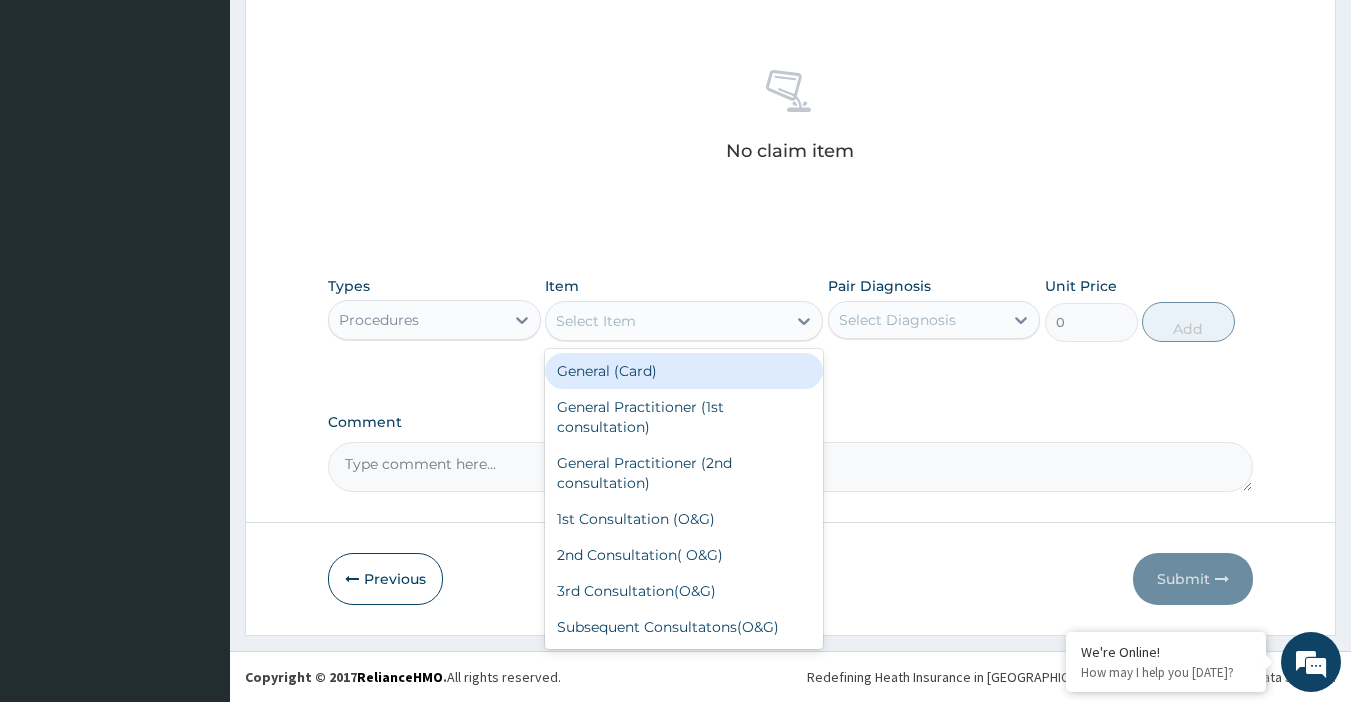 click on "General (Card)" at bounding box center [684, 371] 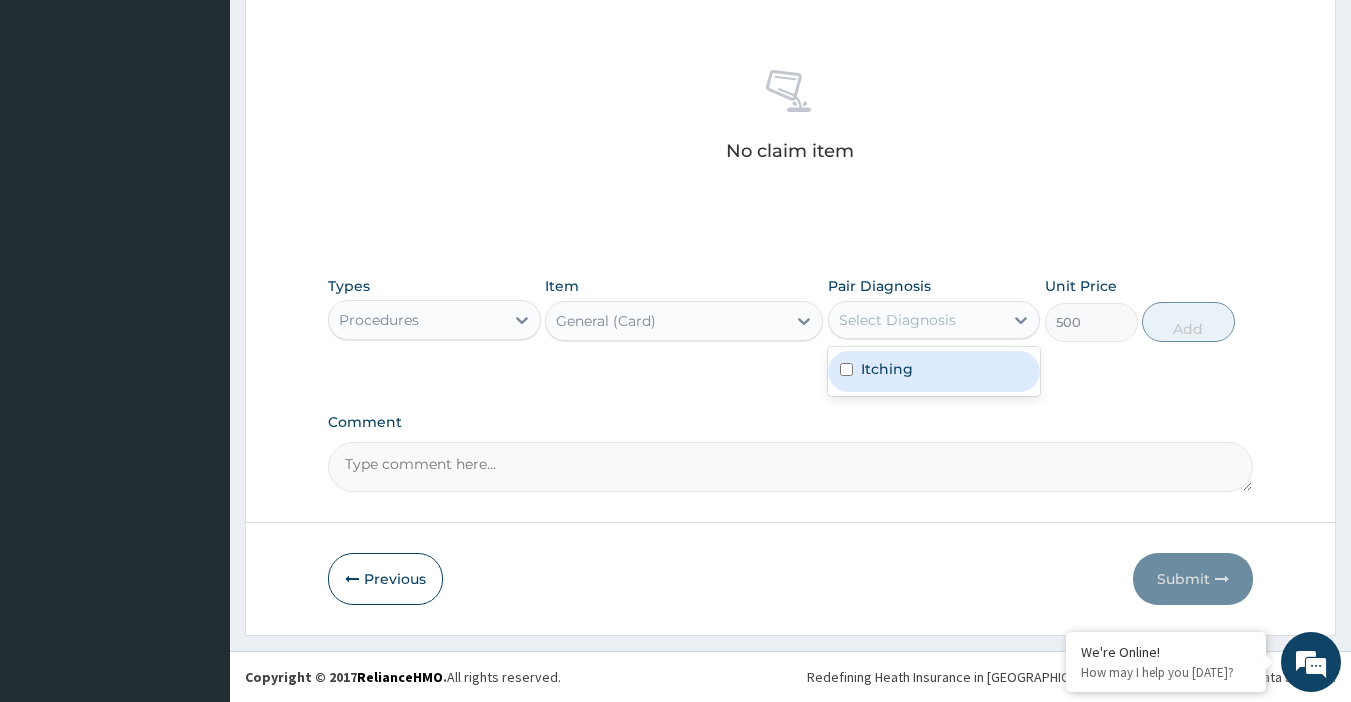 drag, startPoint x: 913, startPoint y: 307, endPoint x: 917, endPoint y: 349, distance: 42.190044 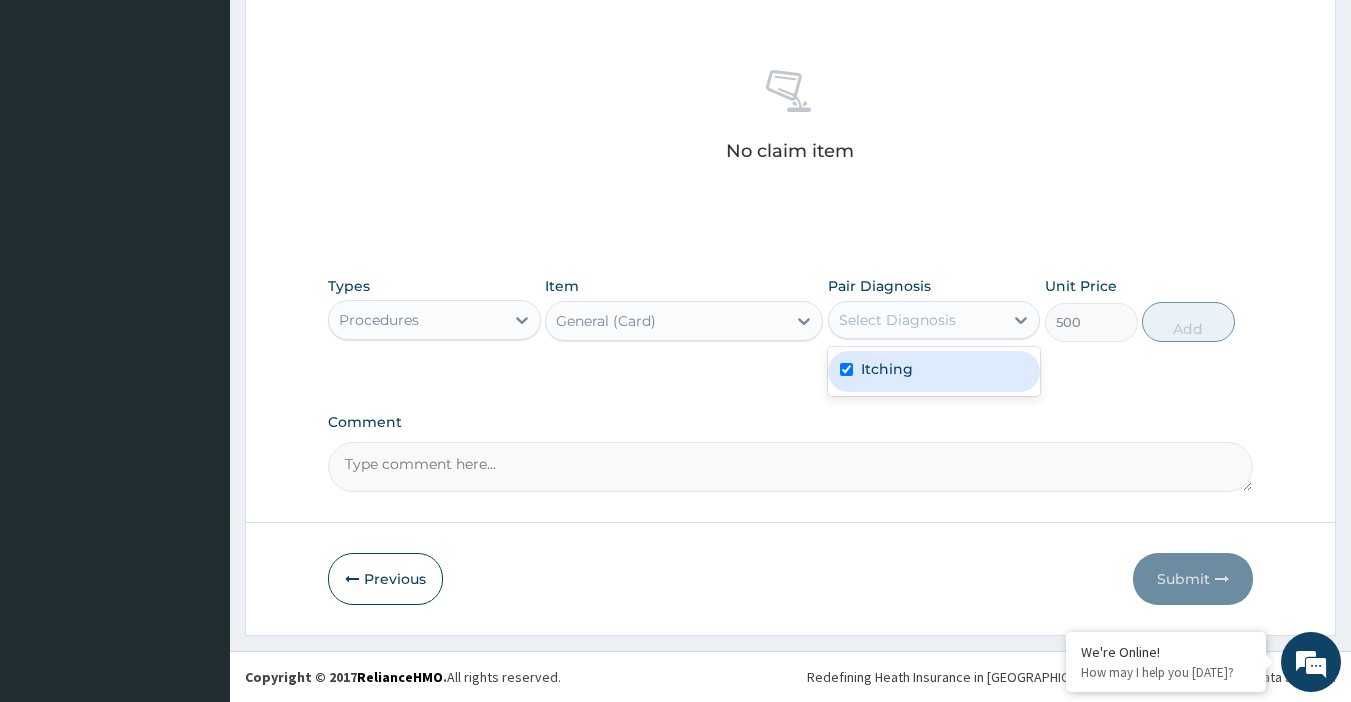 checkbox on "true" 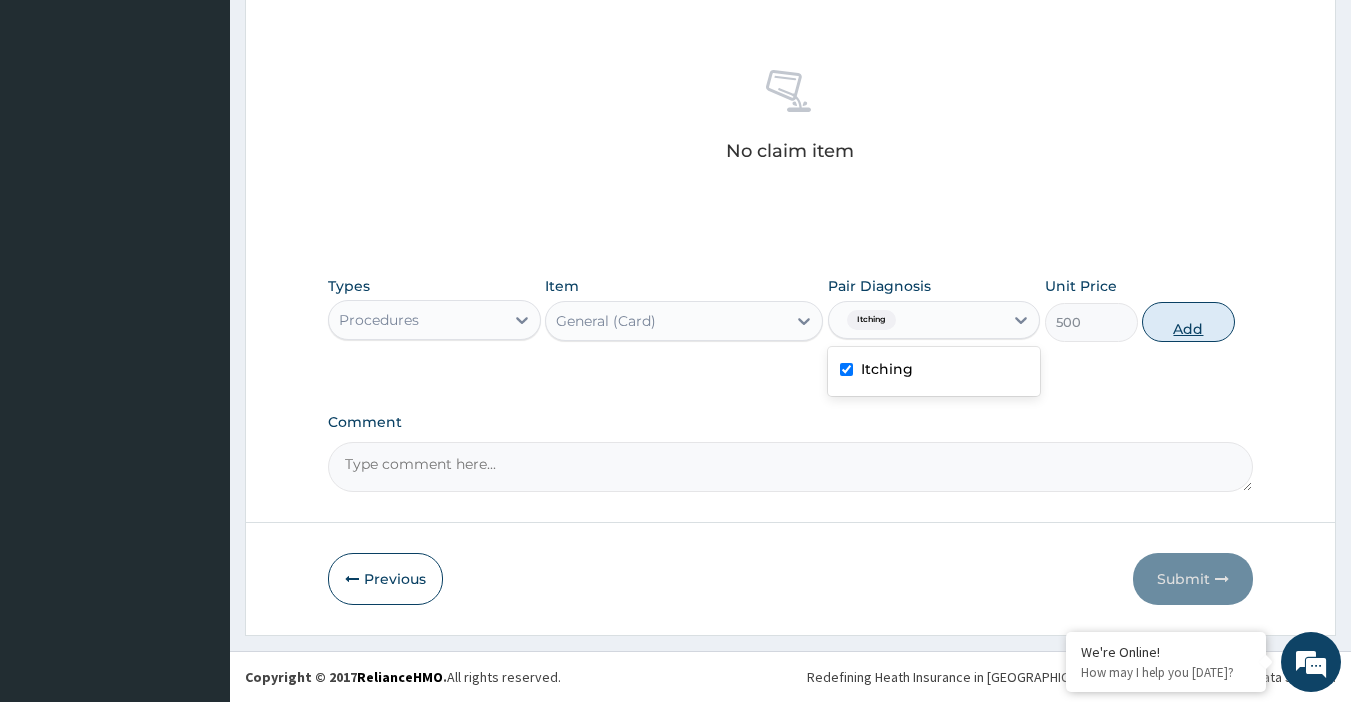 click on "Add" at bounding box center [1188, 322] 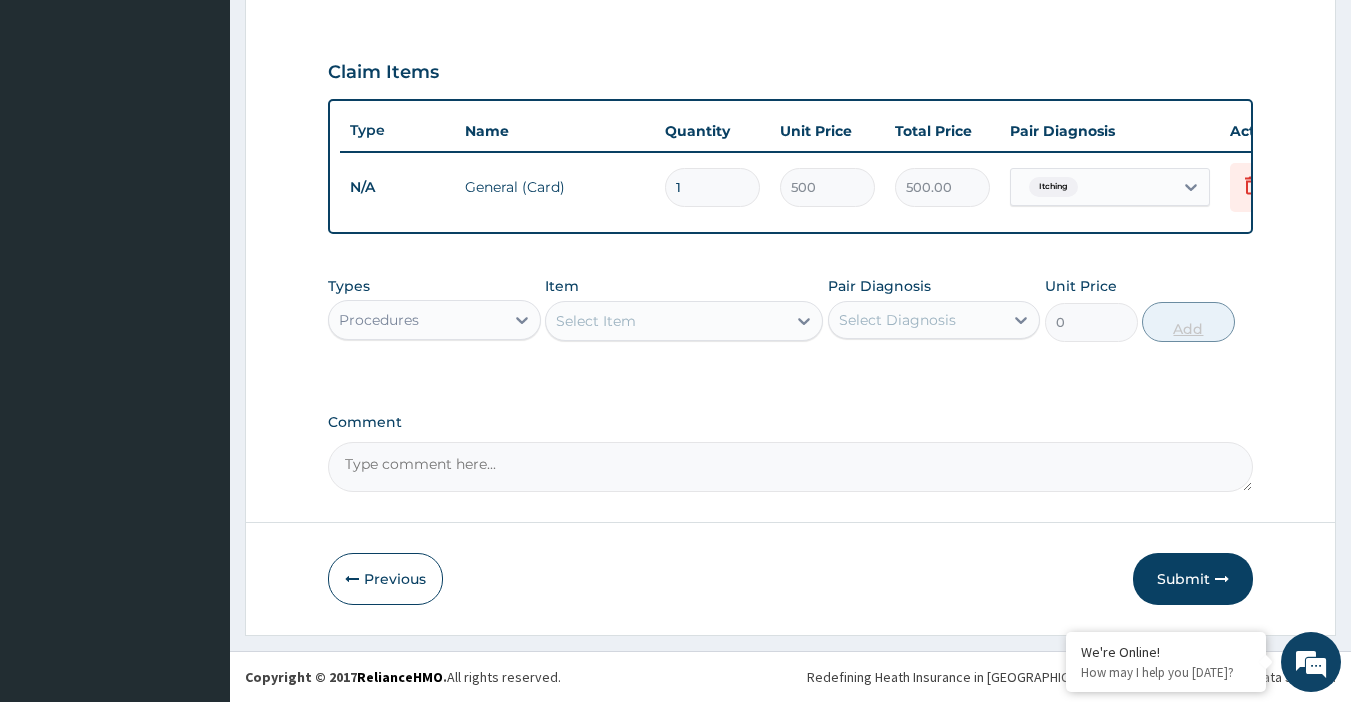 scroll, scrollTop: 660, scrollLeft: 0, axis: vertical 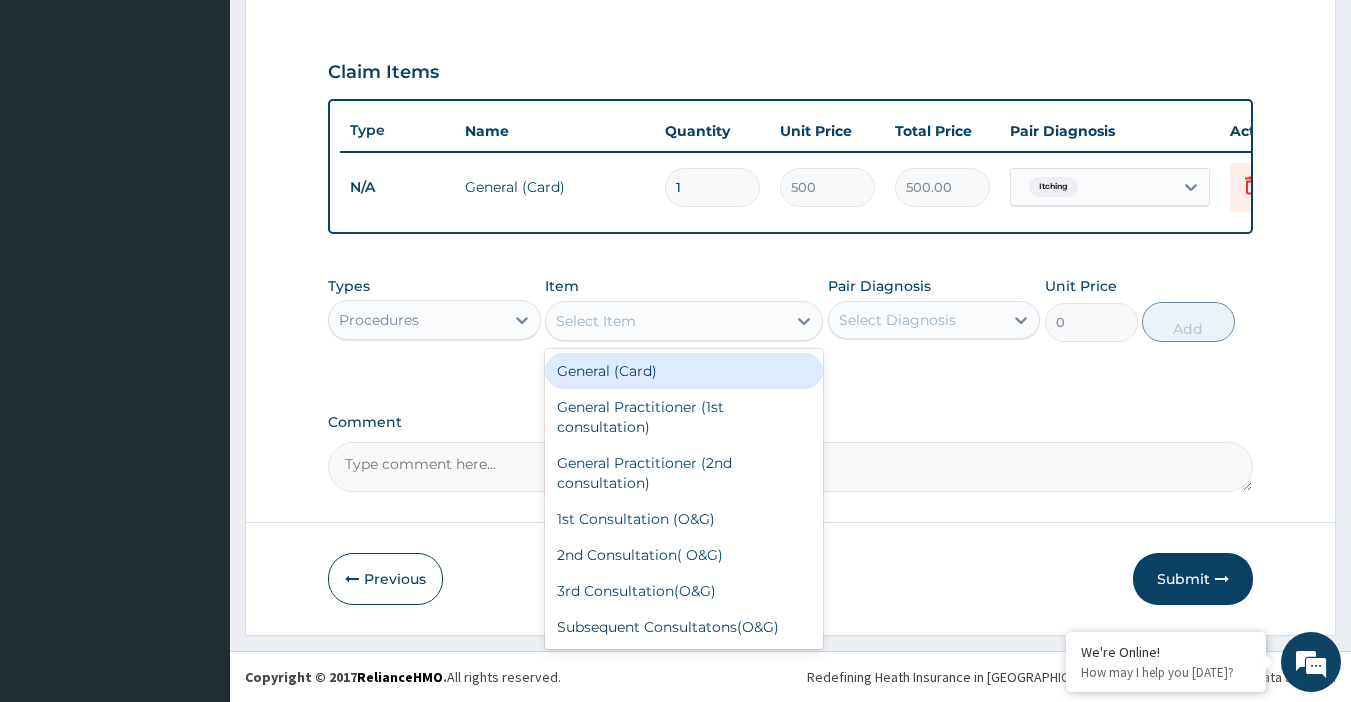 drag, startPoint x: 595, startPoint y: 314, endPoint x: 614, endPoint y: 360, distance: 49.76947 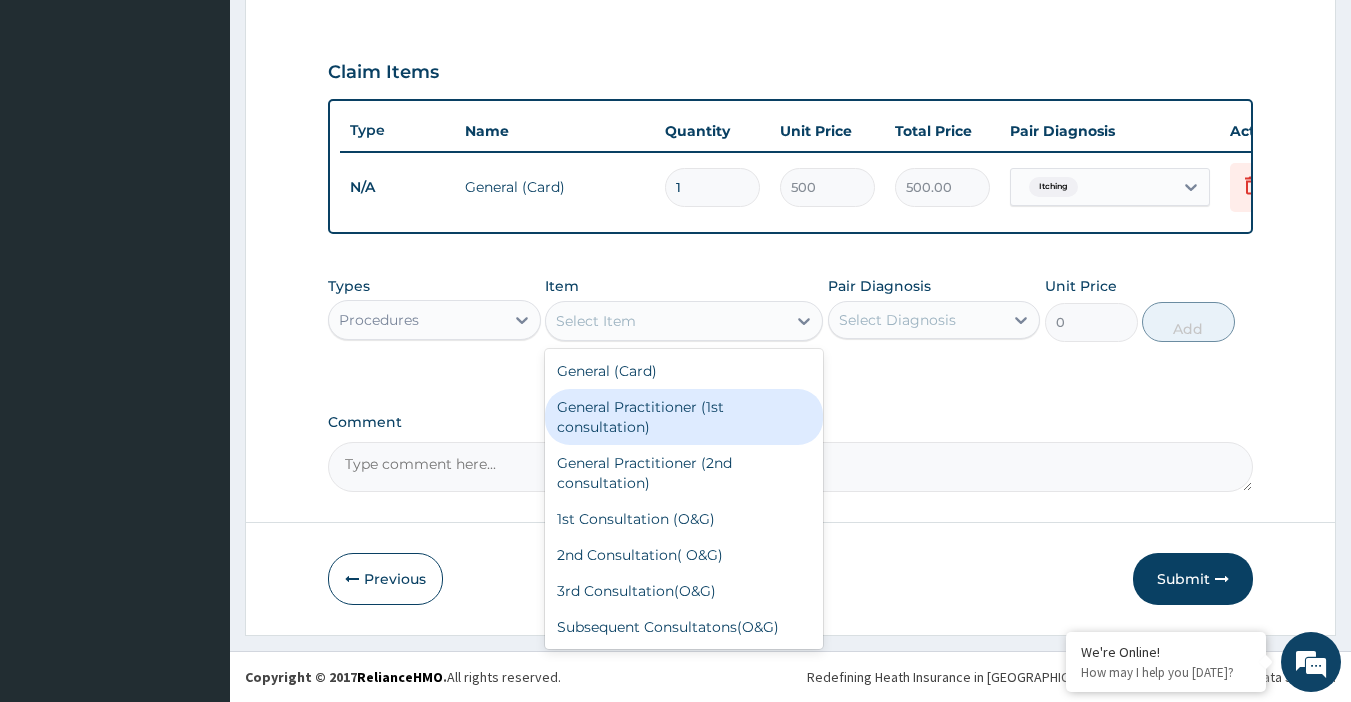 click on "General Practitioner (1st consultation)" at bounding box center (684, 417) 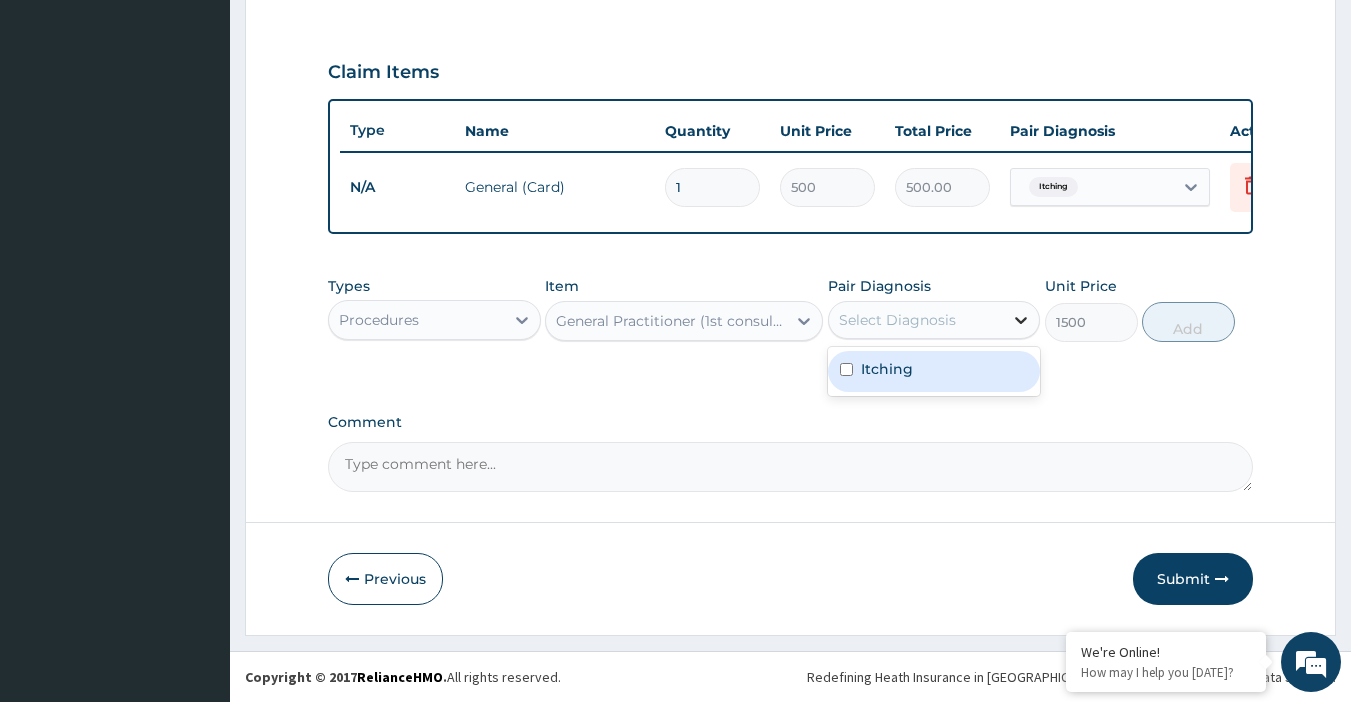 click at bounding box center (1021, 320) 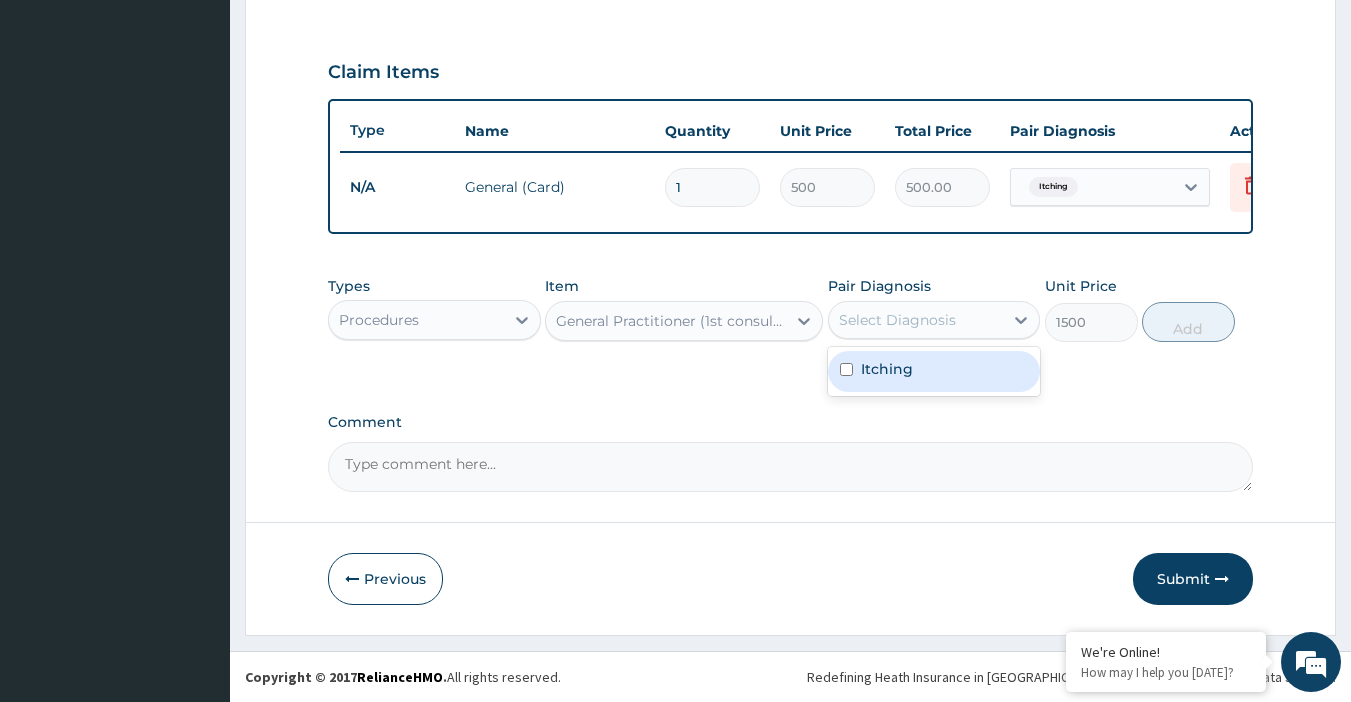 click on "Itching" at bounding box center [934, 371] 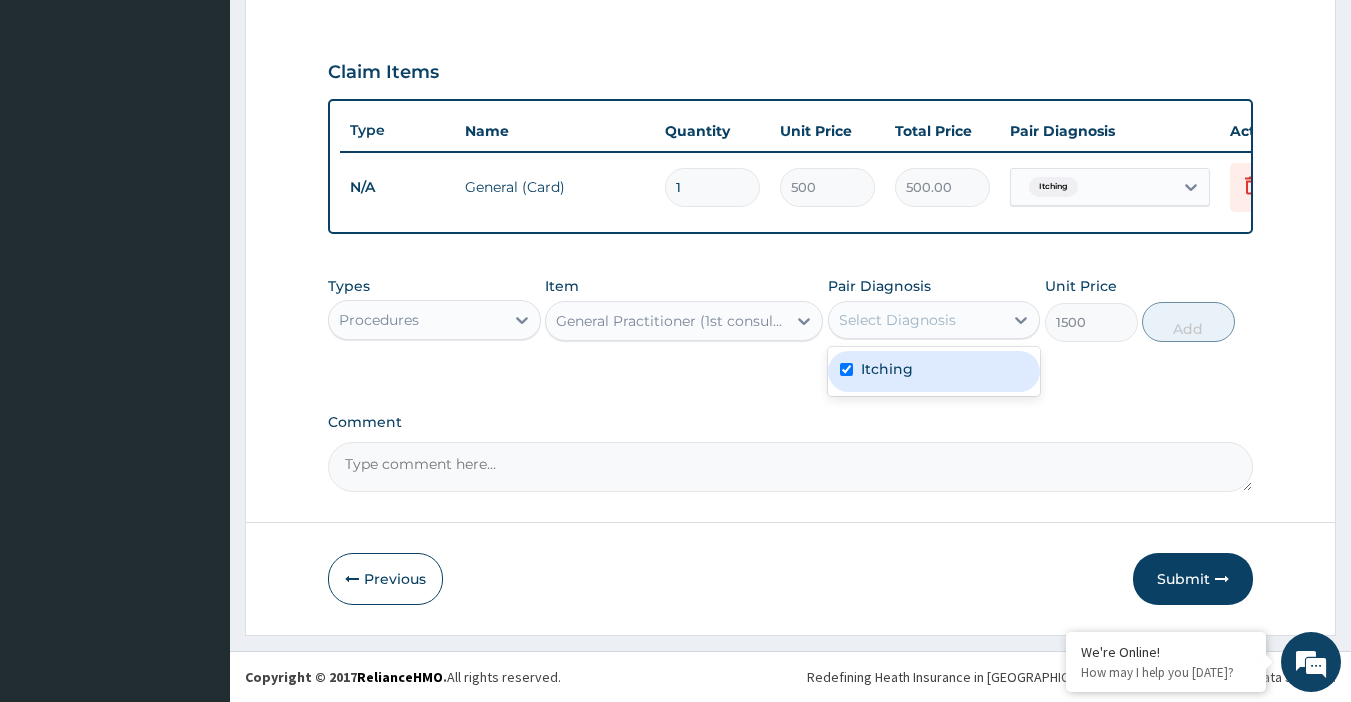 checkbox on "true" 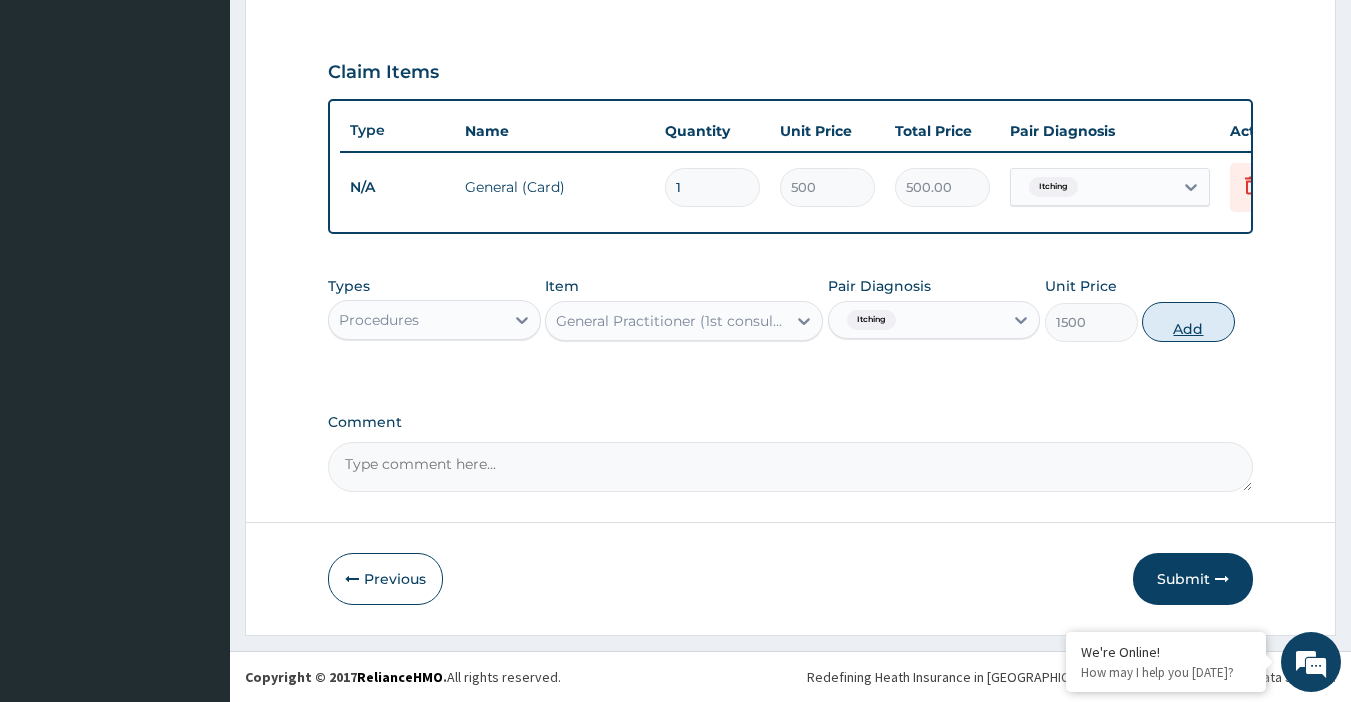 click on "Add" at bounding box center [1188, 322] 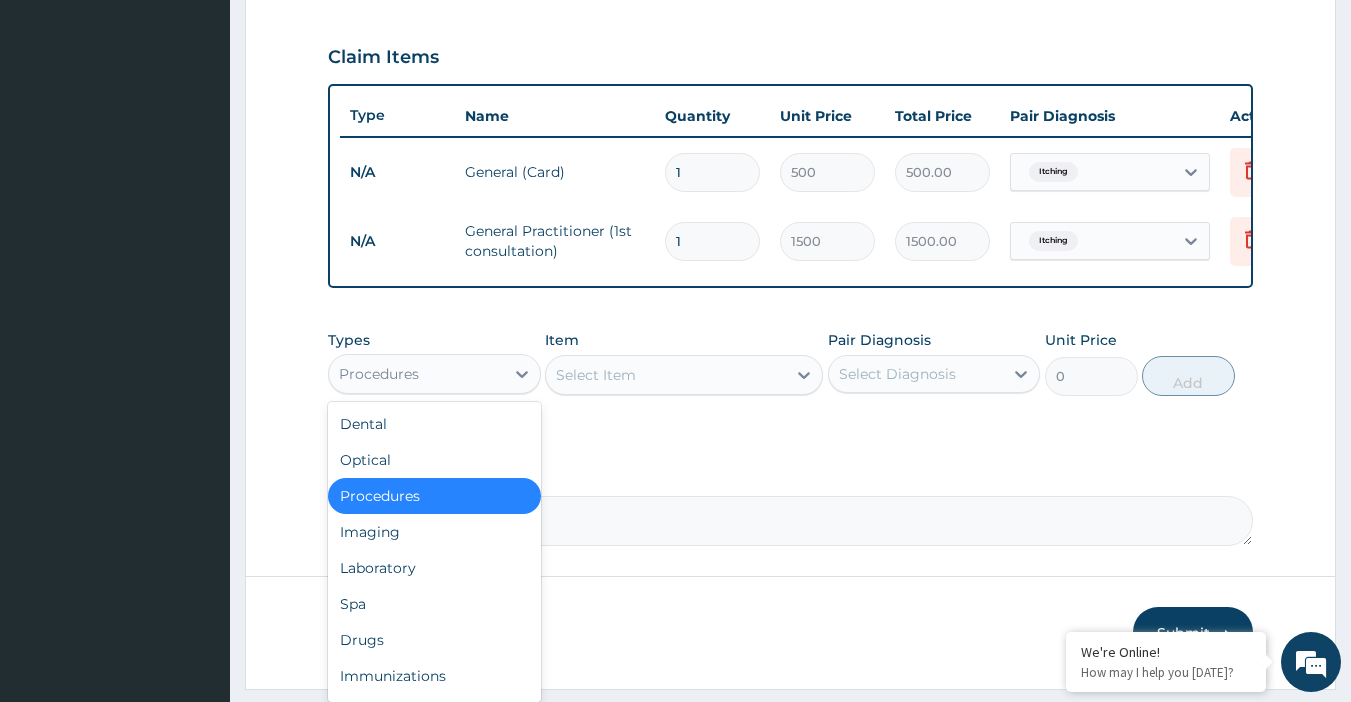 click on "Procedures" at bounding box center (416, 374) 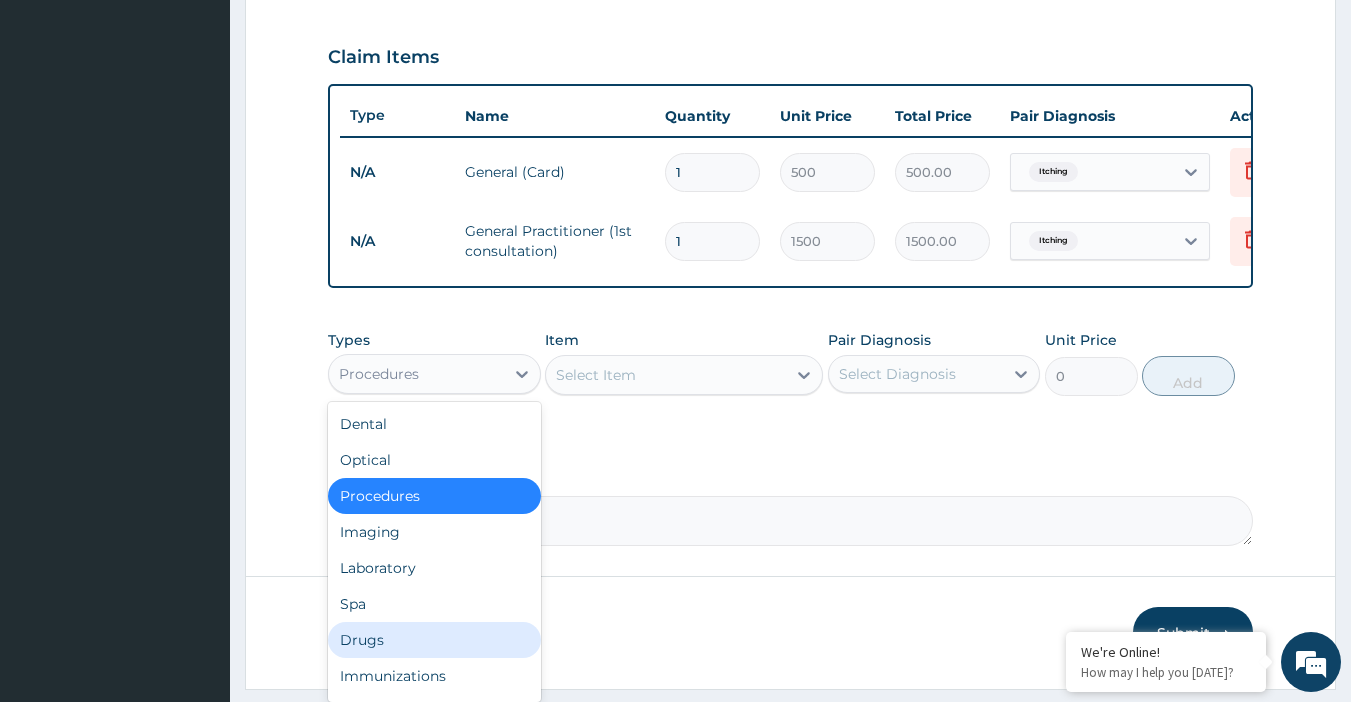 click on "Drugs" at bounding box center [434, 640] 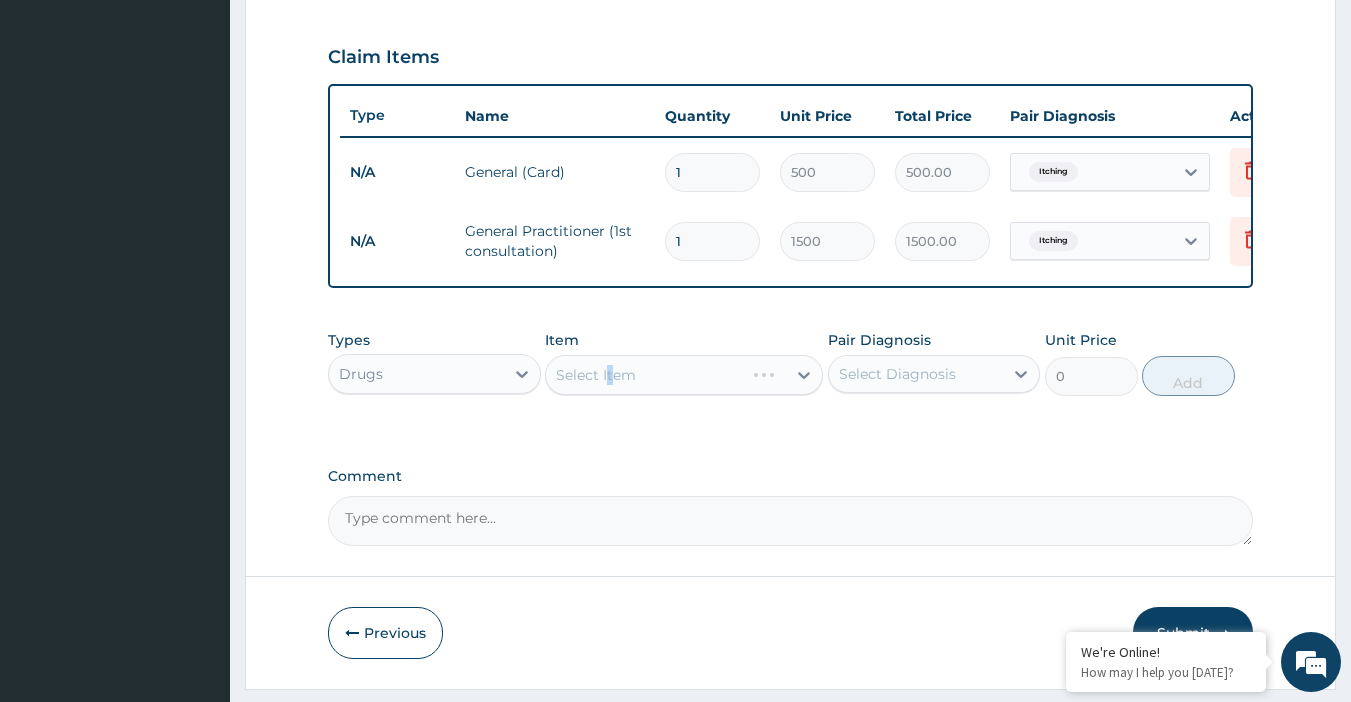 click on "Select Item" at bounding box center (684, 375) 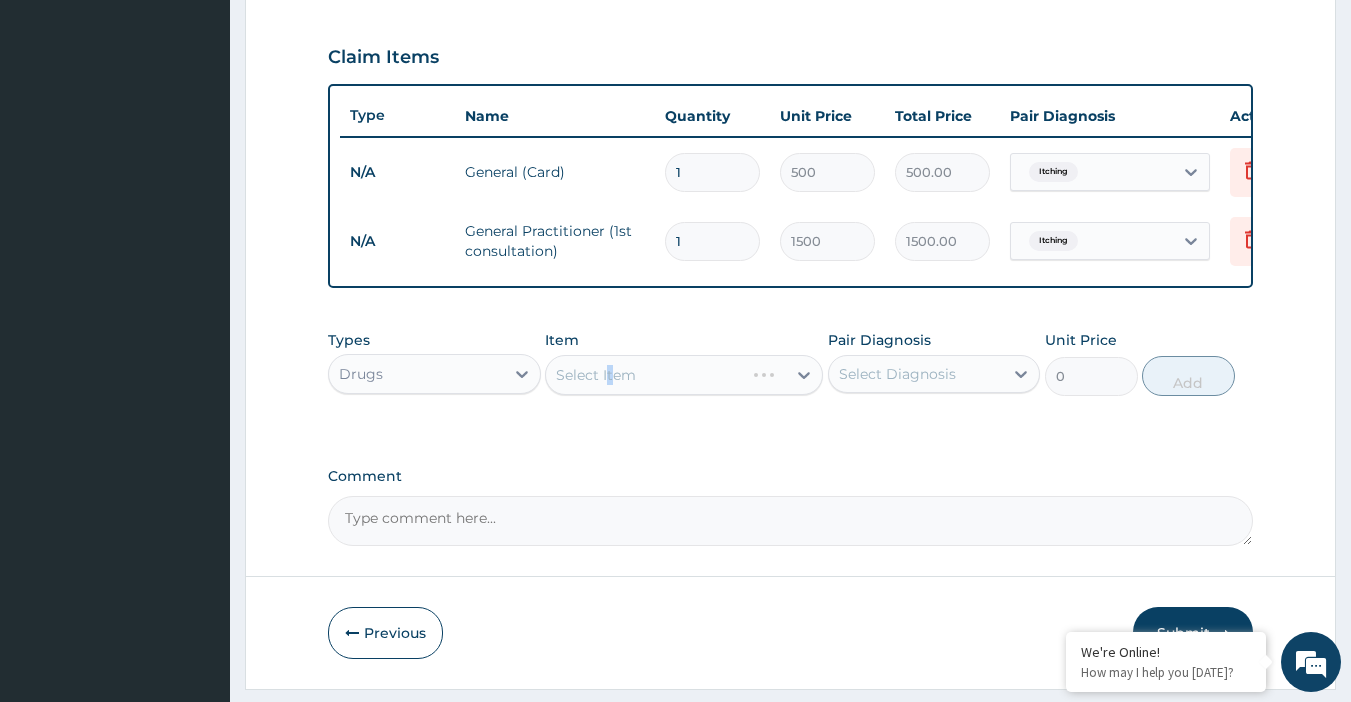 click on "Select Item" at bounding box center [684, 375] 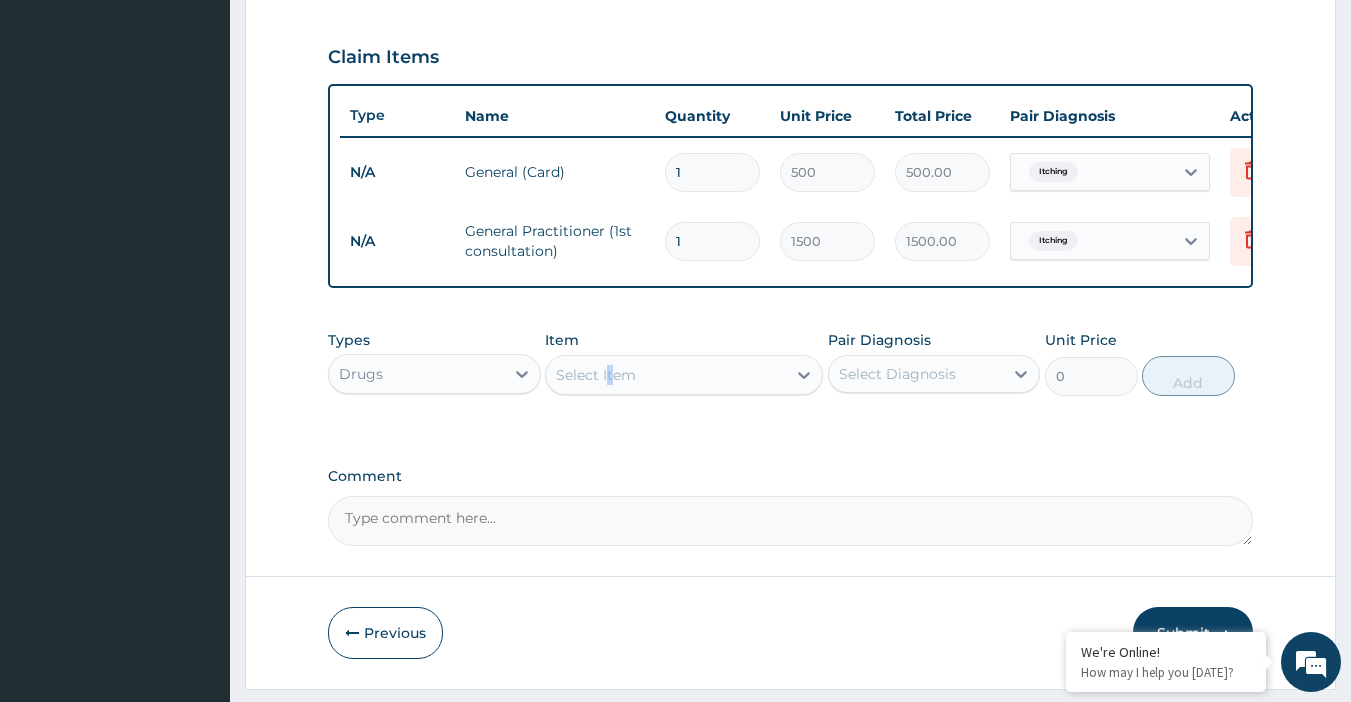 click on "Select Item" at bounding box center (666, 375) 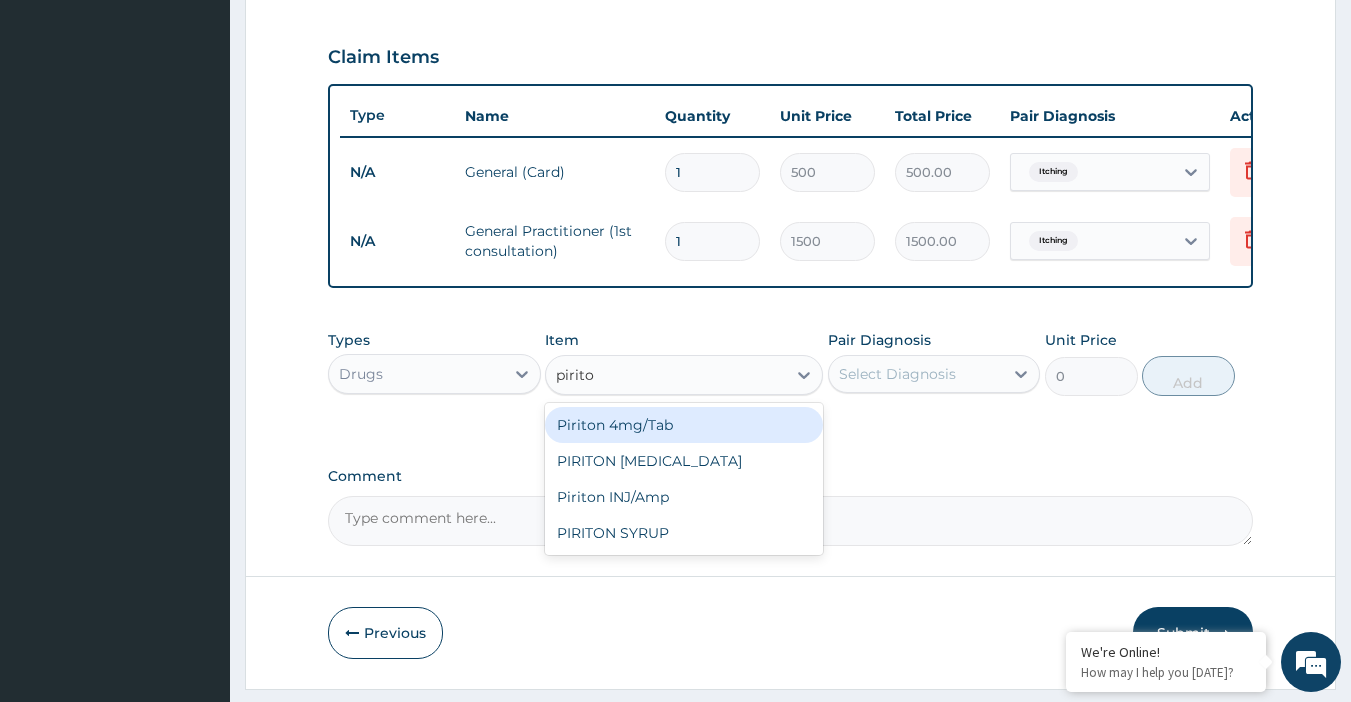 type on "piriton" 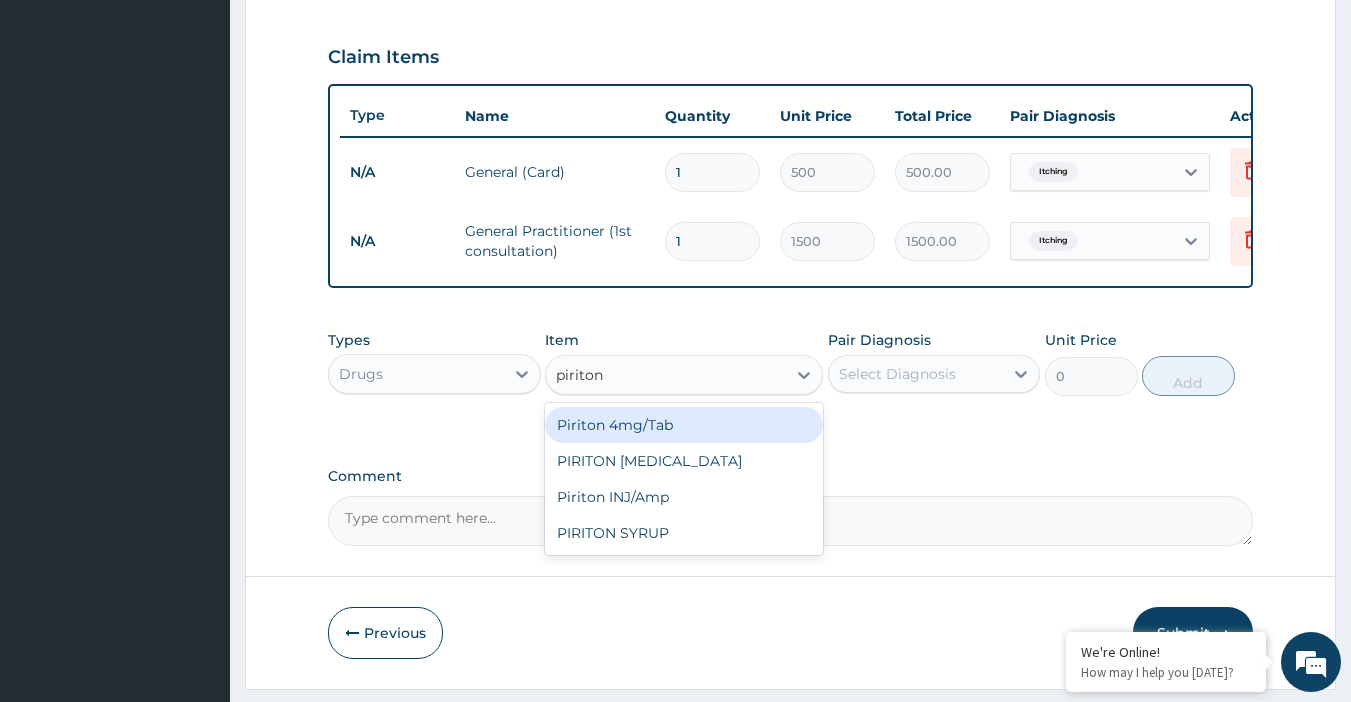 click on "Piriton 4mg/Tab" at bounding box center (684, 425) 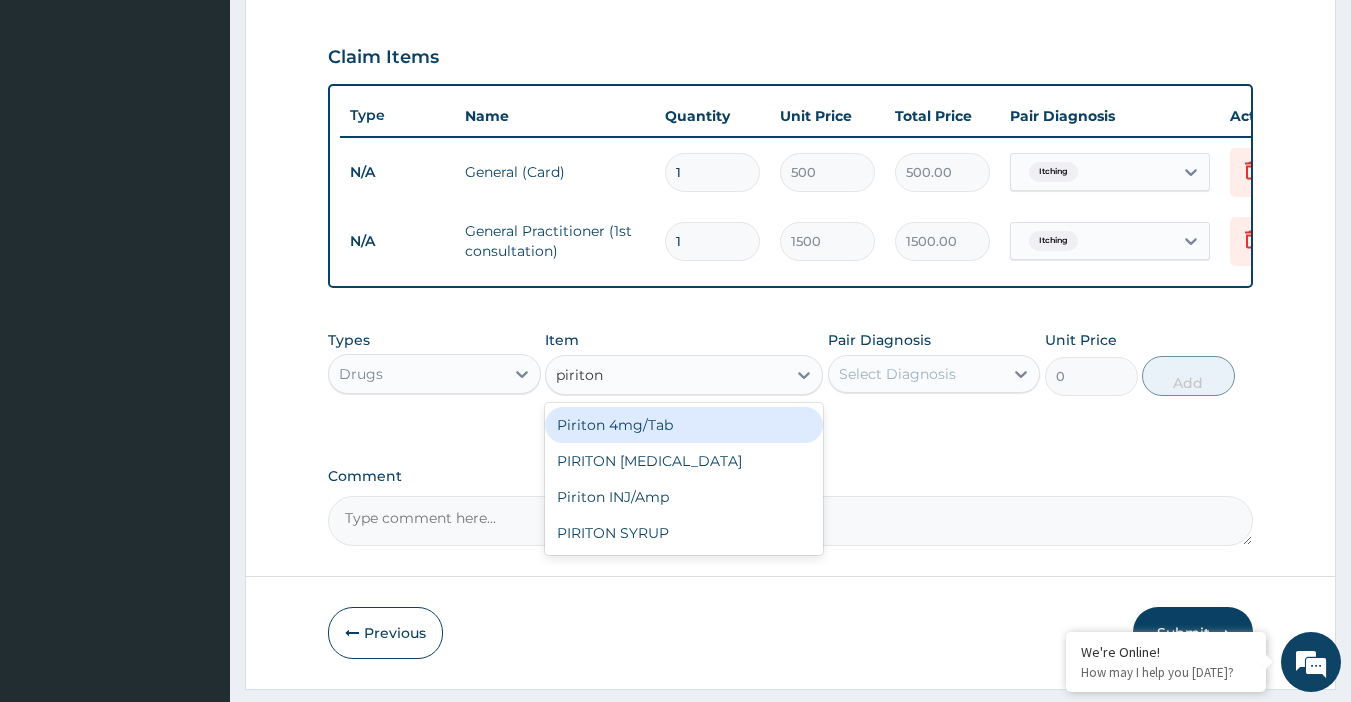type 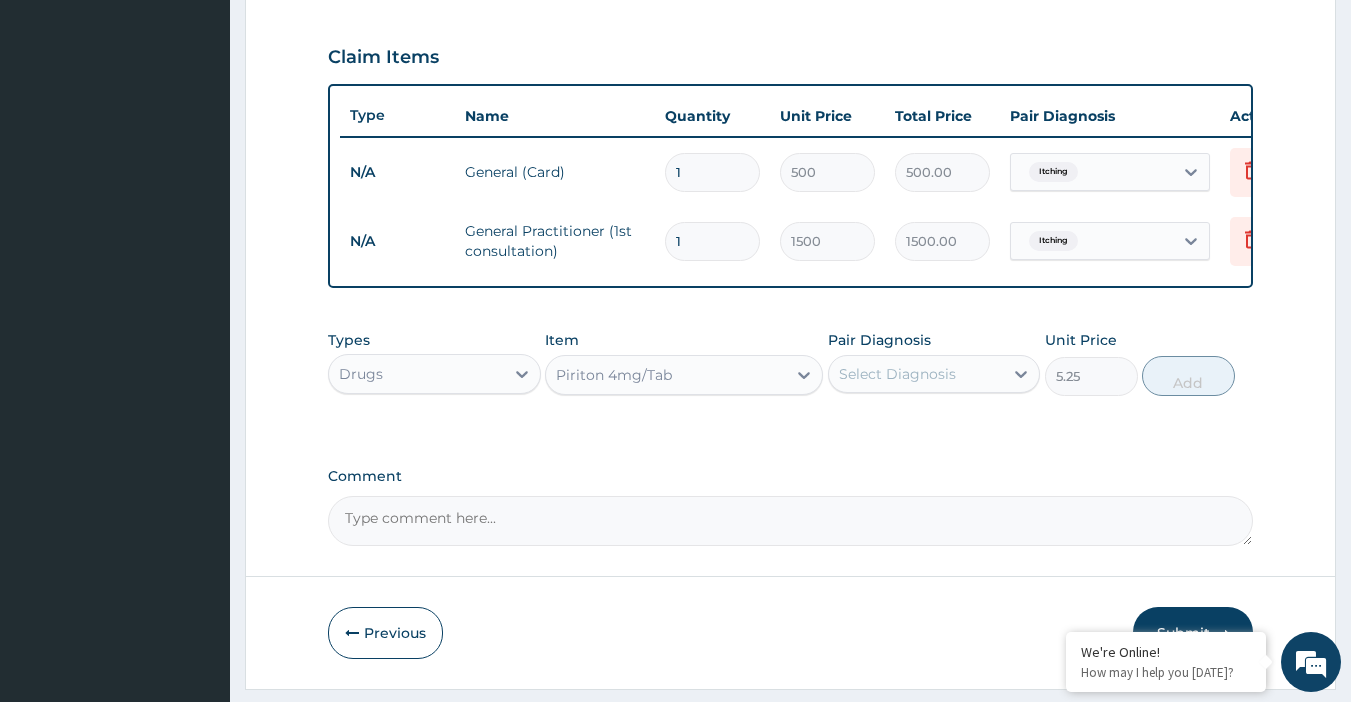 click on "Select Diagnosis" at bounding box center [897, 374] 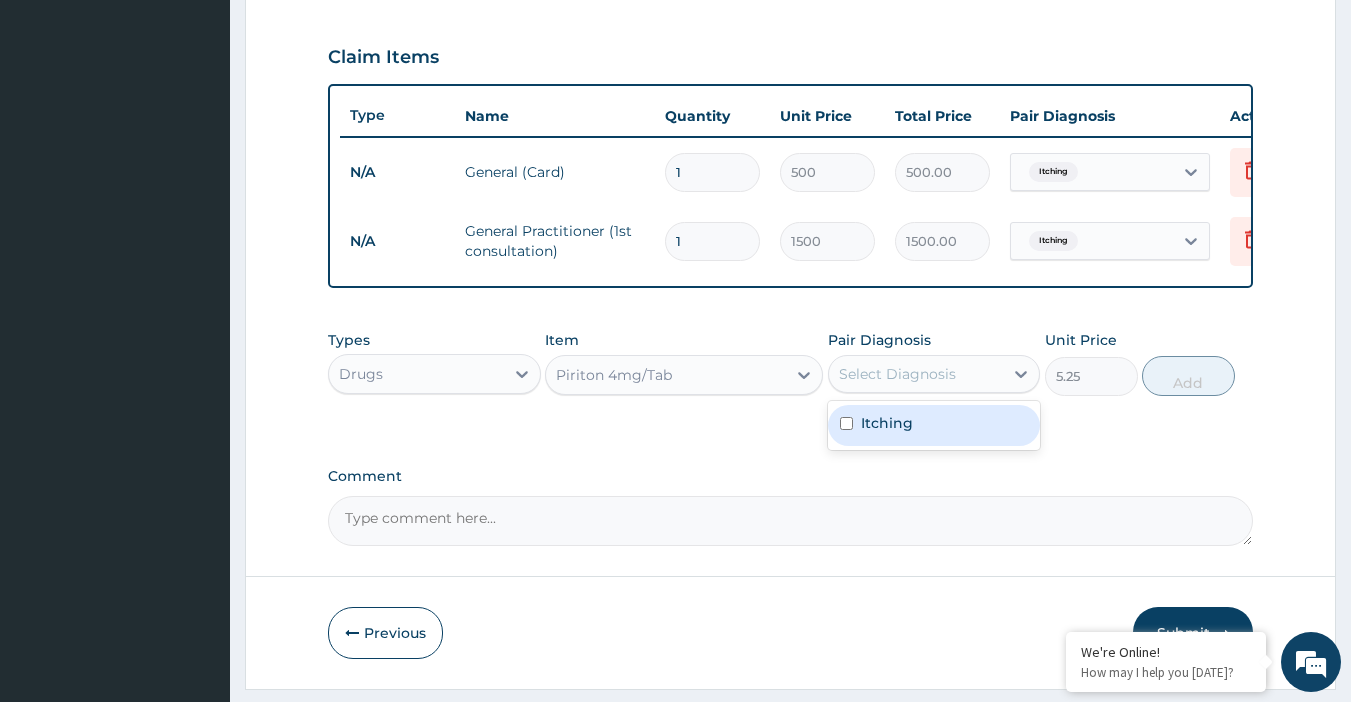 click on "Itching" at bounding box center [887, 423] 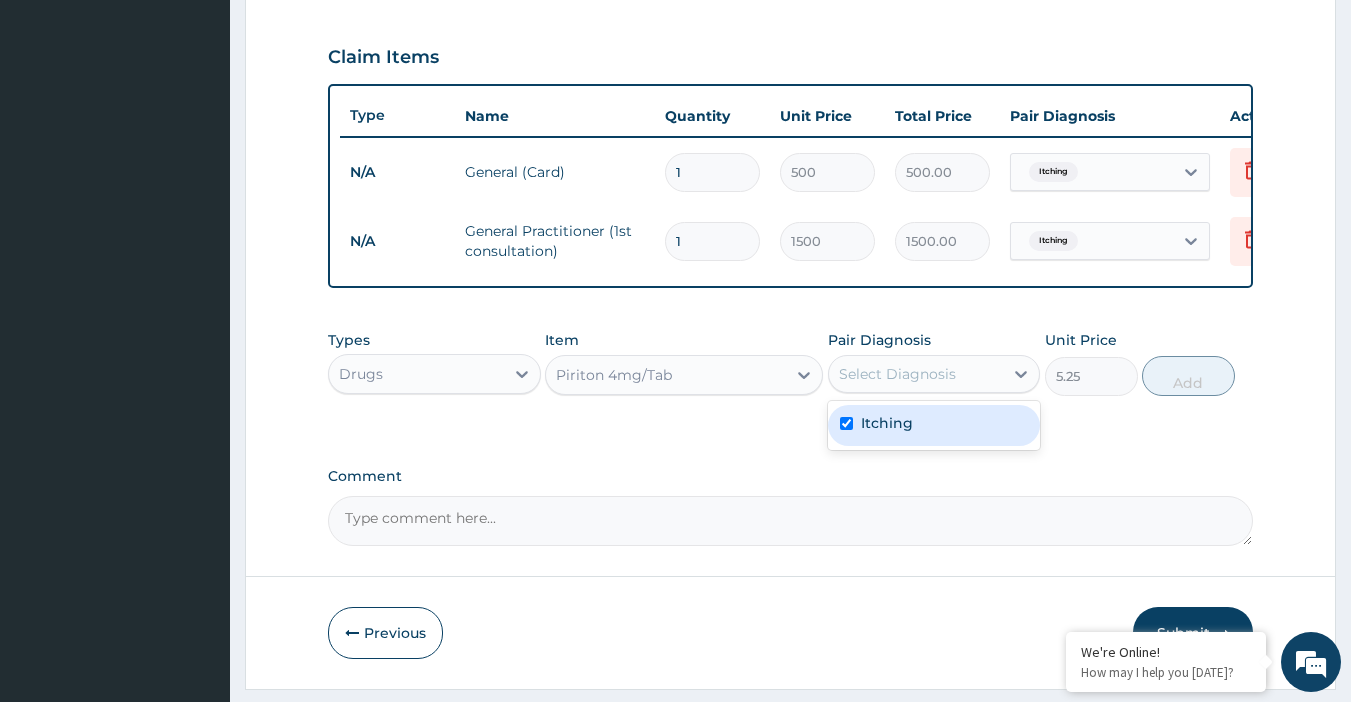 checkbox on "true" 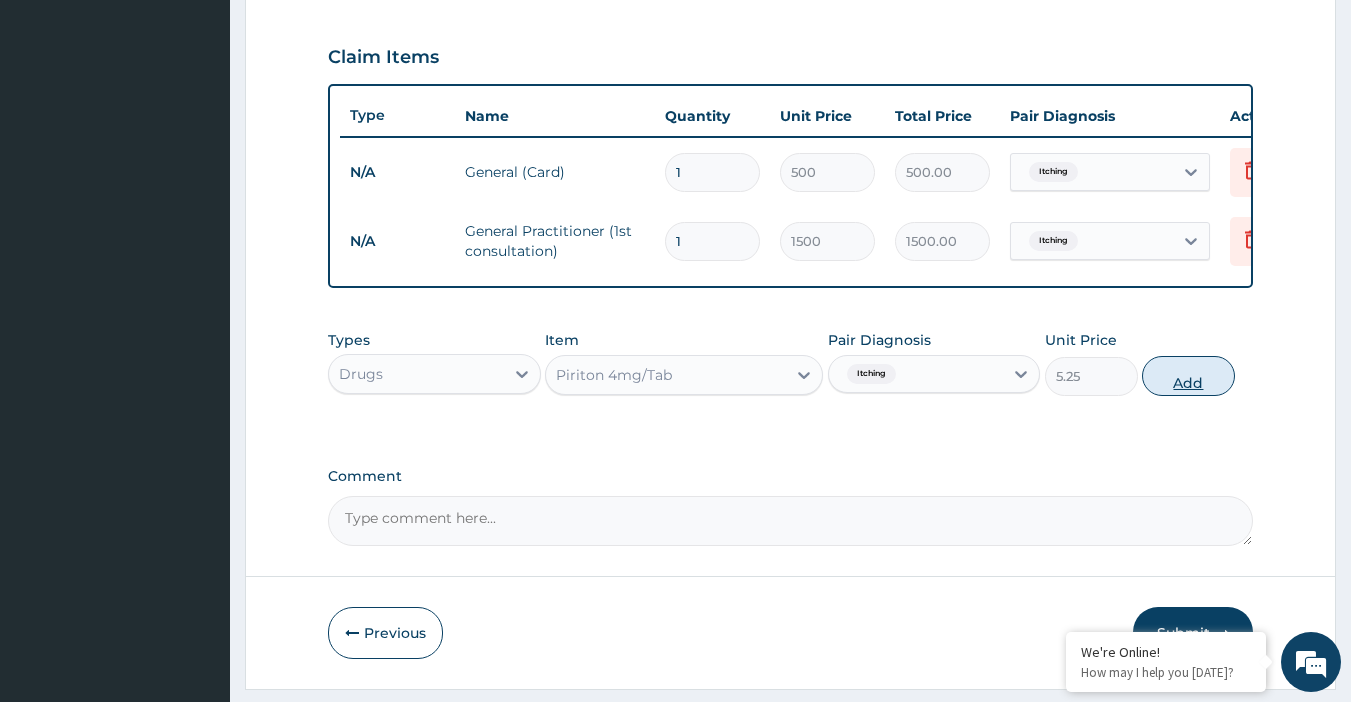 click on "Add" at bounding box center [1188, 376] 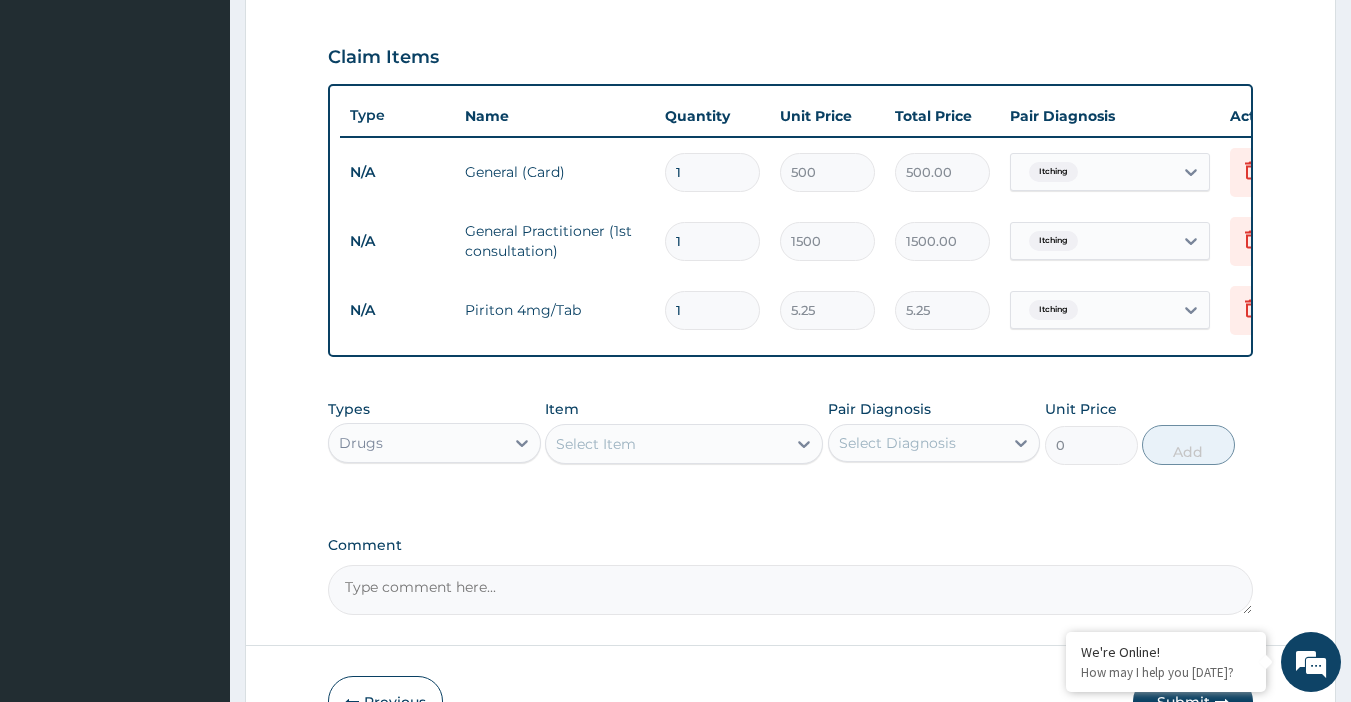 click on "Select Item" at bounding box center (666, 444) 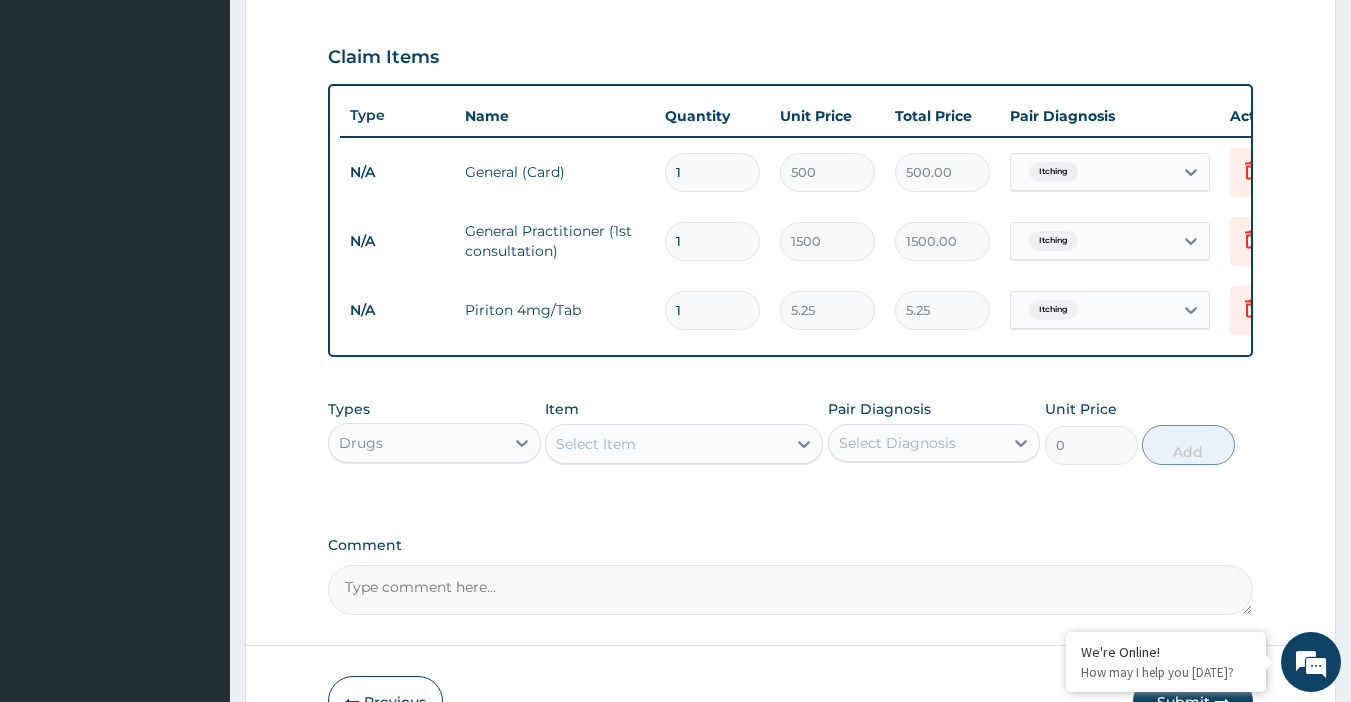 type on "10" 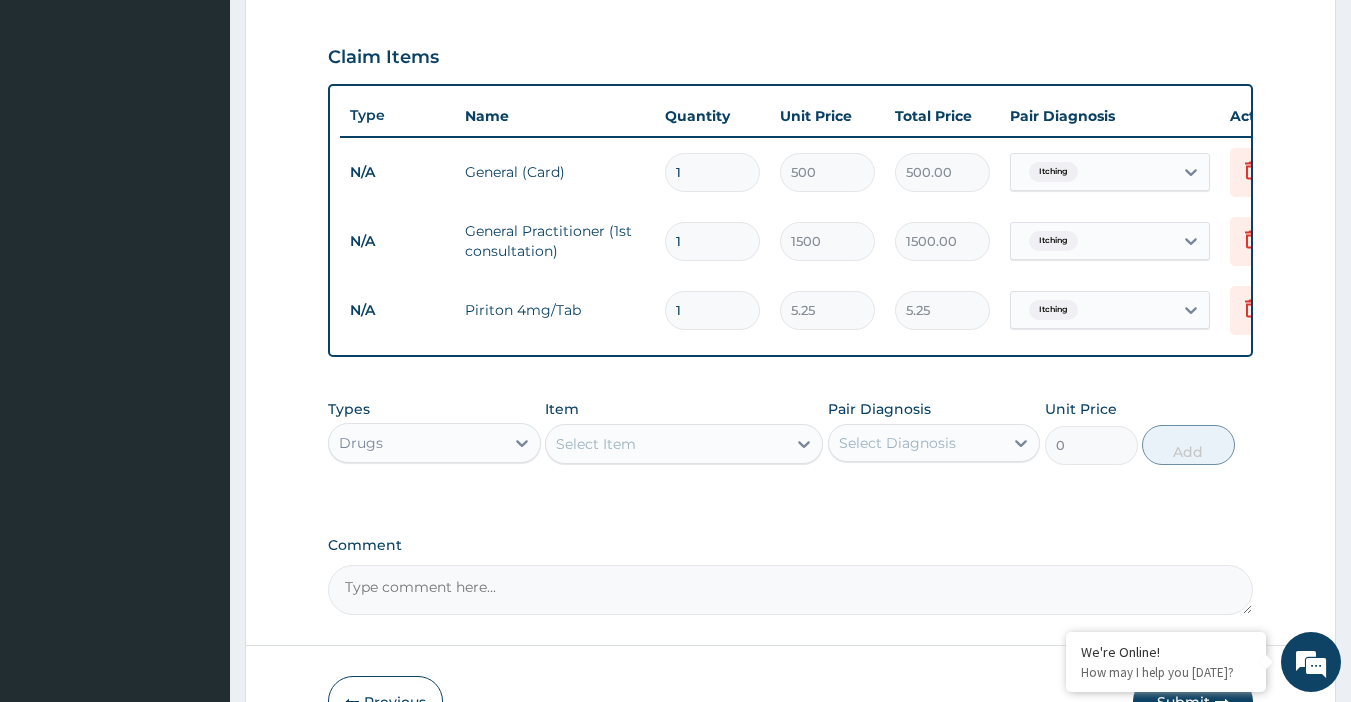 type on "52.50" 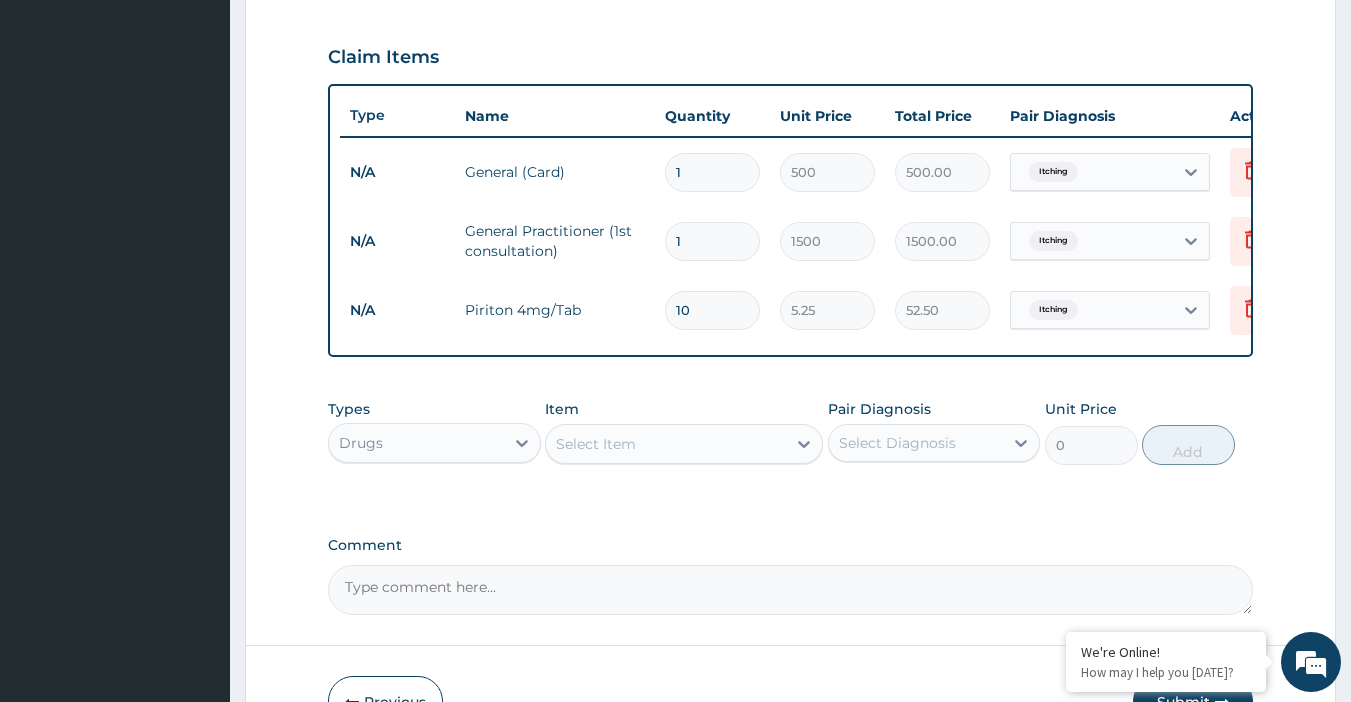 type on "10" 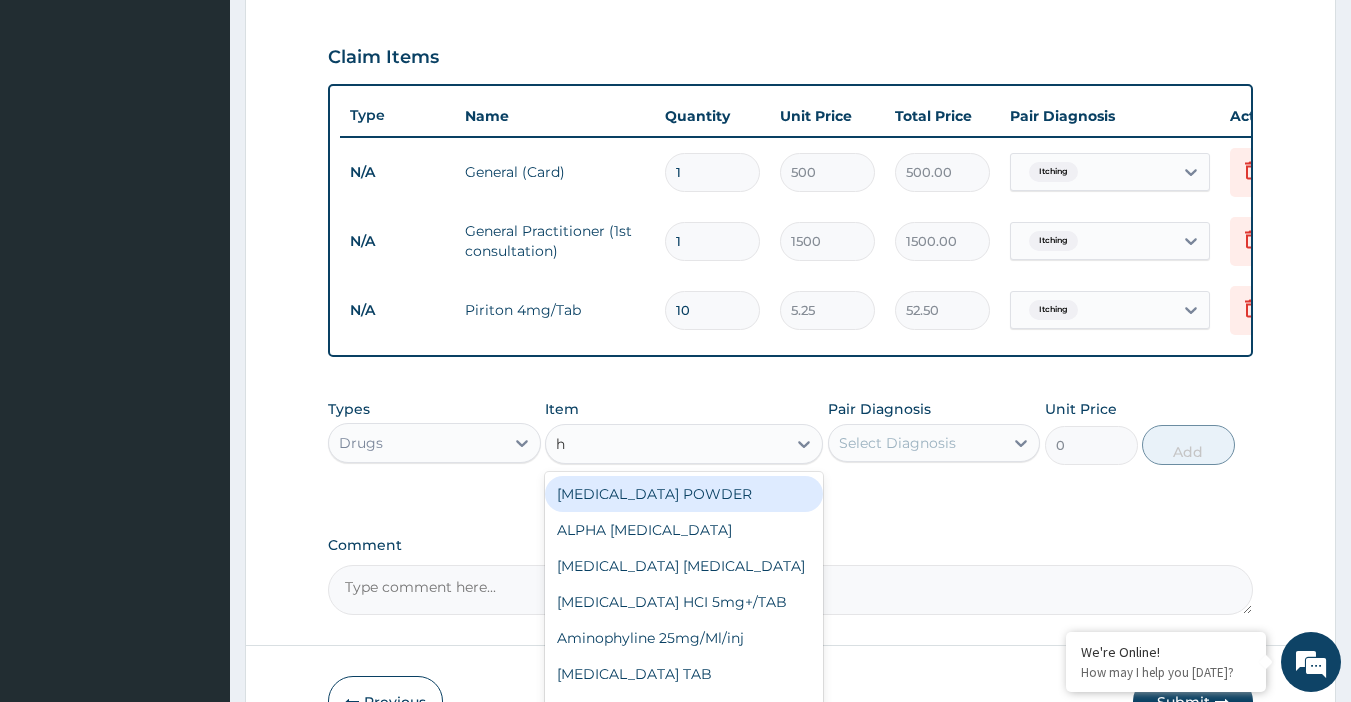 type on "hy" 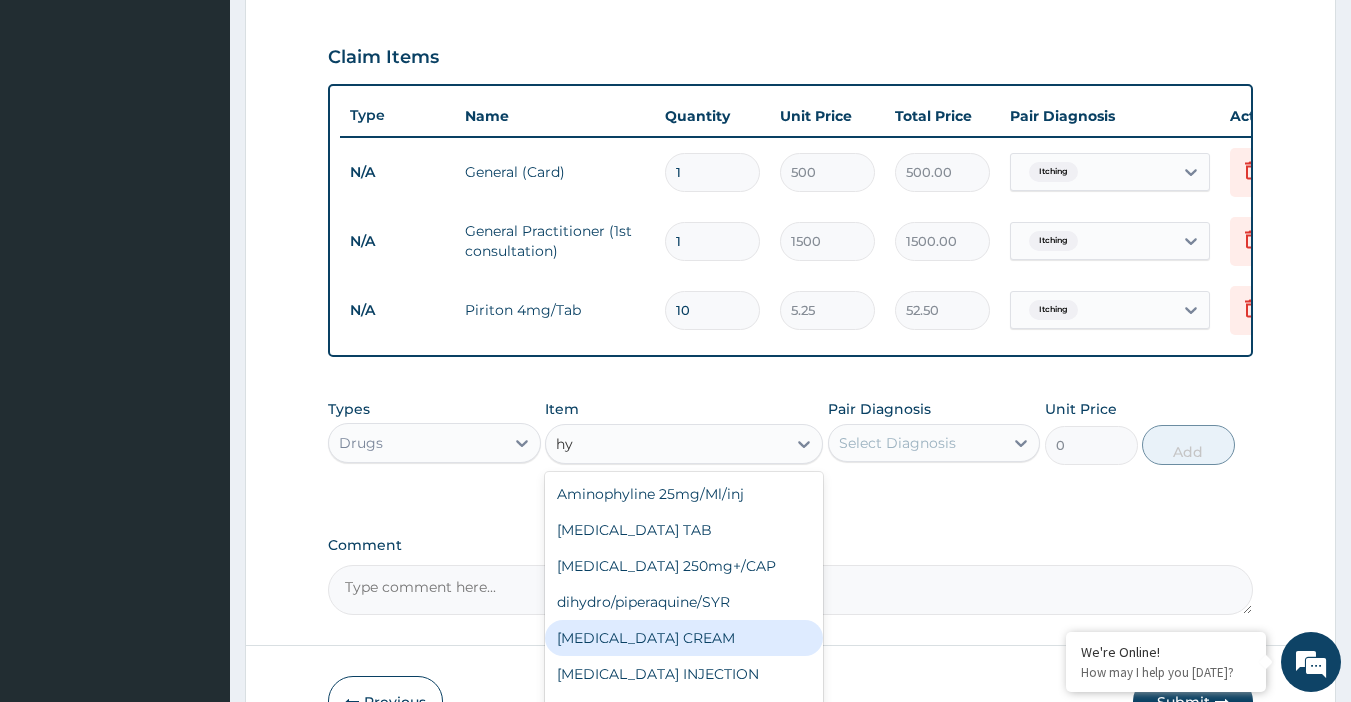 click on "[MEDICAL_DATA] CREAM" at bounding box center [684, 638] 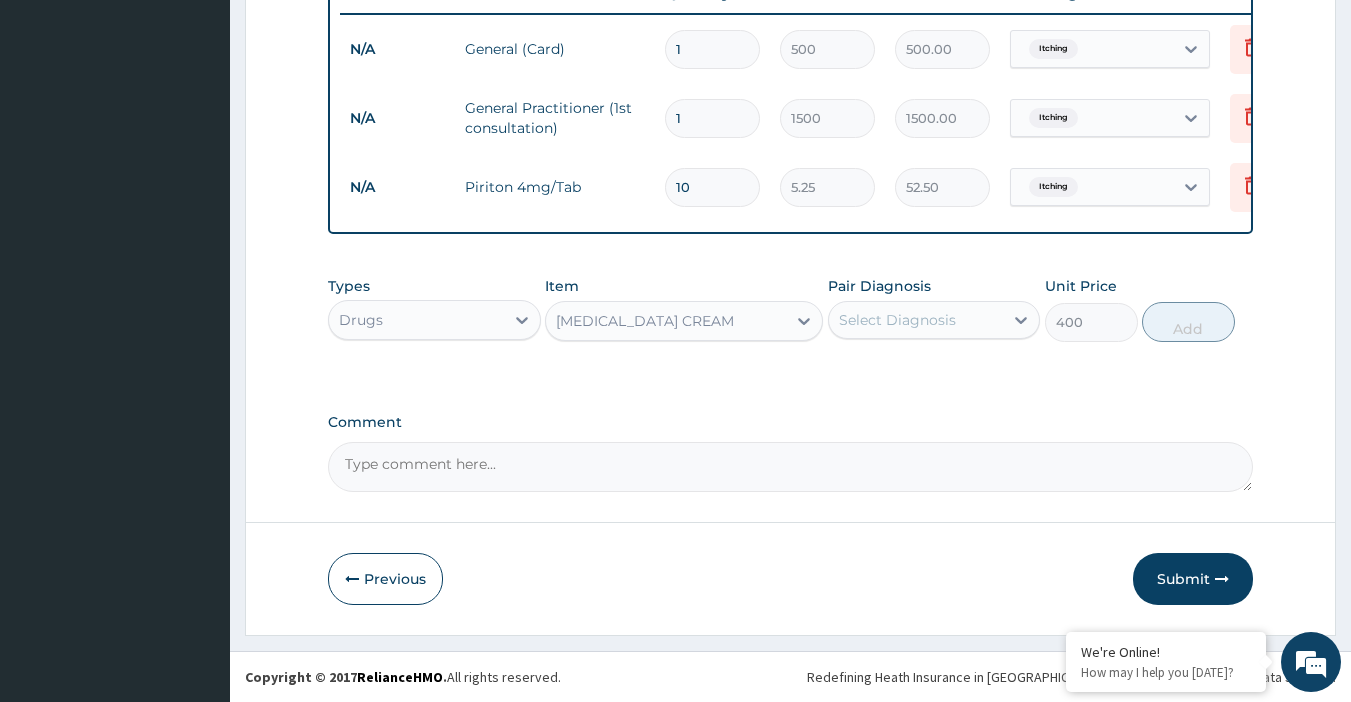 scroll, scrollTop: 798, scrollLeft: 0, axis: vertical 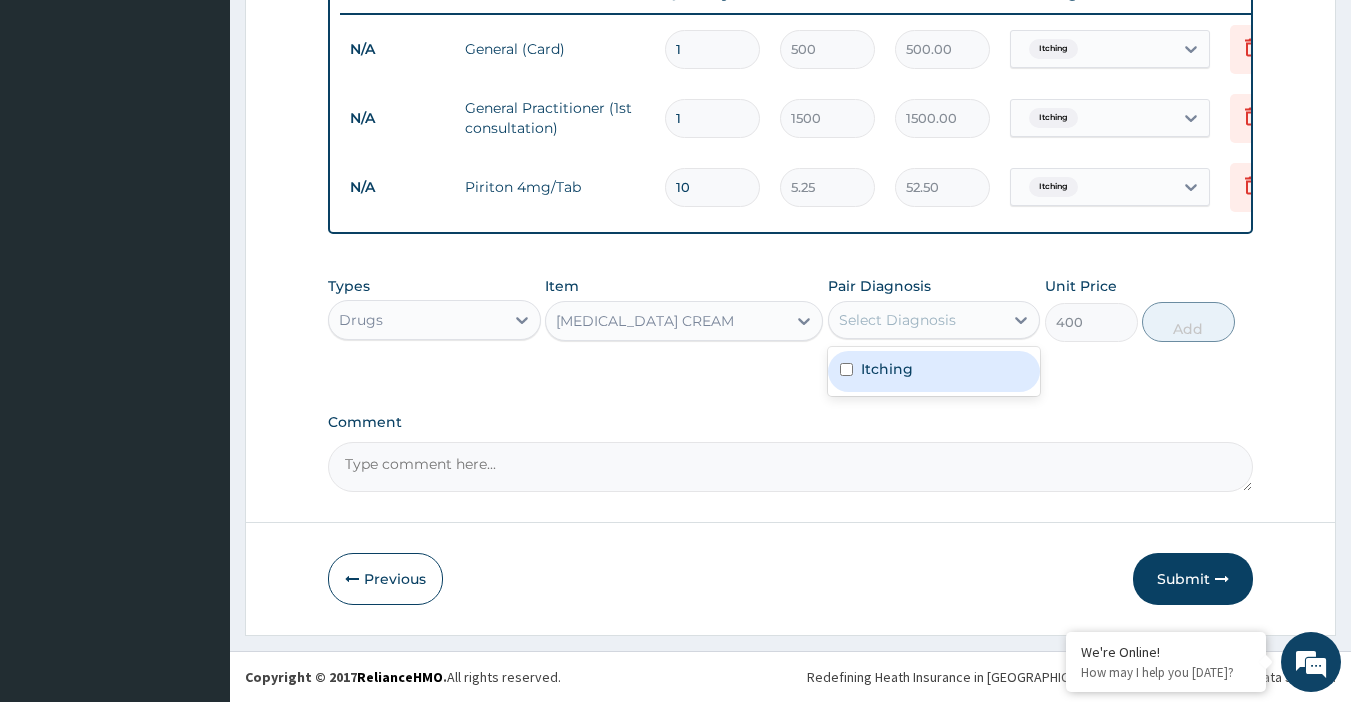 click on "Select Diagnosis" at bounding box center (897, 320) 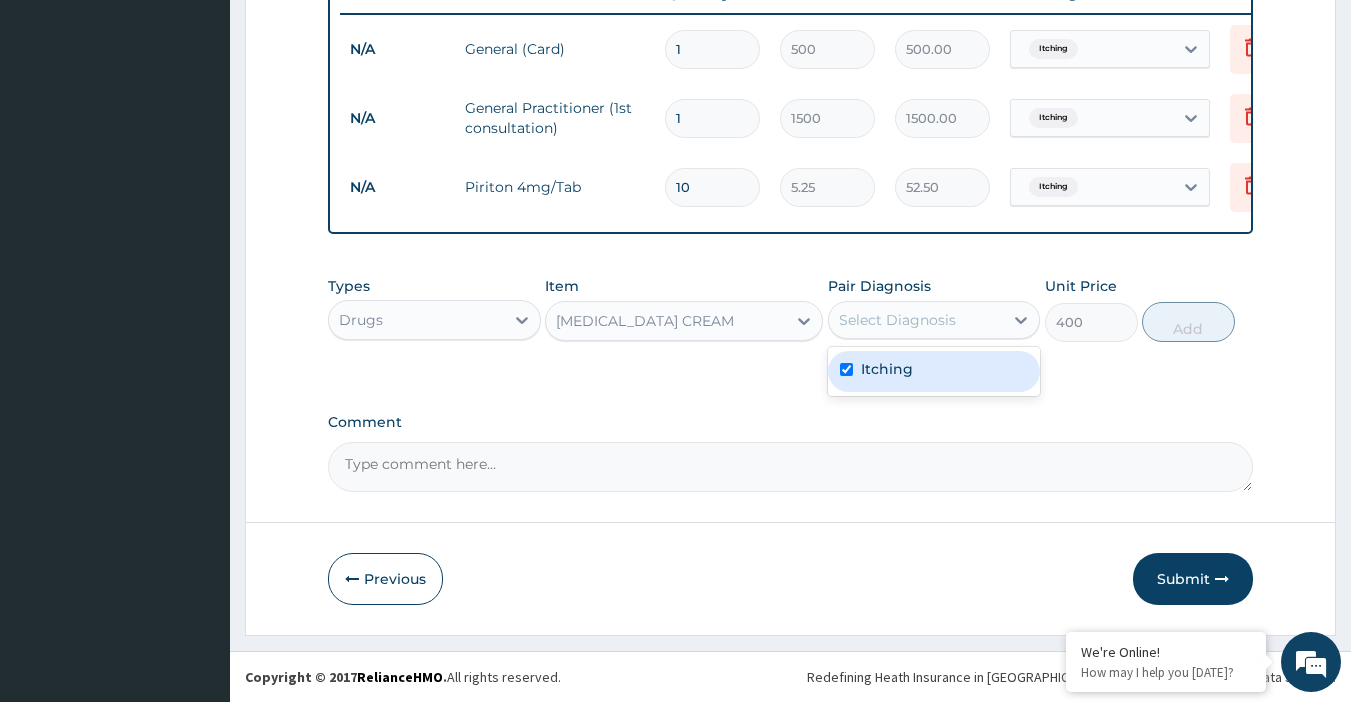 checkbox on "true" 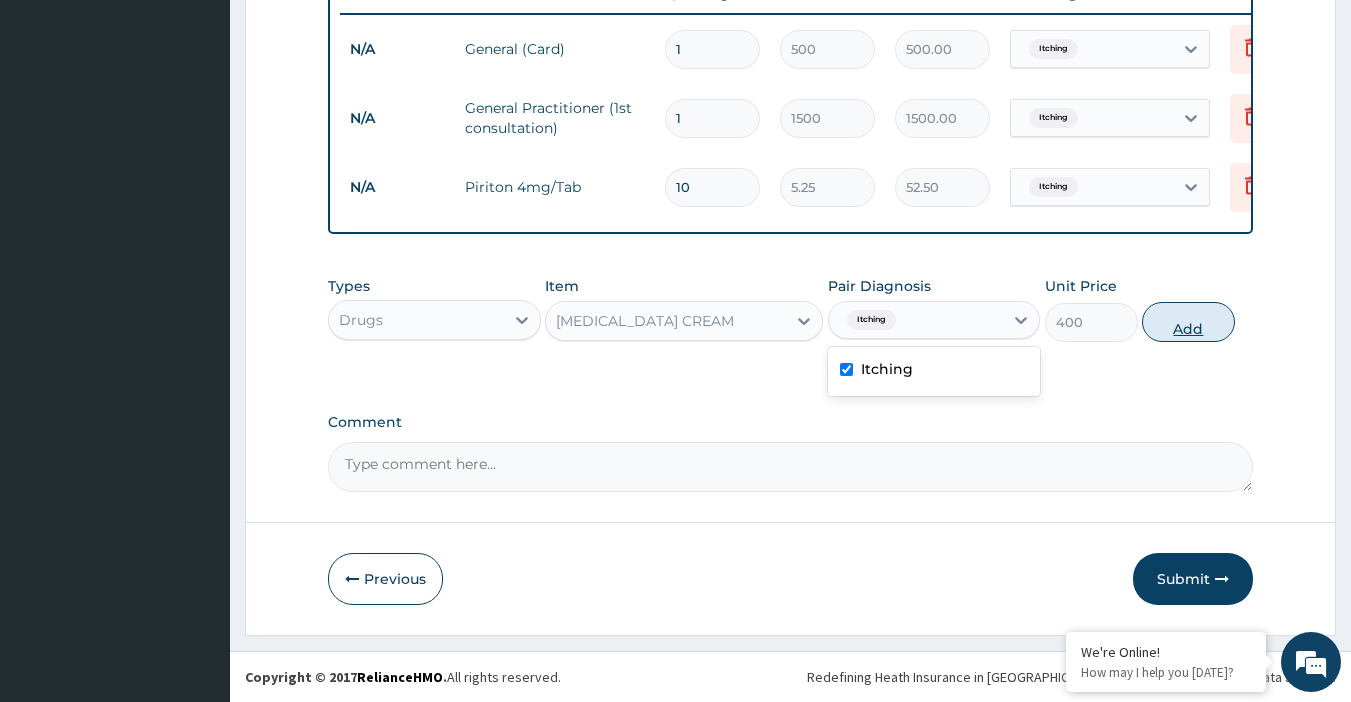 click on "Add" at bounding box center [1188, 322] 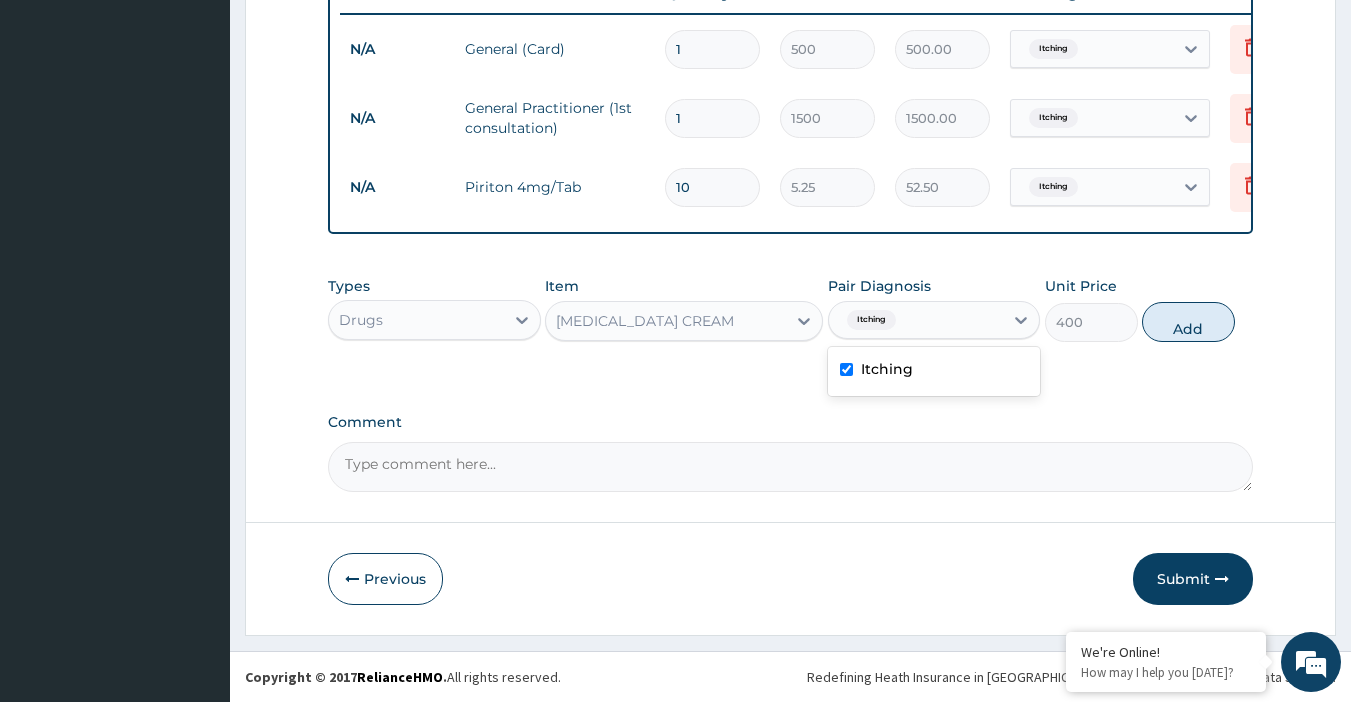 type on "0" 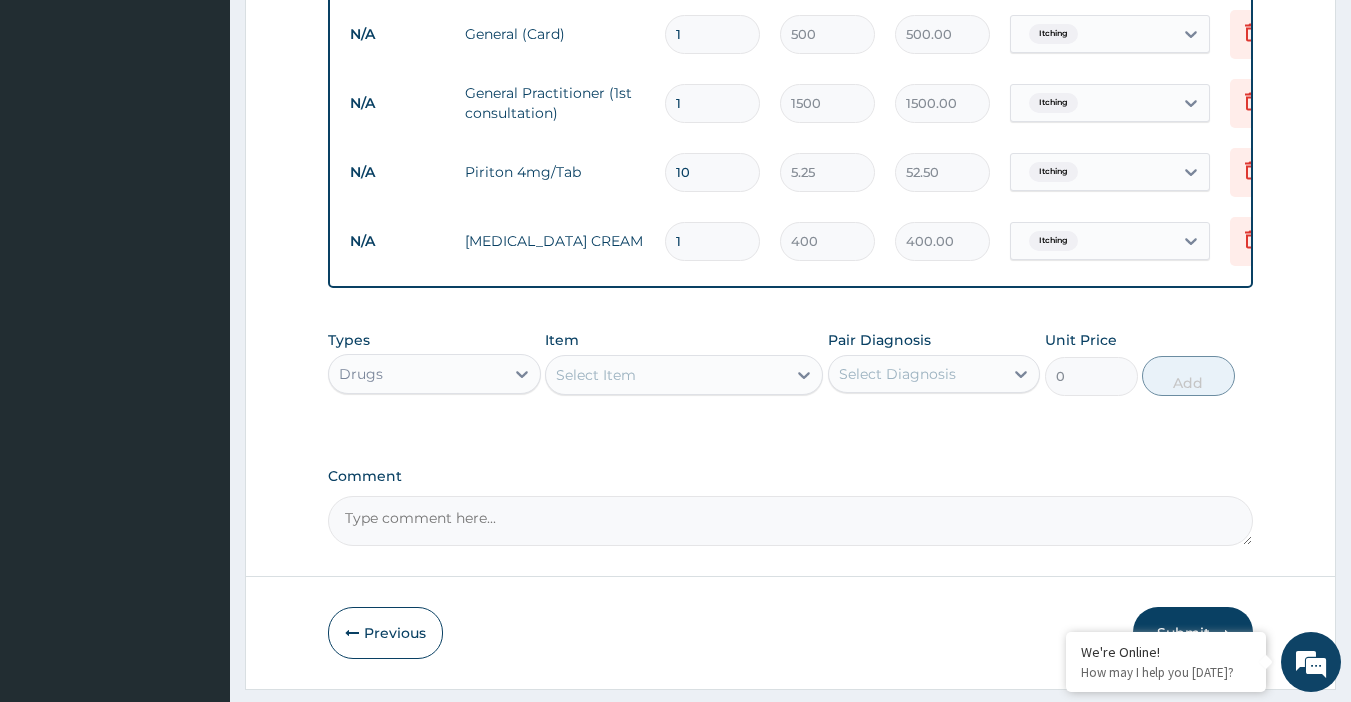 click on "Select Item" at bounding box center [666, 375] 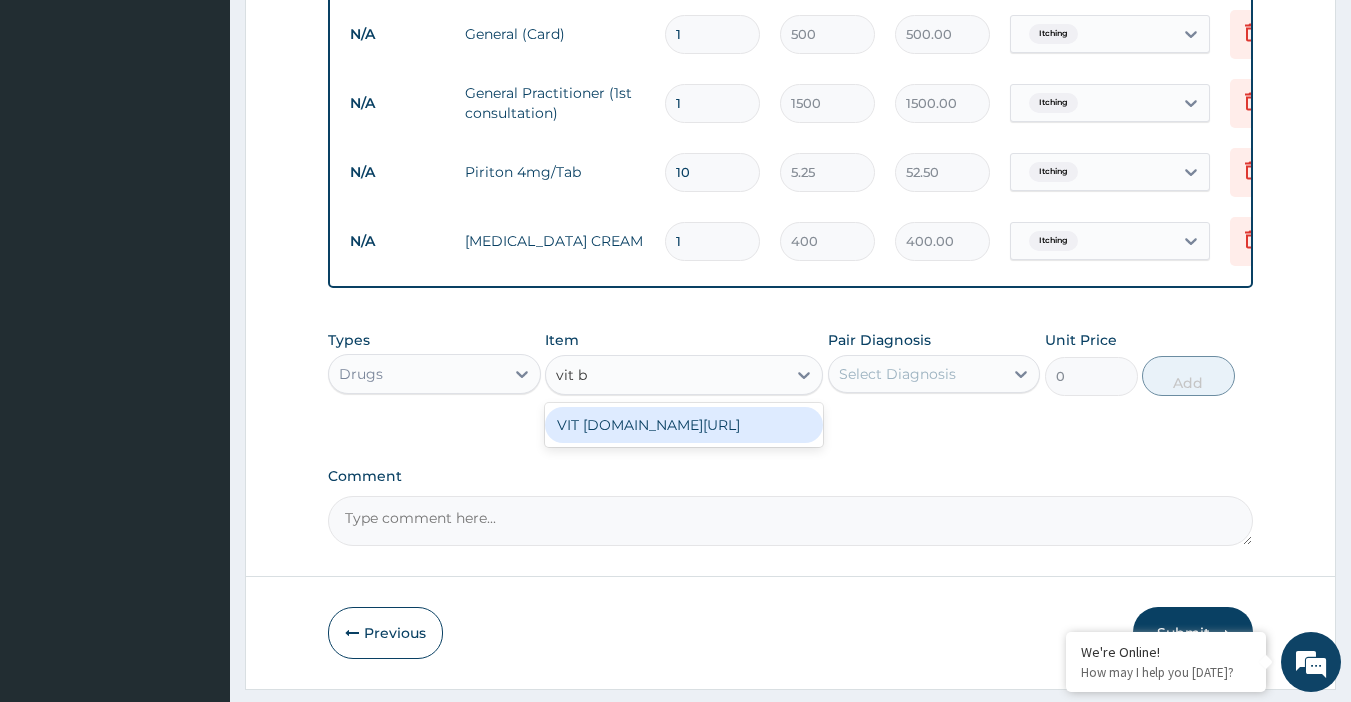 type on "vit b" 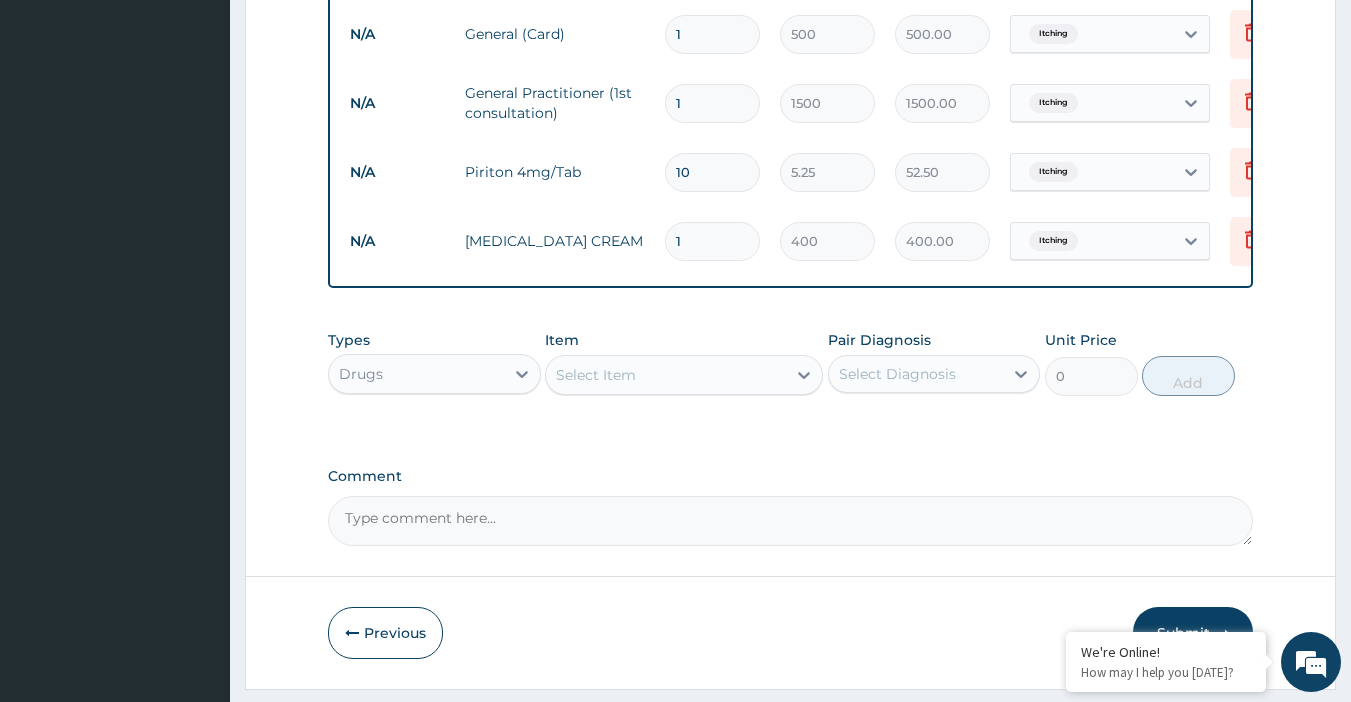 drag, startPoint x: 769, startPoint y: 409, endPoint x: 779, endPoint y: 437, distance: 29.732138 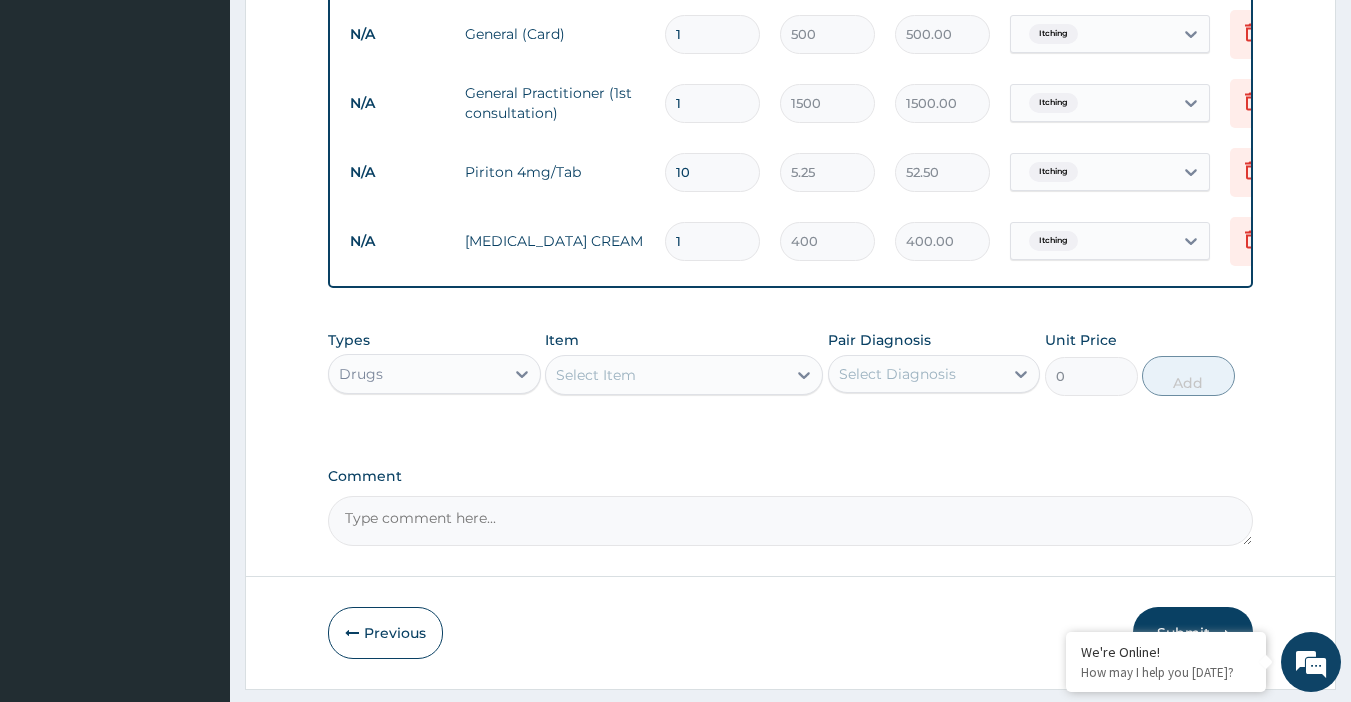 click on "Select Item" at bounding box center (666, 375) 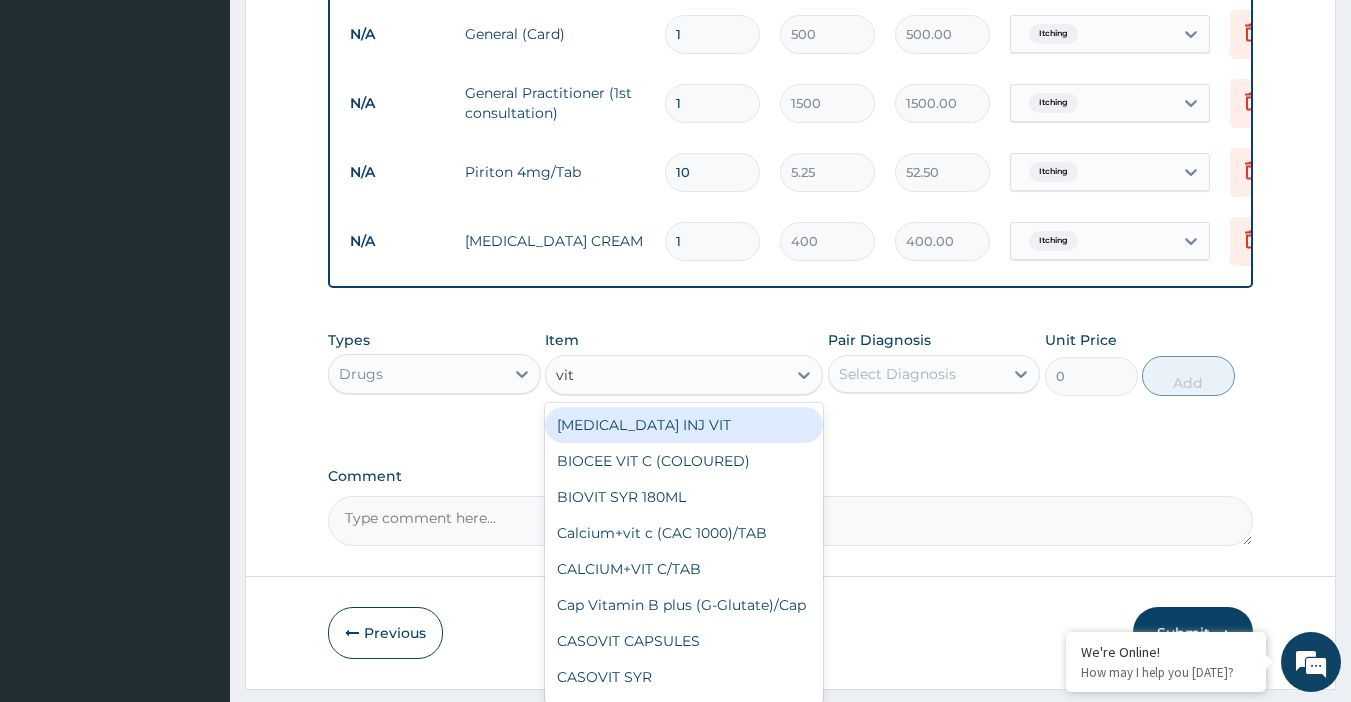 type on "vit b" 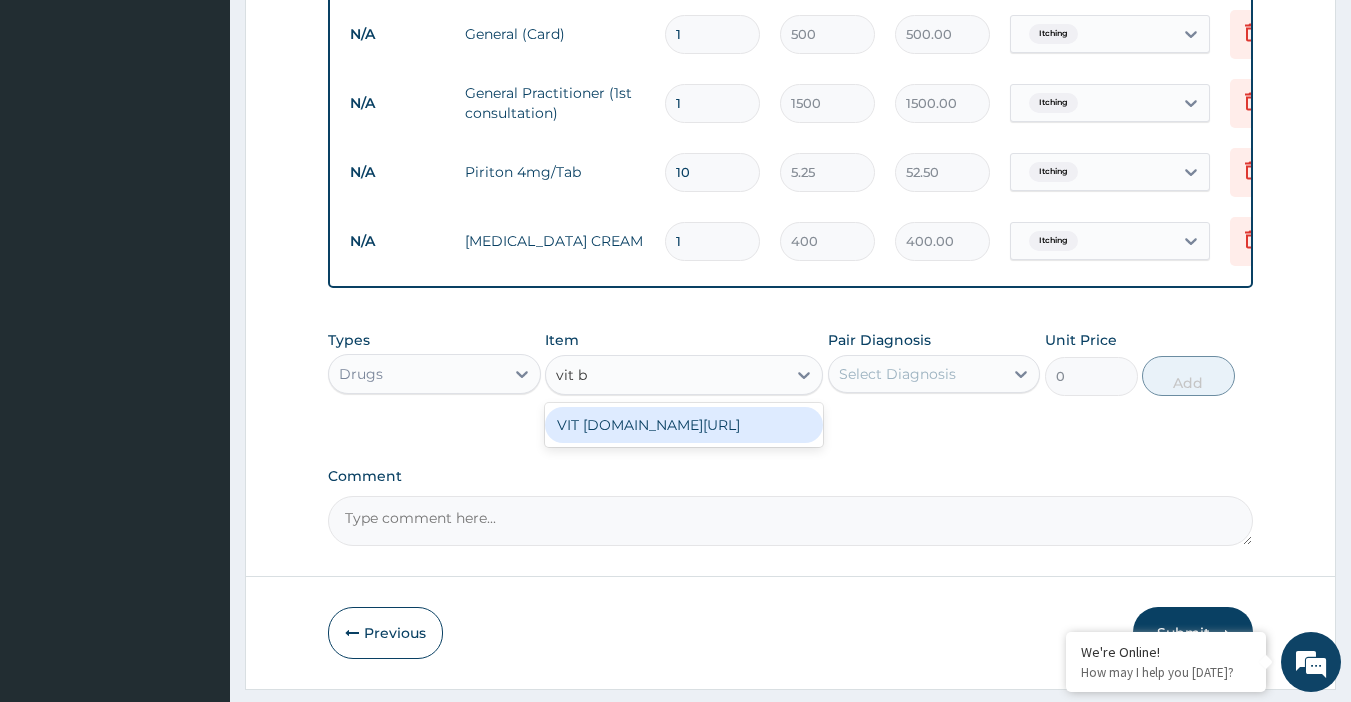 click on "VIT [DOMAIN_NAME][URL]" at bounding box center [684, 425] 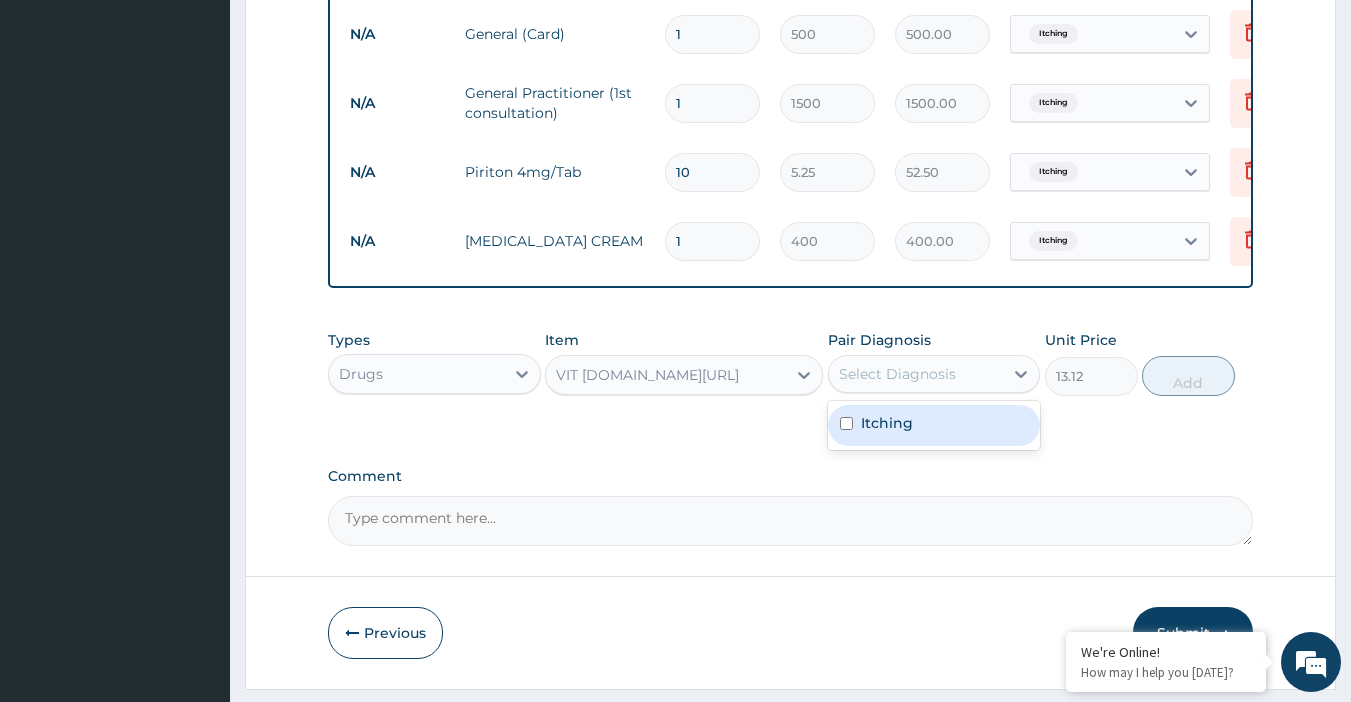click on "Select Diagnosis" at bounding box center (897, 374) 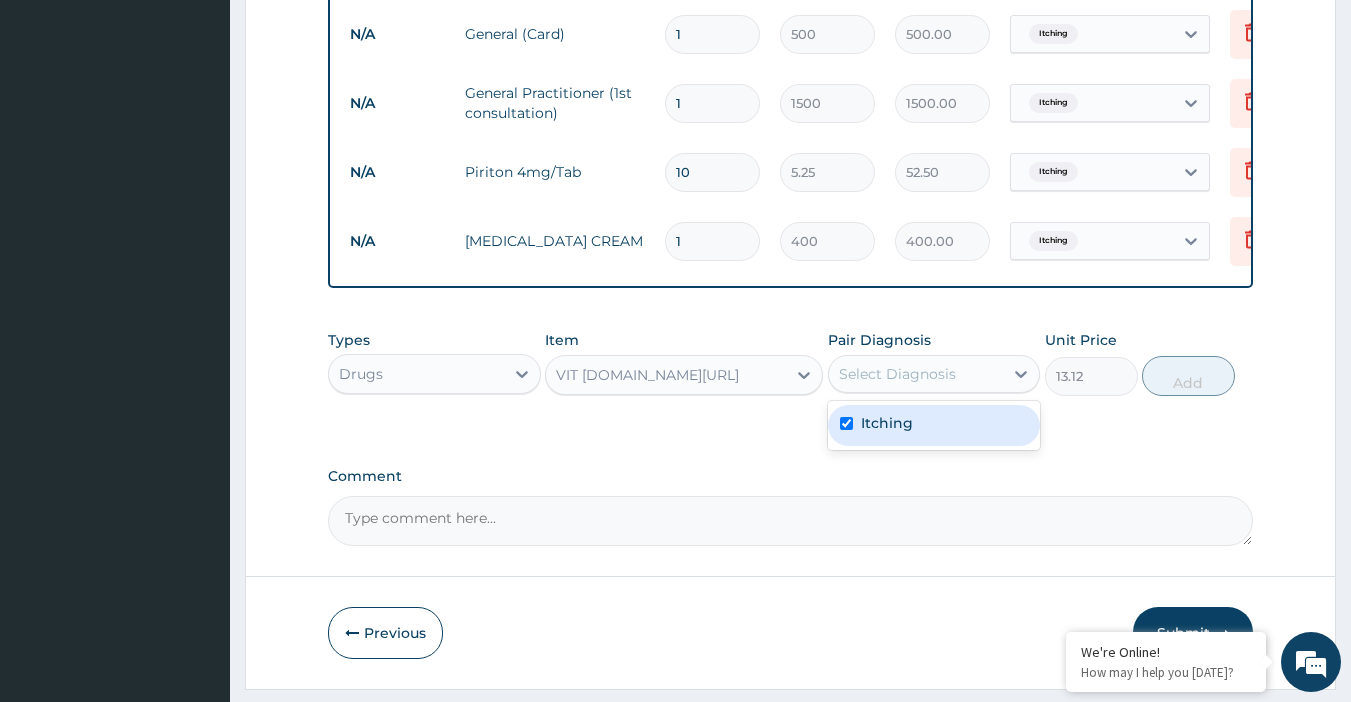 checkbox on "true" 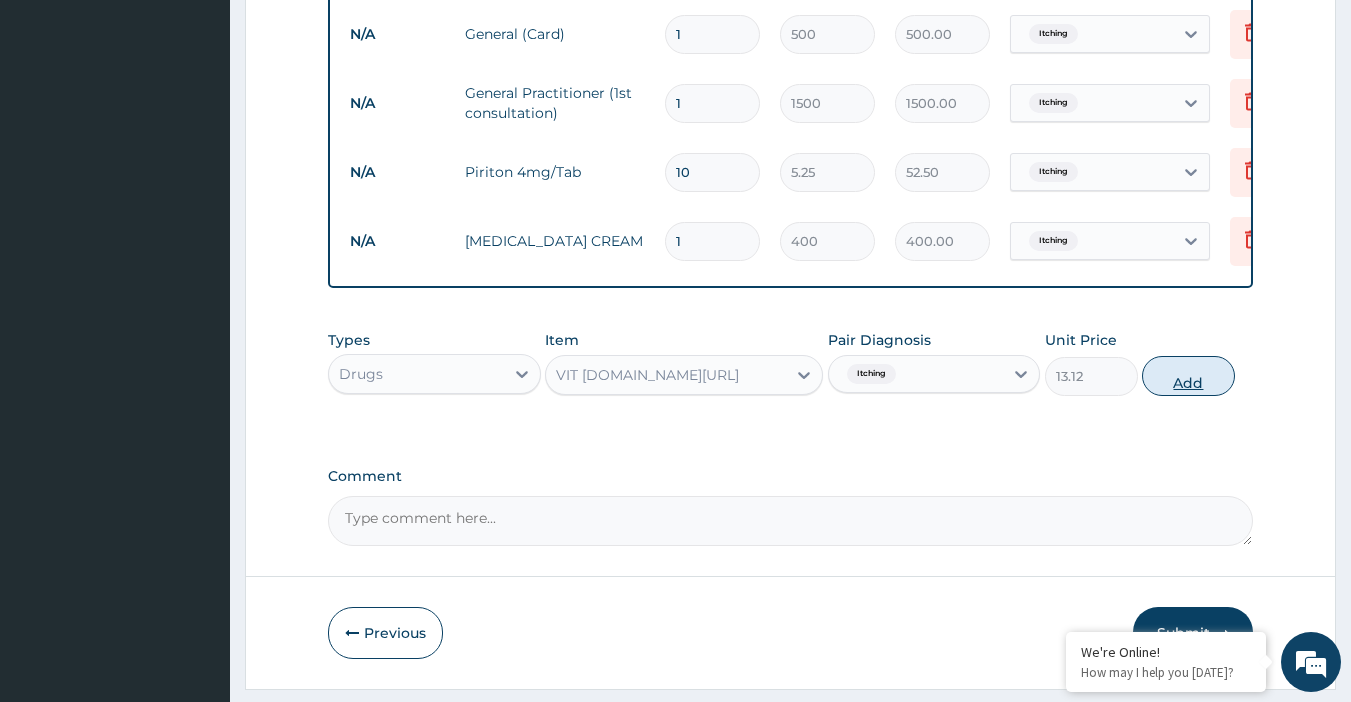 click on "Add" at bounding box center [1188, 376] 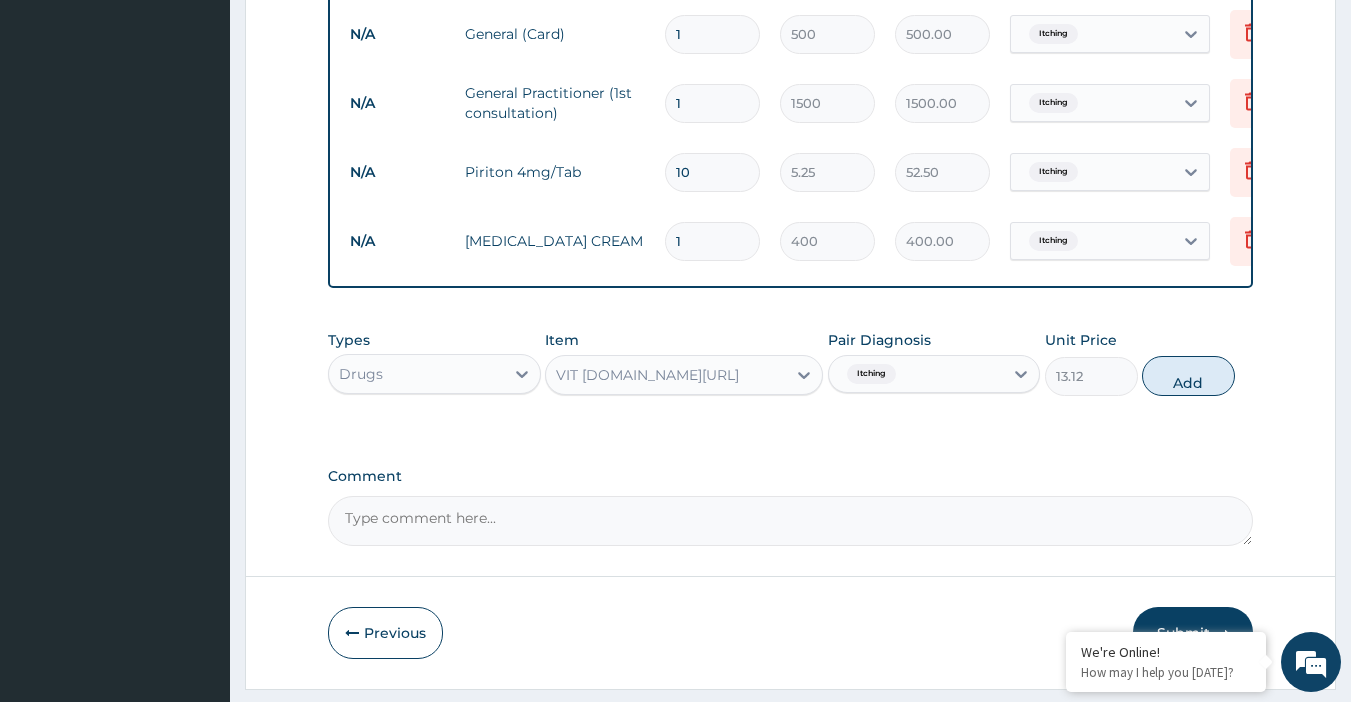 type on "0" 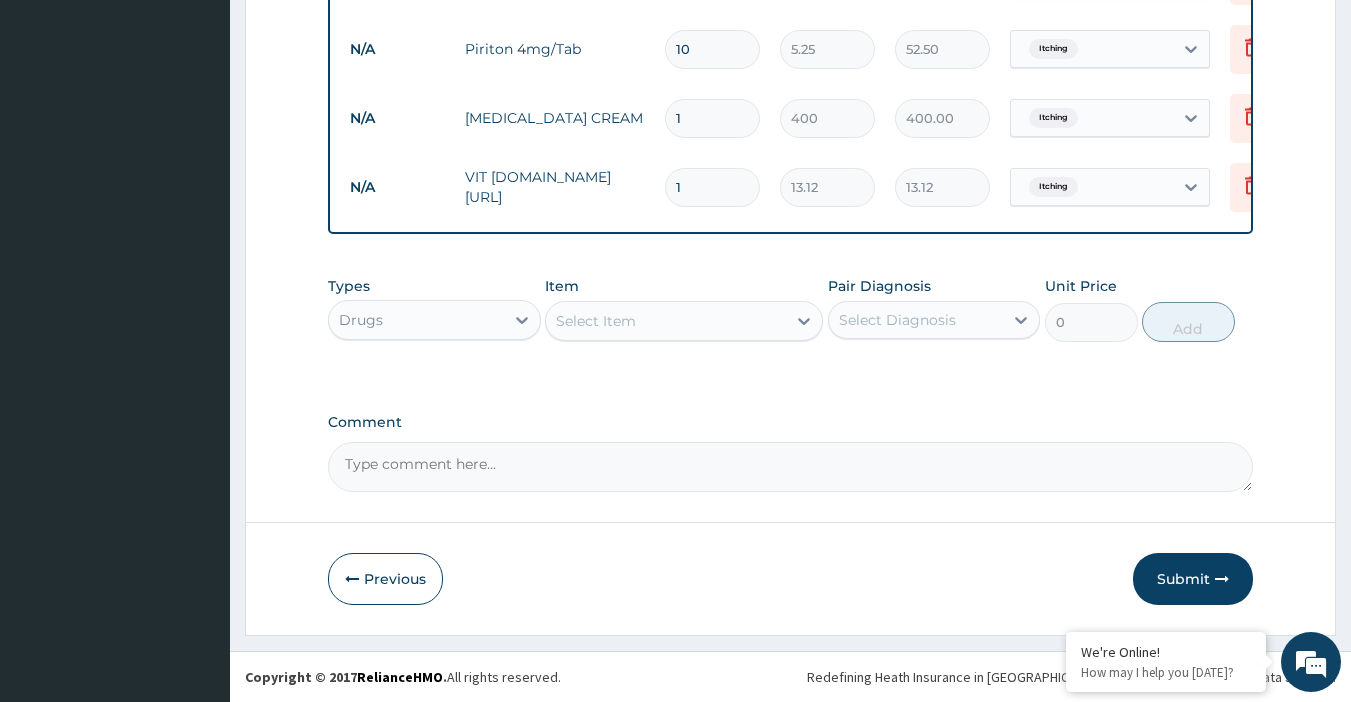 scroll, scrollTop: 936, scrollLeft: 0, axis: vertical 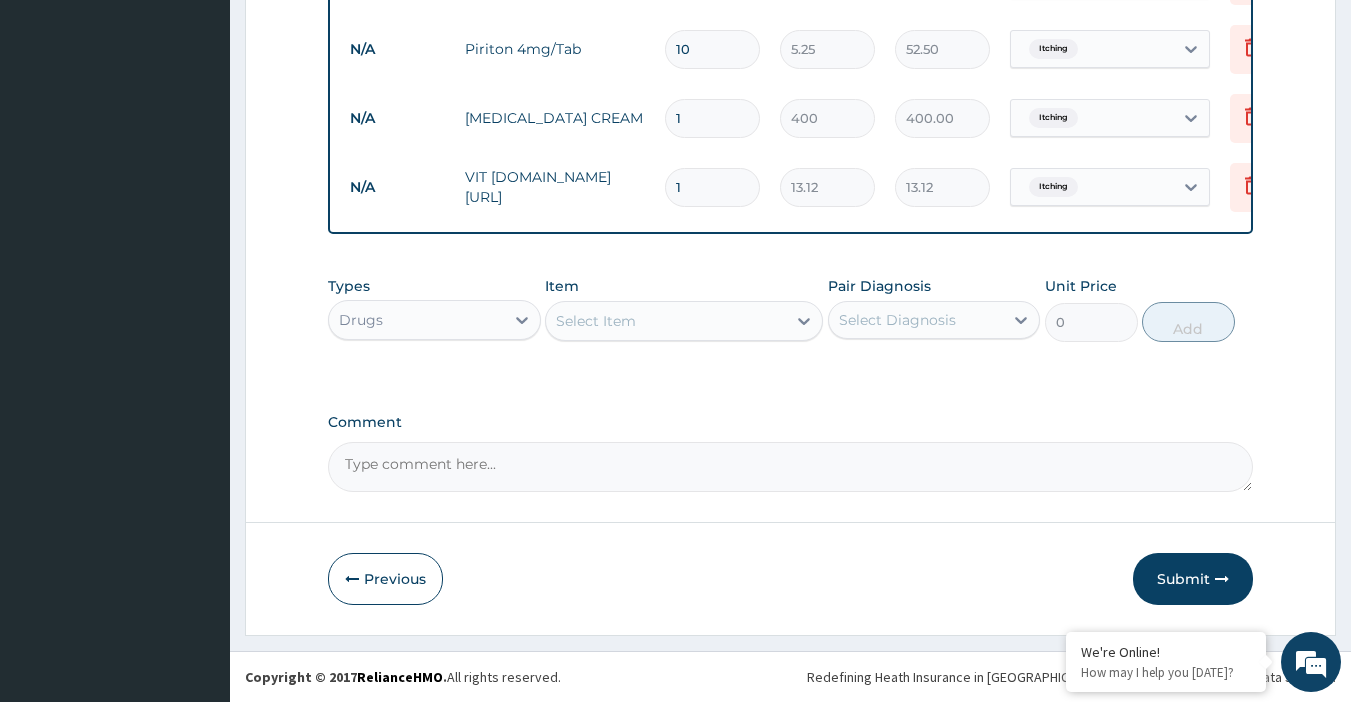 click on "1" at bounding box center [712, 187] 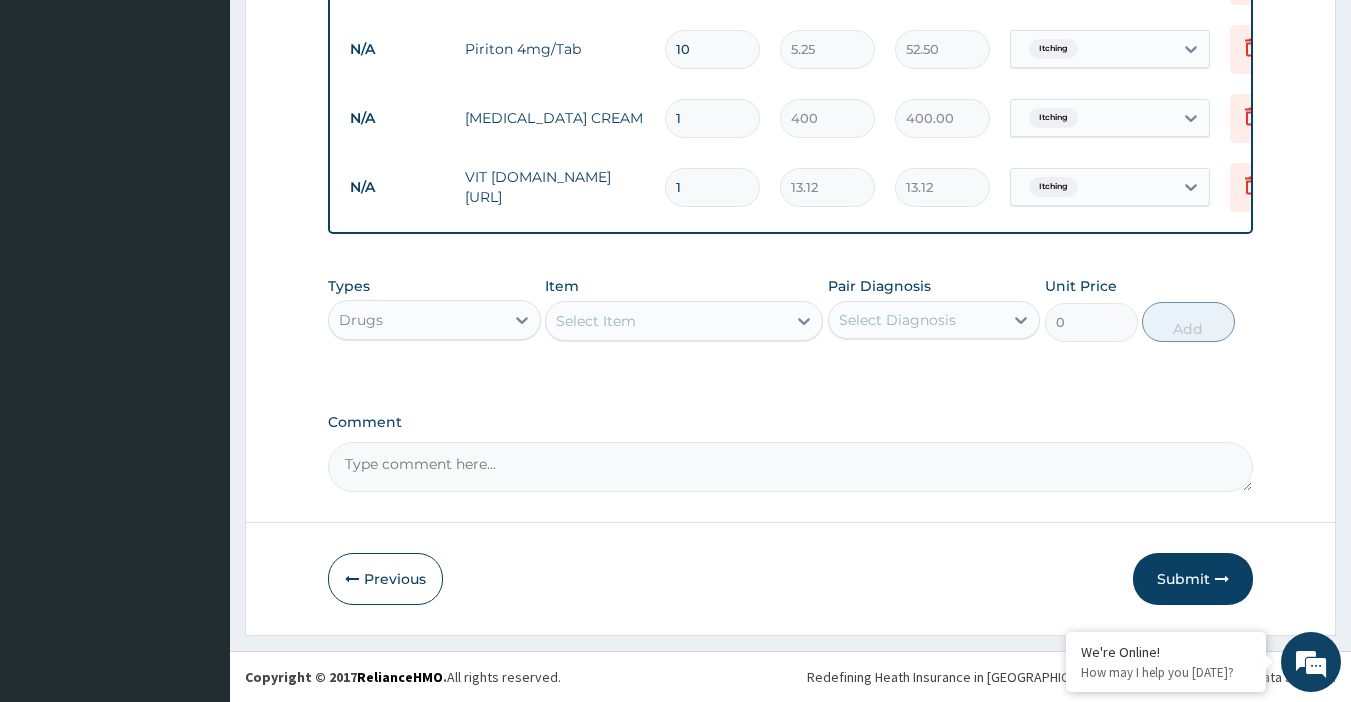 type 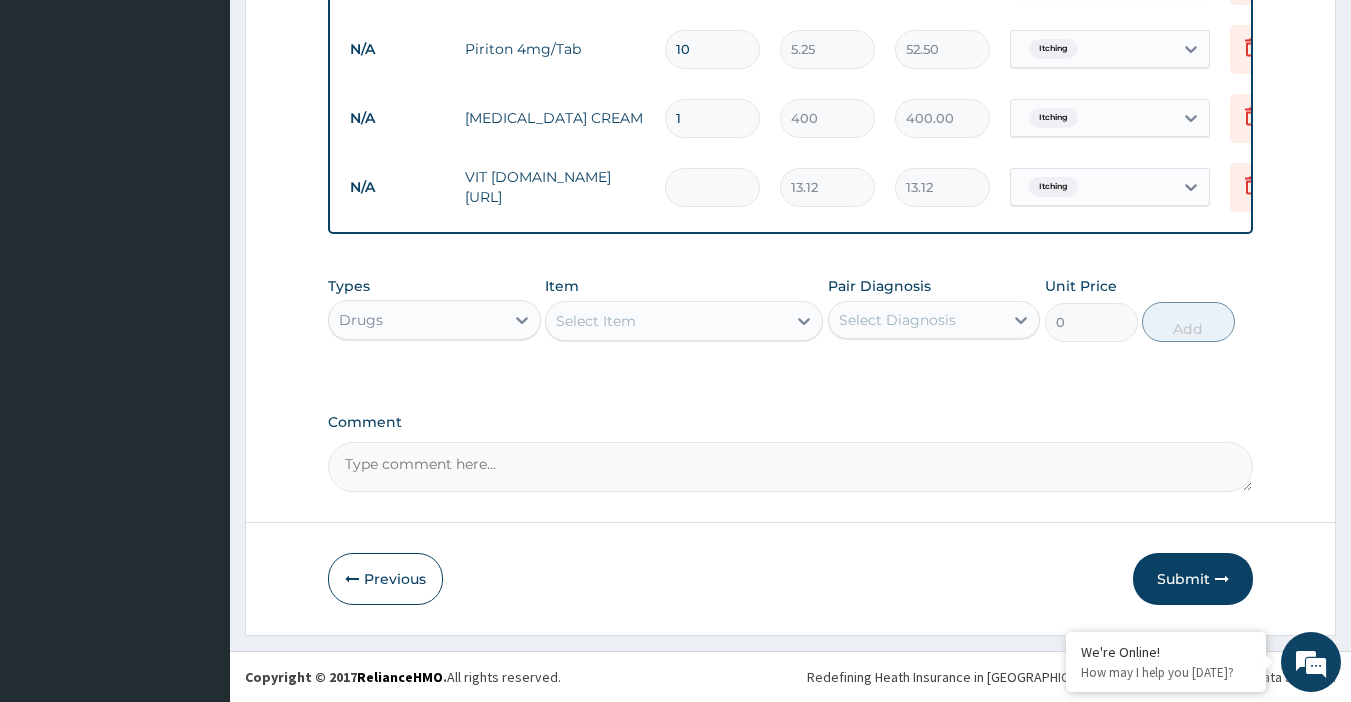 type on "0.00" 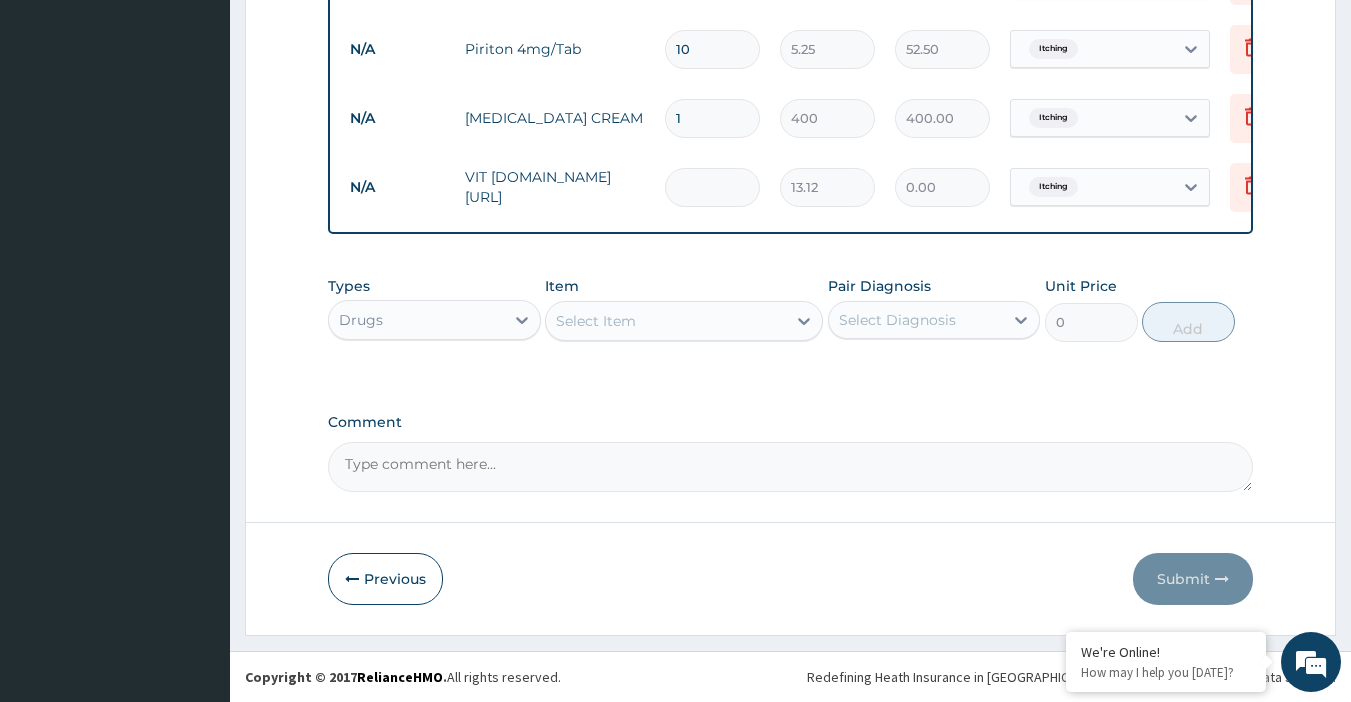 type on "2" 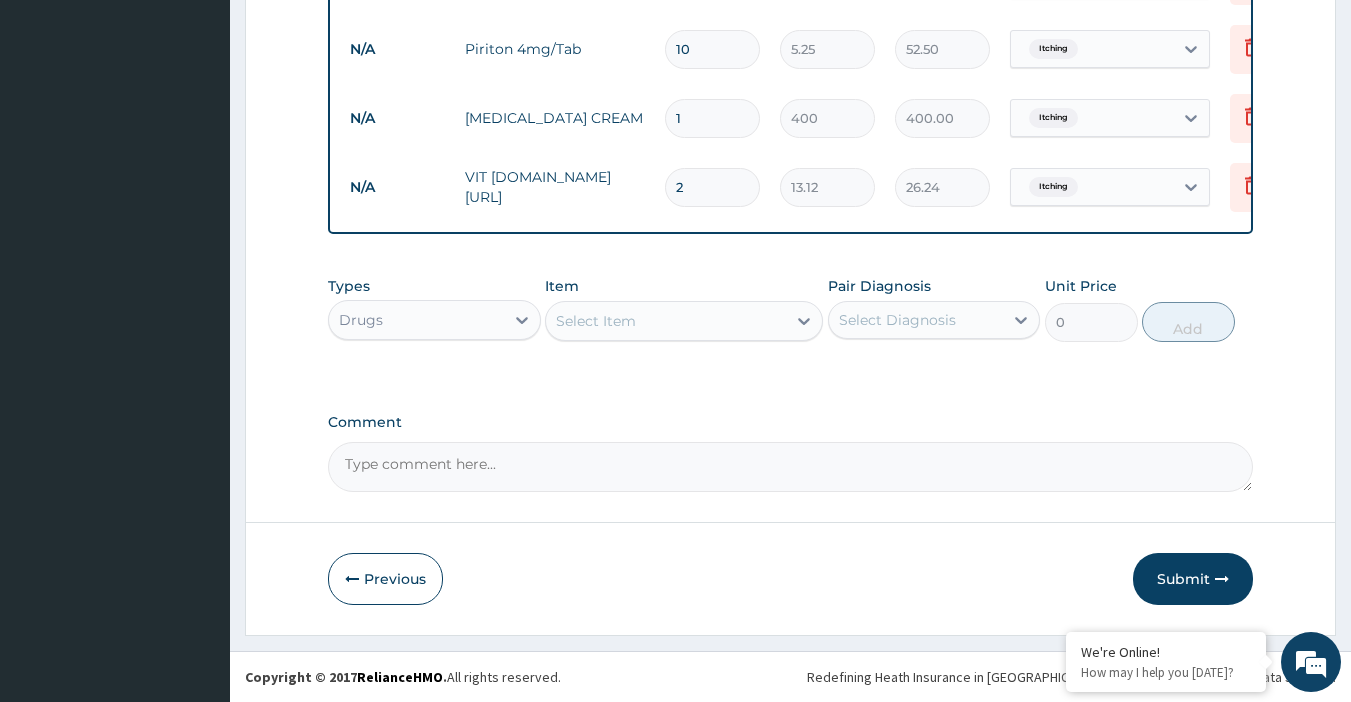 type on "20" 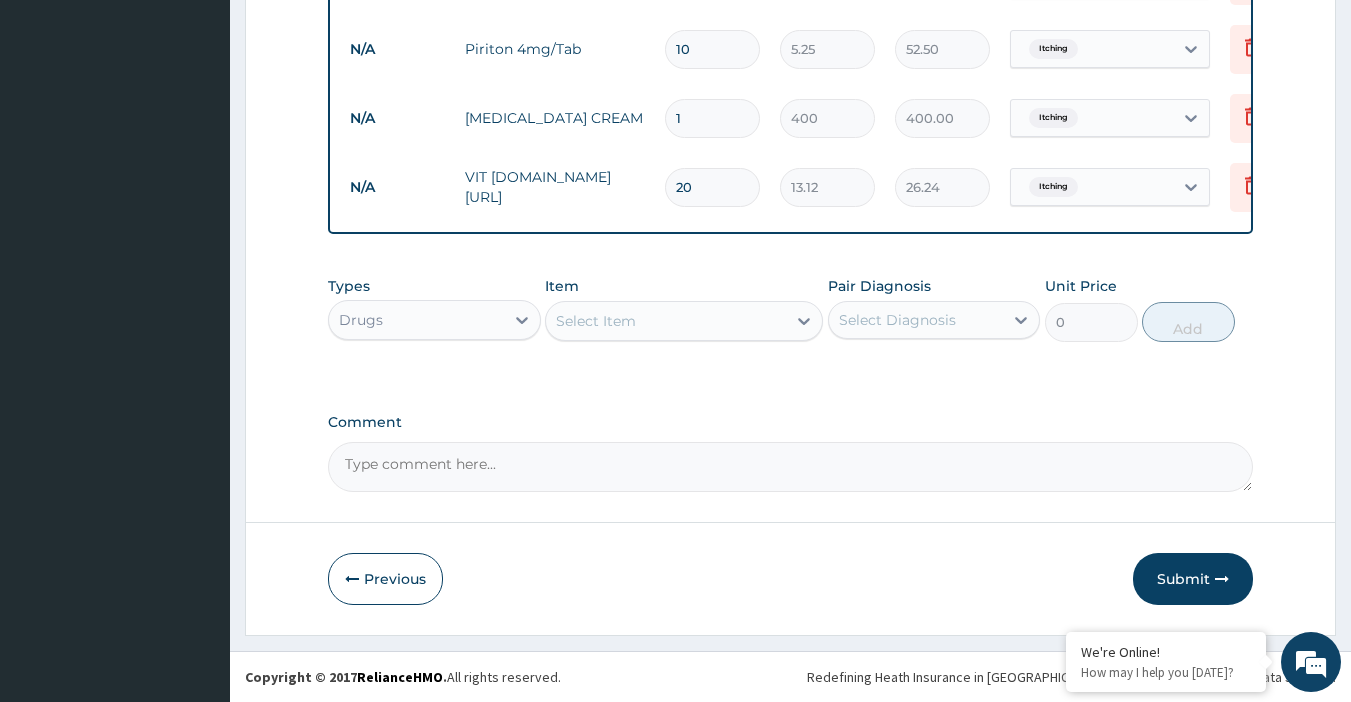 type on "262.40" 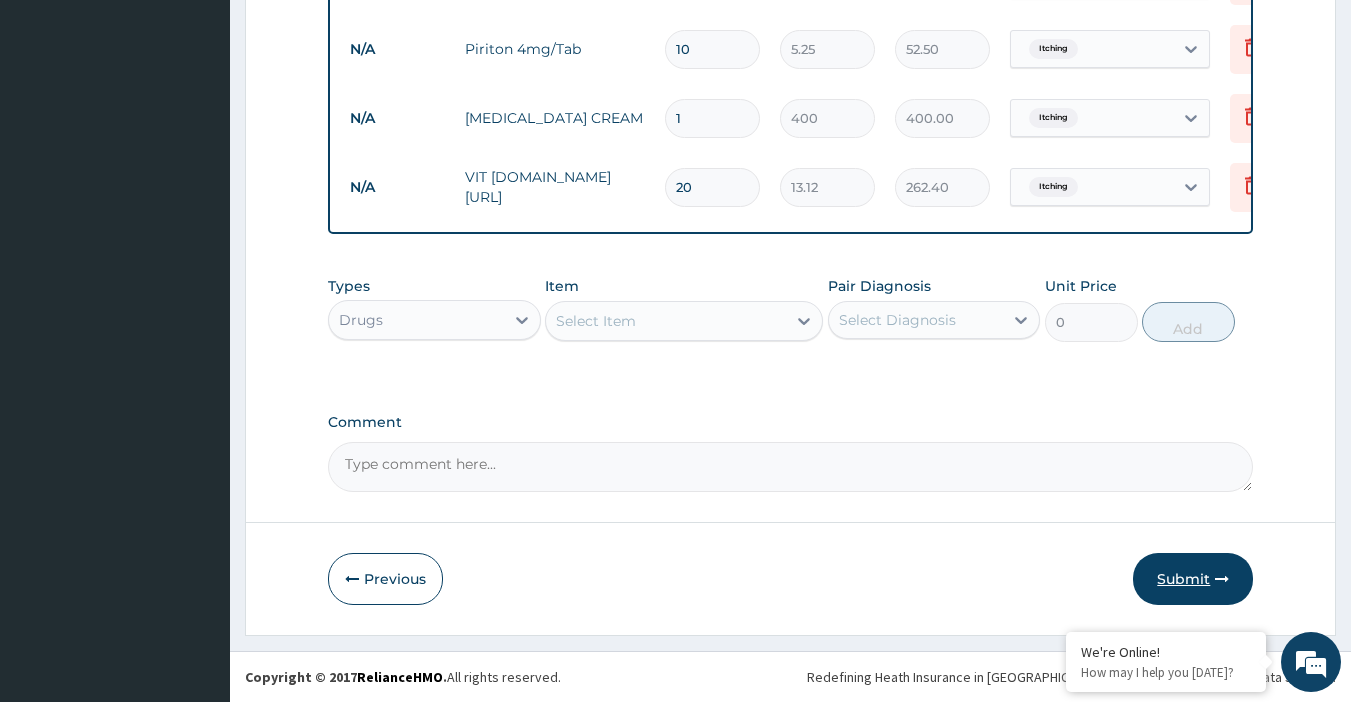 type on "20" 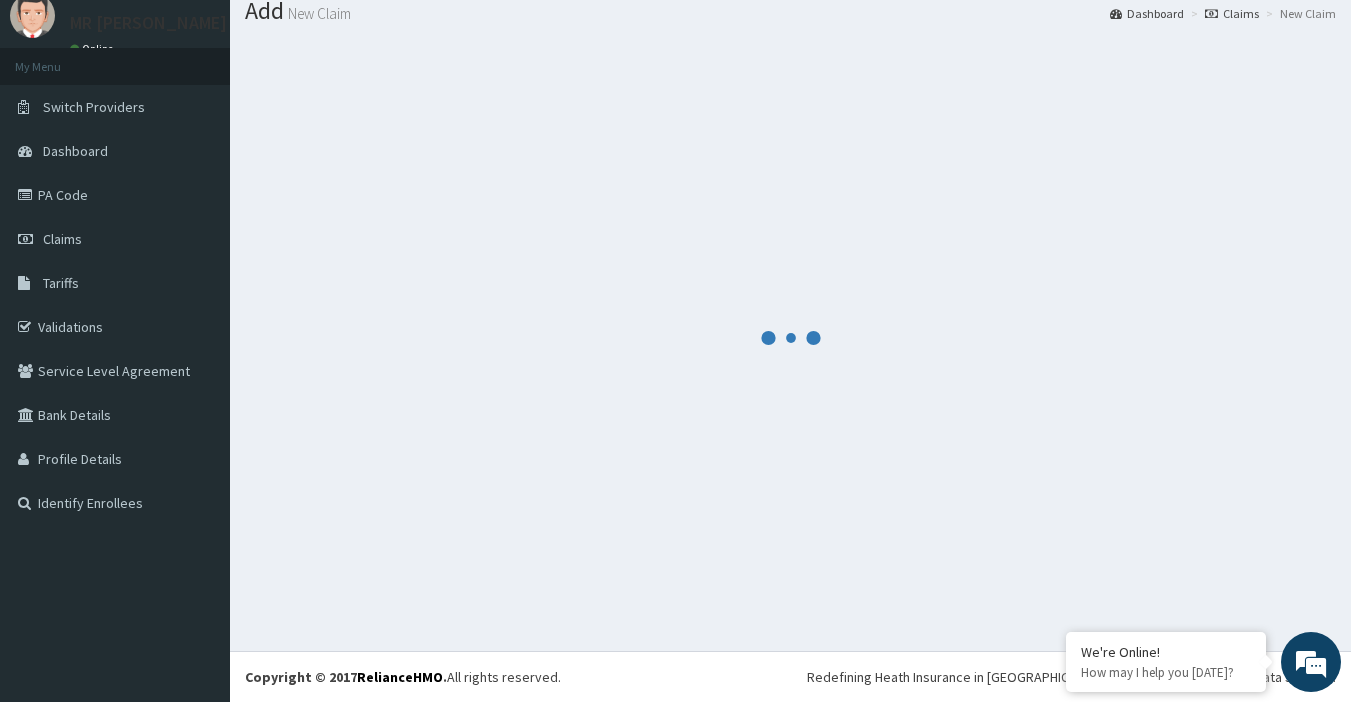 scroll, scrollTop: 936, scrollLeft: 0, axis: vertical 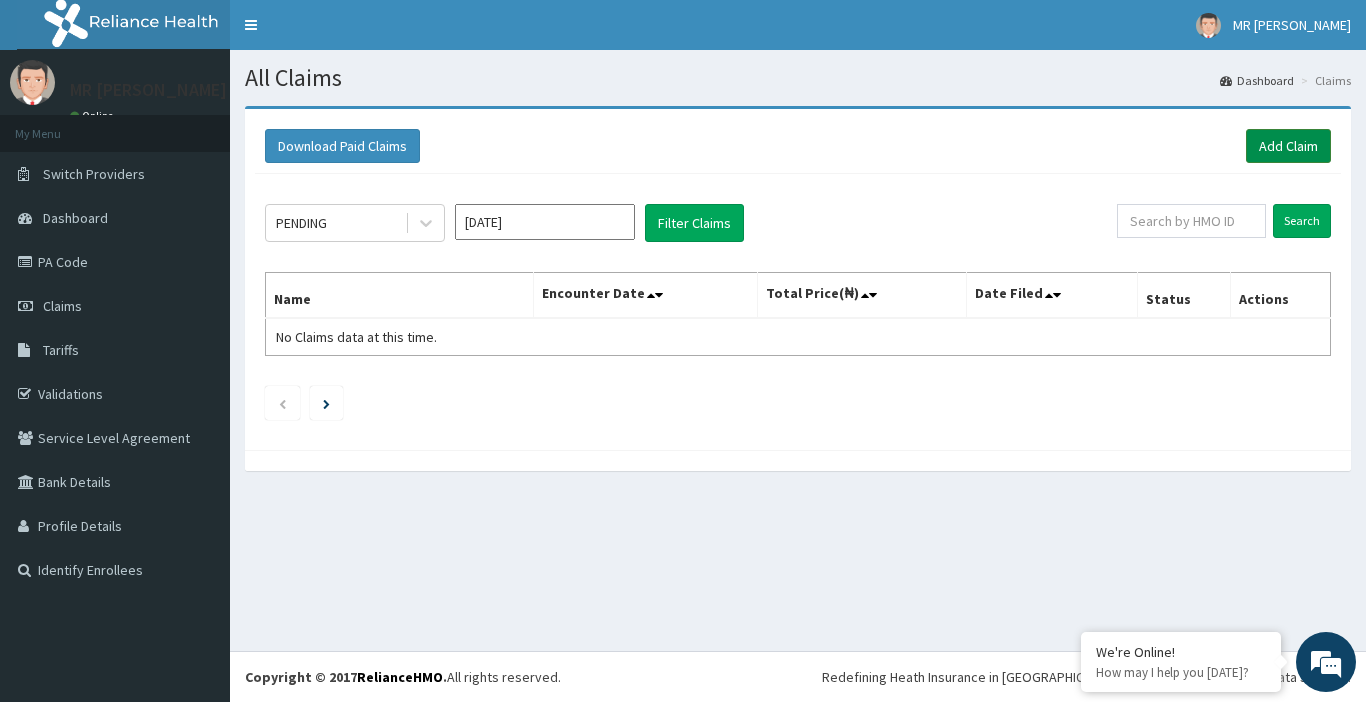 click on "Add Claim" at bounding box center [1288, 146] 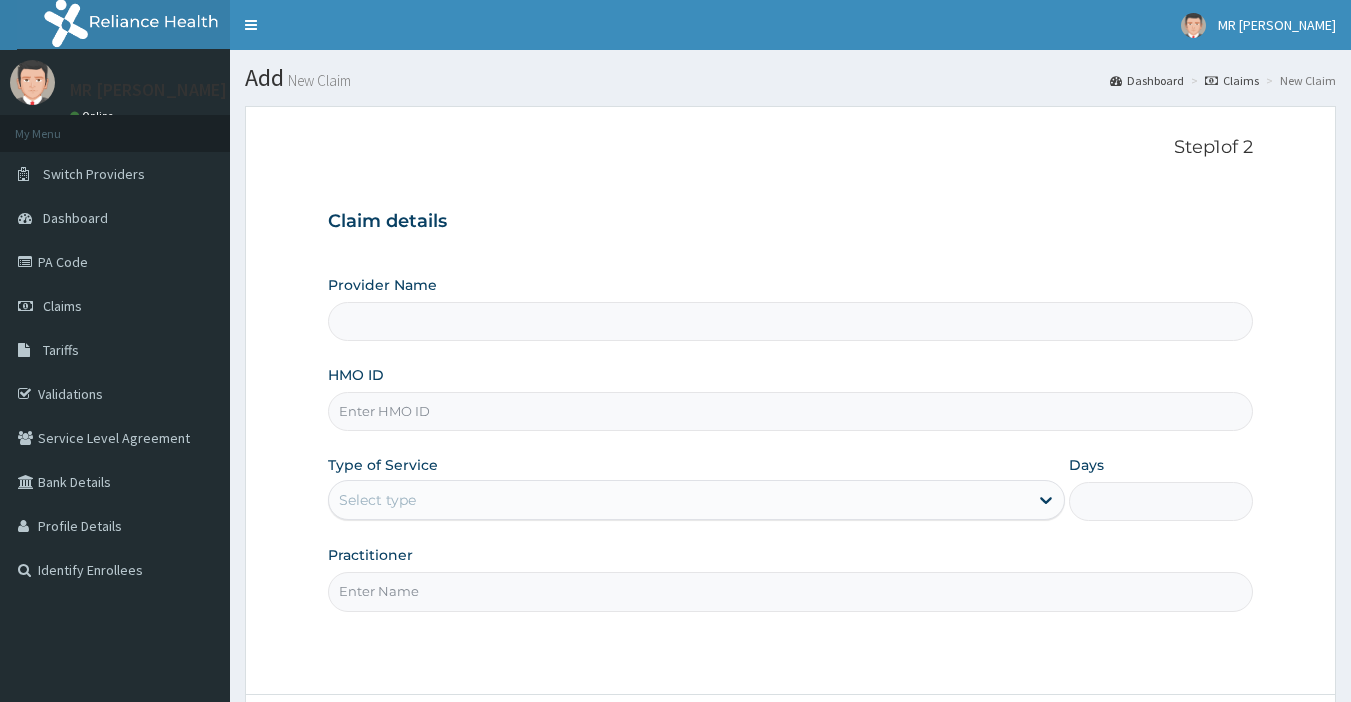scroll, scrollTop: 0, scrollLeft: 0, axis: both 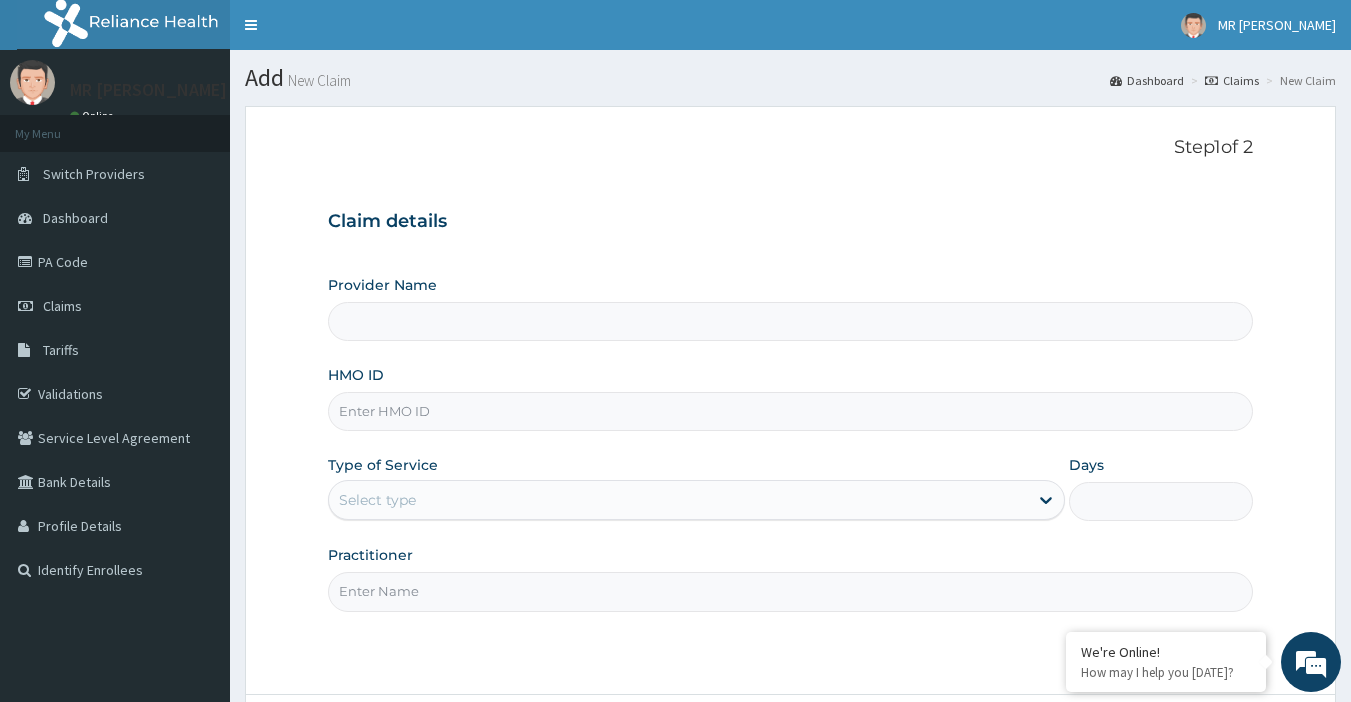 click on "HMO ID" at bounding box center [791, 411] 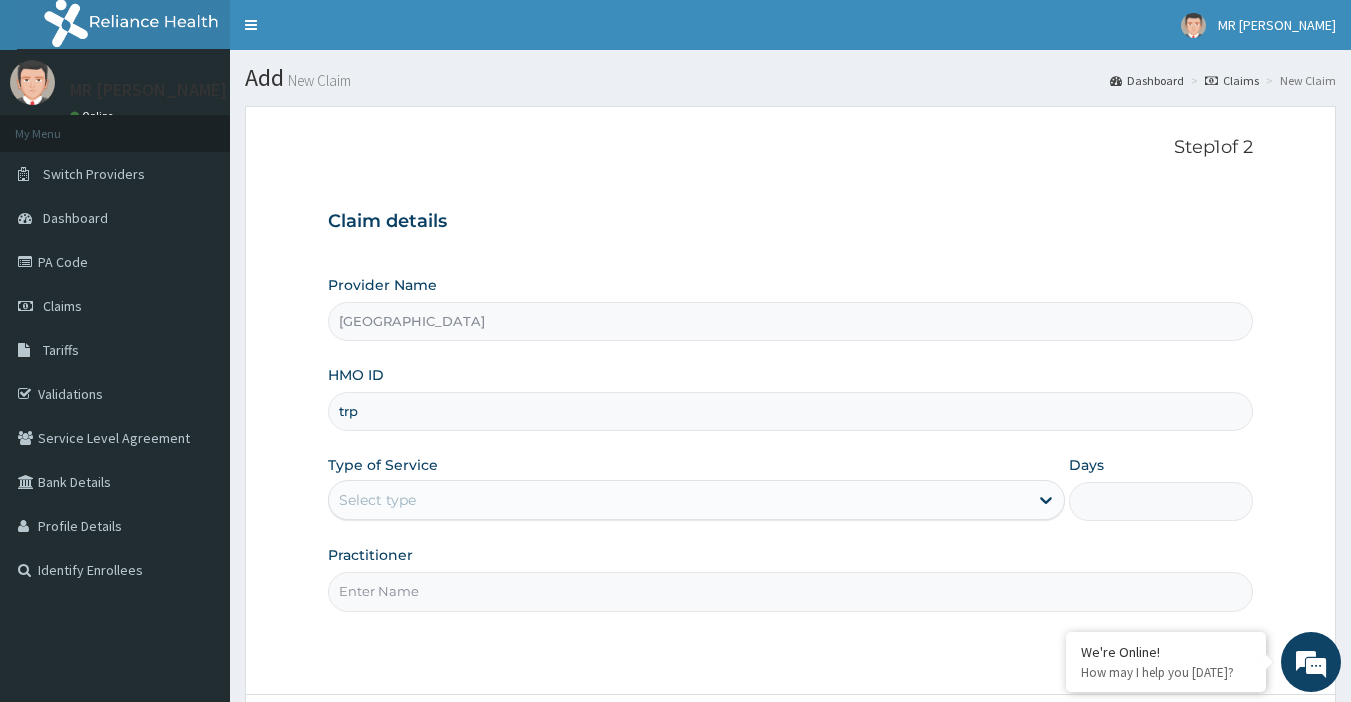 scroll, scrollTop: 0, scrollLeft: 0, axis: both 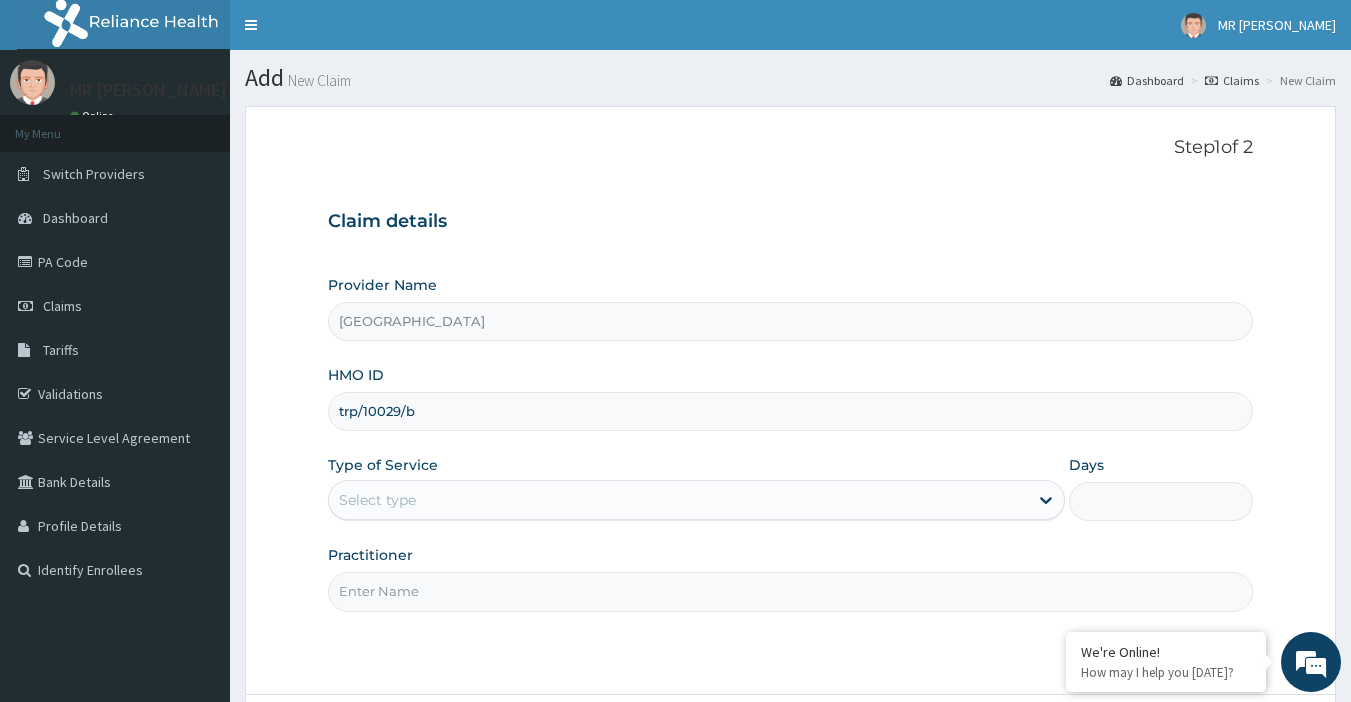 type on "trp/10029/b" 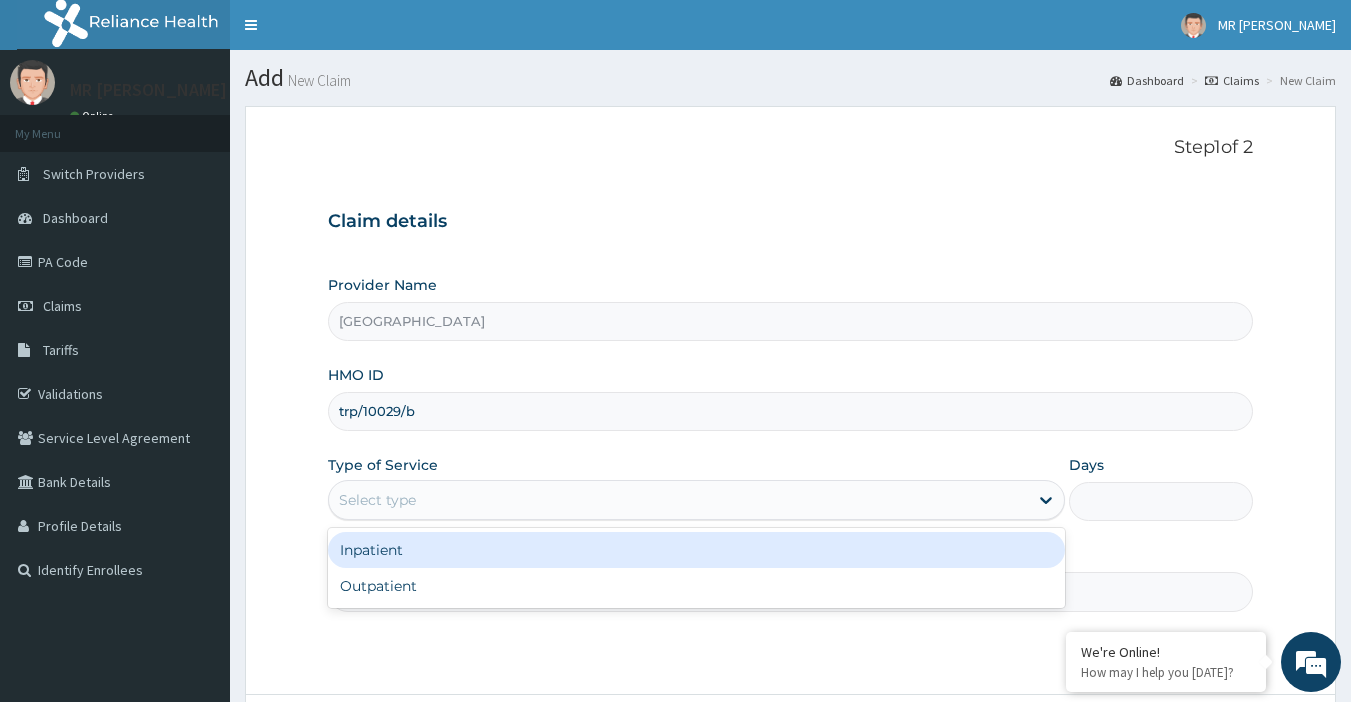 click on "Select type" at bounding box center (678, 500) 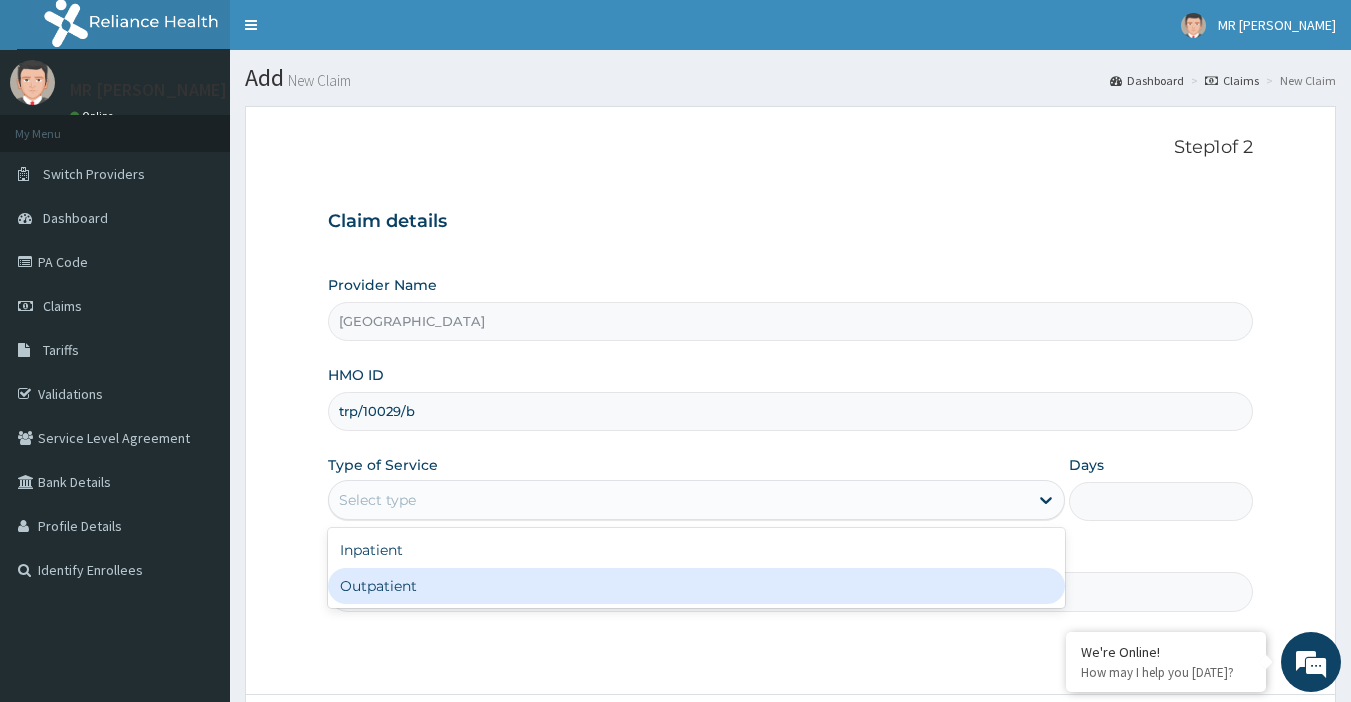click on "Outpatient" at bounding box center [696, 586] 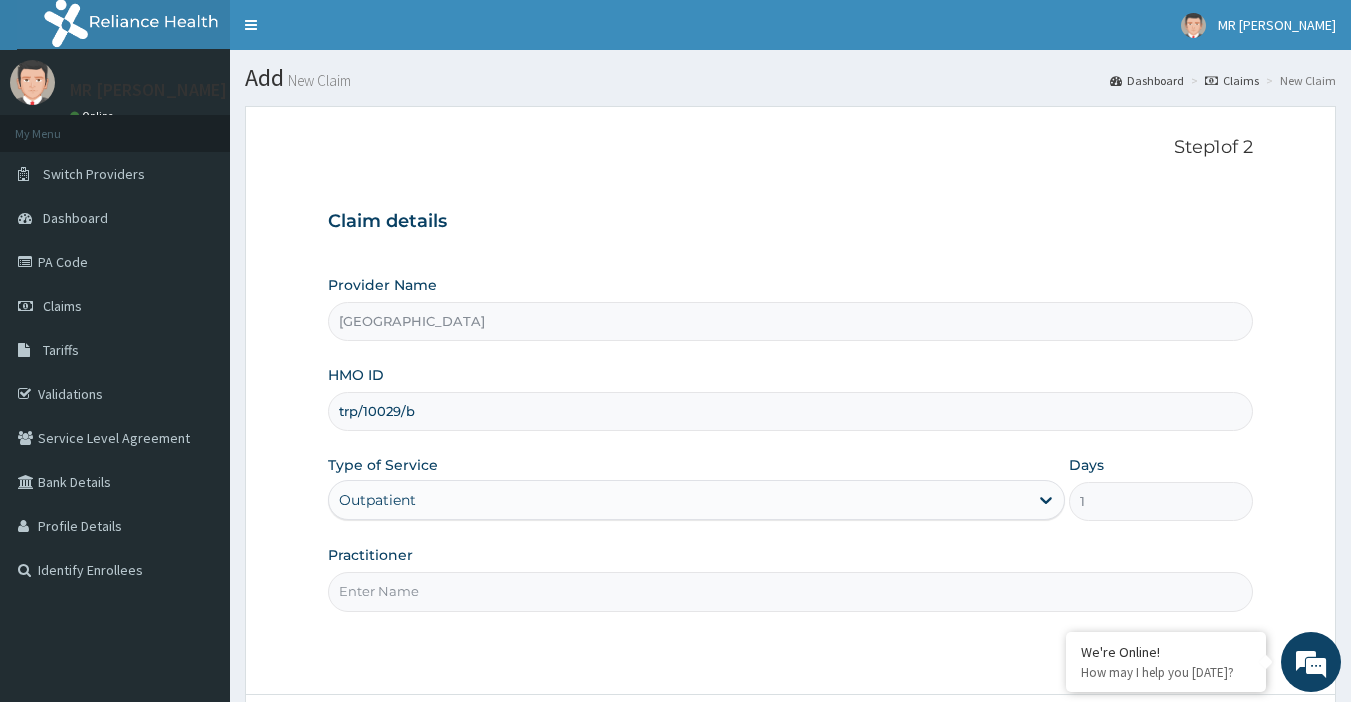 click on "Practitioner" at bounding box center [791, 591] 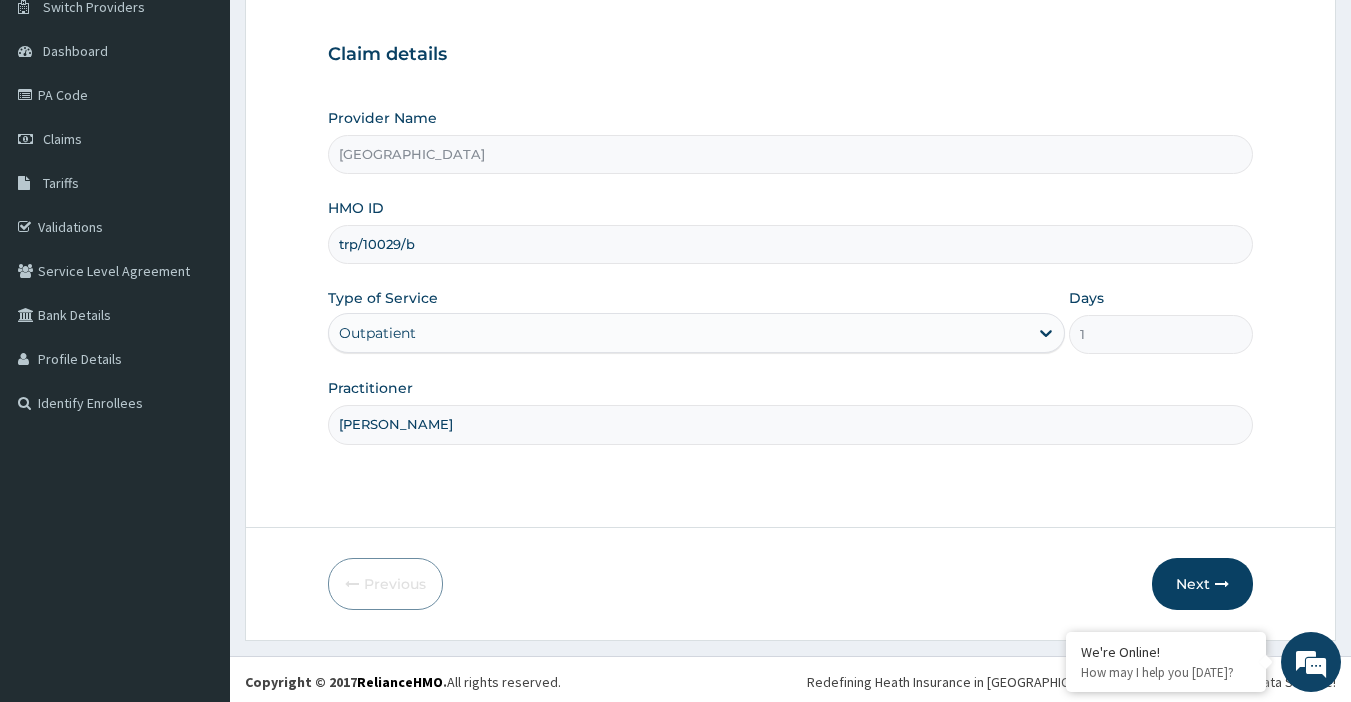 scroll, scrollTop: 172, scrollLeft: 0, axis: vertical 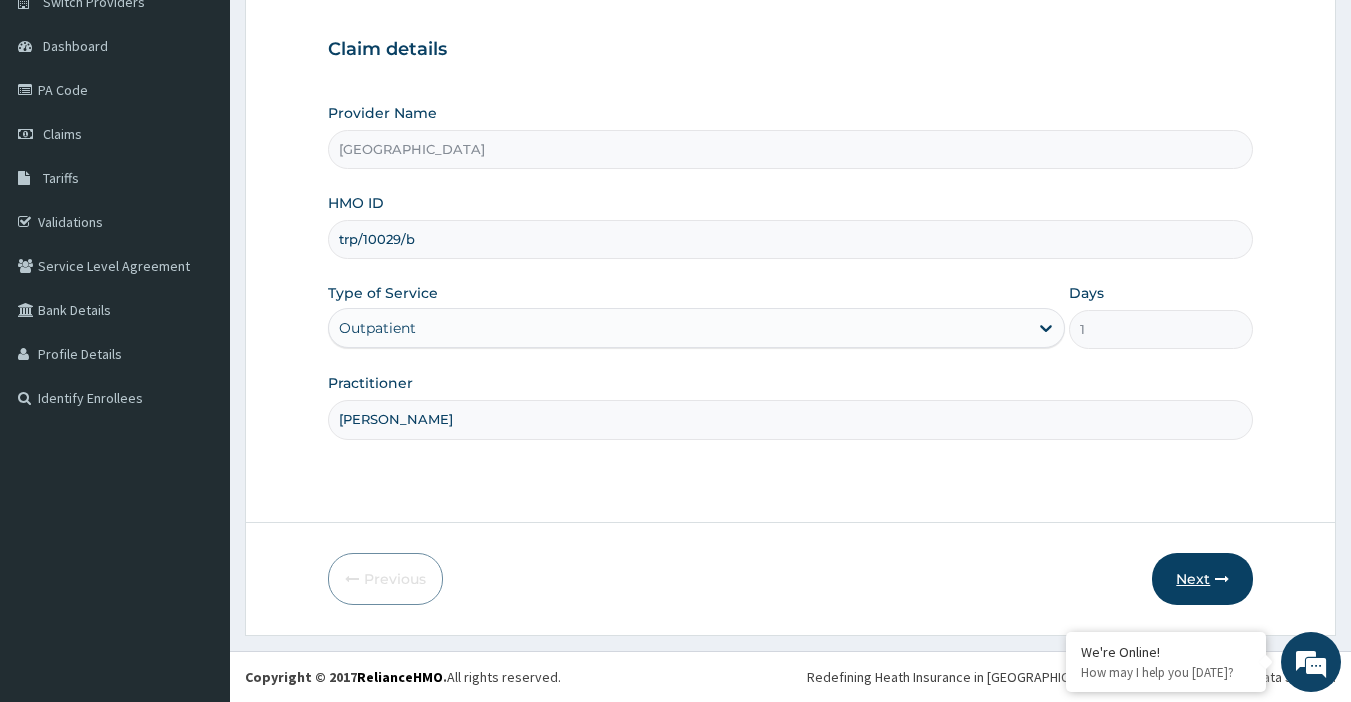 type on "[PERSON_NAME]" 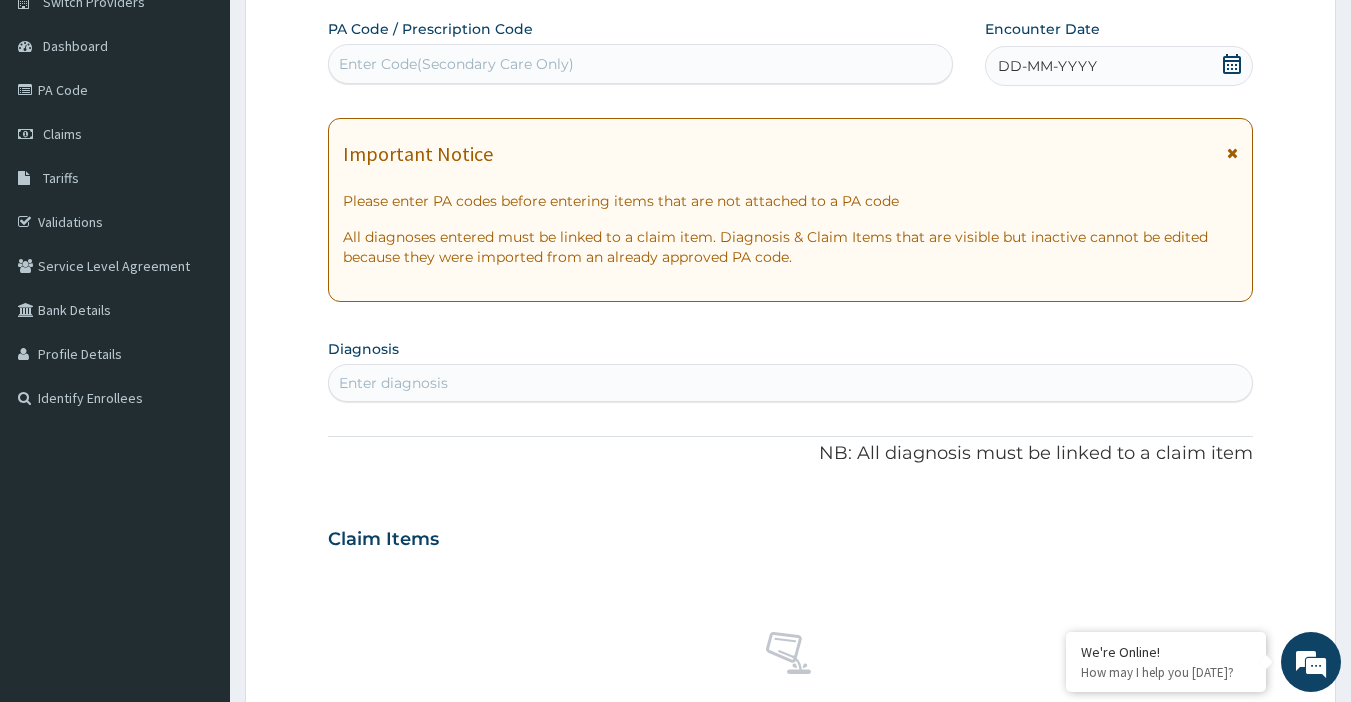 click on "Enter diagnosis" at bounding box center [791, 383] 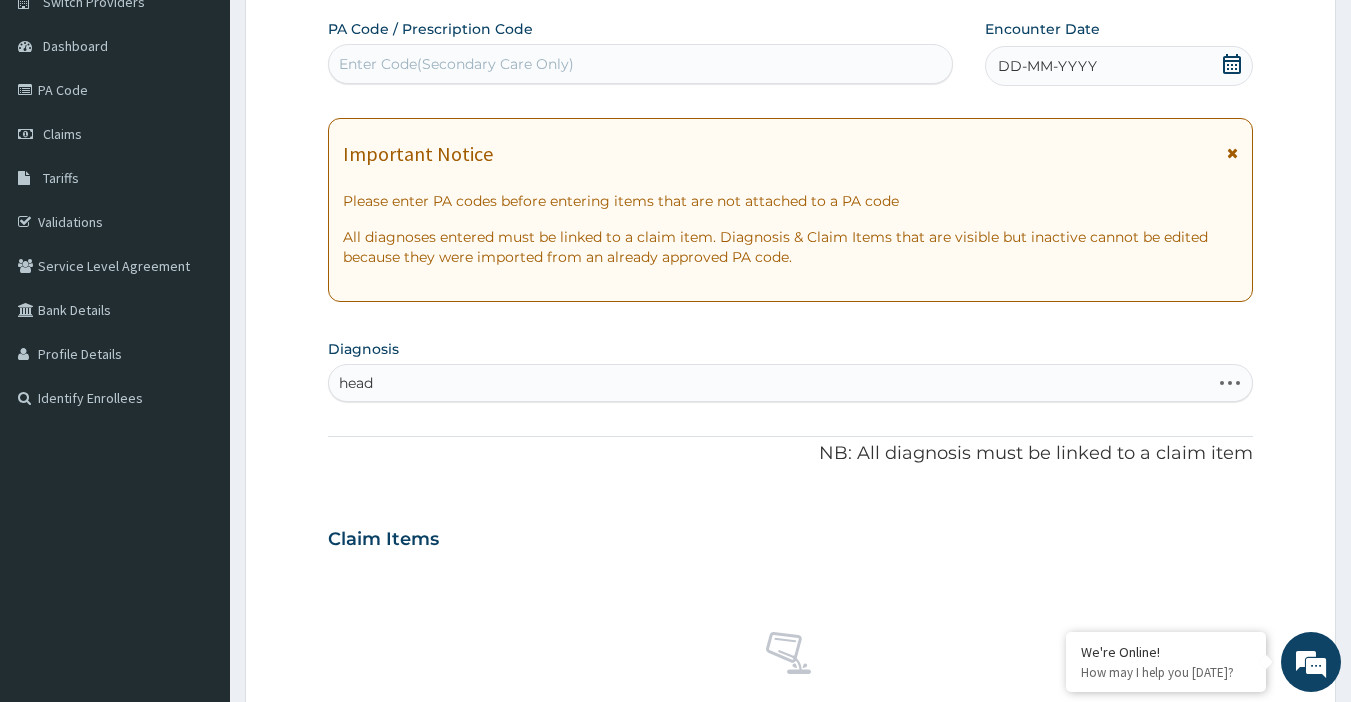 type on "heada" 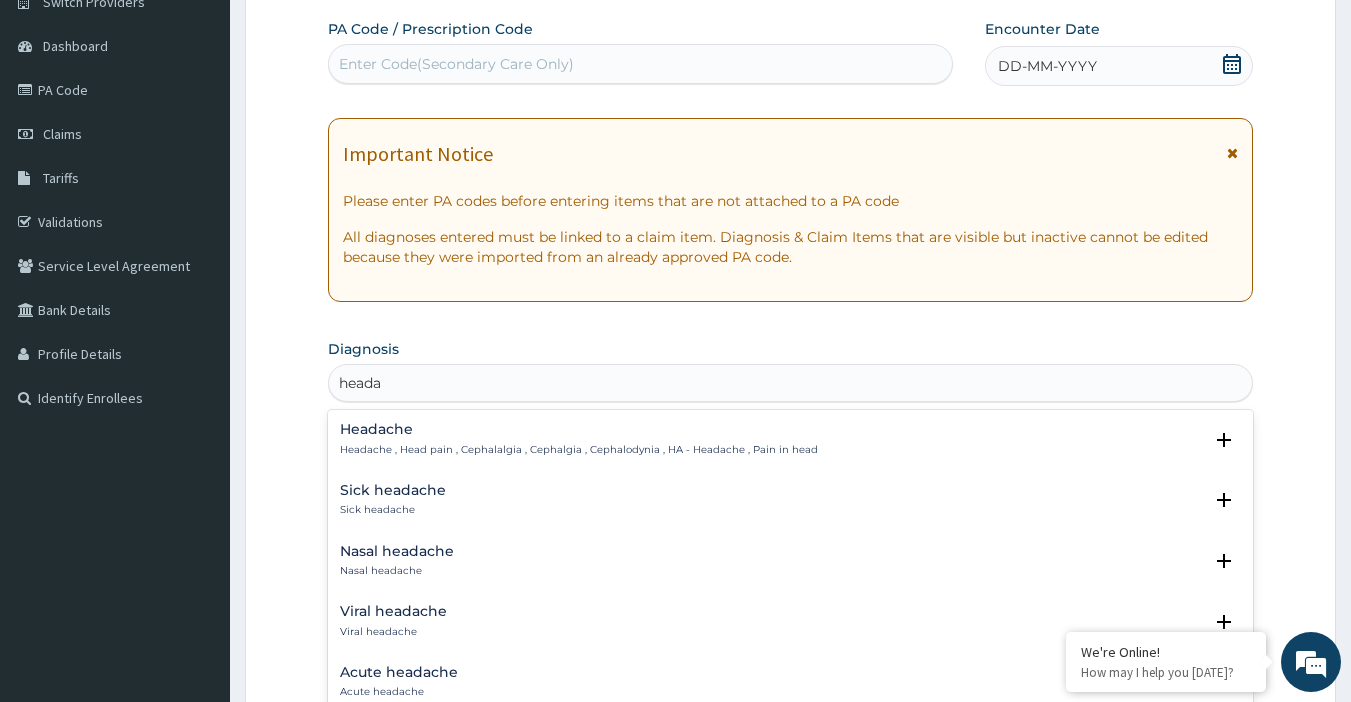 click on "Headache , Head pain , Cephalalgia , Cephalgia , Cephalodynia , HA - Headache , Pain in head" at bounding box center (579, 450) 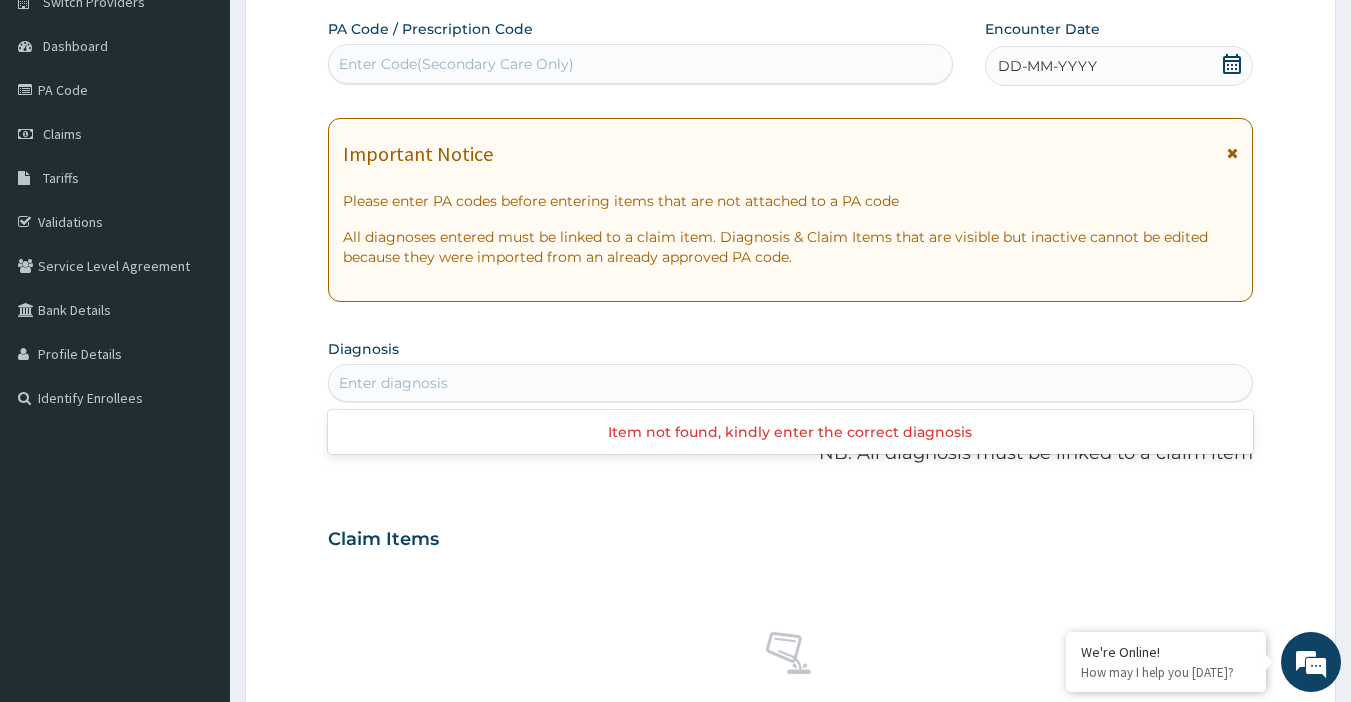 click on "Enter diagnosis" at bounding box center (791, 383) 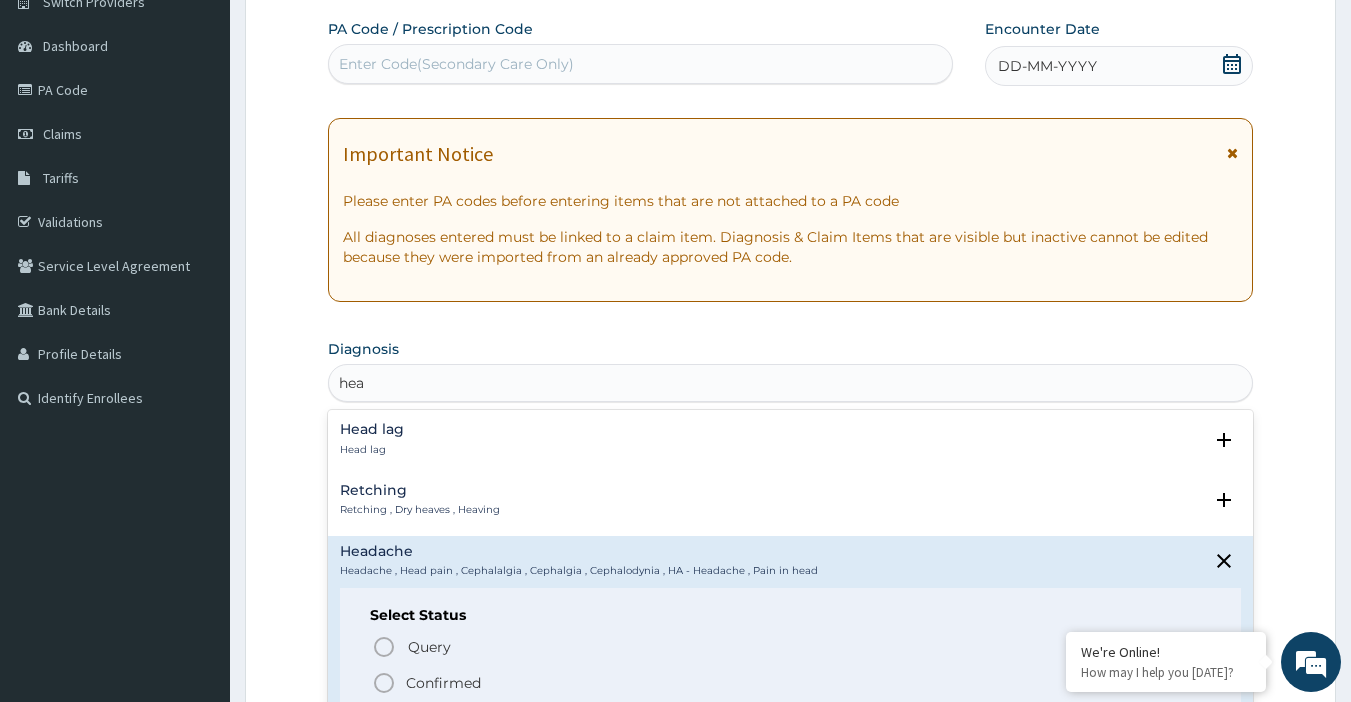 type on "head" 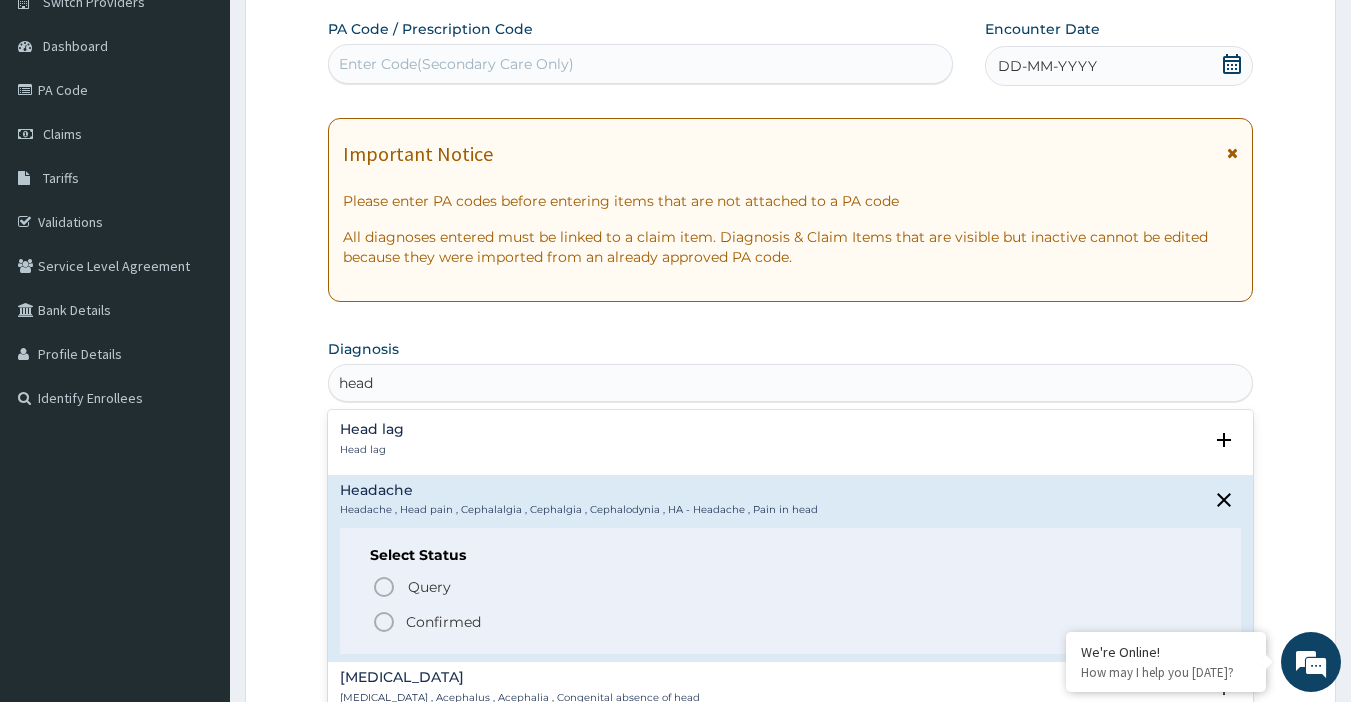 click on "Select Status Query Query covers suspected (?), Keep in view (kiv), Ruled out (r/o) Confirmed" at bounding box center [791, 591] 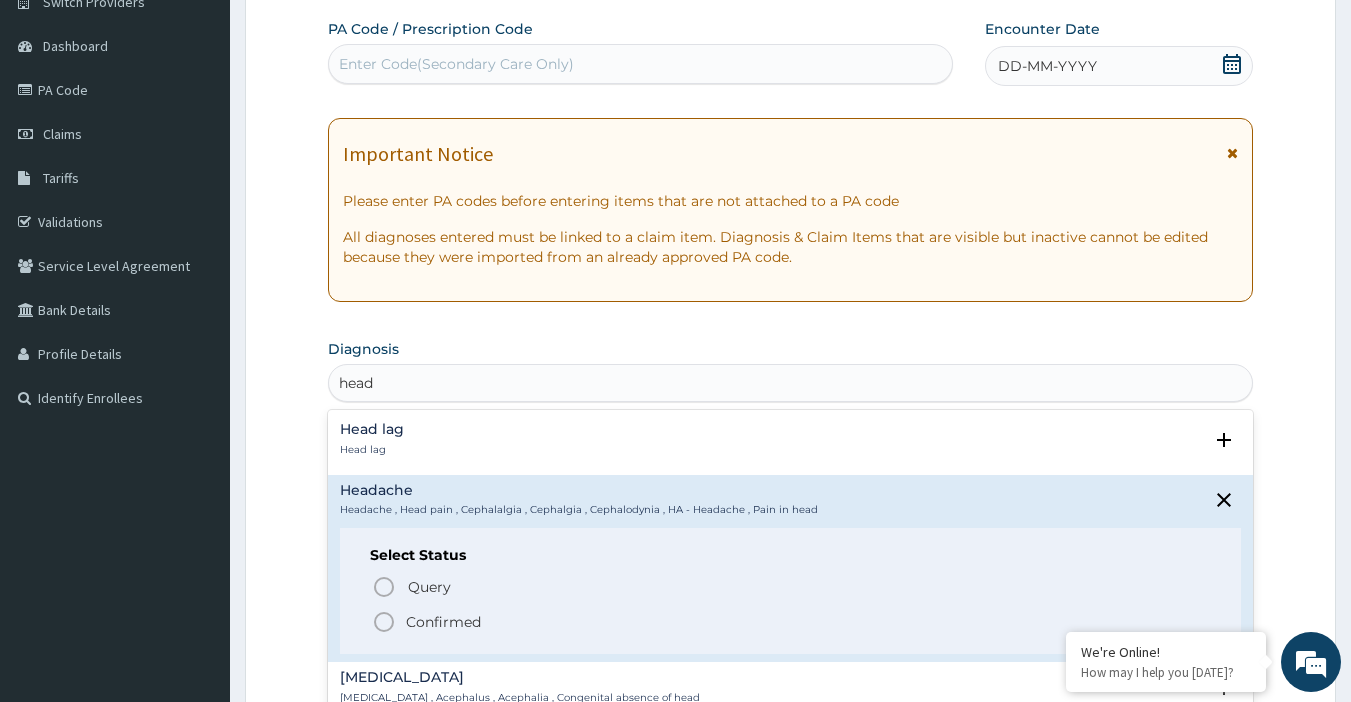 click on "Headache" at bounding box center [579, 490] 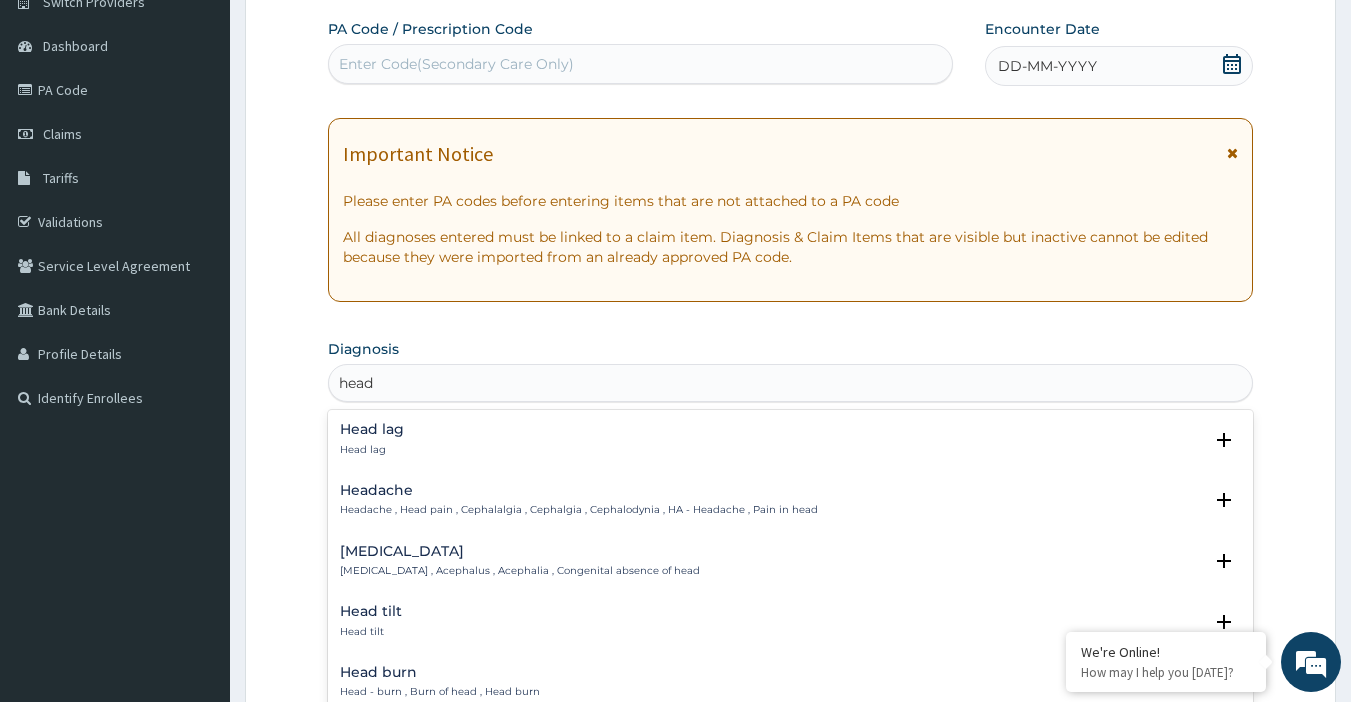 click on "Headache" at bounding box center (579, 490) 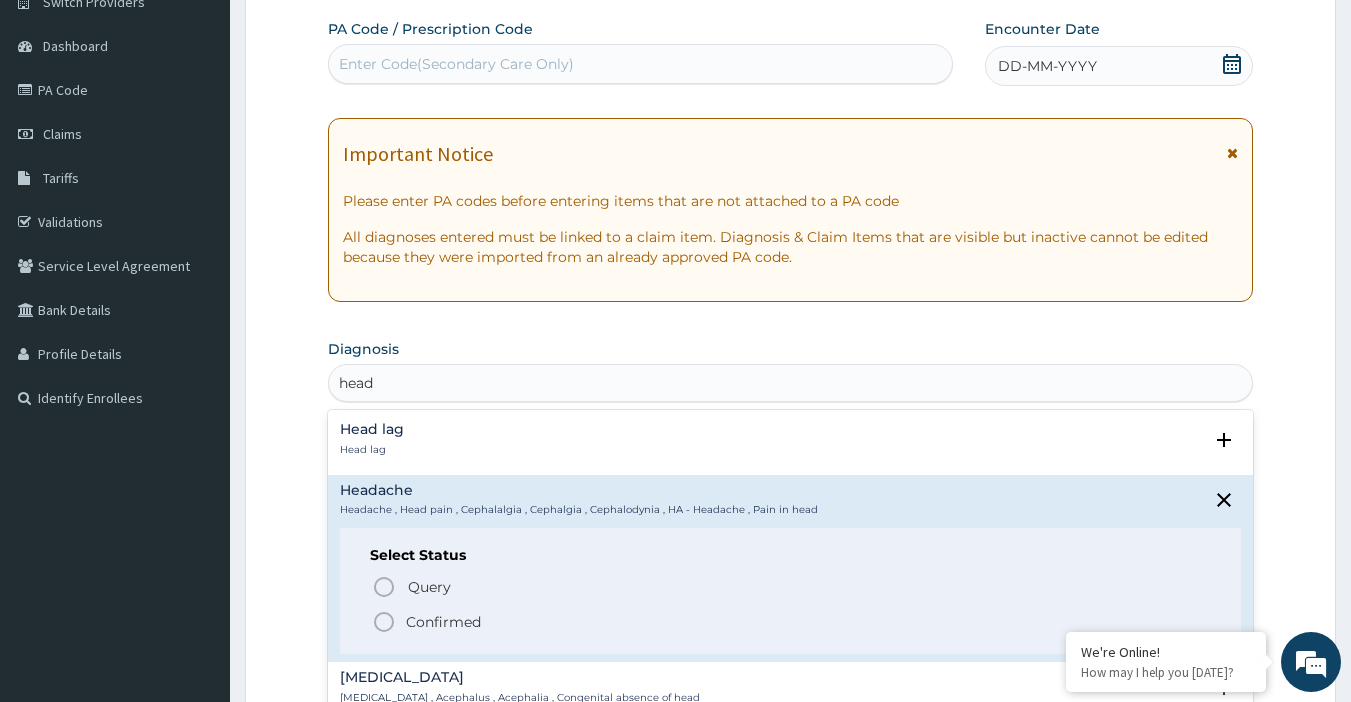 click on "Confirmed" at bounding box center [443, 622] 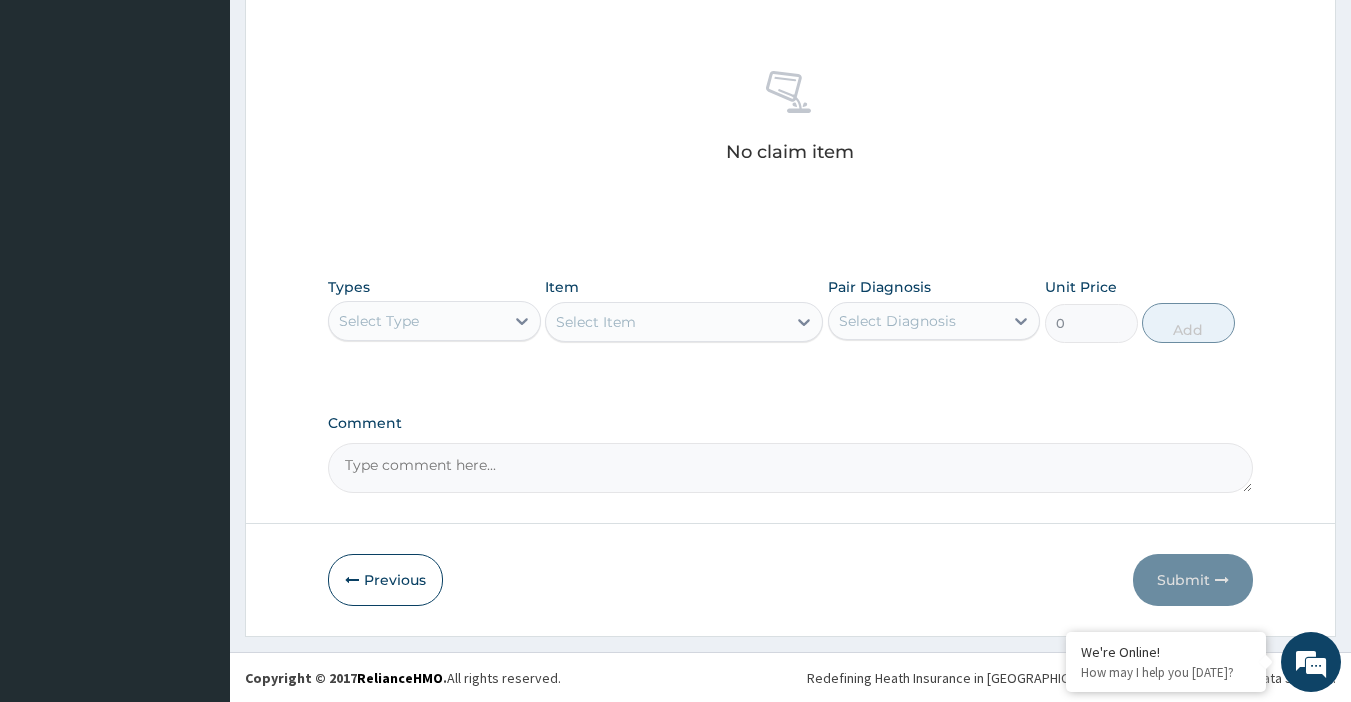 scroll, scrollTop: 740, scrollLeft: 0, axis: vertical 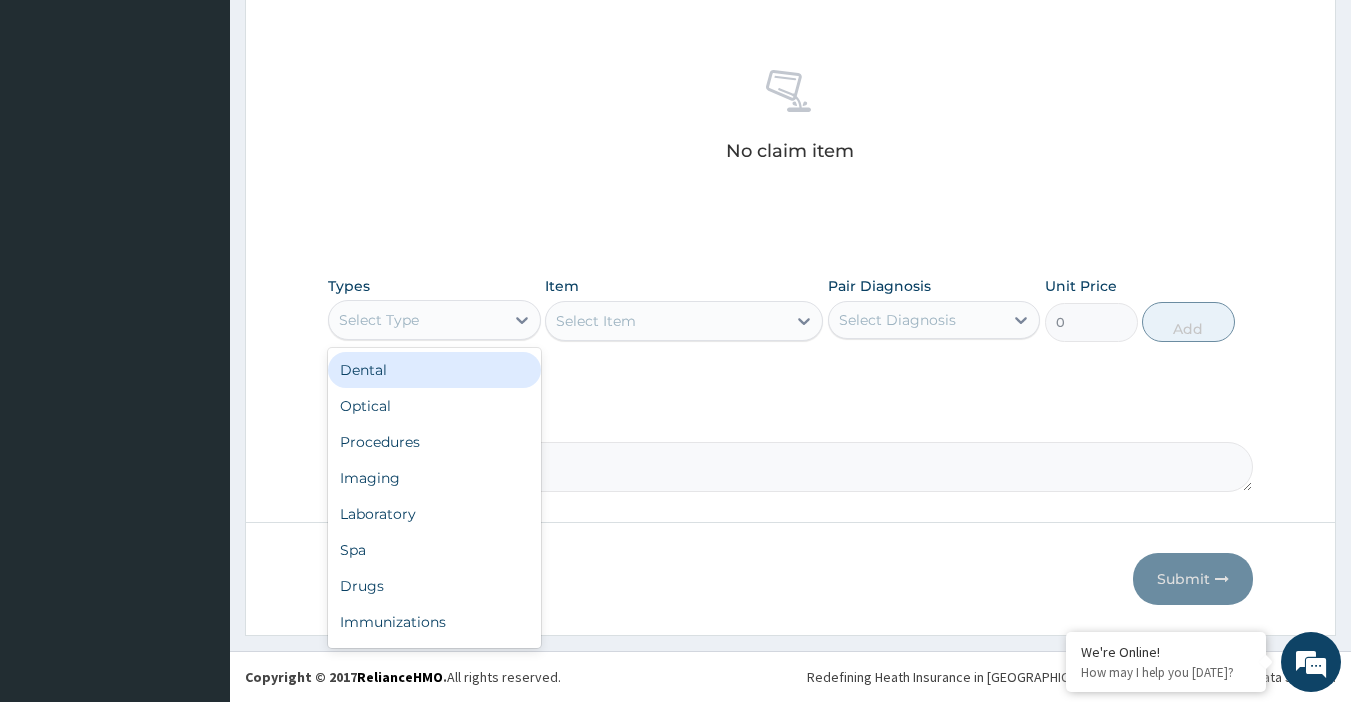 click on "Select Type" at bounding box center [434, 320] 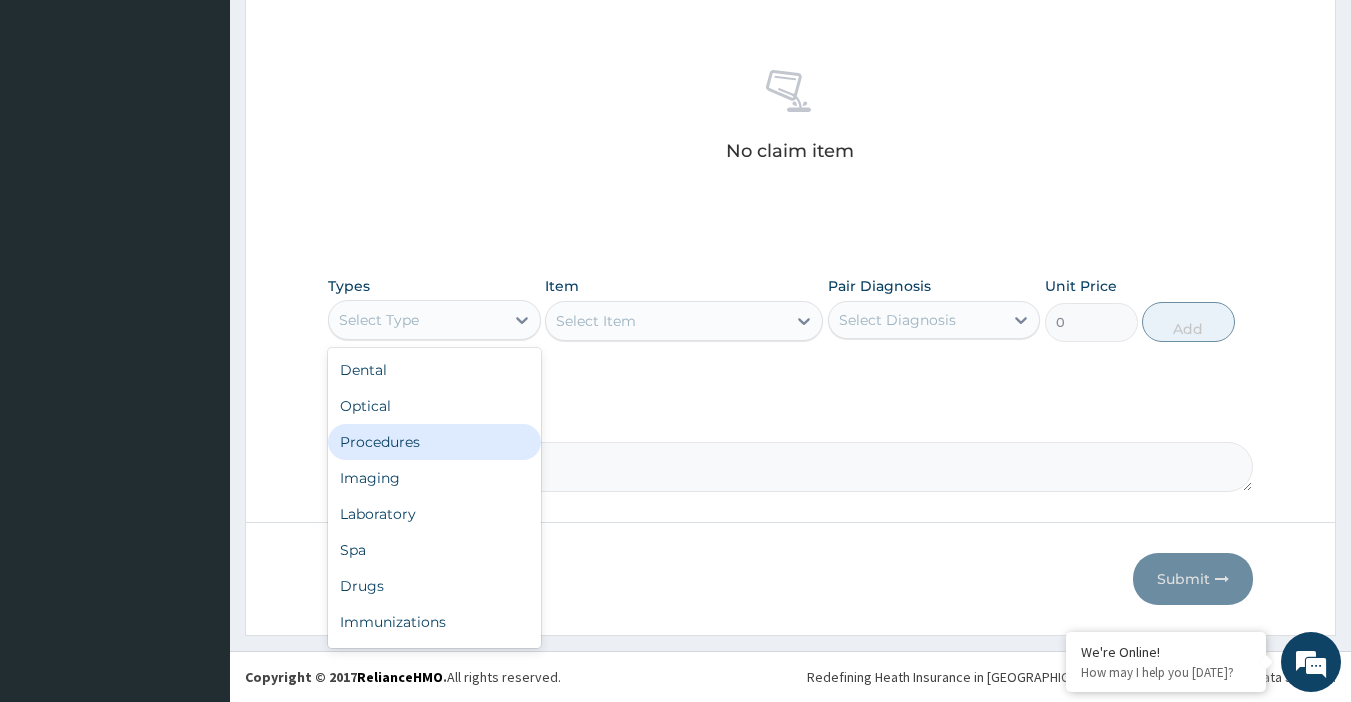 drag, startPoint x: 409, startPoint y: 437, endPoint x: 453, endPoint y: 410, distance: 51.62364 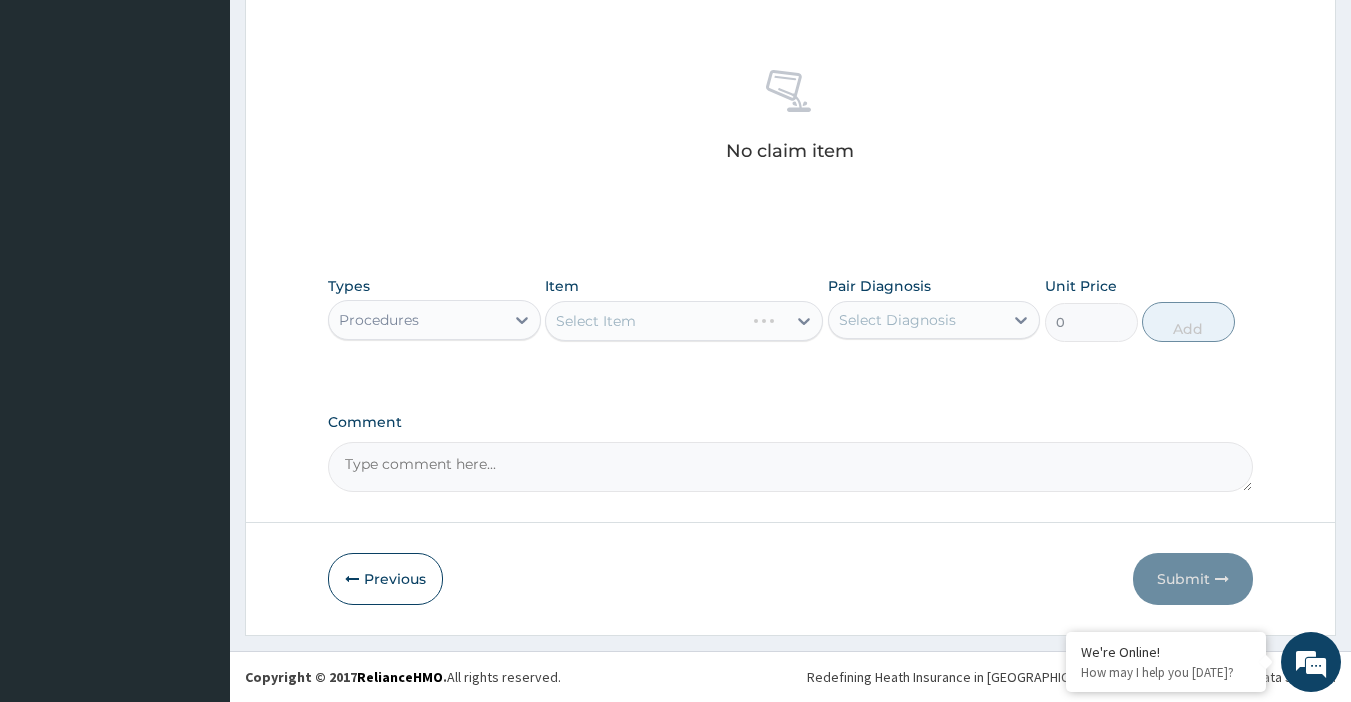 click on "Item Select Item" at bounding box center [684, 309] 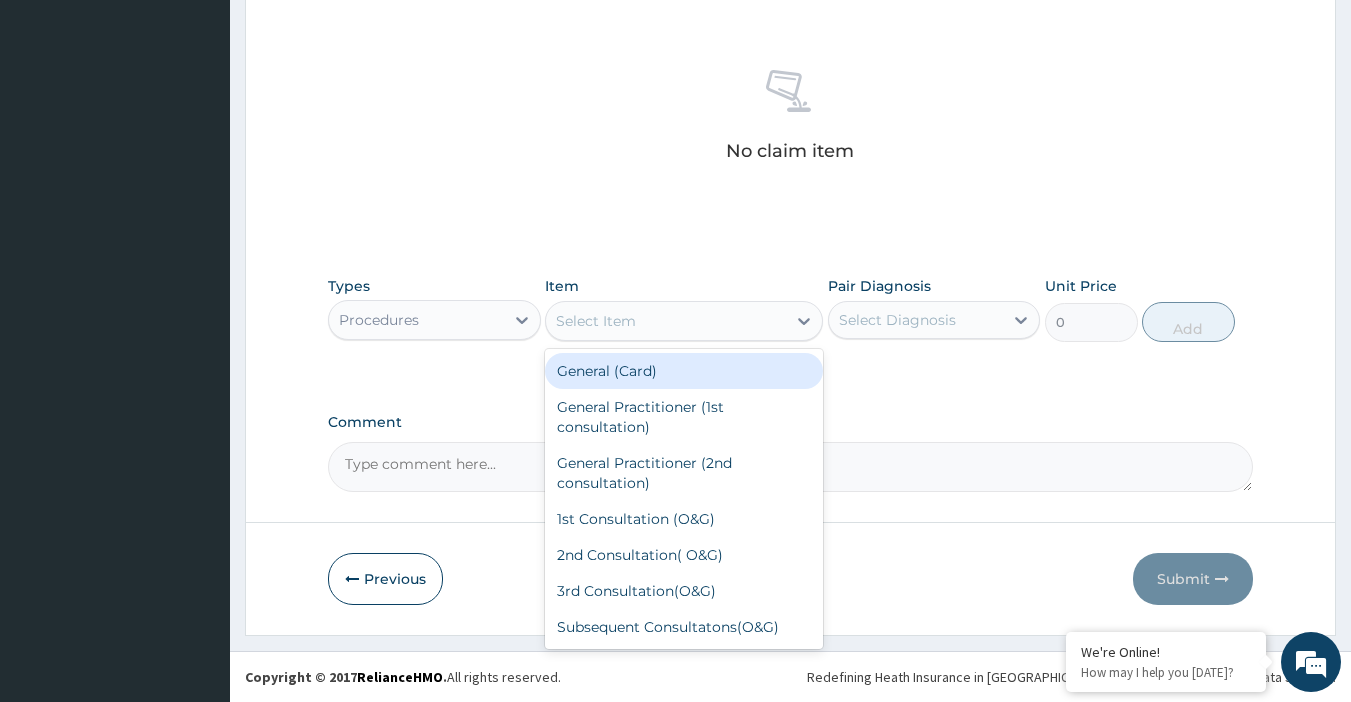 click on "Select Item" at bounding box center (666, 321) 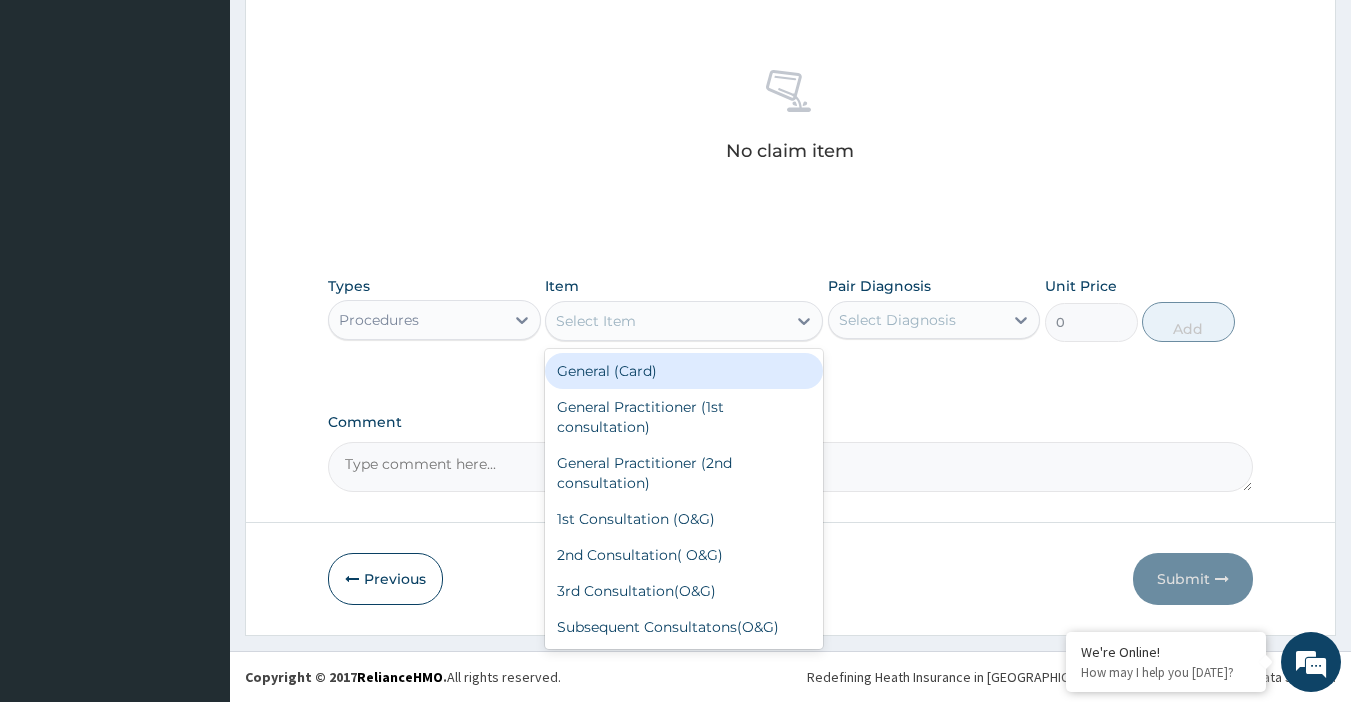 click on "General (Card)" at bounding box center (684, 371) 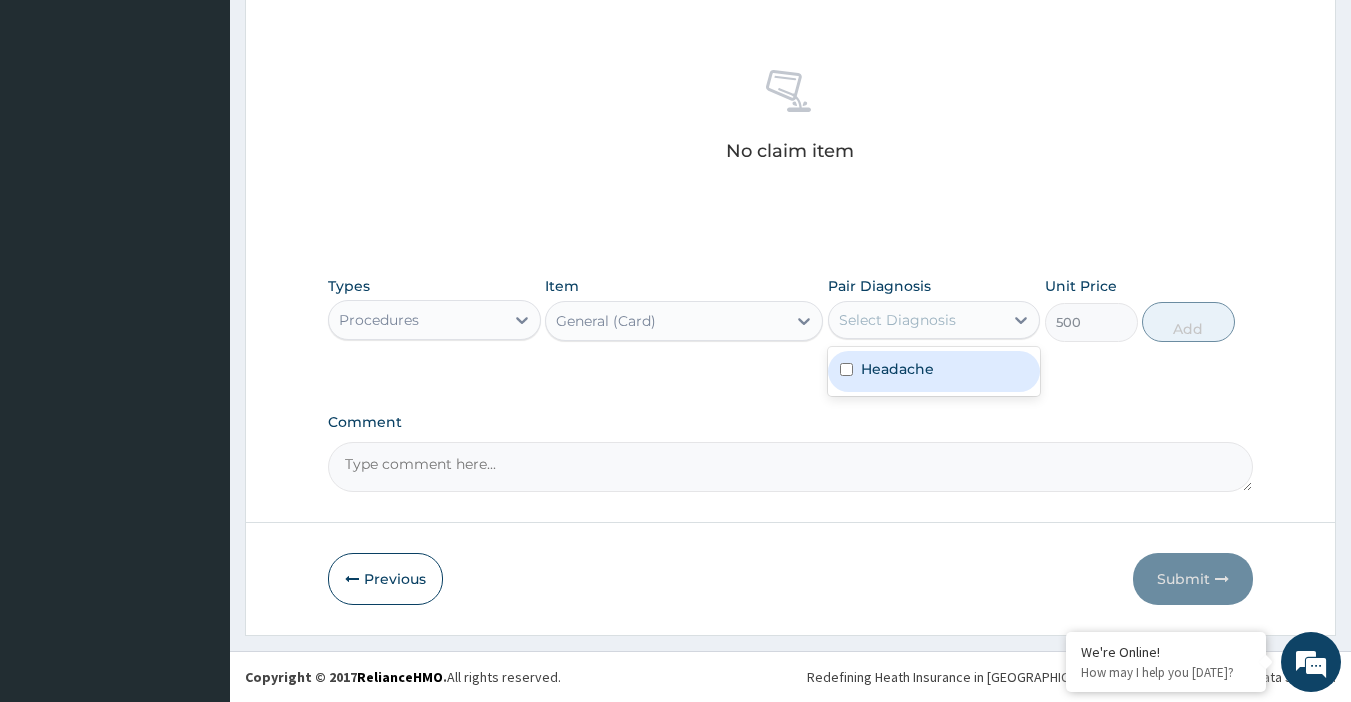 click on "Select Diagnosis" at bounding box center [897, 320] 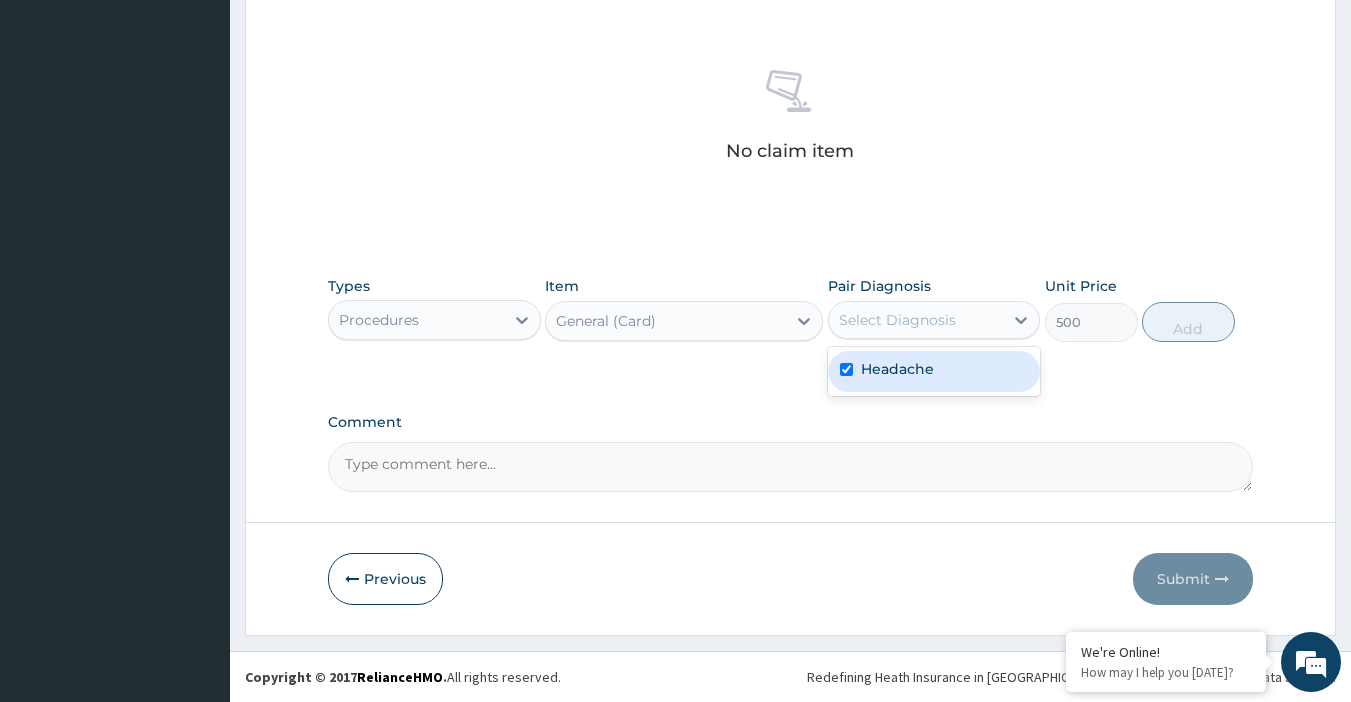 checkbox on "true" 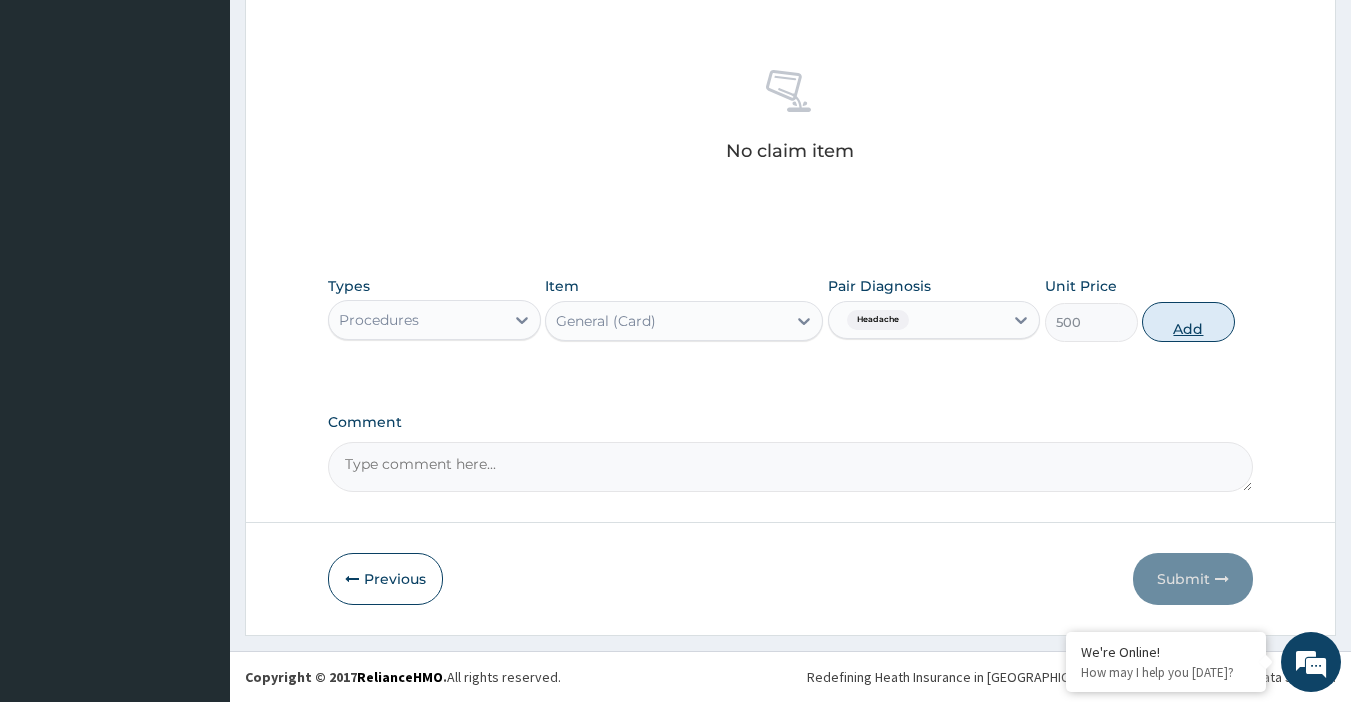 click on "Add" at bounding box center [1188, 322] 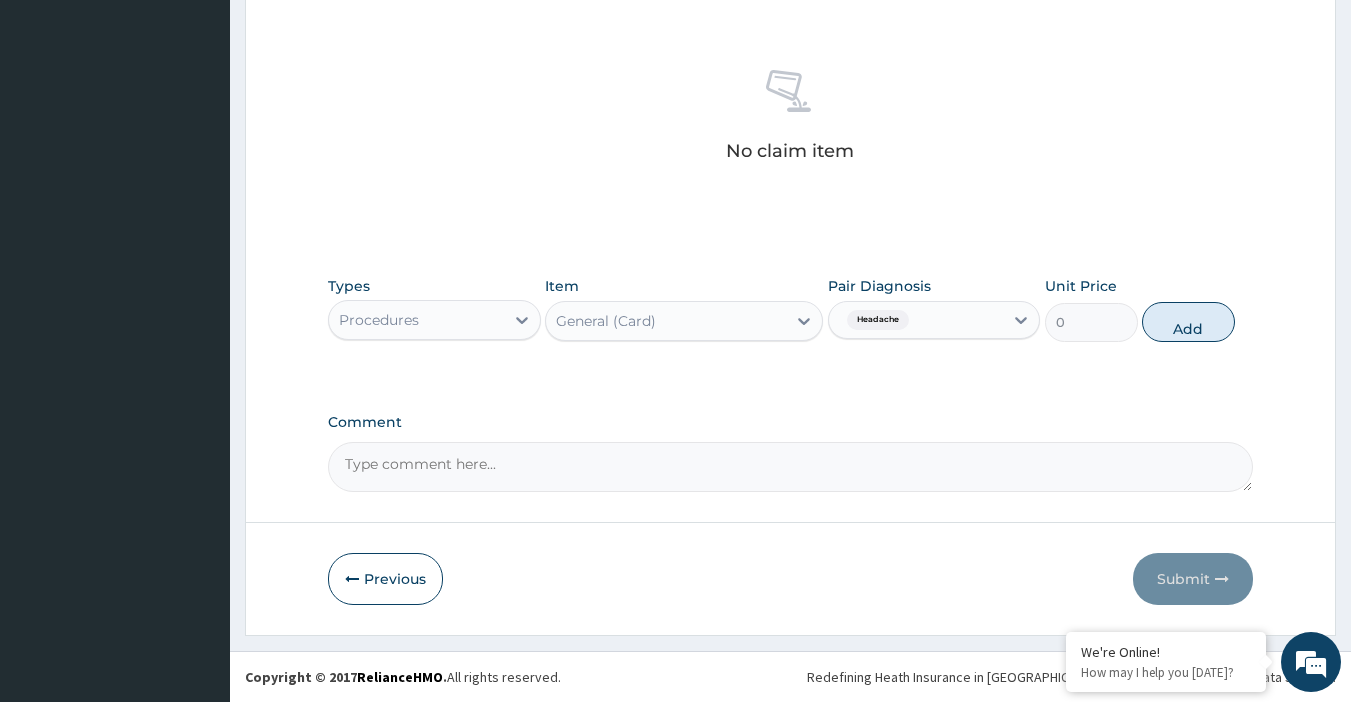scroll, scrollTop: 660, scrollLeft: 0, axis: vertical 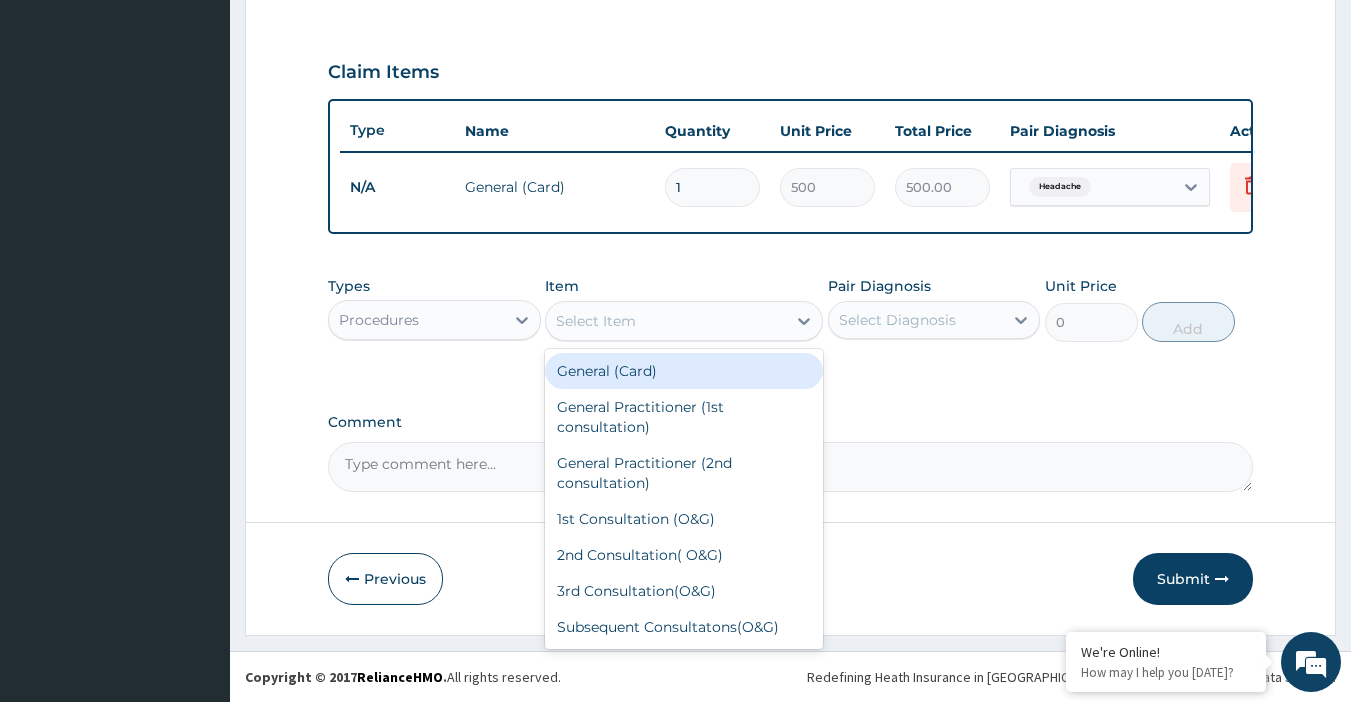click on "Select Item" at bounding box center [666, 321] 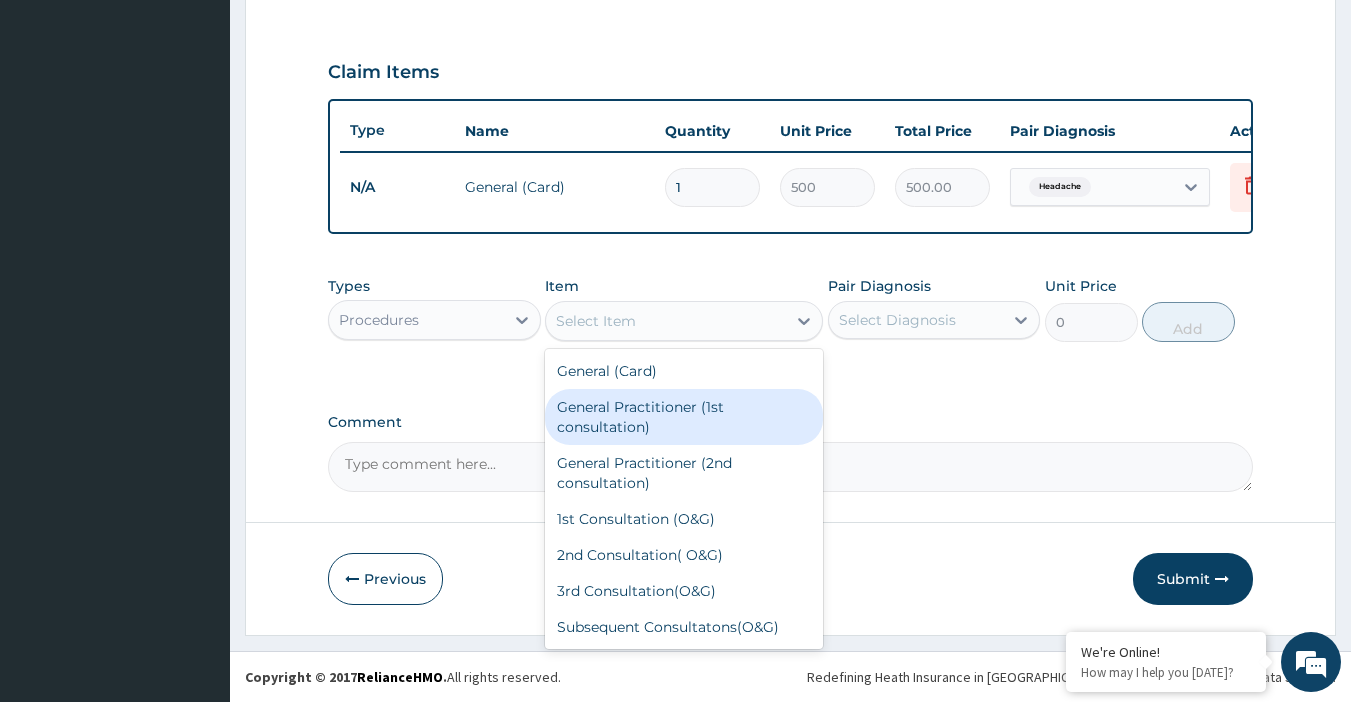 click on "General Practitioner (1st consultation)" at bounding box center [684, 417] 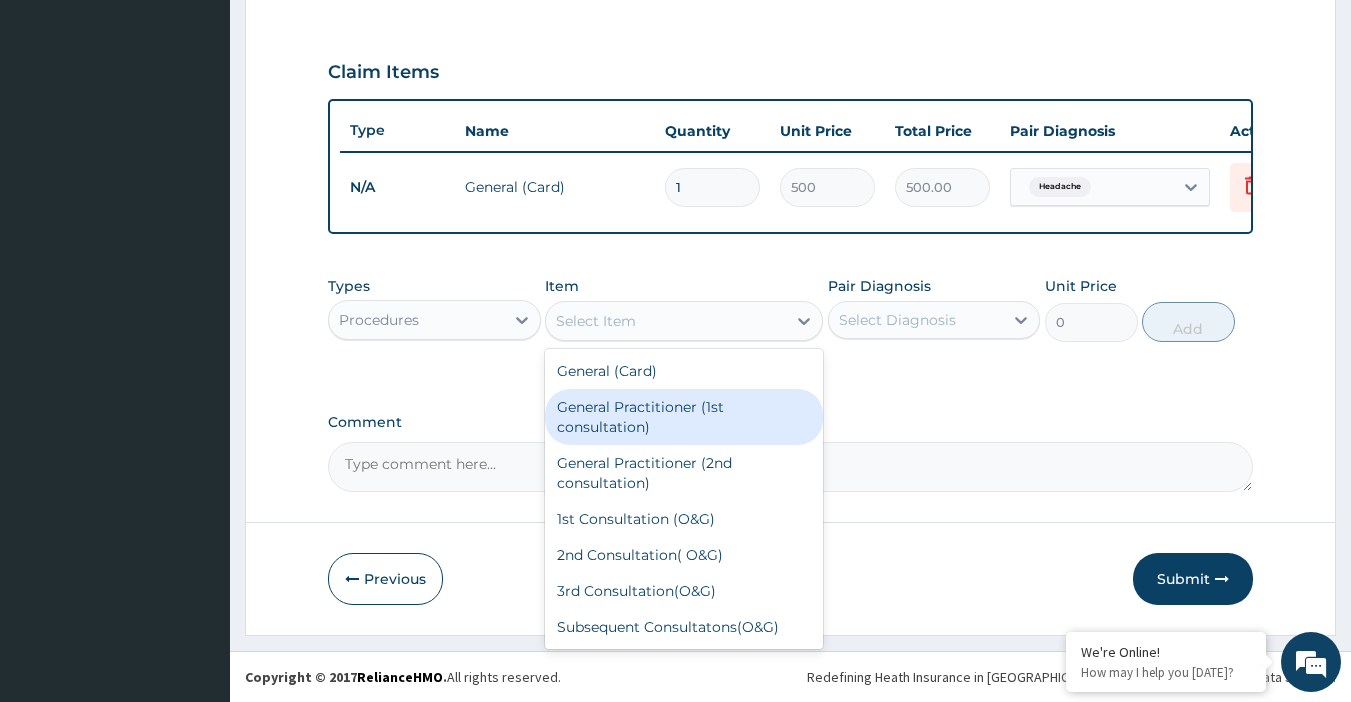 type on "1500" 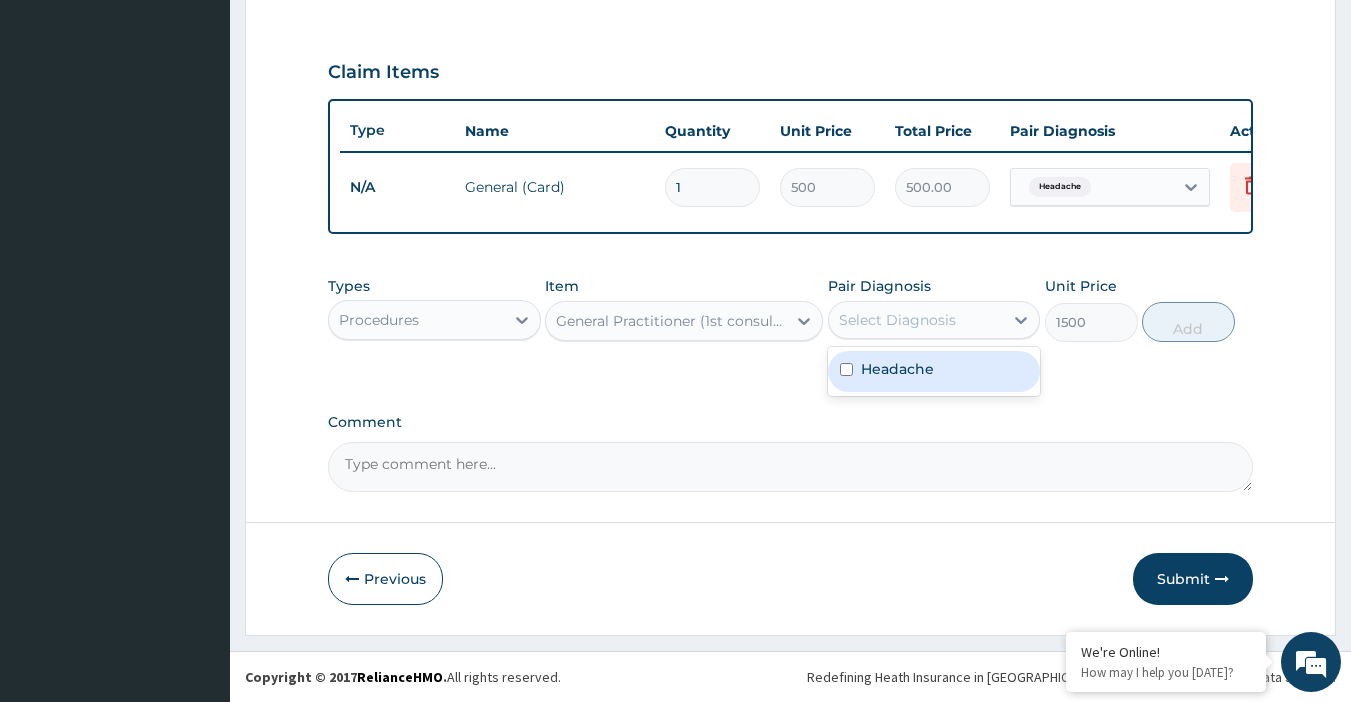 click on "Select Diagnosis" at bounding box center (897, 320) 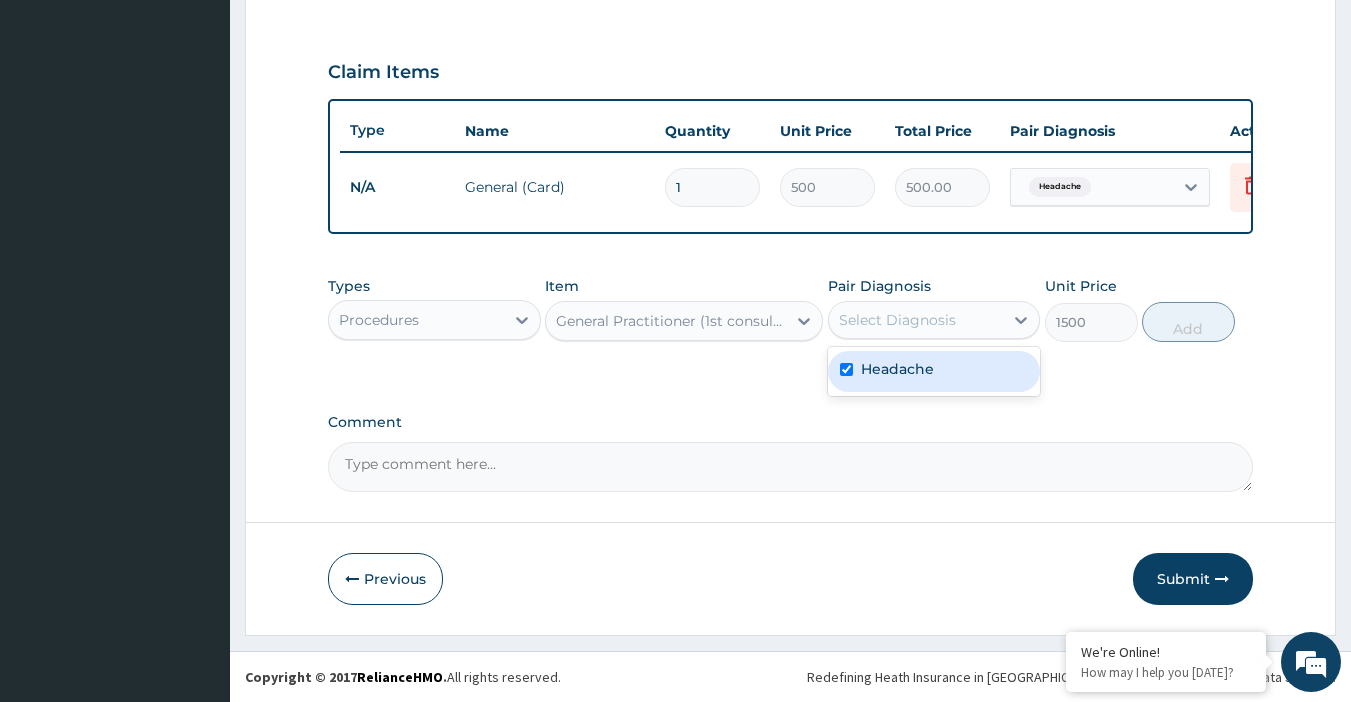 checkbox on "true" 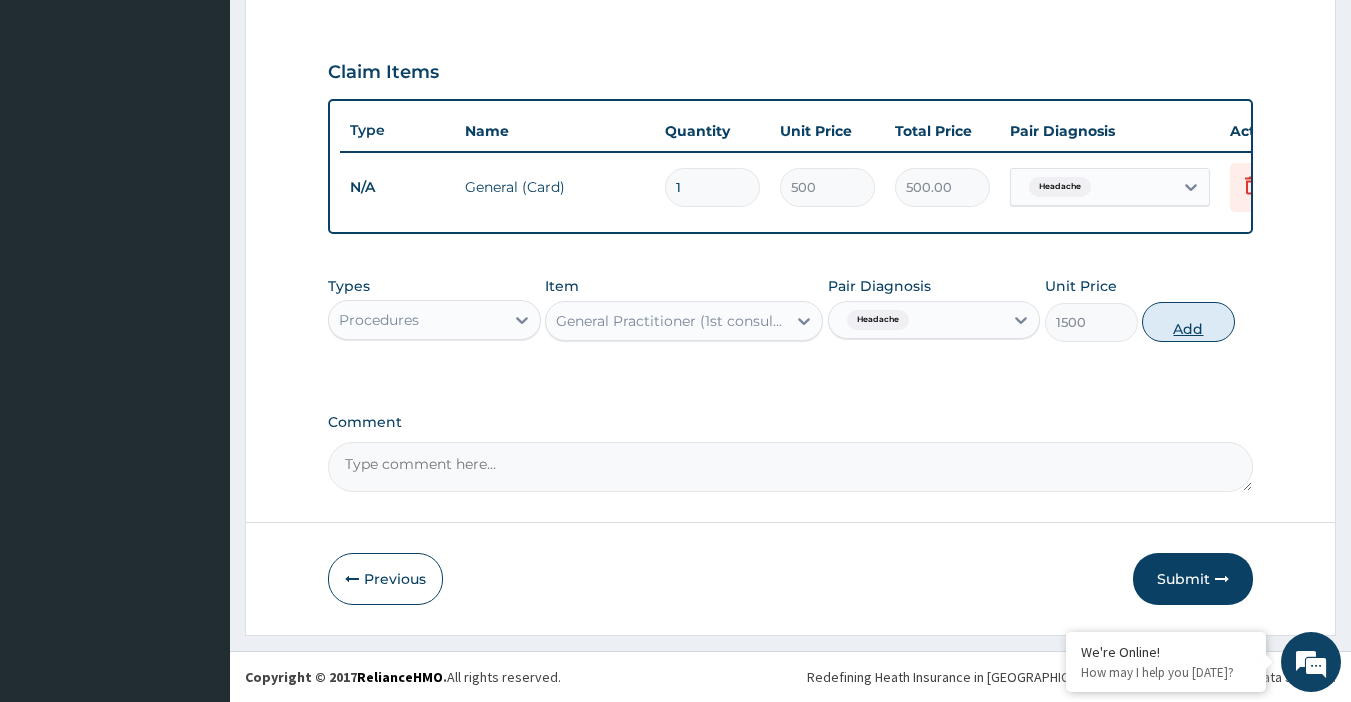 click on "Add" at bounding box center (1188, 322) 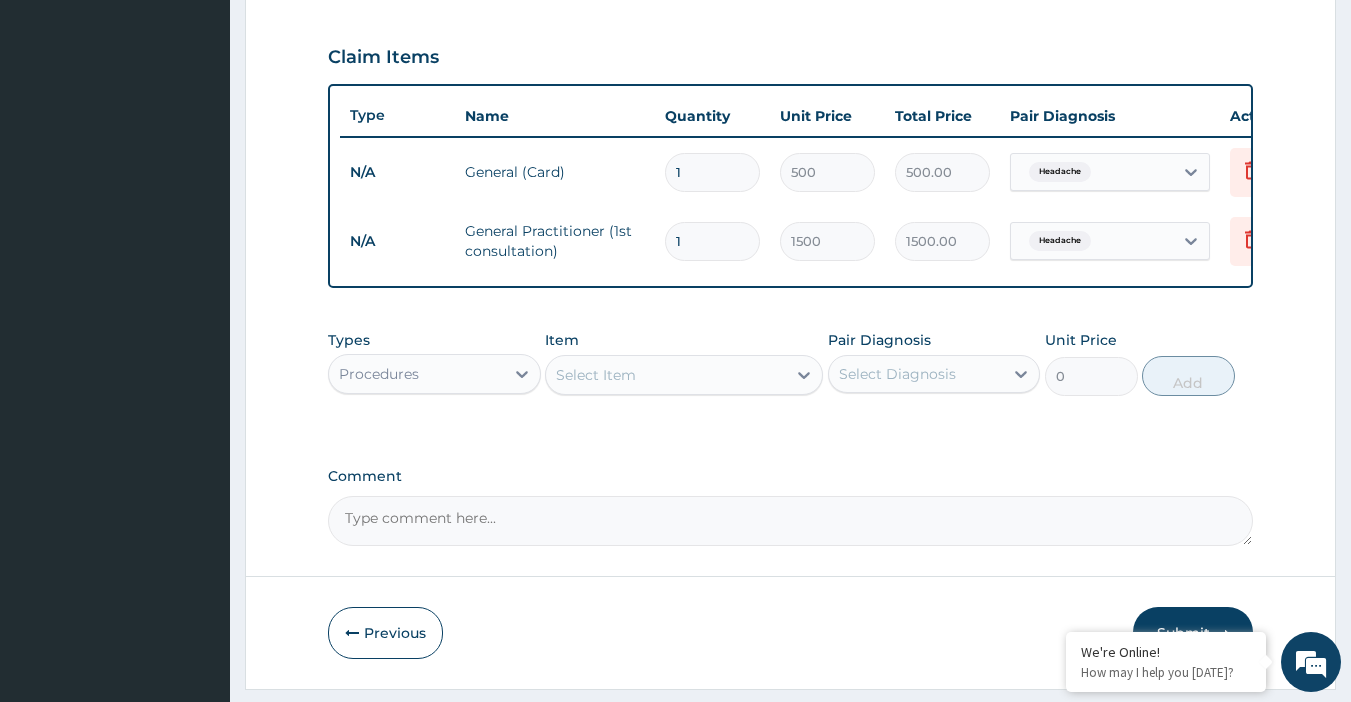 click on "Procedures" at bounding box center [416, 374] 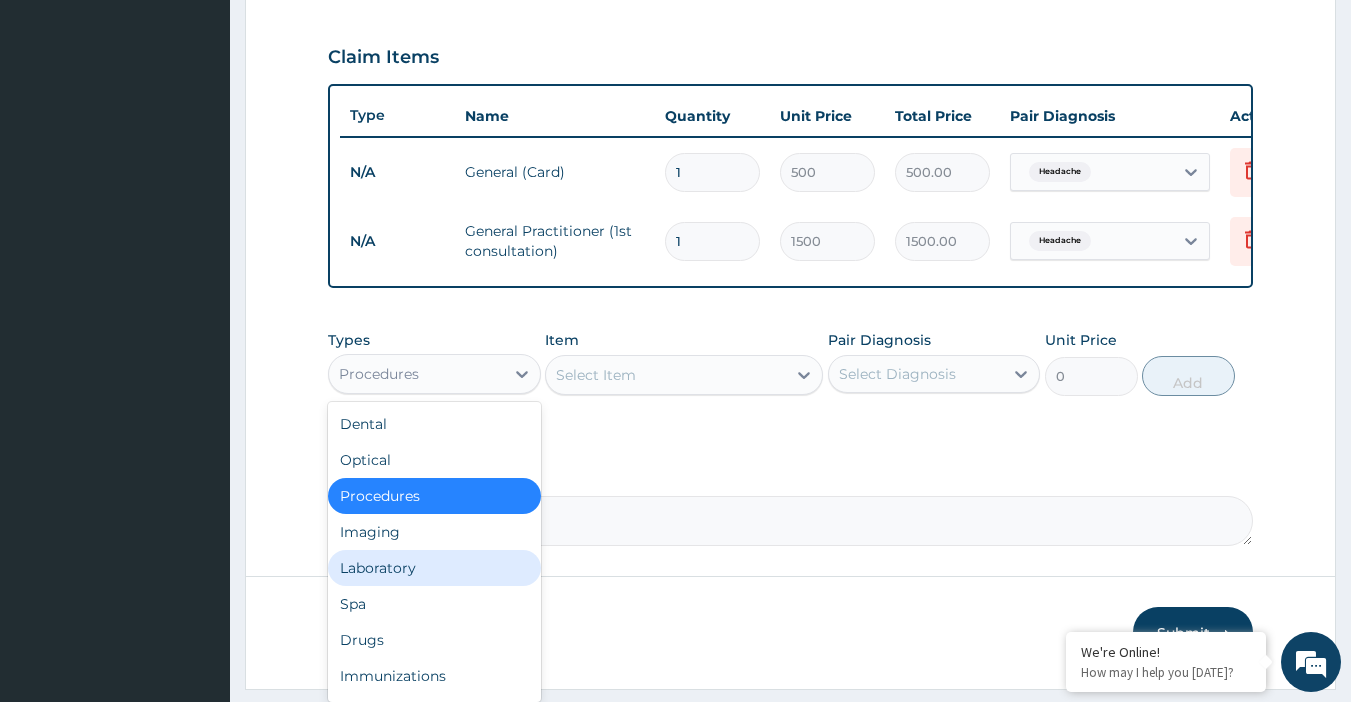 click on "Laboratory" at bounding box center (434, 568) 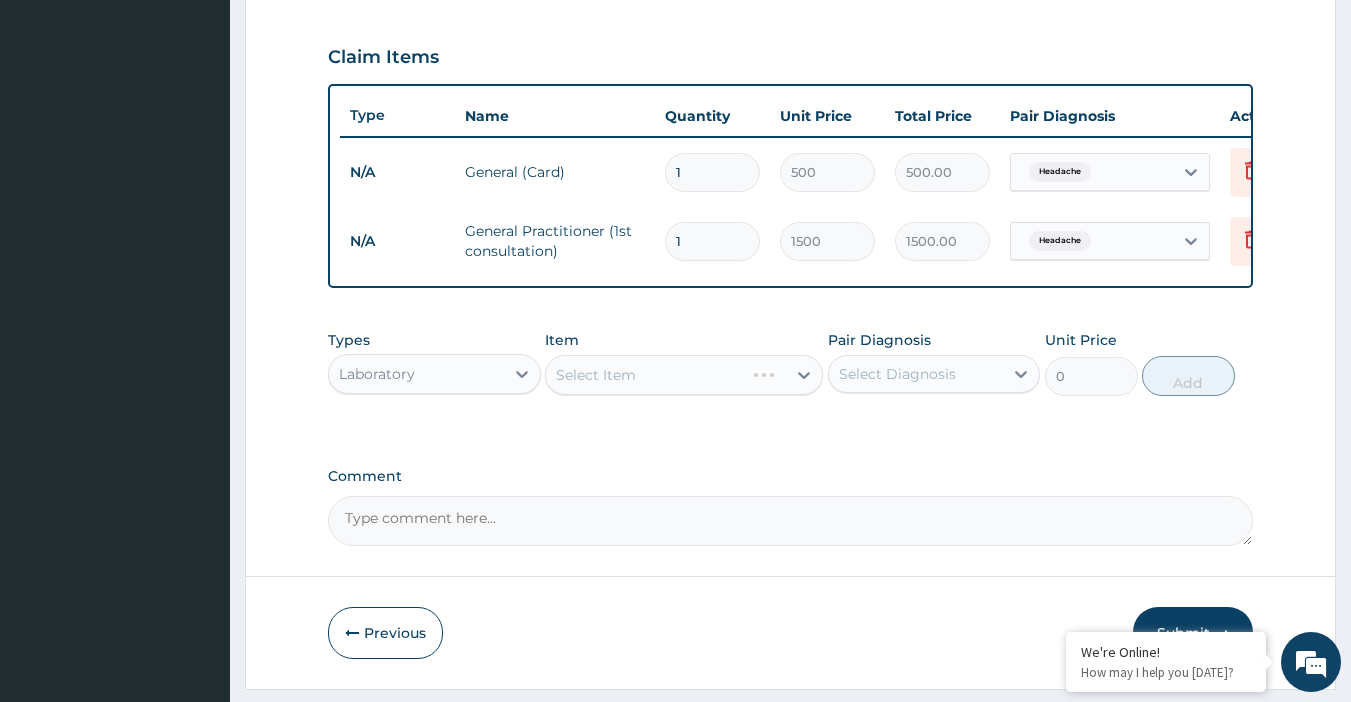 click on "Select Item" at bounding box center (684, 375) 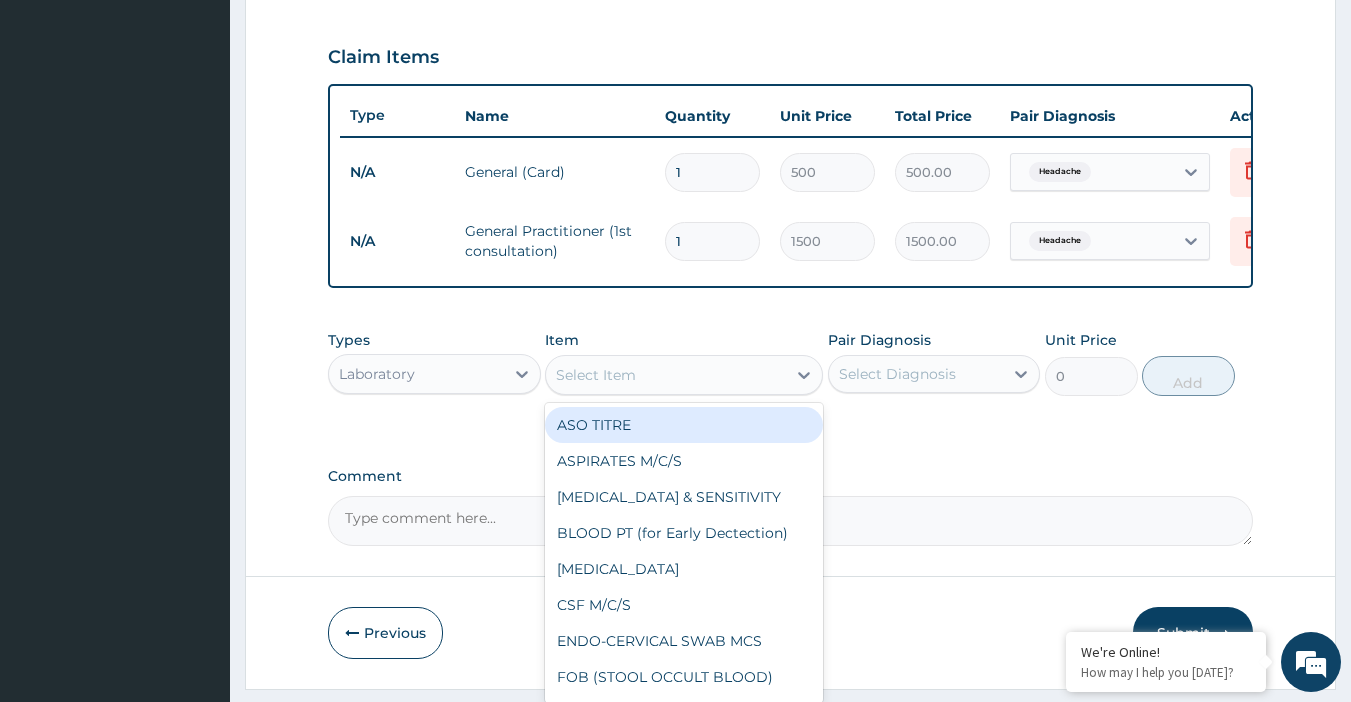 click on "Select Item" at bounding box center [596, 375] 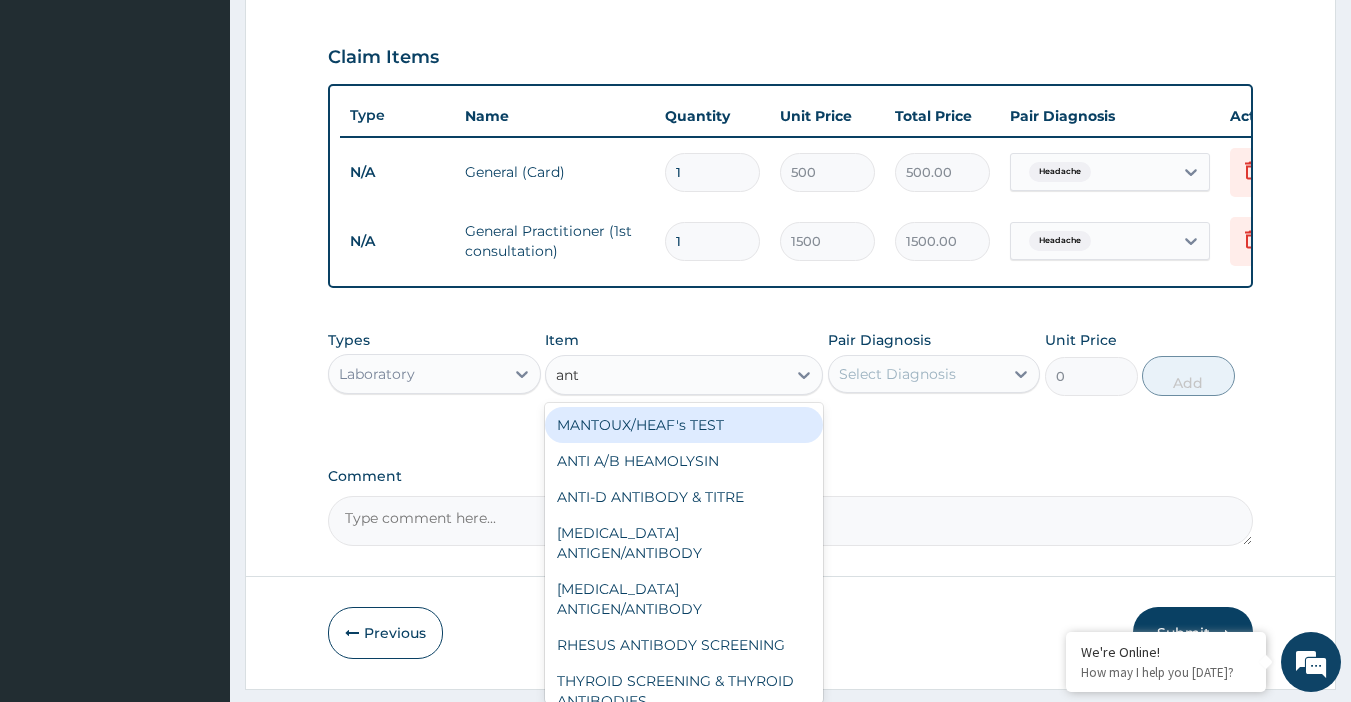 type on "anti" 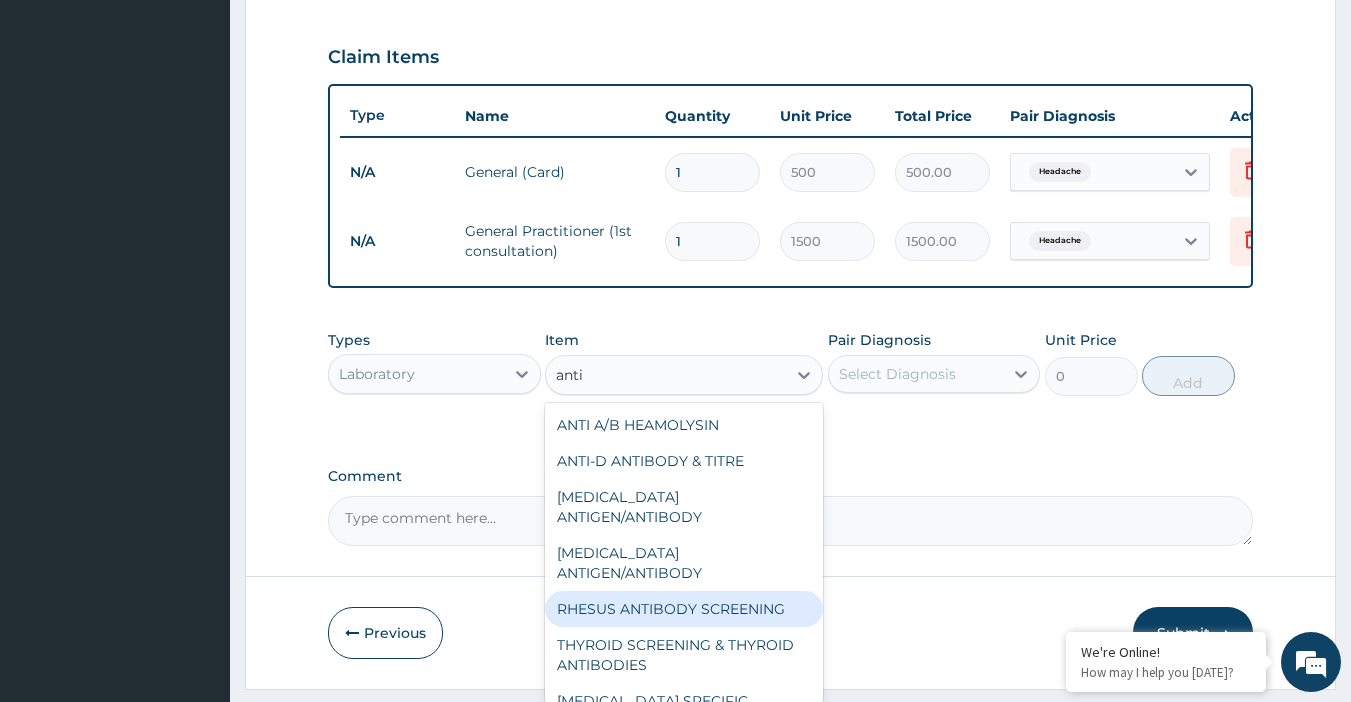 click on "RHESUS ANTIBODY SCREENING" at bounding box center (684, 609) 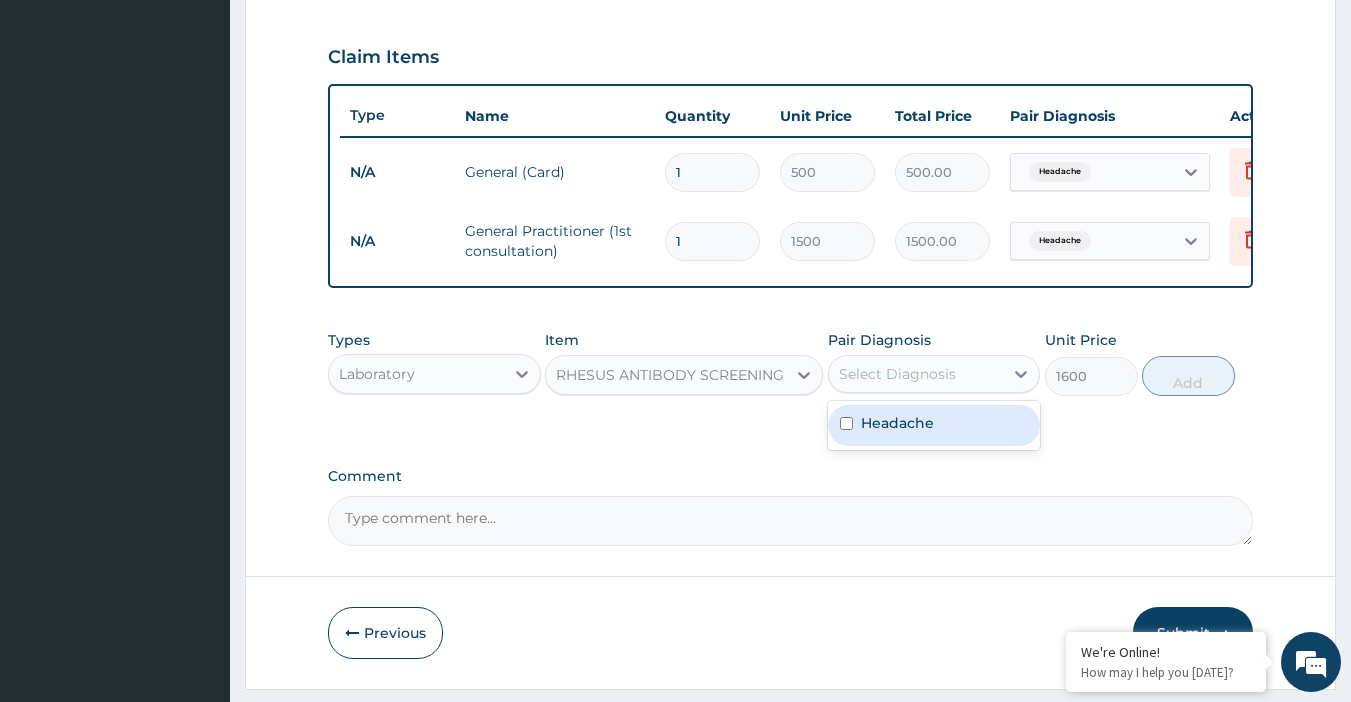 click on "Select Diagnosis" at bounding box center [897, 374] 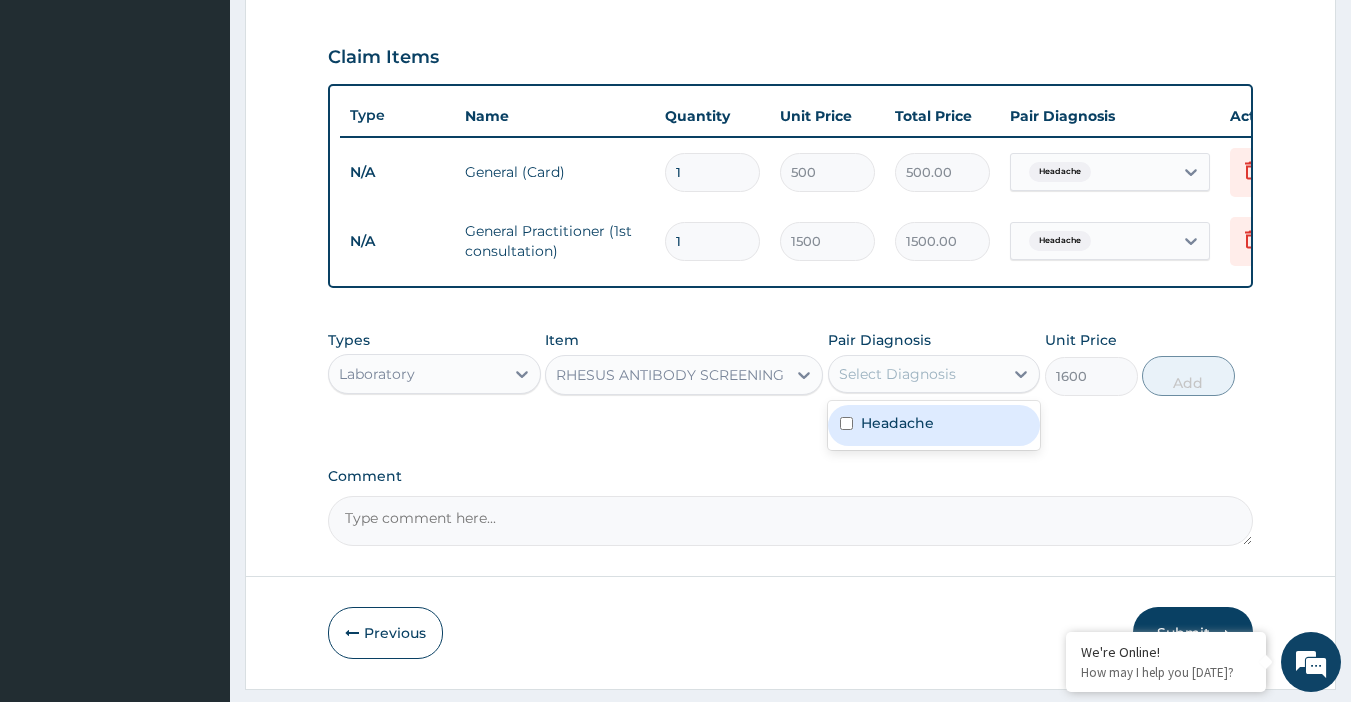 click on "Headache" at bounding box center [897, 423] 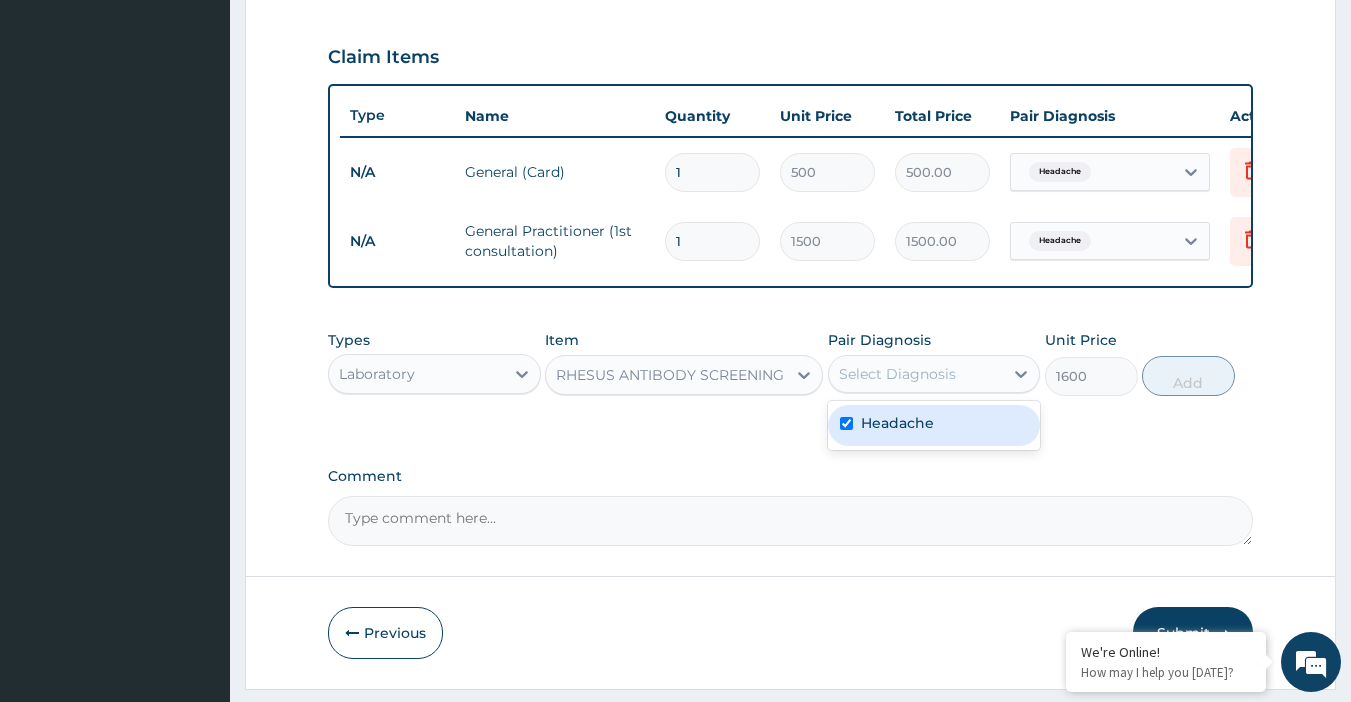 checkbox on "true" 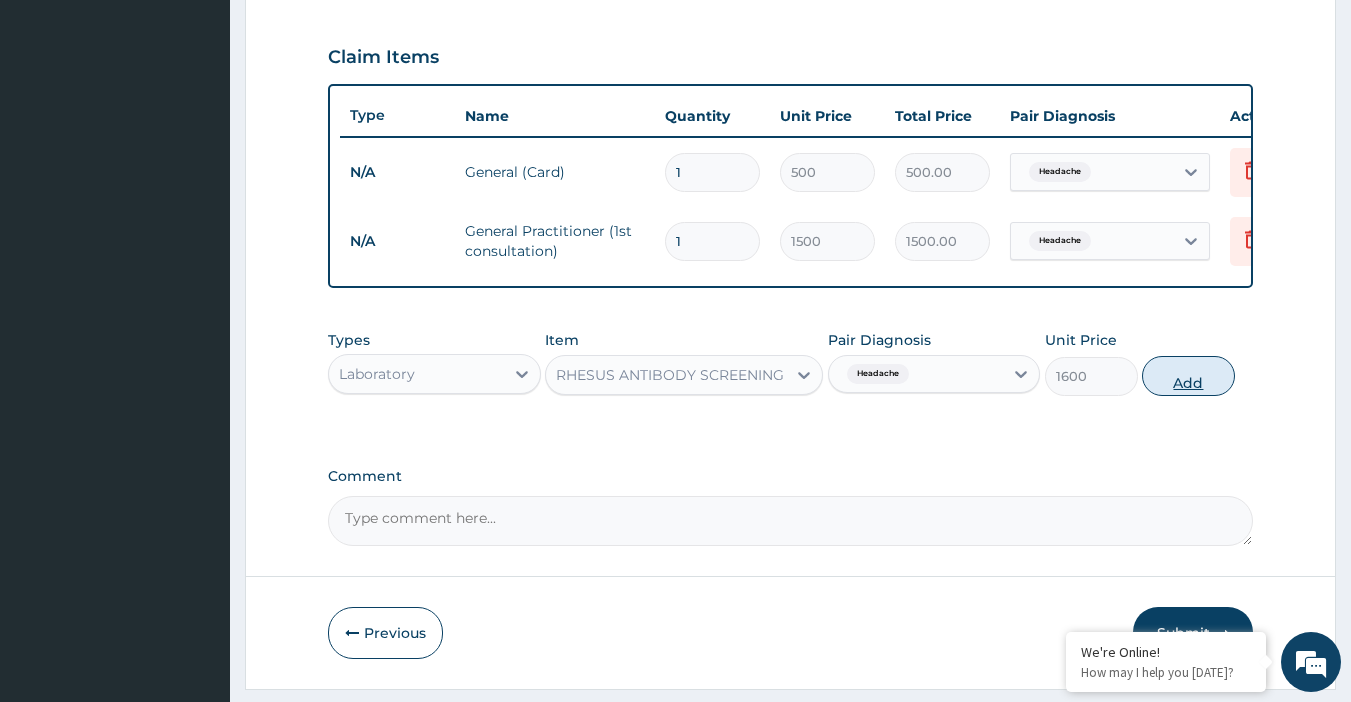 click on "Add" at bounding box center (1188, 376) 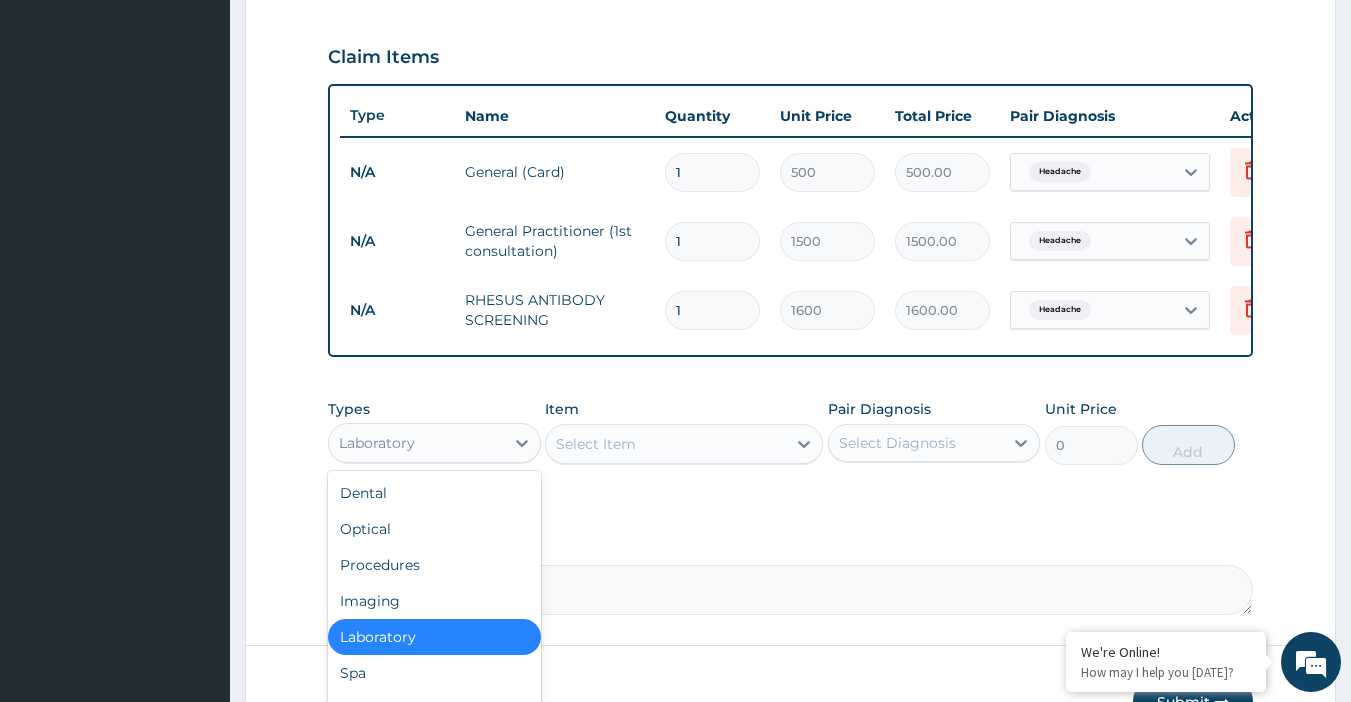 click on "Laboratory" at bounding box center [377, 443] 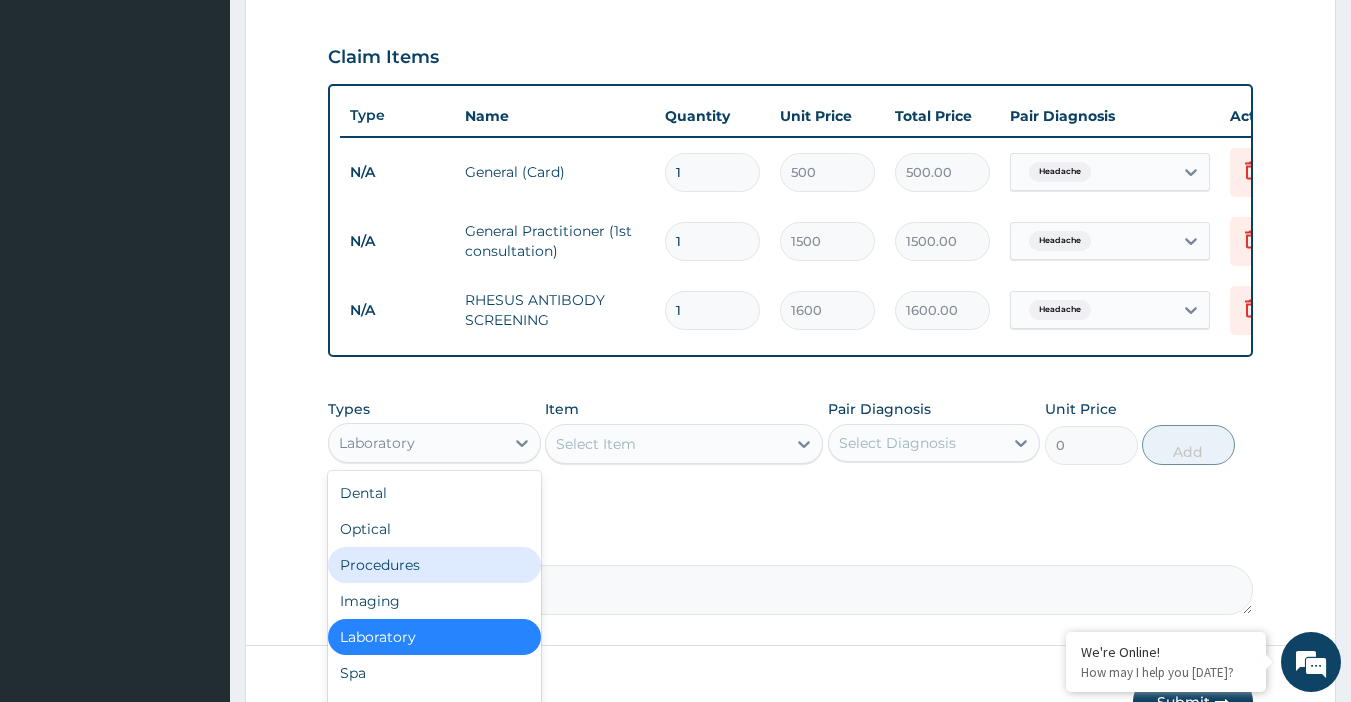 scroll, scrollTop: 68, scrollLeft: 0, axis: vertical 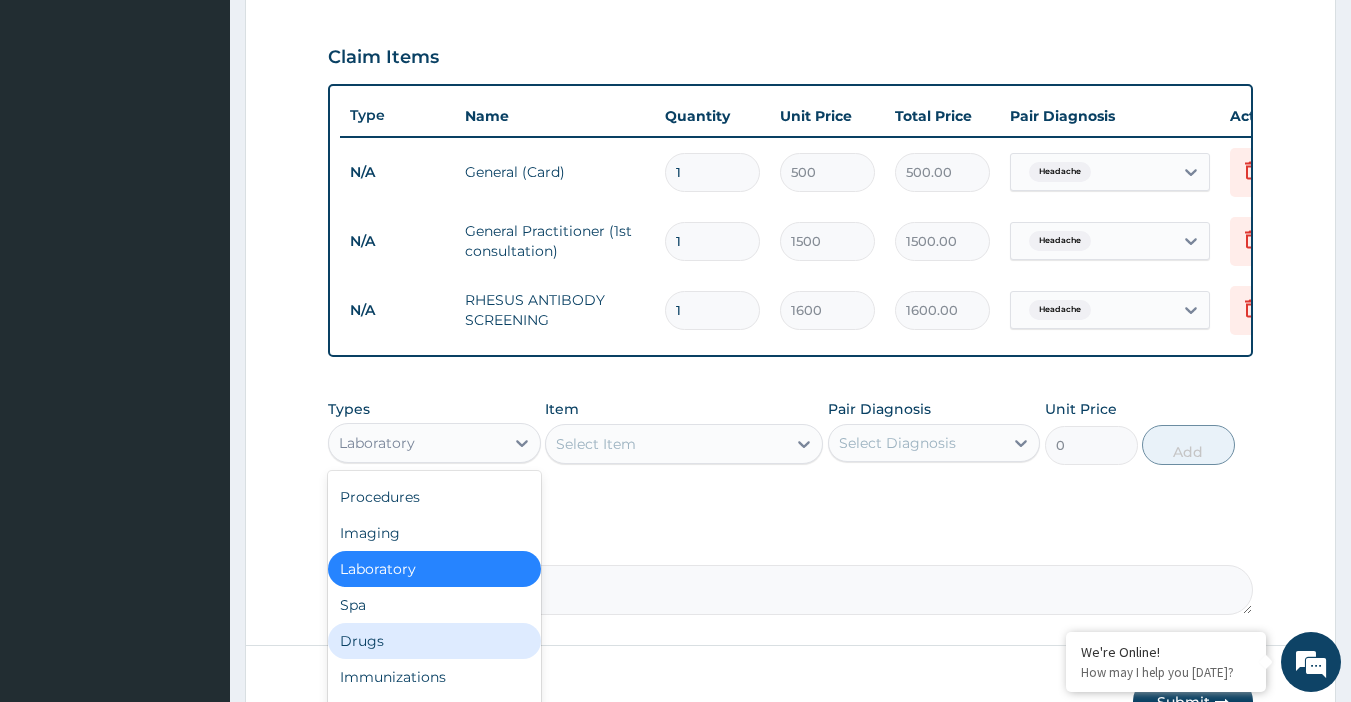 click on "Drugs" at bounding box center [434, 641] 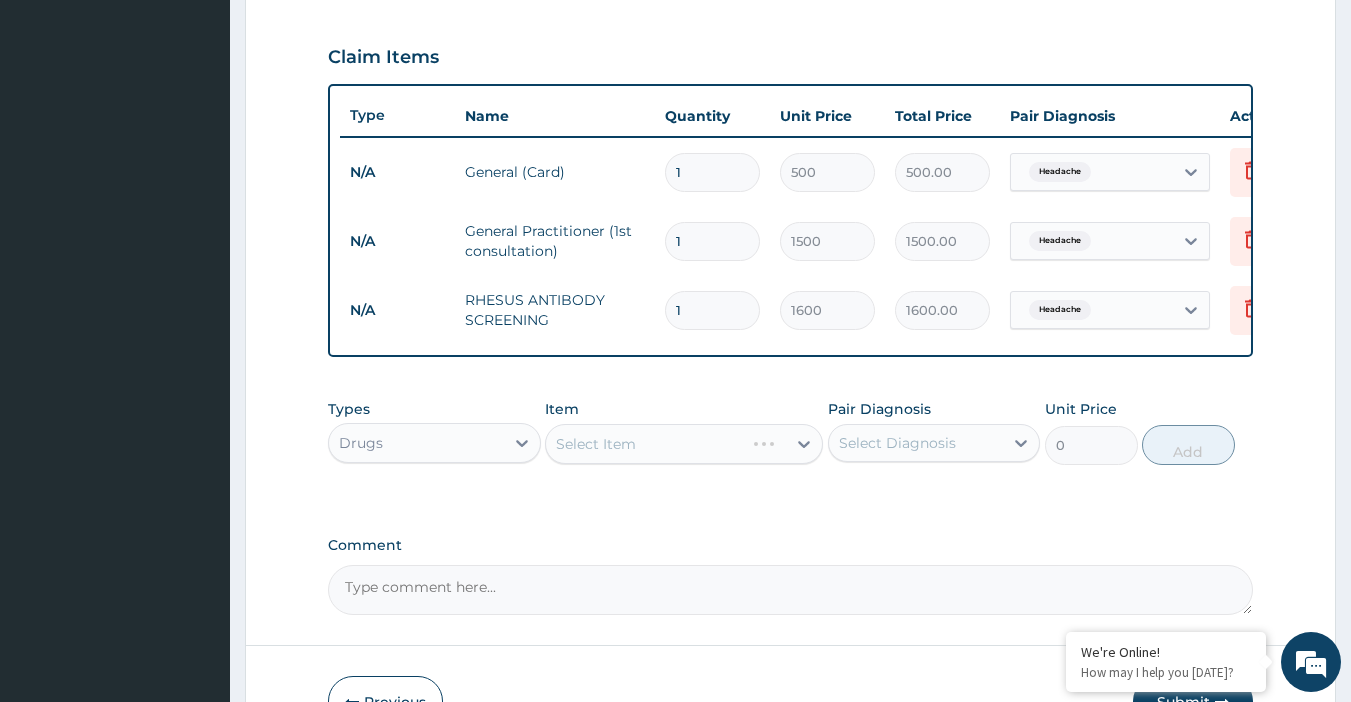 click on "Select Item" at bounding box center [684, 444] 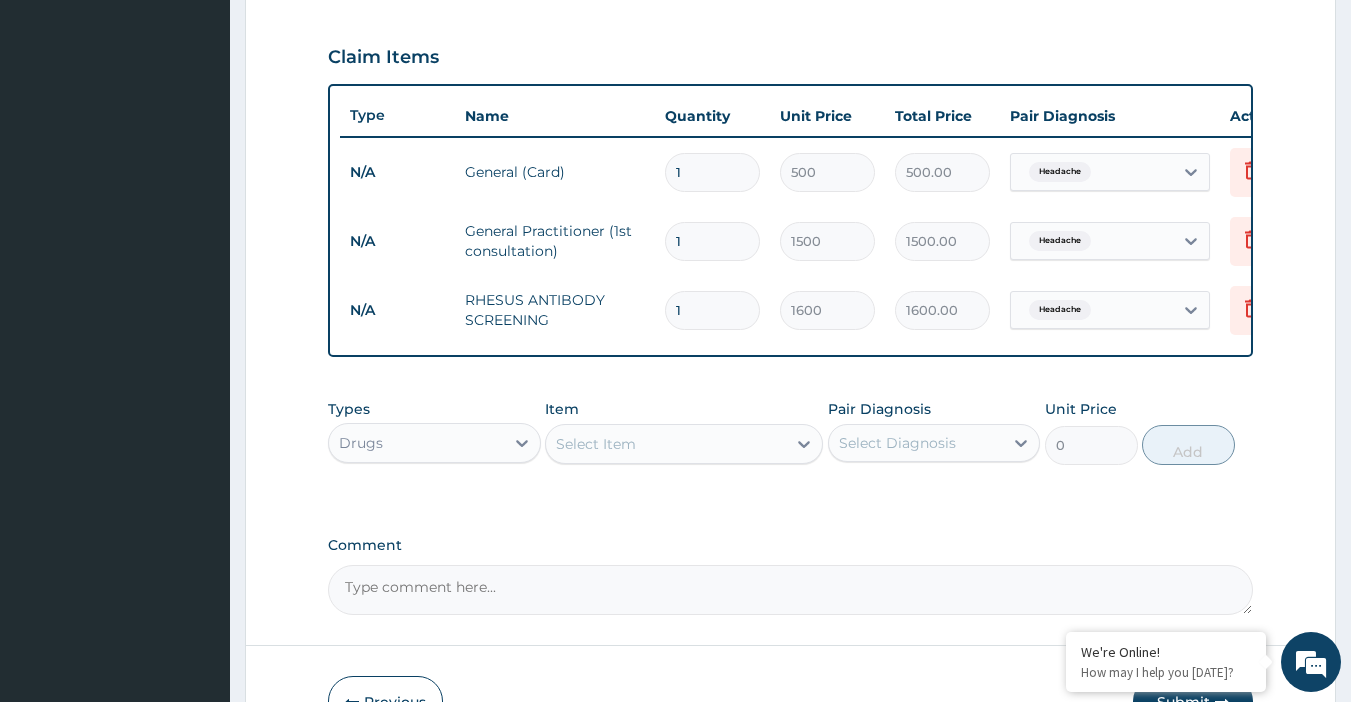 click on "Select Item" at bounding box center (666, 444) 